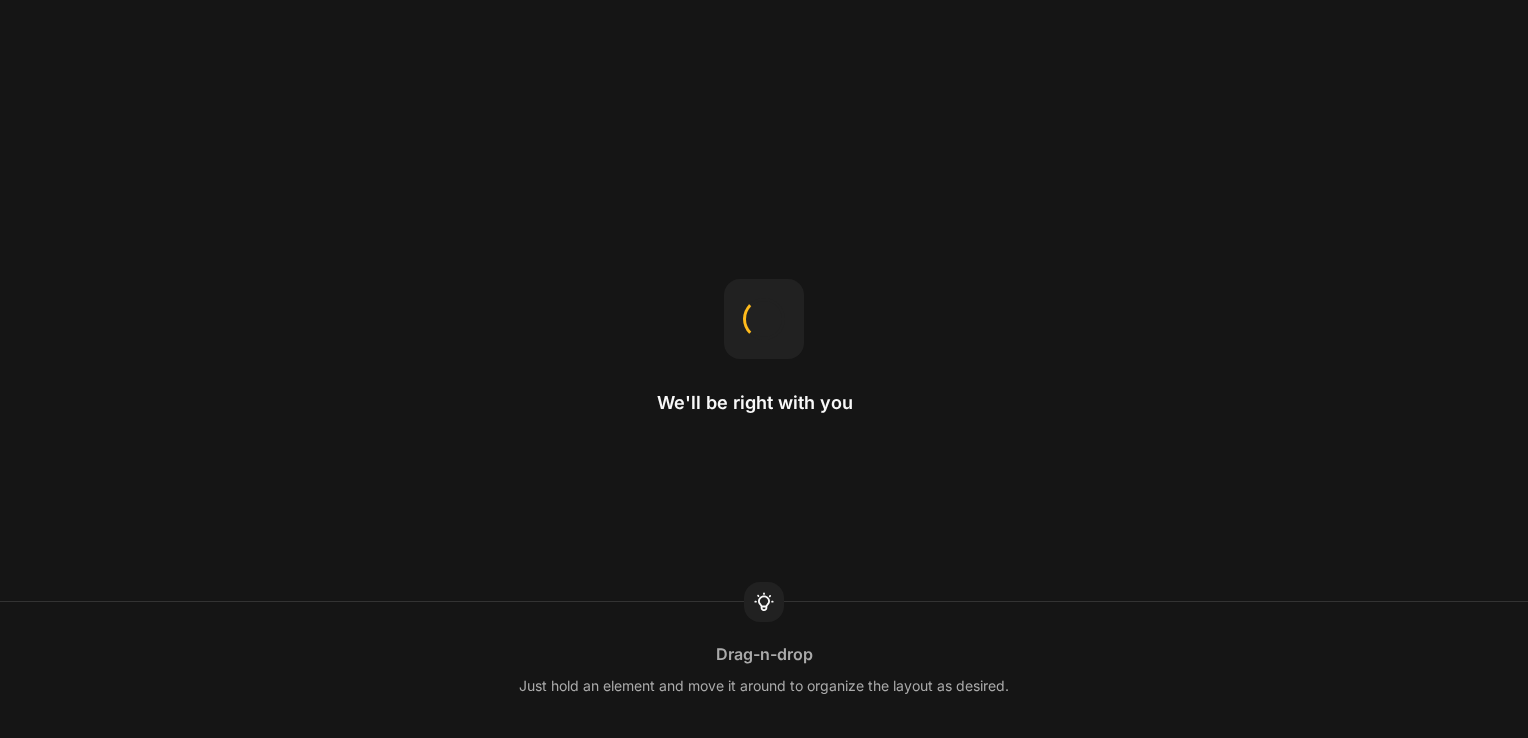 scroll, scrollTop: 0, scrollLeft: 0, axis: both 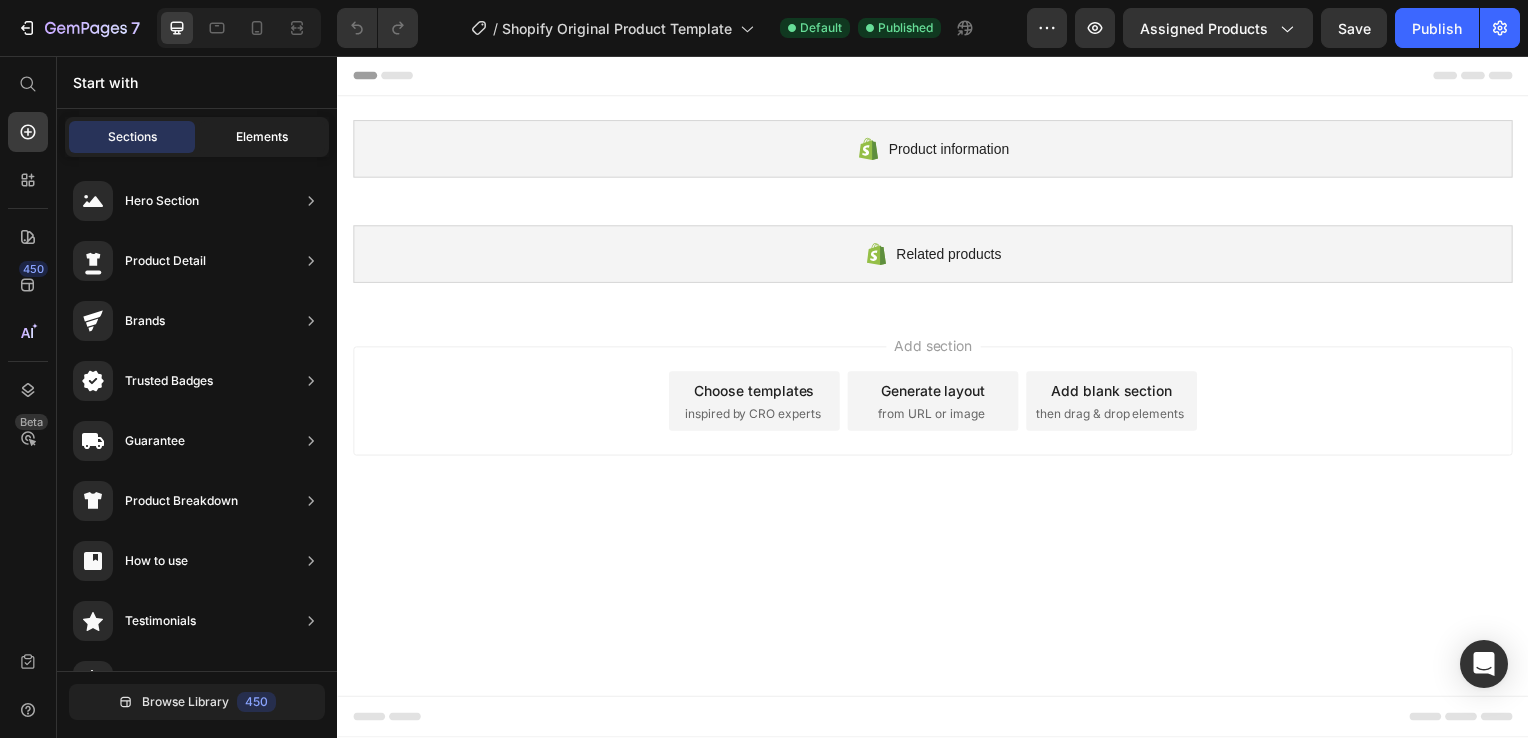 click on "Elements" at bounding box center [262, 137] 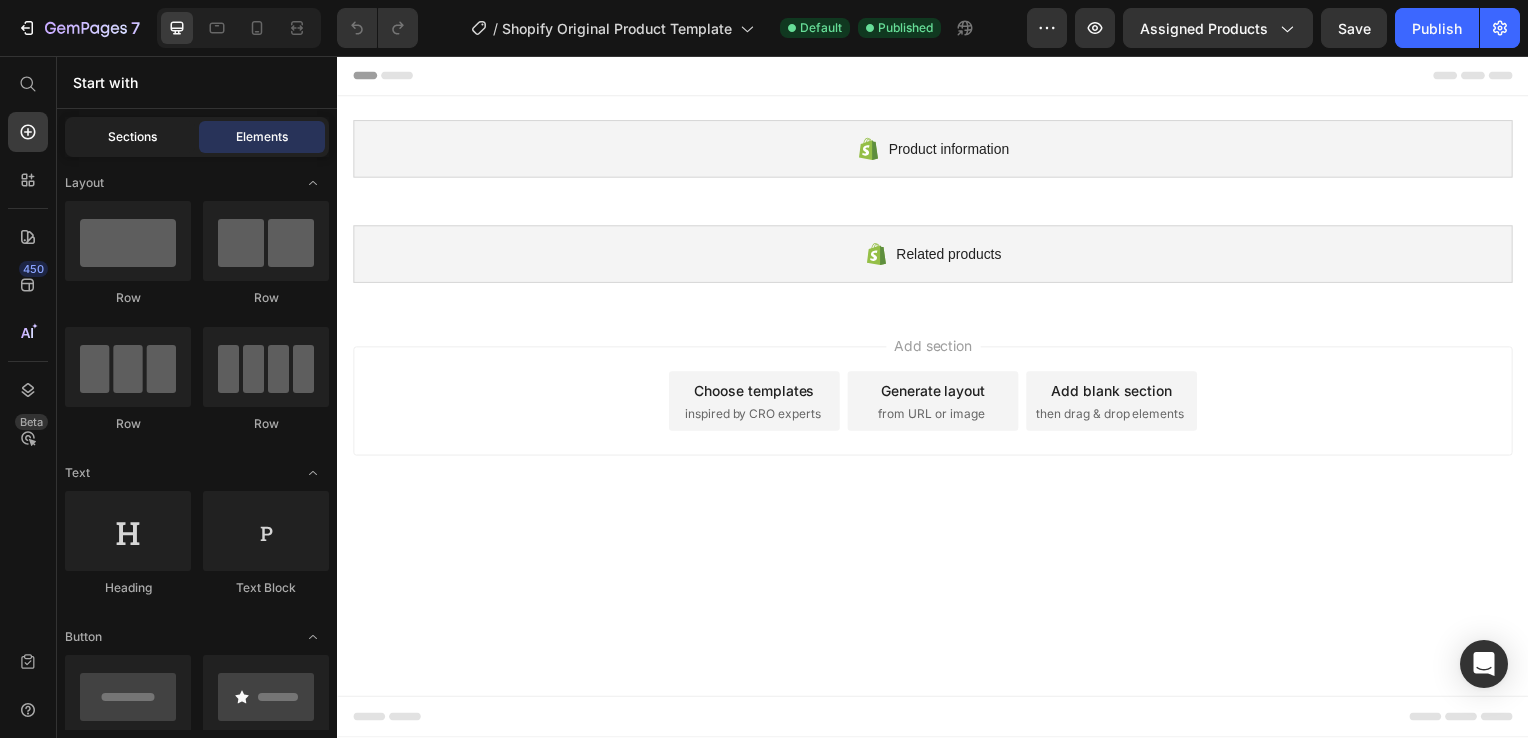 click on "Sections" at bounding box center (132, 137) 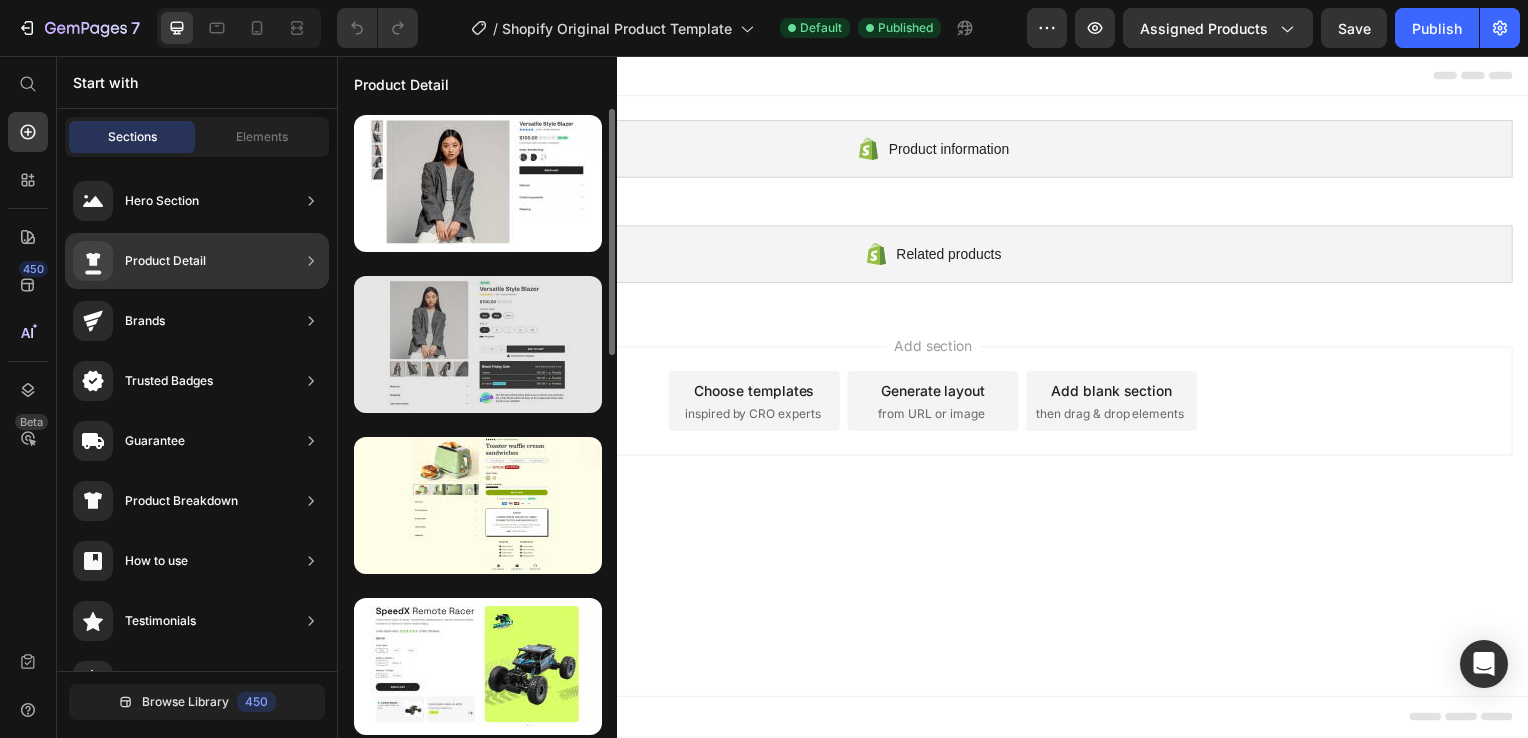 click at bounding box center (478, 344) 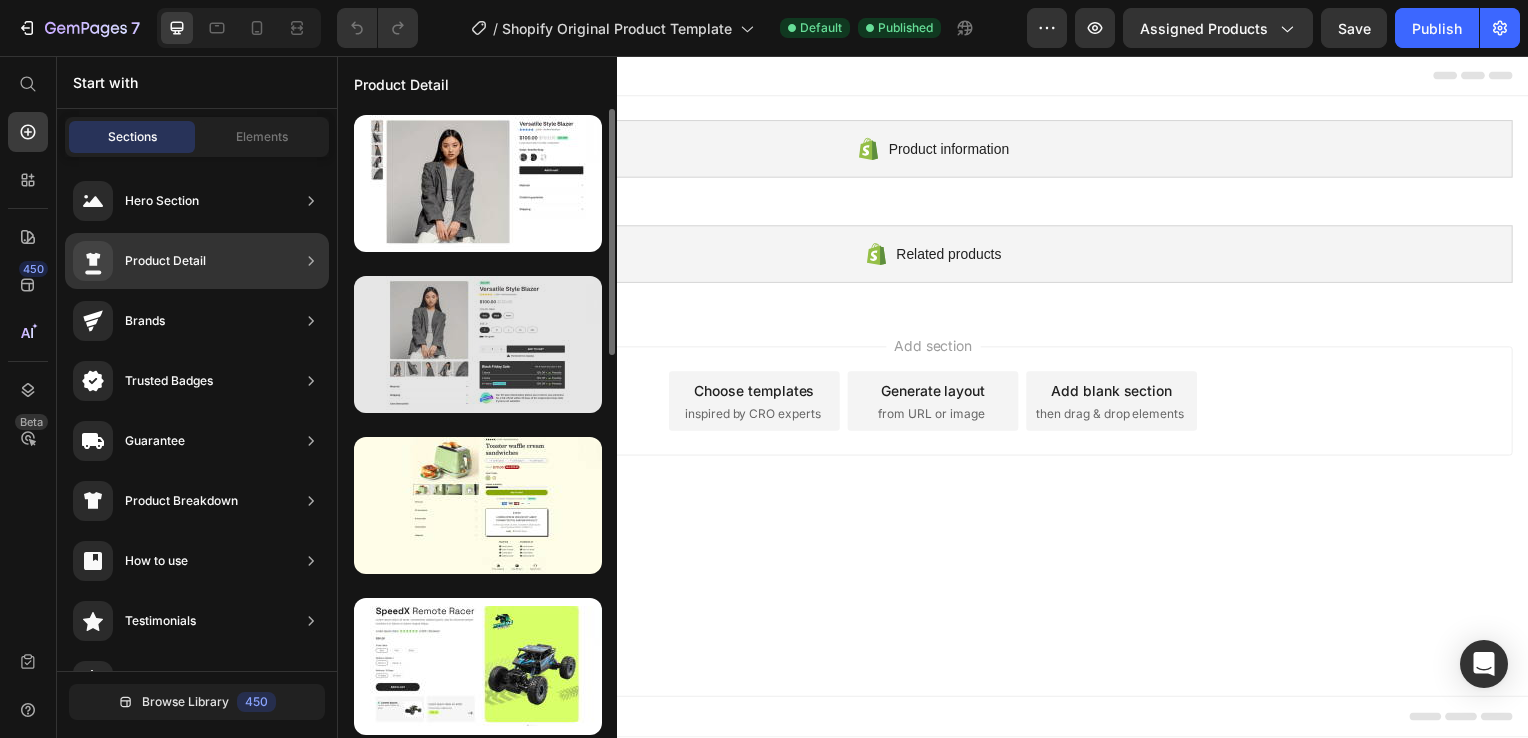 click at bounding box center [478, 344] 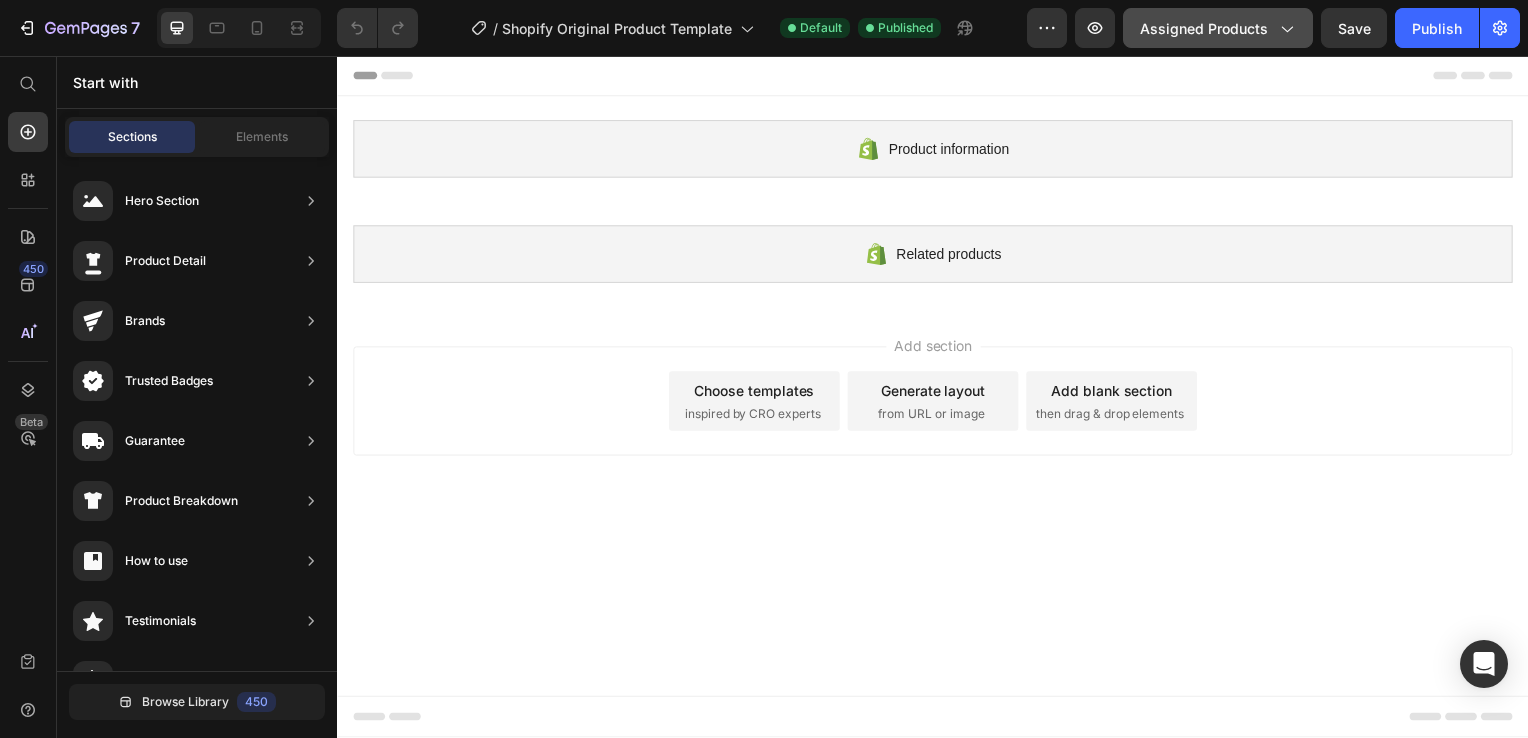 click on "Assigned Products" 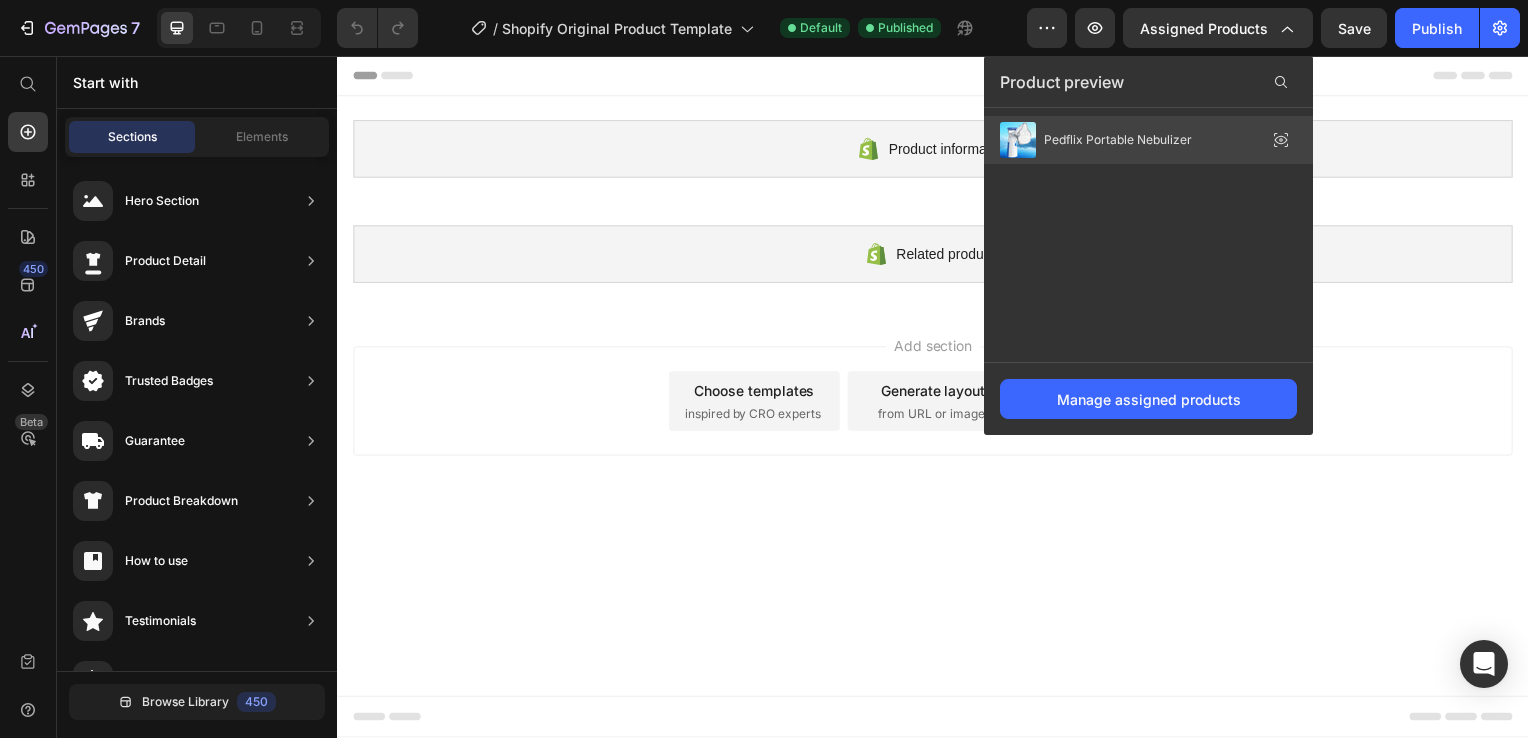 click on "Pedflix Portable Nebulizer" at bounding box center (1118, 140) 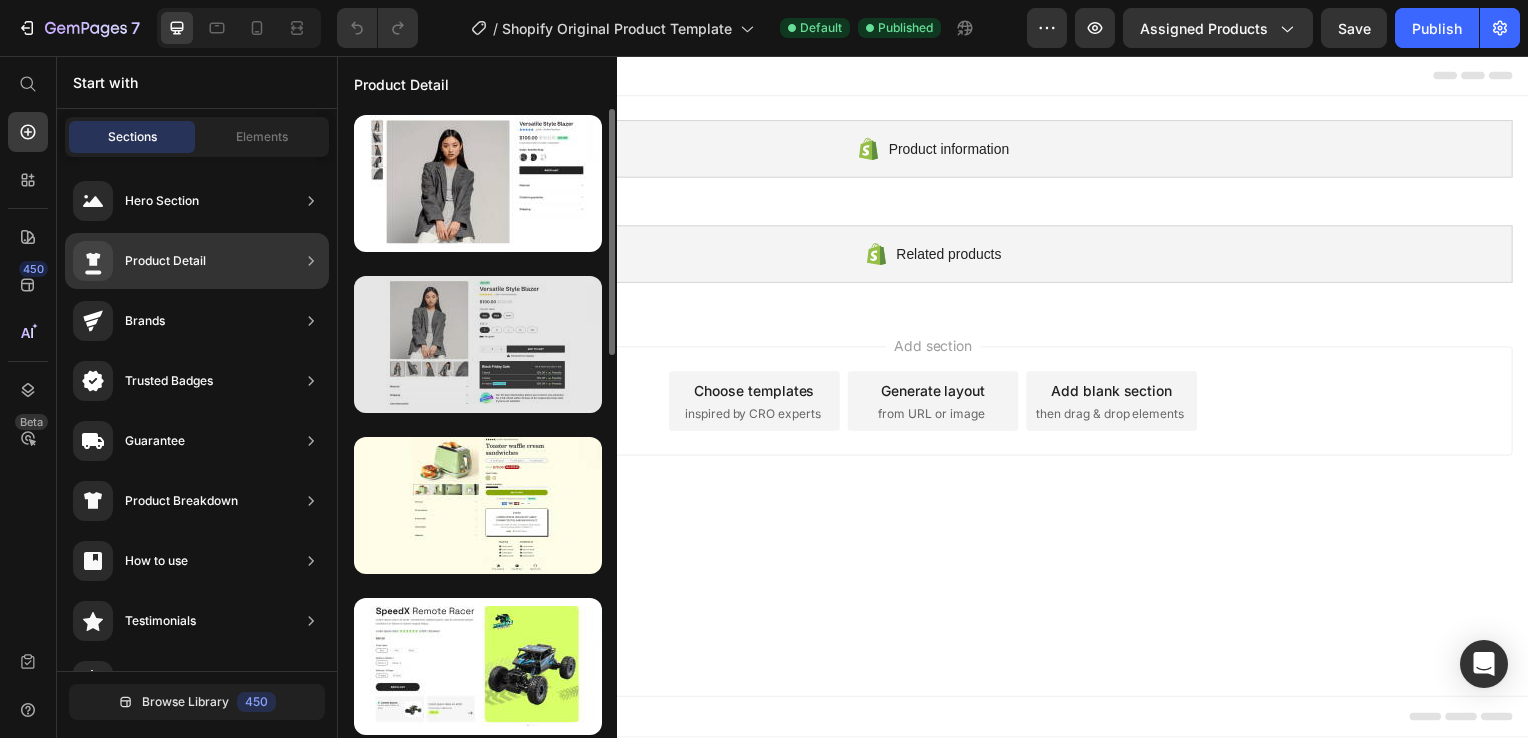 click at bounding box center [478, 344] 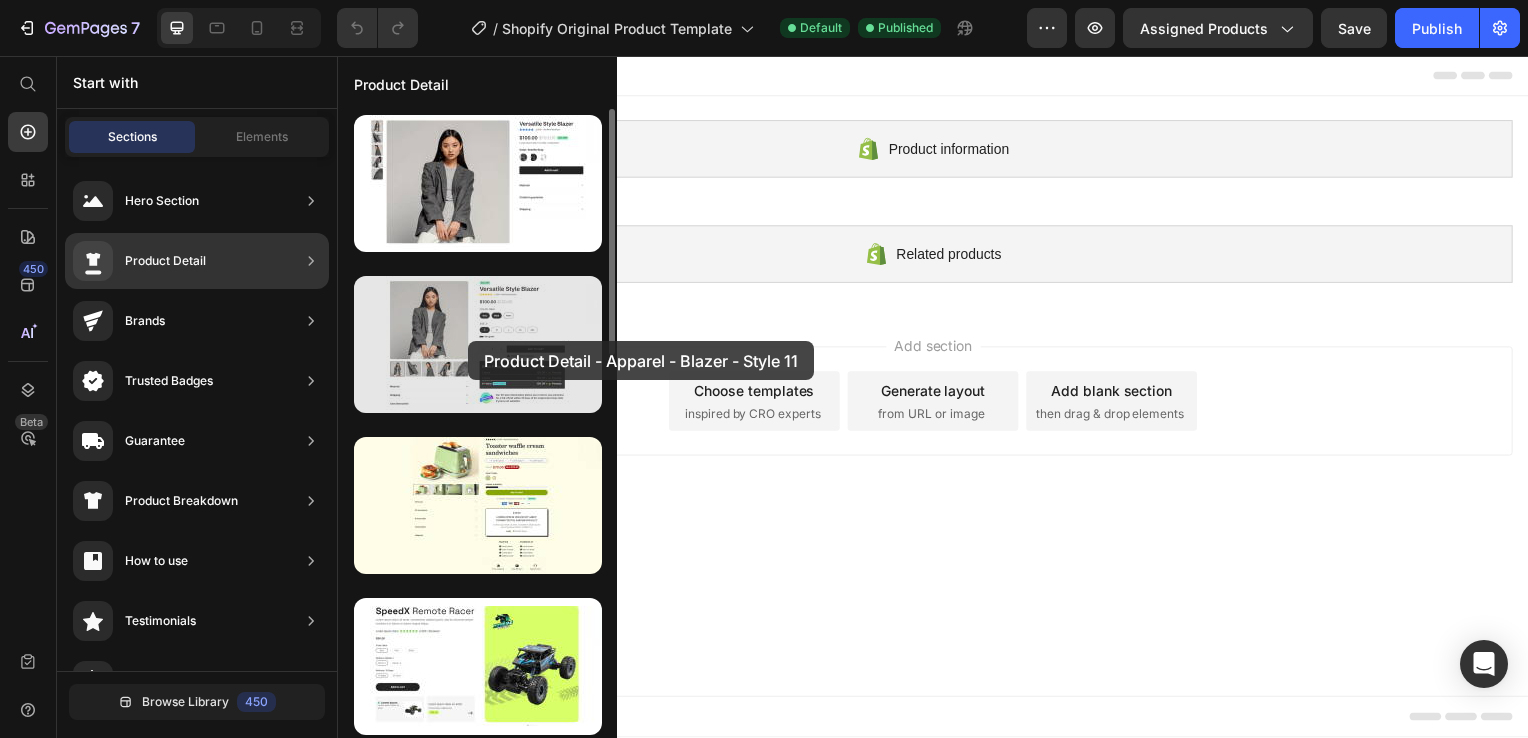 drag, startPoint x: 396, startPoint y: 334, endPoint x: 472, endPoint y: 344, distance: 76.655075 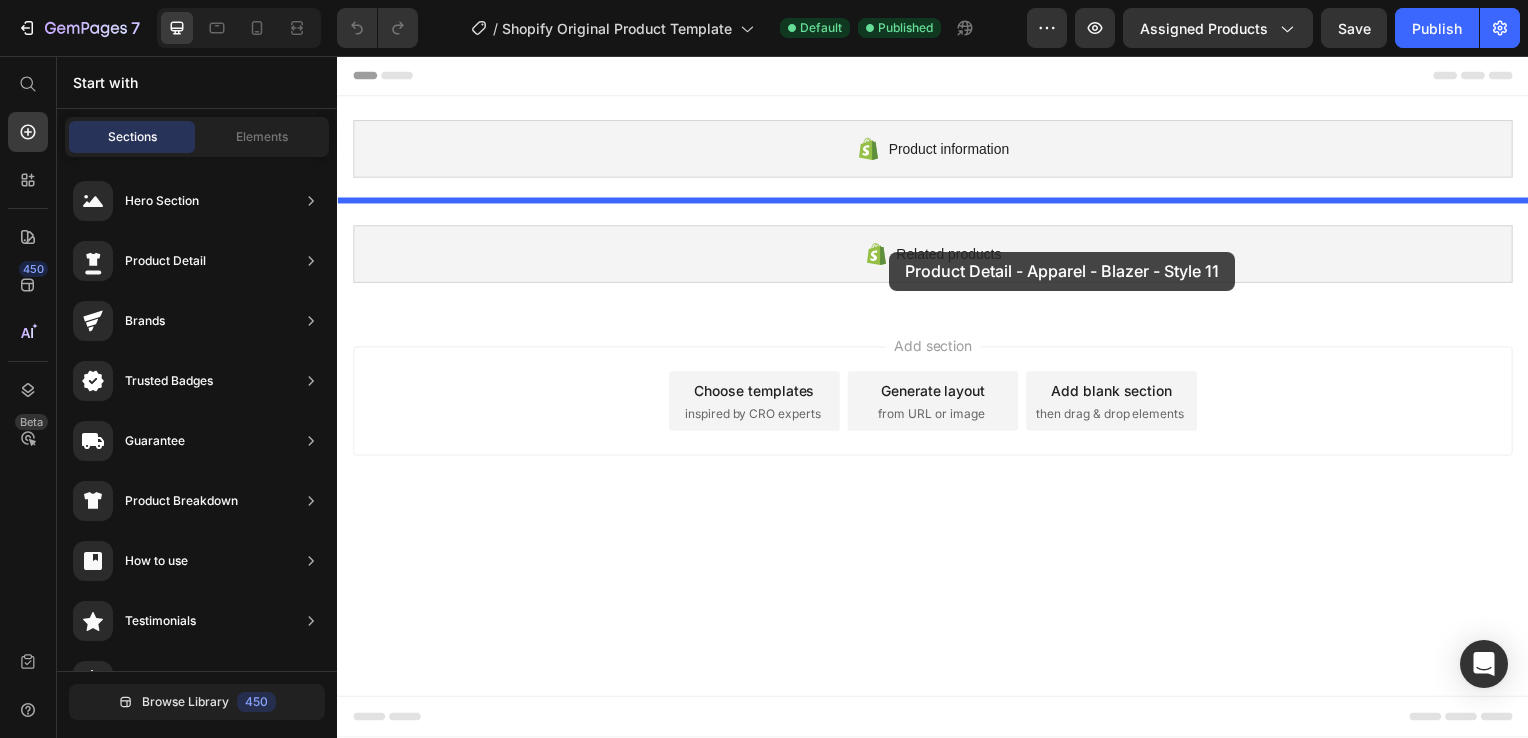 drag, startPoint x: 809, startPoint y: 400, endPoint x: 893, endPoint y: 252, distance: 170.17638 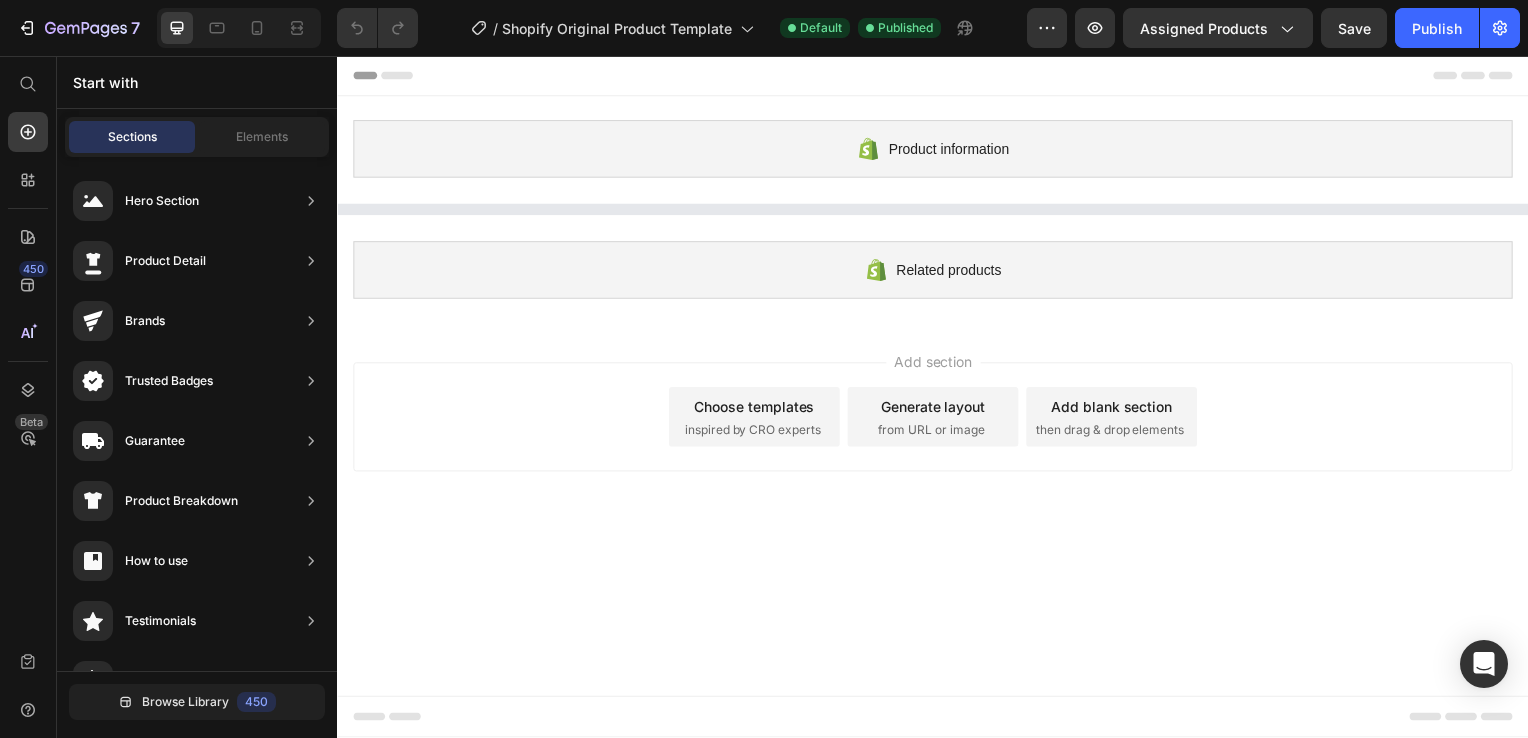 click at bounding box center (937, 76) 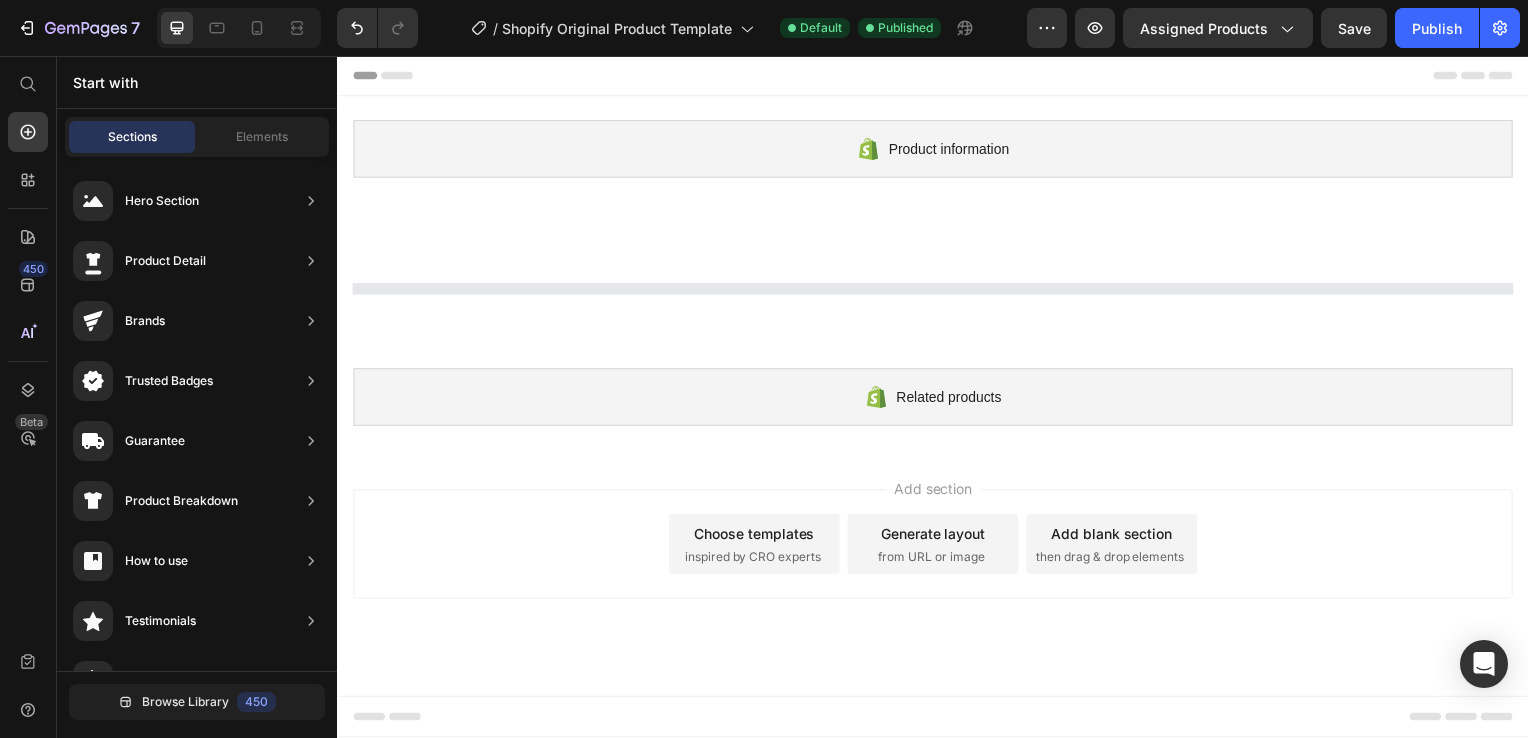 click at bounding box center (937, 76) 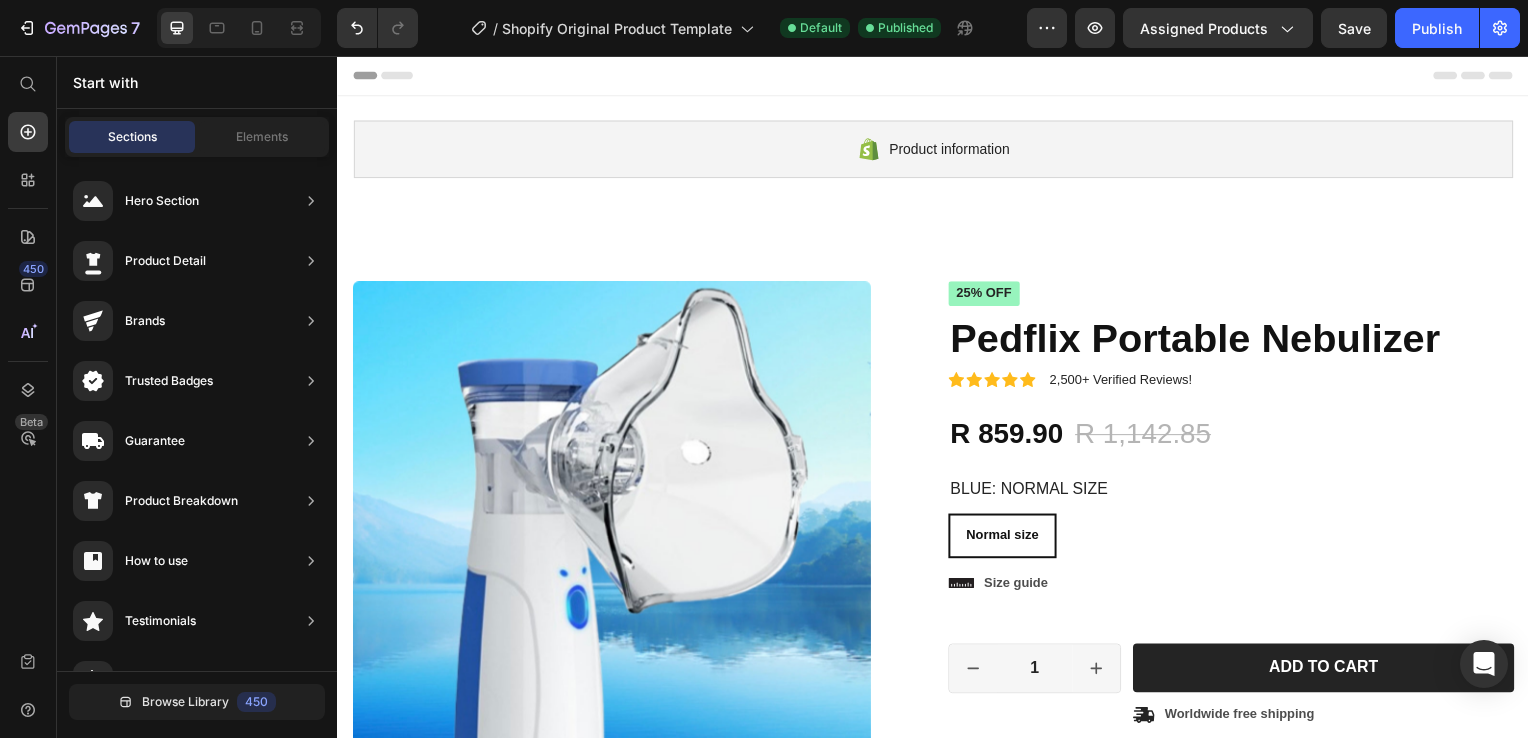 click 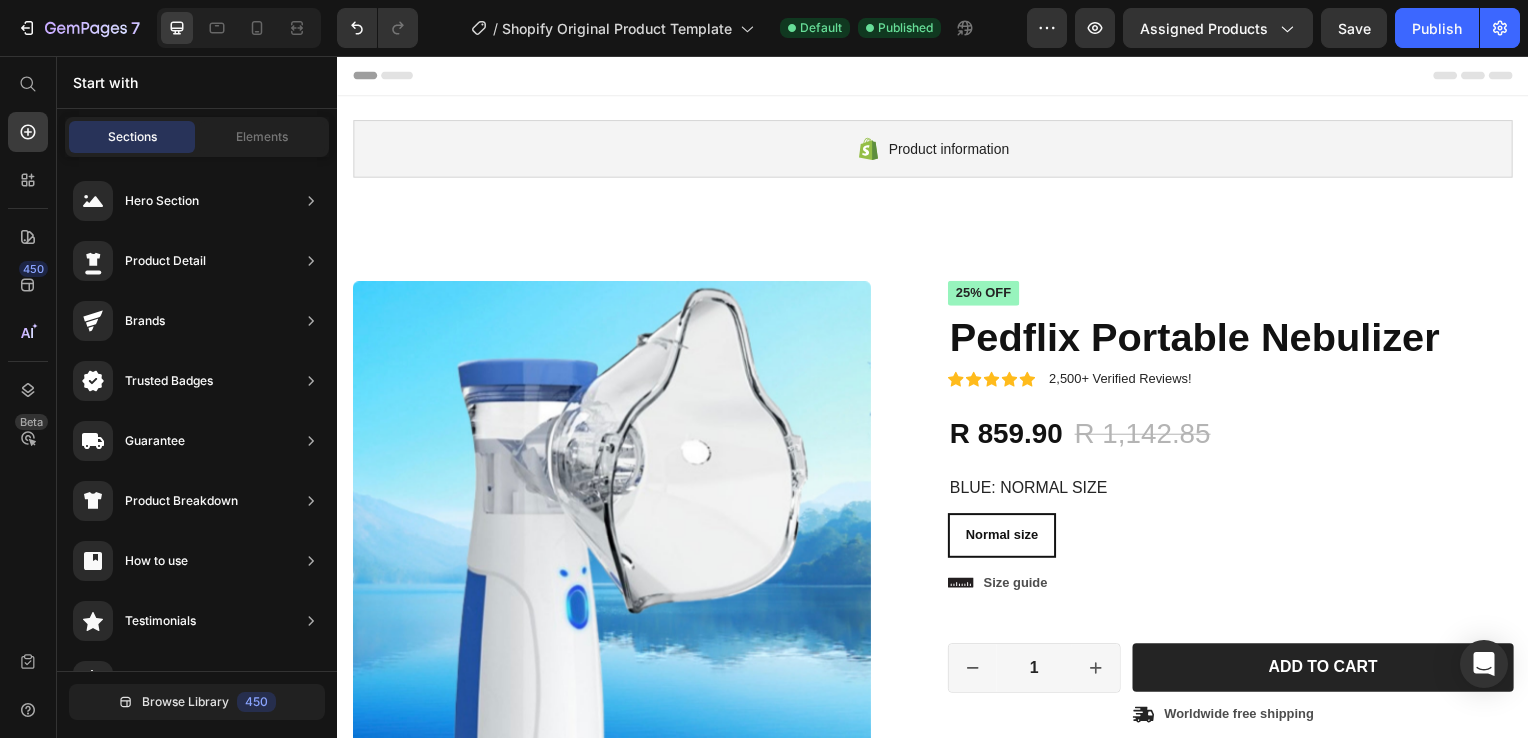 radio on "false" 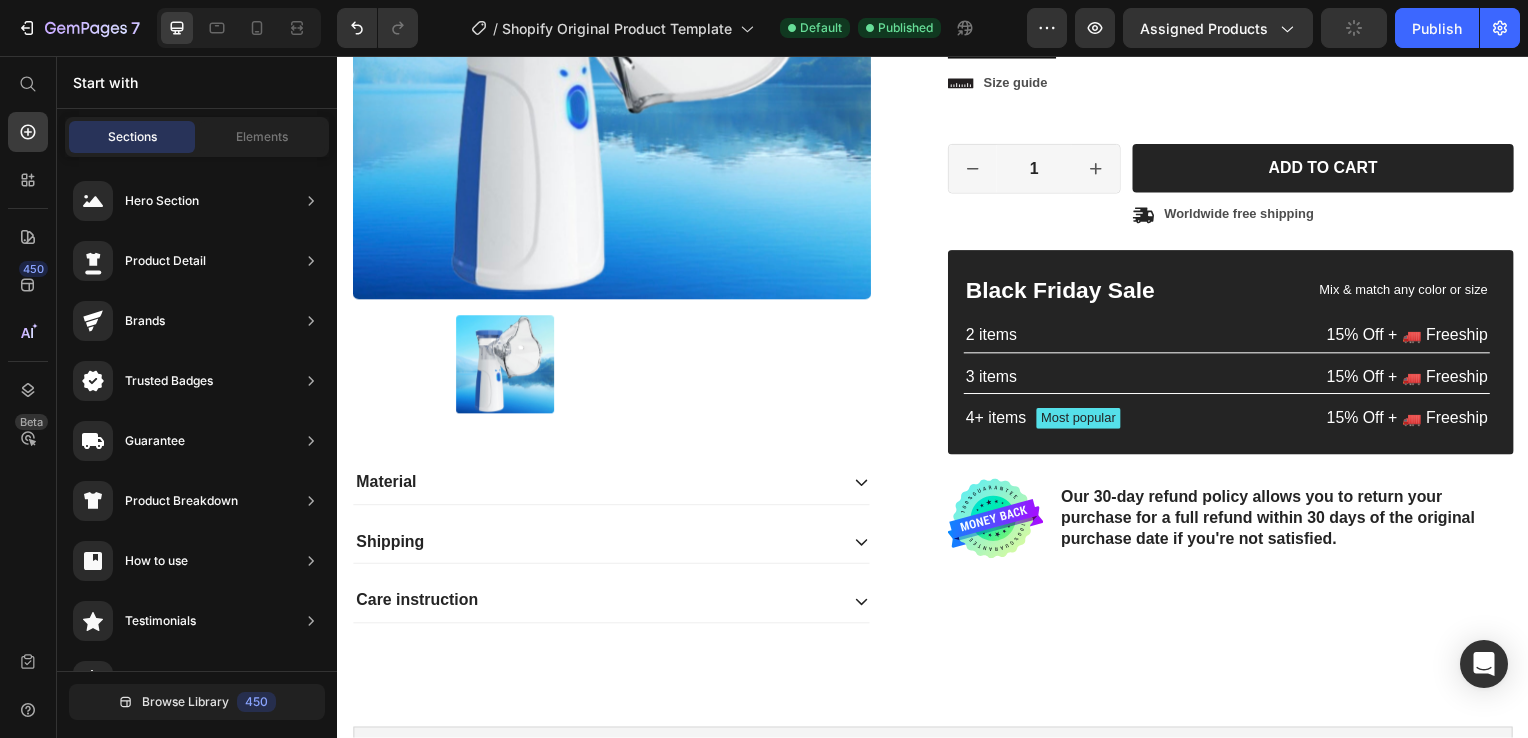 scroll, scrollTop: 660, scrollLeft: 0, axis: vertical 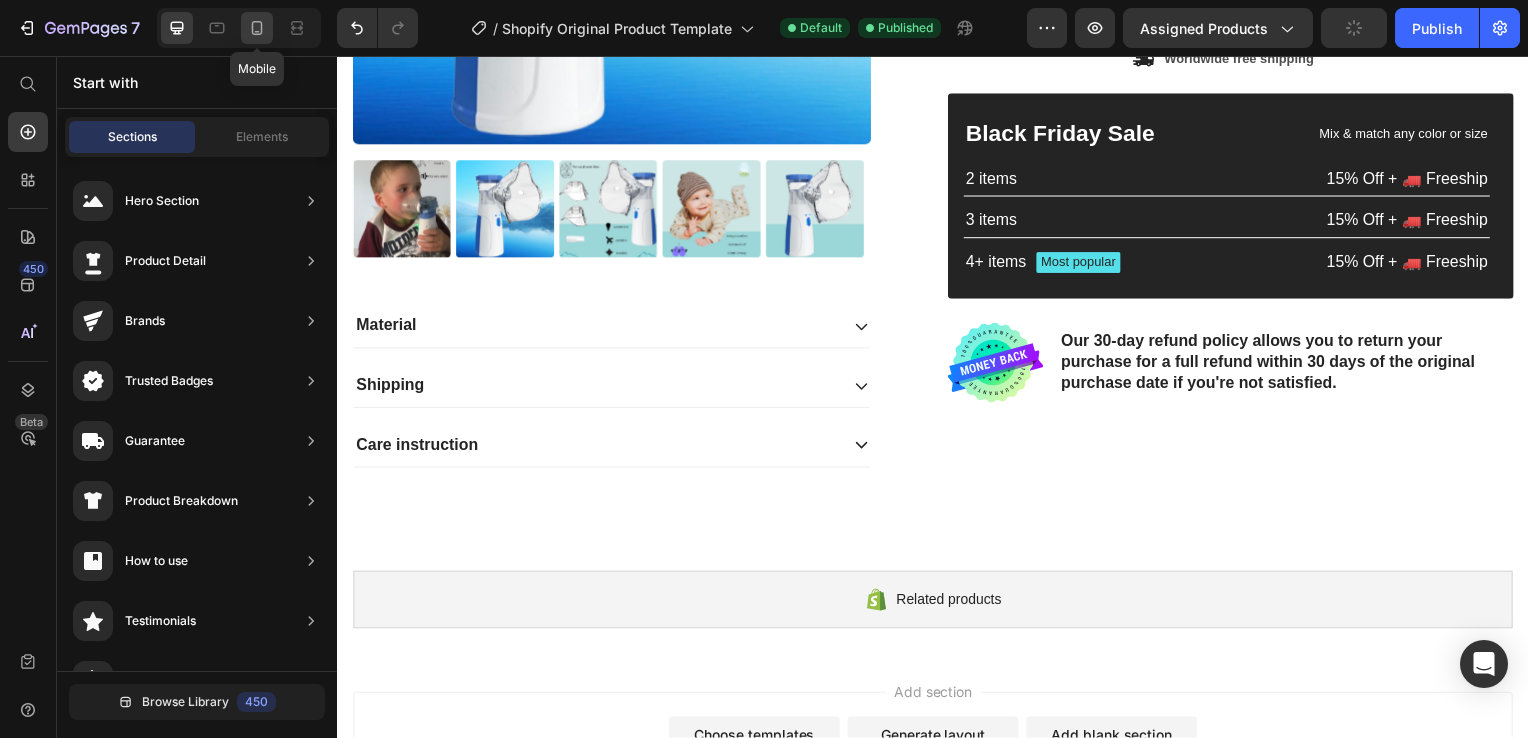 click 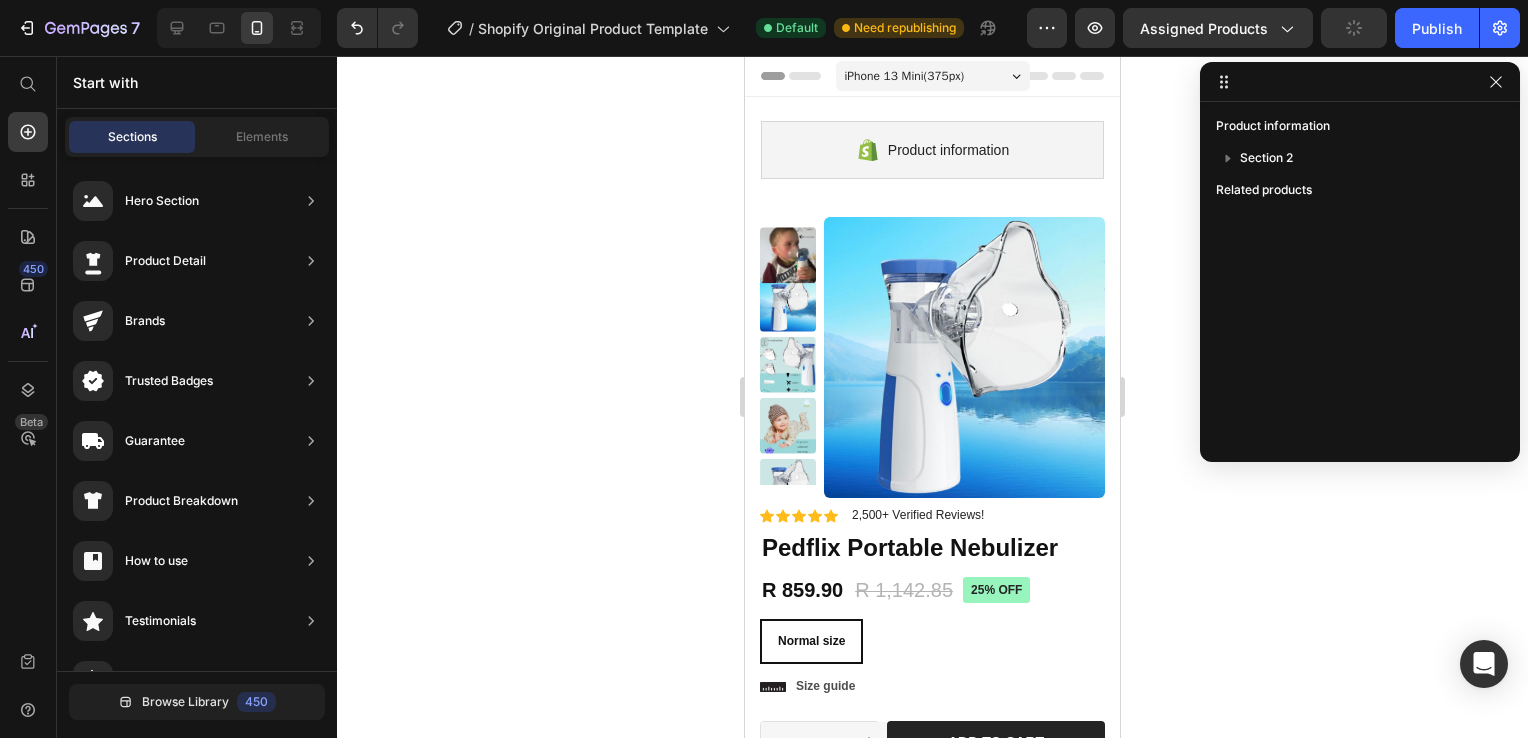 scroll, scrollTop: 0, scrollLeft: 0, axis: both 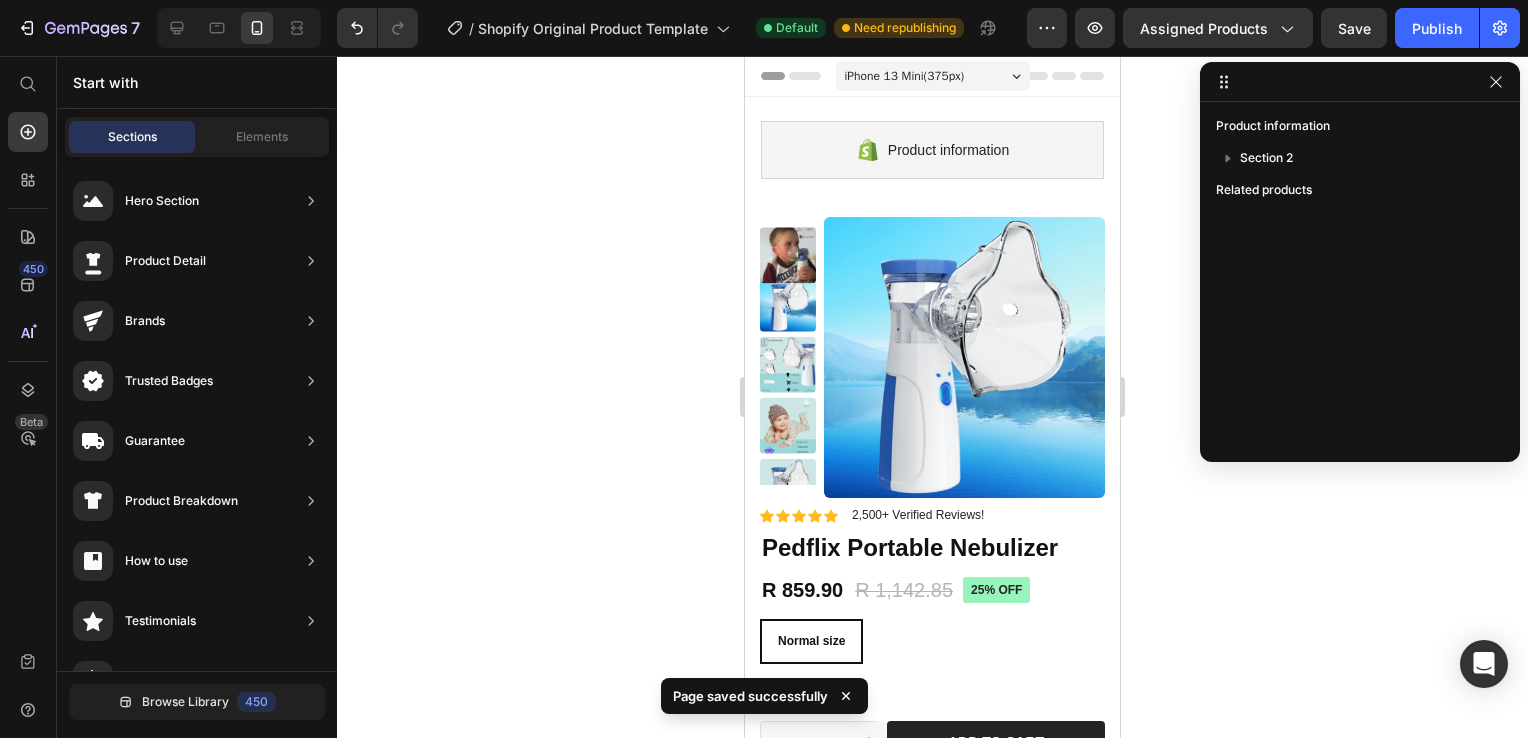 click 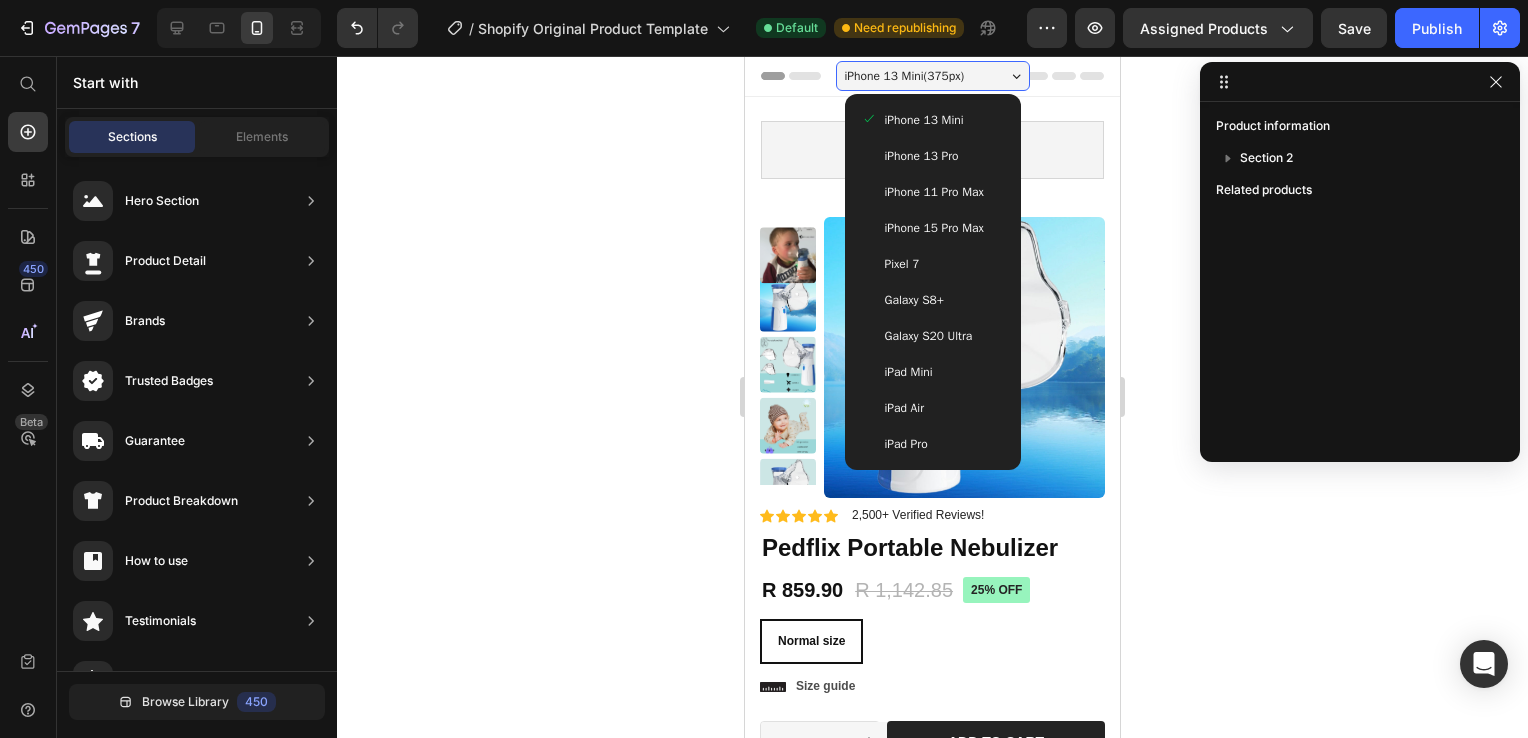 click 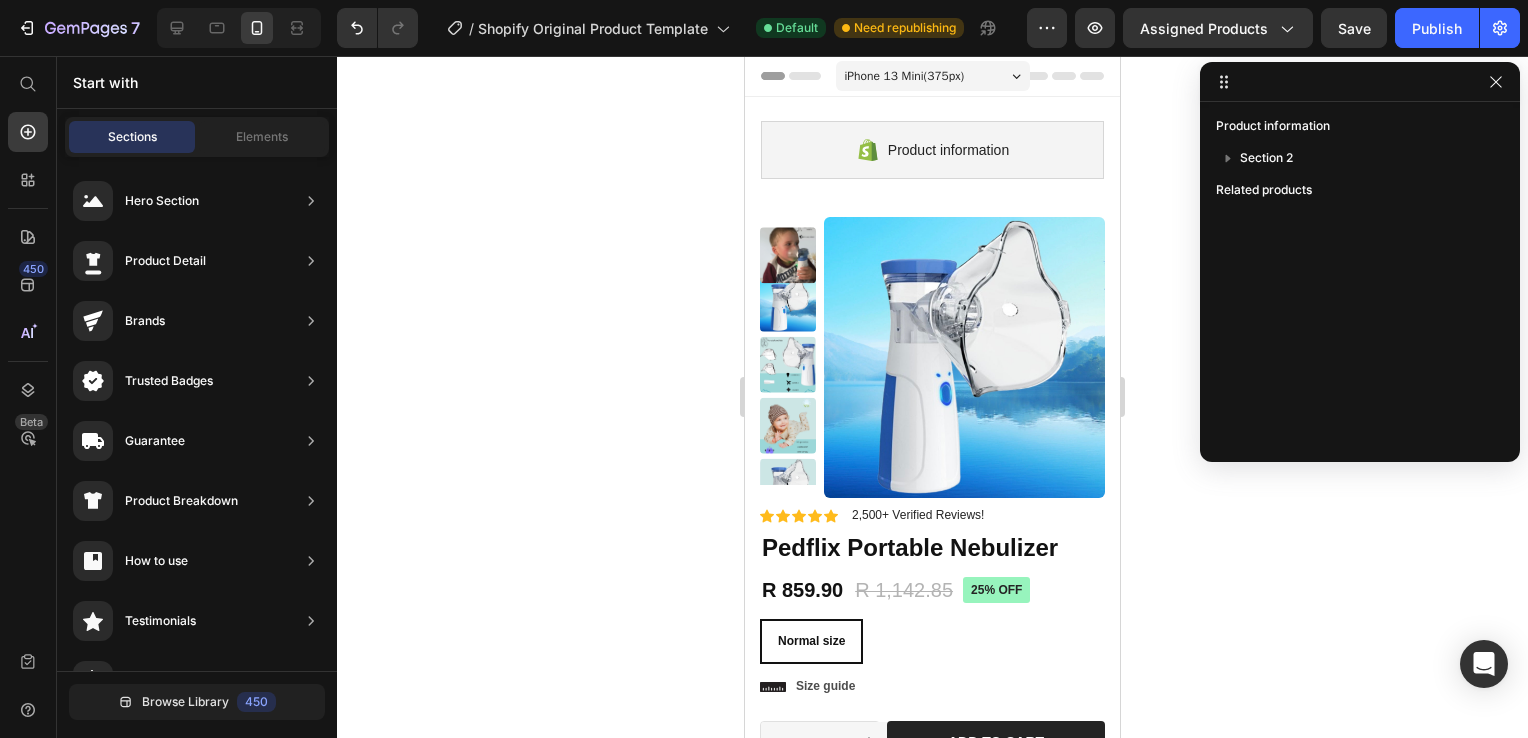 click on "iPhone 13 Mini  ( 375 px)" at bounding box center [905, 76] 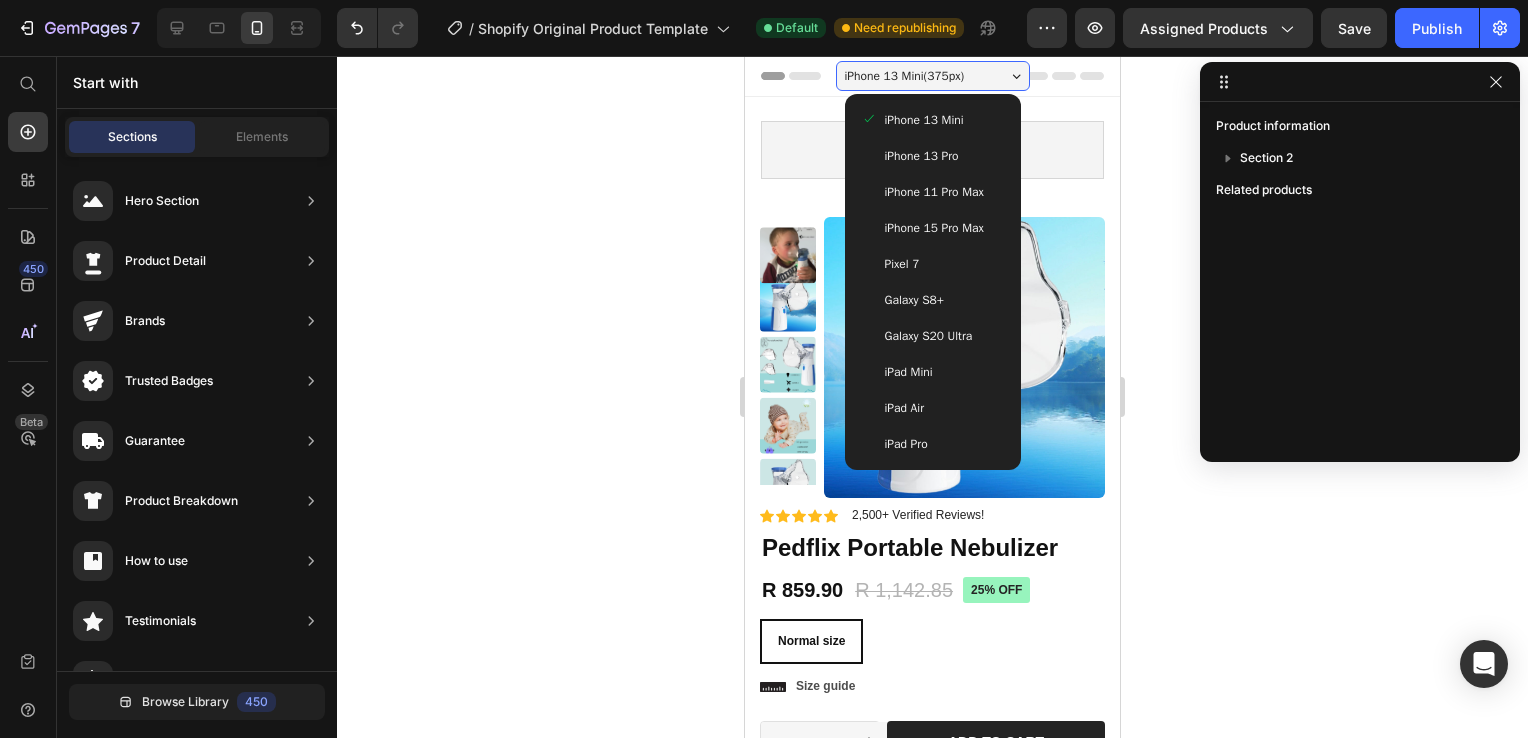 click on "iPhone 11 Pro Max" at bounding box center (934, 192) 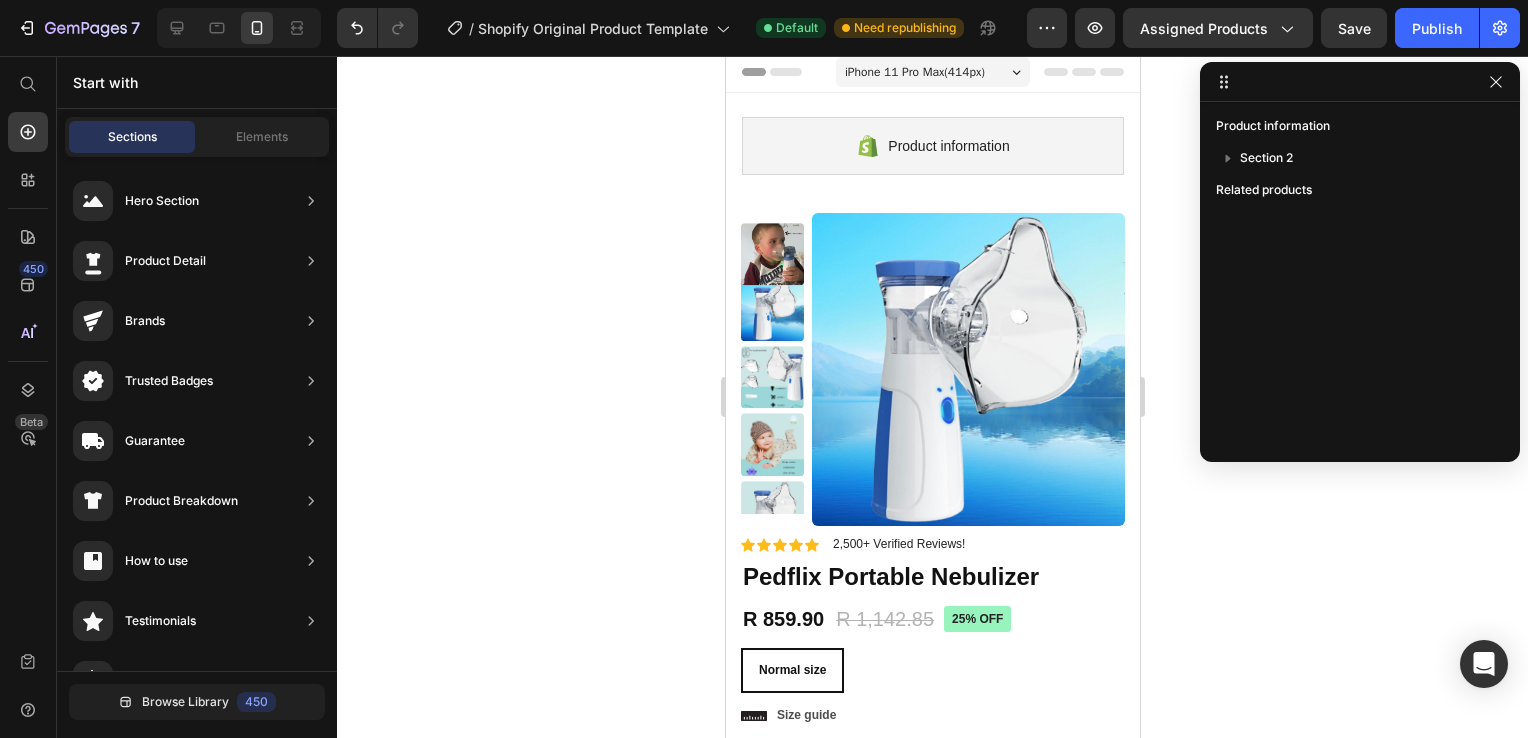 scroll, scrollTop: 3, scrollLeft: 0, axis: vertical 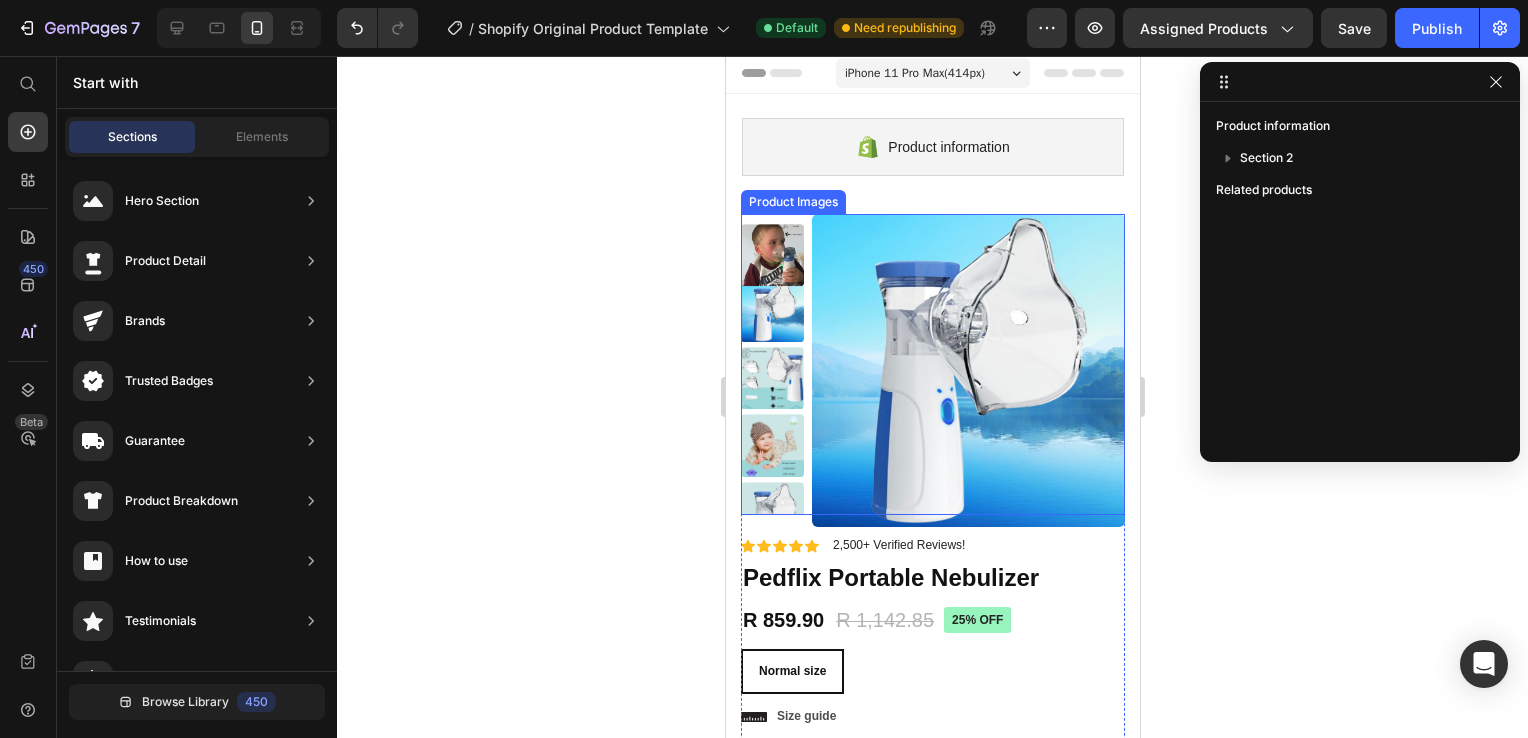 click at bounding box center (771, 255) 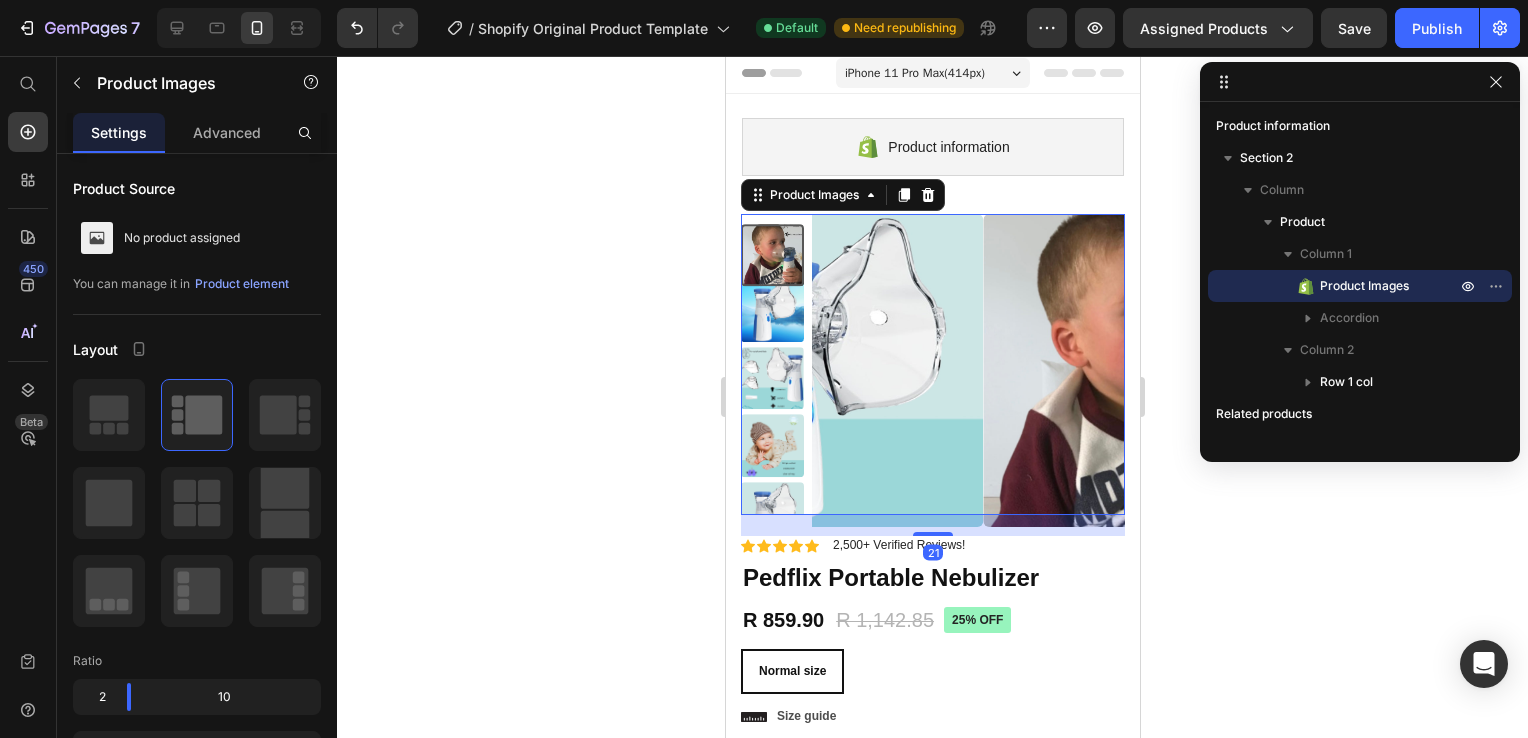 click at bounding box center [771, 310] 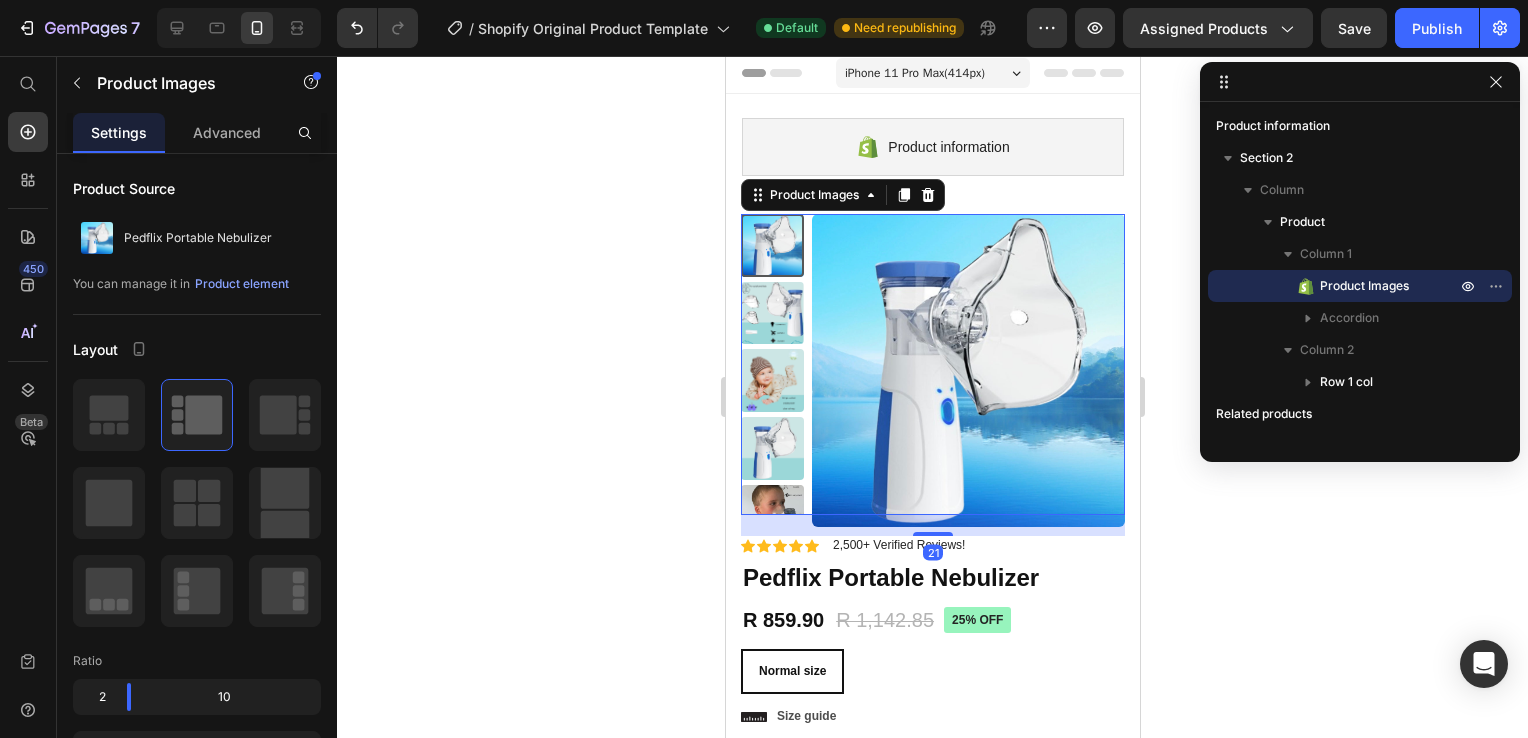 scroll, scrollTop: 1, scrollLeft: 0, axis: vertical 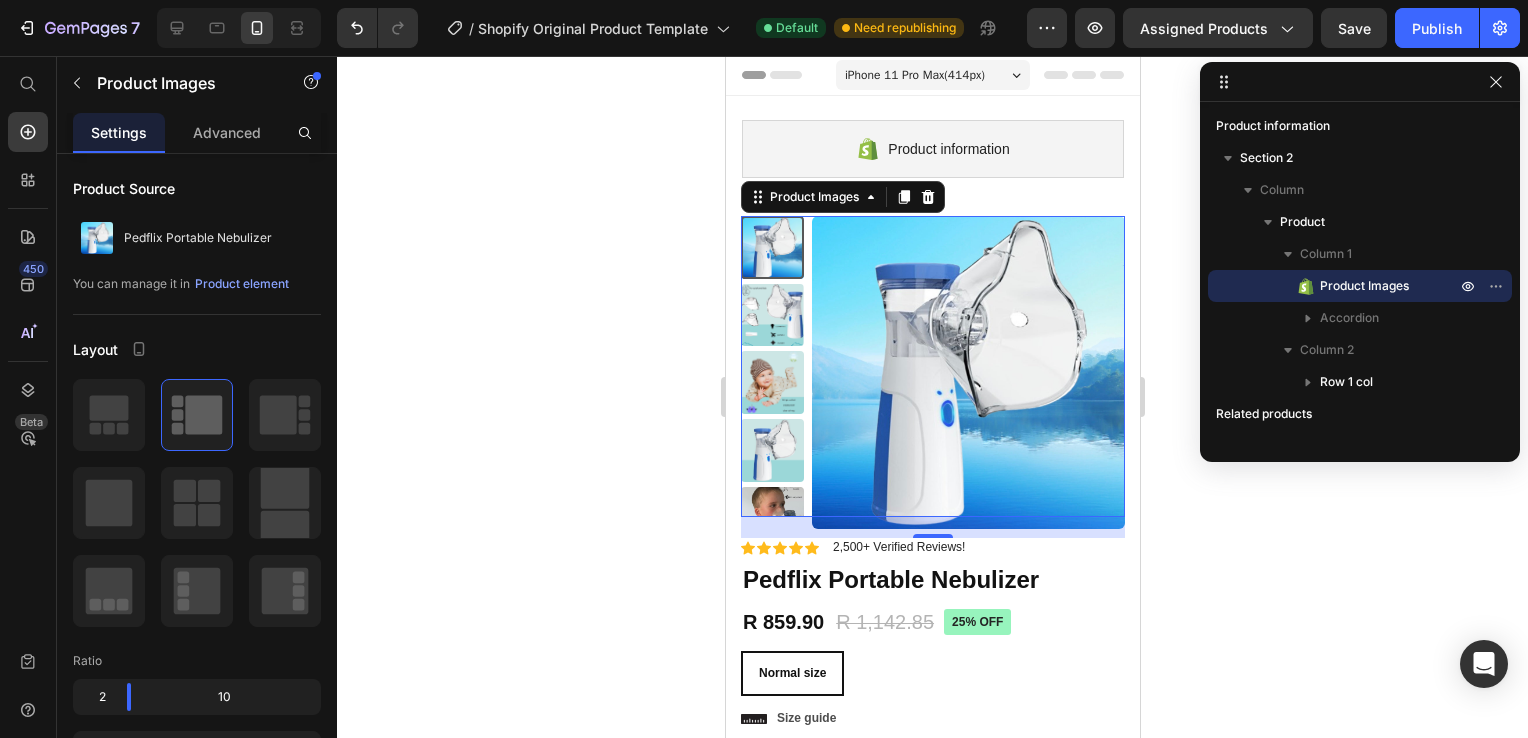click at bounding box center [771, 382] 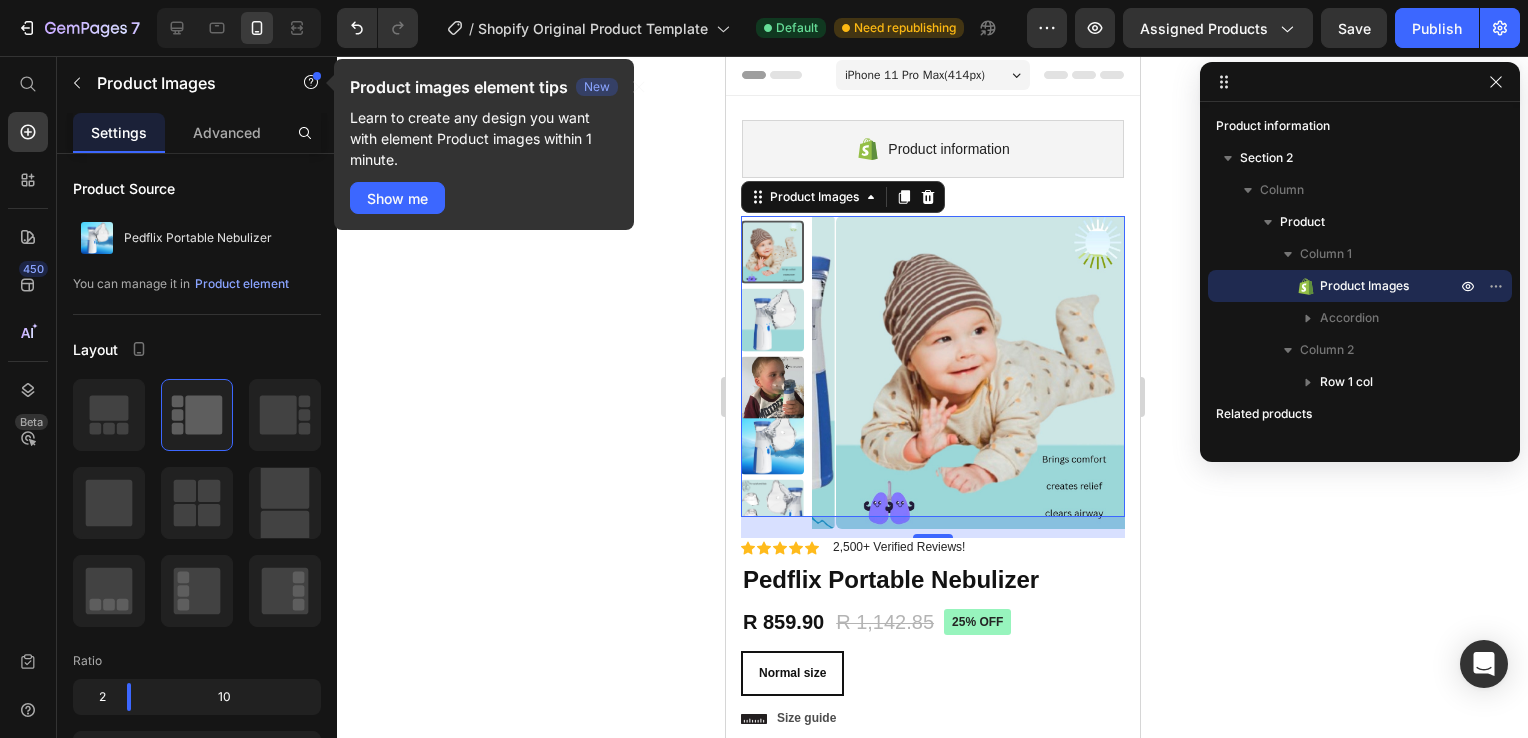 click 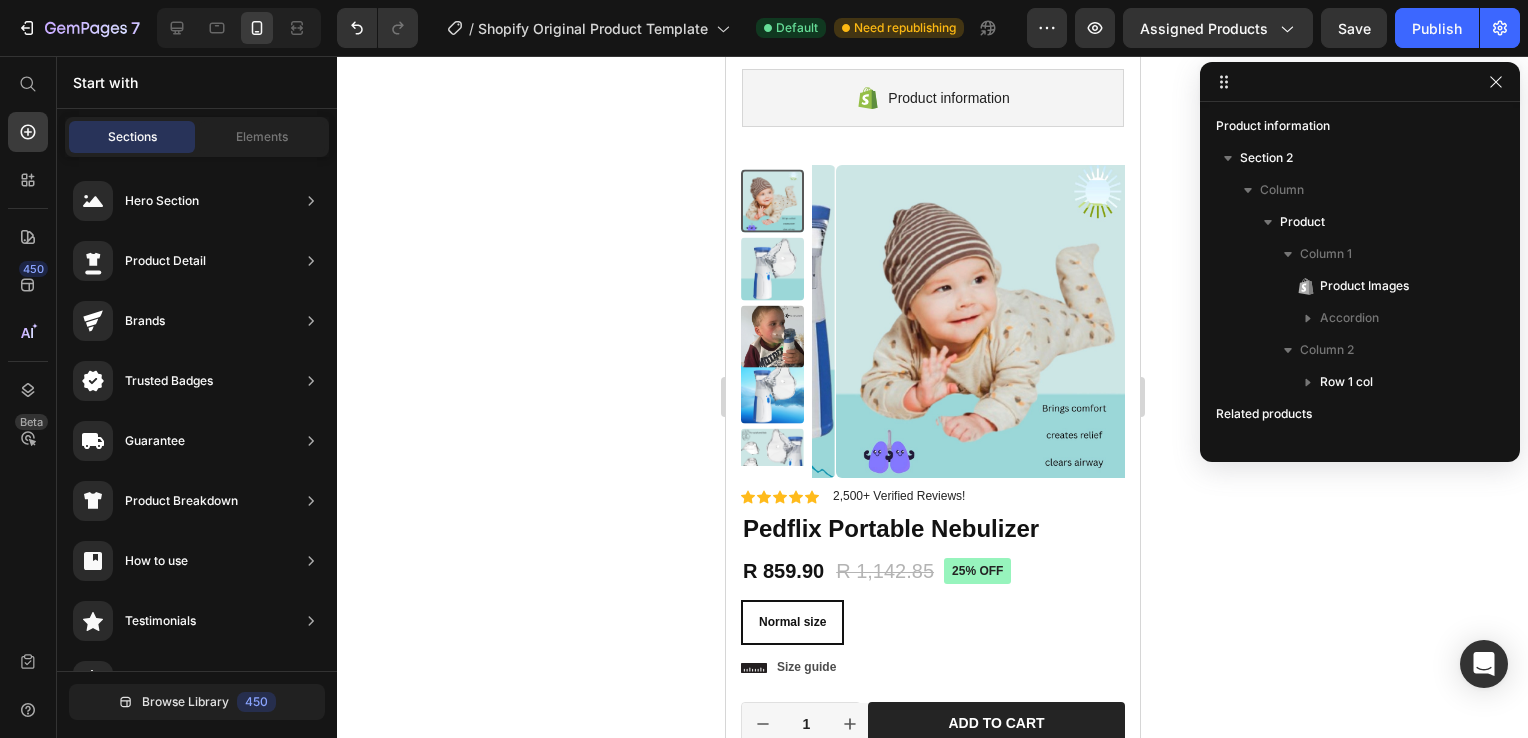 scroll, scrollTop: 50, scrollLeft: 0, axis: vertical 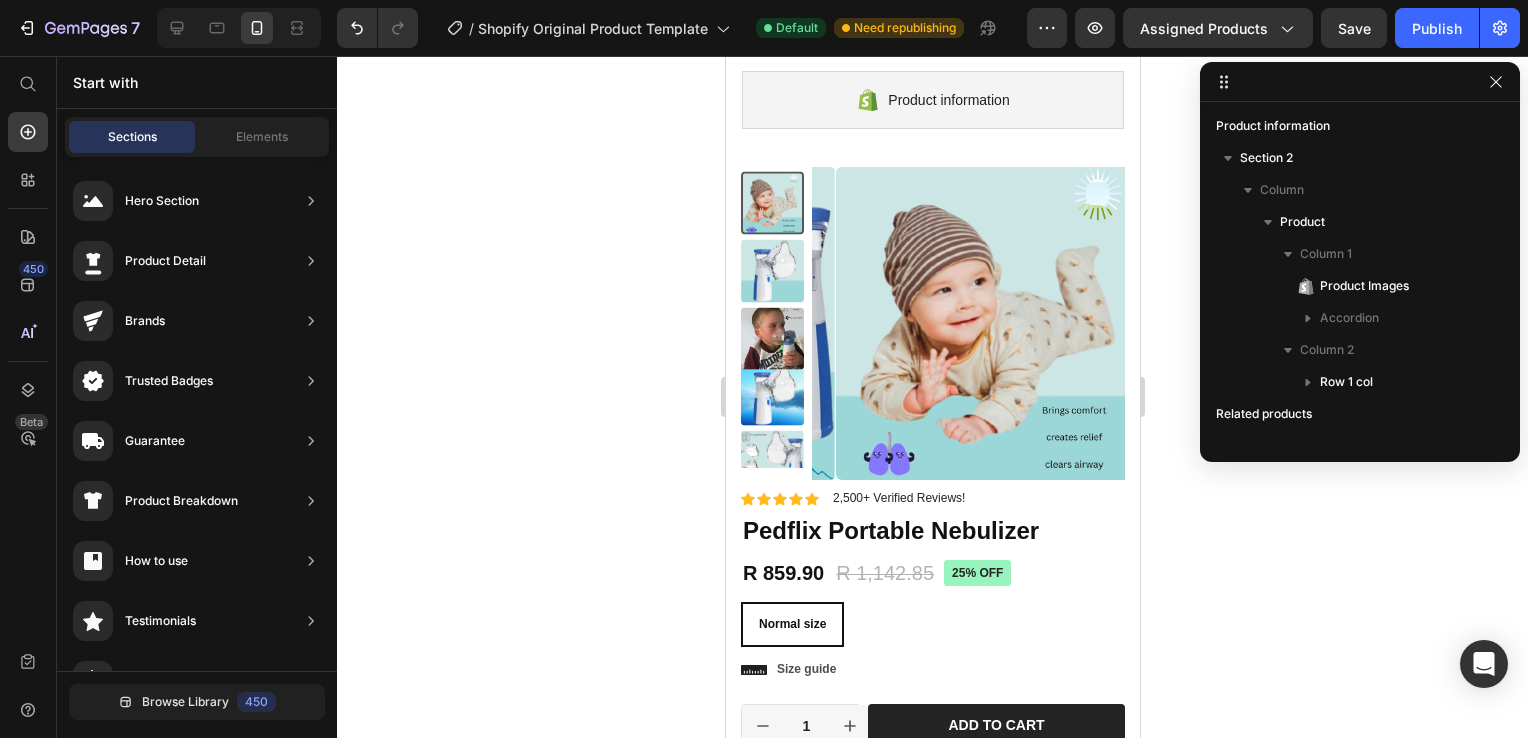drag, startPoint x: 1132, startPoint y: 242, endPoint x: 1905, endPoint y: 318, distance: 776.7271 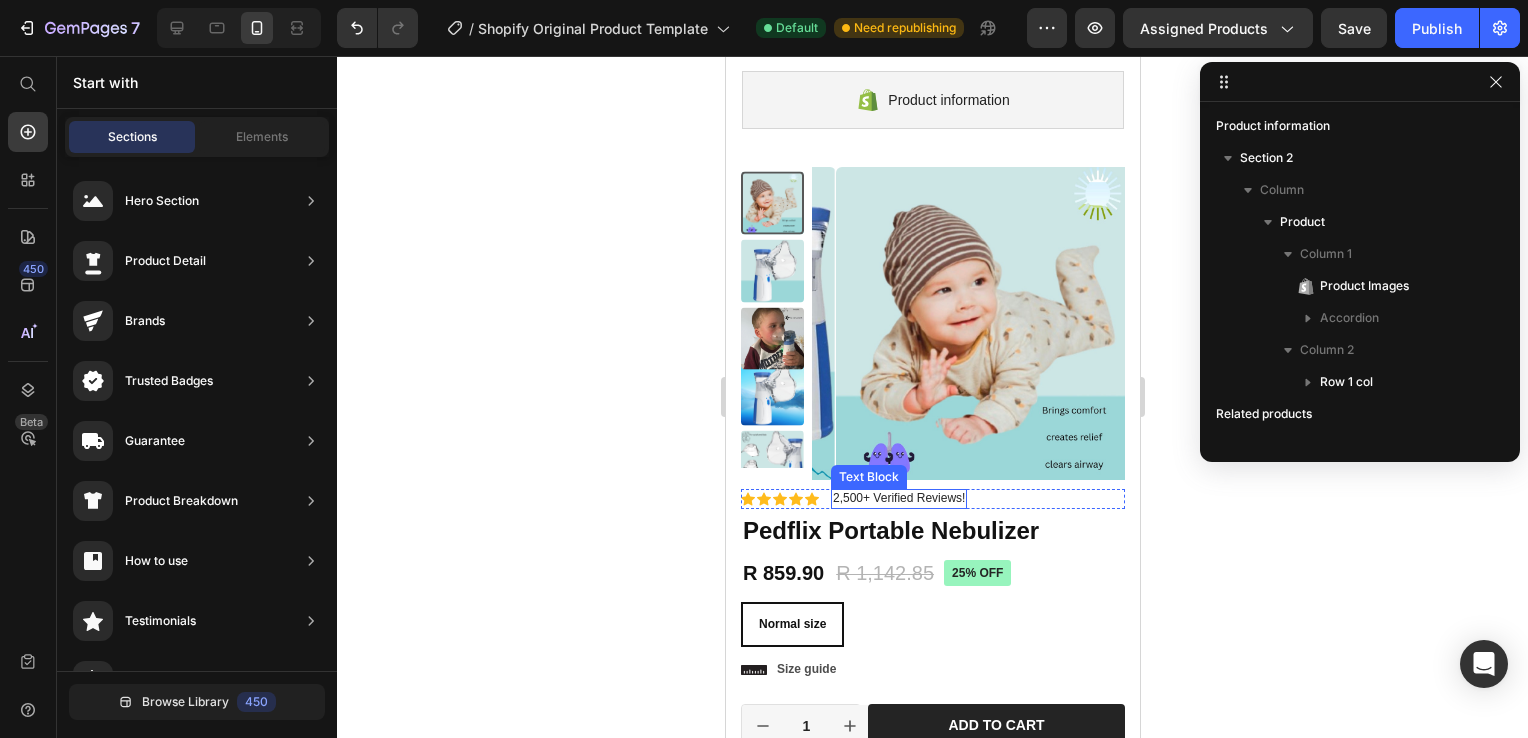 click on "2,500+ Verified Reviews!" at bounding box center (898, 499) 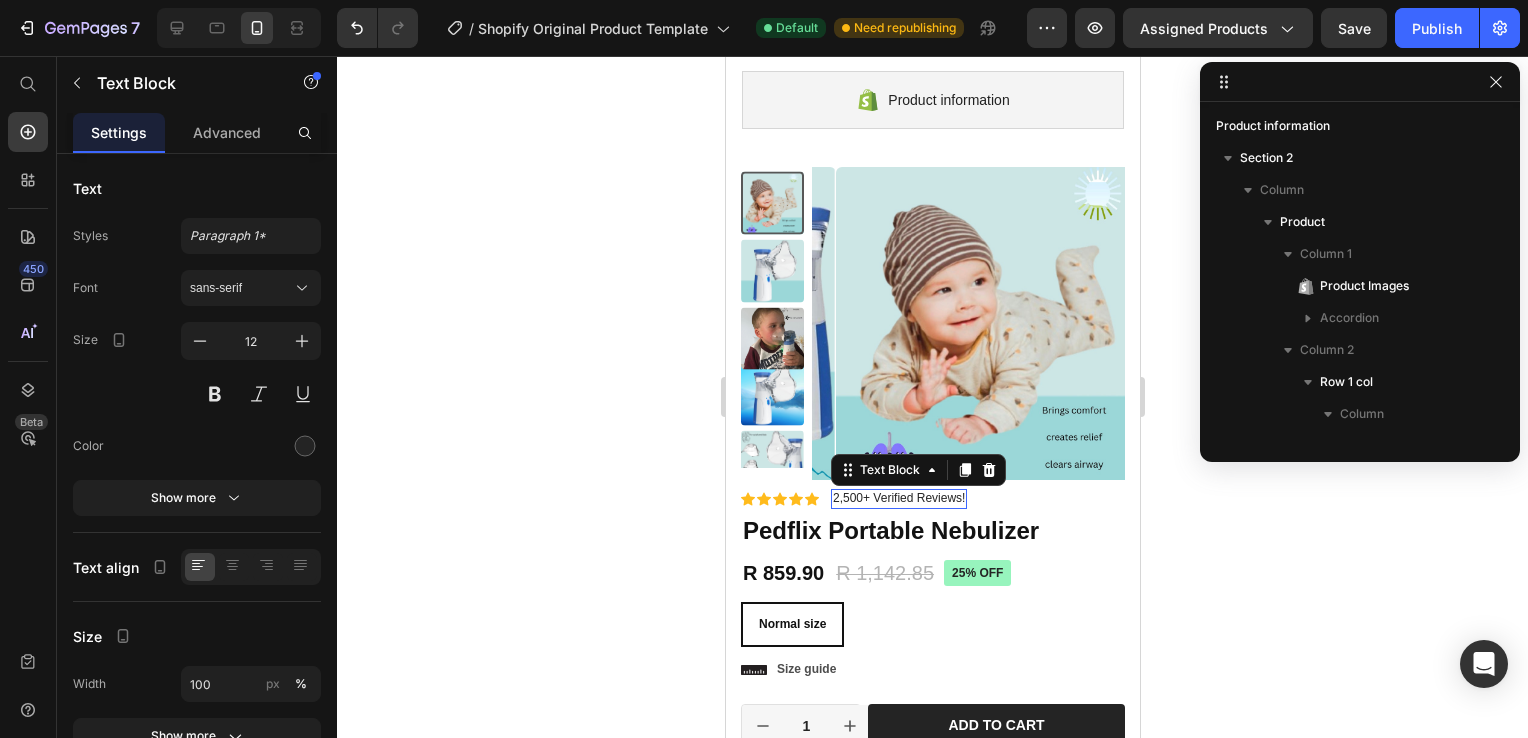 scroll, scrollTop: 314, scrollLeft: 0, axis: vertical 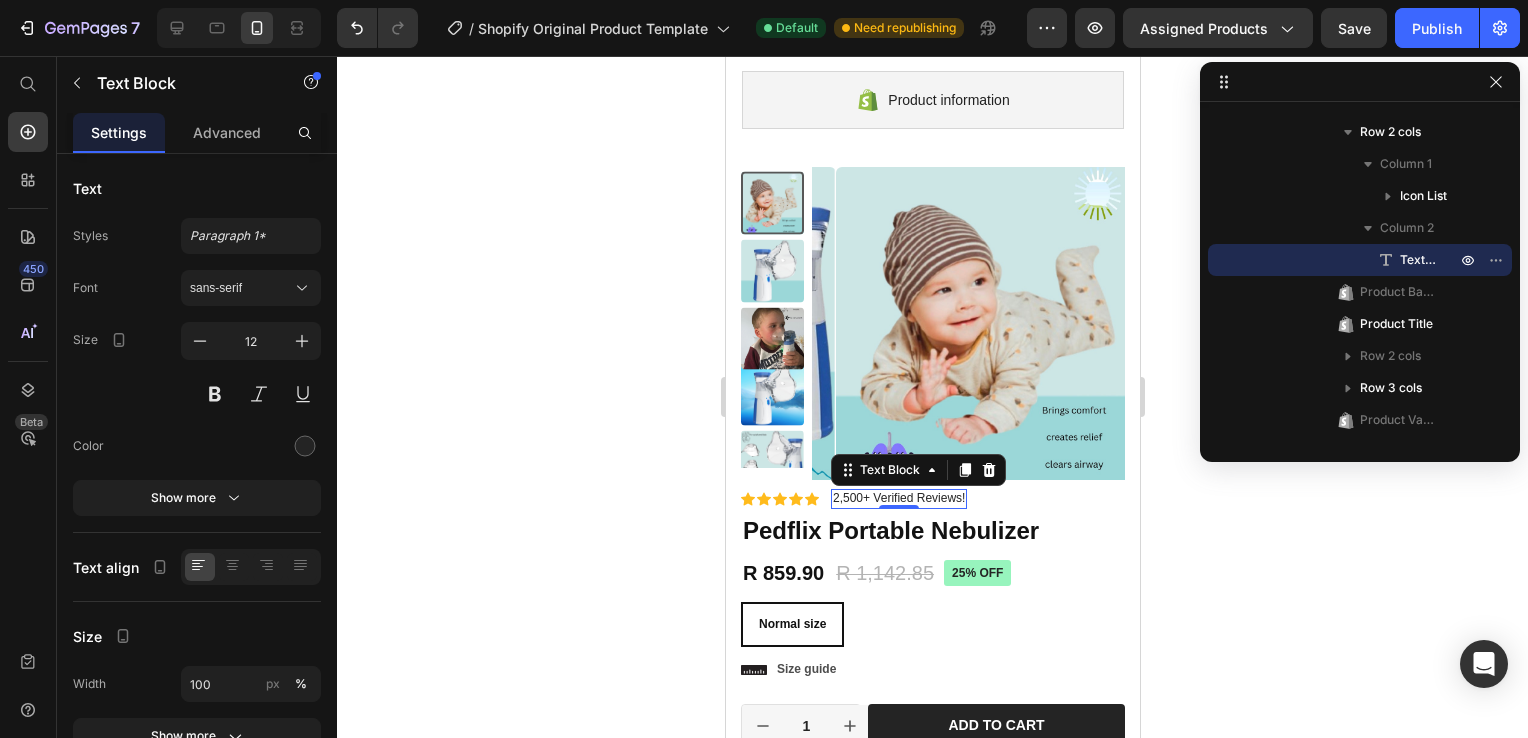 click on "2,500+ Verified Reviews!" at bounding box center [898, 499] 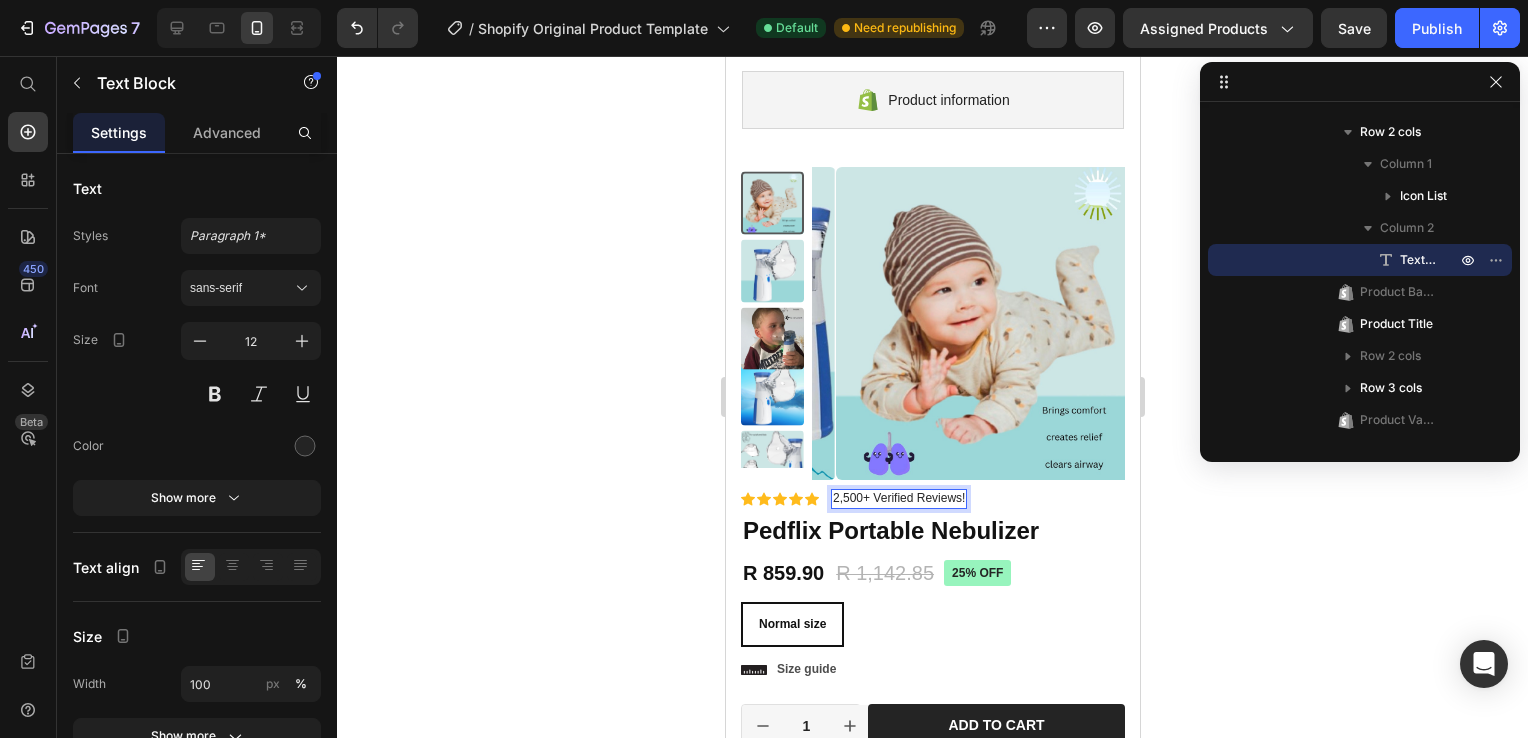click on "2,500+ Verified Reviews!" at bounding box center [898, 499] 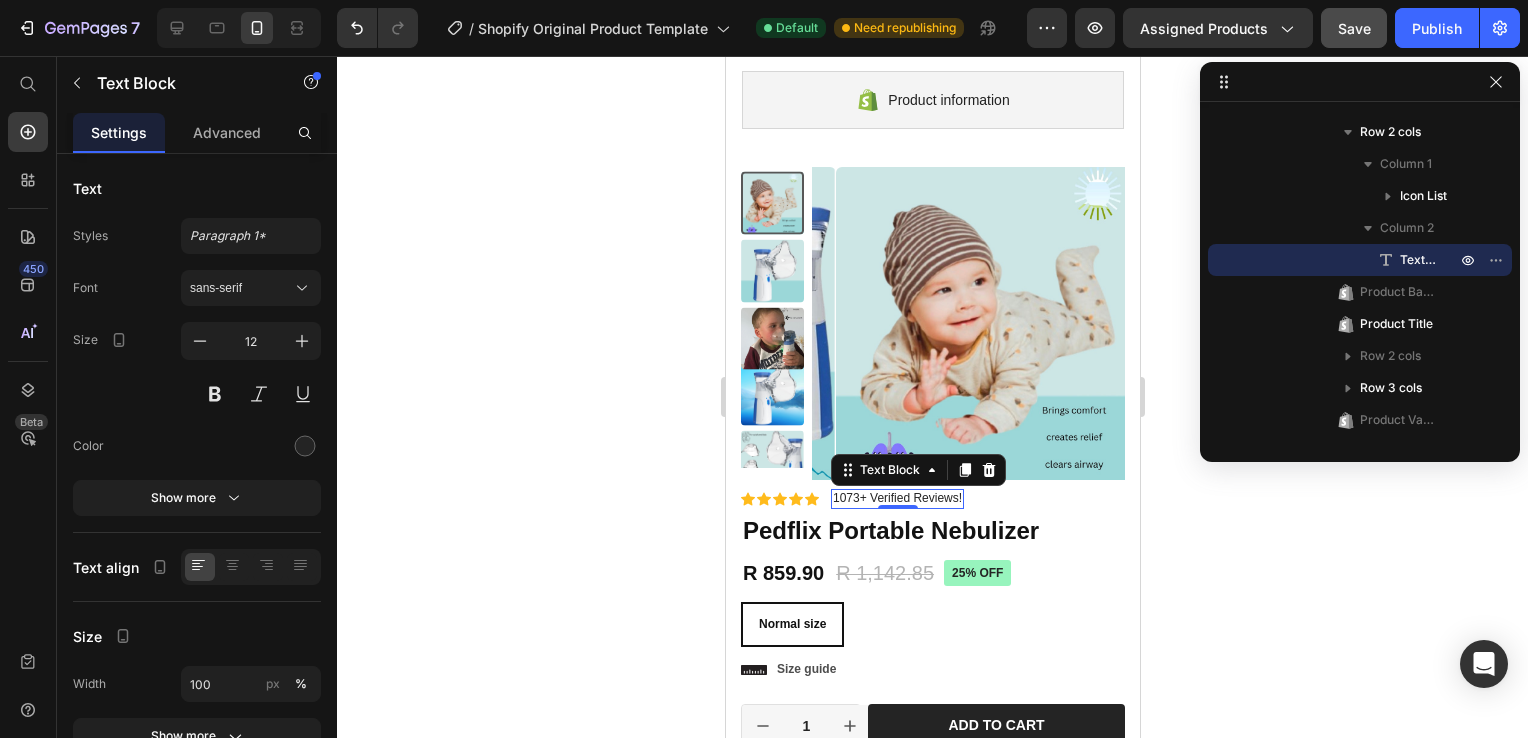 click on "1073+ Verified Reviews!" at bounding box center [896, 499] 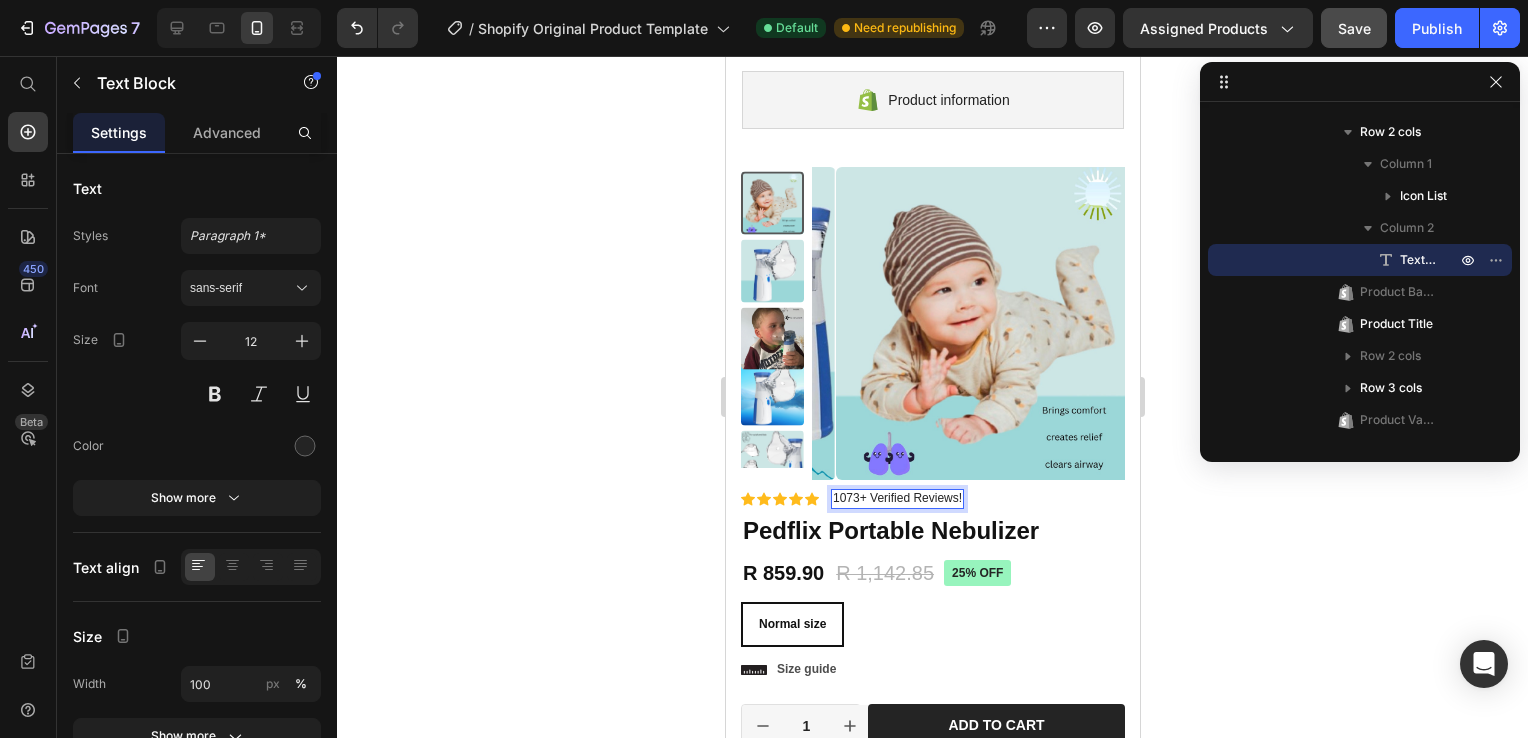 click on "1073+ Verified Reviews!" at bounding box center (896, 499) 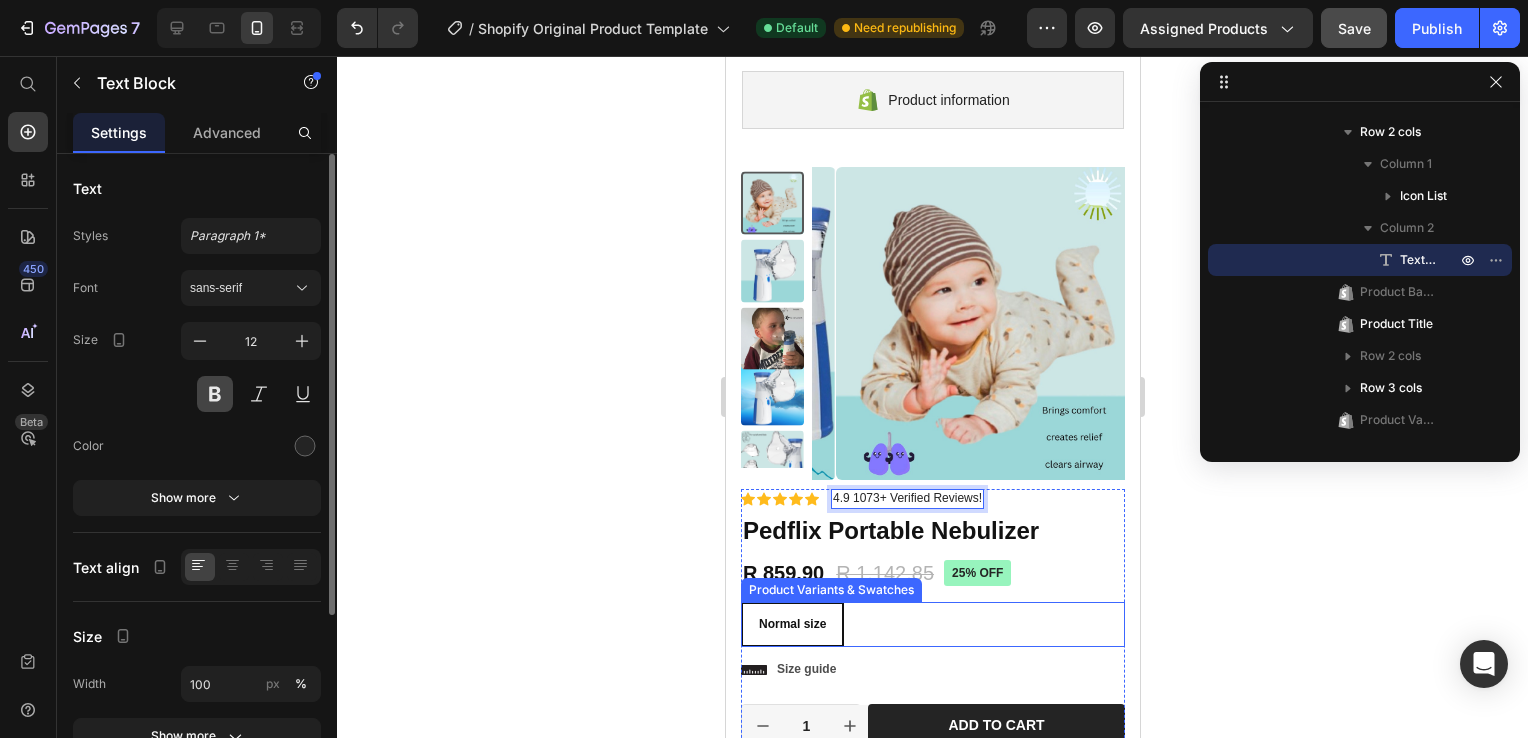click at bounding box center (215, 394) 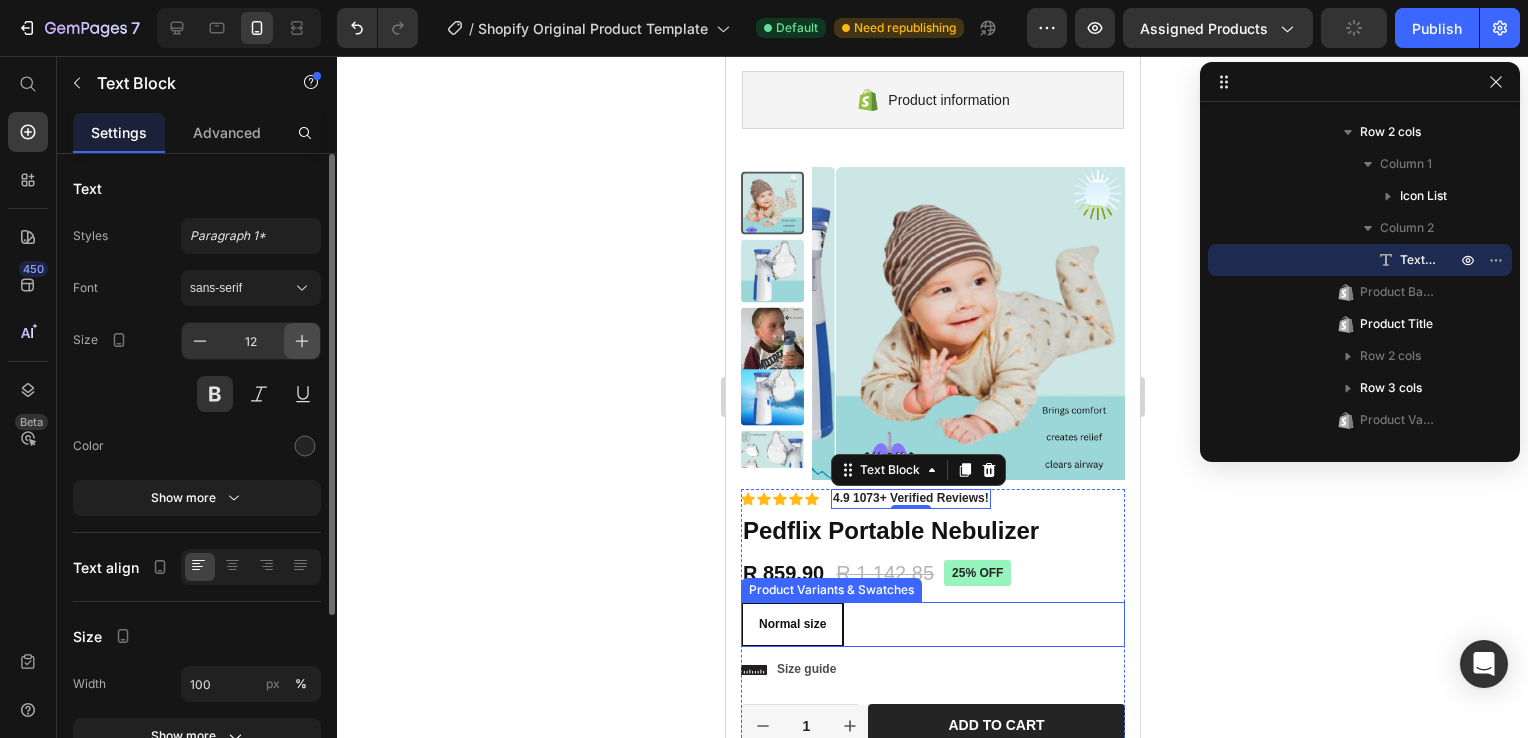 click 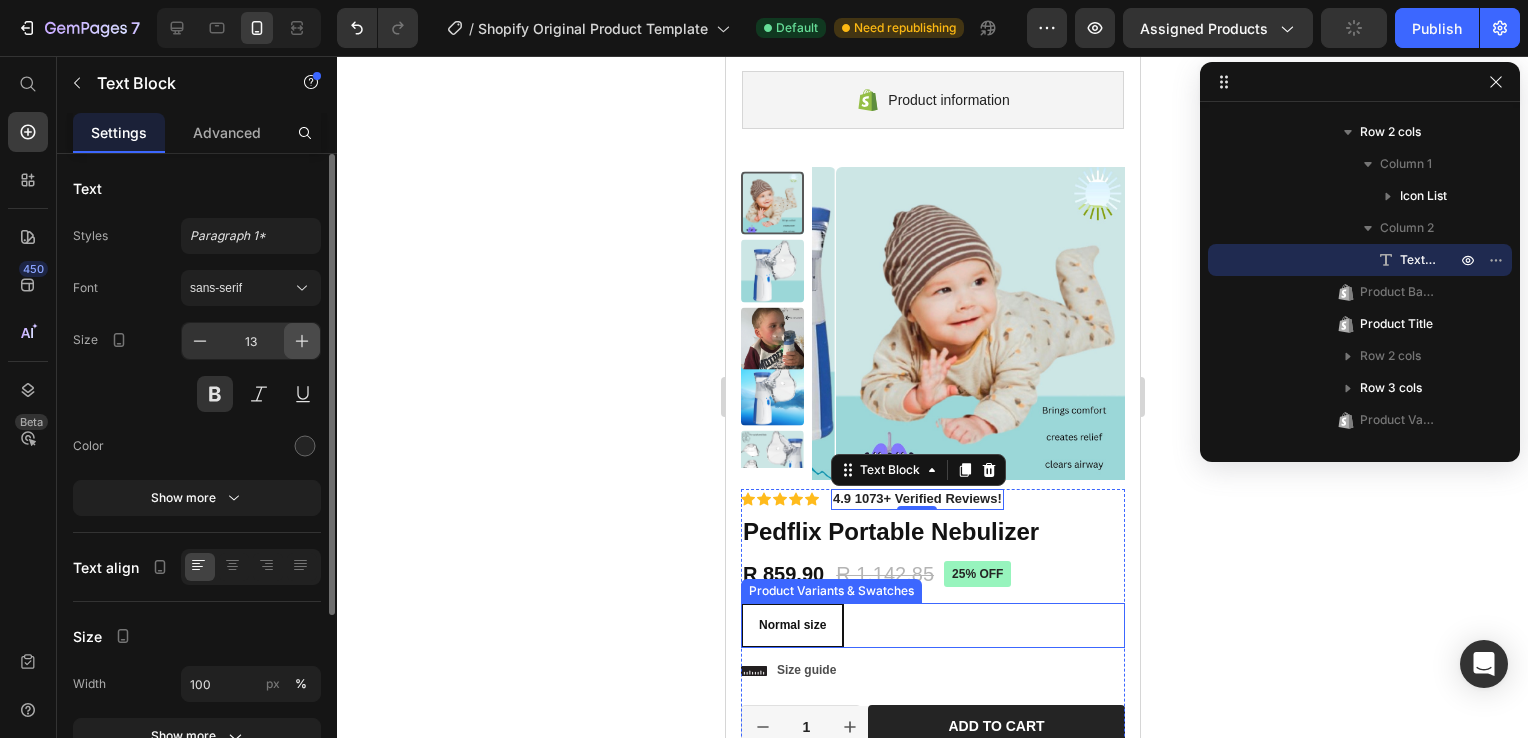 click 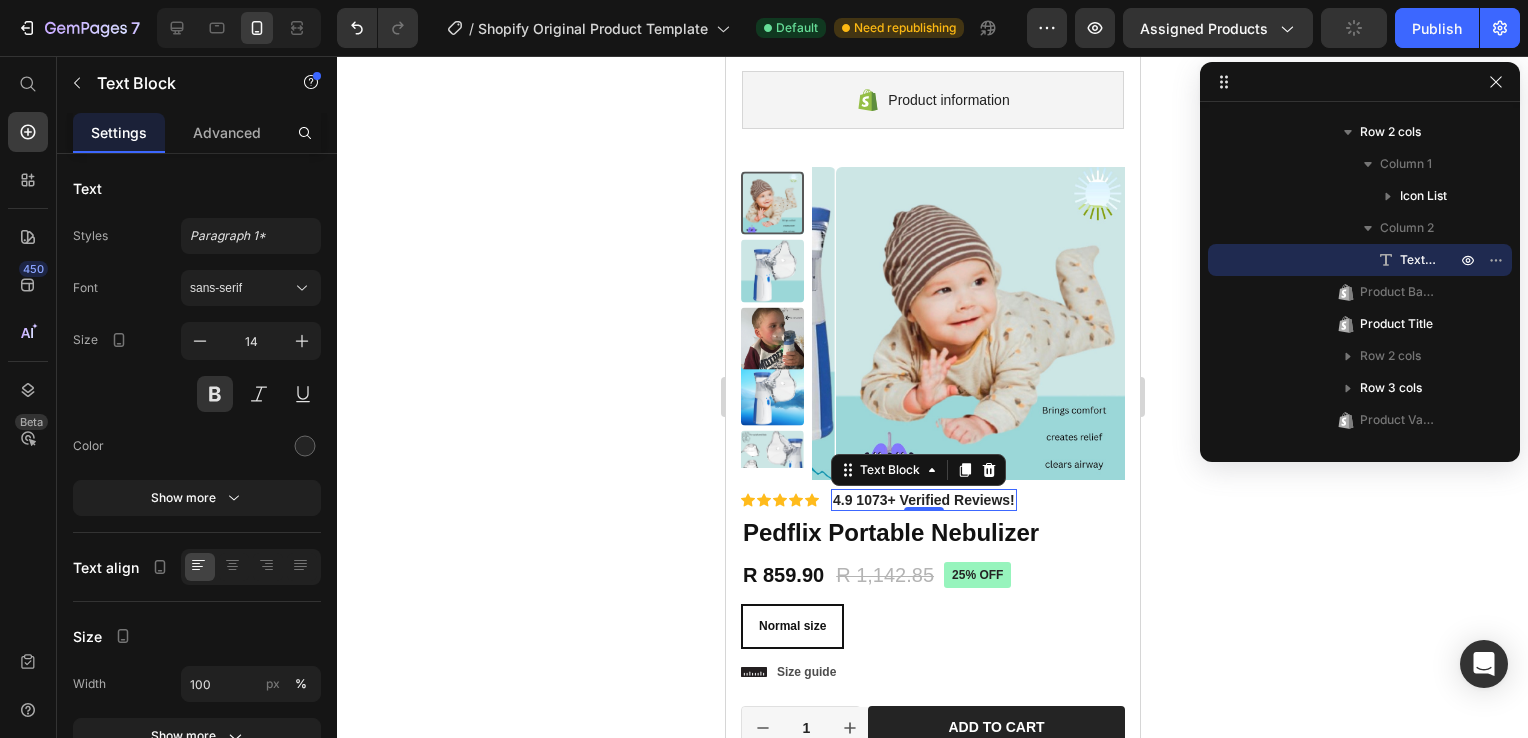 click 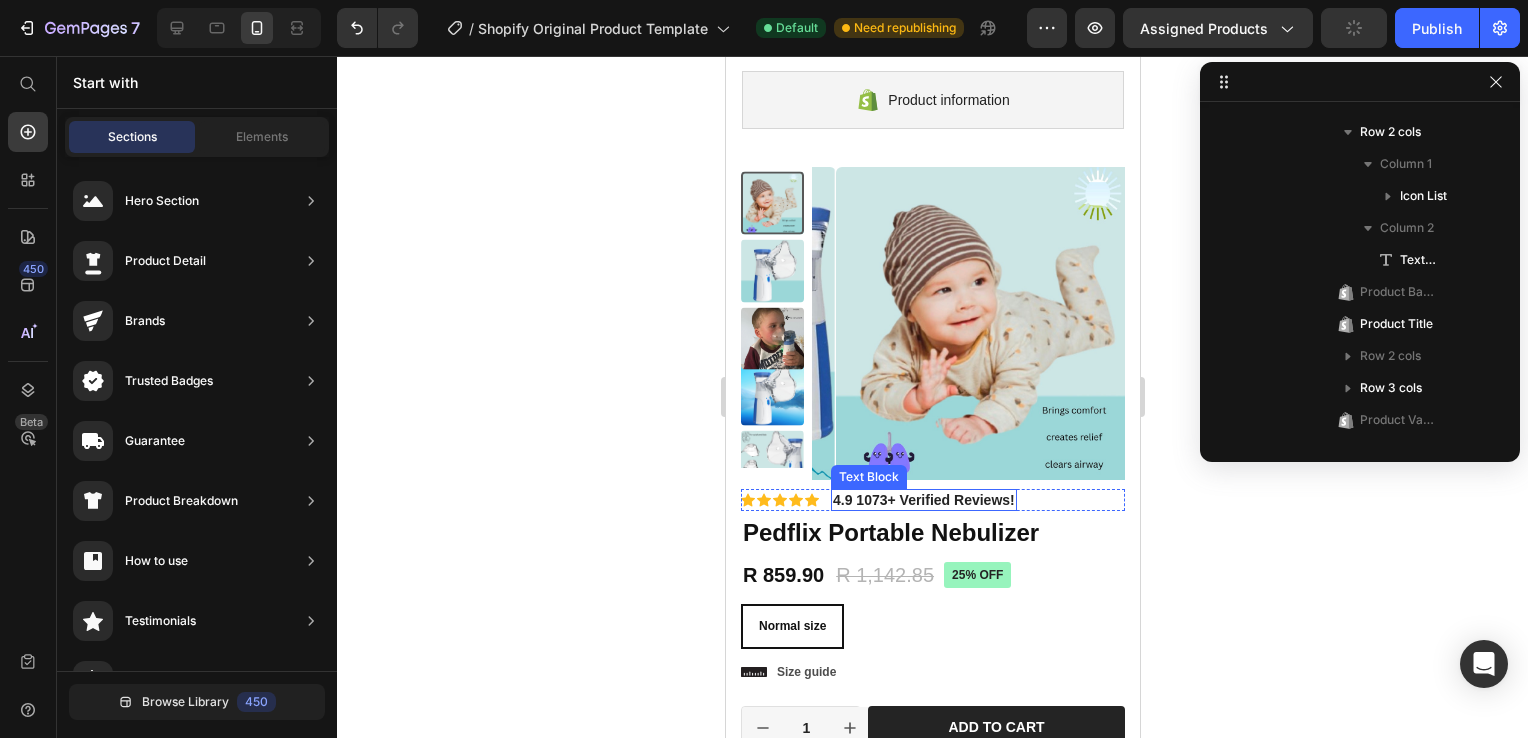 click on "4.9 1073+ Verified Reviews!" at bounding box center [923, 500] 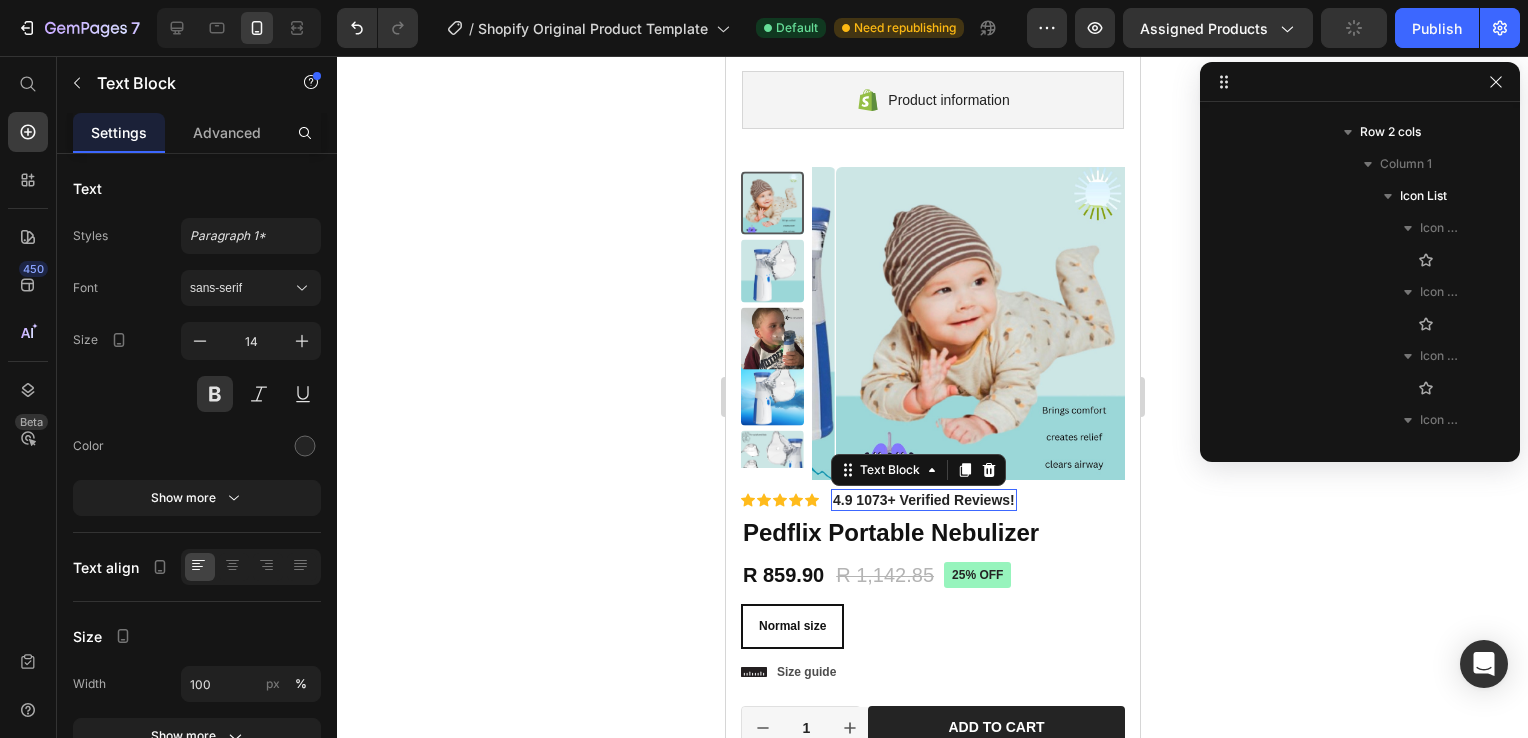 scroll, scrollTop: 634, scrollLeft: 0, axis: vertical 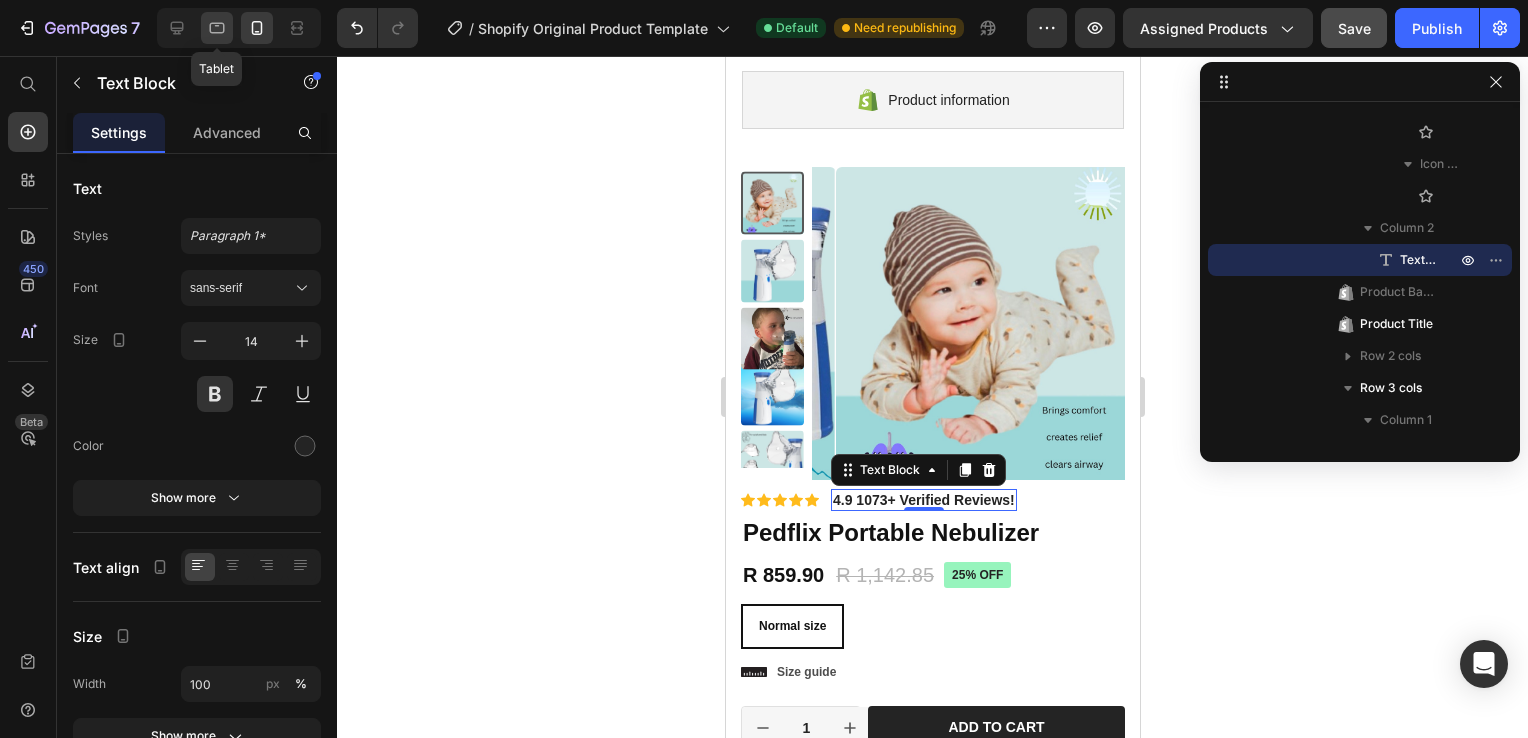click 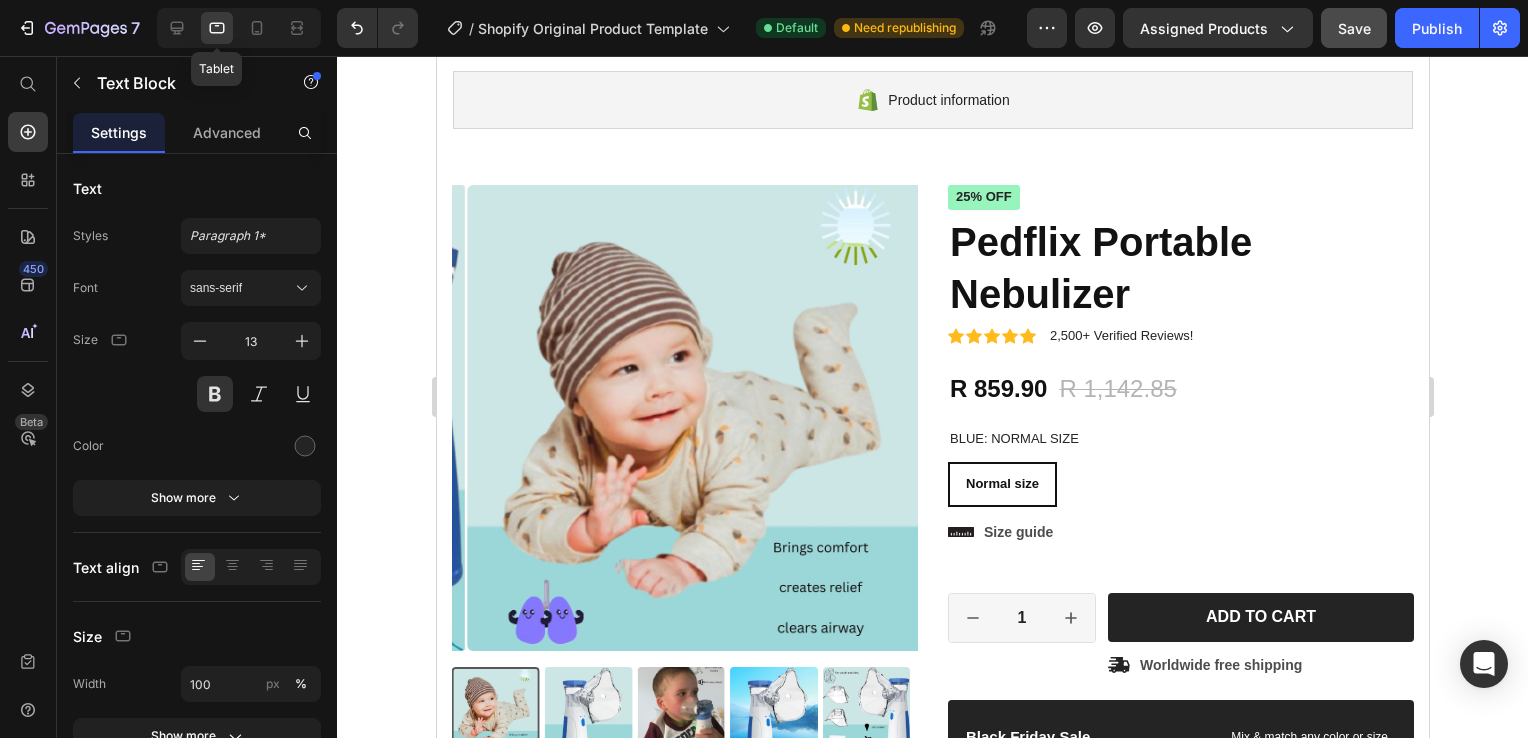radio on "false" 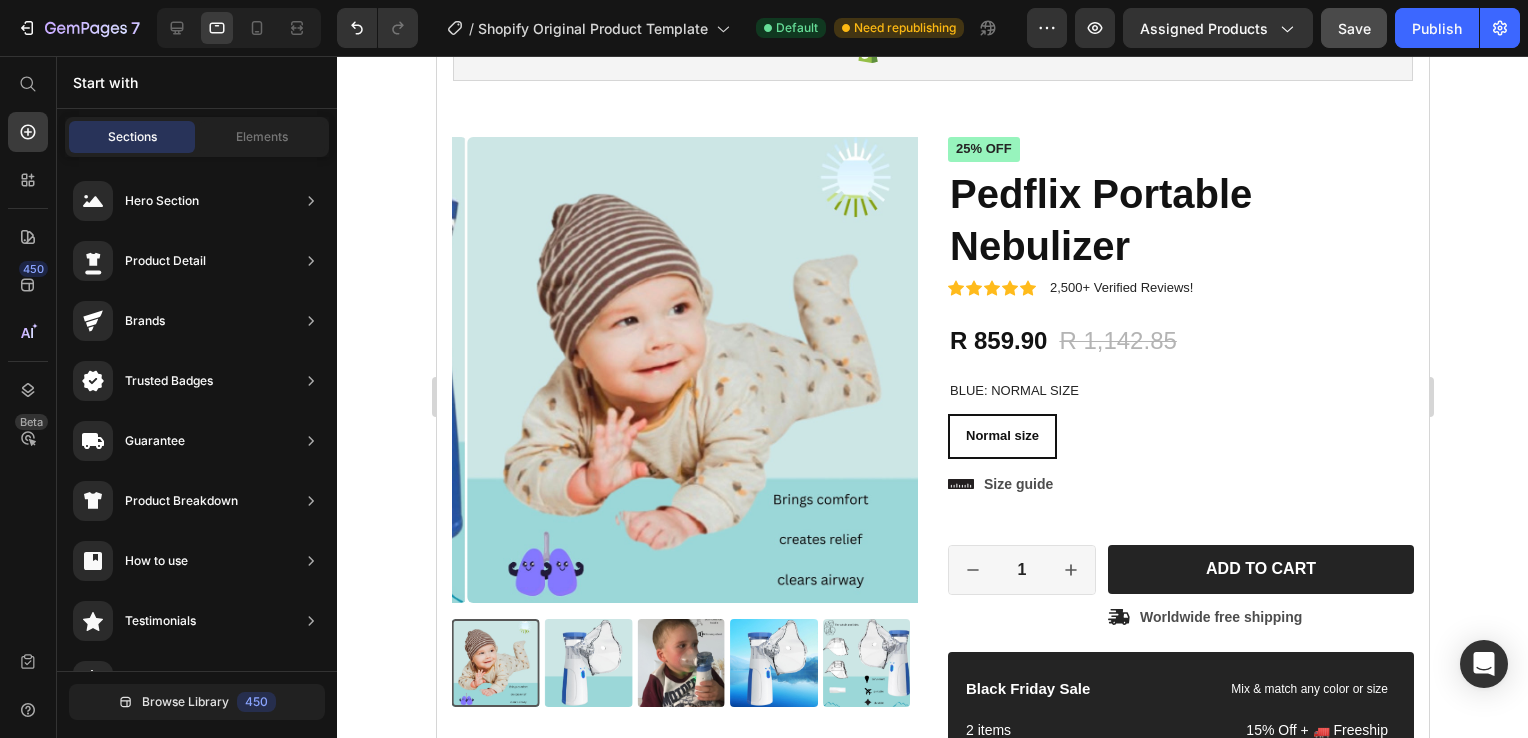 scroll, scrollTop: 100, scrollLeft: 0, axis: vertical 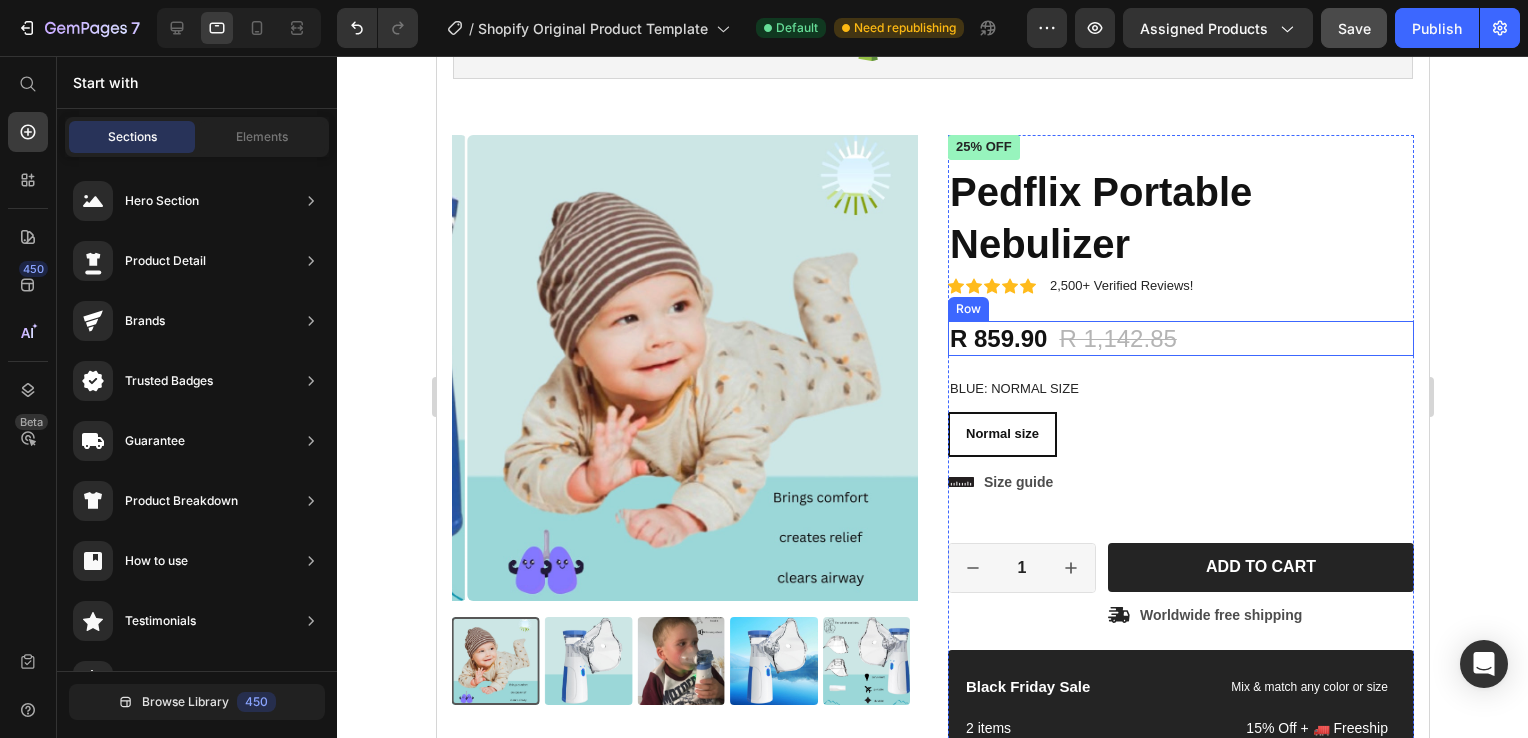click on "R 859.90 Product Price R 1,142.85 Product Price 25% off Product Badge Row" at bounding box center [1180, 338] 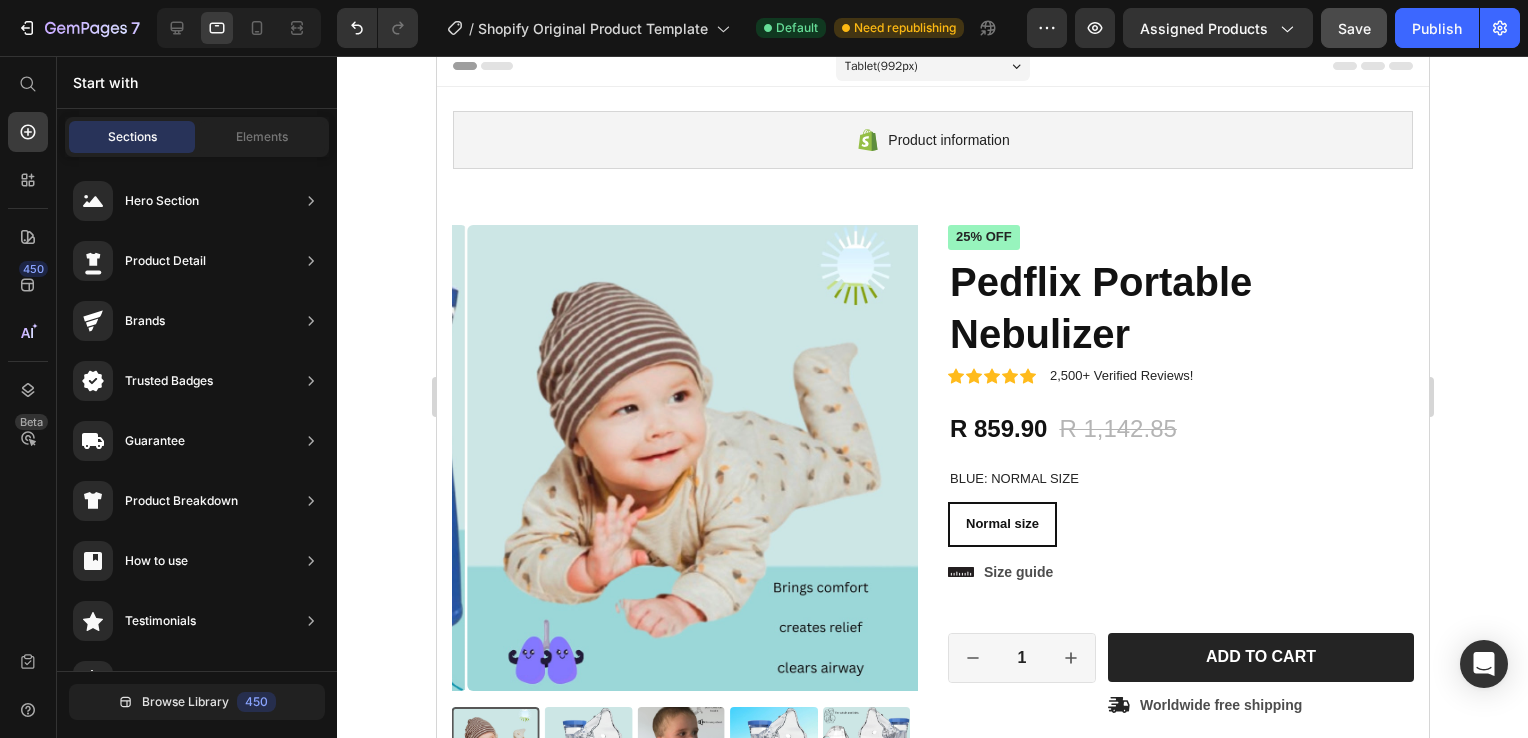 scroll, scrollTop: 0, scrollLeft: 0, axis: both 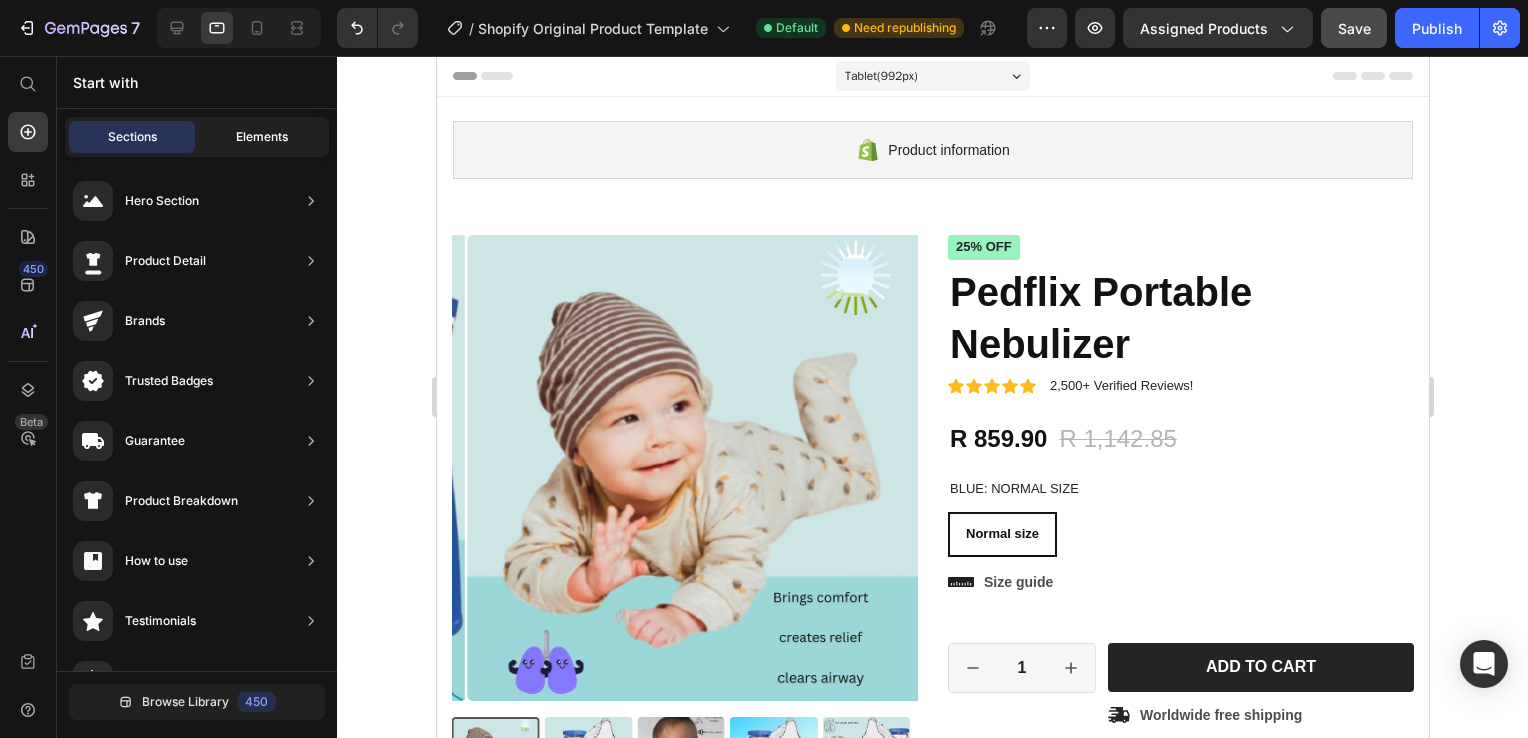 click on "Elements" at bounding box center (262, 137) 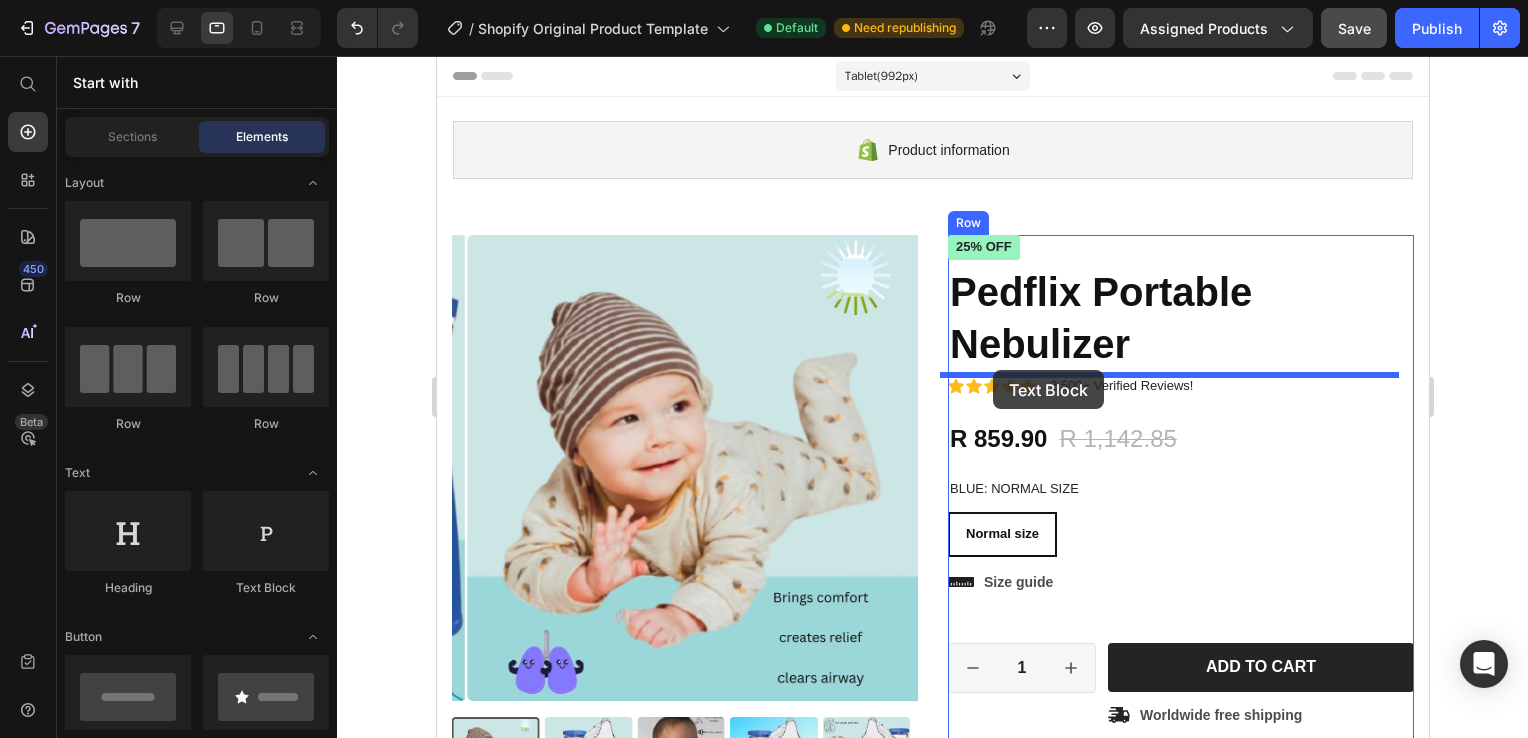 drag, startPoint x: 735, startPoint y: 599, endPoint x: 992, endPoint y: 370, distance: 344.22375 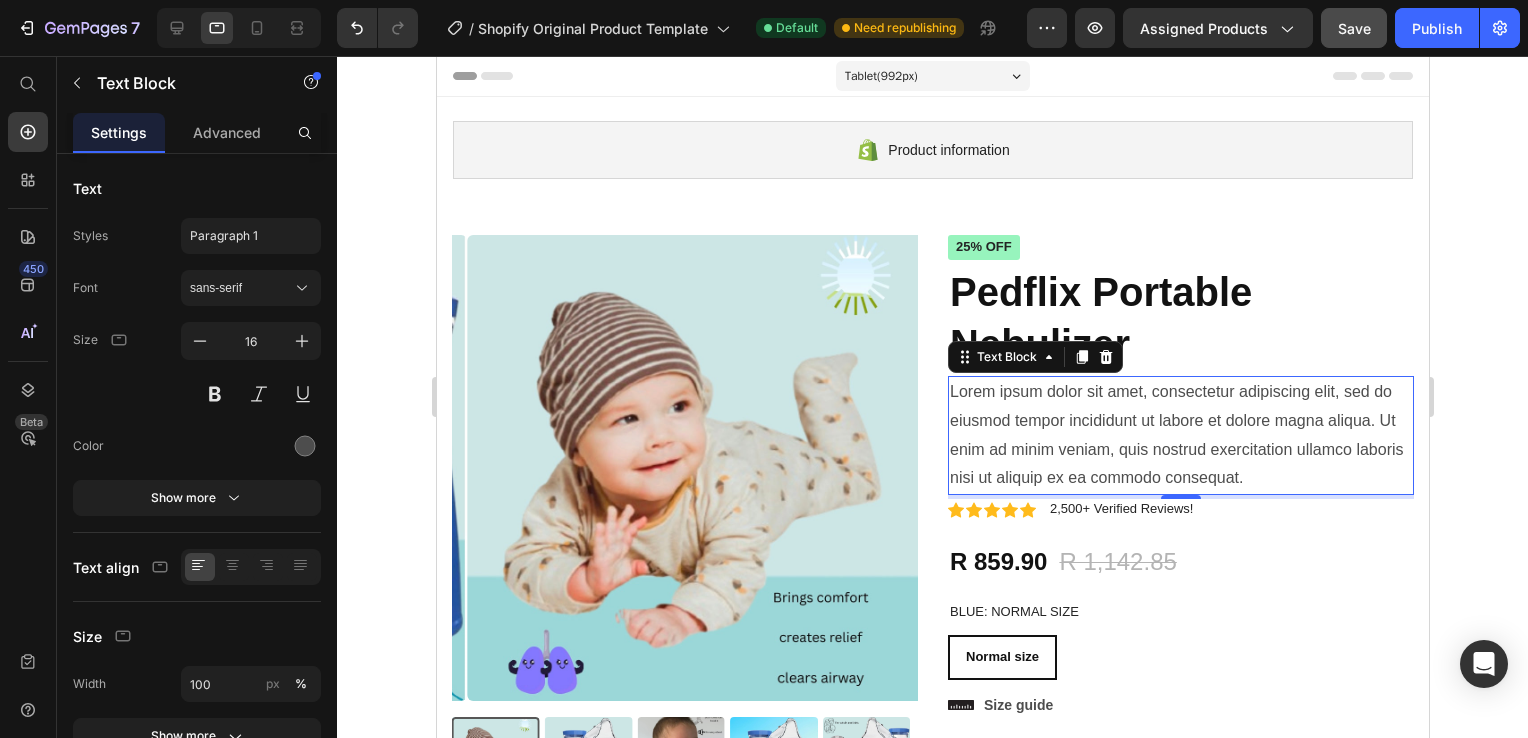 click on "Lorem ipsum dolor sit amet, consectetur adipiscing elit, sed do eiusmod tempor incididunt ut labore et dolore magna aliqua. Ut enim ad minim veniam, quis nostrud exercitation ullamco laboris nisi ut aliquip ex ea commodo consequat." at bounding box center [1180, 435] 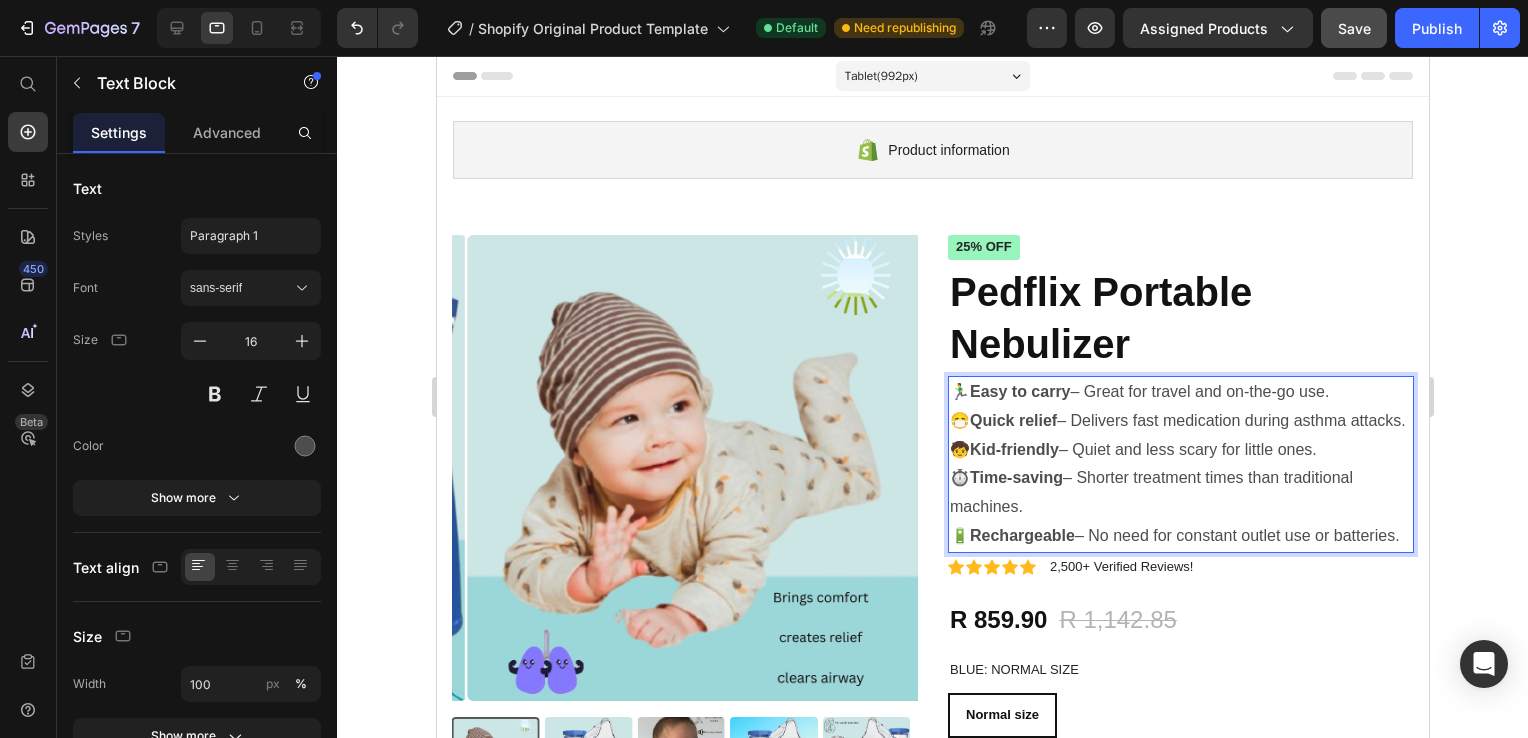 click 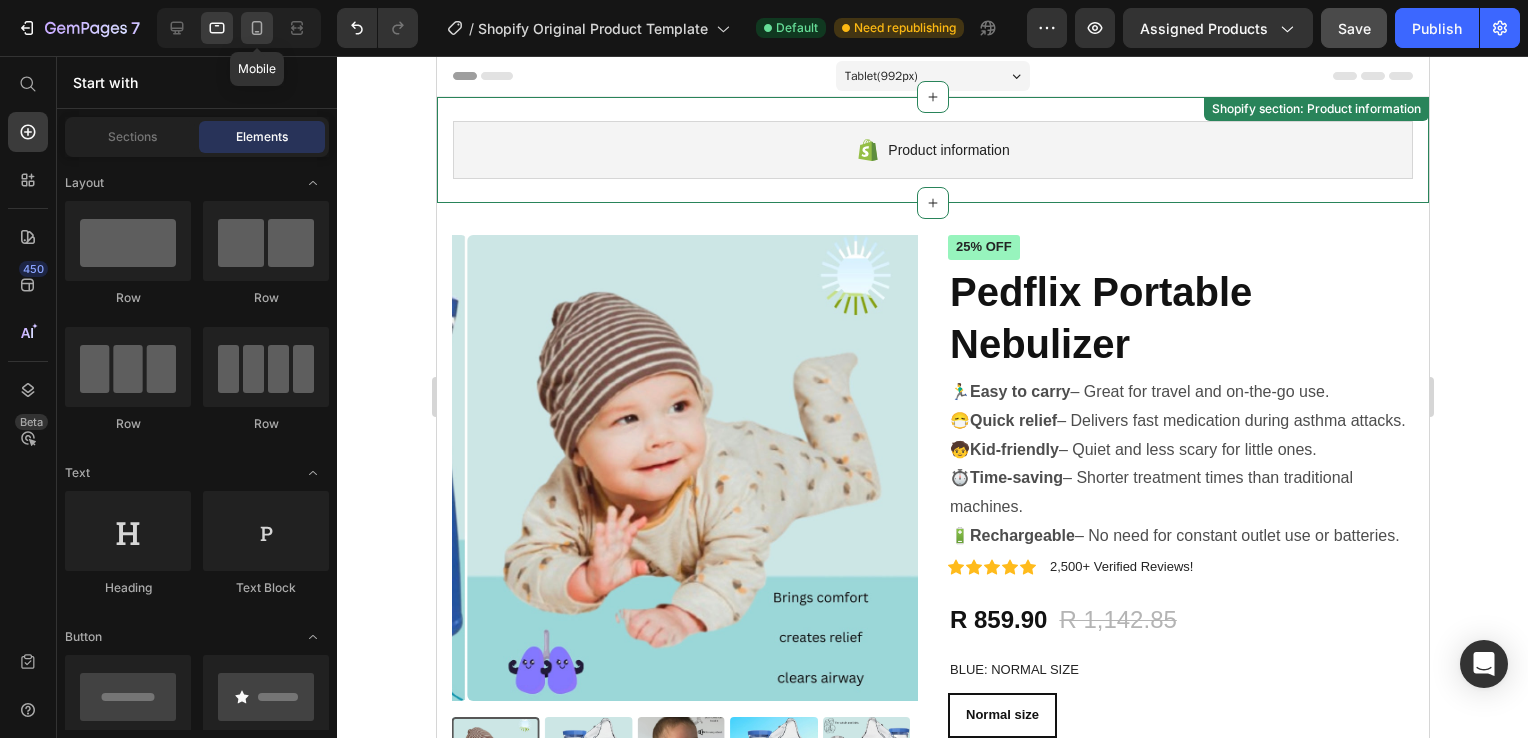 click 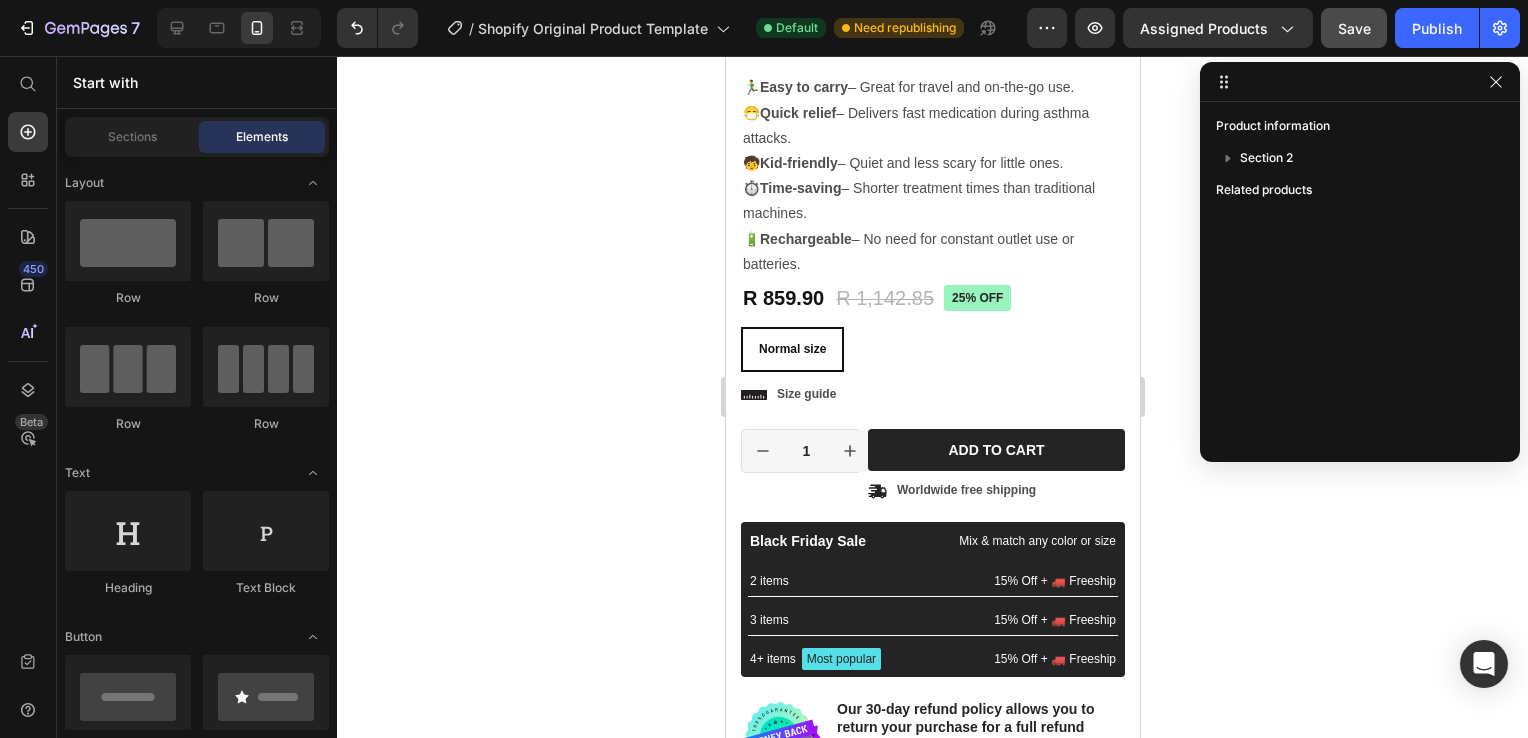 scroll, scrollTop: 542, scrollLeft: 0, axis: vertical 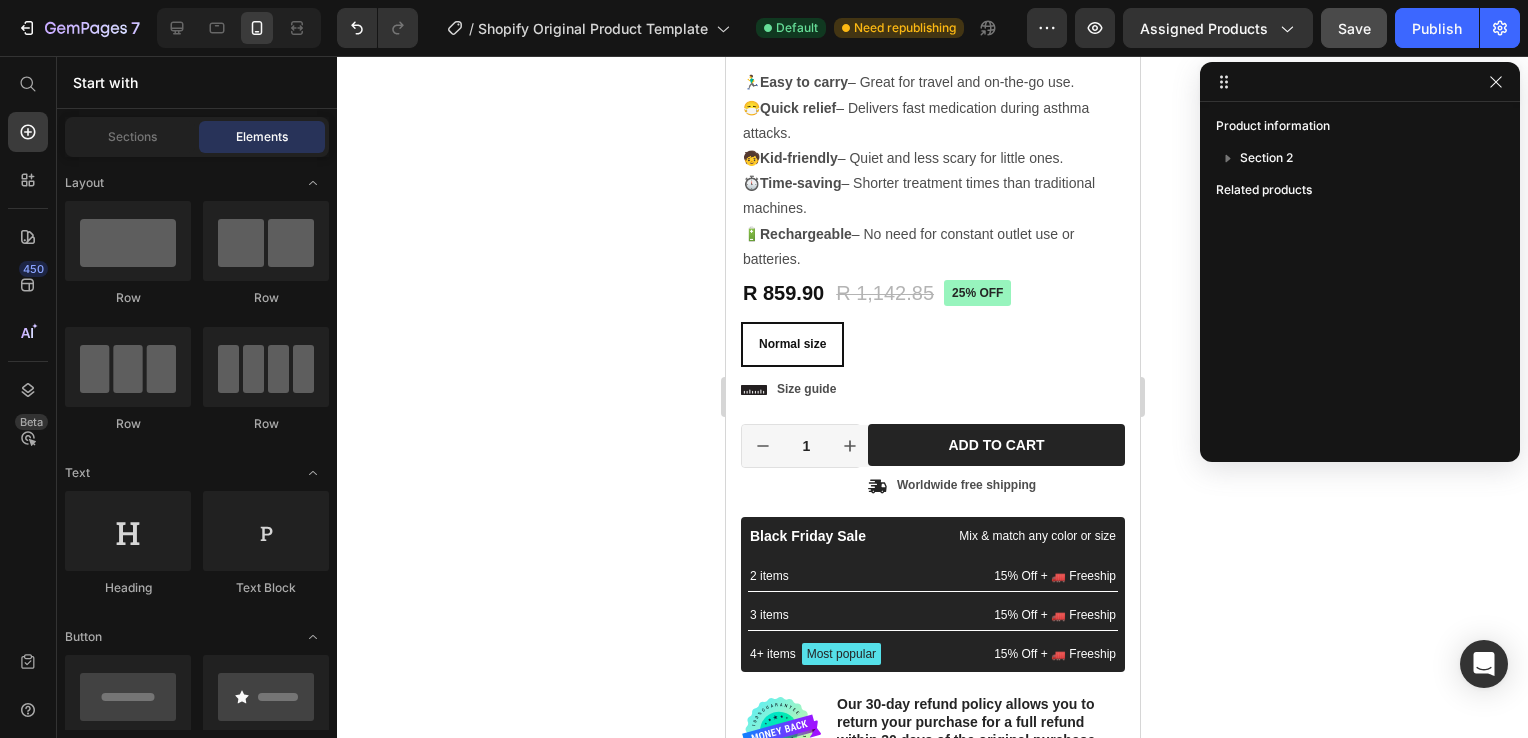 drag, startPoint x: 1129, startPoint y: 192, endPoint x: 1873, endPoint y: 442, distance: 784.87964 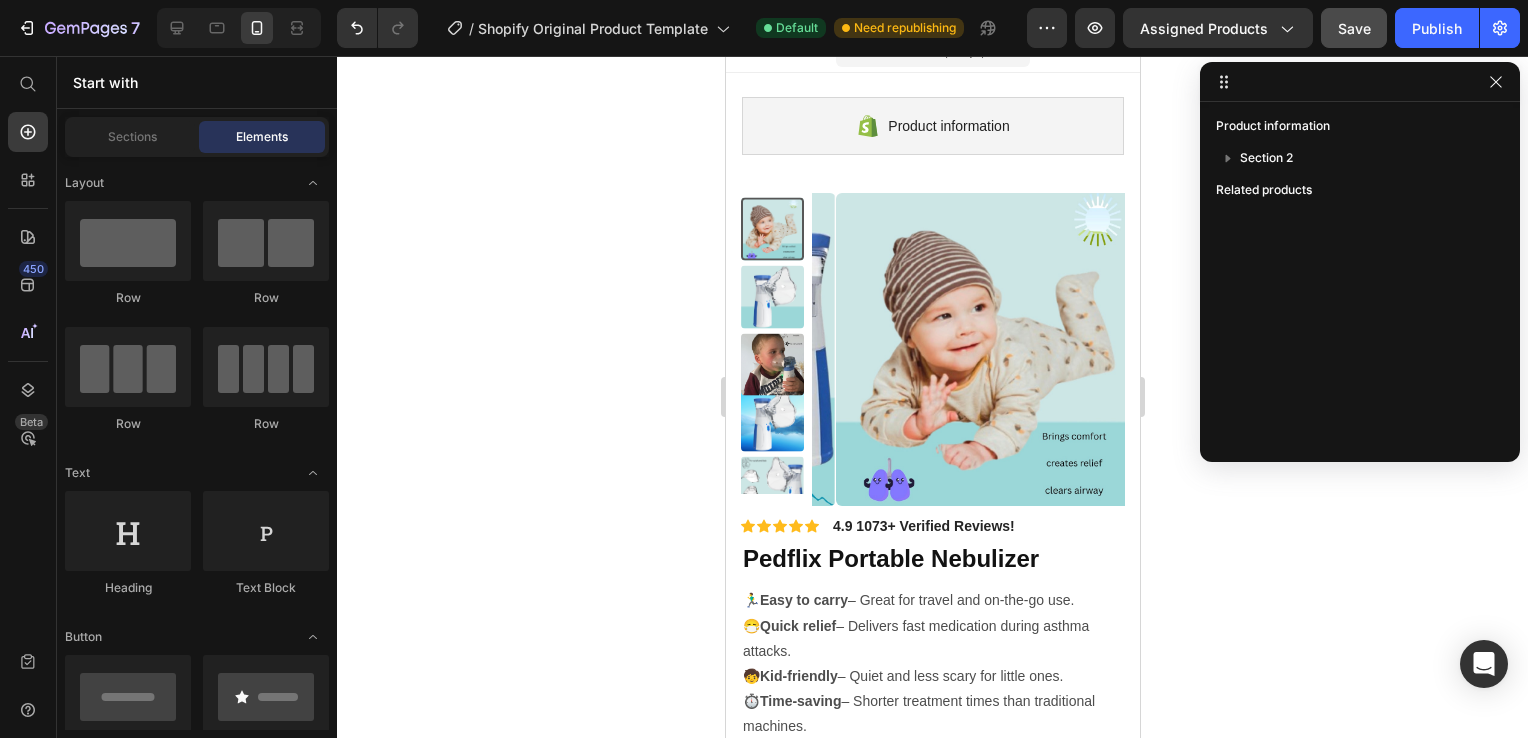 scroll, scrollTop: 0, scrollLeft: 0, axis: both 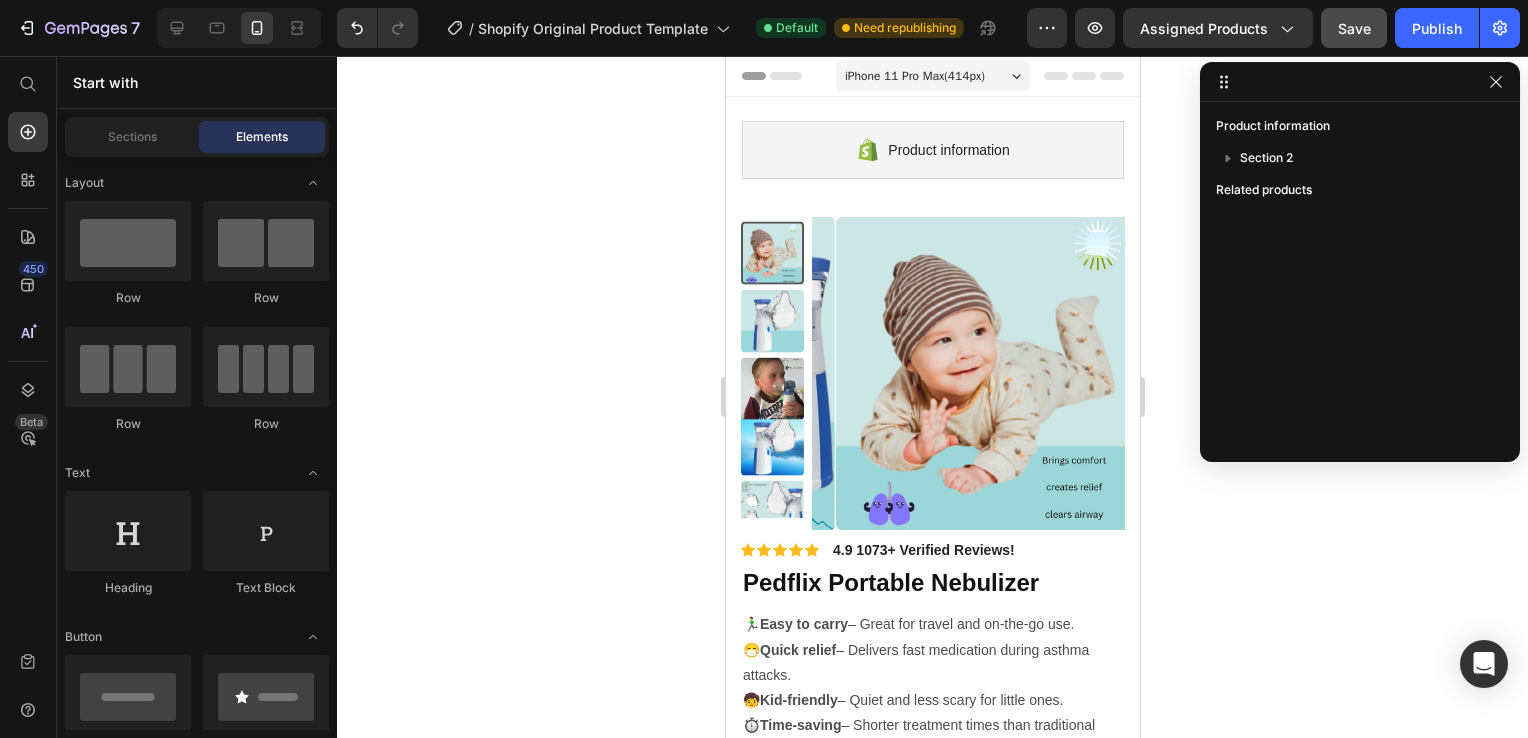 drag, startPoint x: 1133, startPoint y: 454, endPoint x: 1867, endPoint y: 299, distance: 750.1873 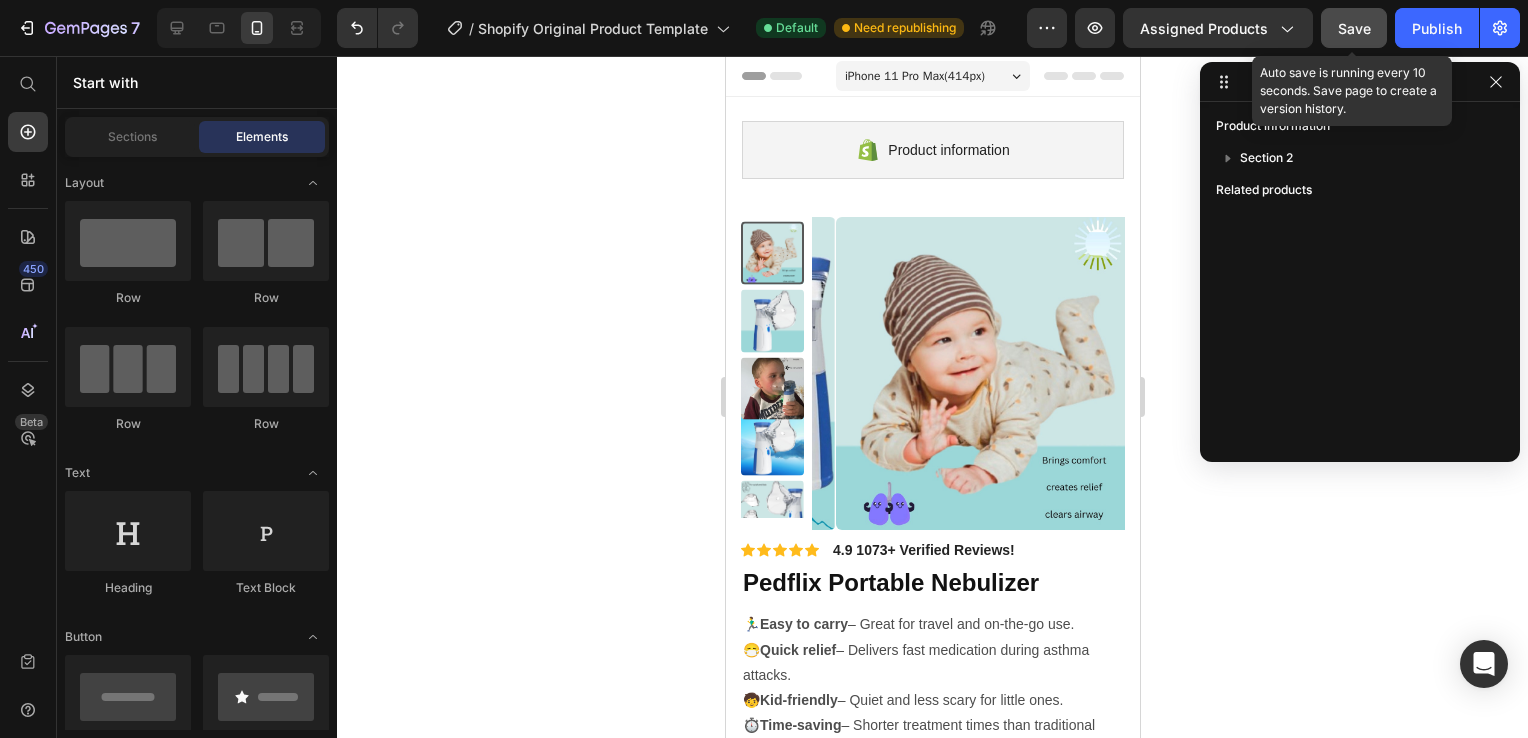 click on "Save" at bounding box center (1354, 28) 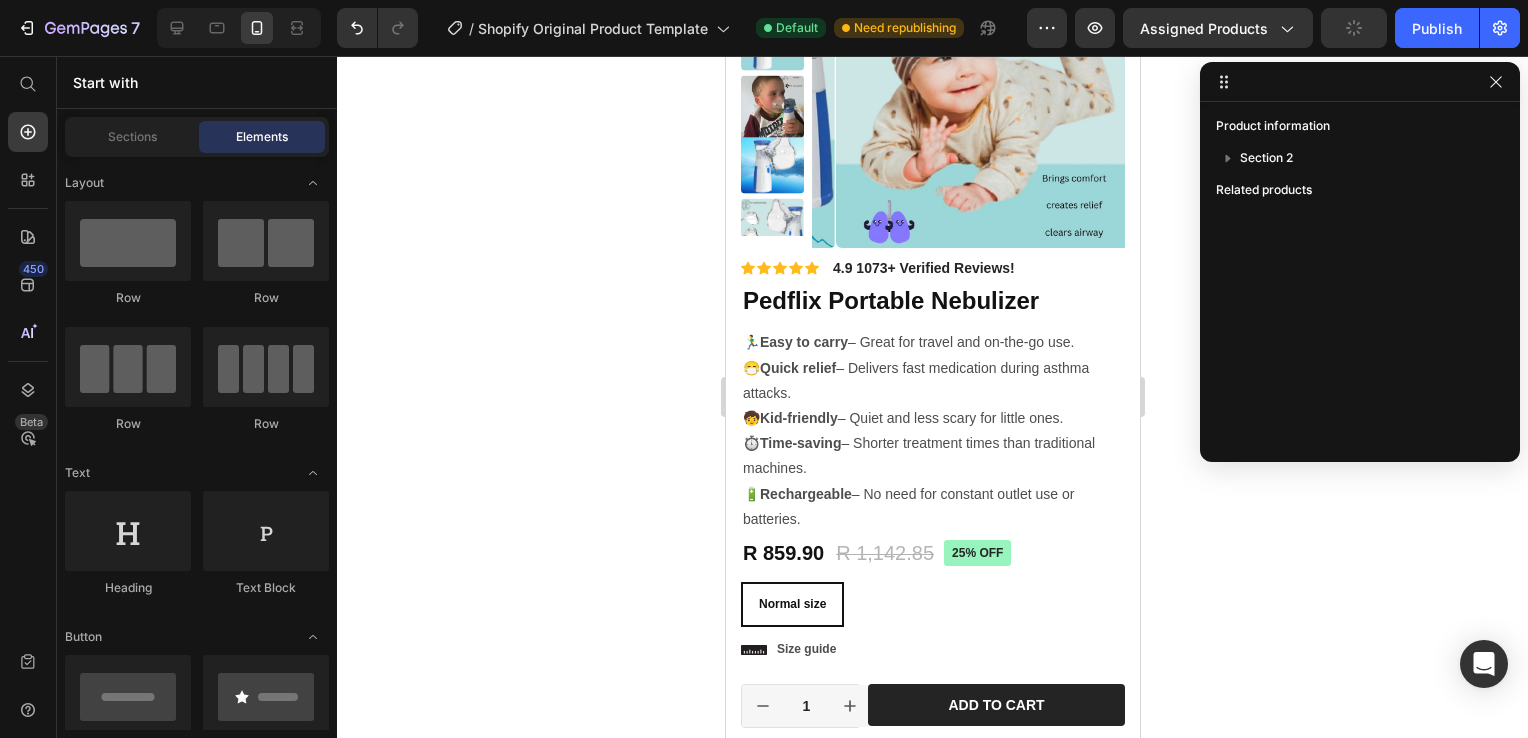 scroll, scrollTop: 258, scrollLeft: 0, axis: vertical 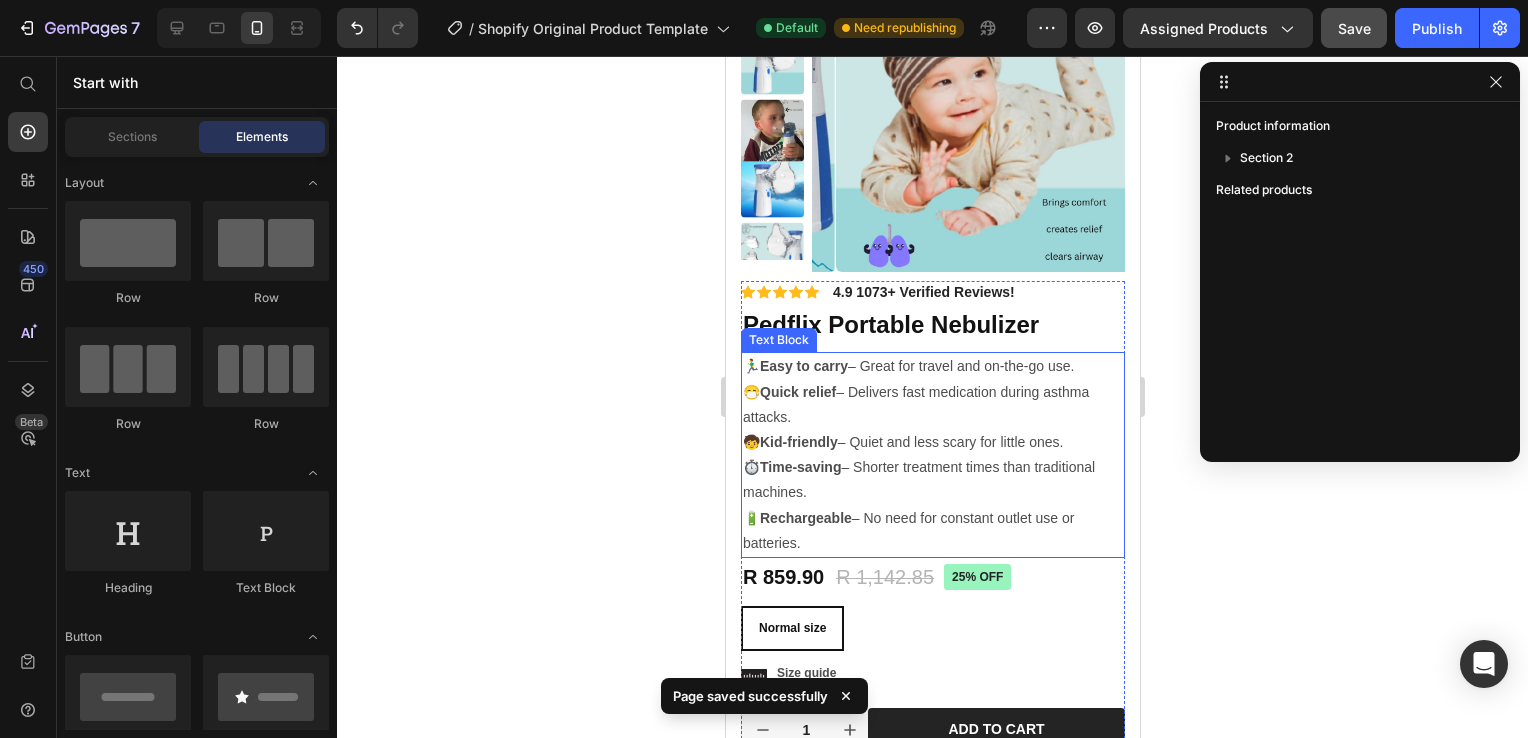 click on "– No need for constant outlet use or batteries." at bounding box center (932, 531) 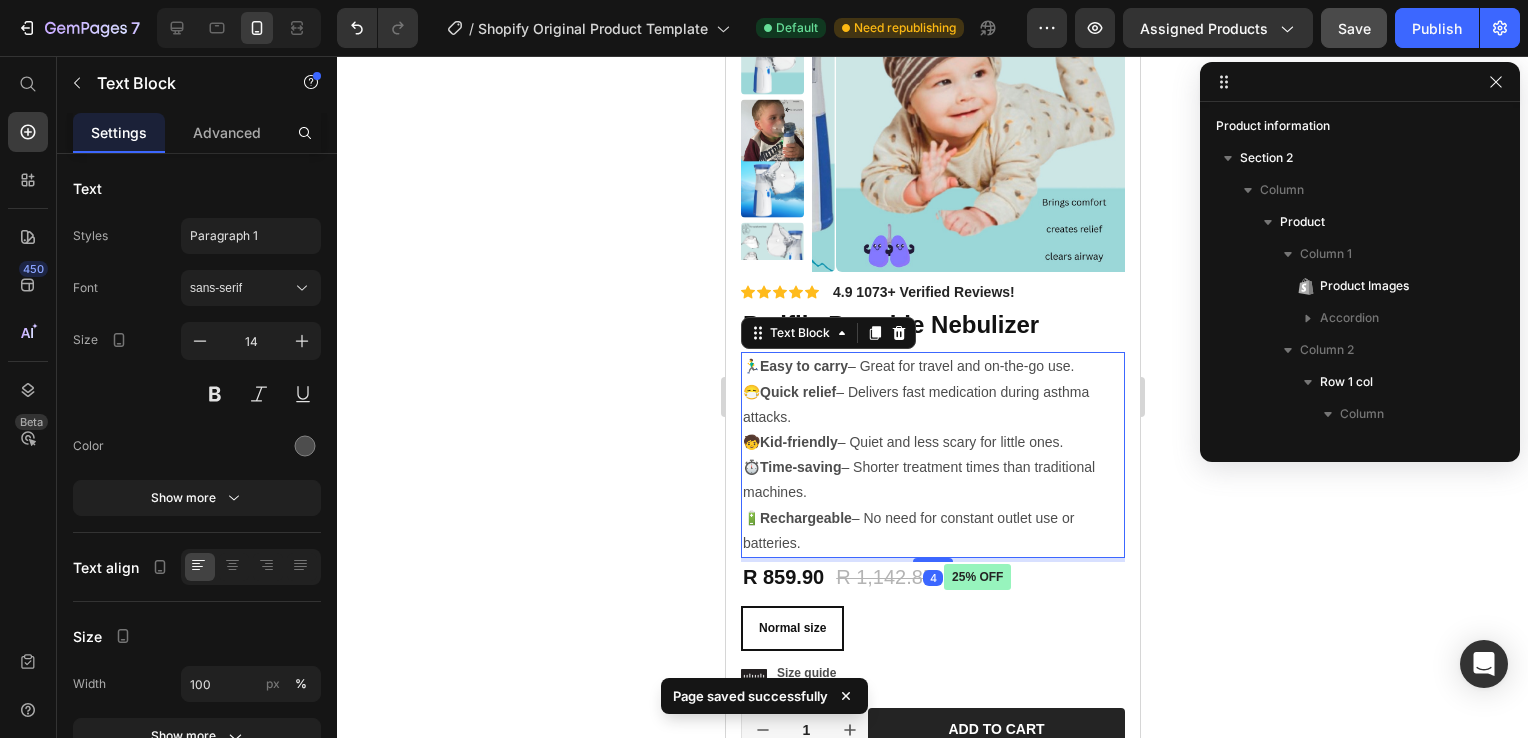 scroll, scrollTop: 282, scrollLeft: 0, axis: vertical 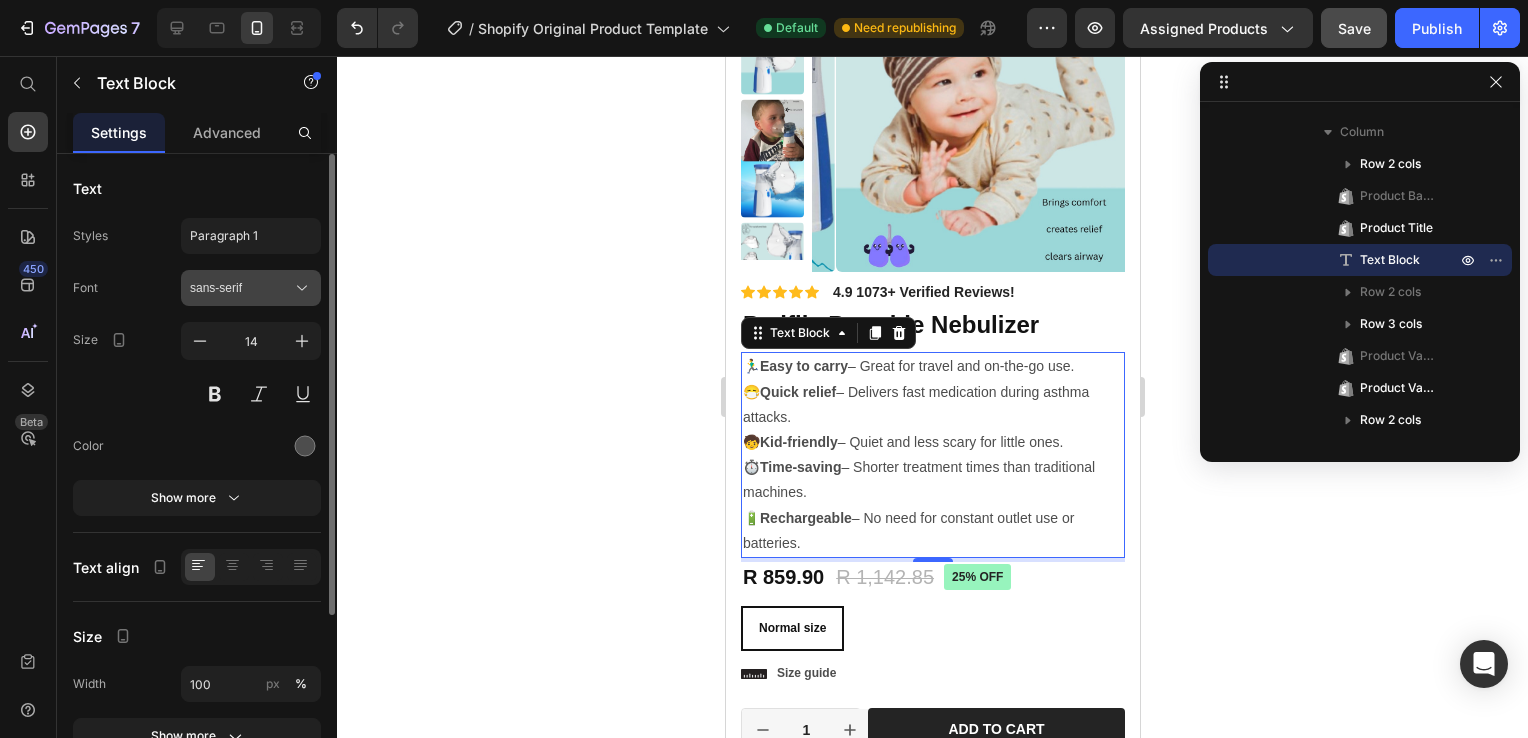 click on "sans-serif" at bounding box center (241, 288) 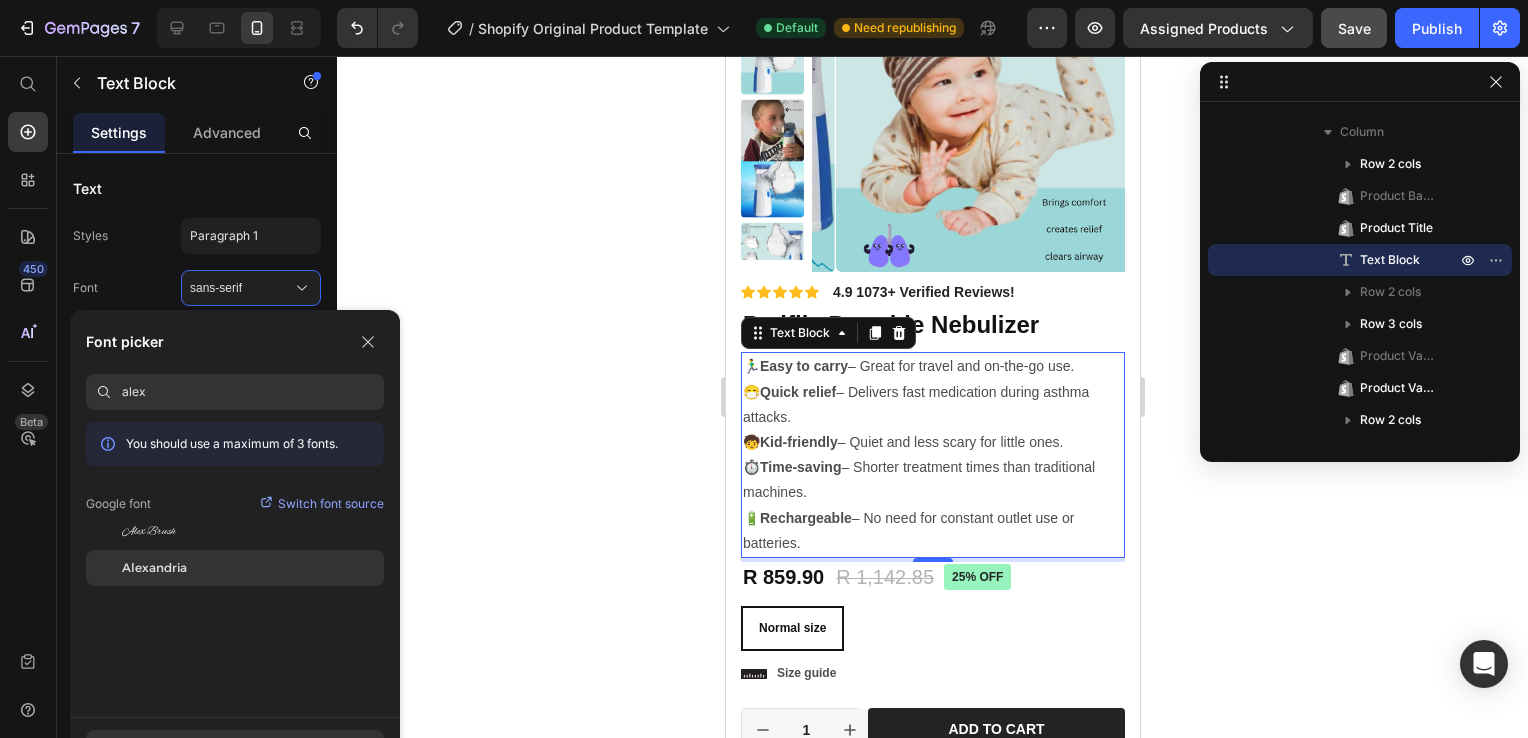 type on "alex" 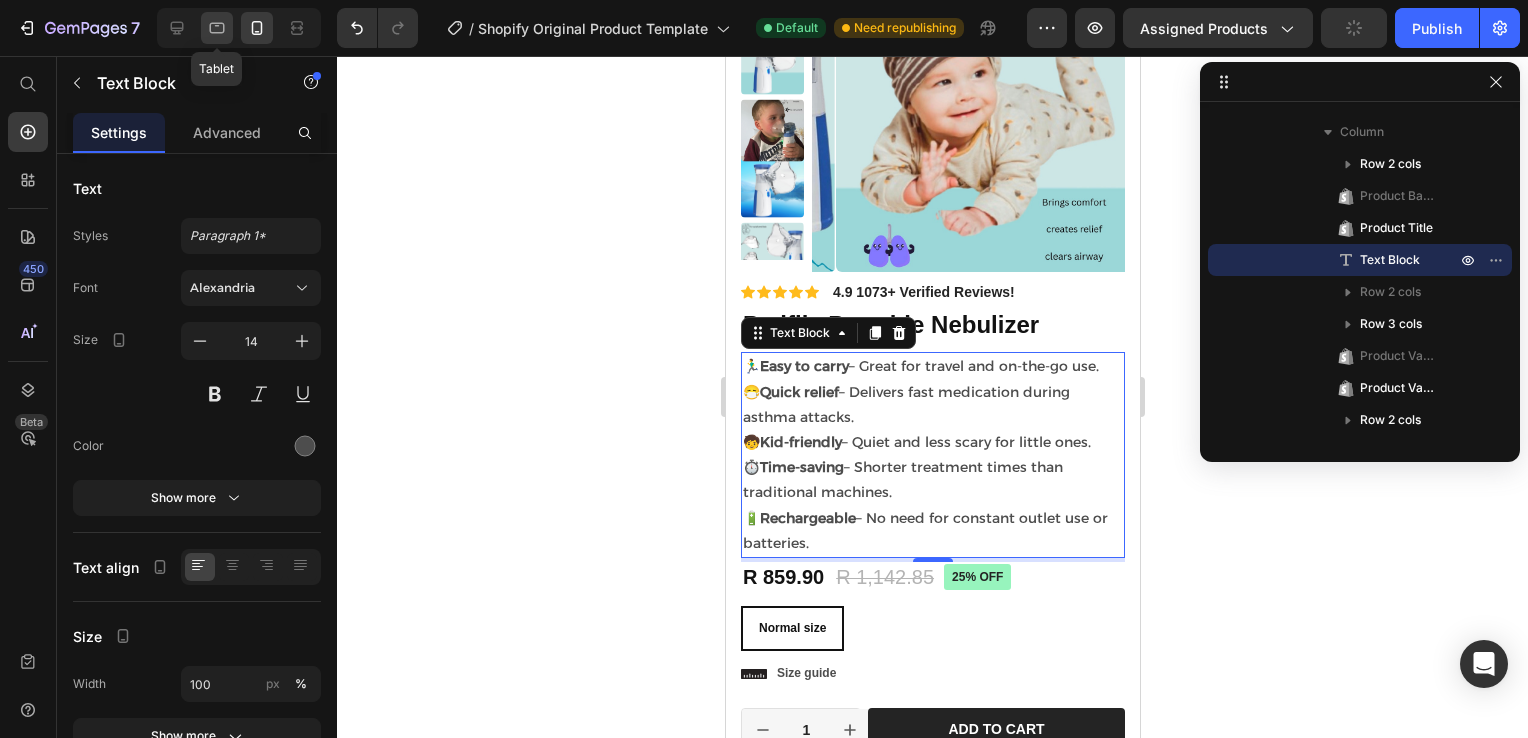 click 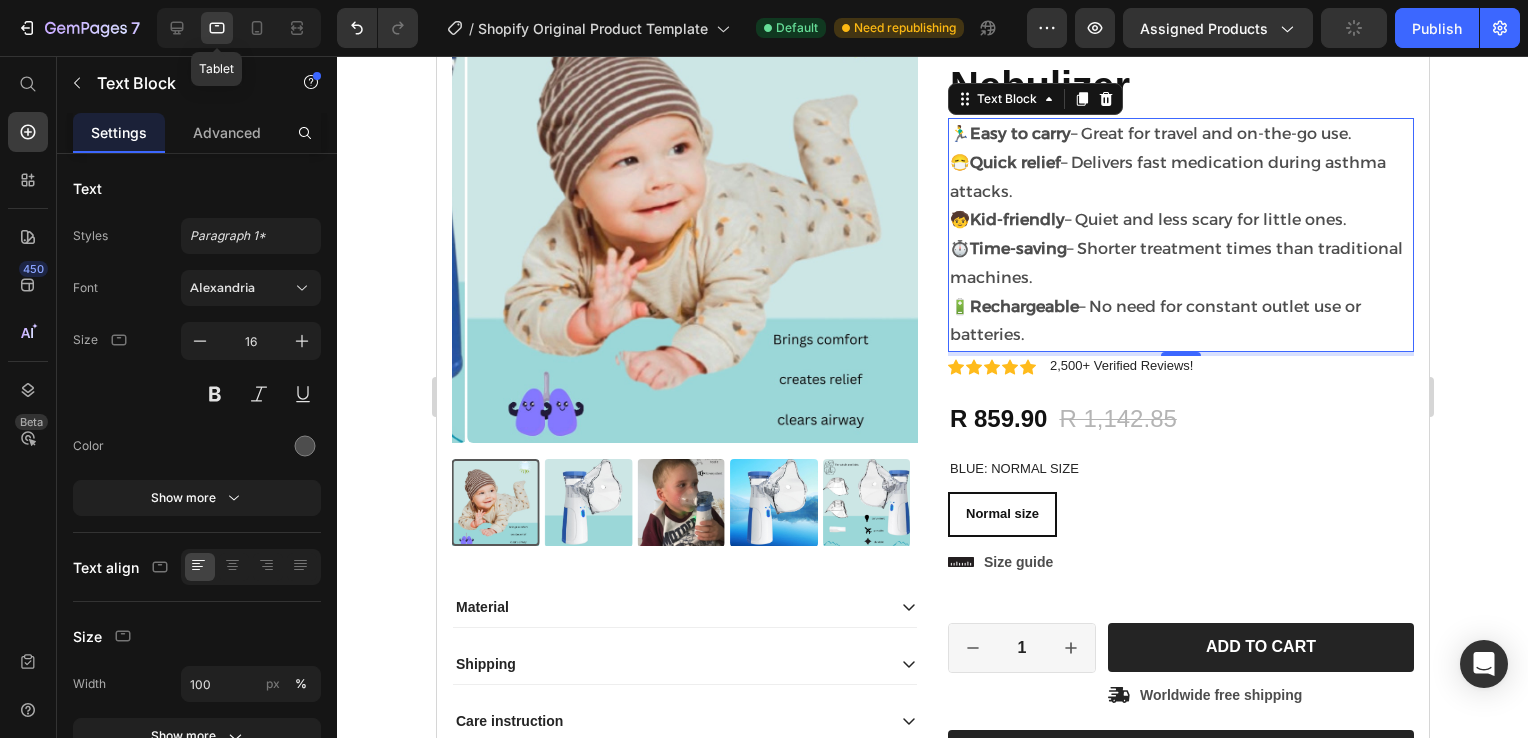 scroll, scrollTop: 249, scrollLeft: 0, axis: vertical 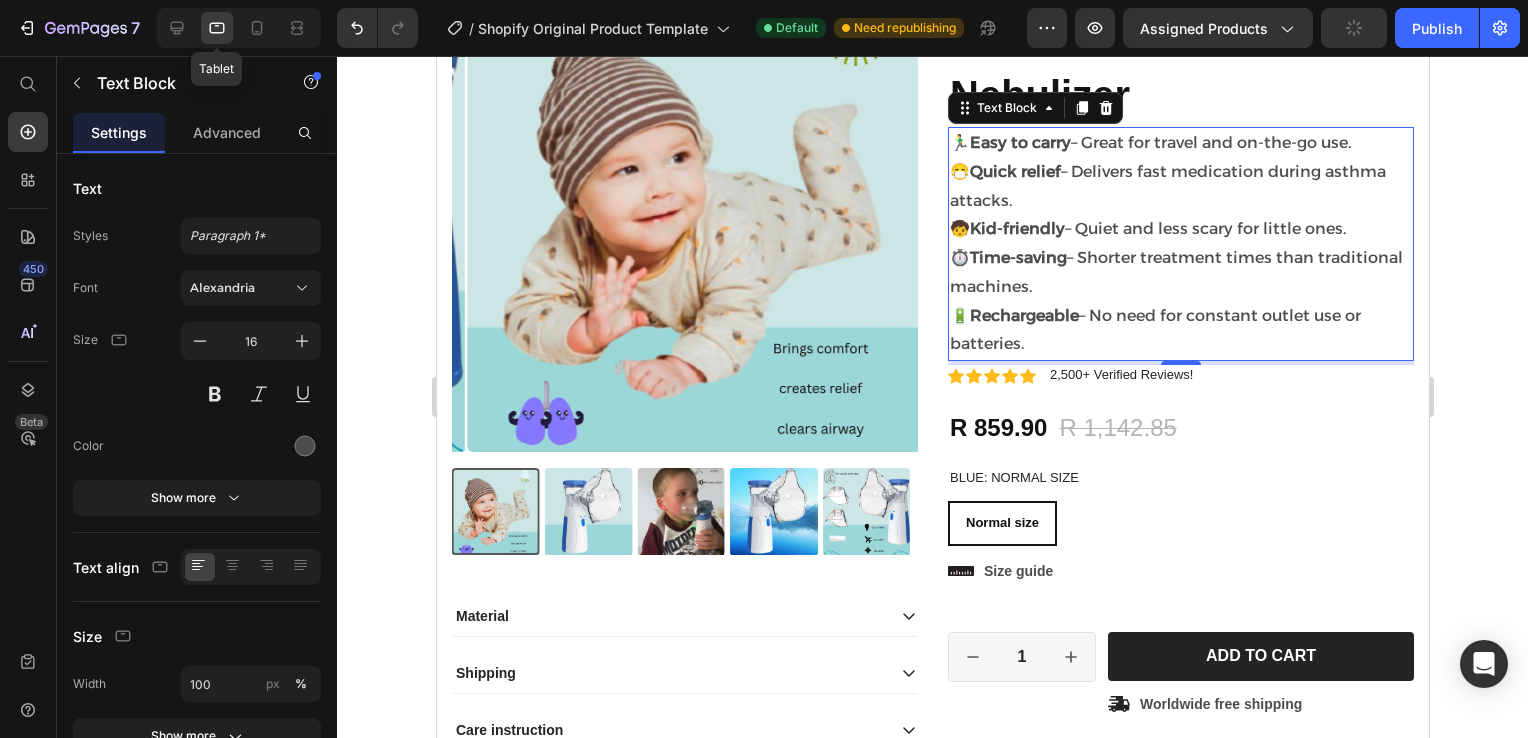 radio on "false" 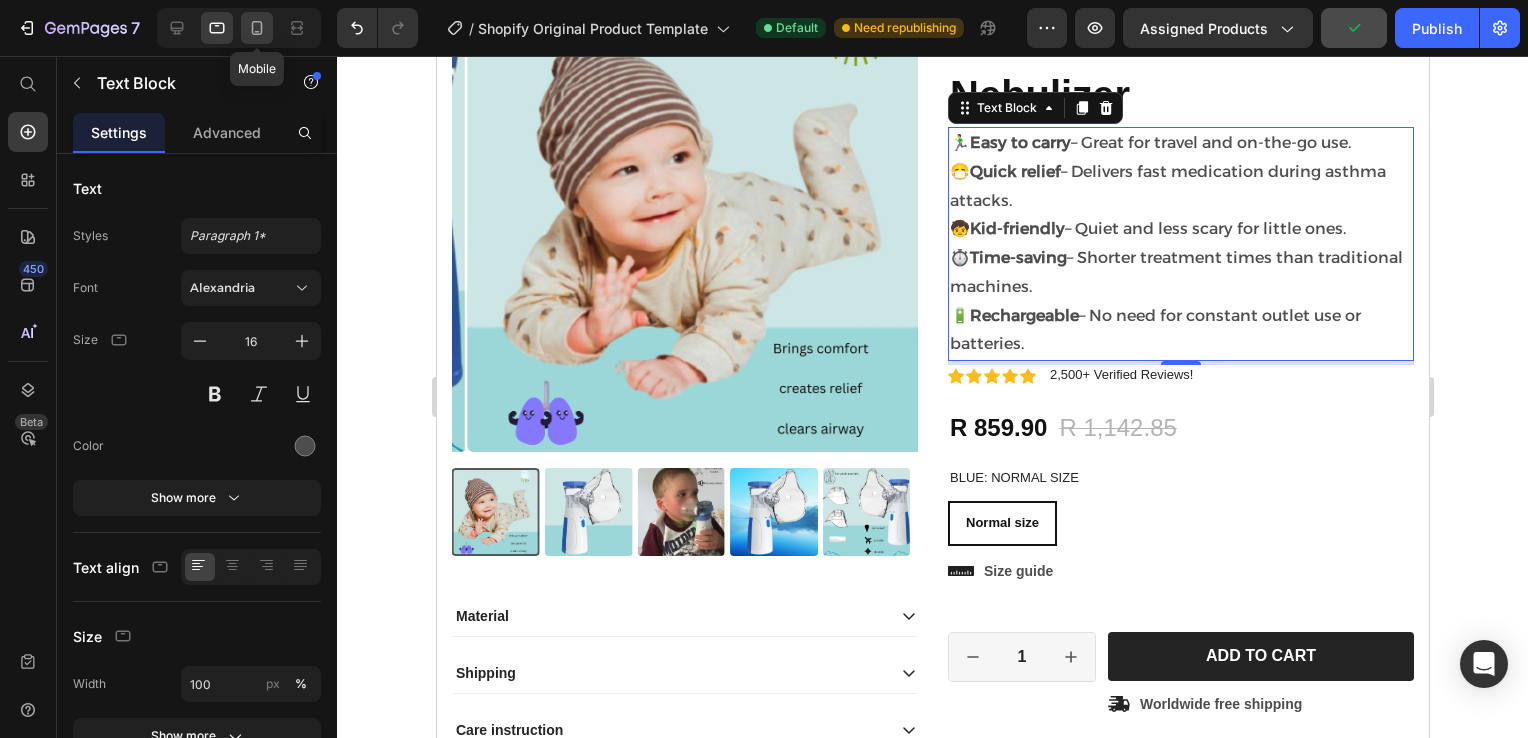 click 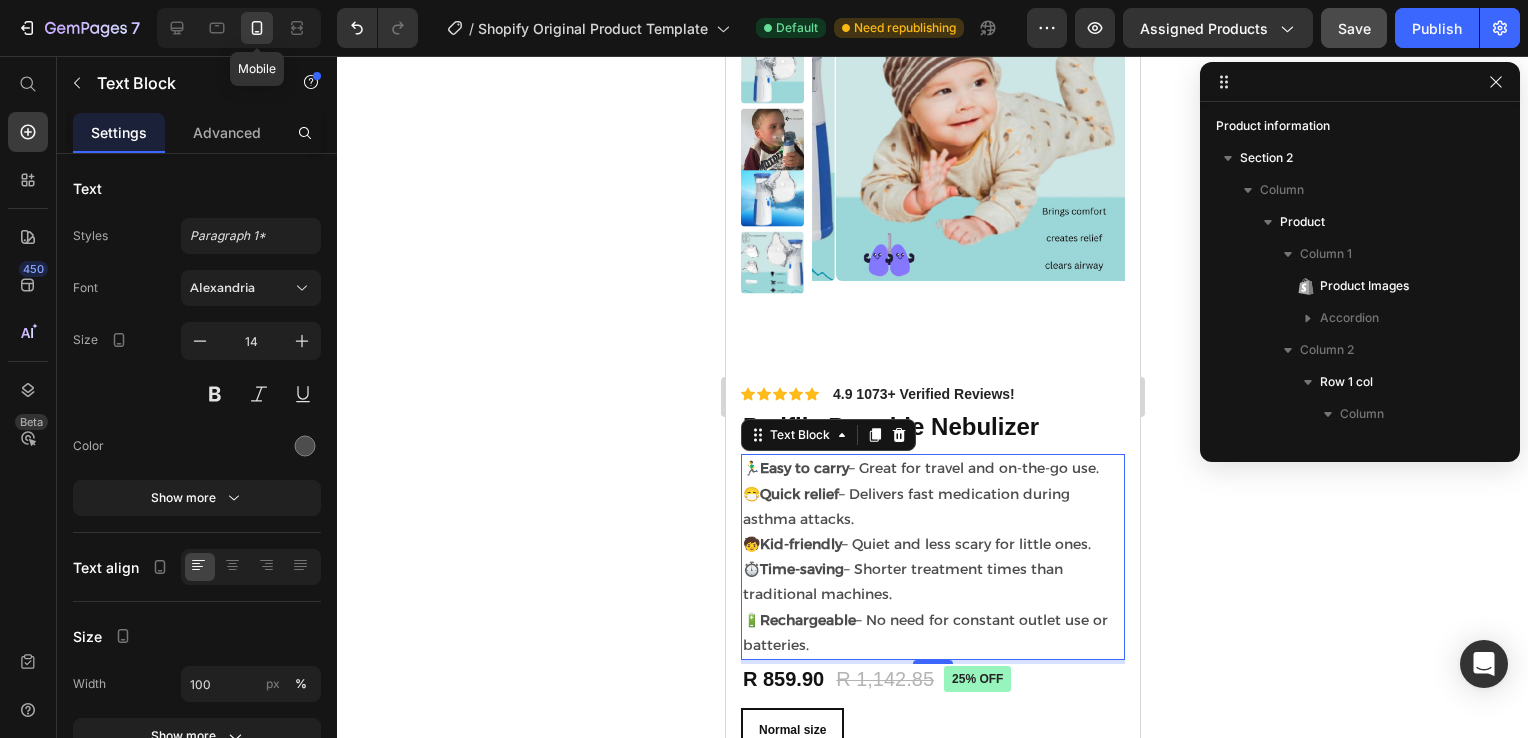 scroll, scrollTop: 282, scrollLeft: 0, axis: vertical 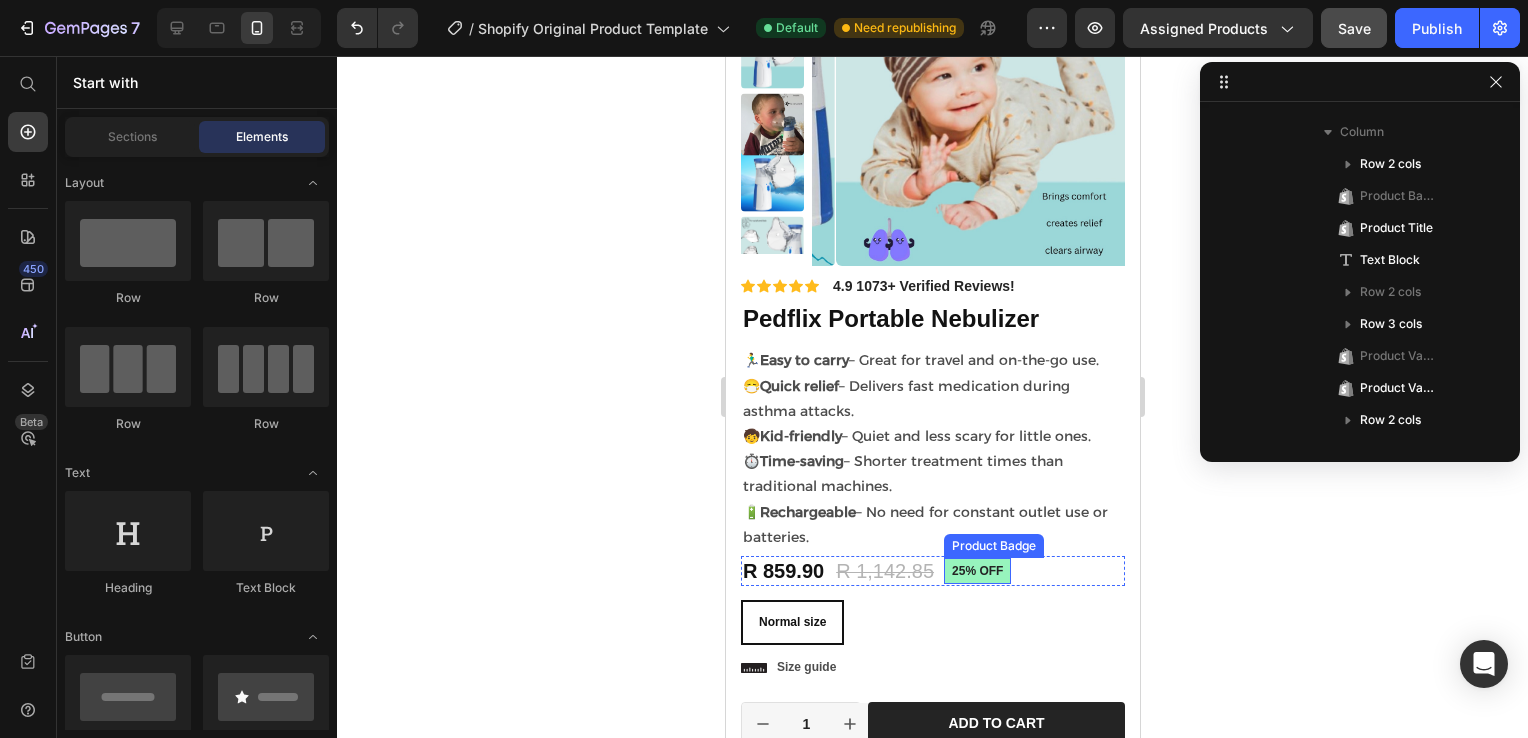 click on "25% off" at bounding box center (976, 571) 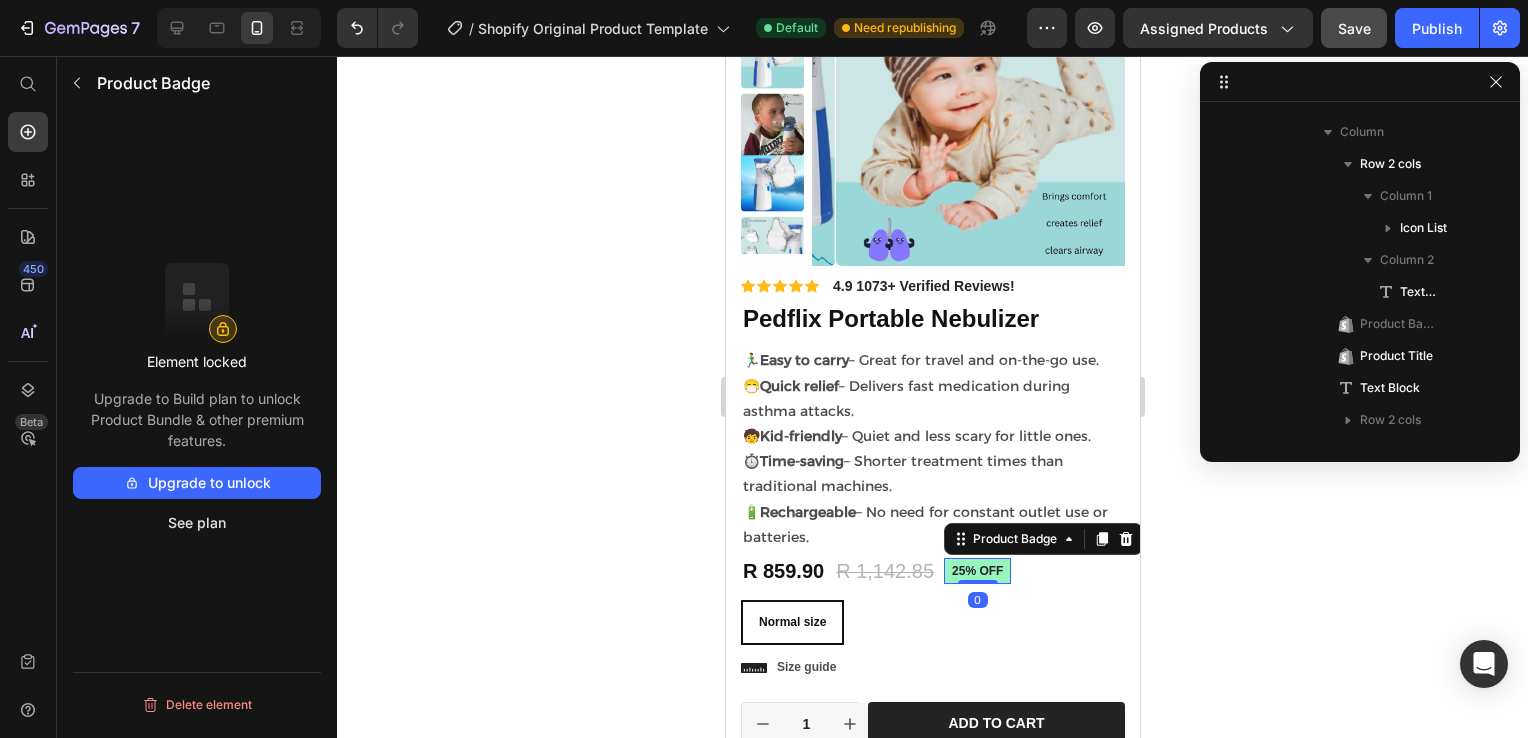 scroll, scrollTop: 666, scrollLeft: 0, axis: vertical 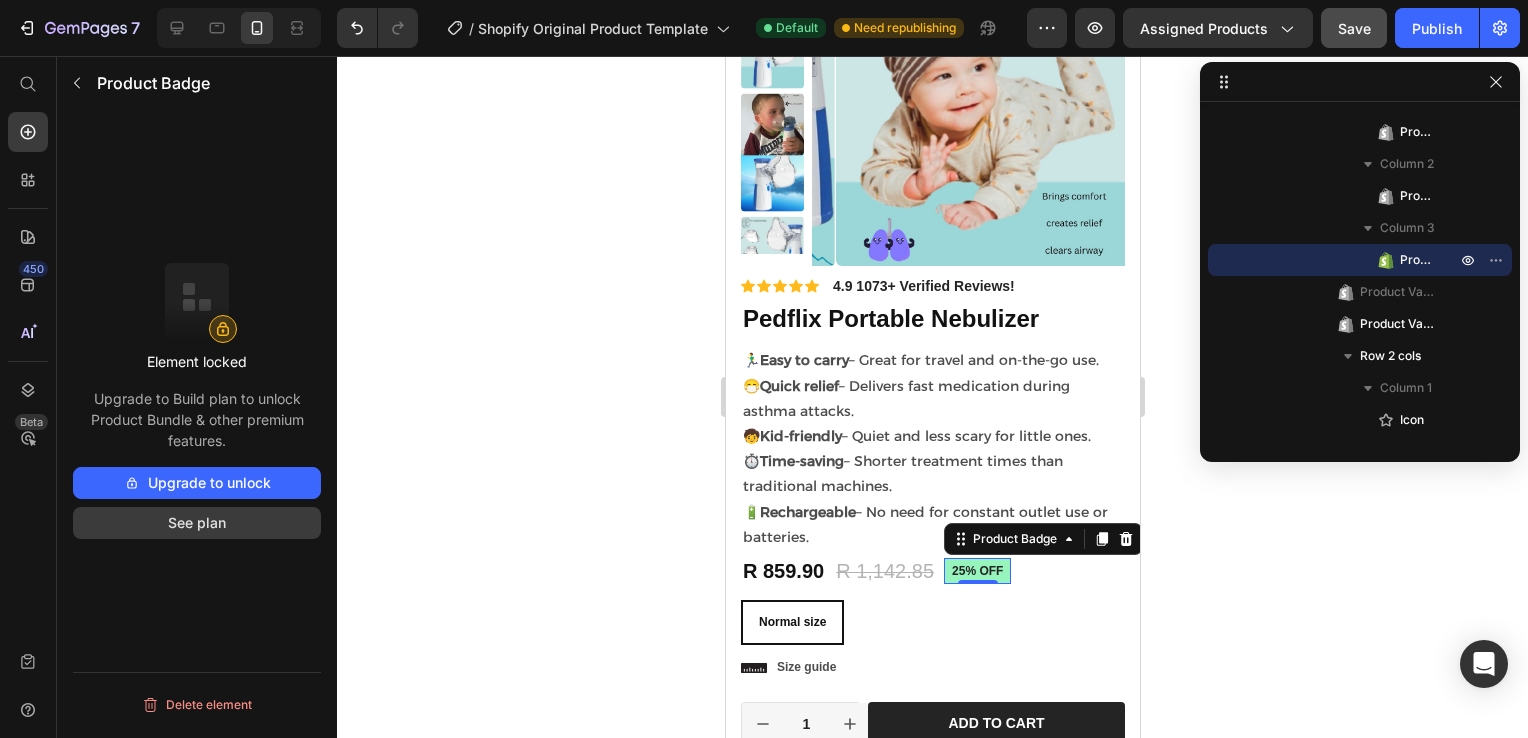 click on "See plan" at bounding box center (197, 523) 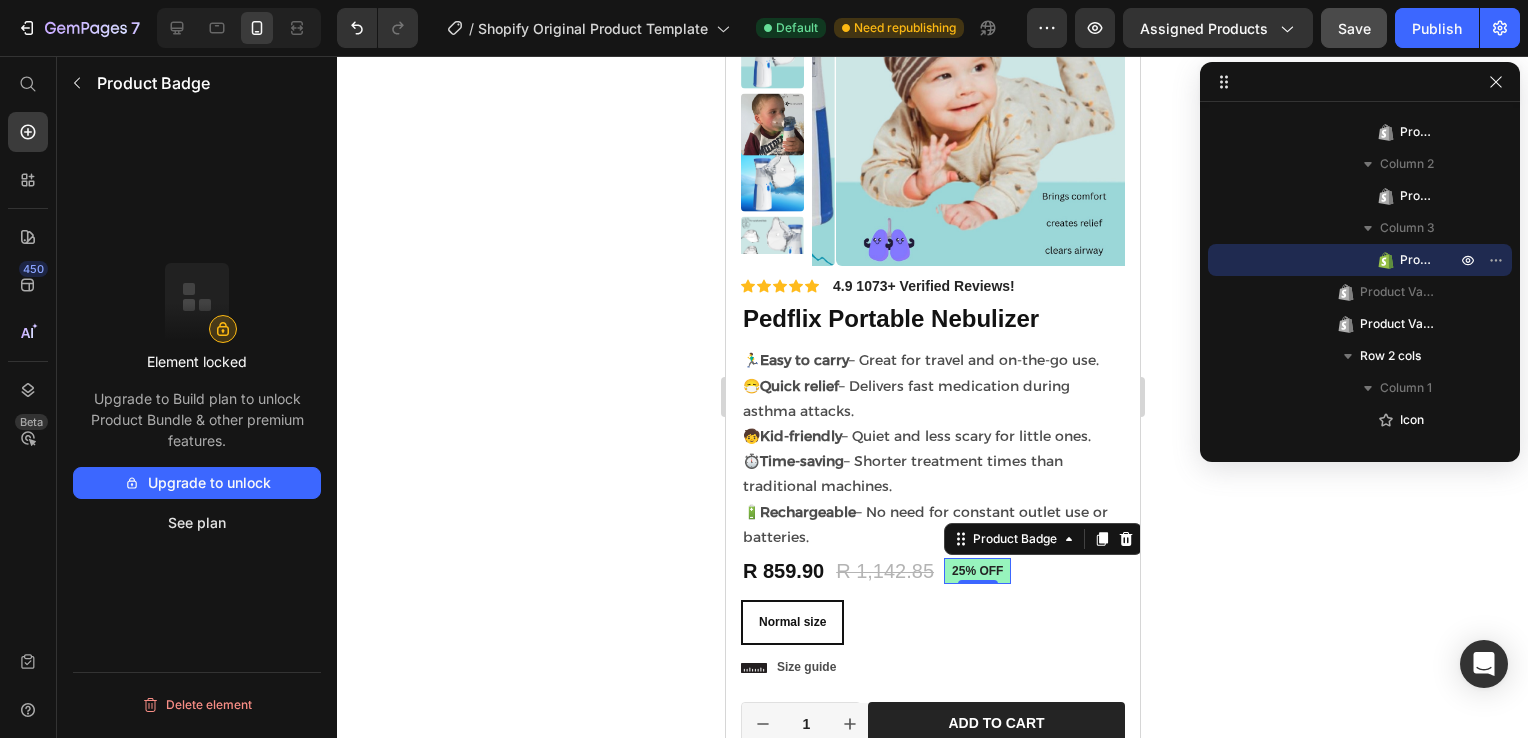 click 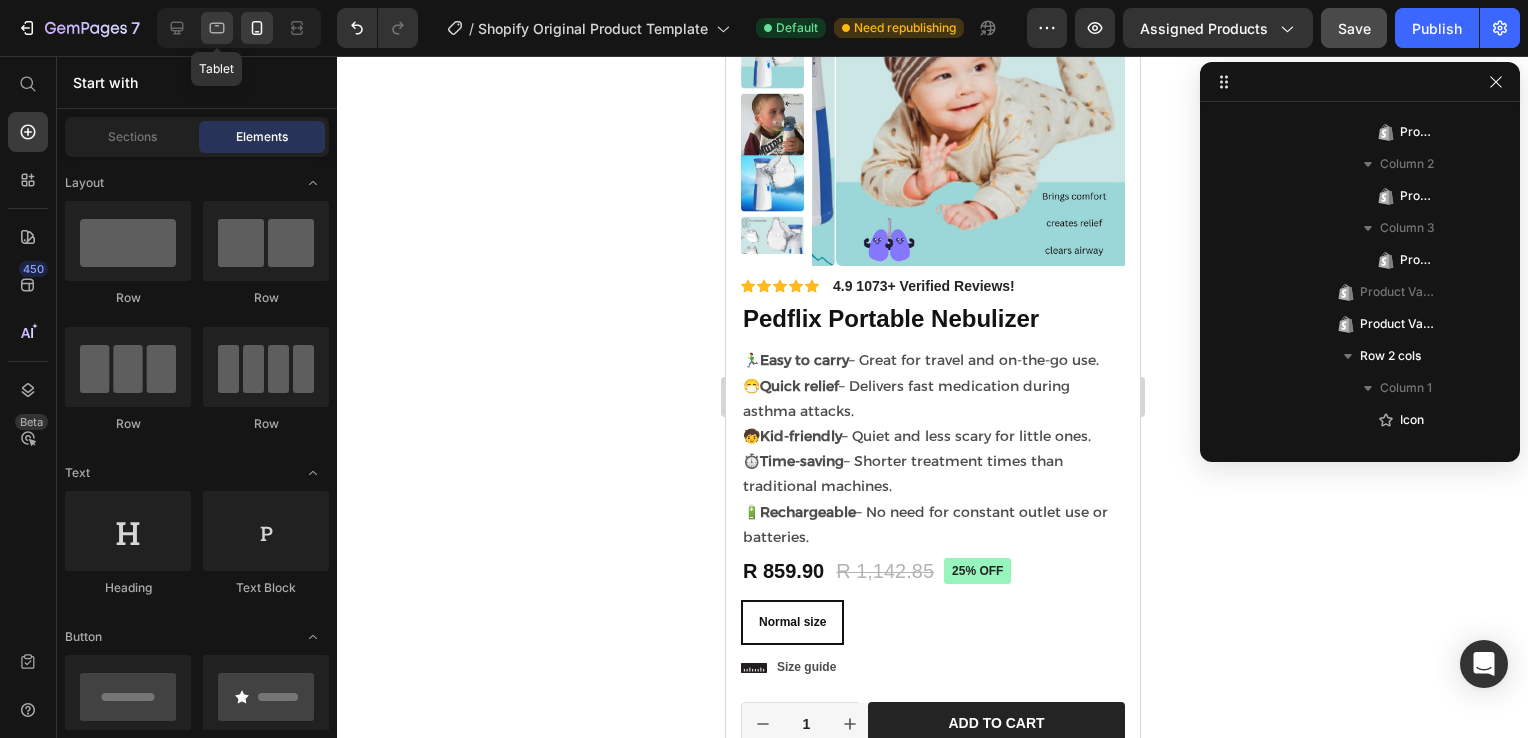 click 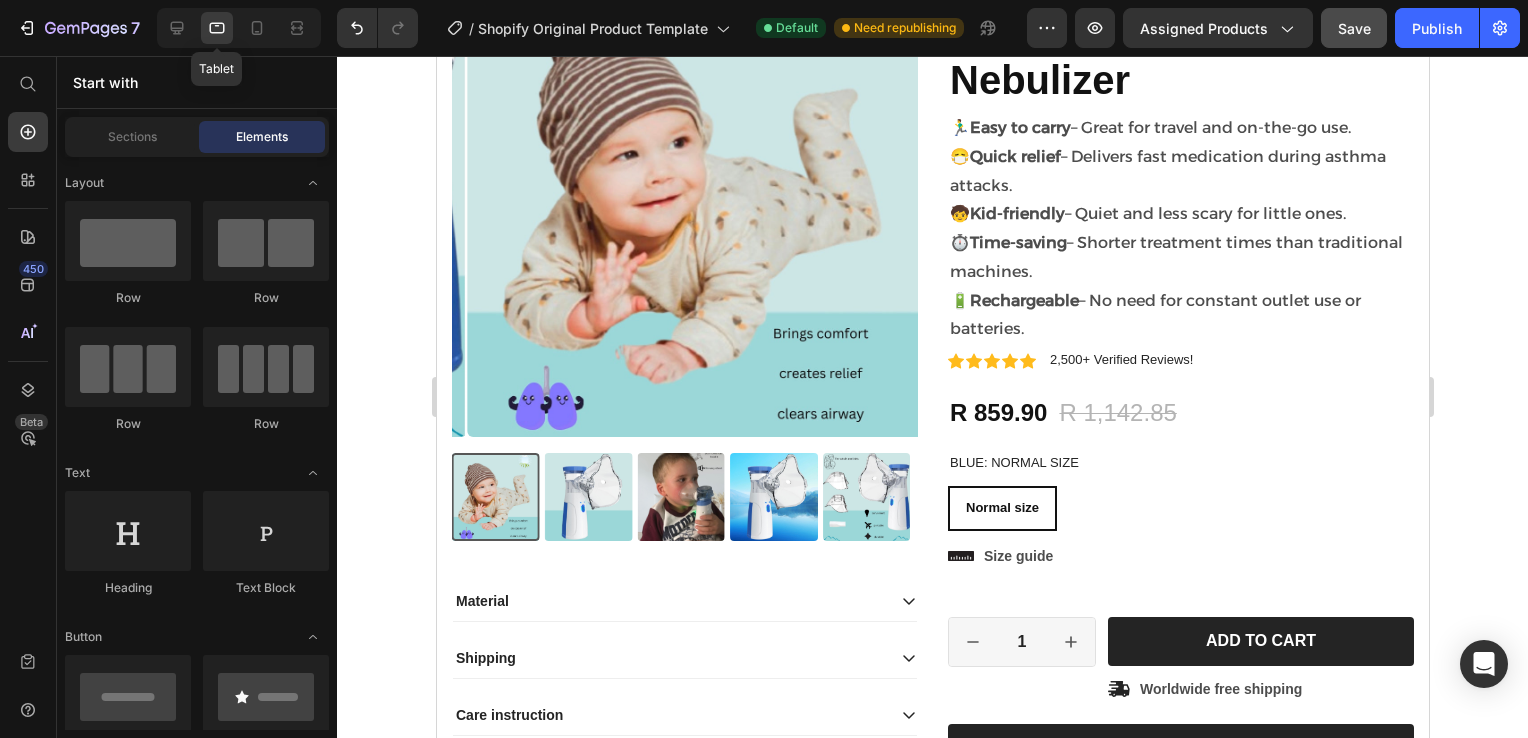 radio on "false" 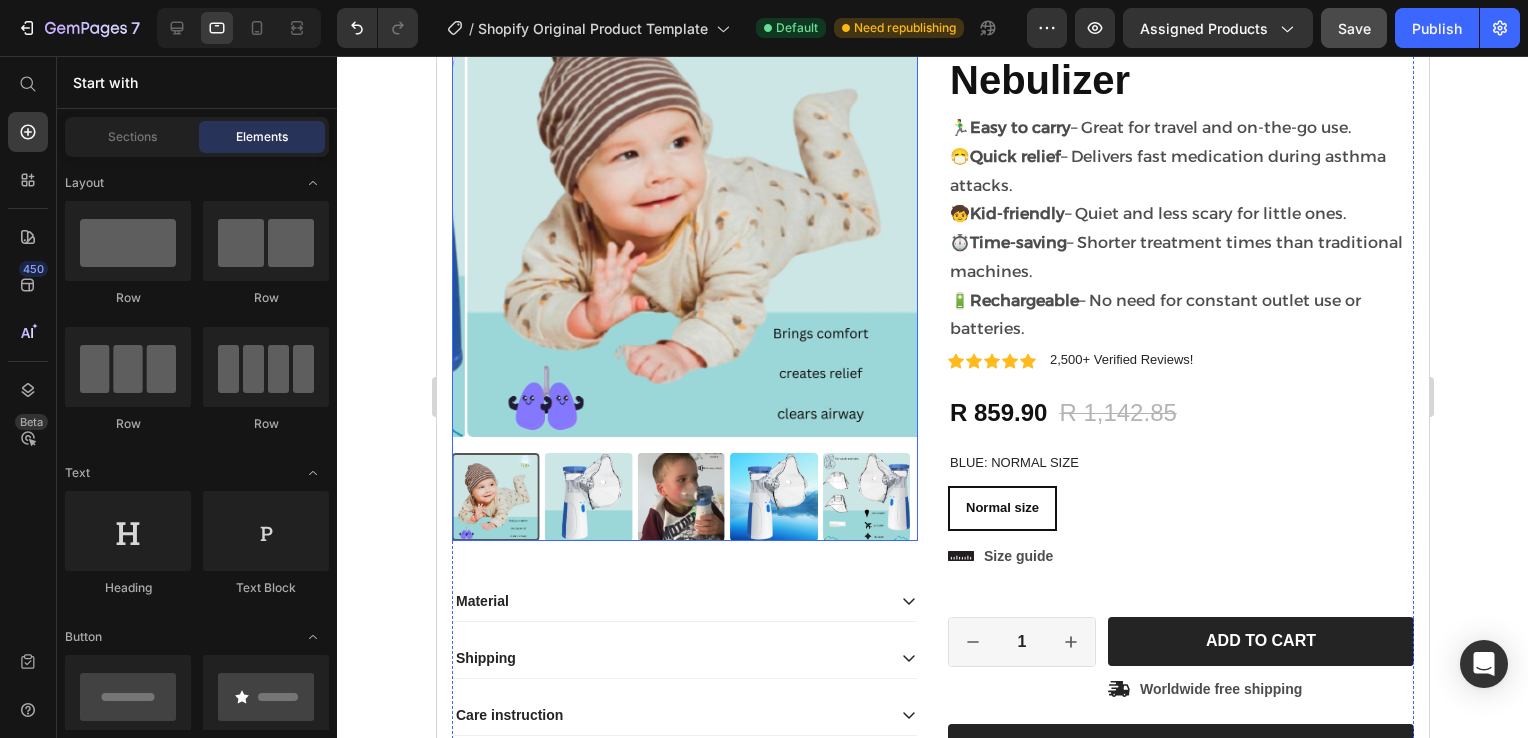 click at bounding box center (699, 204) 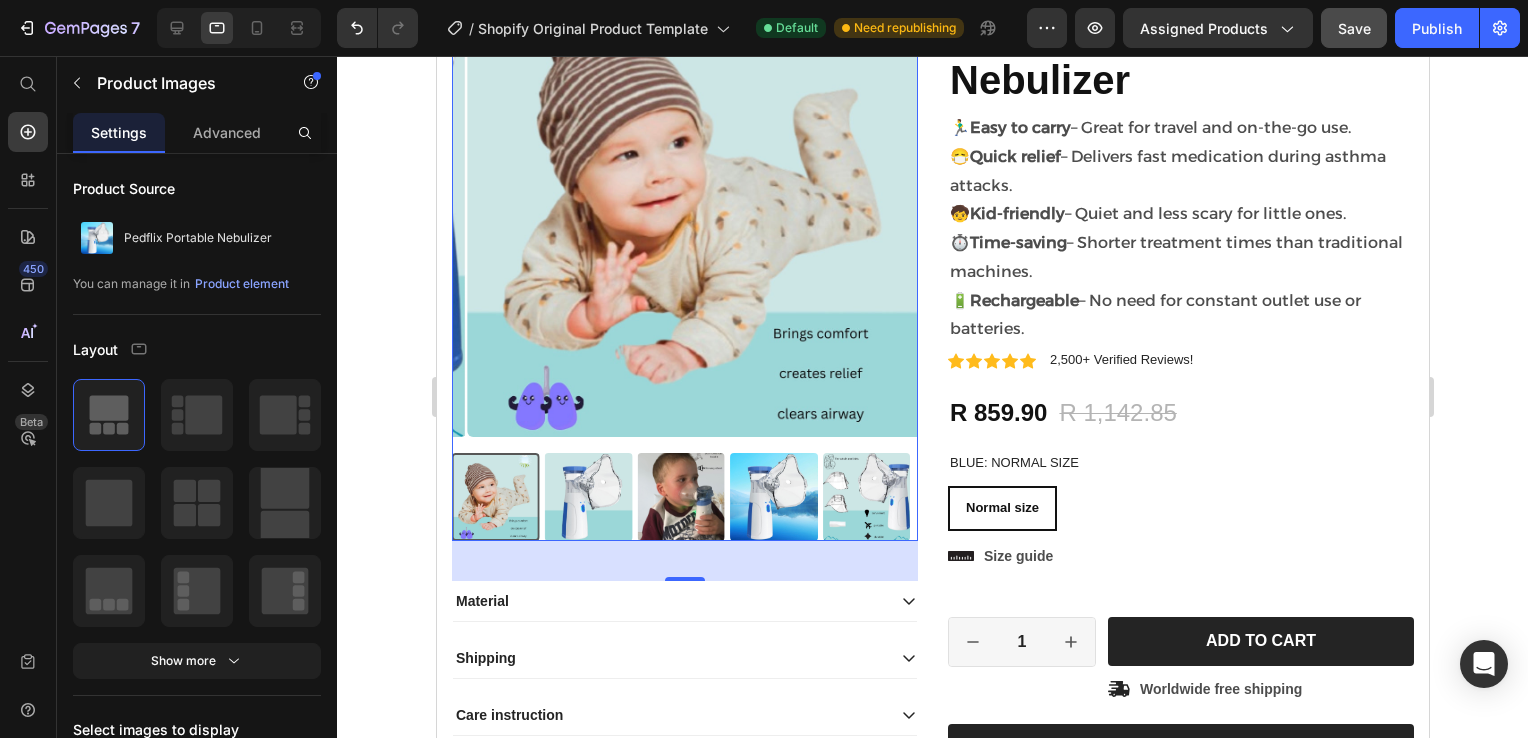 click at bounding box center [699, 204] 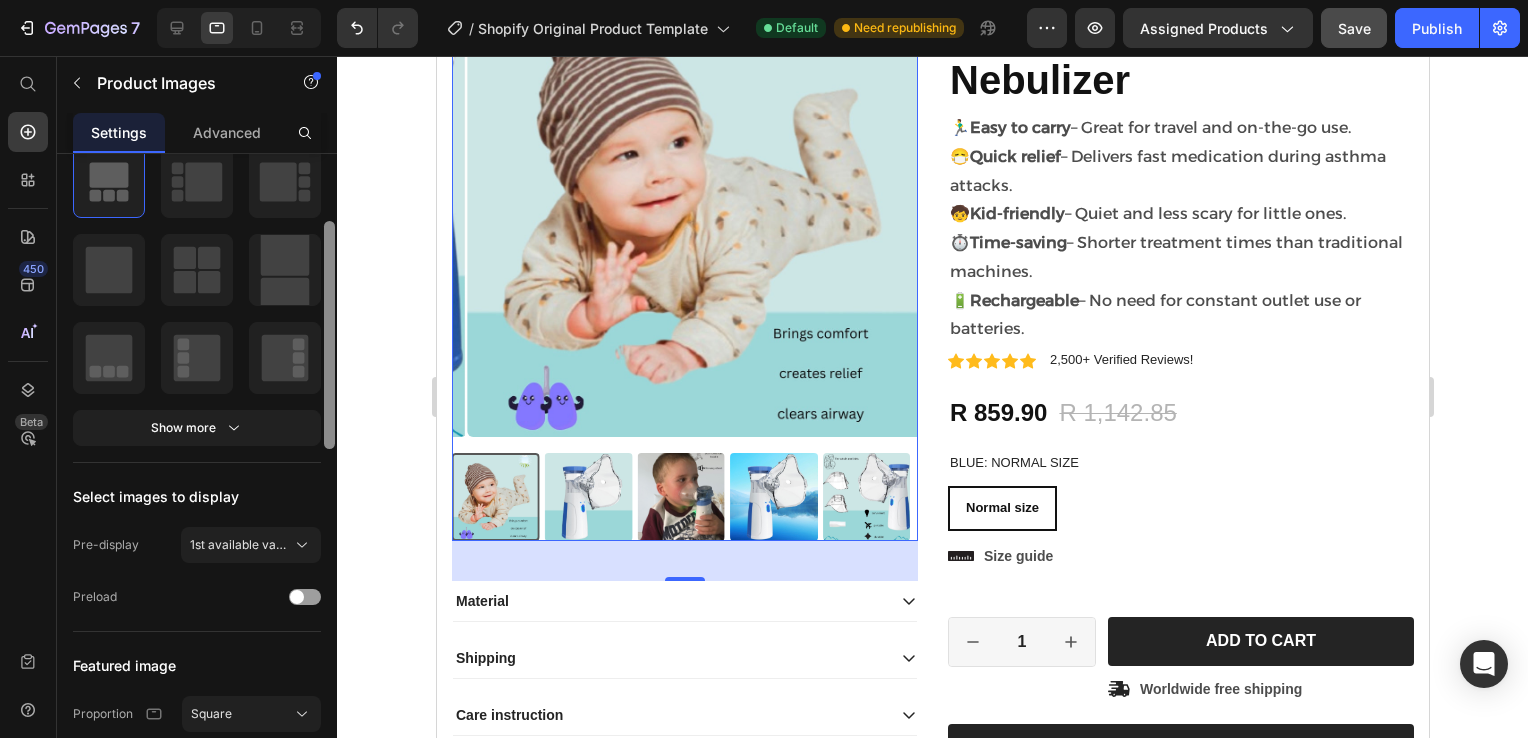 drag, startPoint x: 324, startPoint y: 362, endPoint x: 324, endPoint y: 442, distance: 80 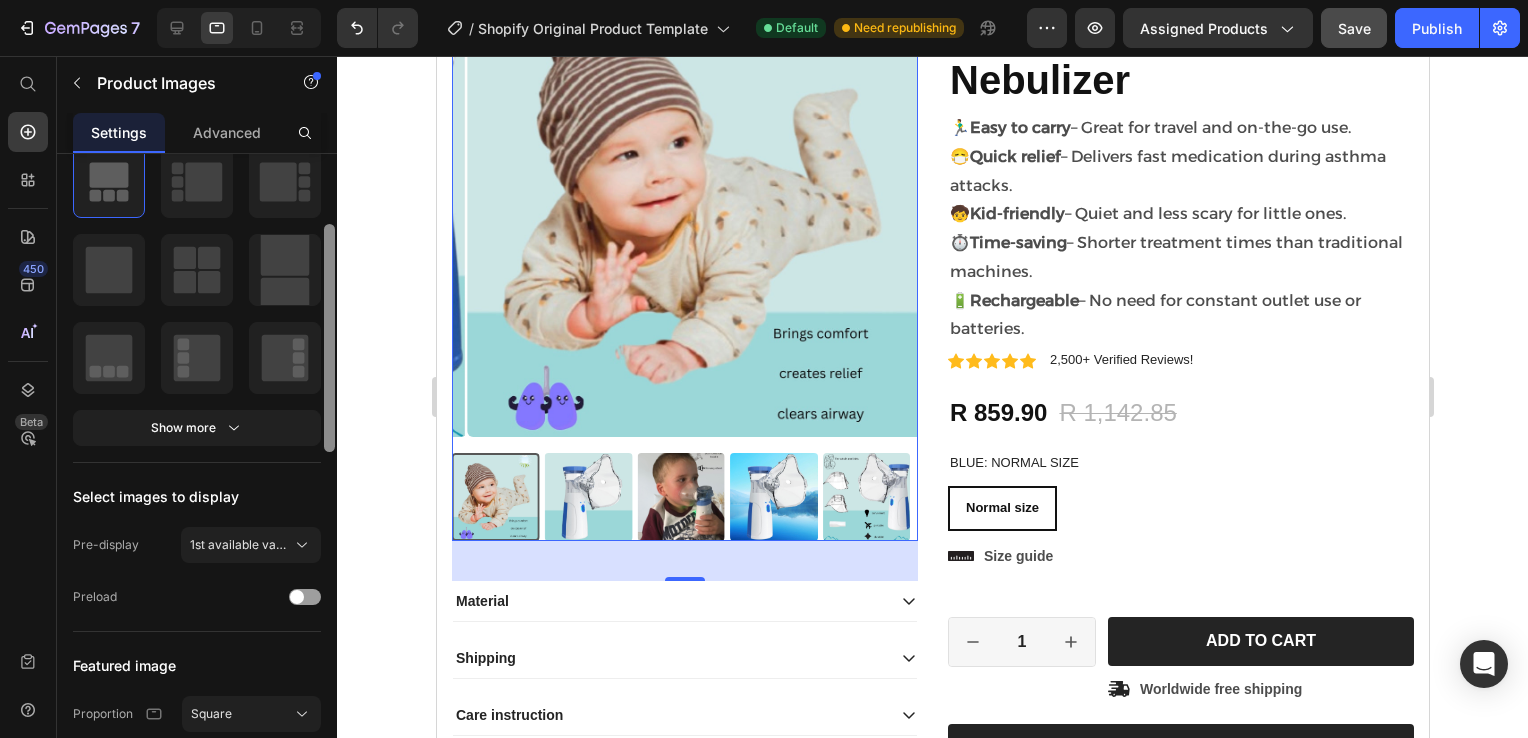 scroll, scrollTop: 224, scrollLeft: 0, axis: vertical 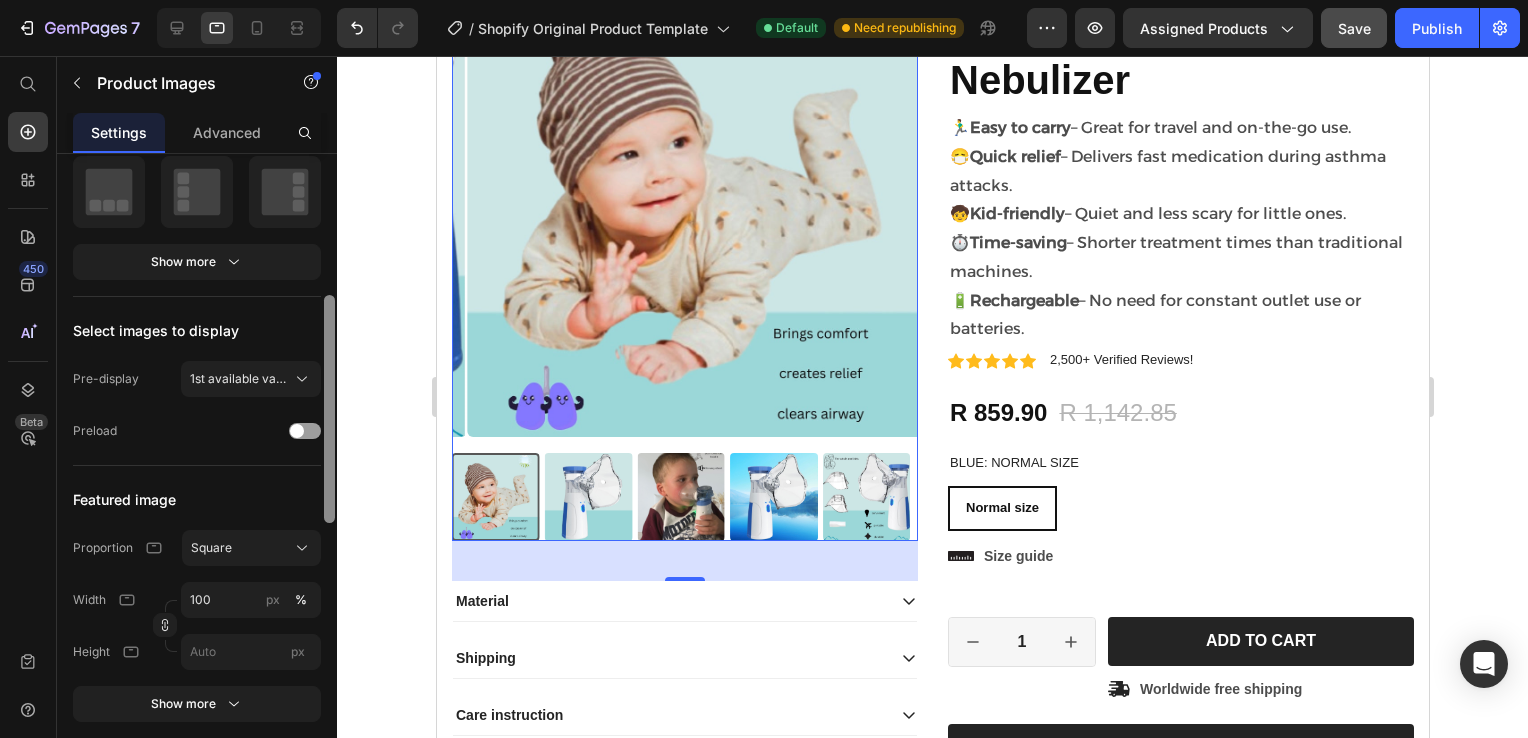 drag, startPoint x: 327, startPoint y: 354, endPoint x: 329, endPoint y: 416, distance: 62.03225 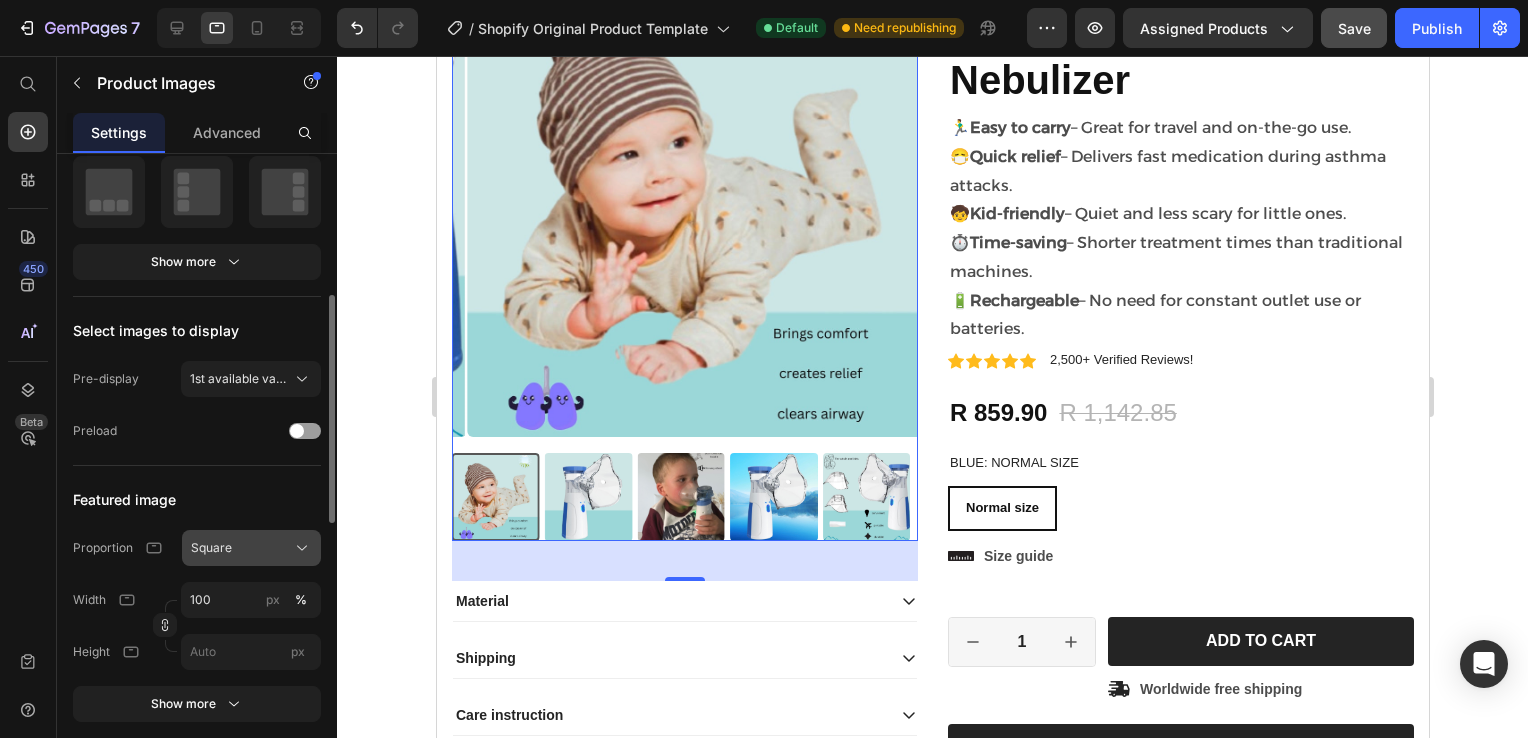 click on "Square" 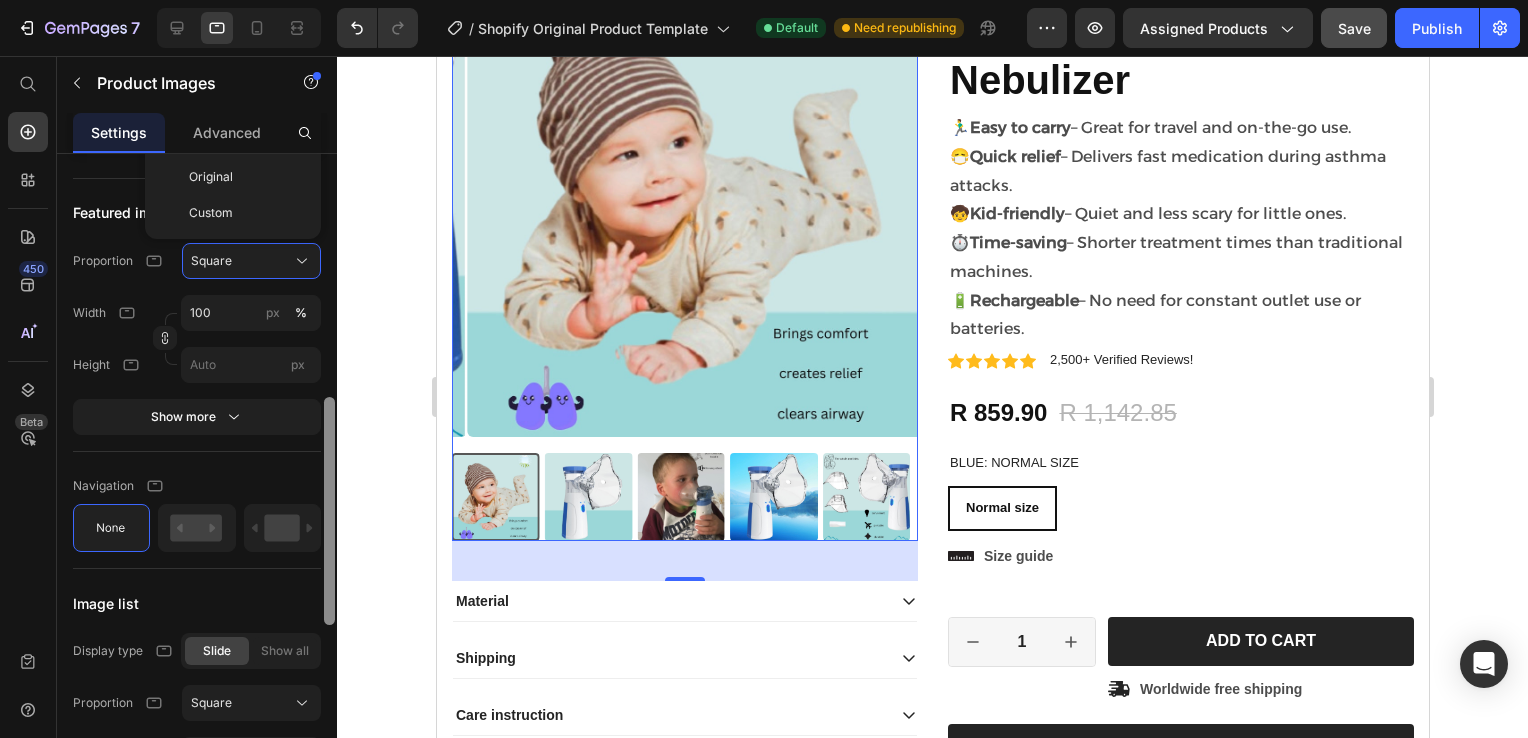 scroll, scrollTop: 692, scrollLeft: 0, axis: vertical 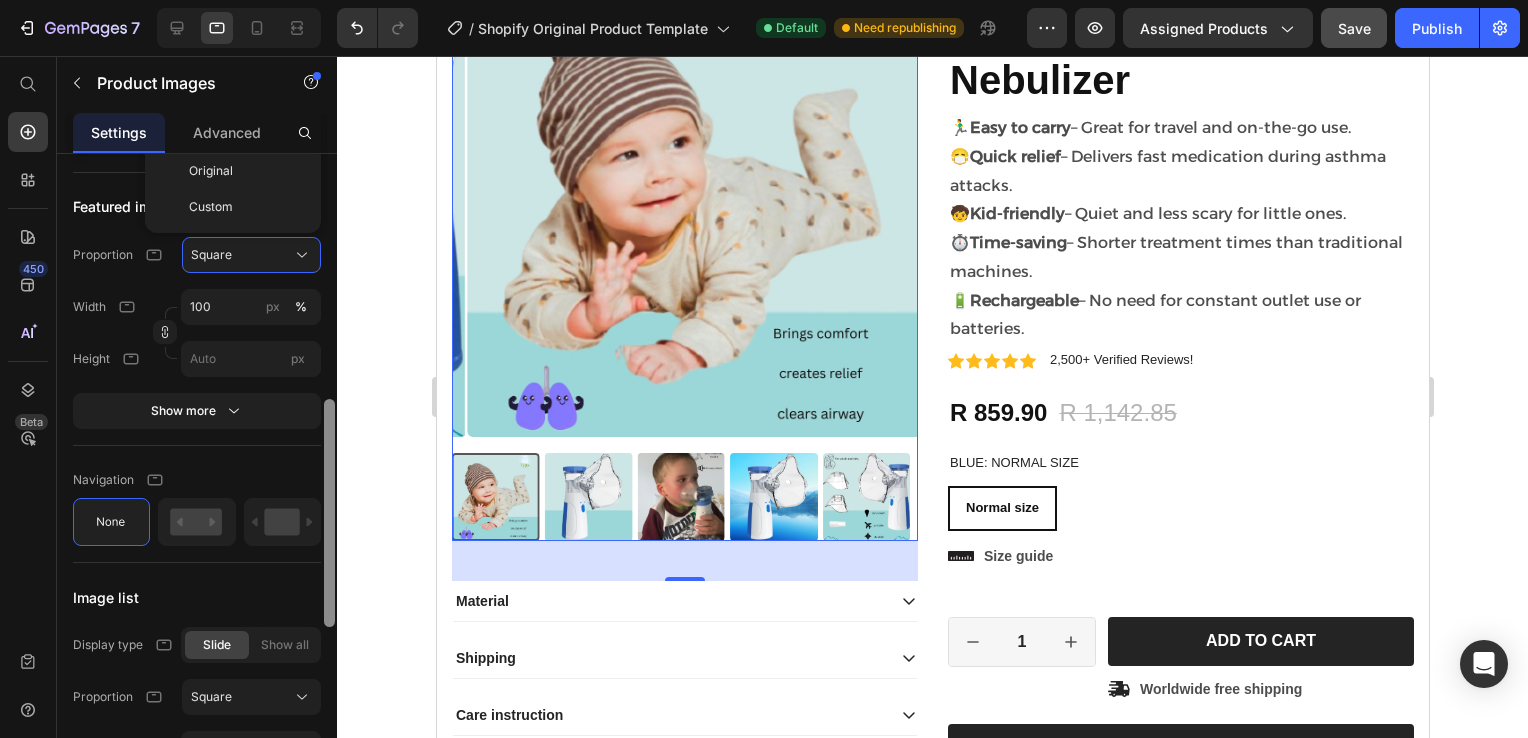 drag, startPoint x: 331, startPoint y: 440, endPoint x: 328, endPoint y: 544, distance: 104.04326 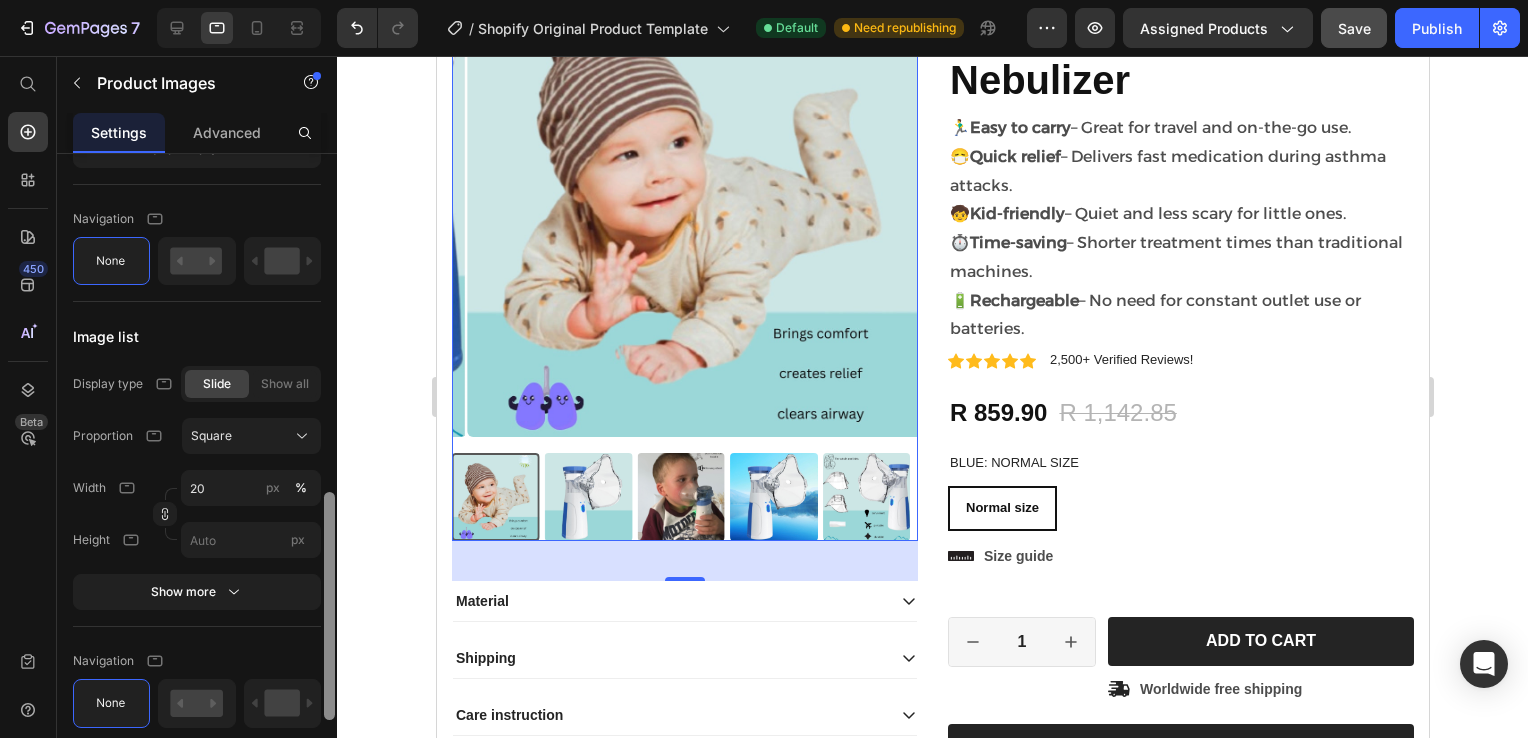 scroll, scrollTop: 956, scrollLeft: 0, axis: vertical 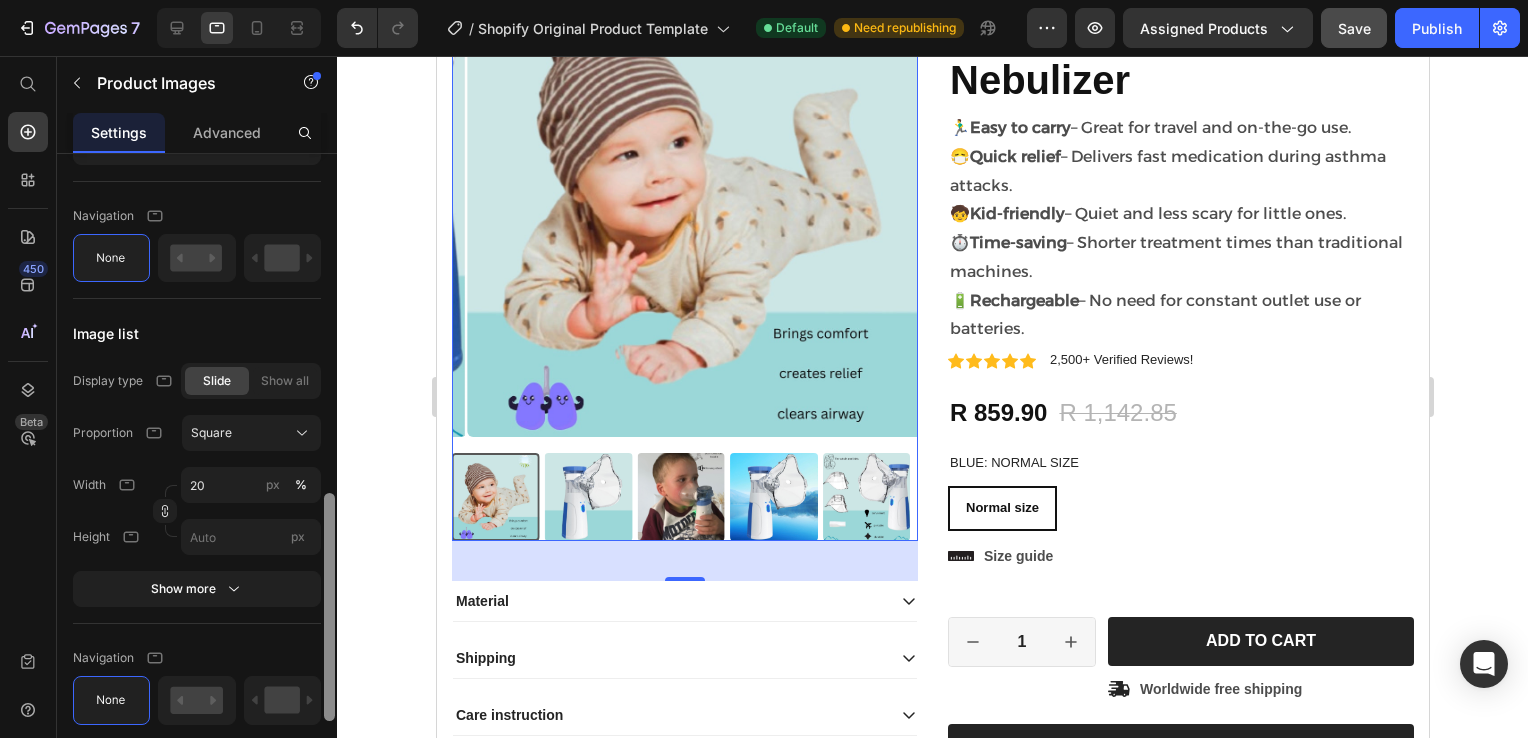 drag, startPoint x: 328, startPoint y: 544, endPoint x: 333, endPoint y: 638, distance: 94.13288 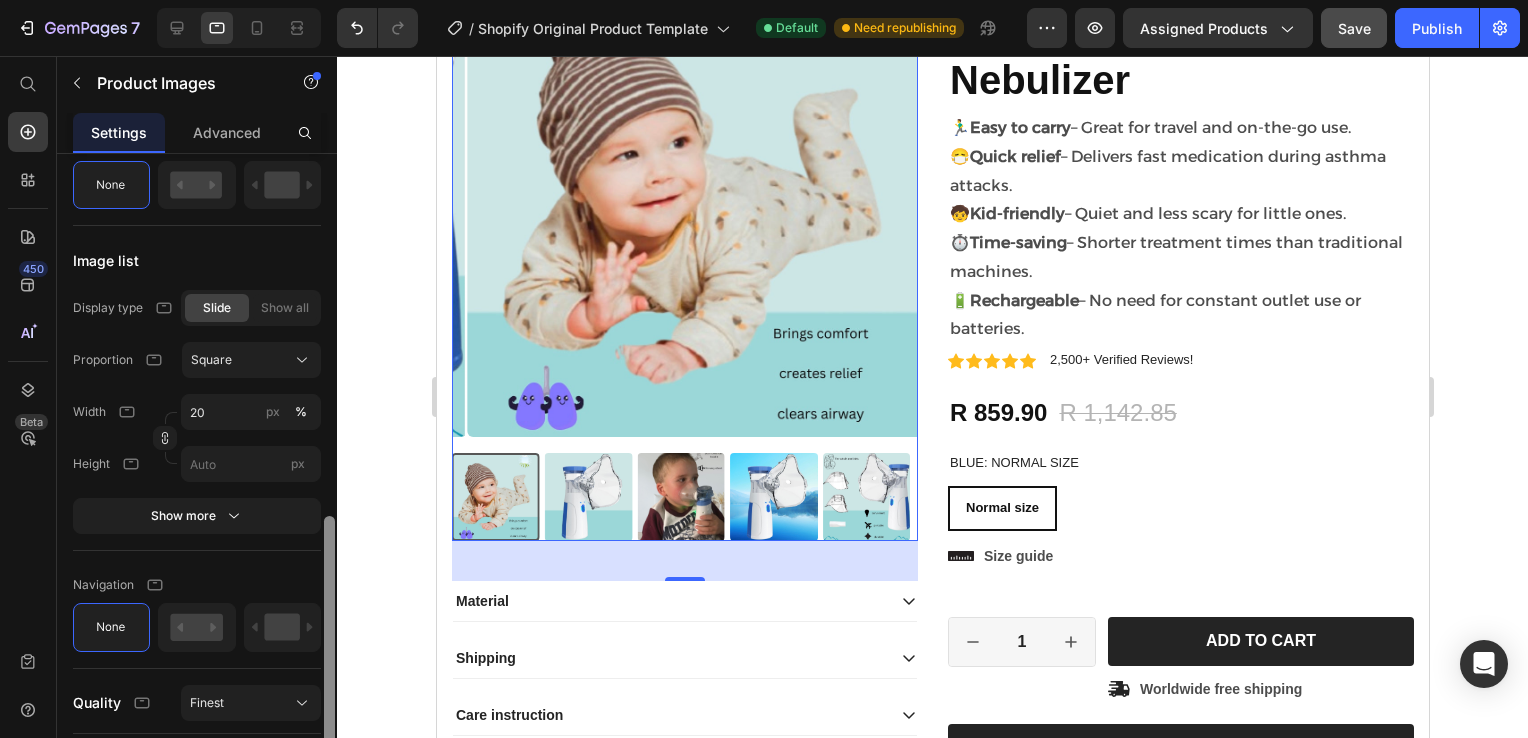 scroll, scrollTop: 1027, scrollLeft: 0, axis: vertical 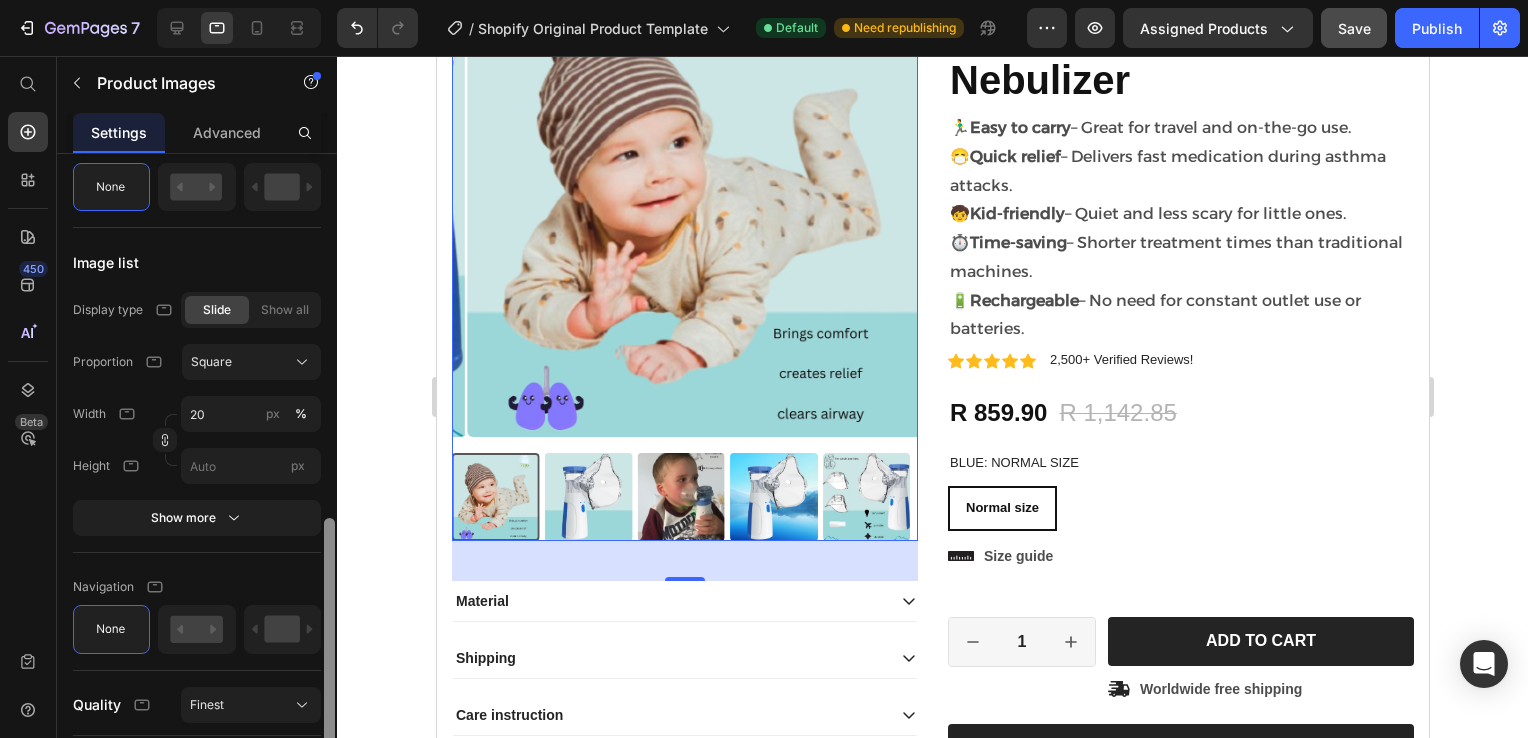drag, startPoint x: 332, startPoint y: 606, endPoint x: 327, endPoint y: 631, distance: 25.495098 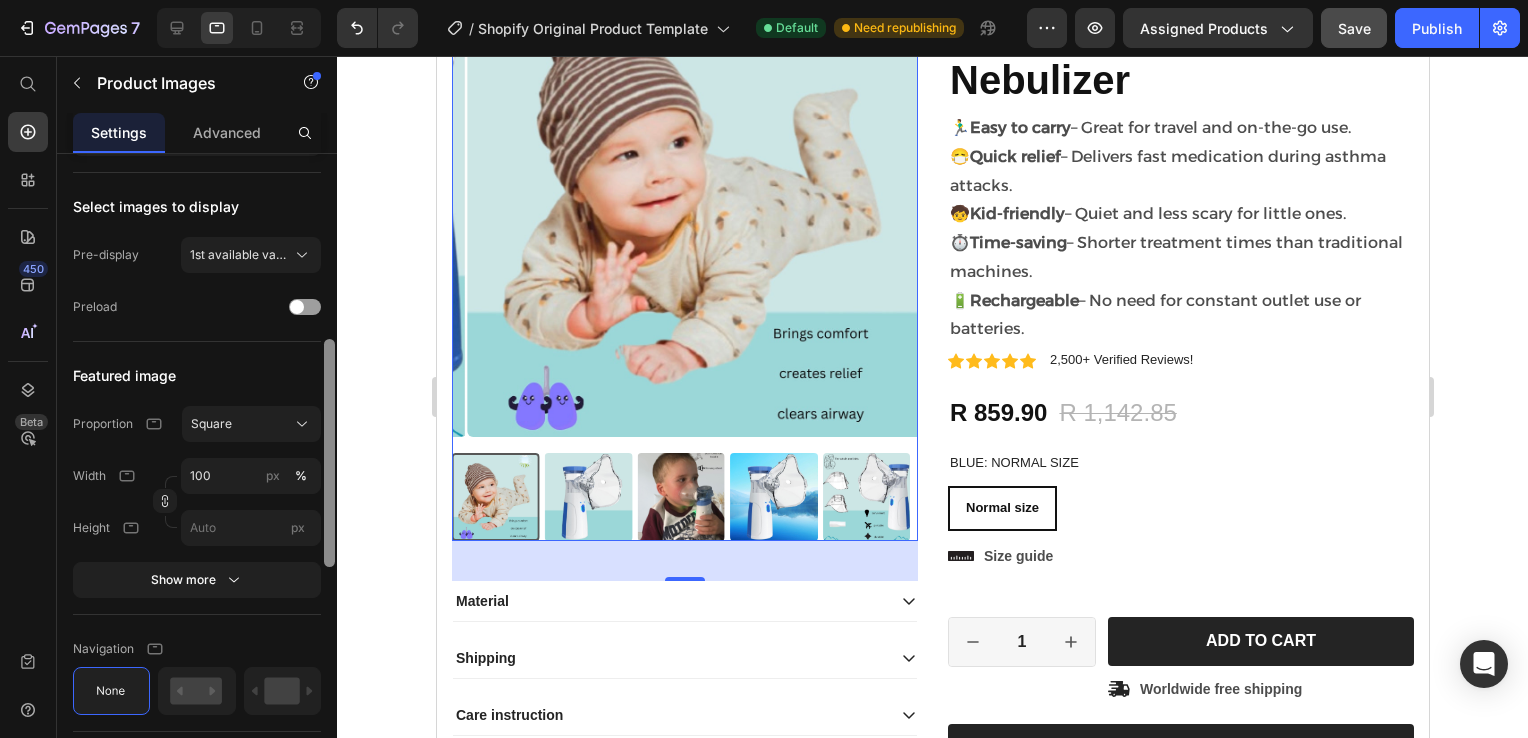 scroll, scrollTop: 517, scrollLeft: 0, axis: vertical 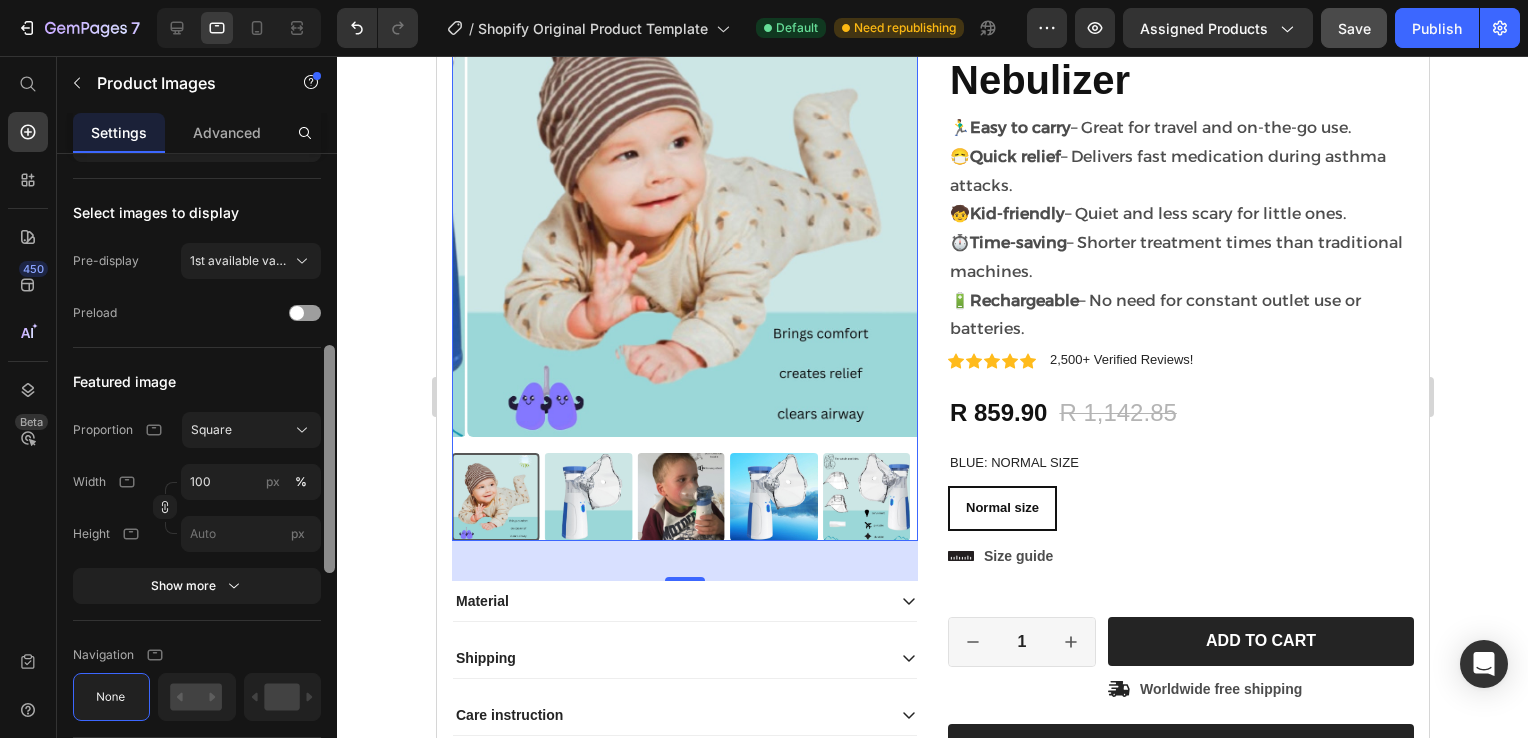 drag, startPoint x: 327, startPoint y: 631, endPoint x: 316, endPoint y: 450, distance: 181.33394 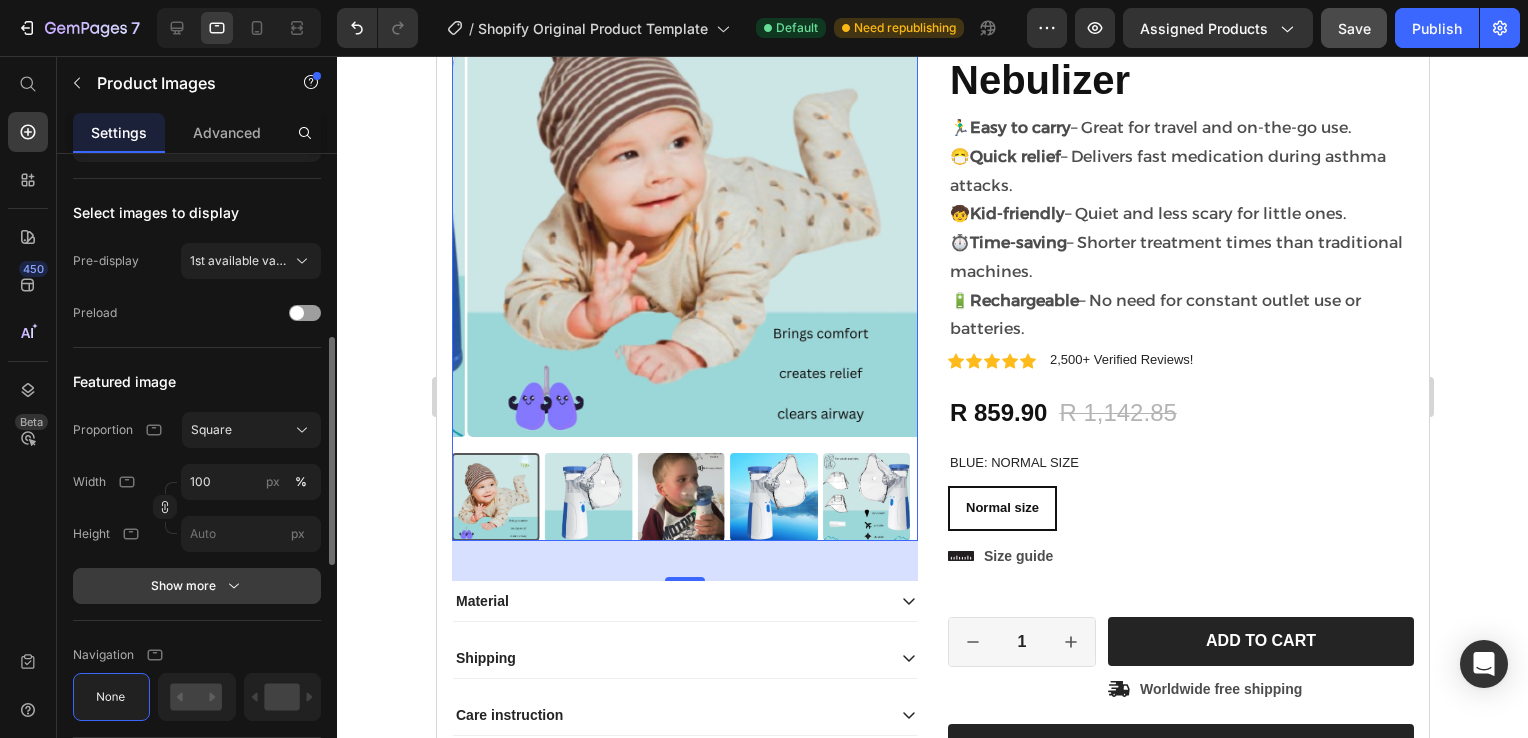 click 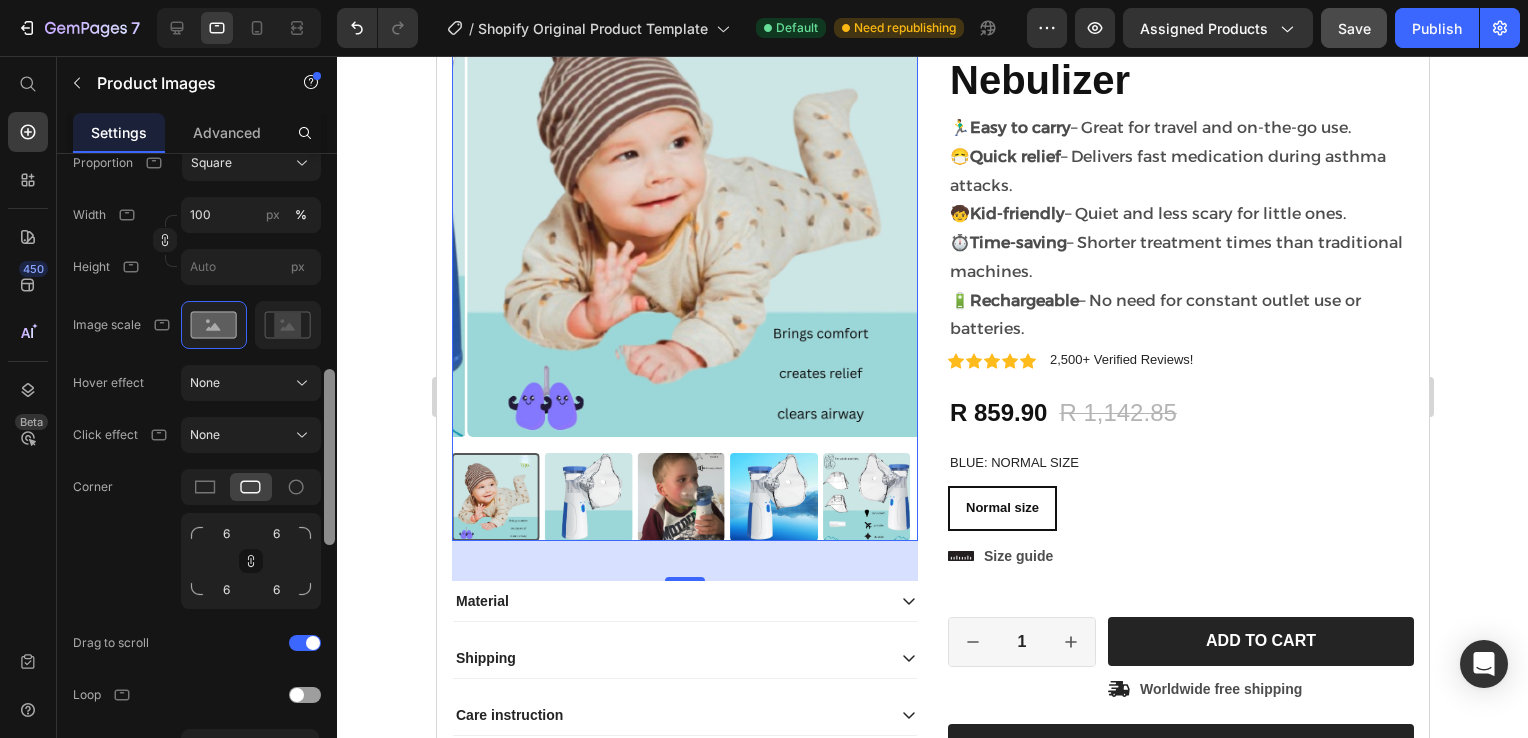 scroll, scrollTop: 810, scrollLeft: 0, axis: vertical 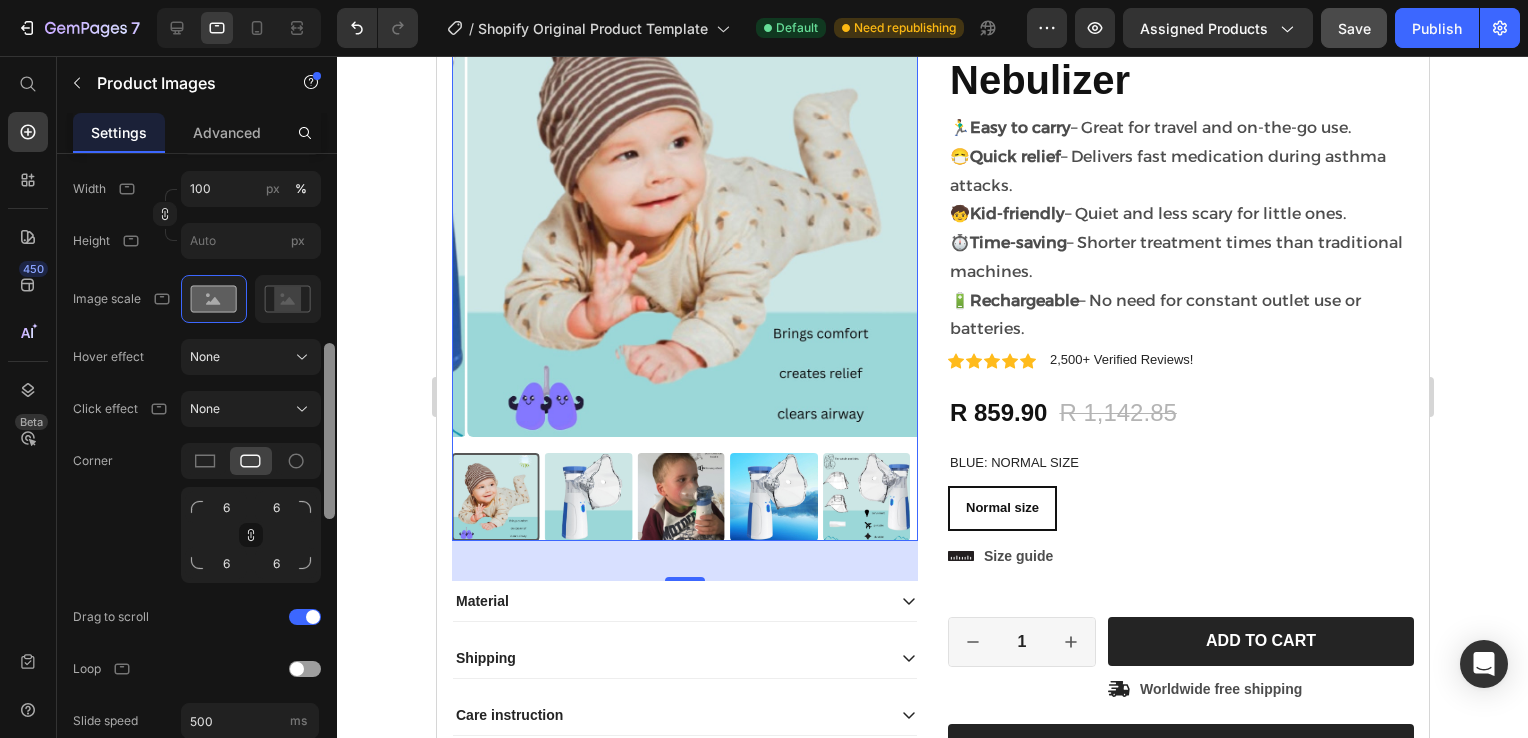 drag, startPoint x: 328, startPoint y: 477, endPoint x: 326, endPoint y: 581, distance: 104.019226 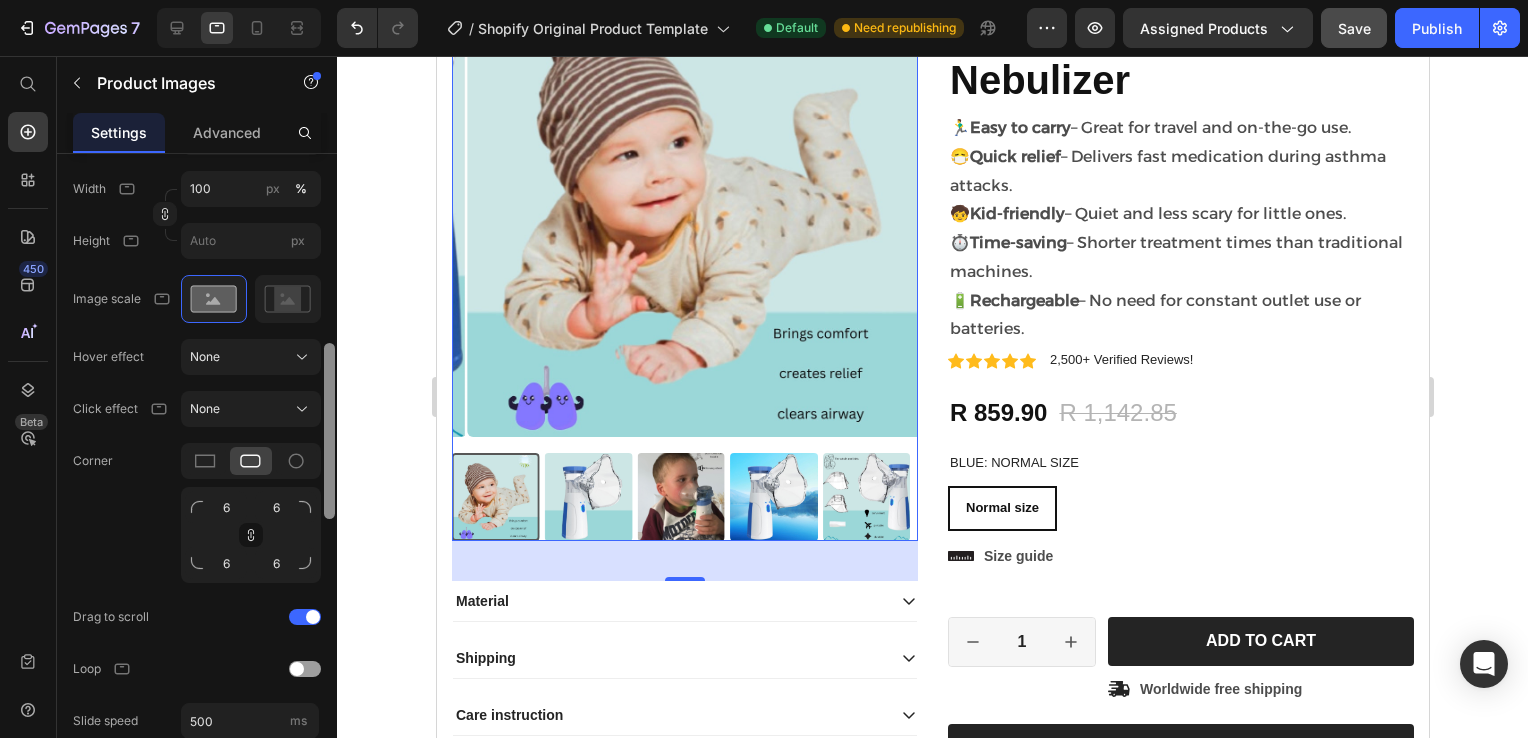 click at bounding box center (329, 449) 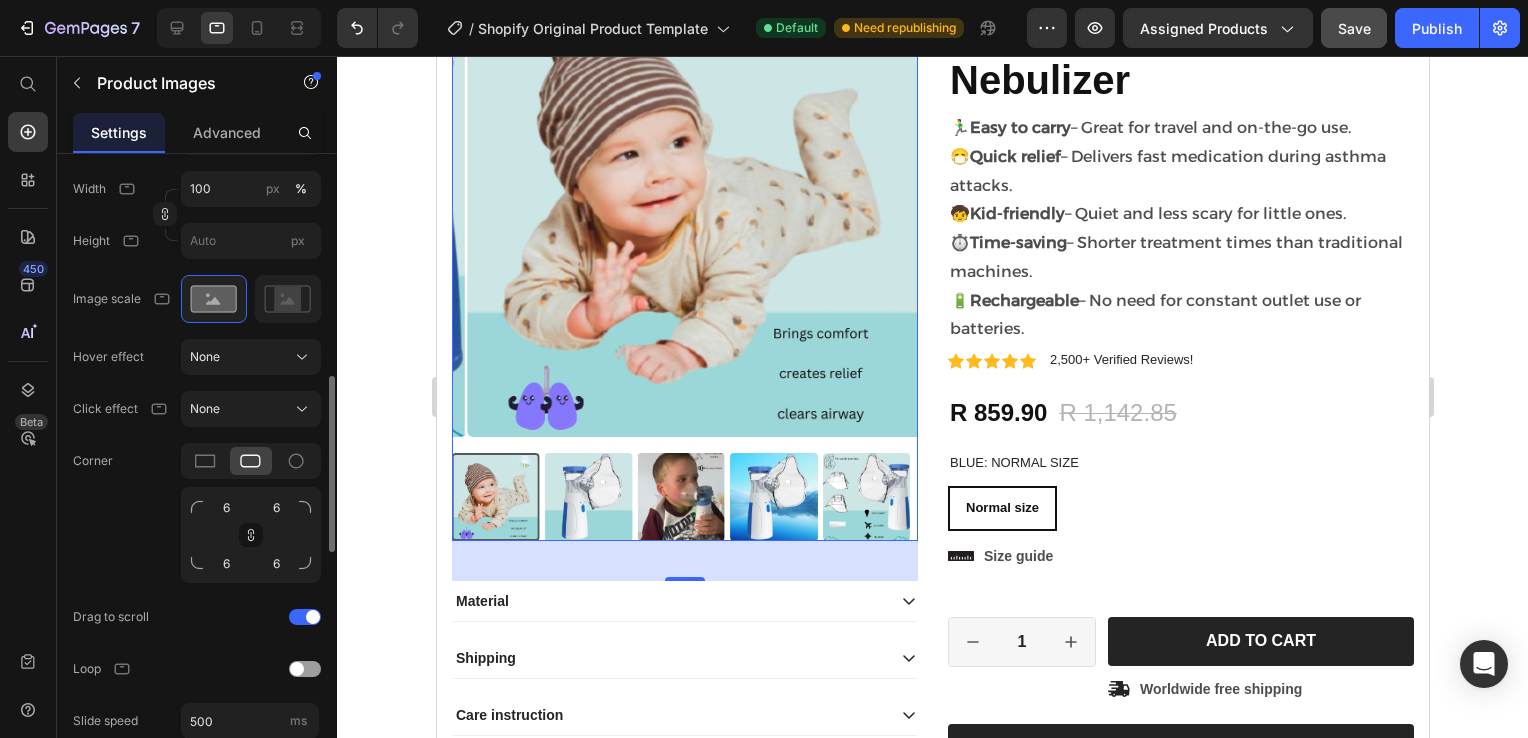 click 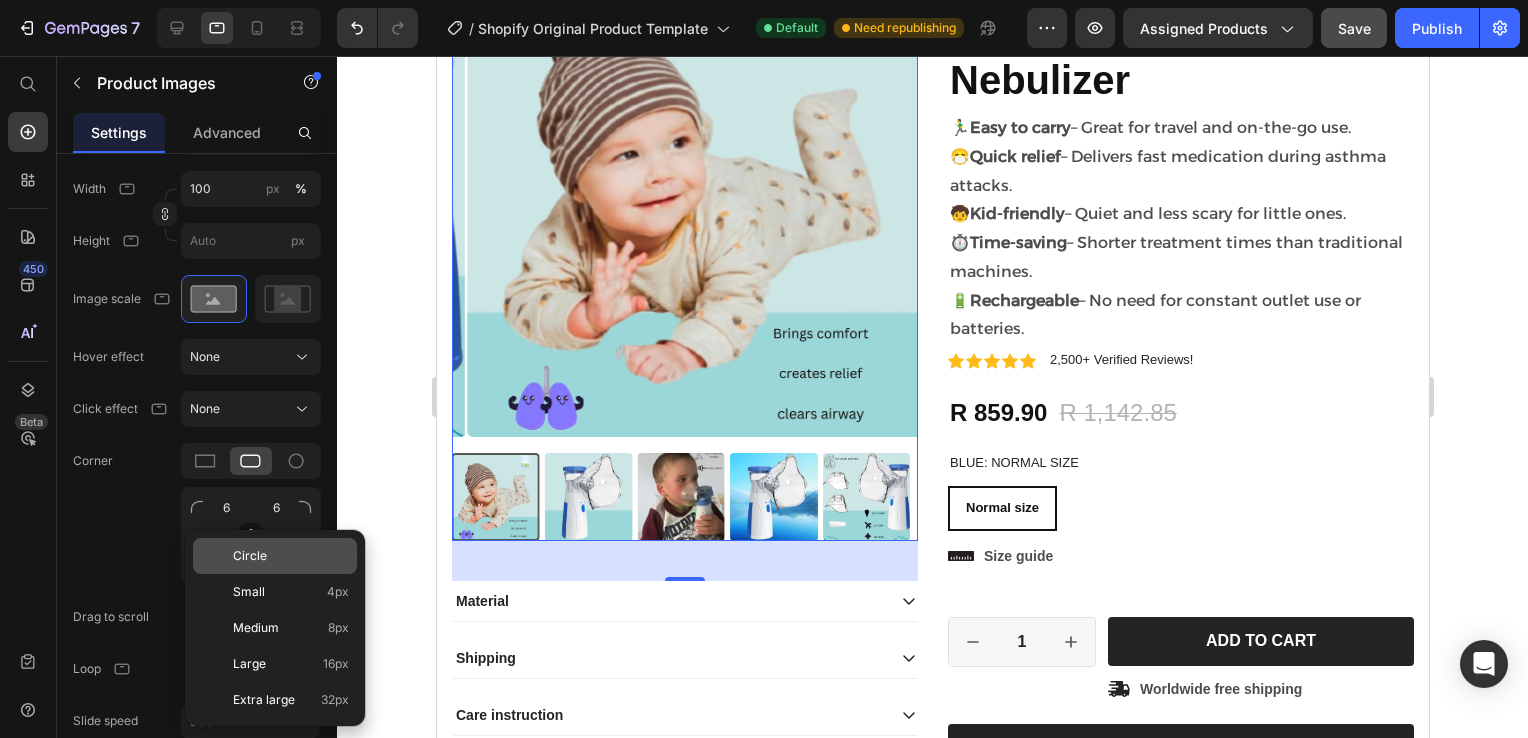 click on "Circle" at bounding box center (250, 556) 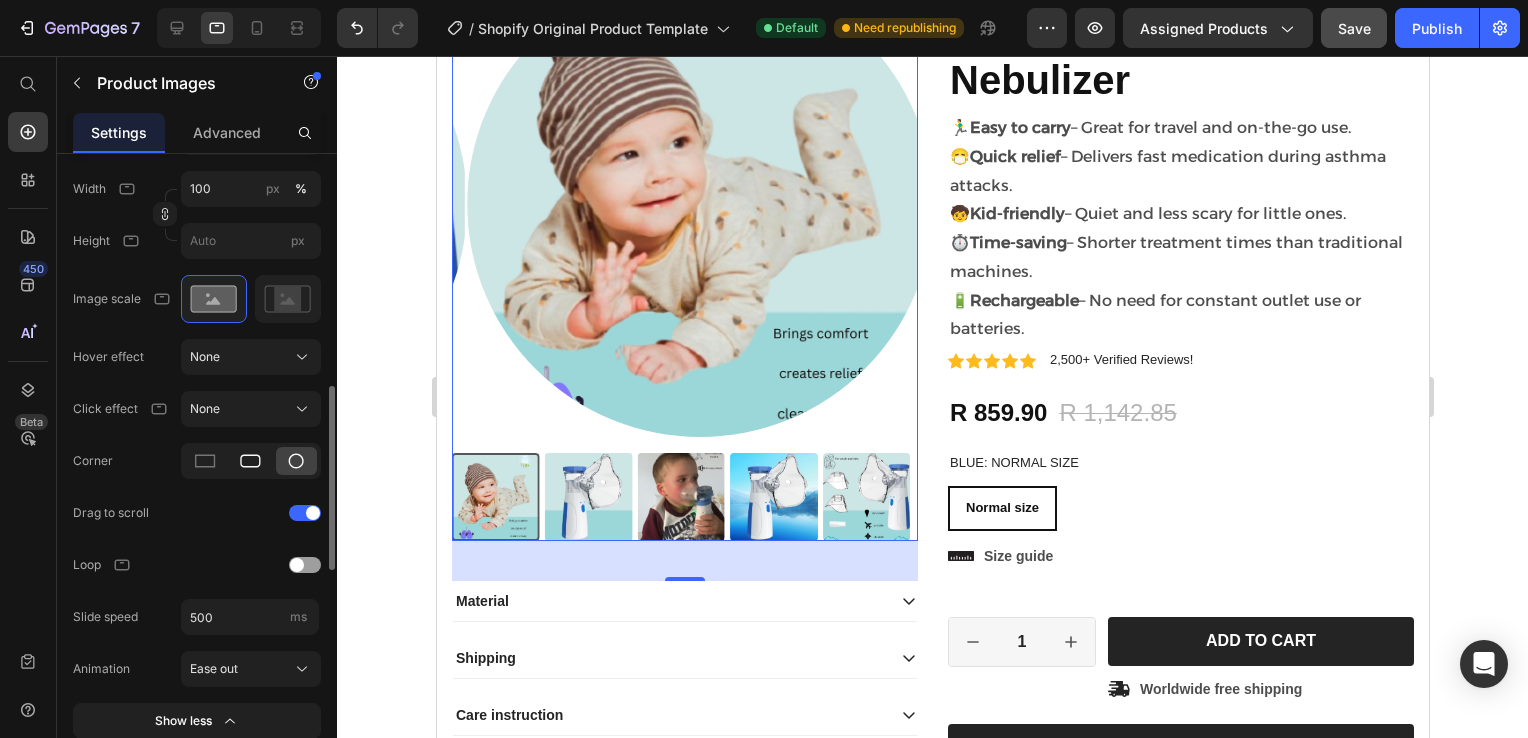 click 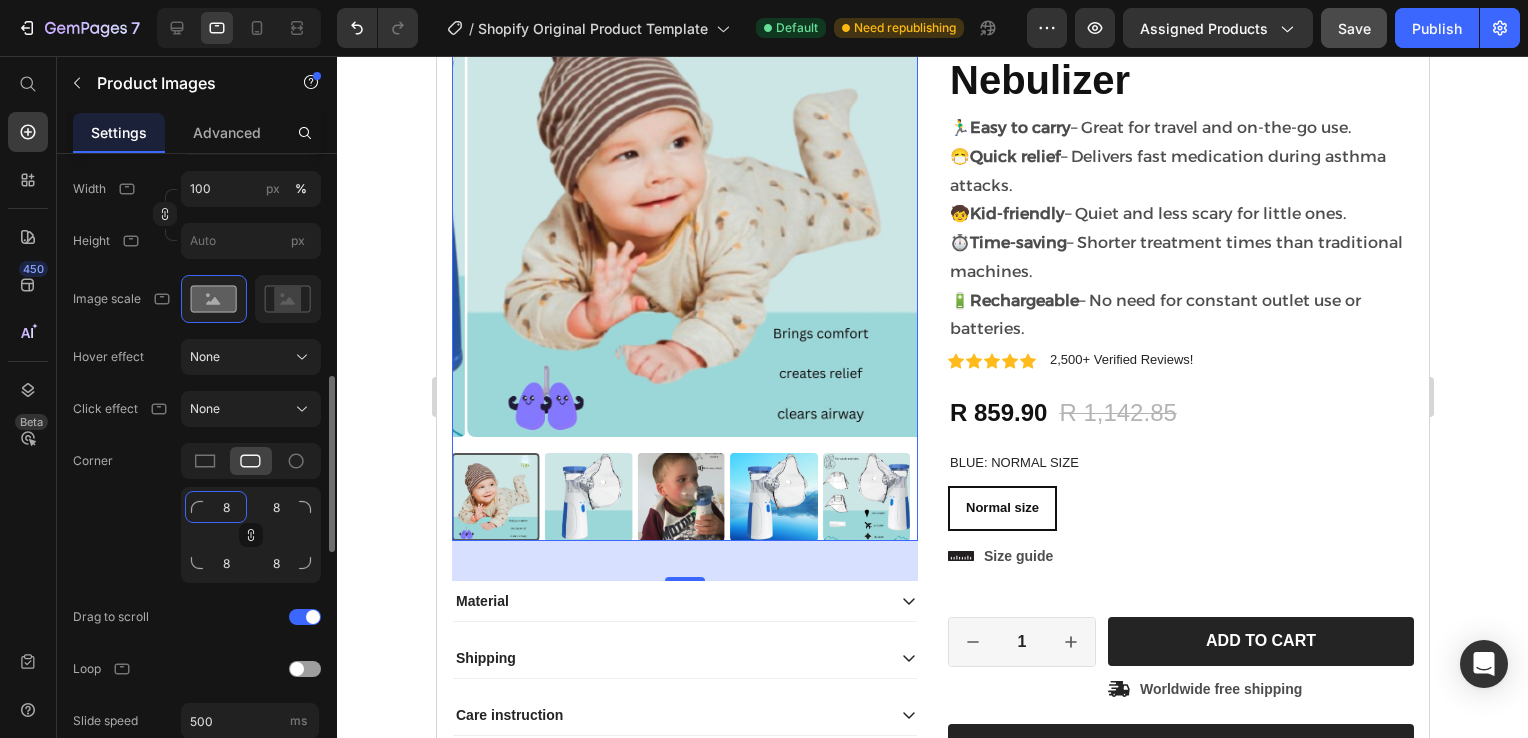 click on "8" 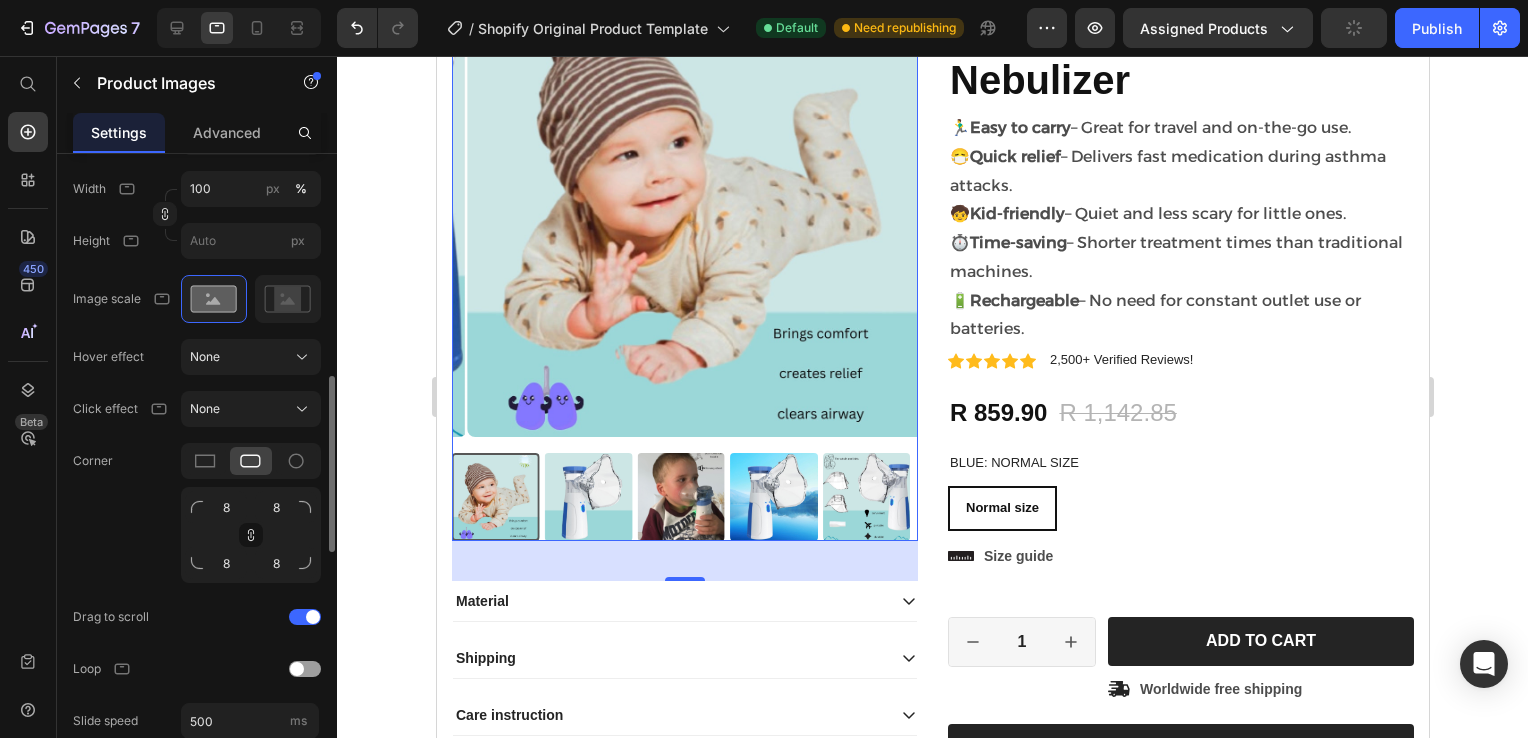 click on "Corner 8 8 8 8" 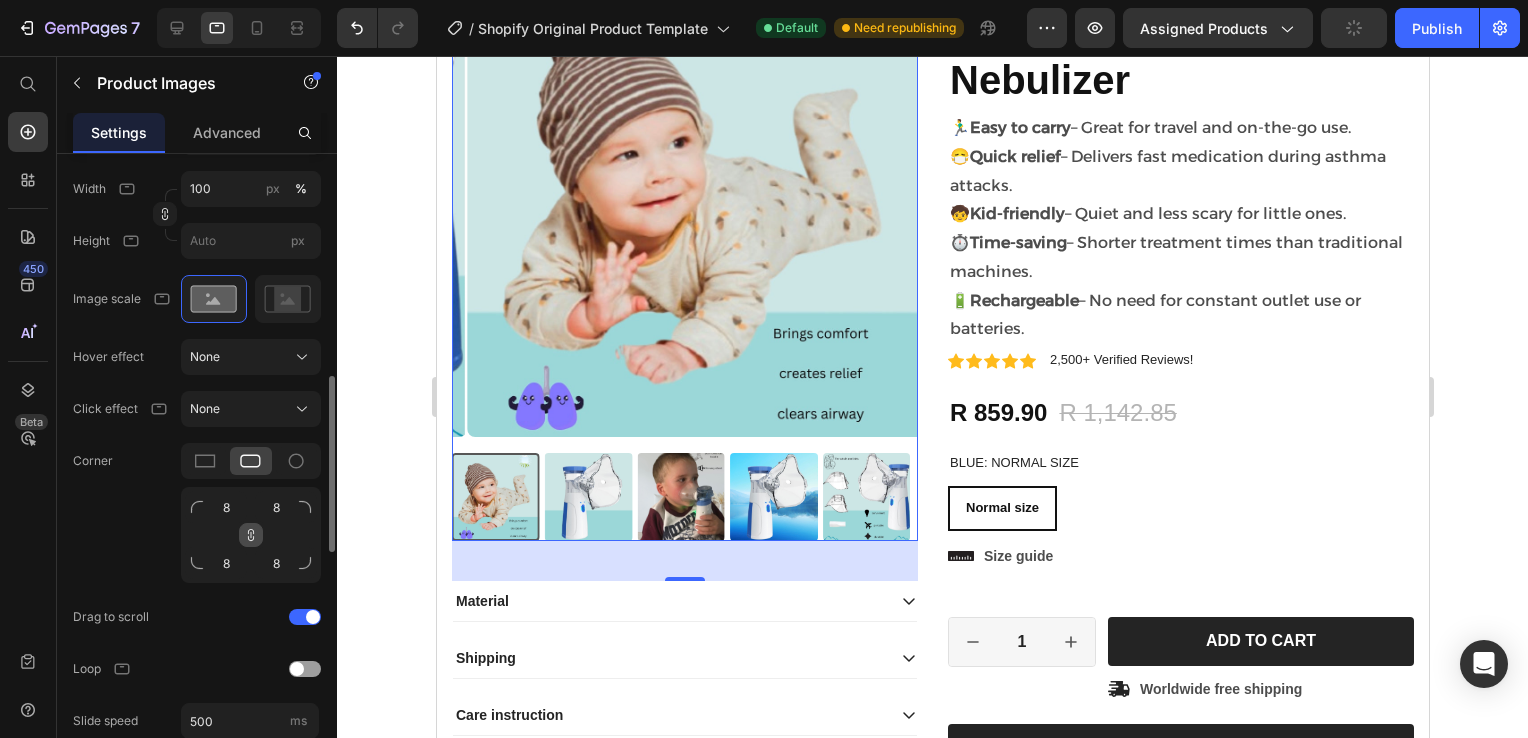 click 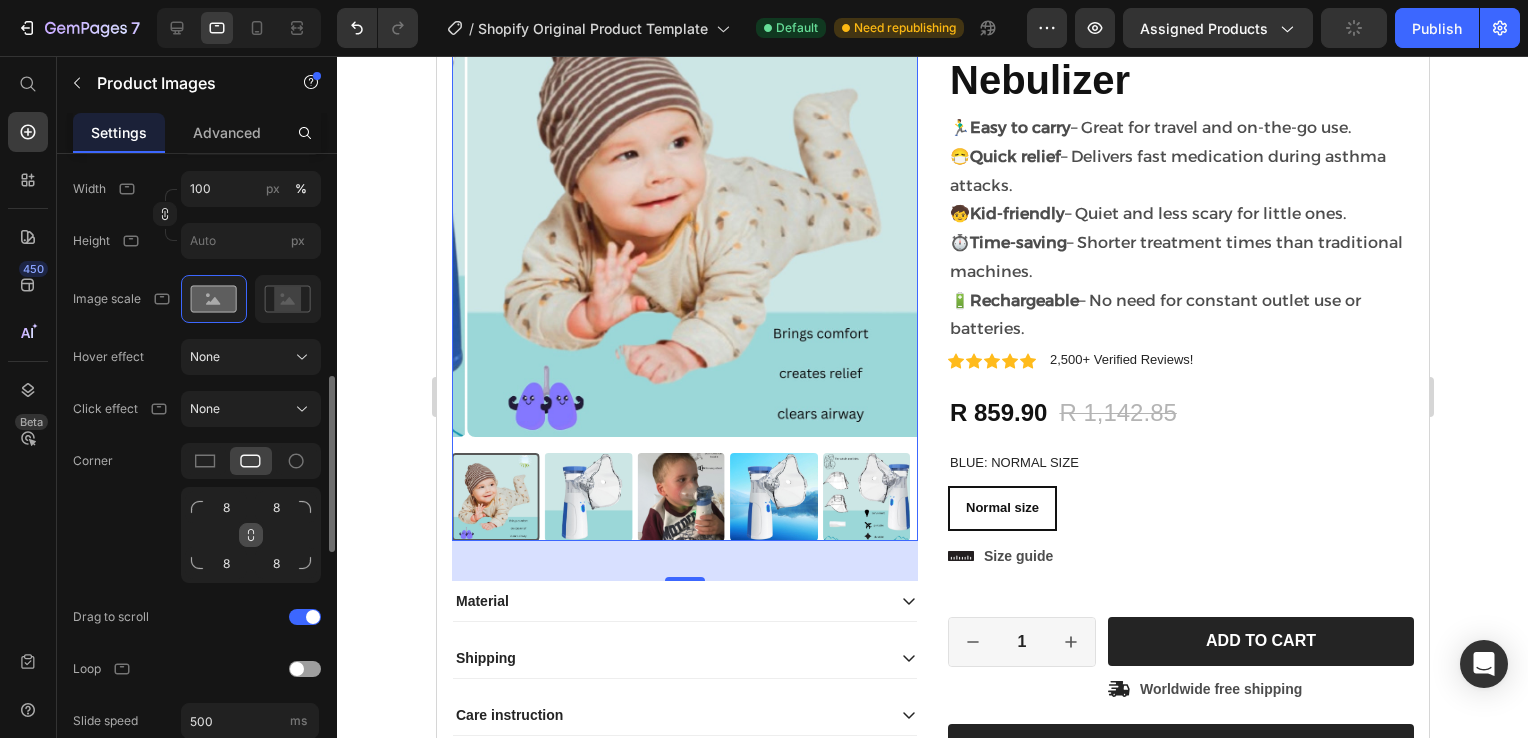 click 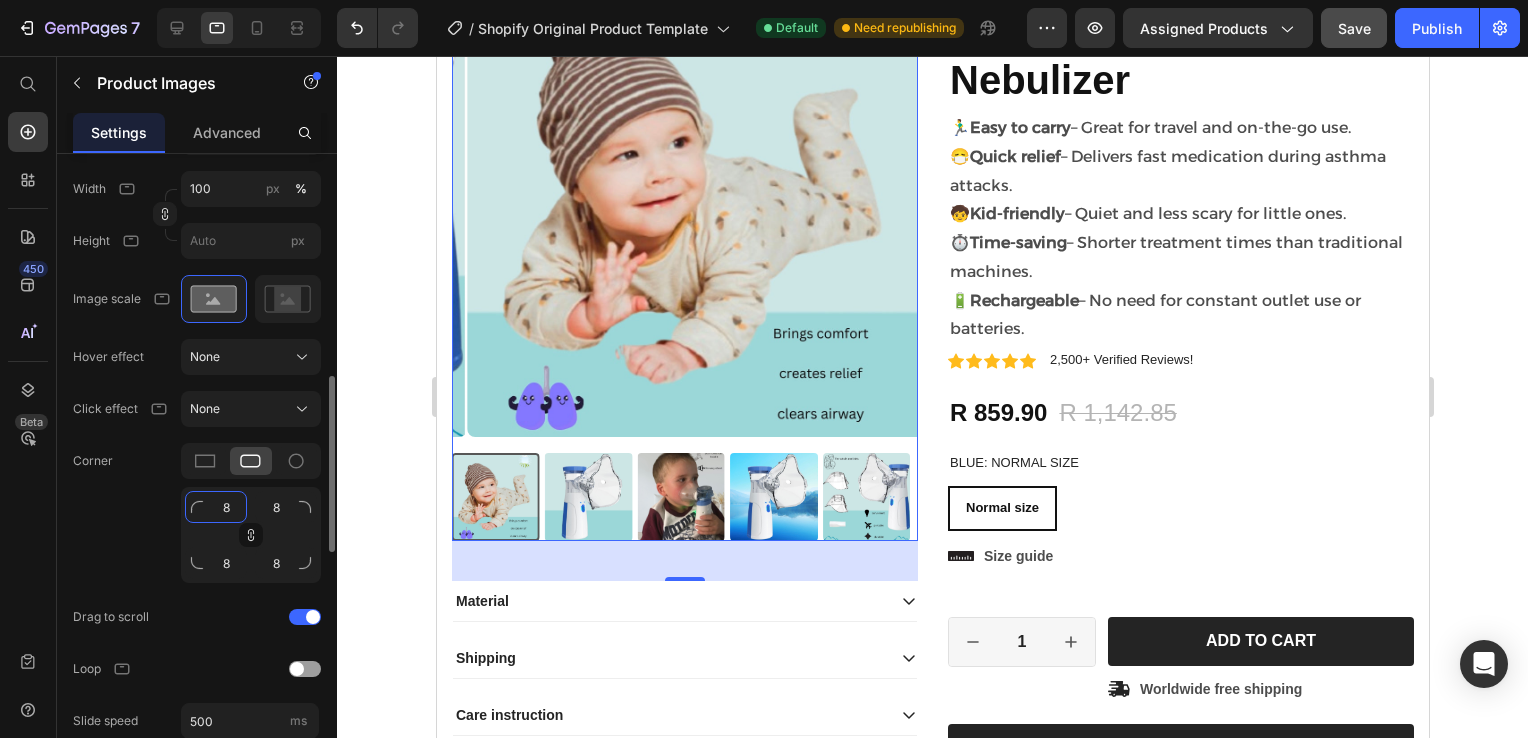 click on "8" 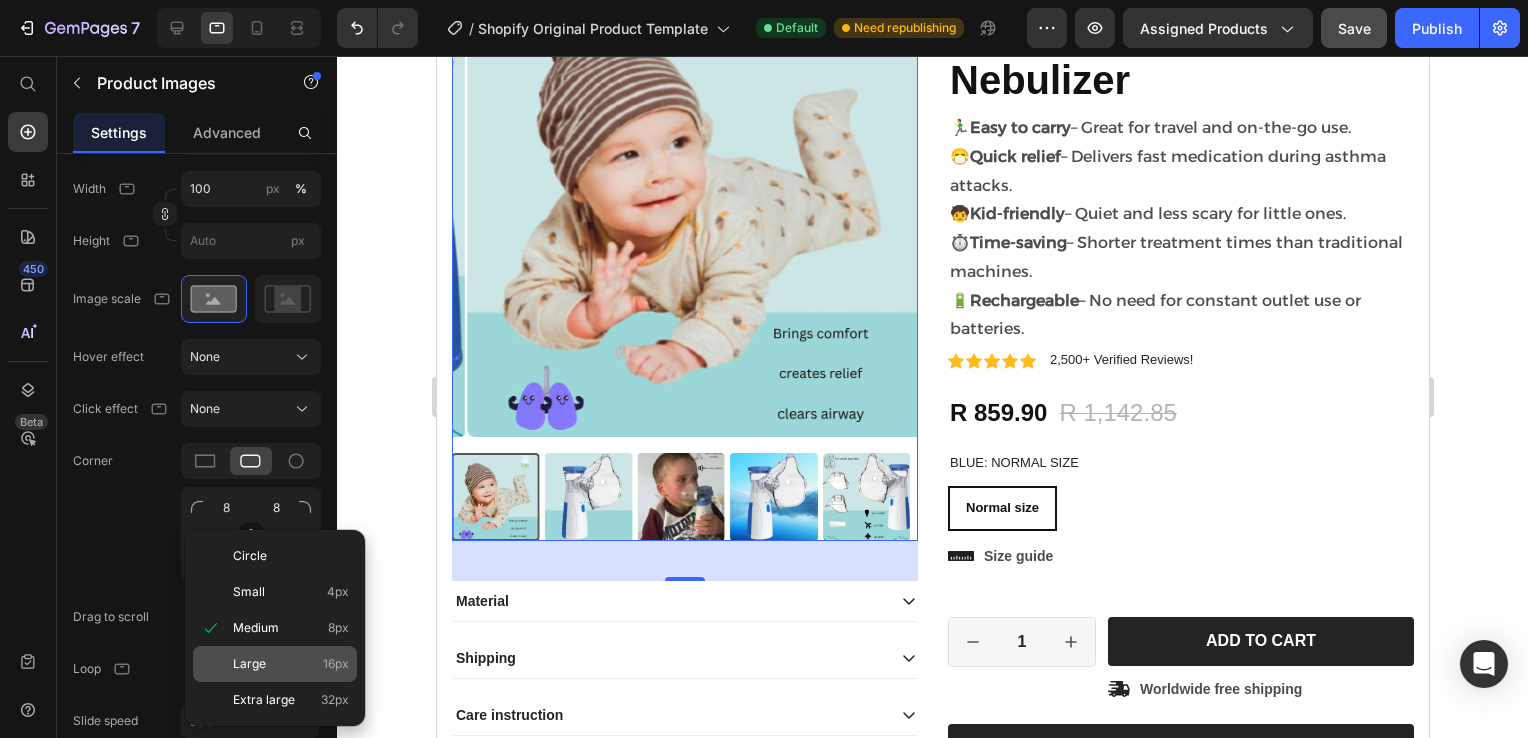 click on "Large 16px" at bounding box center (291, 664) 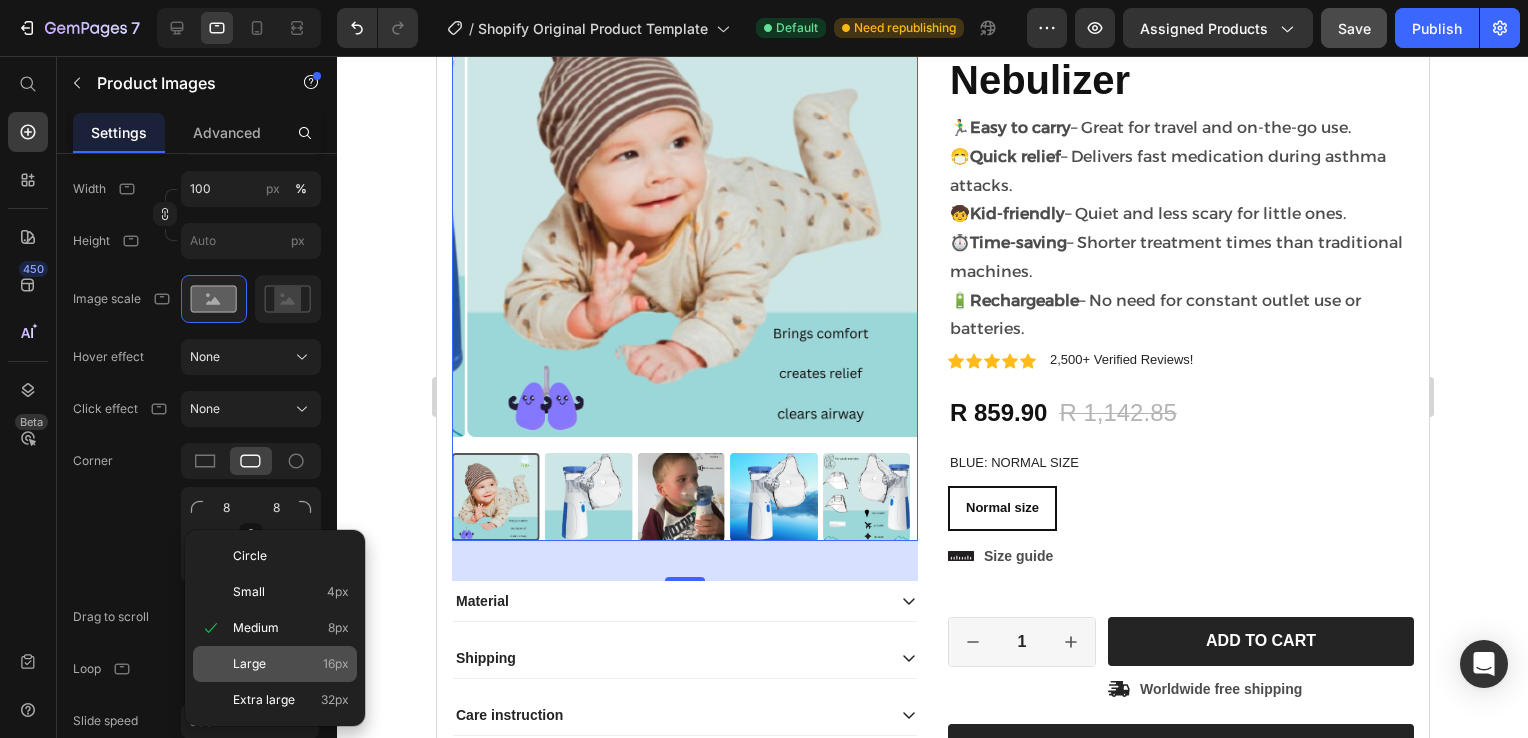 type on "16" 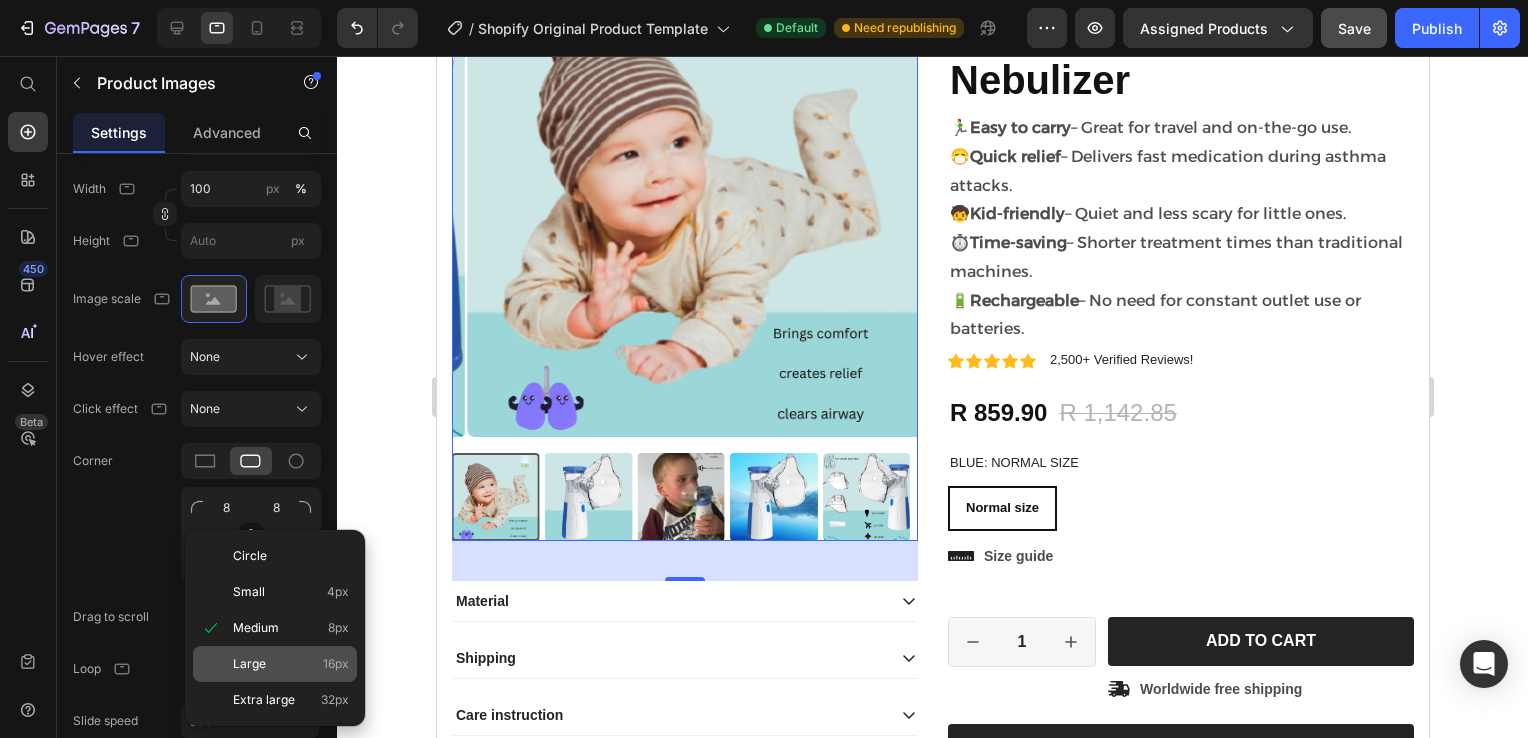 type on "16" 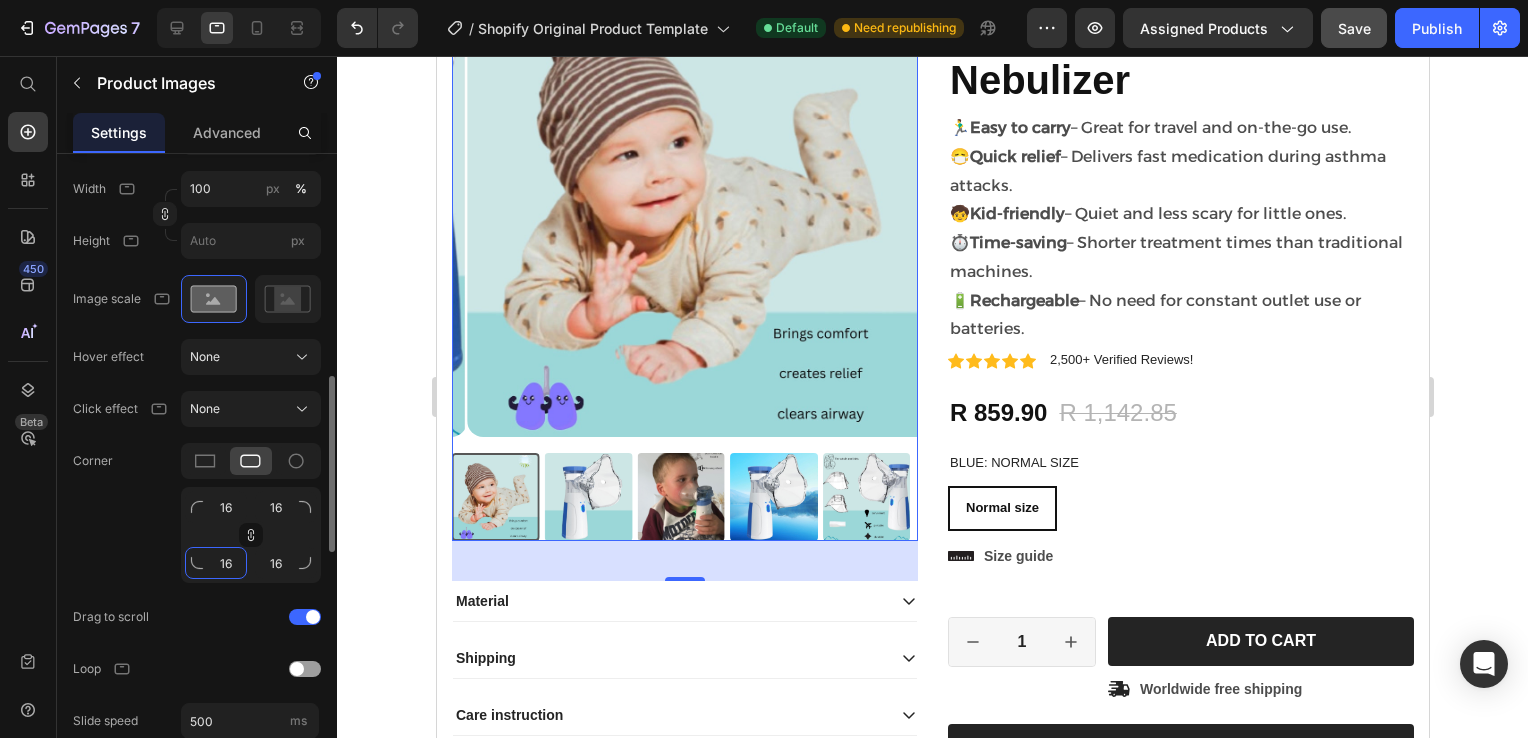 click on "16" 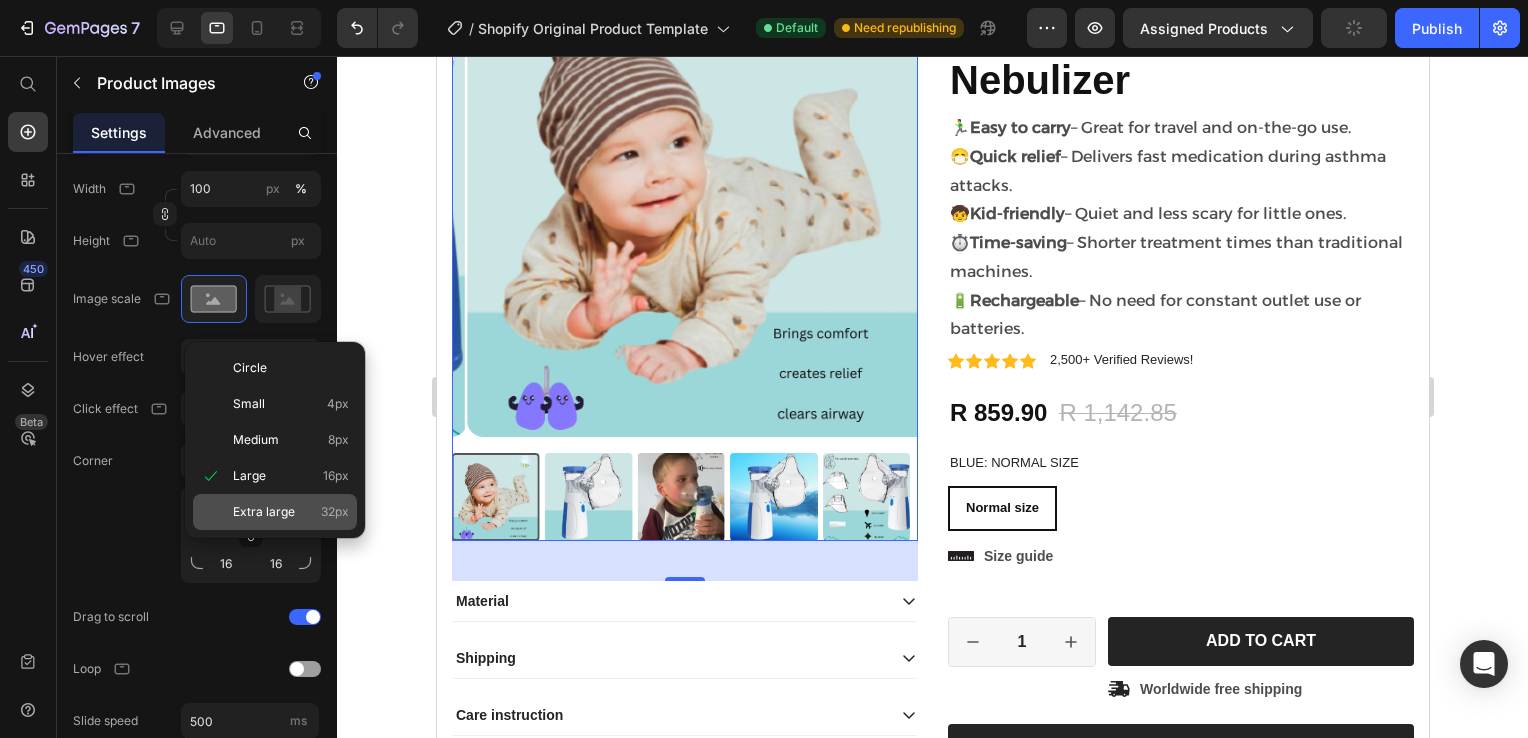 click on "Extra large 32px" 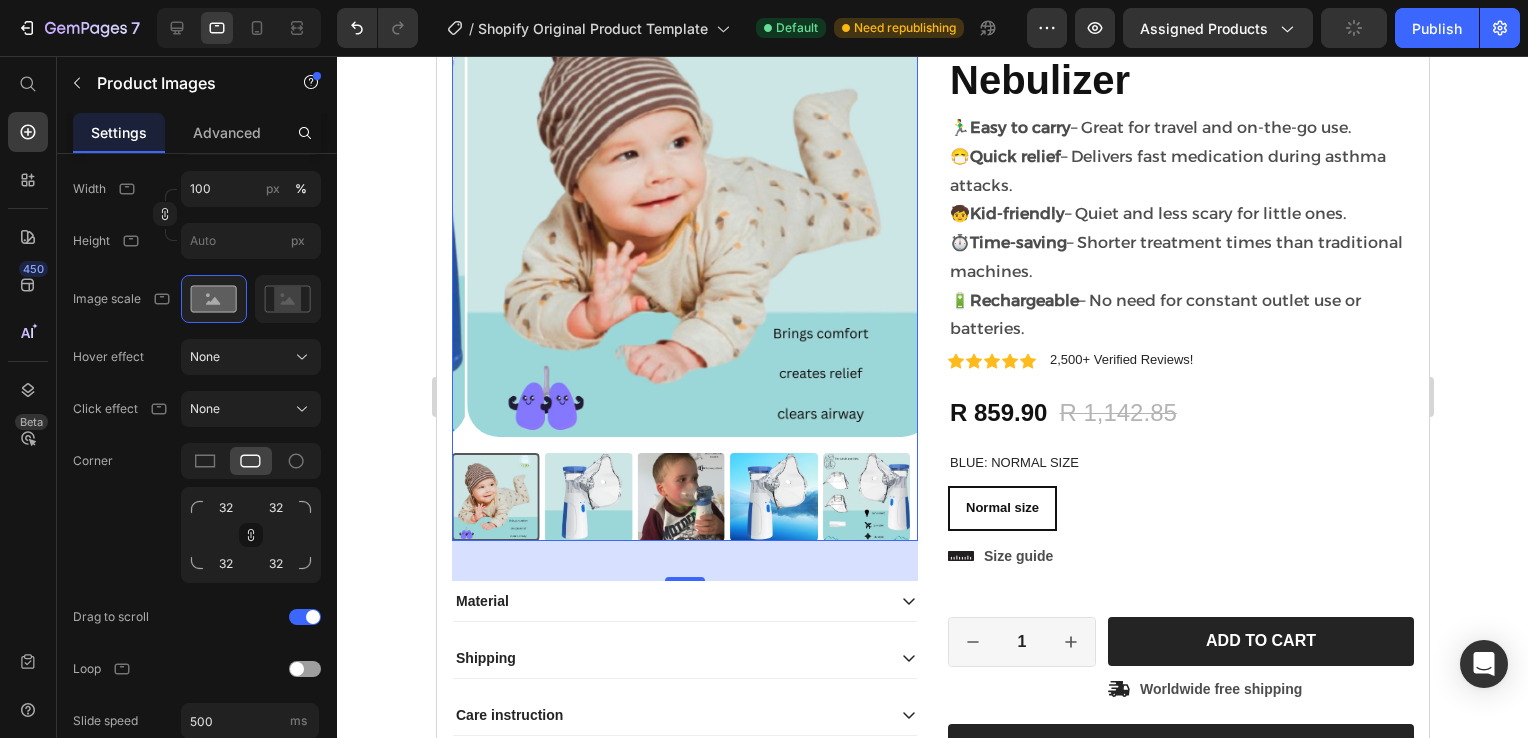 click at bounding box center (588, 497) 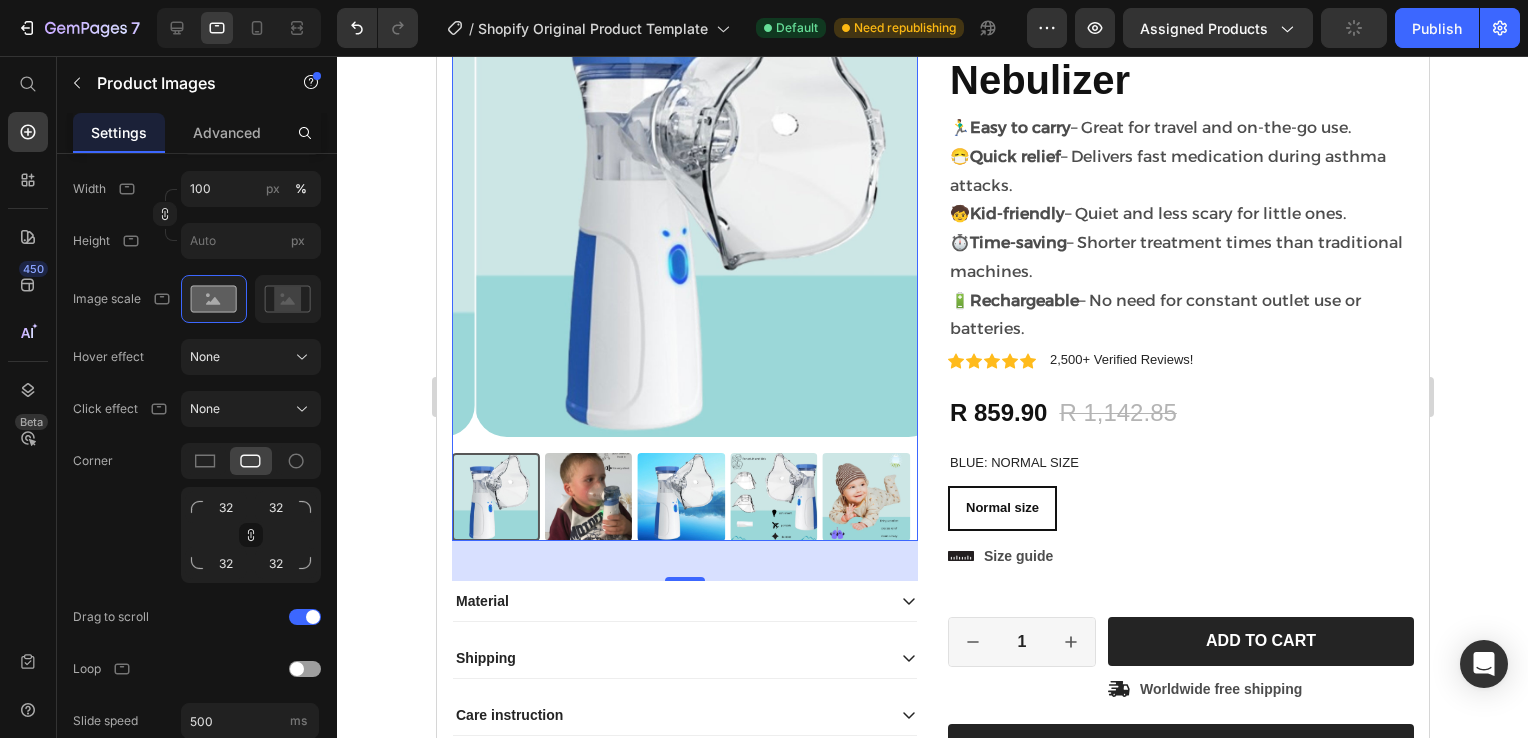 click at bounding box center (680, 497) 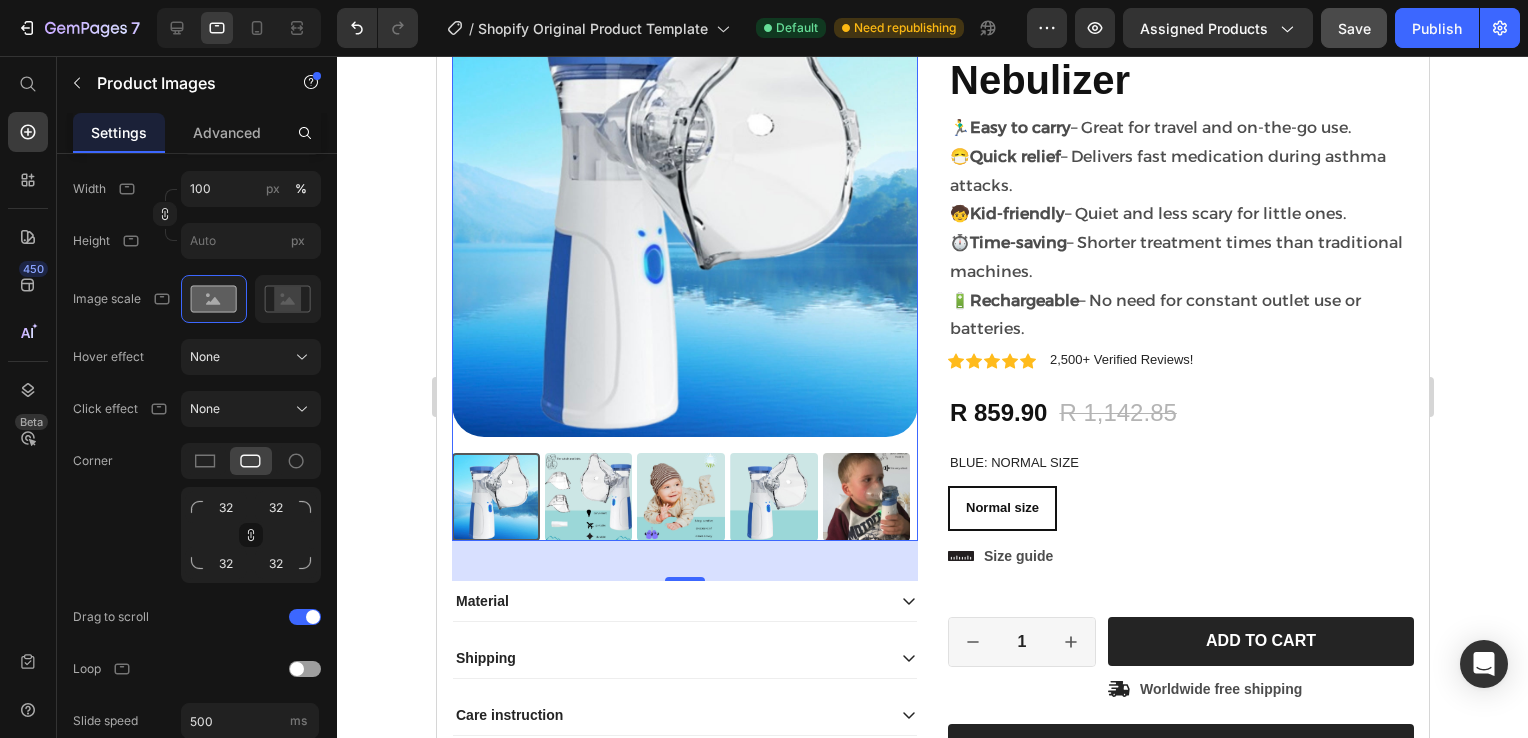 click at bounding box center (866, 497) 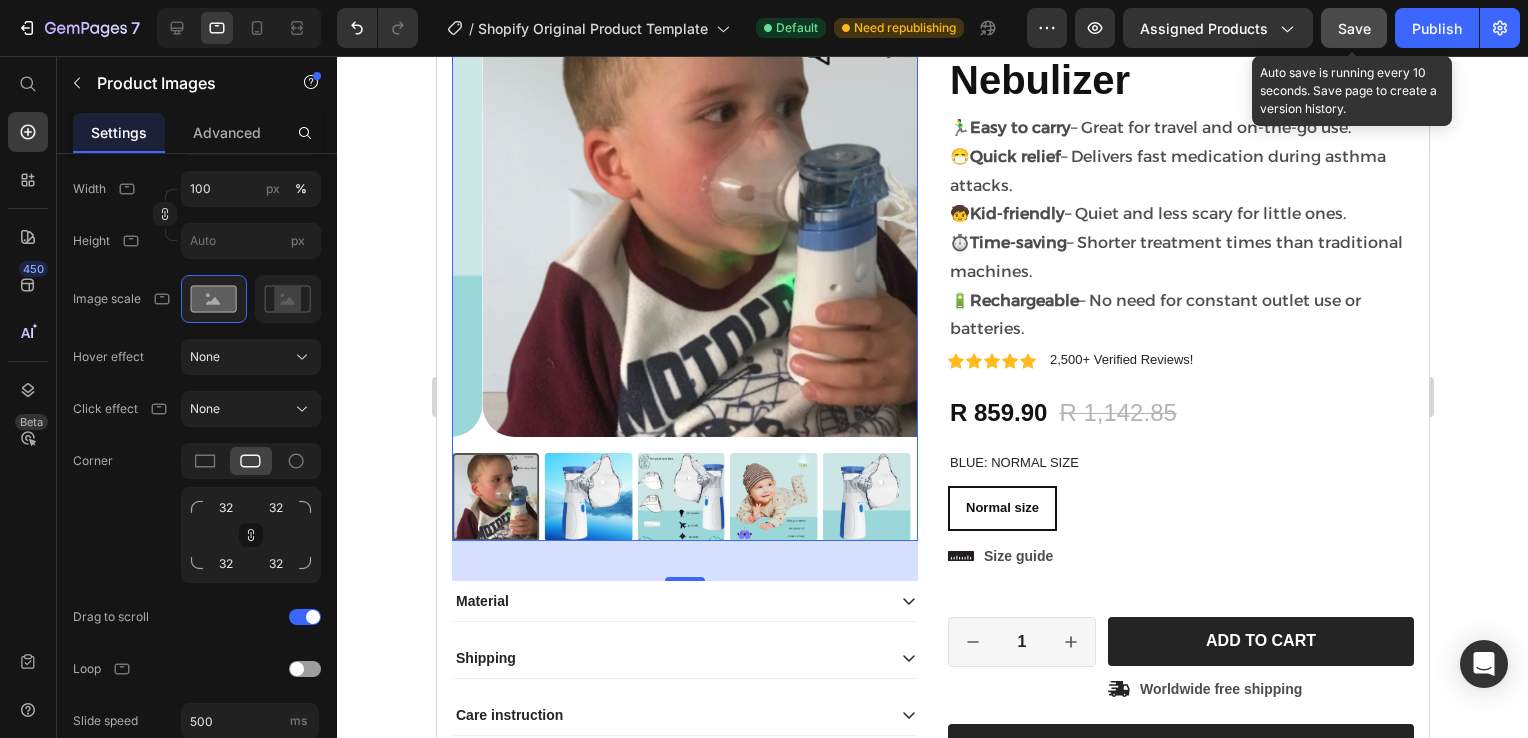 click on "Save" at bounding box center [1354, 28] 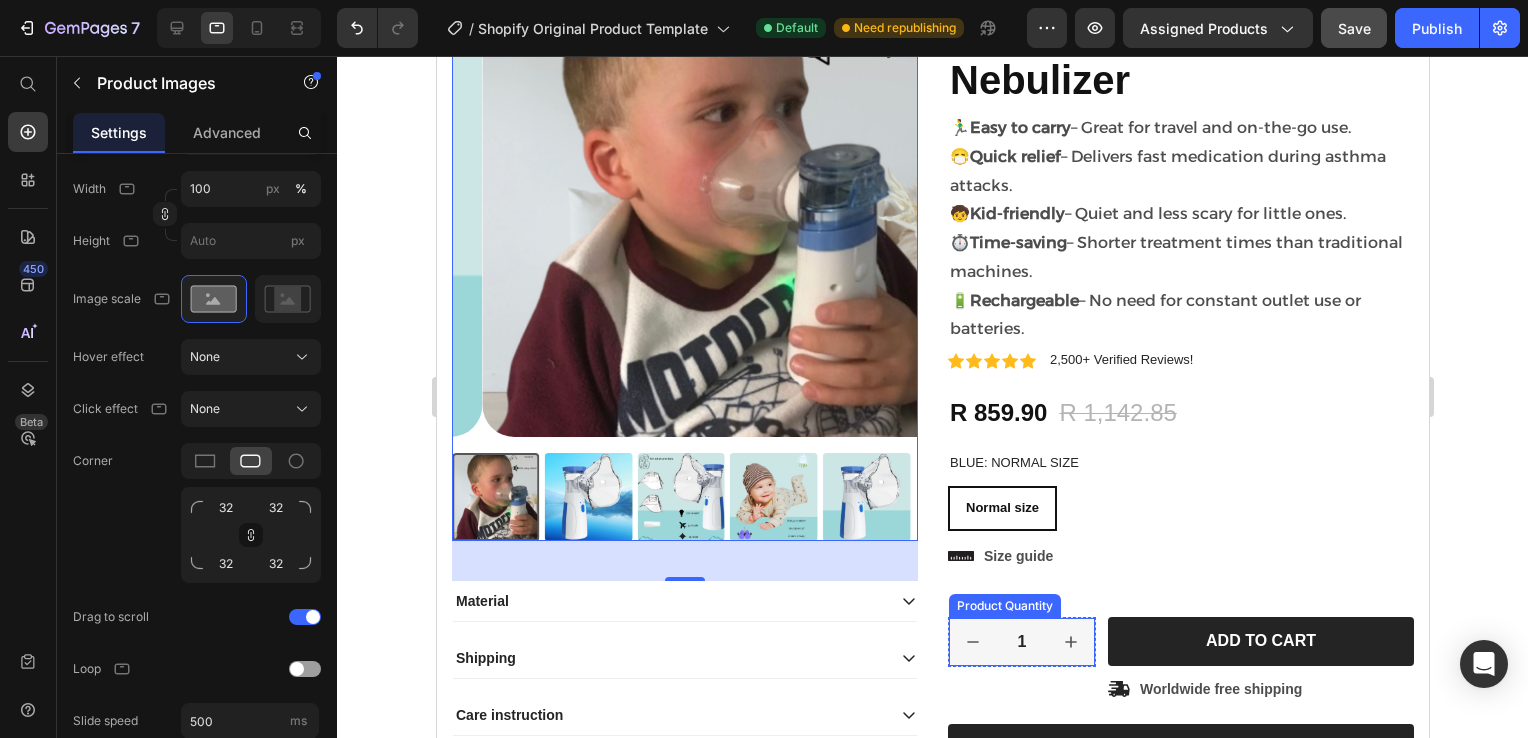 click on "1" at bounding box center [1021, 642] 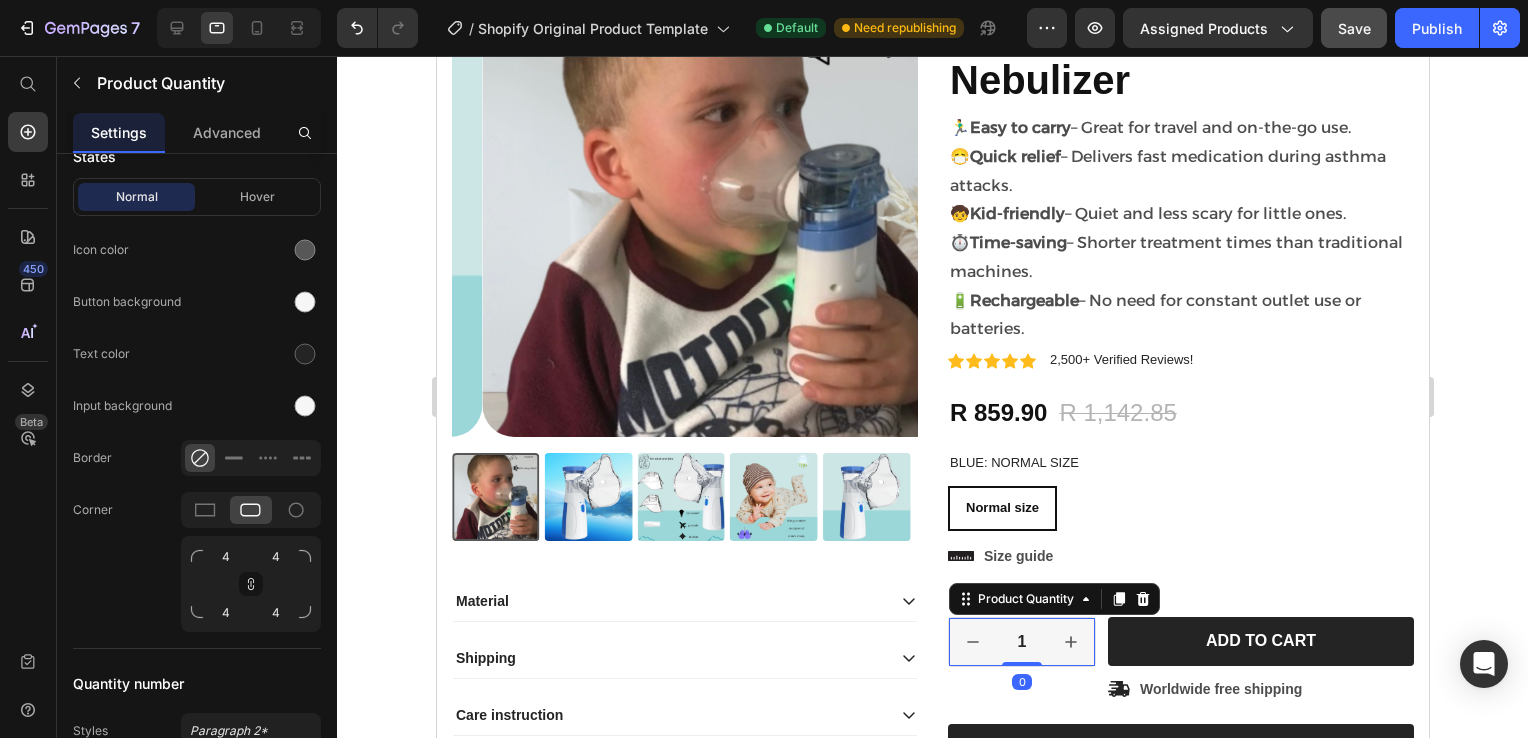 scroll, scrollTop: 0, scrollLeft: 0, axis: both 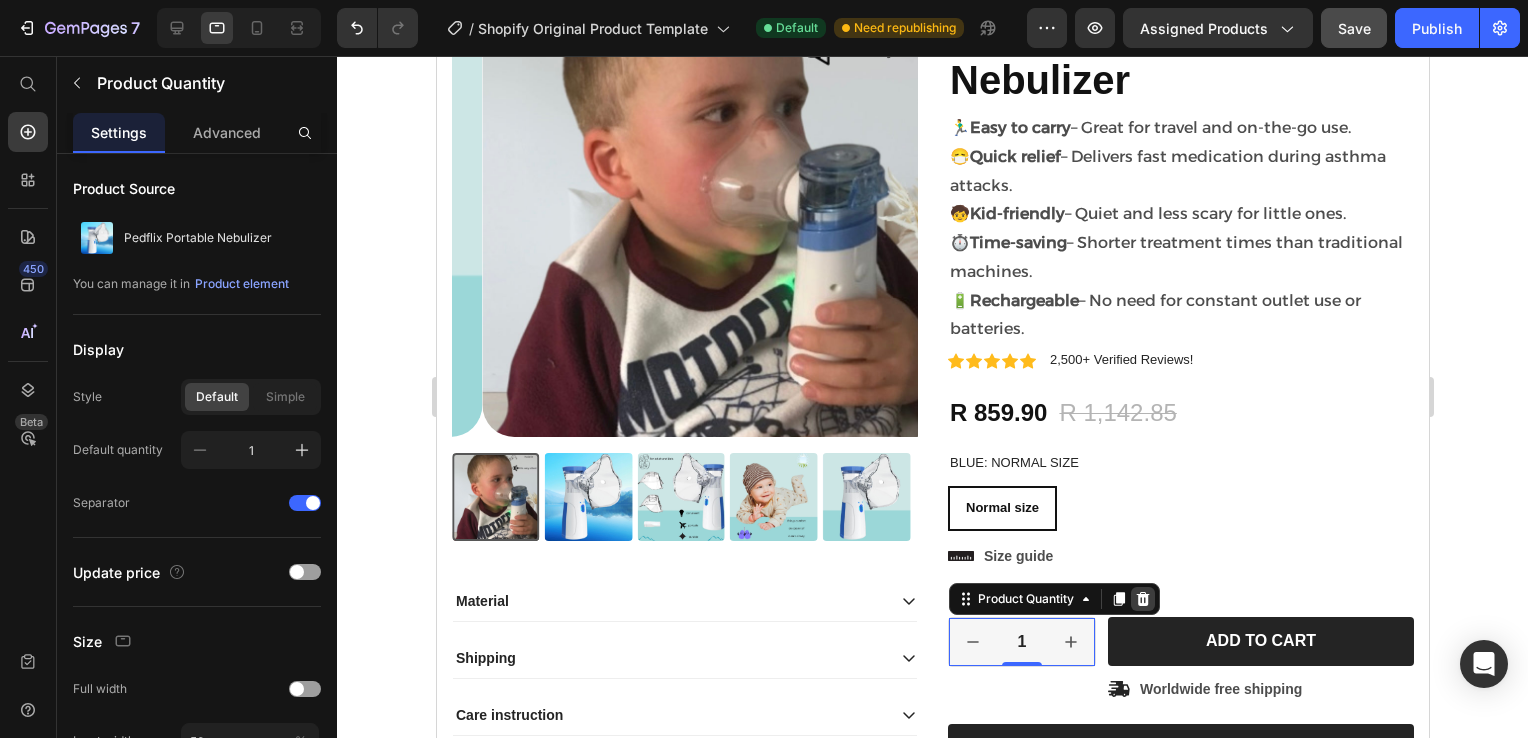 click at bounding box center (1142, 599) 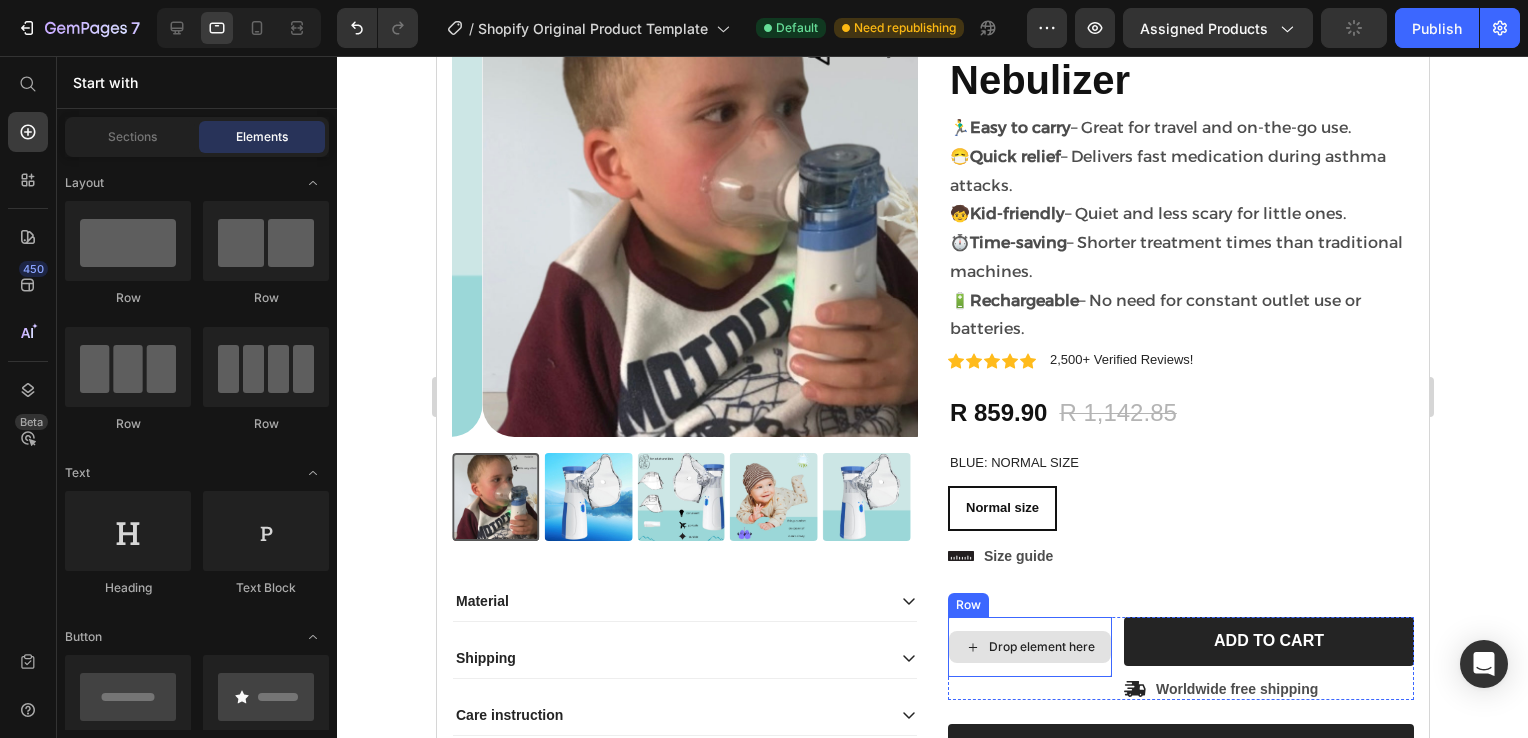 click on "Drop element here" at bounding box center (1029, 647) 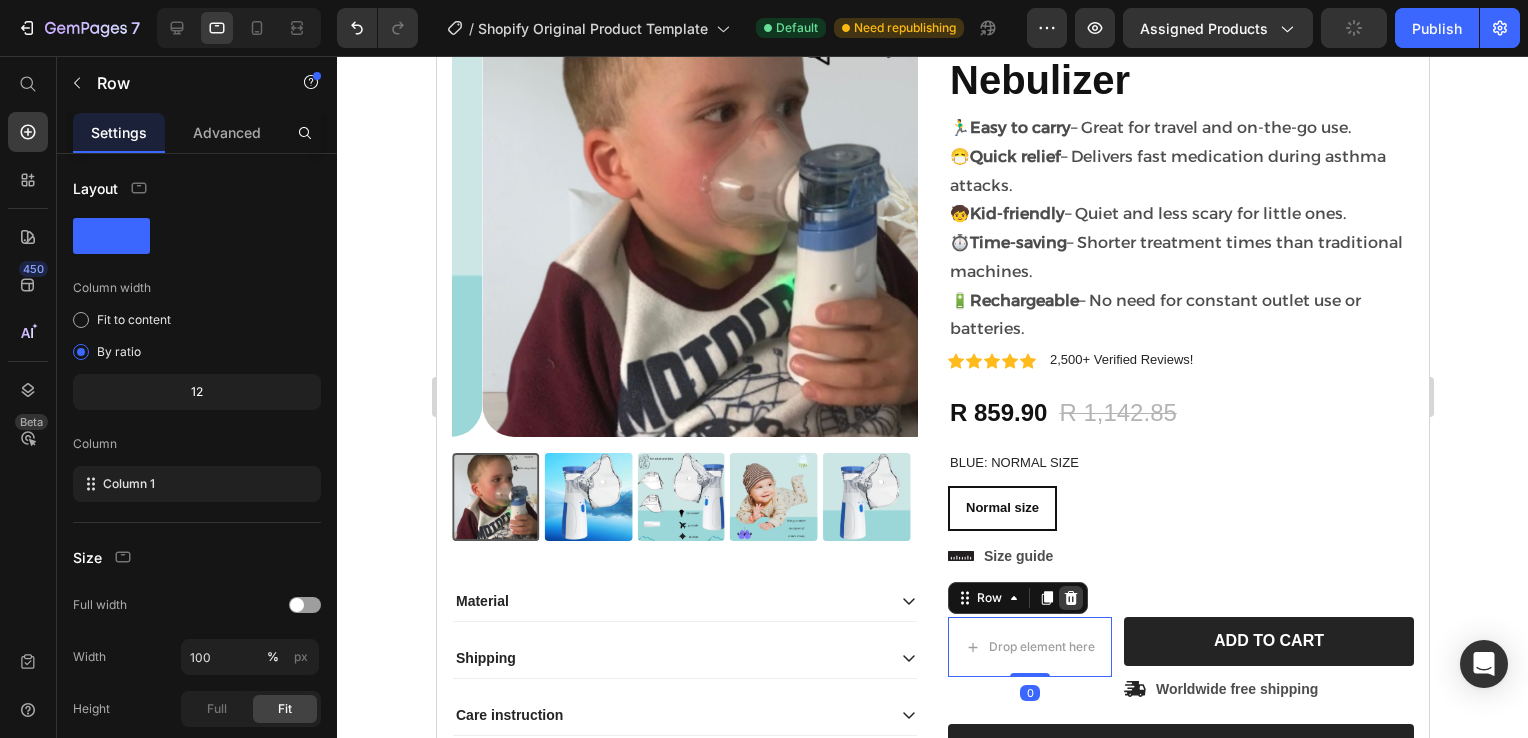 click 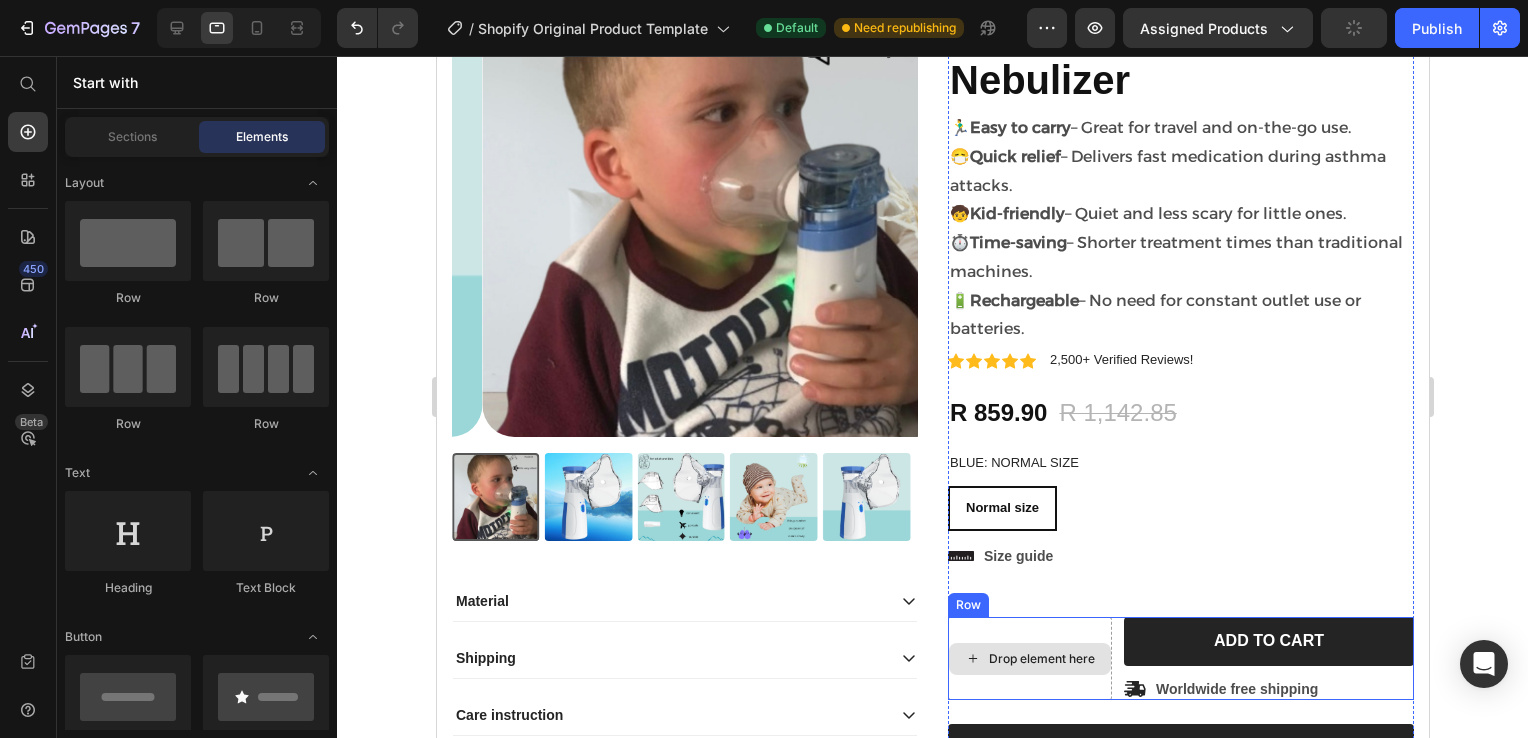 click on "Drop element here" at bounding box center [1029, 658] 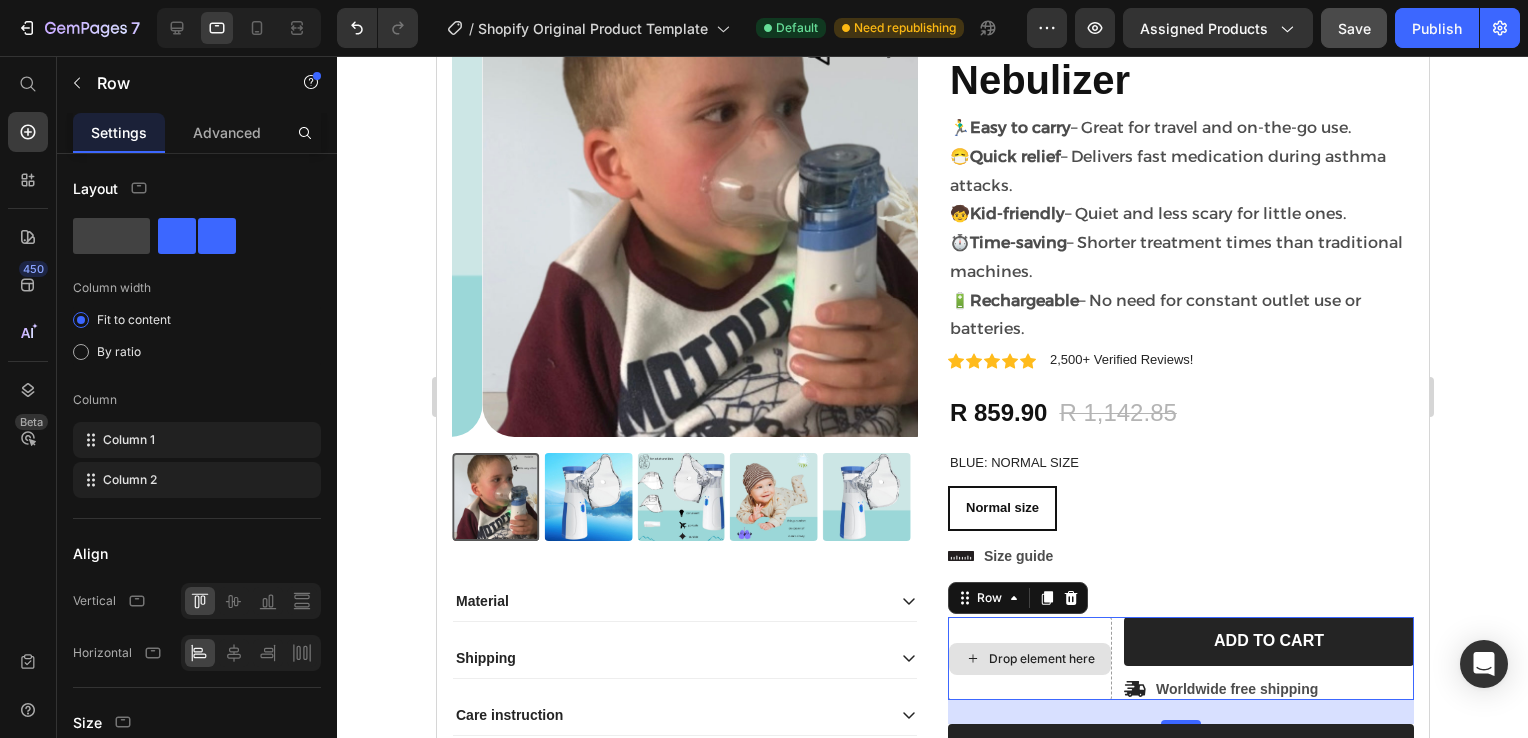 click on "Drop element here" at bounding box center [1029, 658] 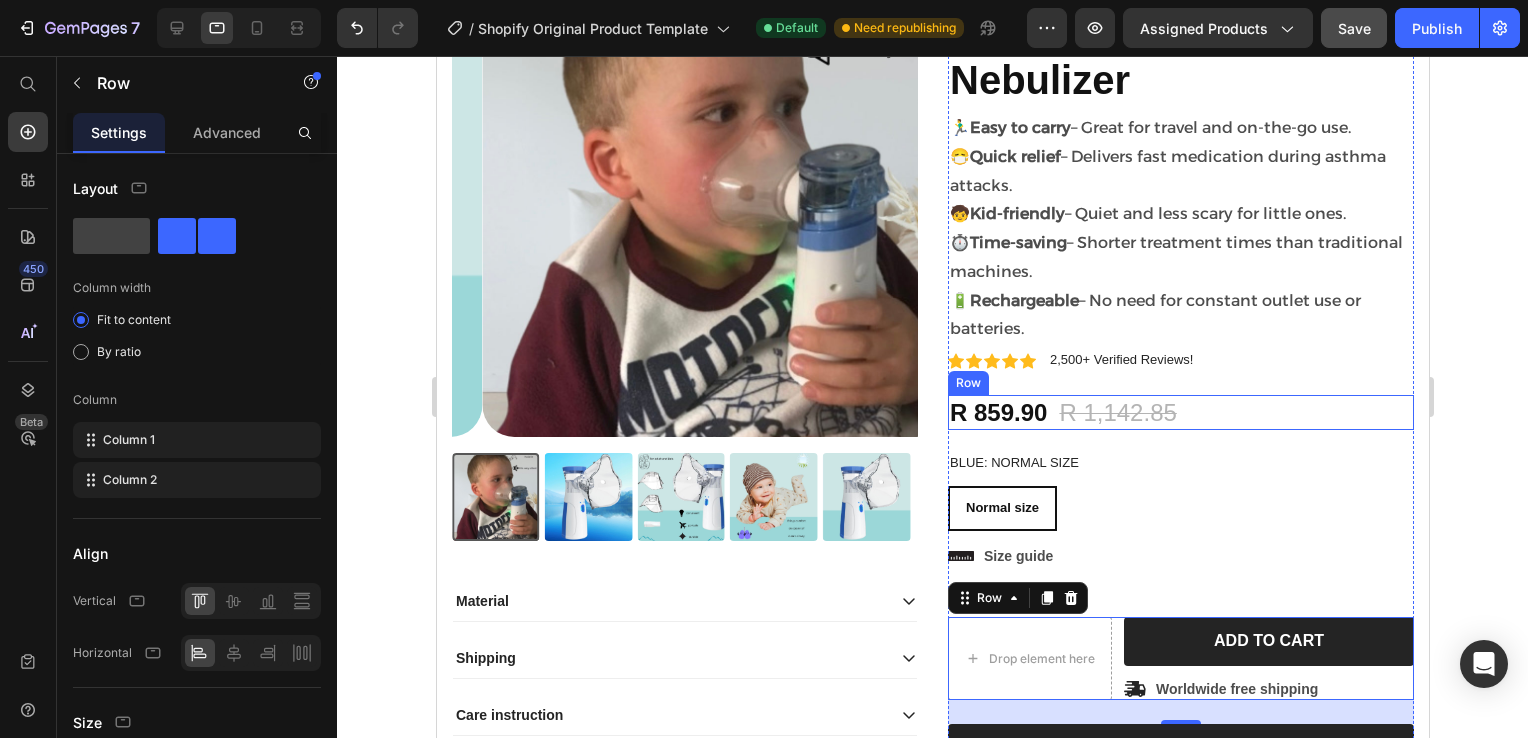 click on "Icon Icon Icon Icon Icon Icon List 4.9 1073+ Verified Reviews! Text Block Row 25% off Product Badge Pedflix Portable Nebulizer Product Title 🏃‍♂️  Easy to carry  – Great for travel and on-the-go use. 😷  Quick relief  – Delivers fast medication during asthma attacks. 🧒  Kid-friendly  – Quiet and less scary for little ones. ⏱️  Time-saving  – Shorter treatment times than traditional machines. 🔋  Rechargeable  – No need for constant outlet use or batteries. Text Block Icon Icon Icon Icon Icon Icon List 2,500+ Verified Reviews! Text Block Row R 859.90 Product Price R 1,142.85 Product Price 25% off Product Badge Row Blue: Normal size Normal size Normal size Normal size Product Variants & Swatches Normal size Normal size Normal size Product Variants & Swatches
Icon Size guide Text Block Row
Drop element here Add to cart Add to Cart
Icon Worldwide free shipping Text Block Row Row   24 Black Friday Sale Text Block Mix & match any color or size Text Block Row" at bounding box center (1180, 500) 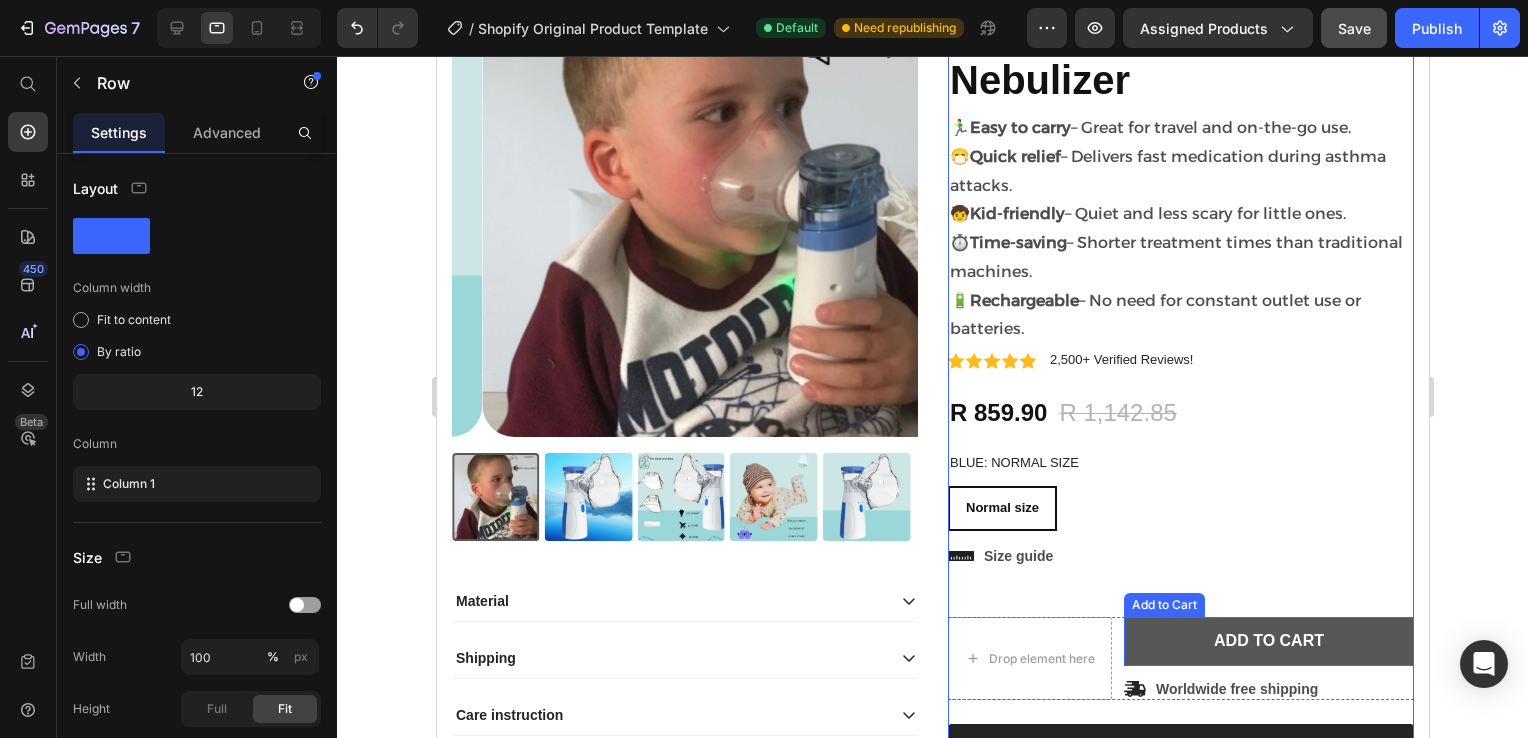 click on "Add to cart" at bounding box center [1268, 641] 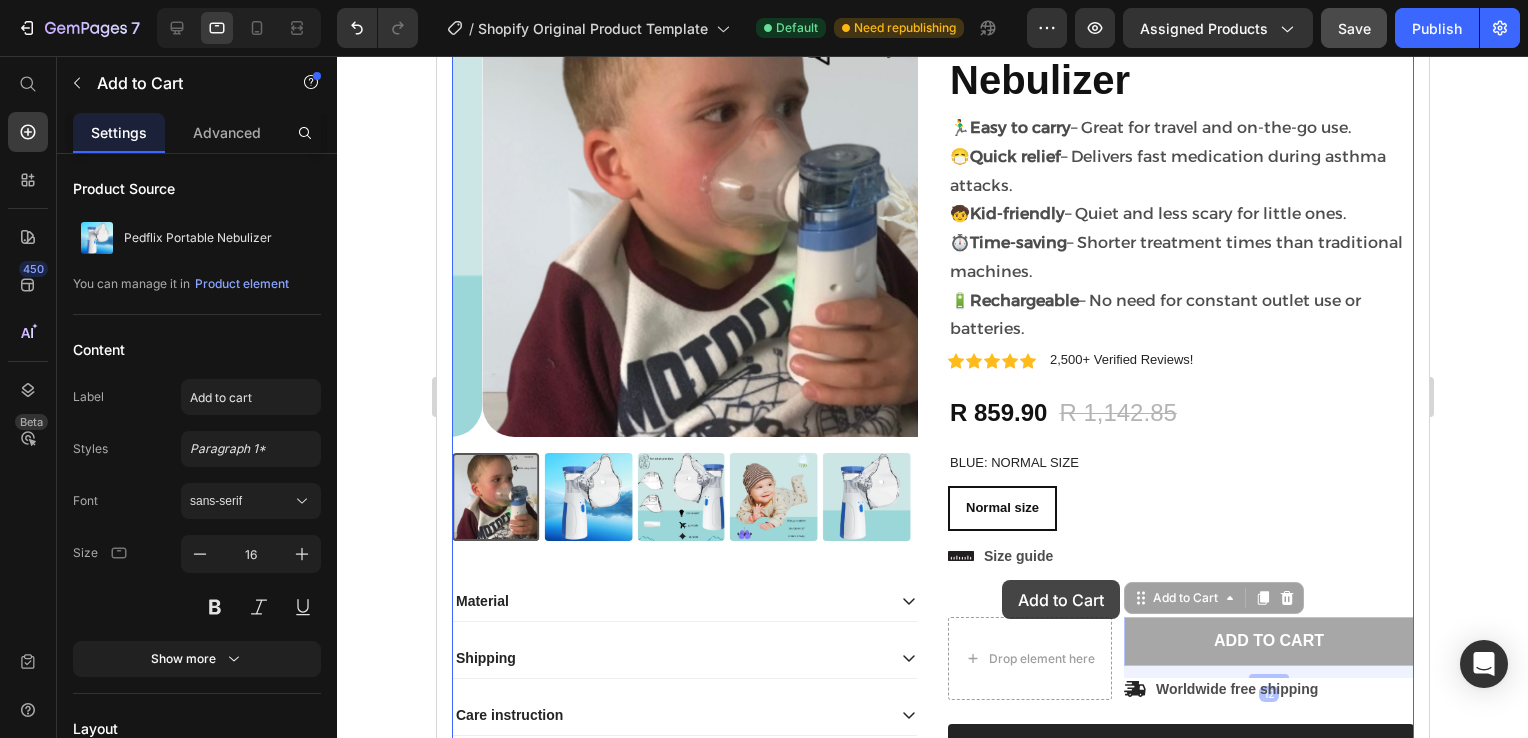 drag, startPoint x: 1180, startPoint y: 635, endPoint x: 1001, endPoint y: 580, distance: 187.25919 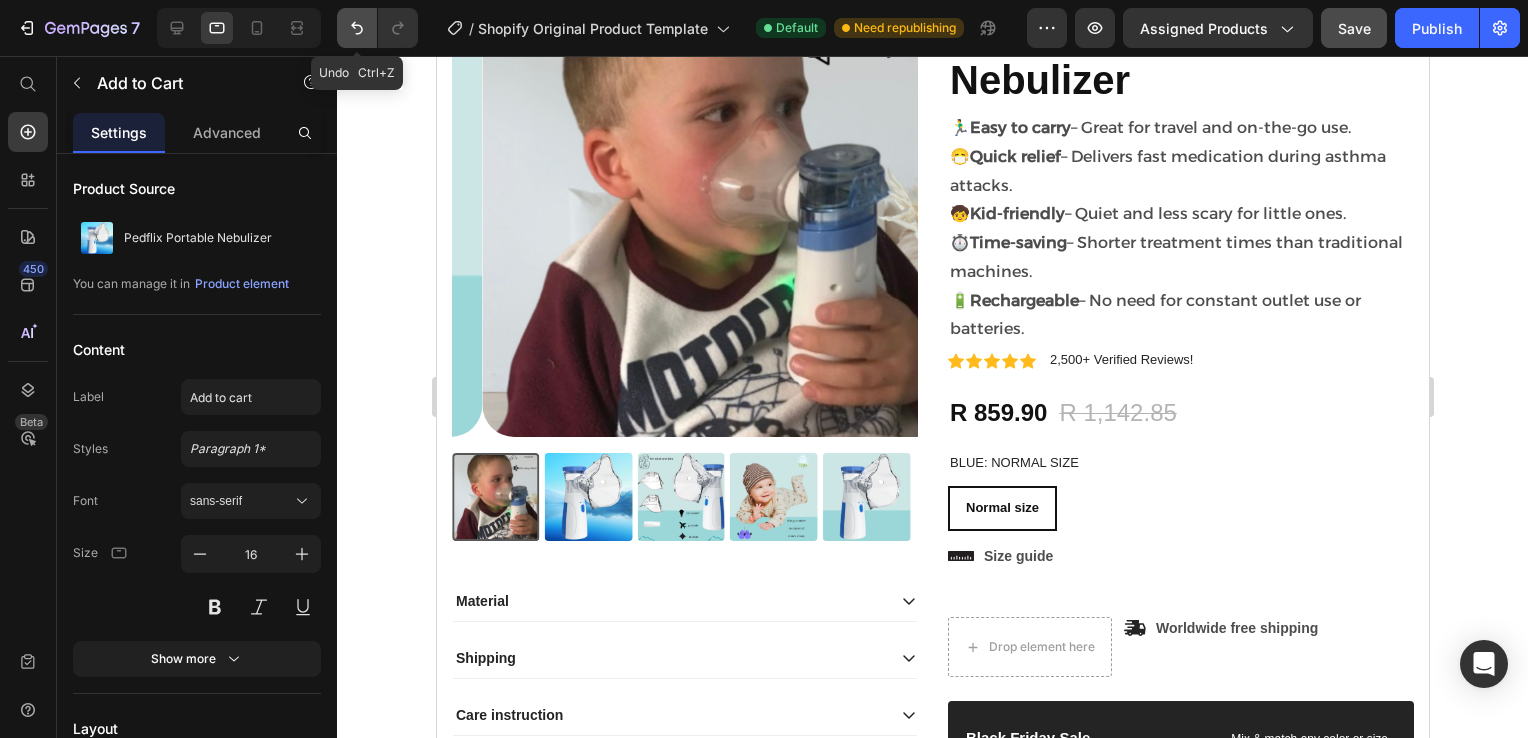 click 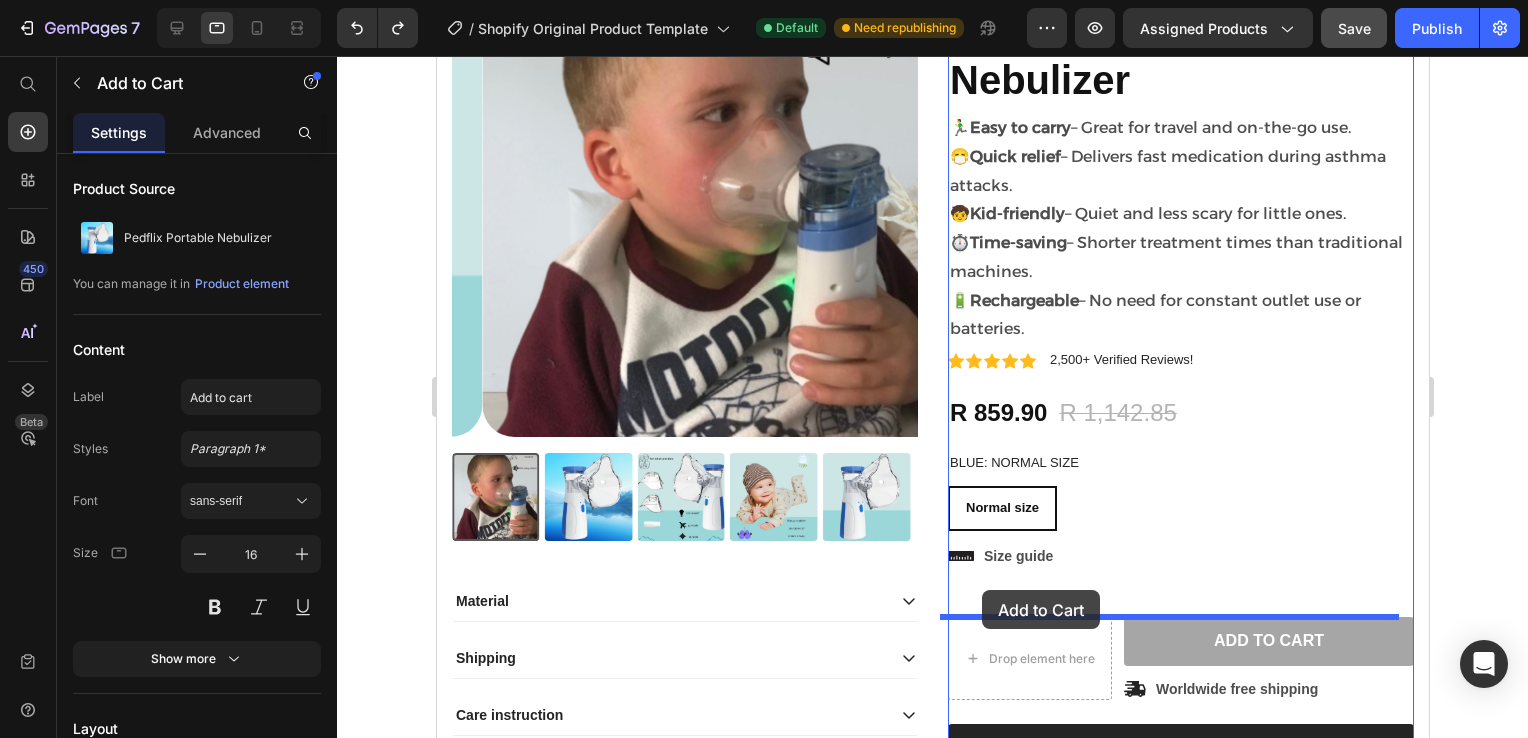 drag, startPoint x: 1180, startPoint y: 640, endPoint x: 981, endPoint y: 590, distance: 205.18529 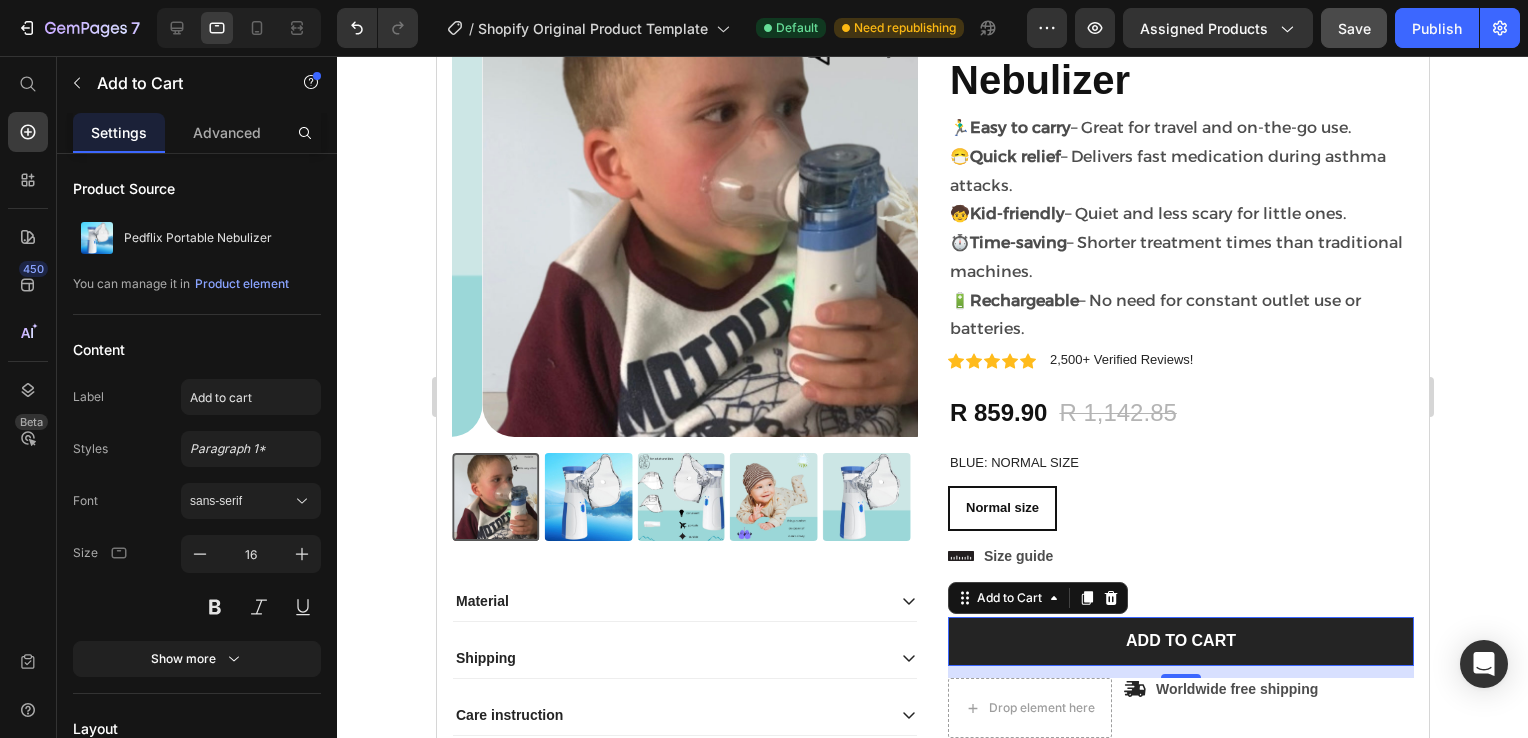 click on "7   /  Shopify Original Product Template Default Need republishing Preview Assigned Products  Save   Publish  450 Beta Start with Sections Elements Hero Section Product Detail Brands Trusted Badges Guarantee Product Breakdown How to use Testimonials Compare Bundle FAQs Social Proof Brand Story Product List Collection Blog List Contact Sticky Add to Cart Custom Footer Browse Library 450 Layout
Row
Row
Row
Row Text
Heading
Text Block Button
Button
Button
Sticky Back to top Media" at bounding box center [764, 0] 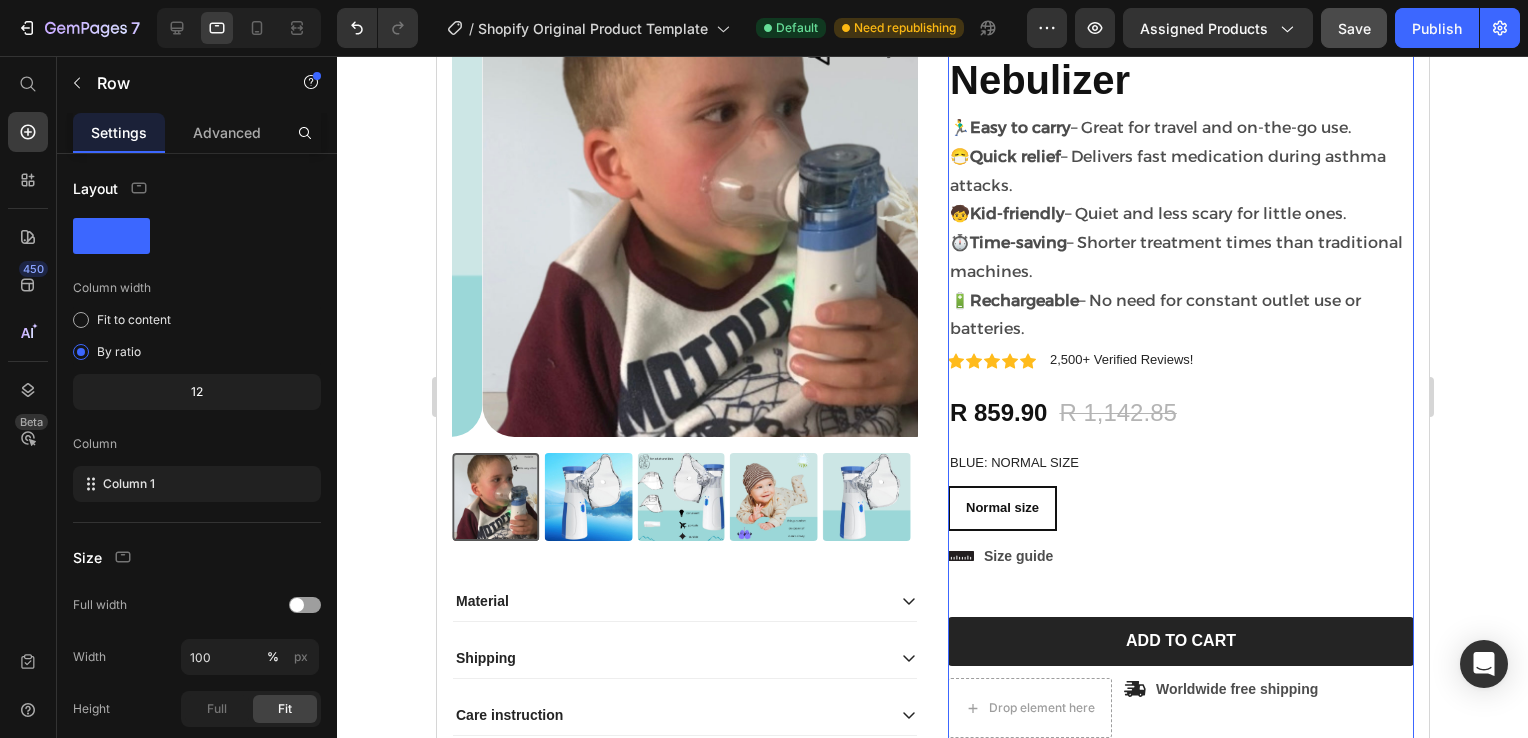 click on "Icon Icon Icon Icon Icon Icon List 4.9 1073+ Verified Reviews! Text Block Row 25% off Product Badge Pedflix Portable Nebulizer Product Title 🏃‍♂️  Easy to carry  – Great for travel and on-the-go use. 😷  Quick relief  – Delivers fast medication during asthma attacks. 🧒  Kid-friendly  – Quiet and less scary for little ones. ⏱️  Time-saving  – Shorter treatment times than traditional machines. 🔋  Rechargeable  – No need for constant outlet use or batteries. Text Block Icon Icon Icon Icon Icon Icon List 2,500+ Verified Reviews! Text Block Row R 859.90 Product Price R 1,142.85 Product Price 25% off Product Badge Row Blue: Normal size Normal size Normal size Normal size Product Variants & Swatches Normal size Normal size Normal size Product Variants & Swatches Add to cart Add to Cart
Icon Worldwide free shipping Text Block Row Black Friday Sale Text Block Text Block Row" at bounding box center [1180, 519] 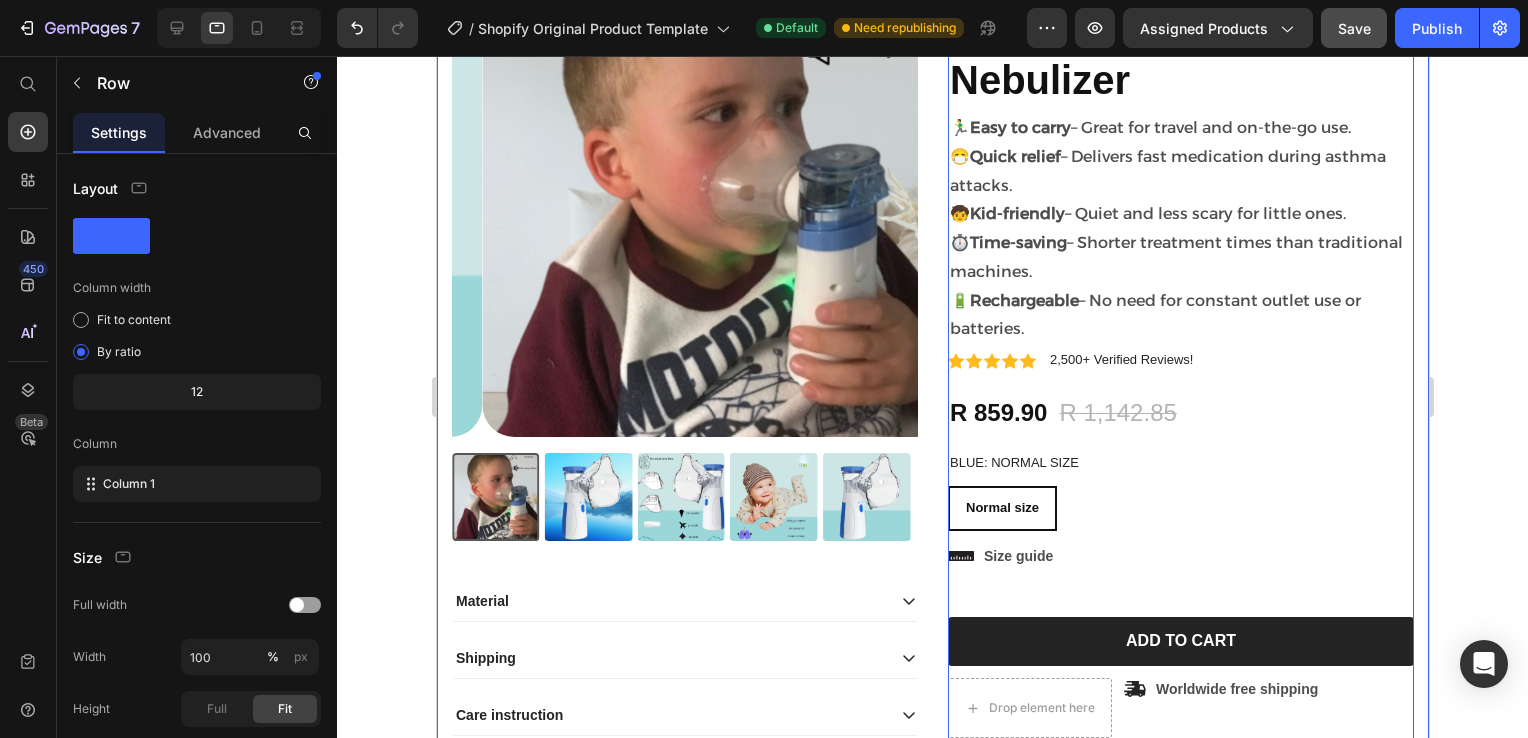 click 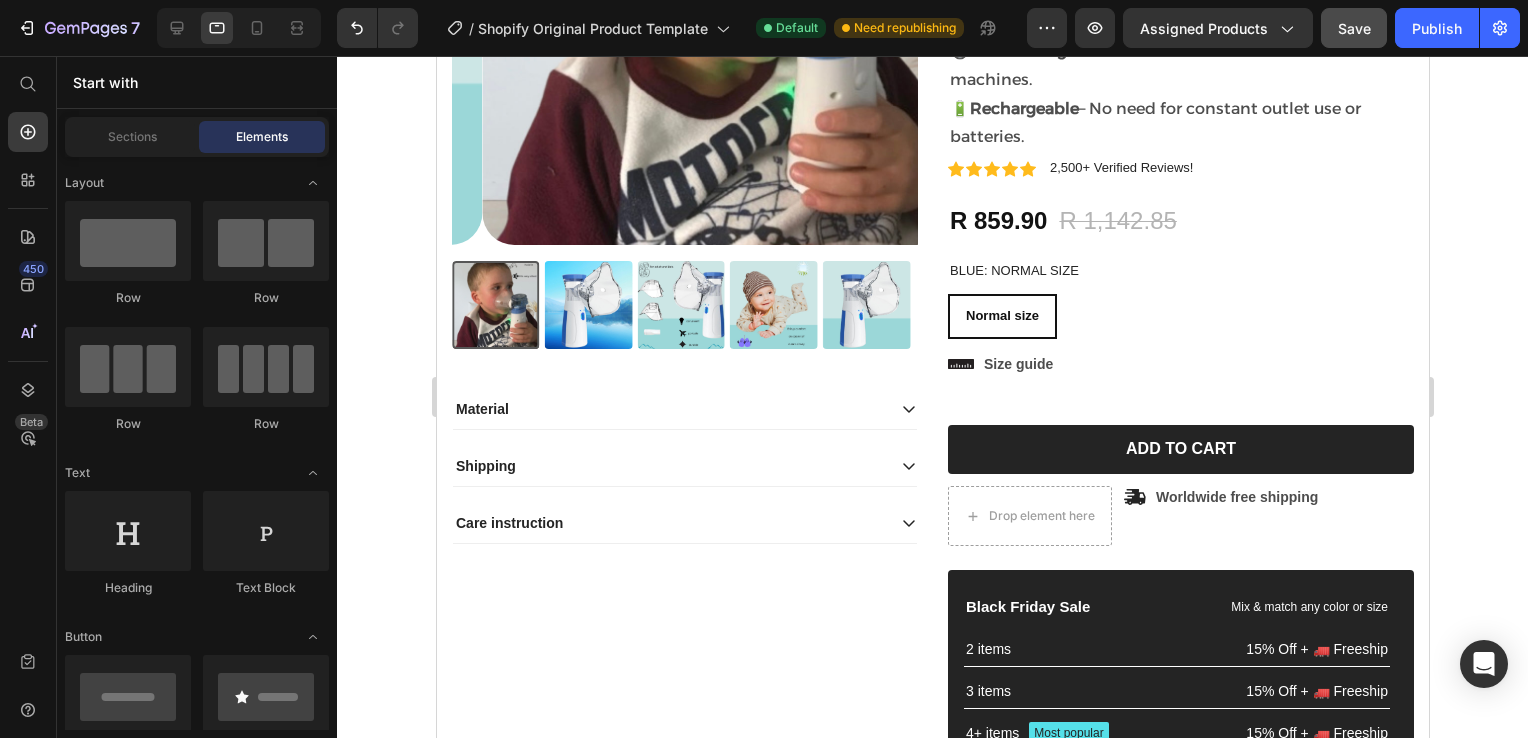 scroll, scrollTop: 473, scrollLeft: 0, axis: vertical 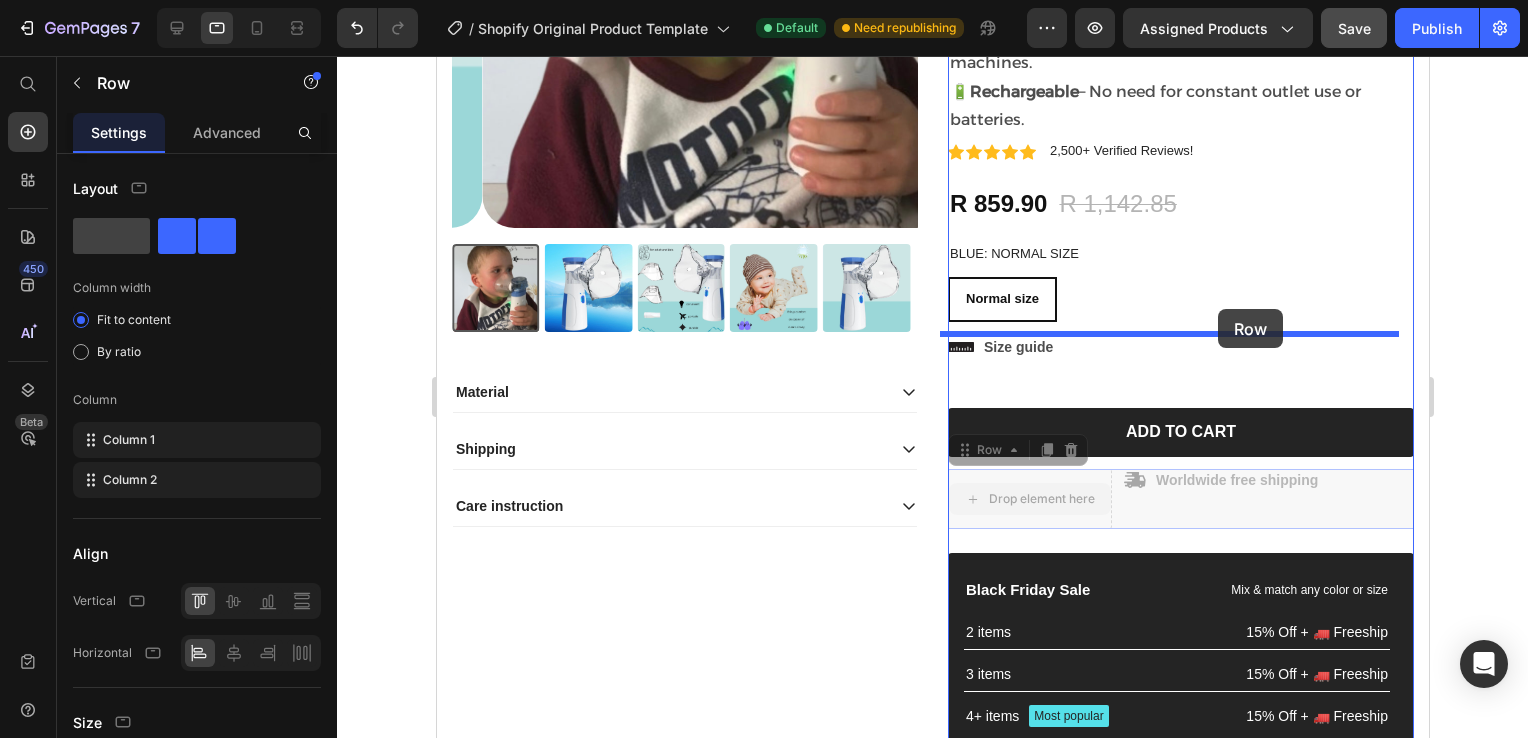 drag, startPoint x: 1025, startPoint y: 472, endPoint x: 1217, endPoint y: 309, distance: 251.85909 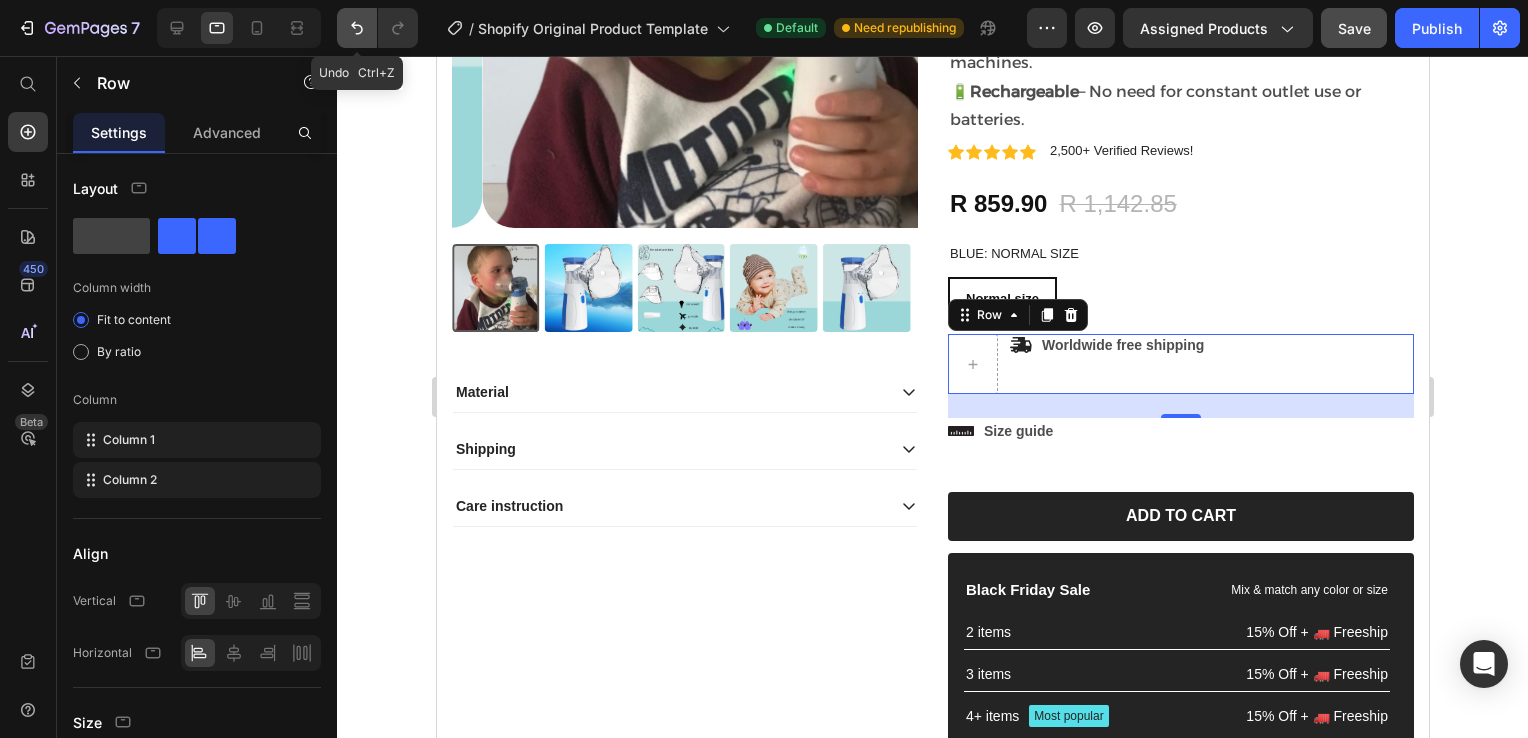 click 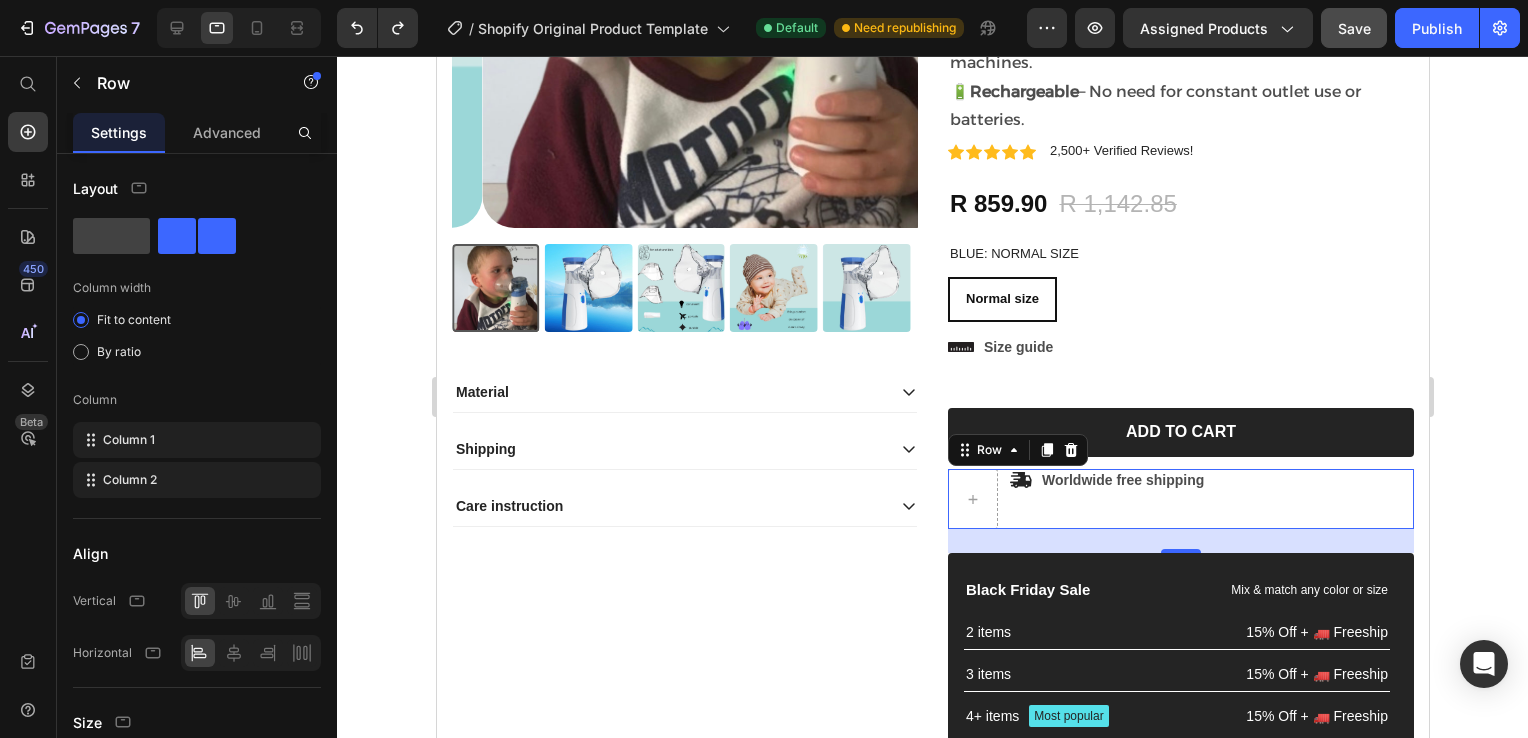 click 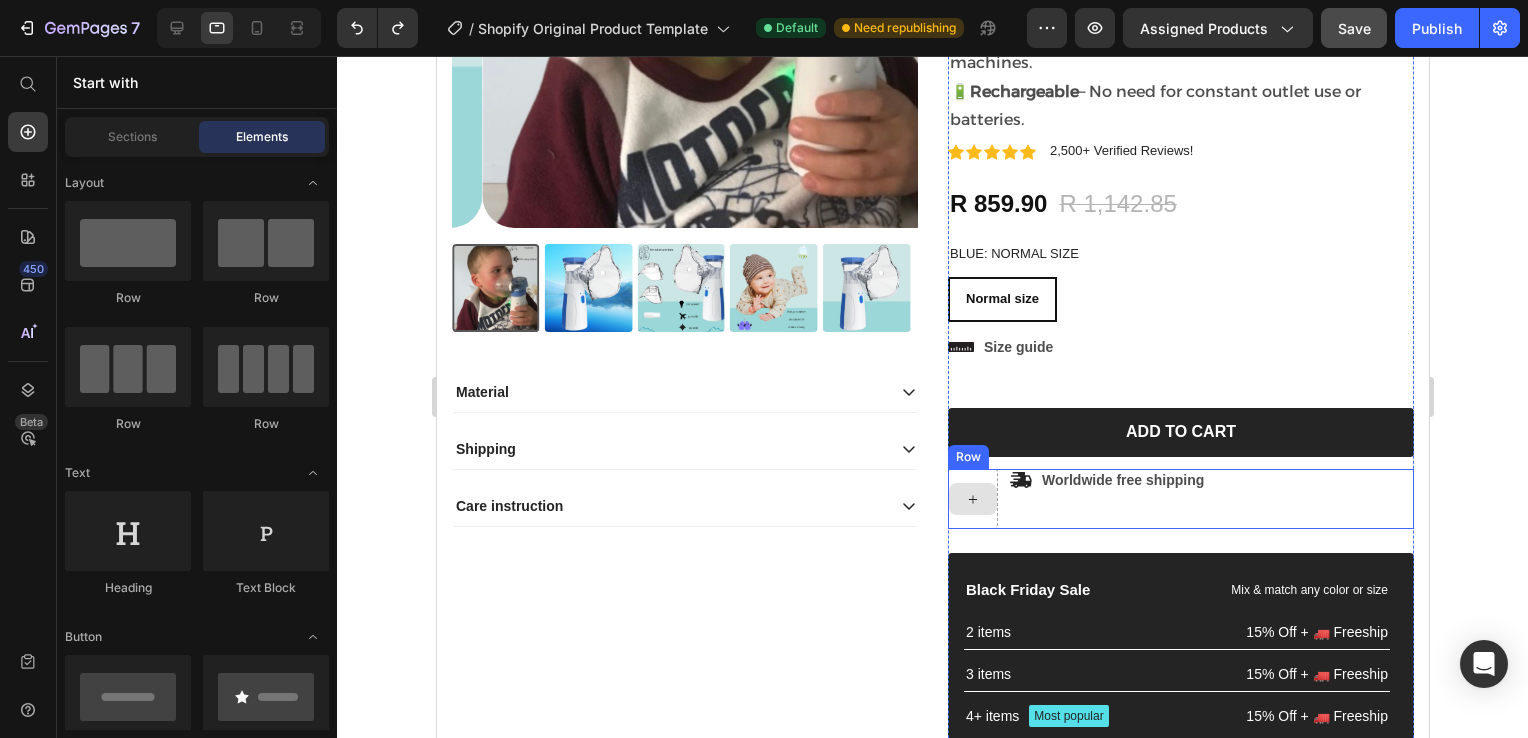 click at bounding box center [972, 499] 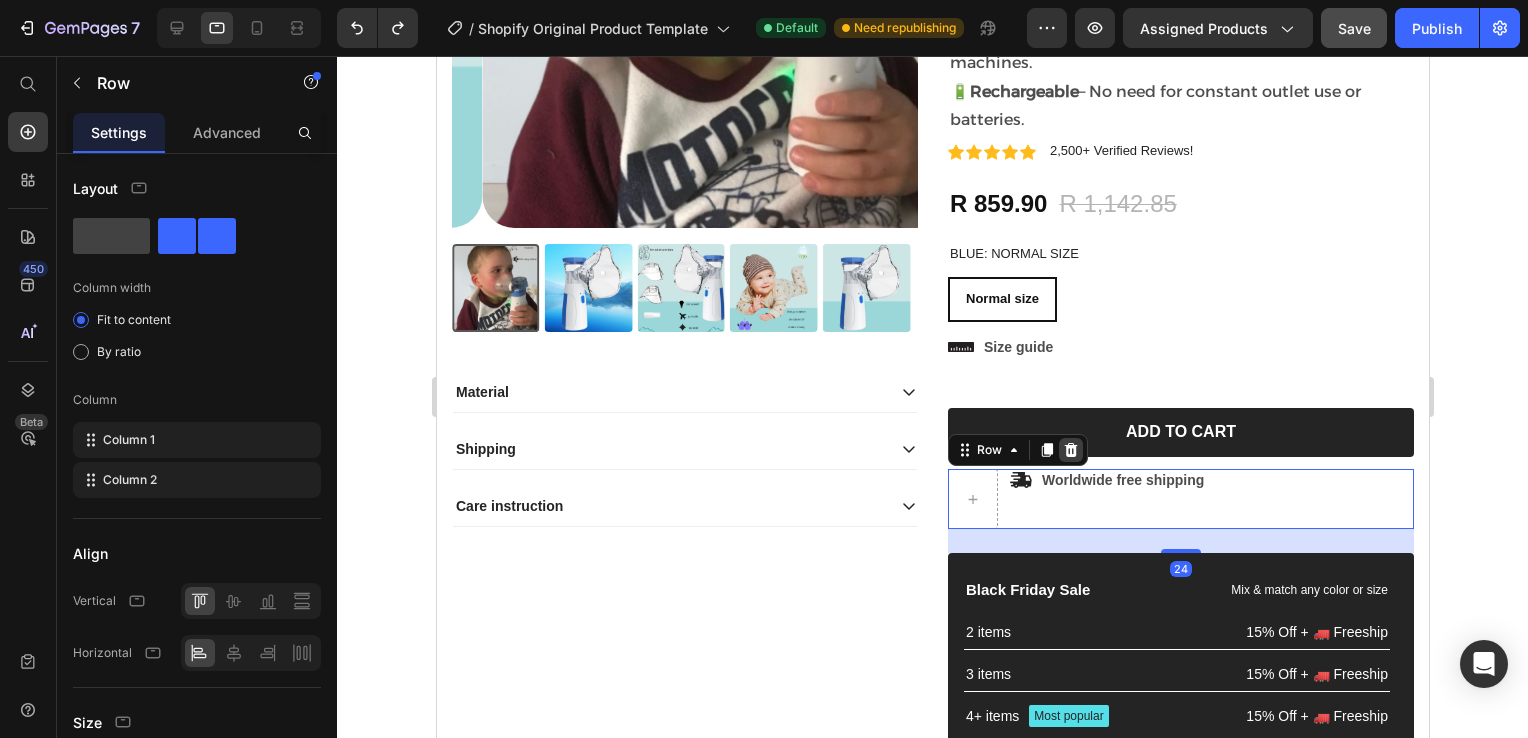 click 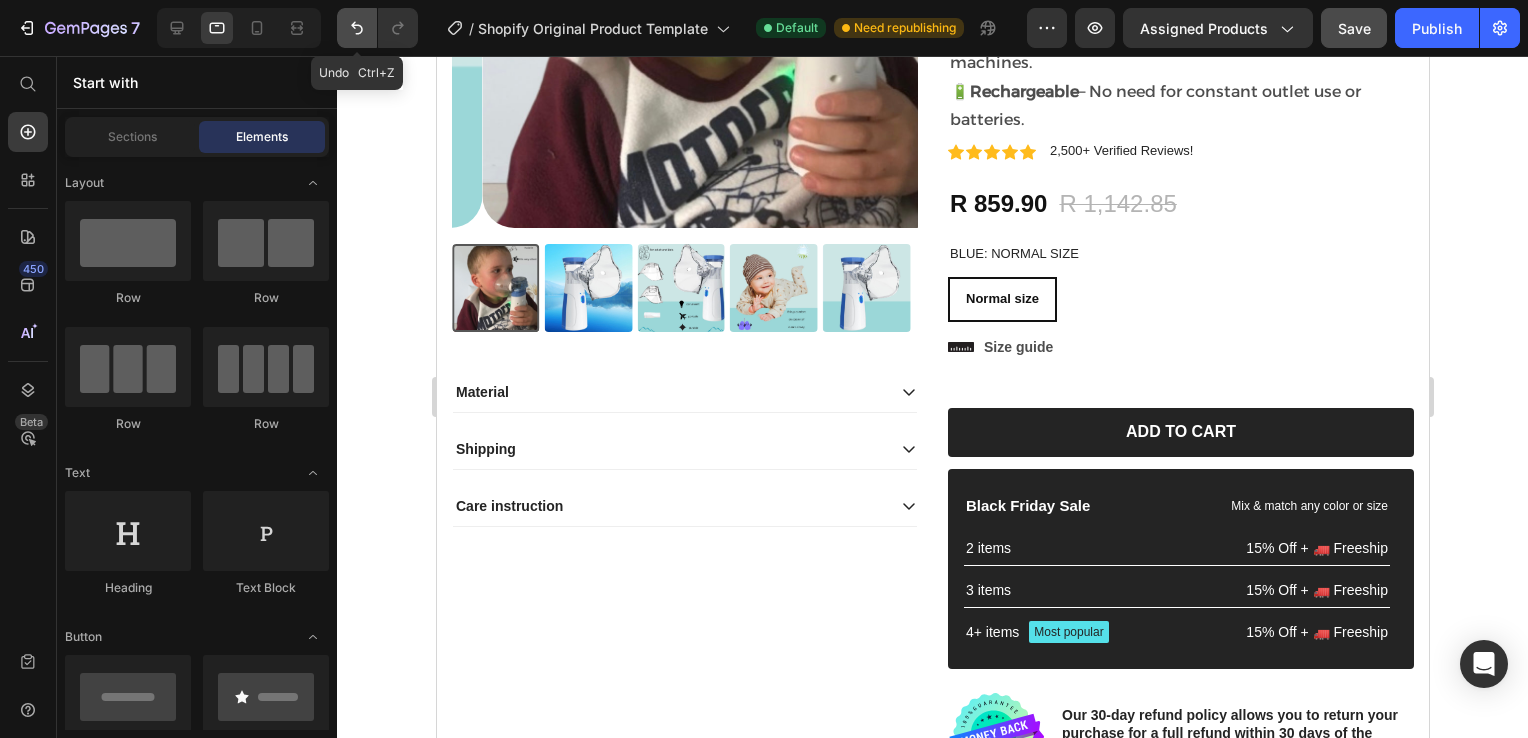 click 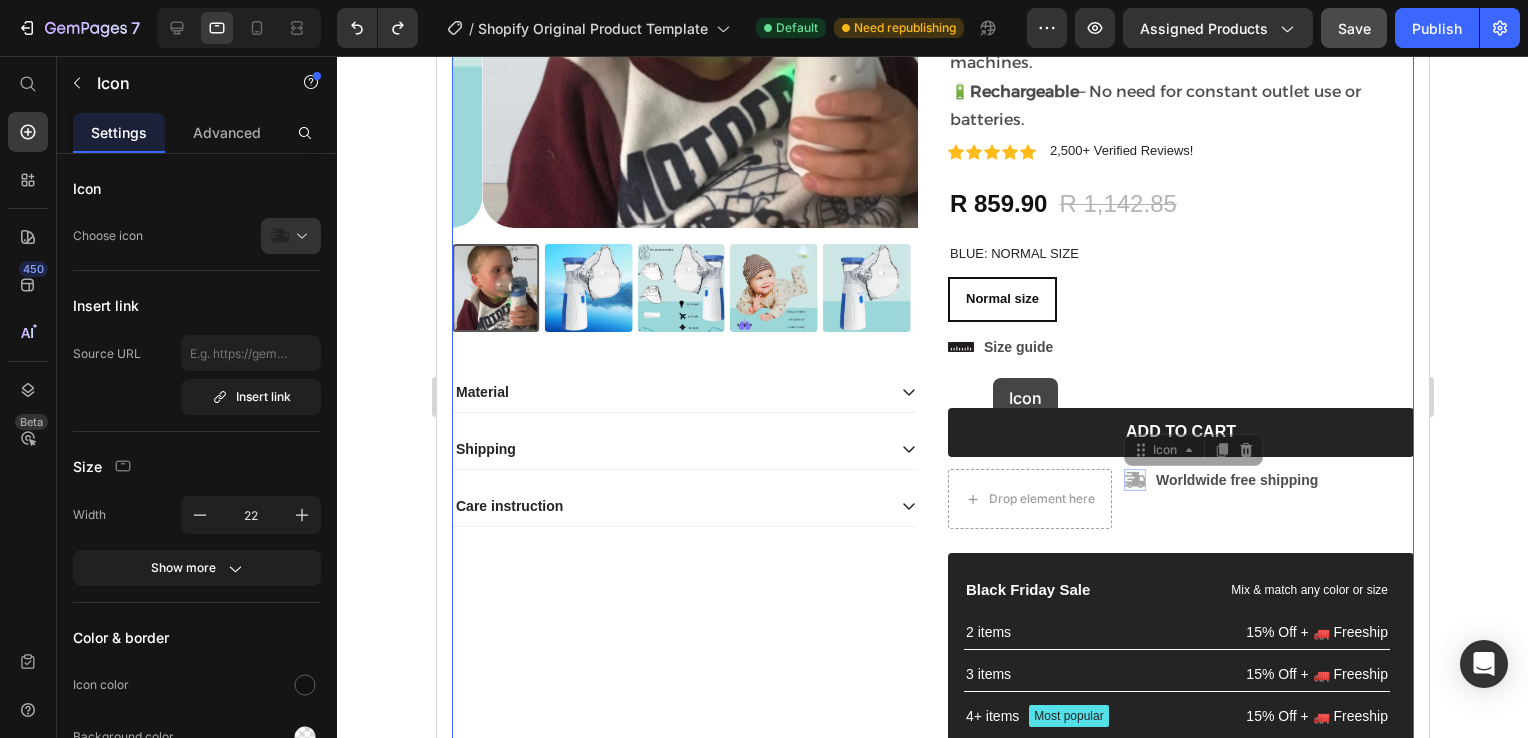 drag, startPoint x: 1133, startPoint y: 484, endPoint x: 992, endPoint y: 378, distance: 176.40012 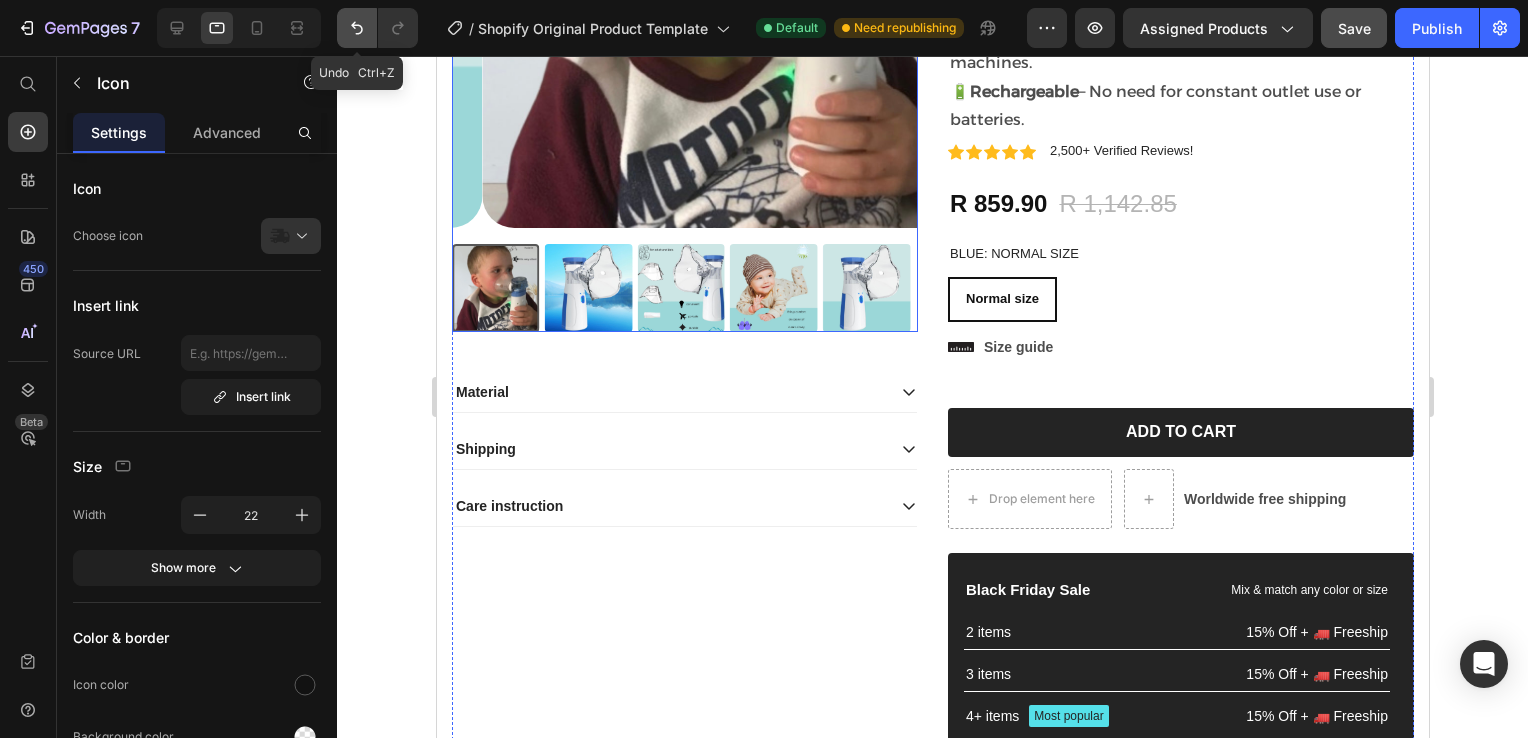 click 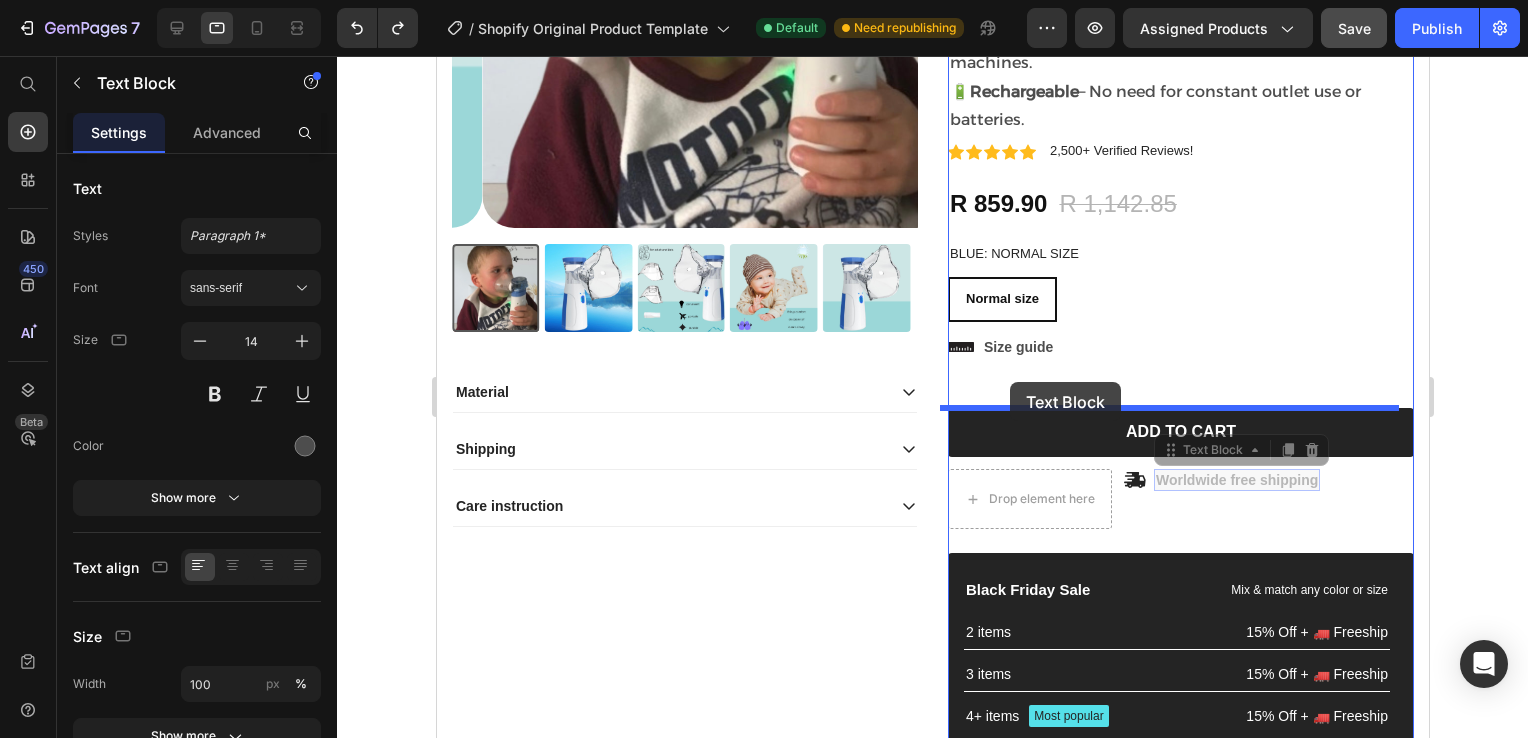 drag, startPoint x: 1157, startPoint y: 484, endPoint x: 1009, endPoint y: 382, distance: 179.74426 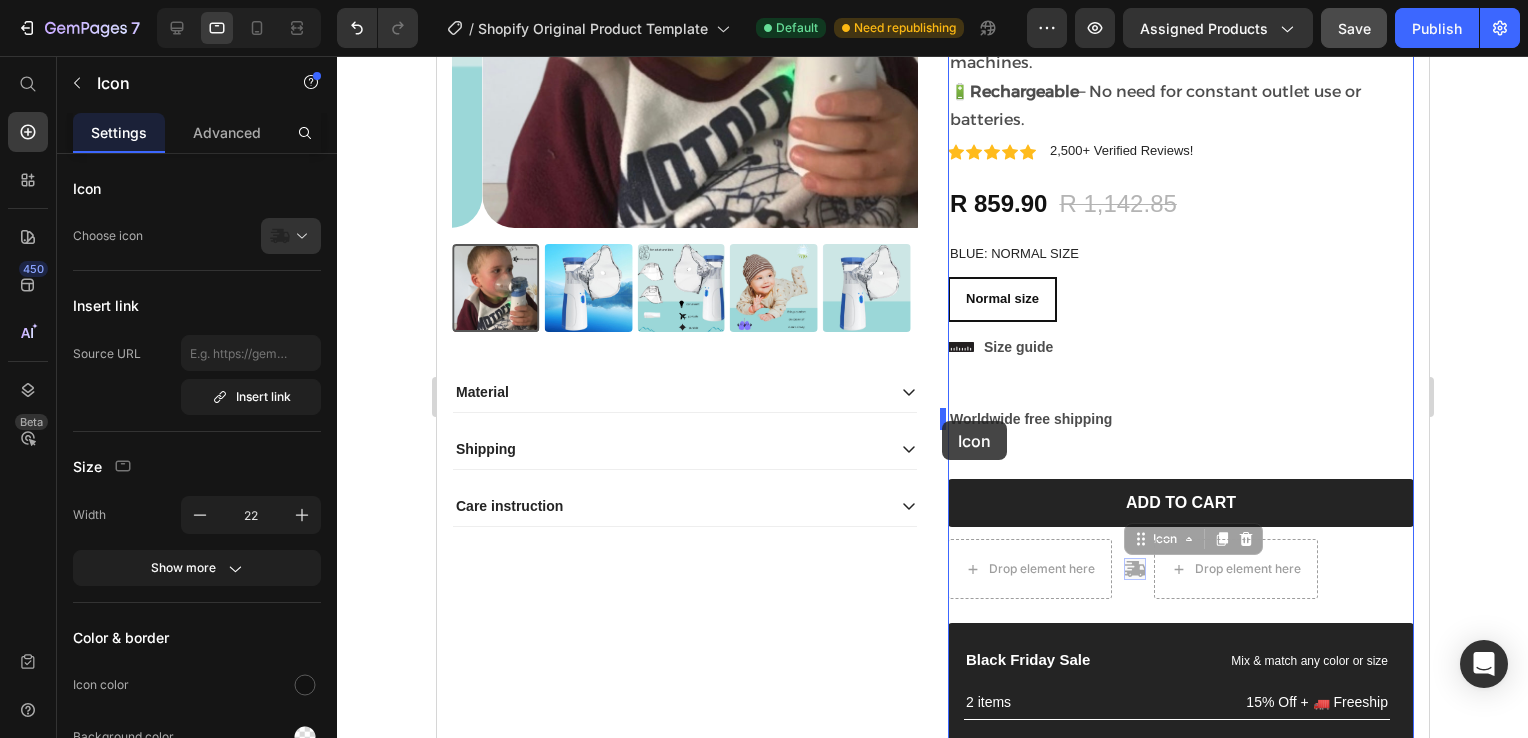 drag, startPoint x: 1132, startPoint y: 570, endPoint x: 941, endPoint y: 421, distance: 242.24368 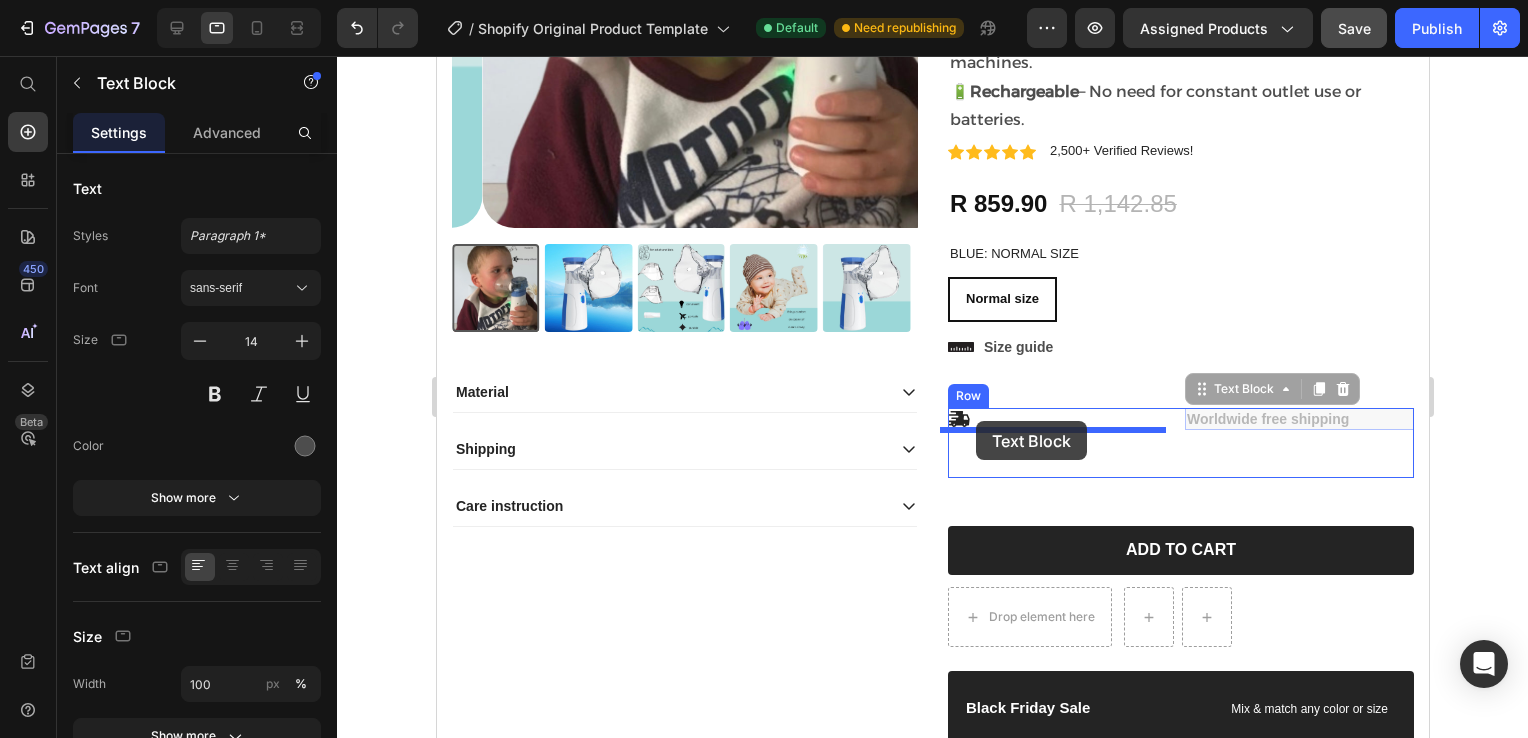 drag, startPoint x: 1268, startPoint y: 415, endPoint x: 974, endPoint y: 420, distance: 294.0425 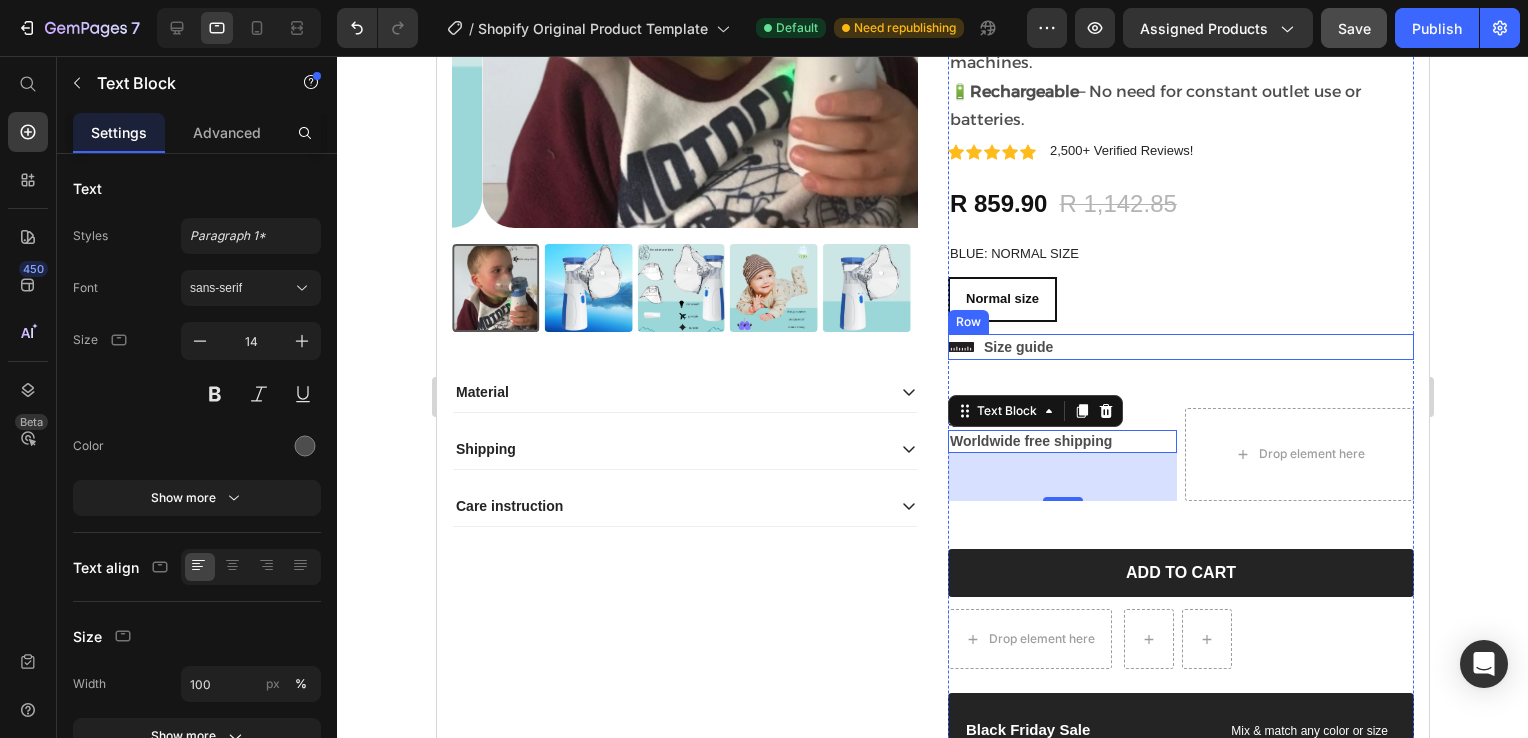 click on "Icon Size guide Text Block Row" at bounding box center (1180, 347) 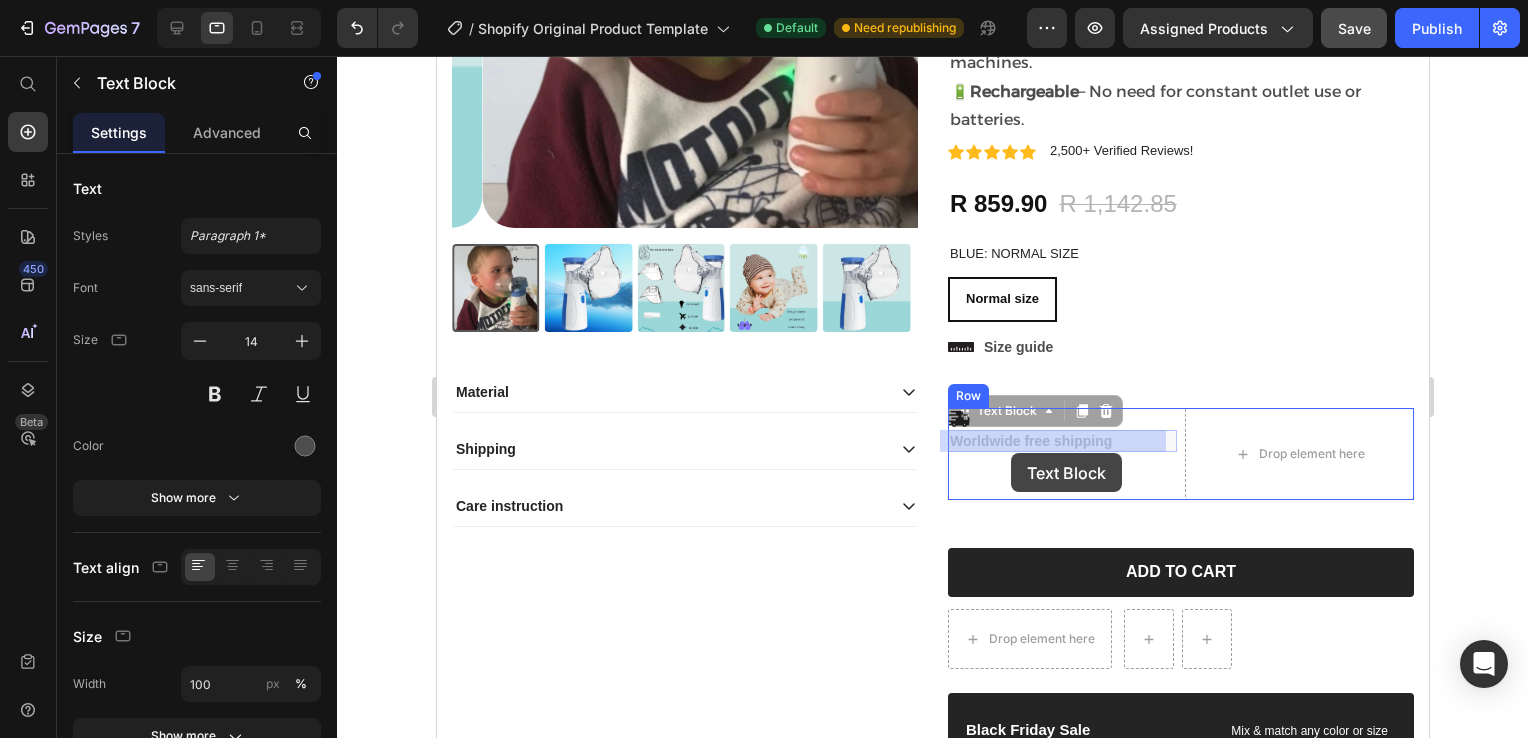drag, startPoint x: 971, startPoint y: 434, endPoint x: 1012, endPoint y: 451, distance: 44.38468 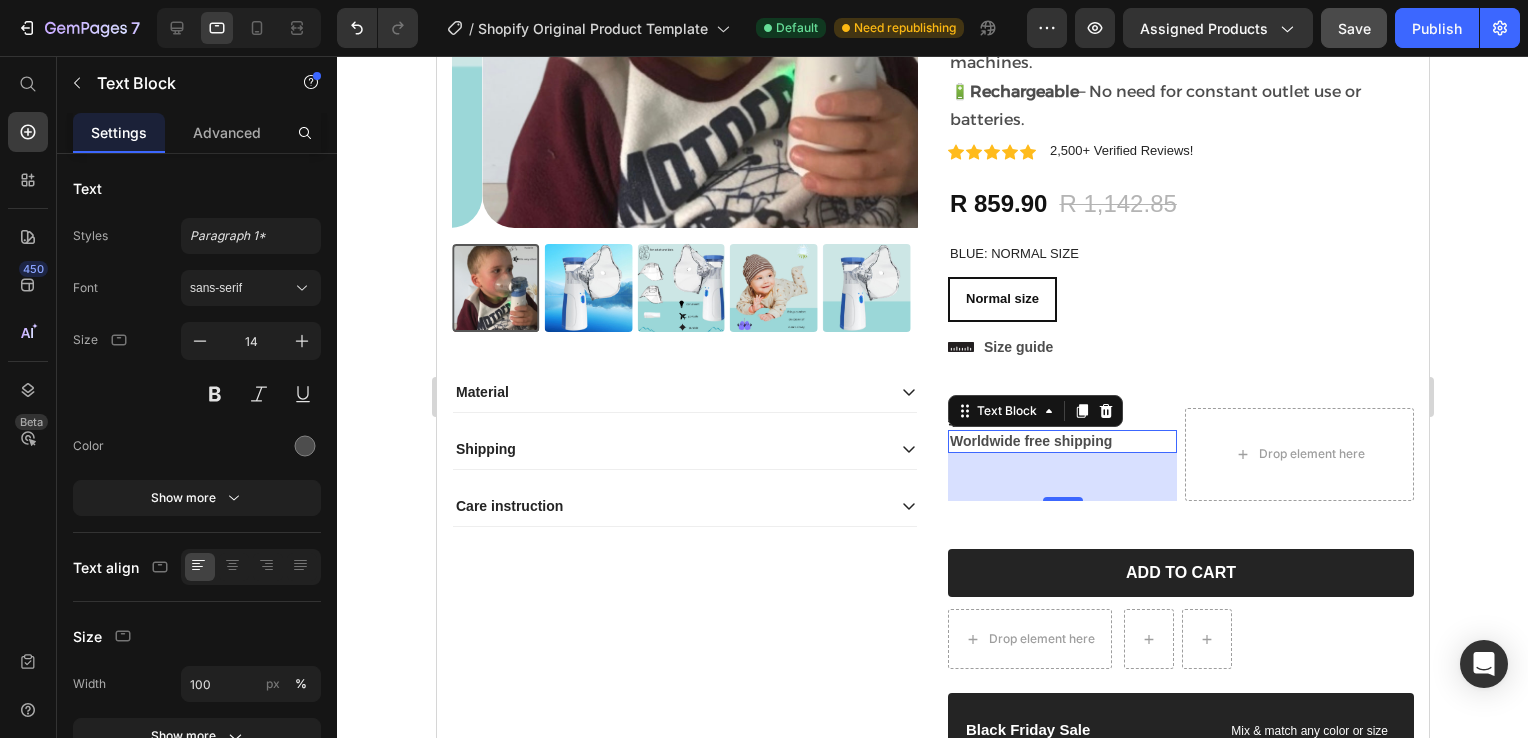 click 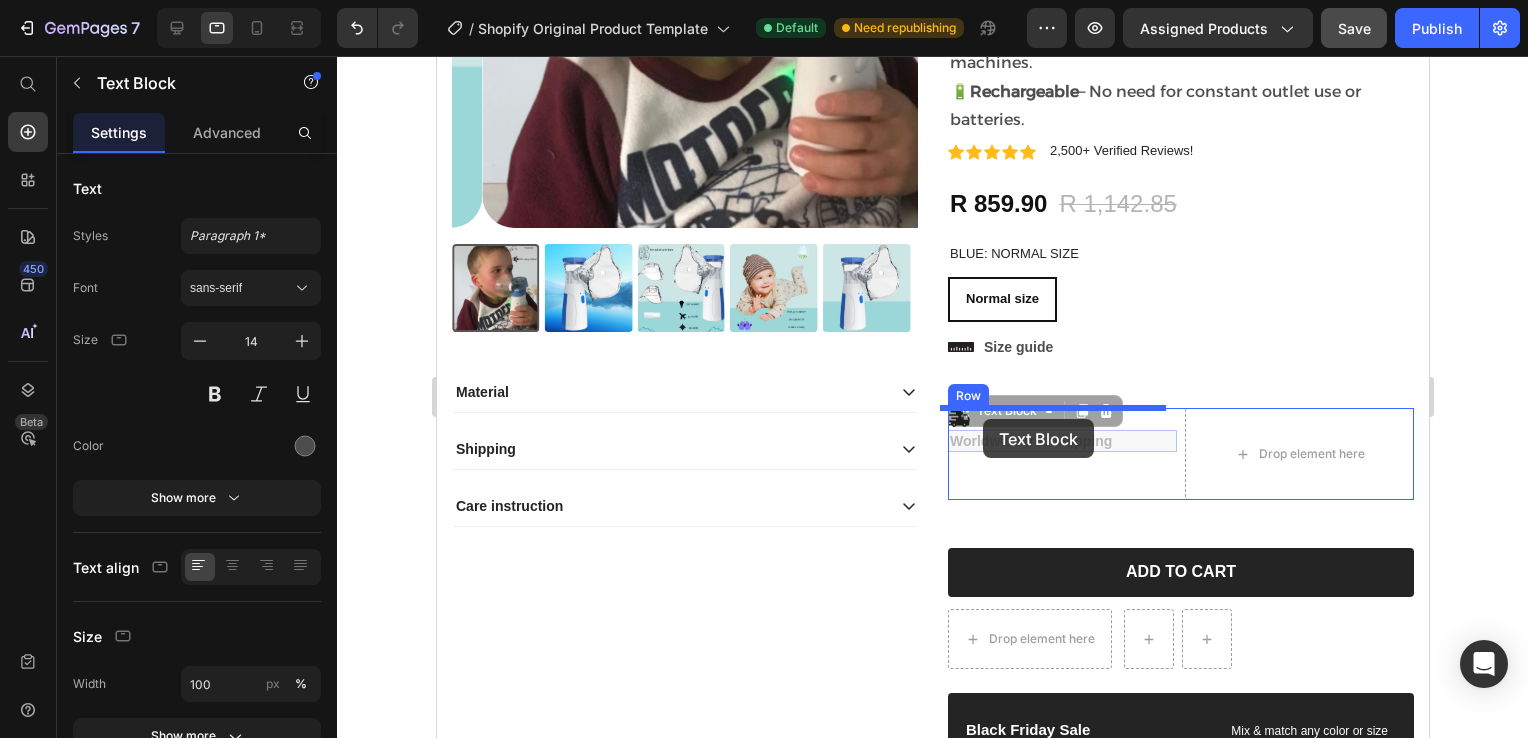 drag, startPoint x: 1074, startPoint y: 442, endPoint x: 982, endPoint y: 419, distance: 94.83143 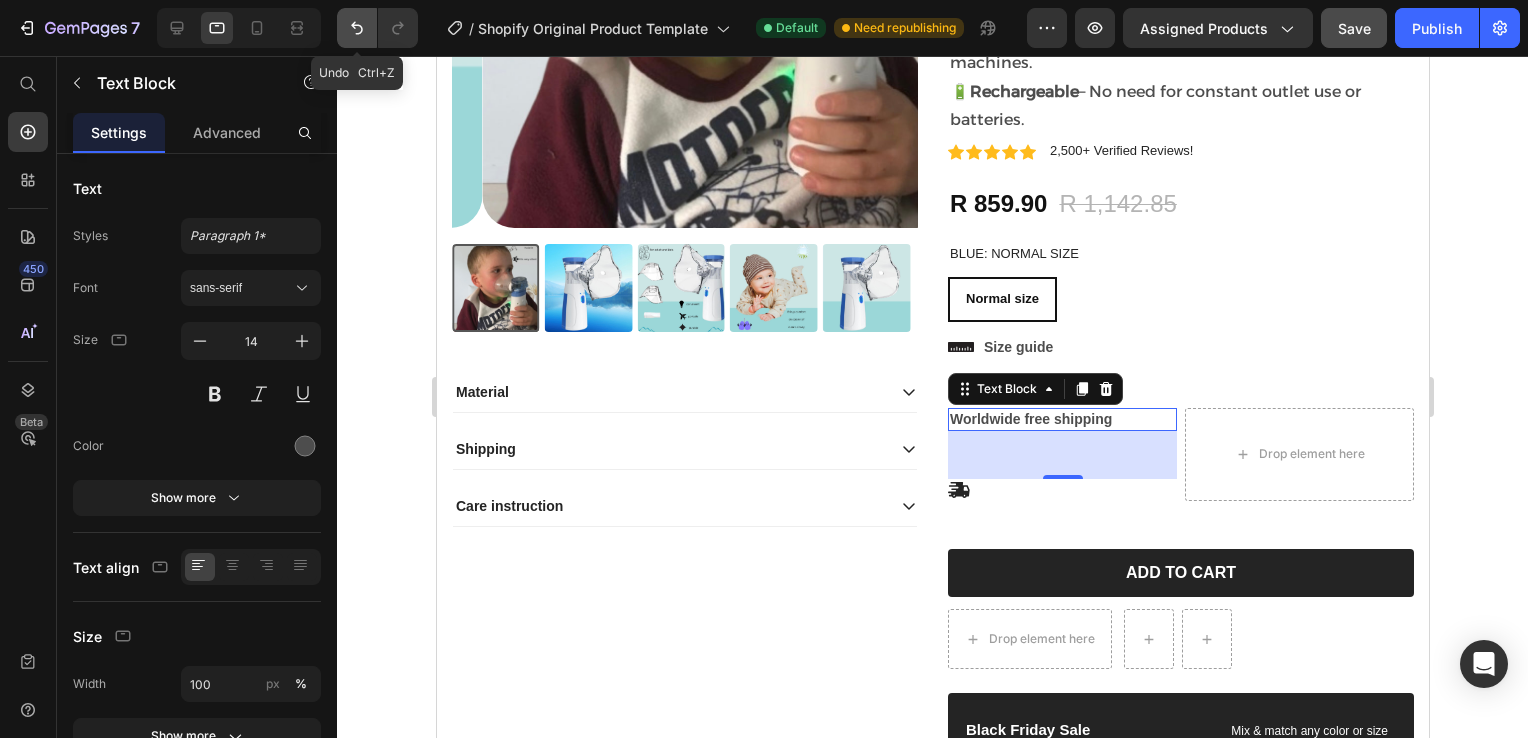 click 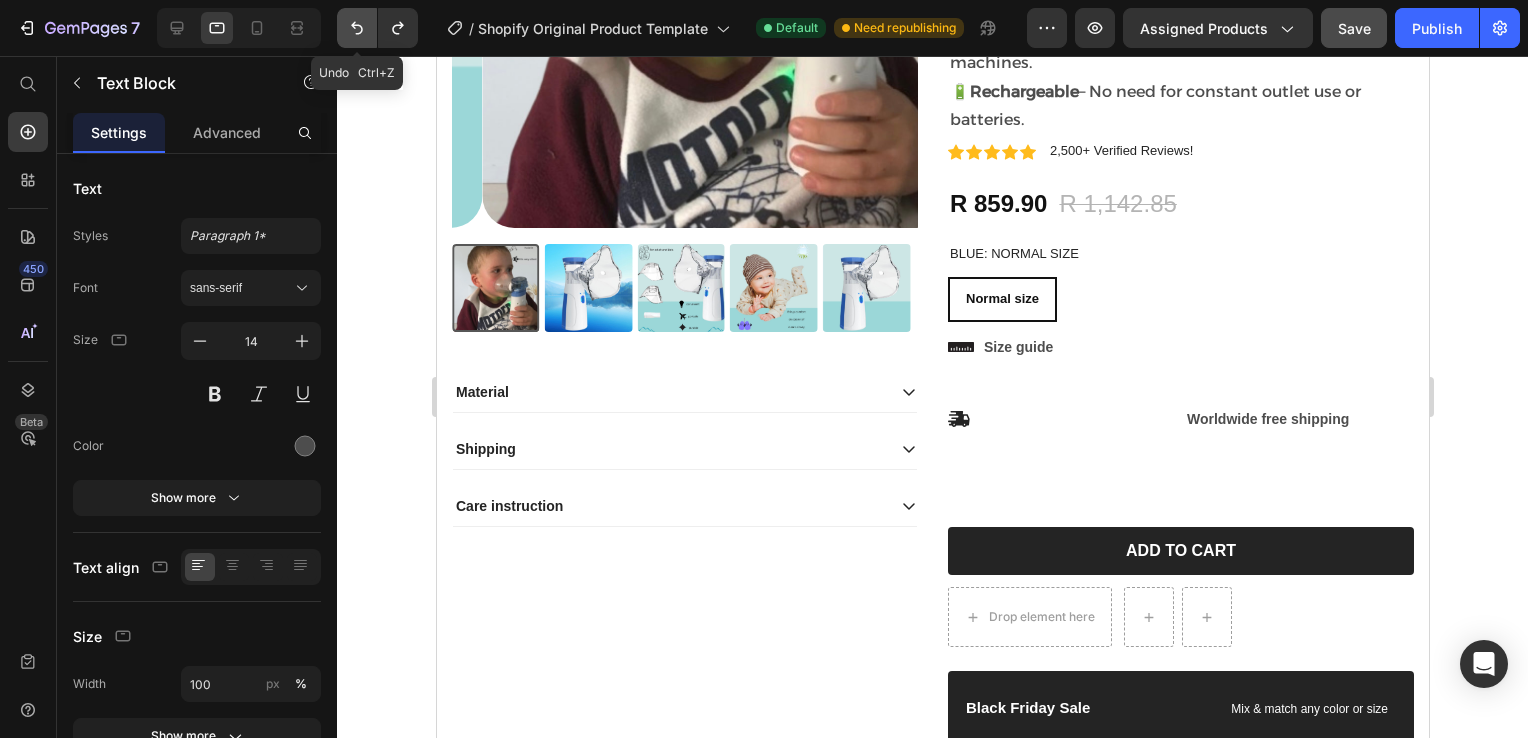 click 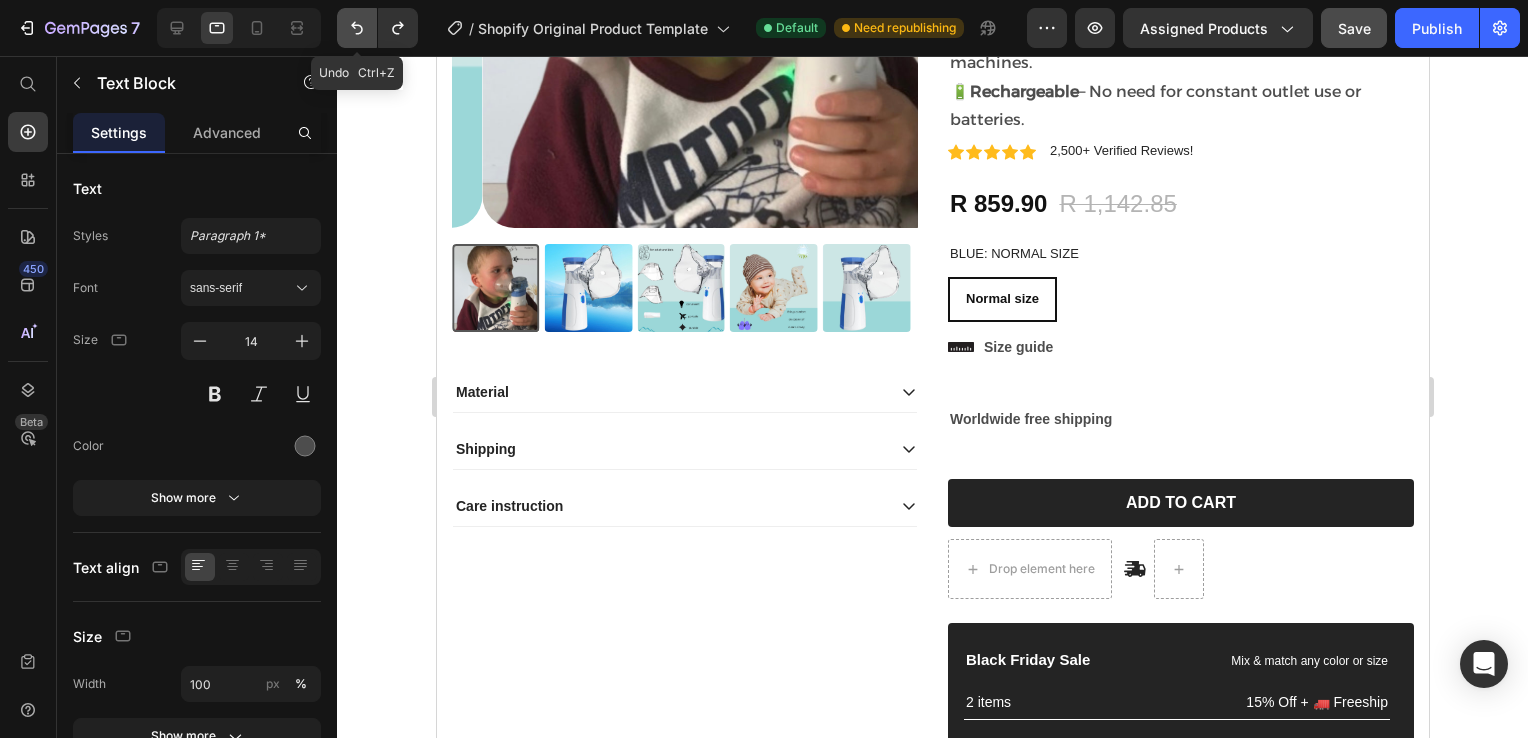 click 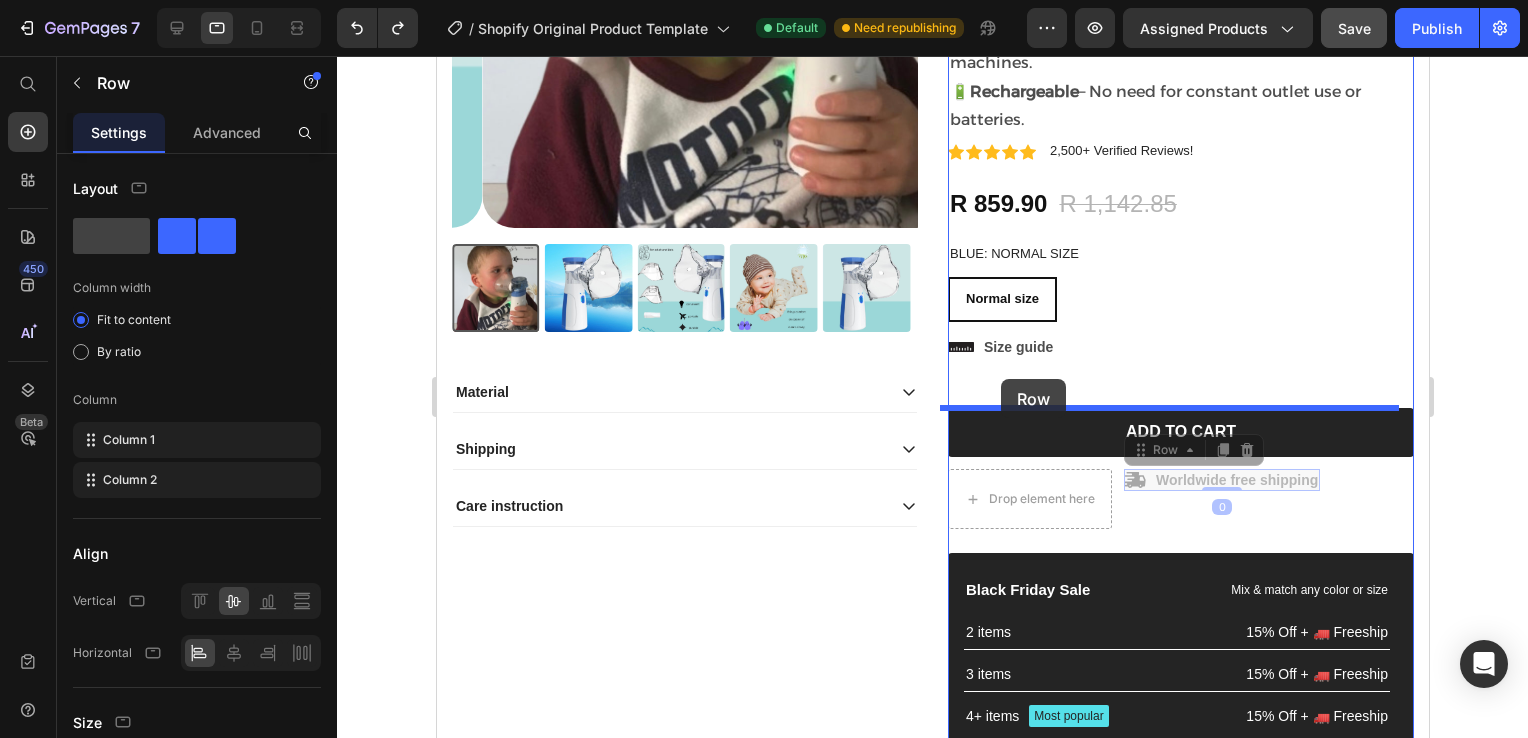 drag, startPoint x: 1138, startPoint y: 474, endPoint x: 1000, endPoint y: 379, distance: 167.53806 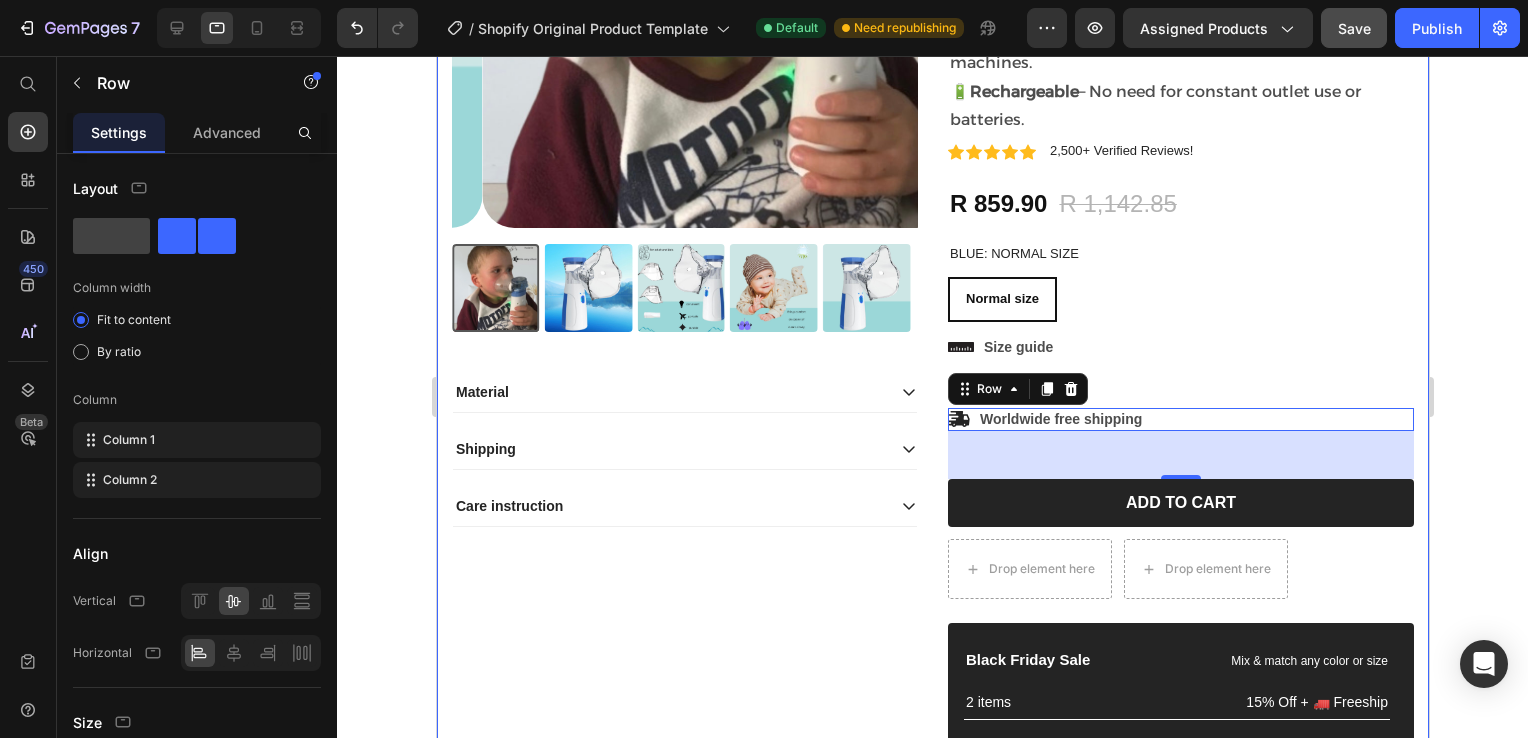 click 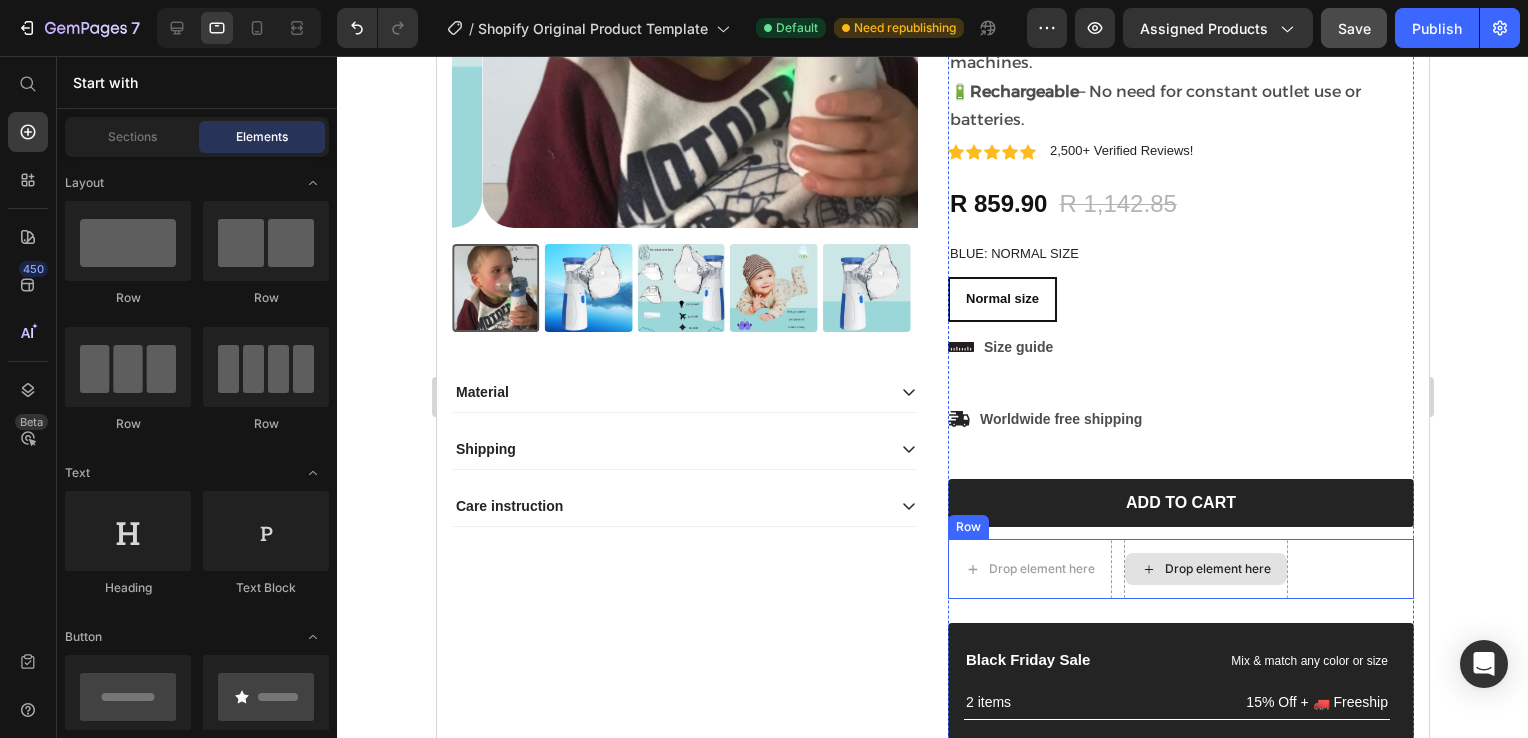 click on "Drop element here" at bounding box center [1205, 569] 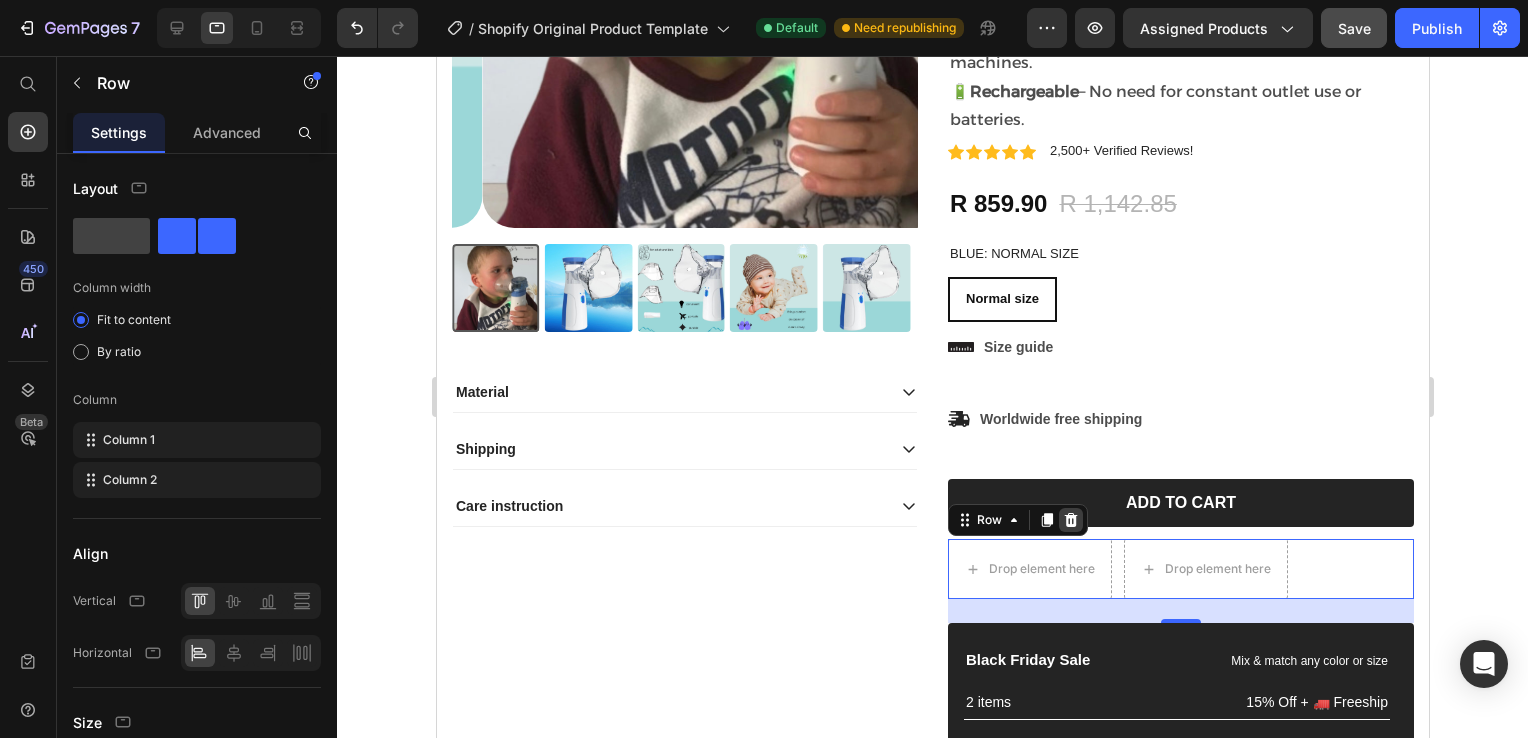 click 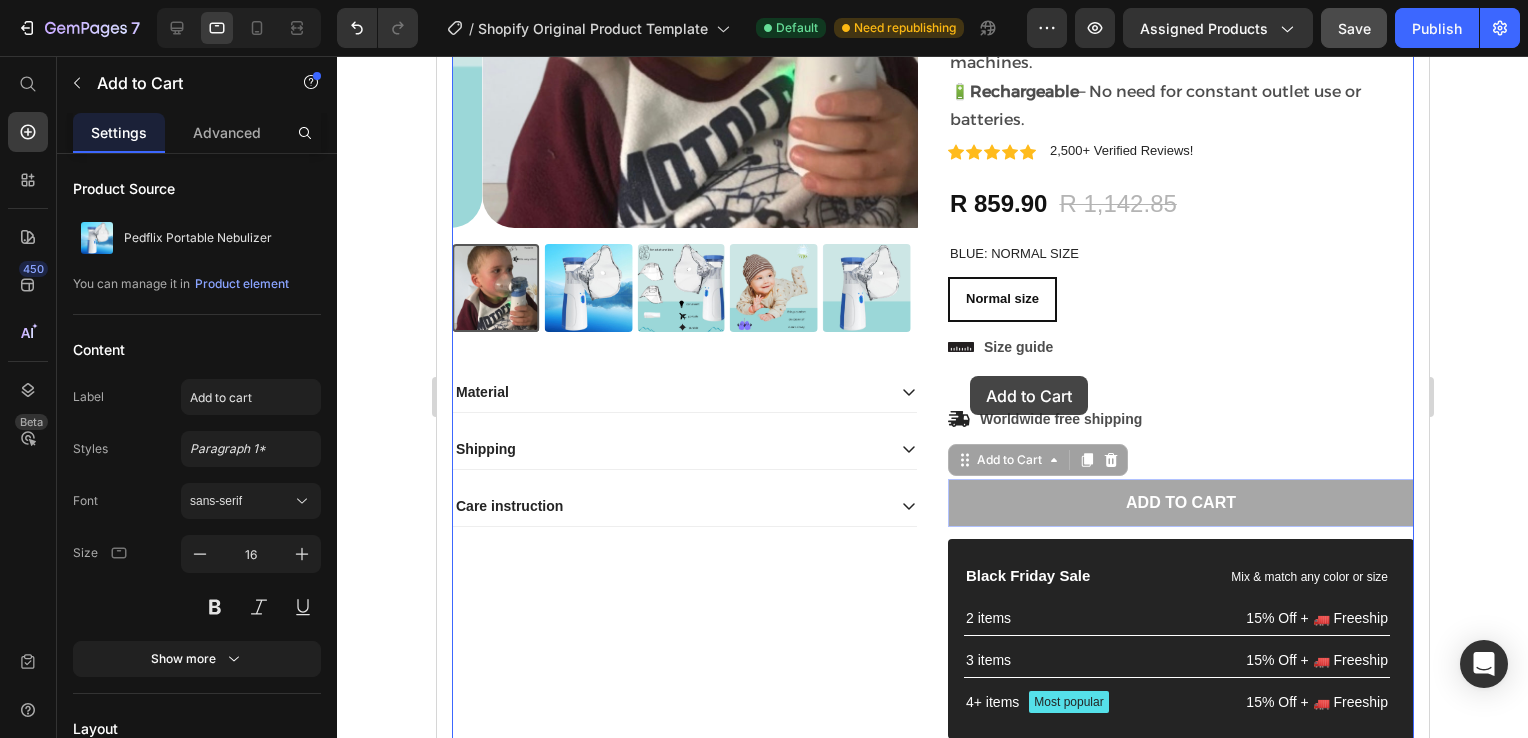drag, startPoint x: 997, startPoint y: 489, endPoint x: 969, endPoint y: 376, distance: 116.41735 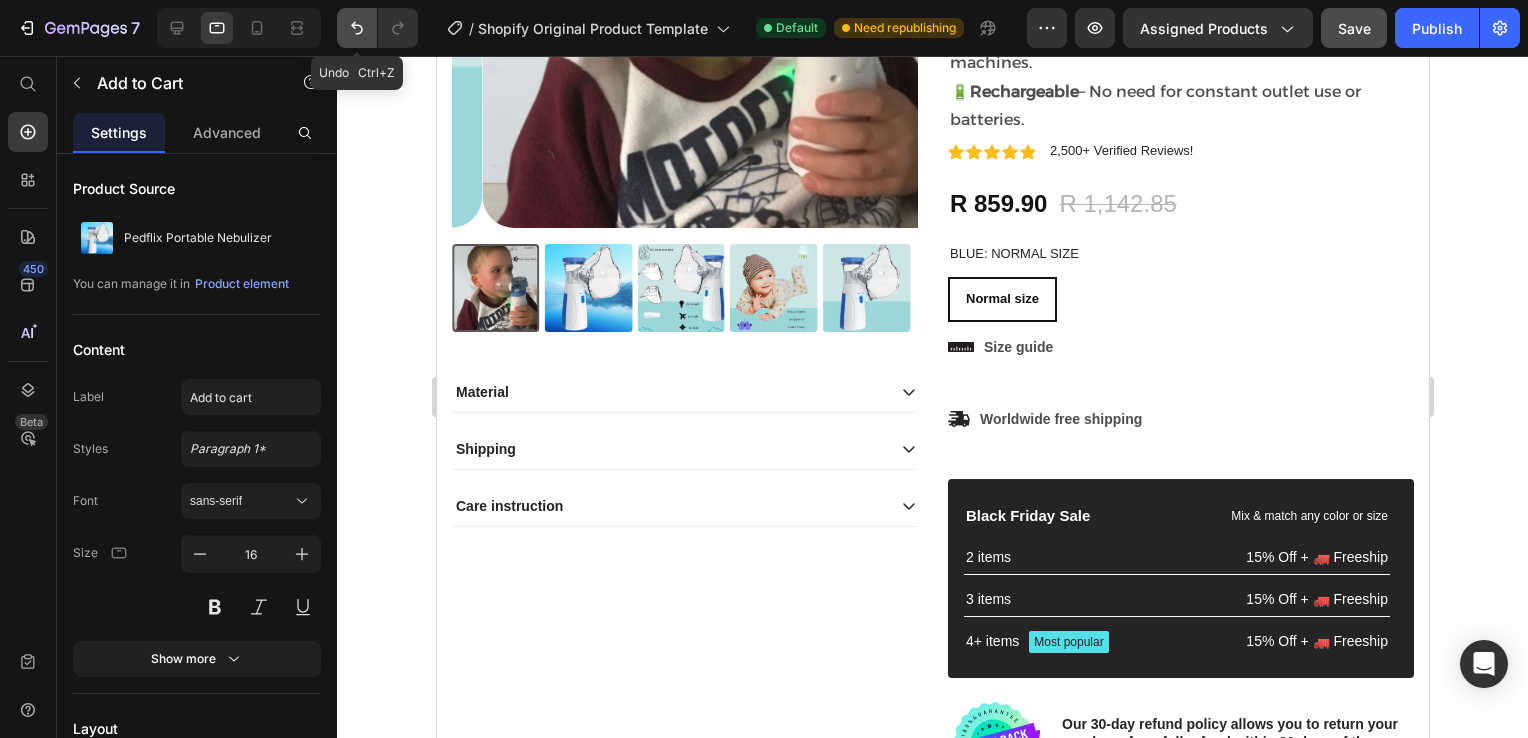 click 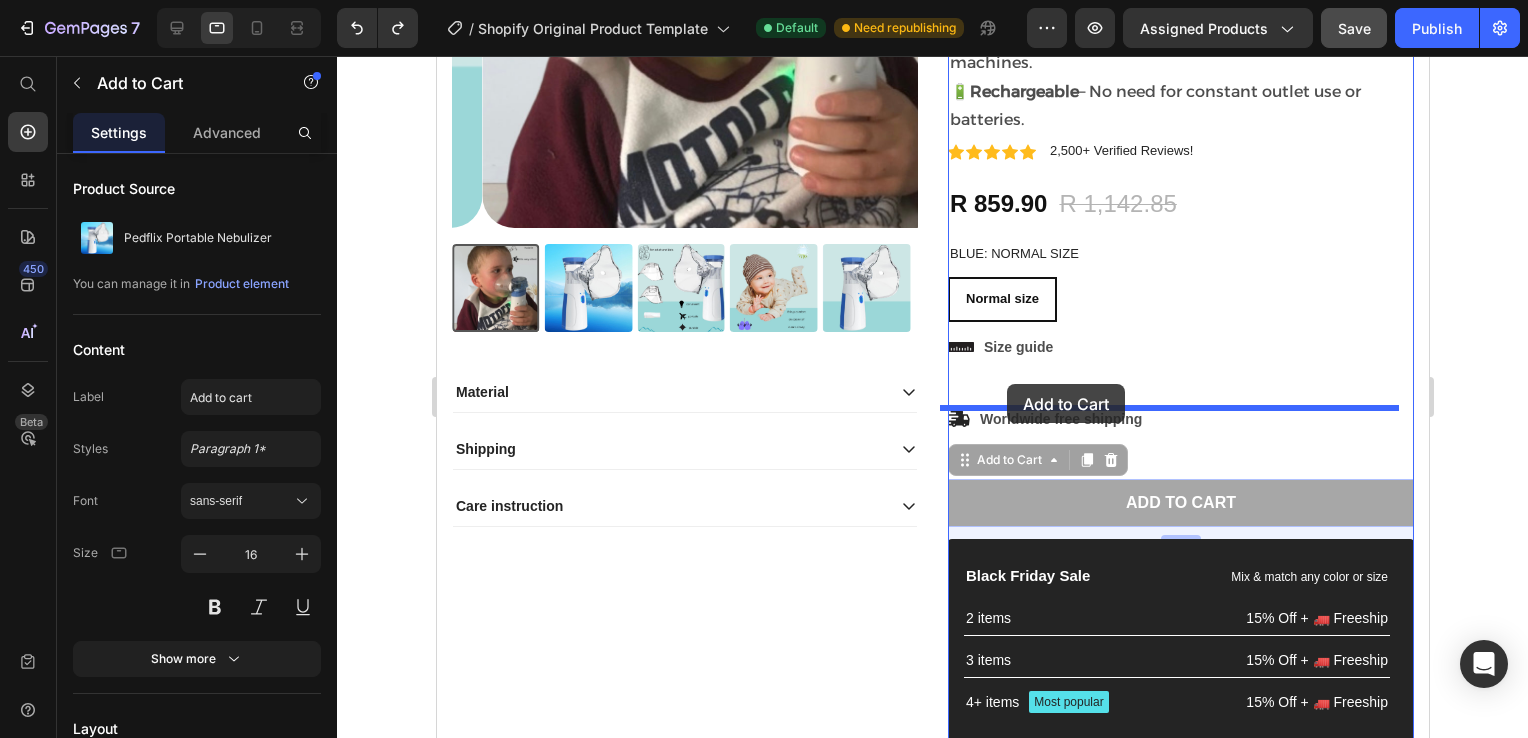 drag, startPoint x: 1037, startPoint y: 490, endPoint x: 1006, endPoint y: 384, distance: 110.440025 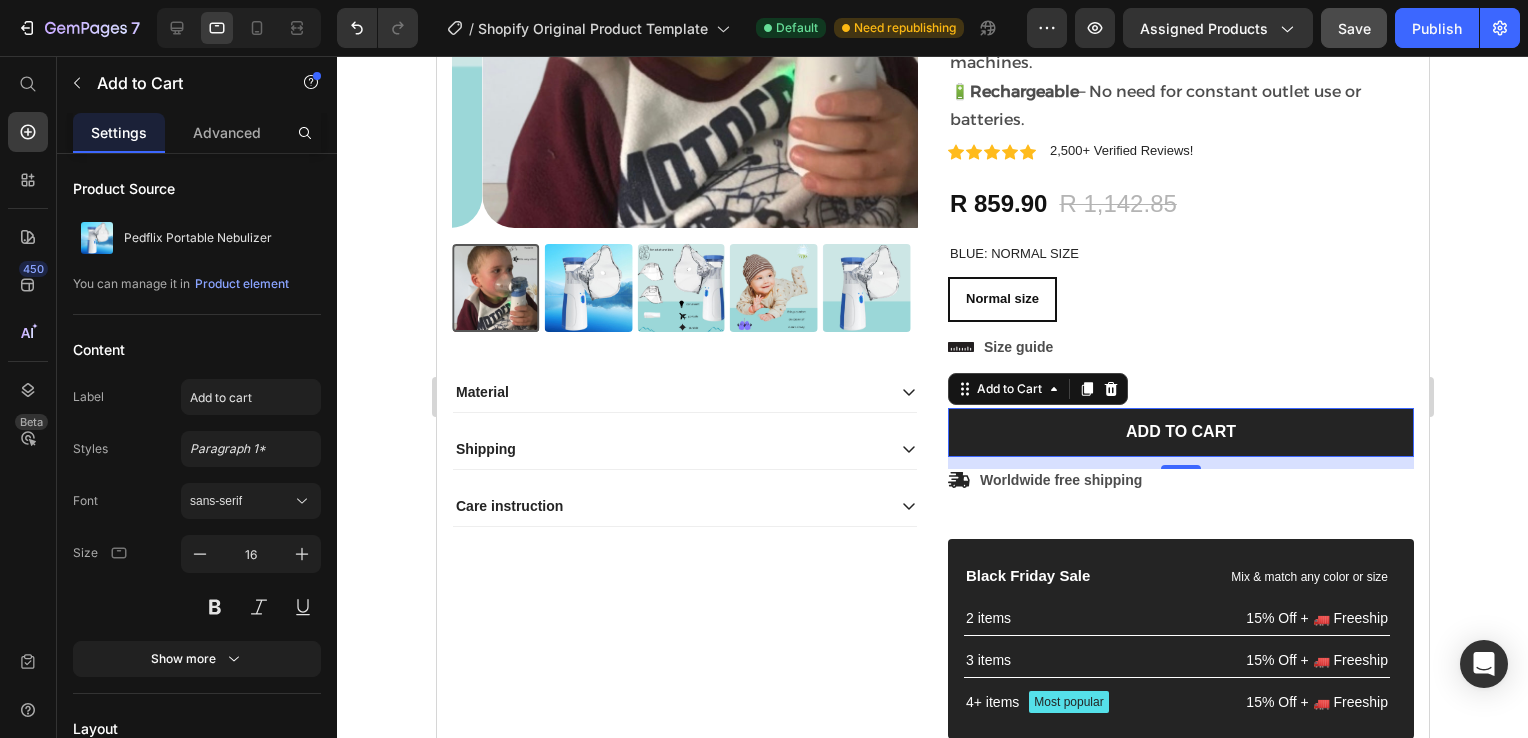 click 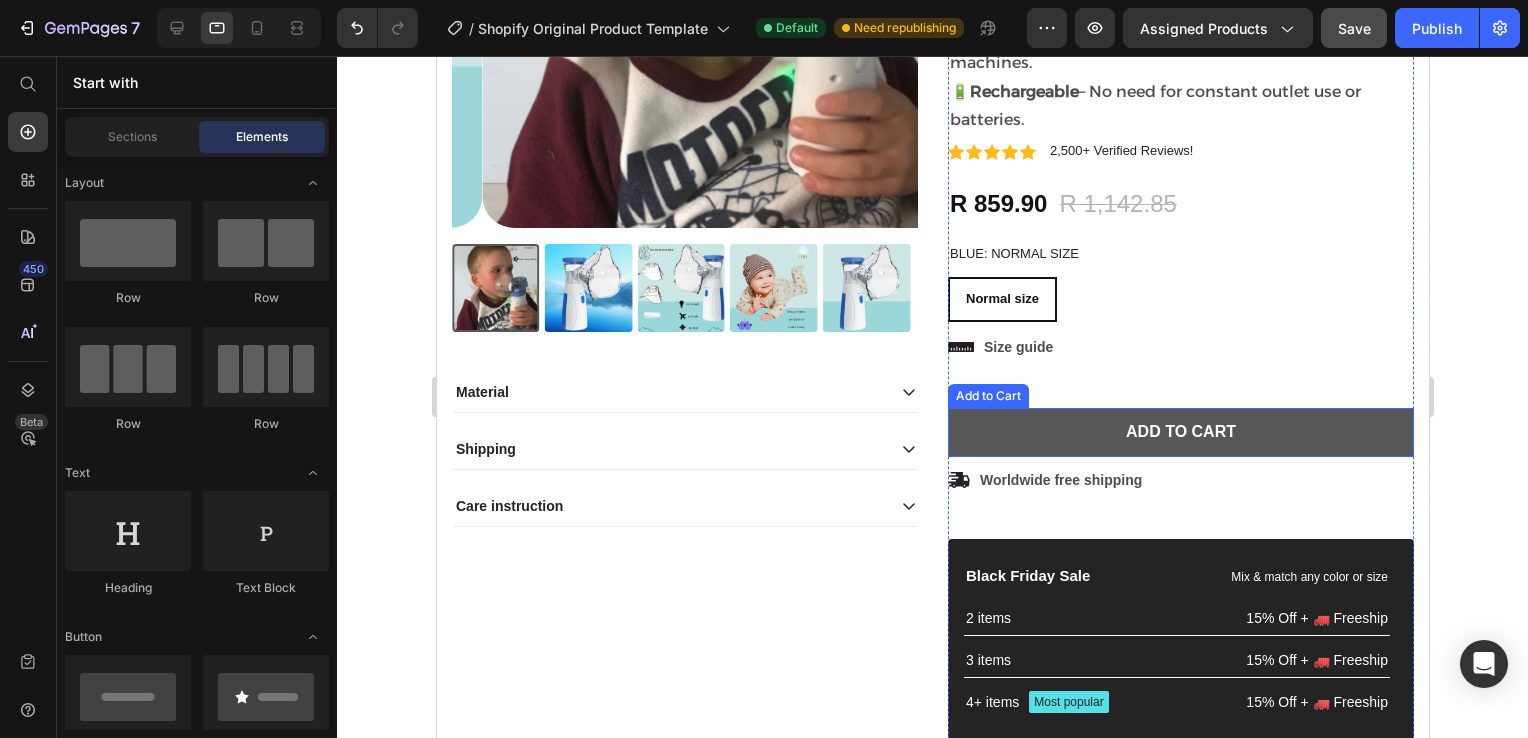 click on "Add to cart" at bounding box center (1180, 432) 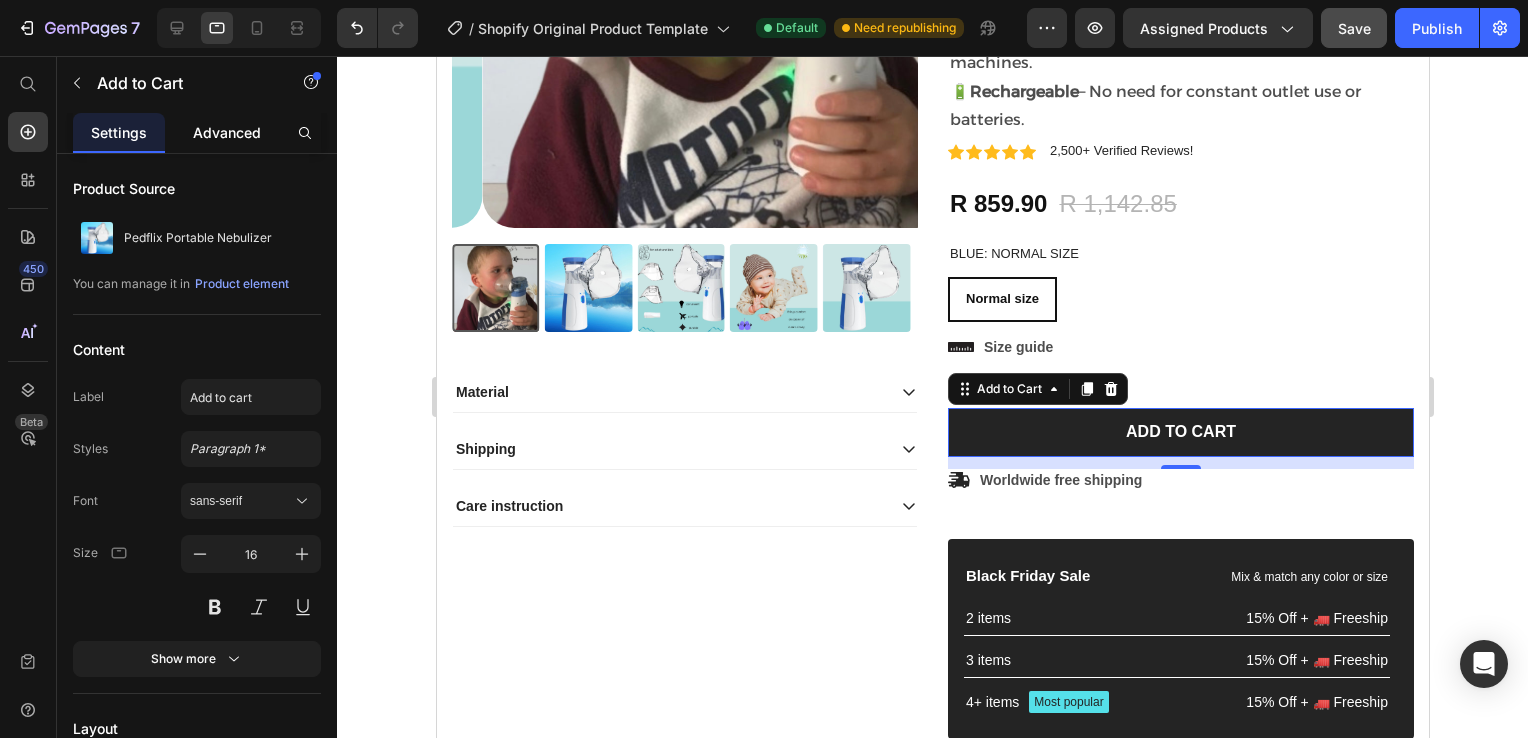click on "Advanced" at bounding box center (227, 132) 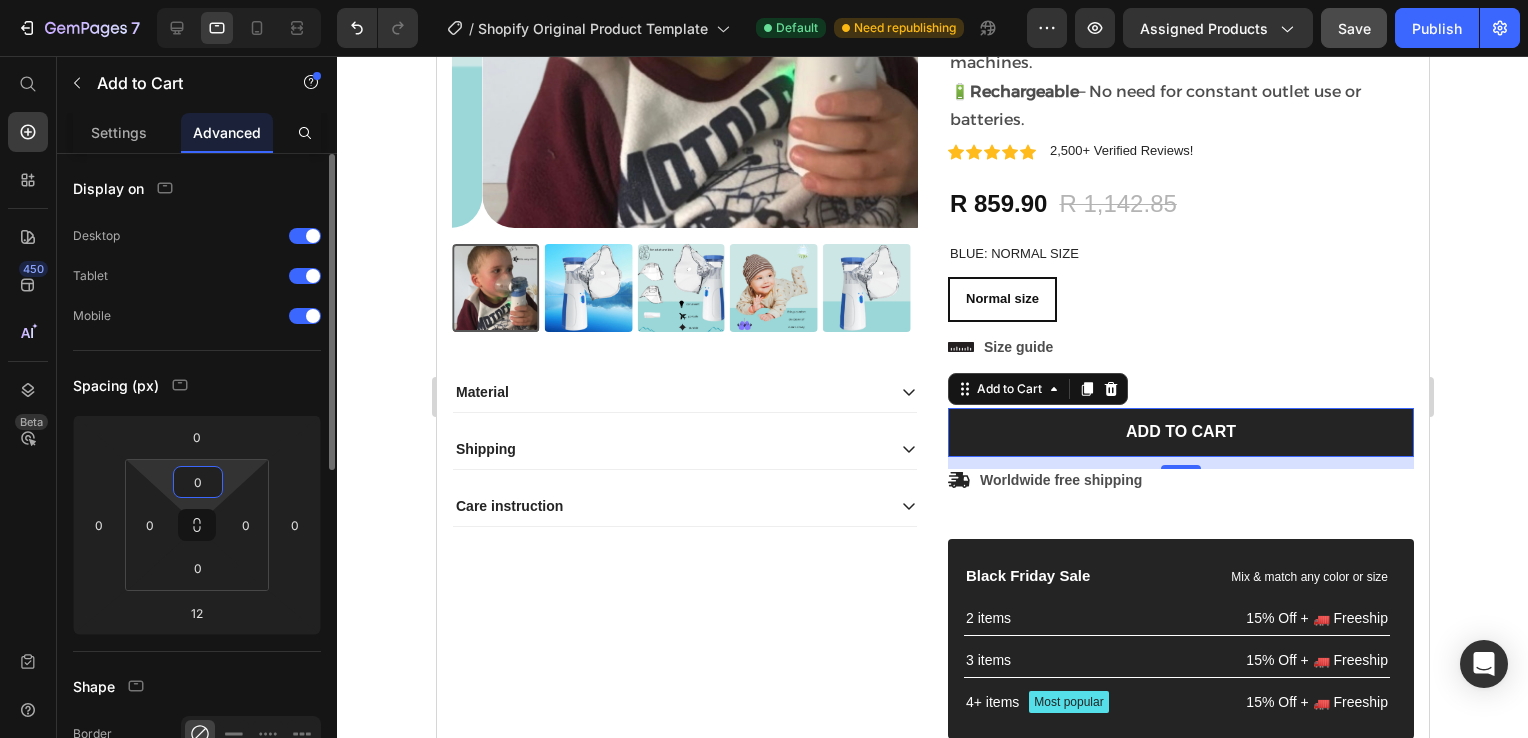 click on "0" at bounding box center [198, 482] 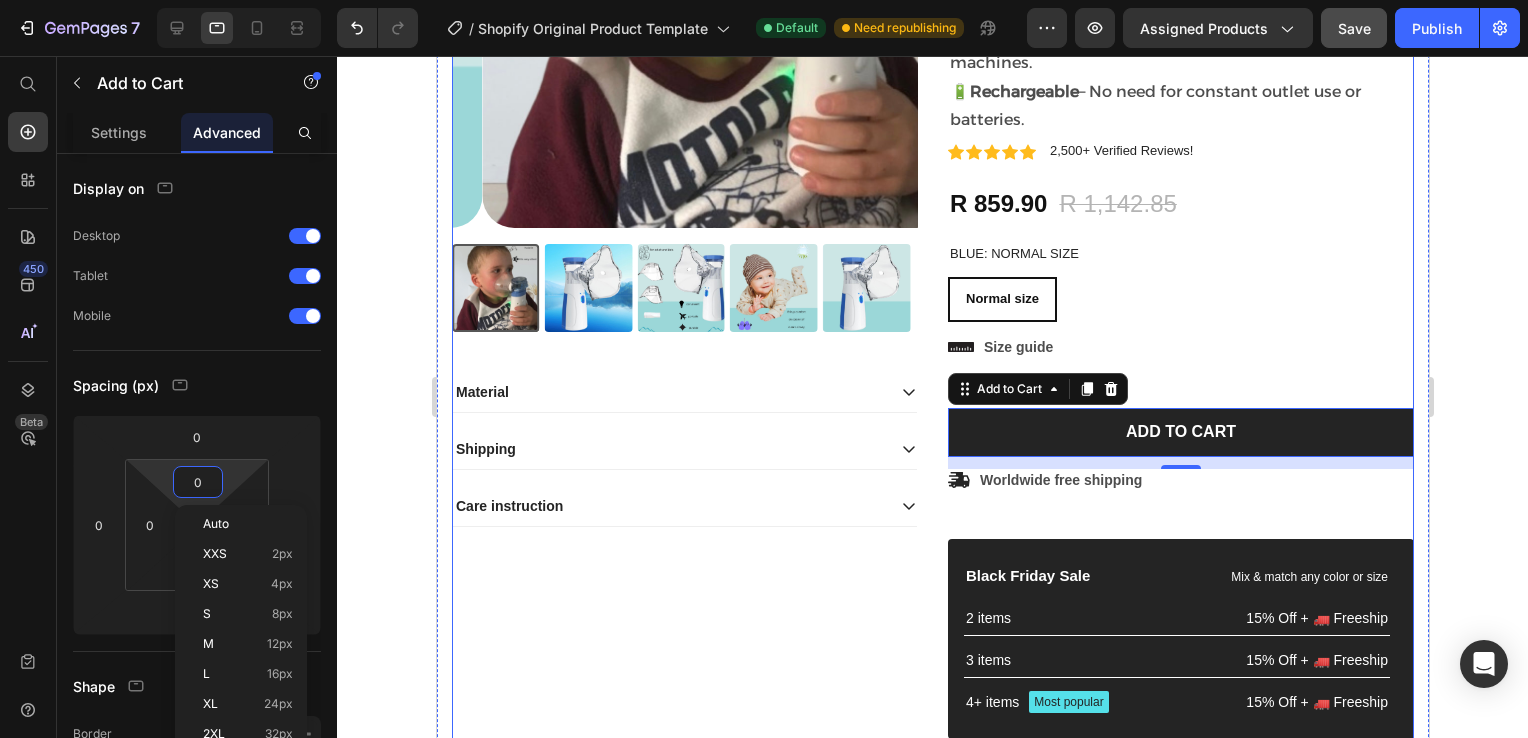click on "Product Images
Material
Shipping
Care instruction Accordion" at bounding box center (684, 303) 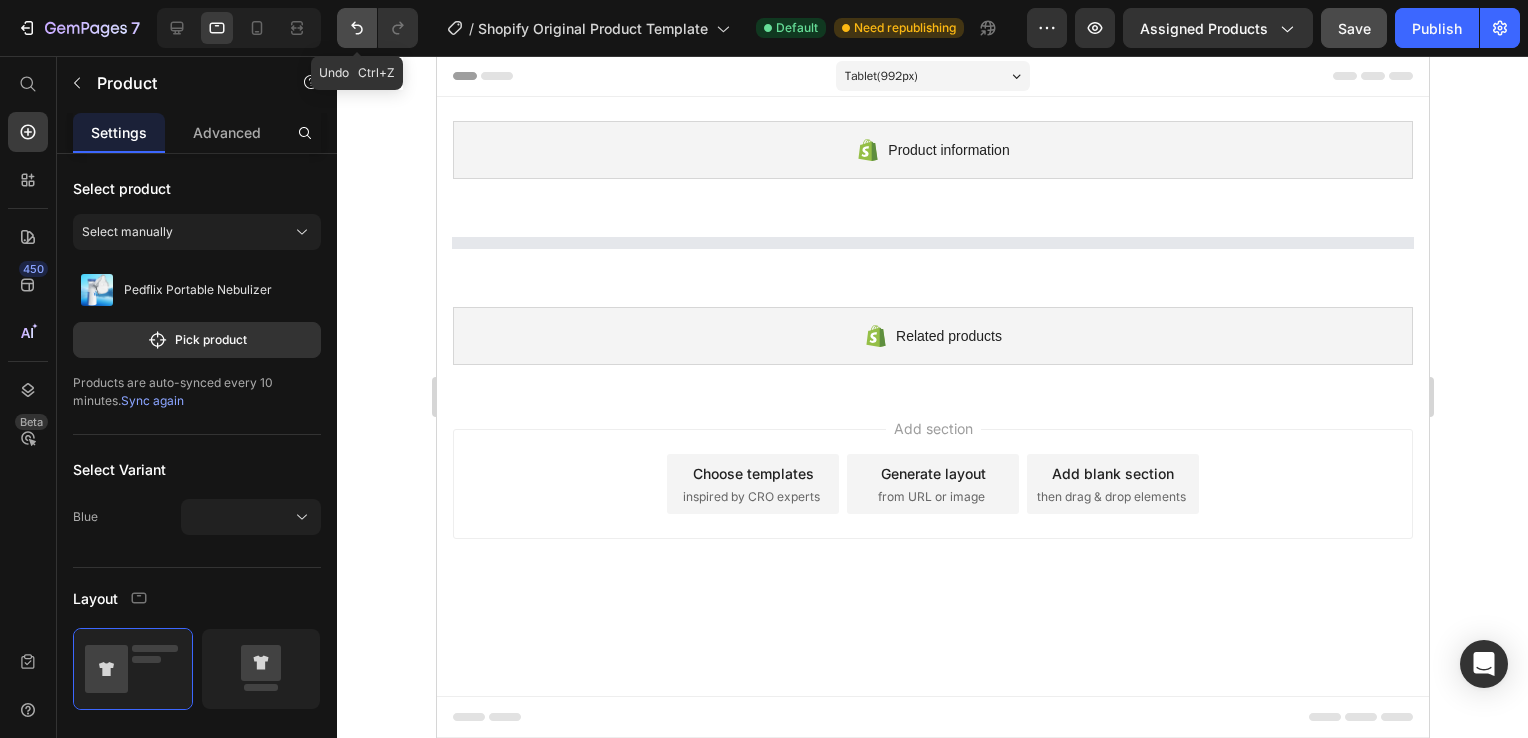 scroll, scrollTop: 0, scrollLeft: 0, axis: both 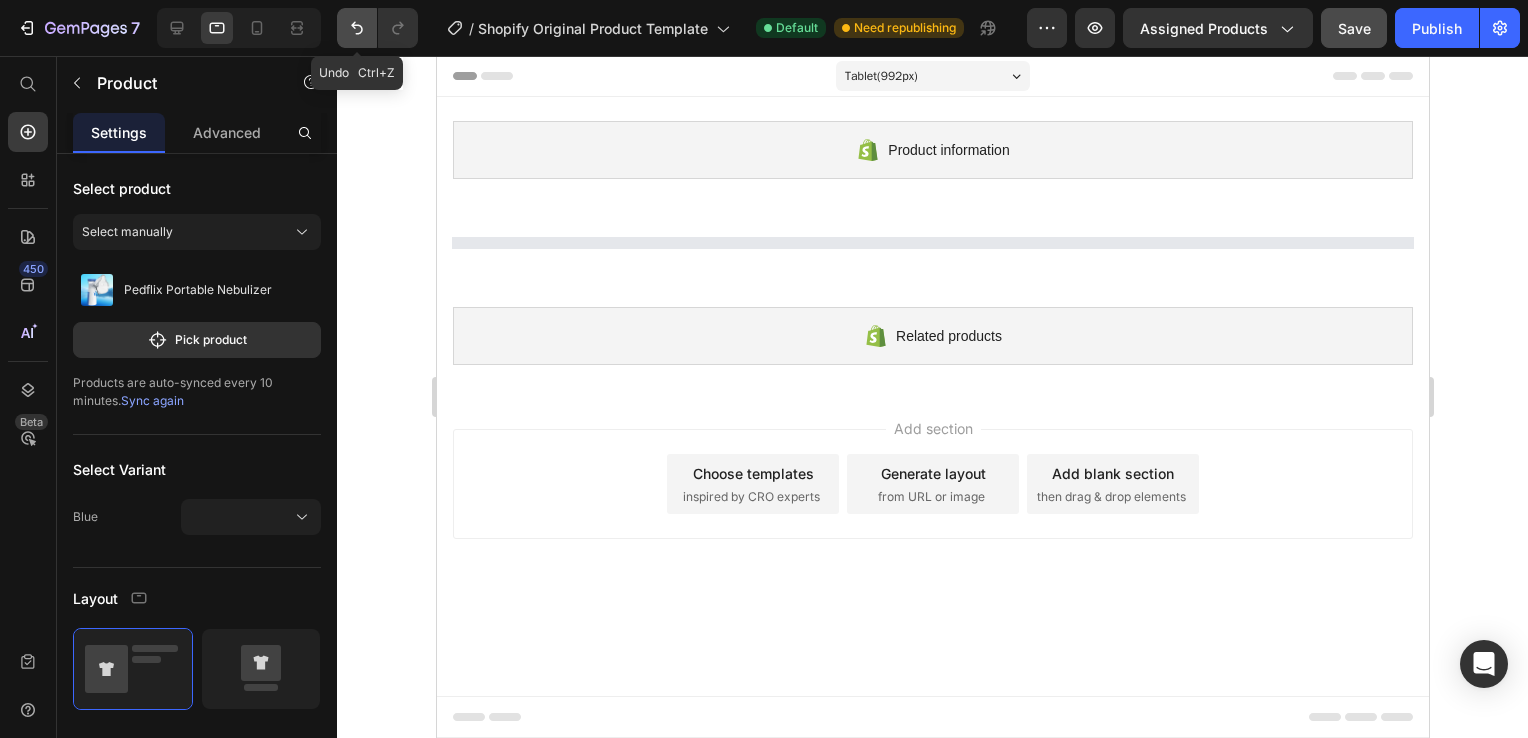 click 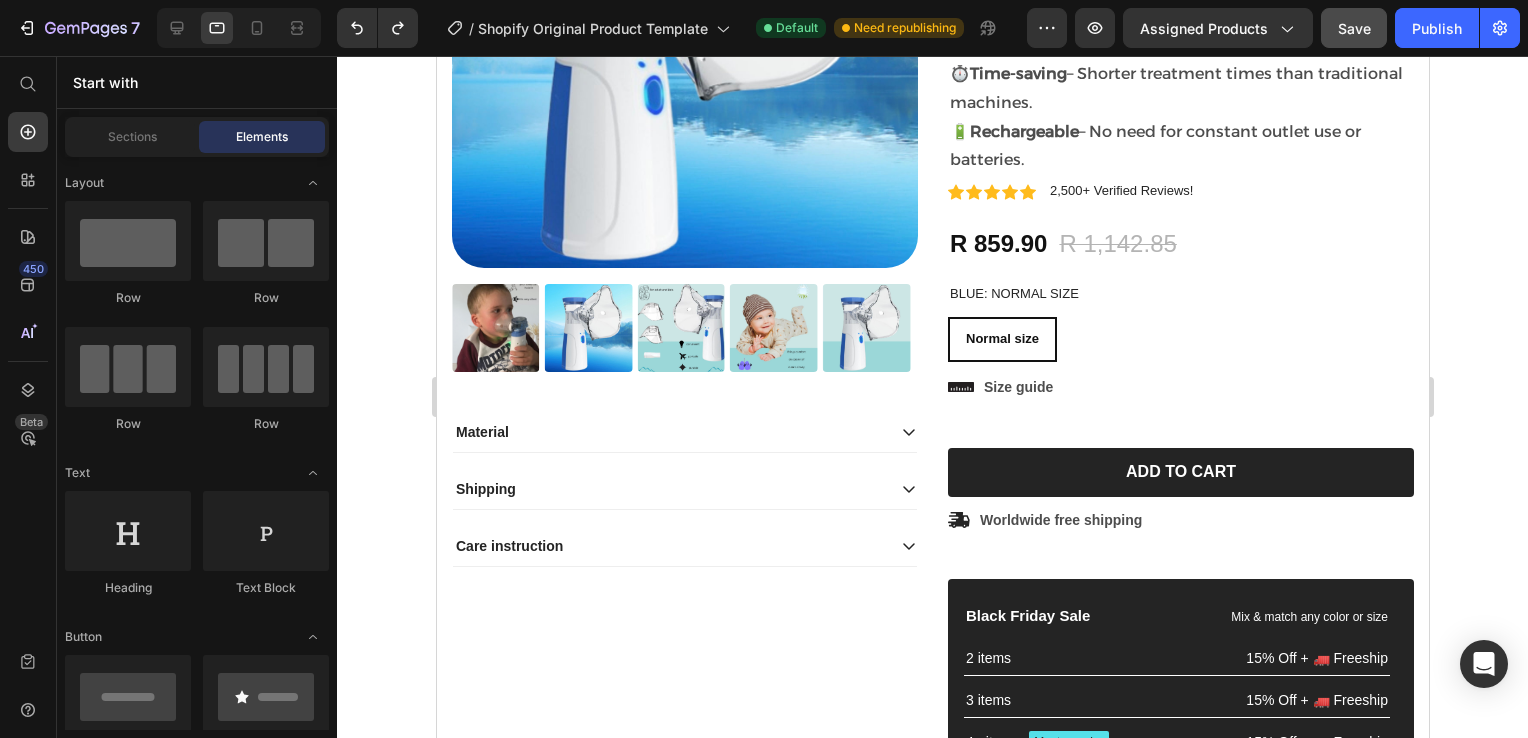 scroll, scrollTop: 439, scrollLeft: 0, axis: vertical 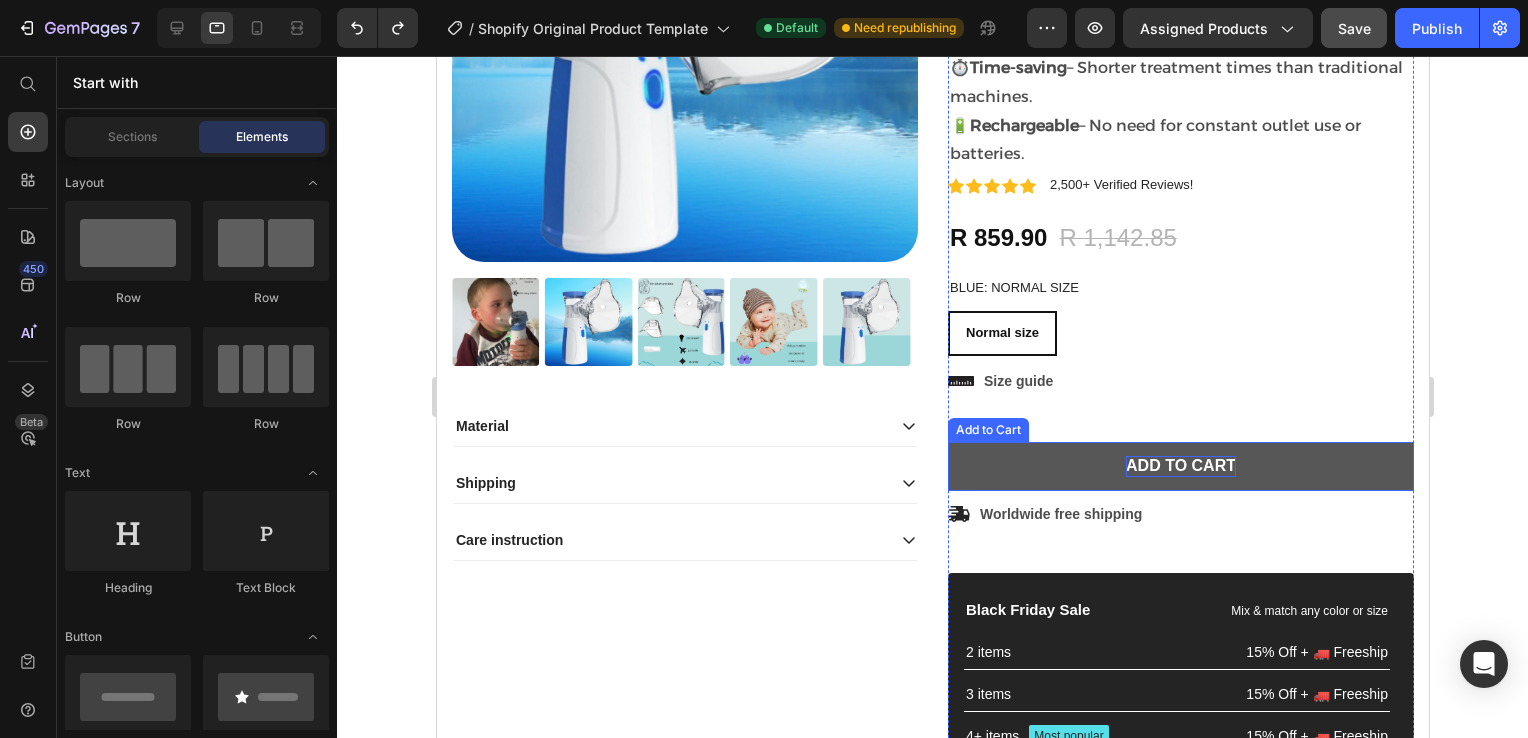 click on "Add to cart" at bounding box center (1180, 466) 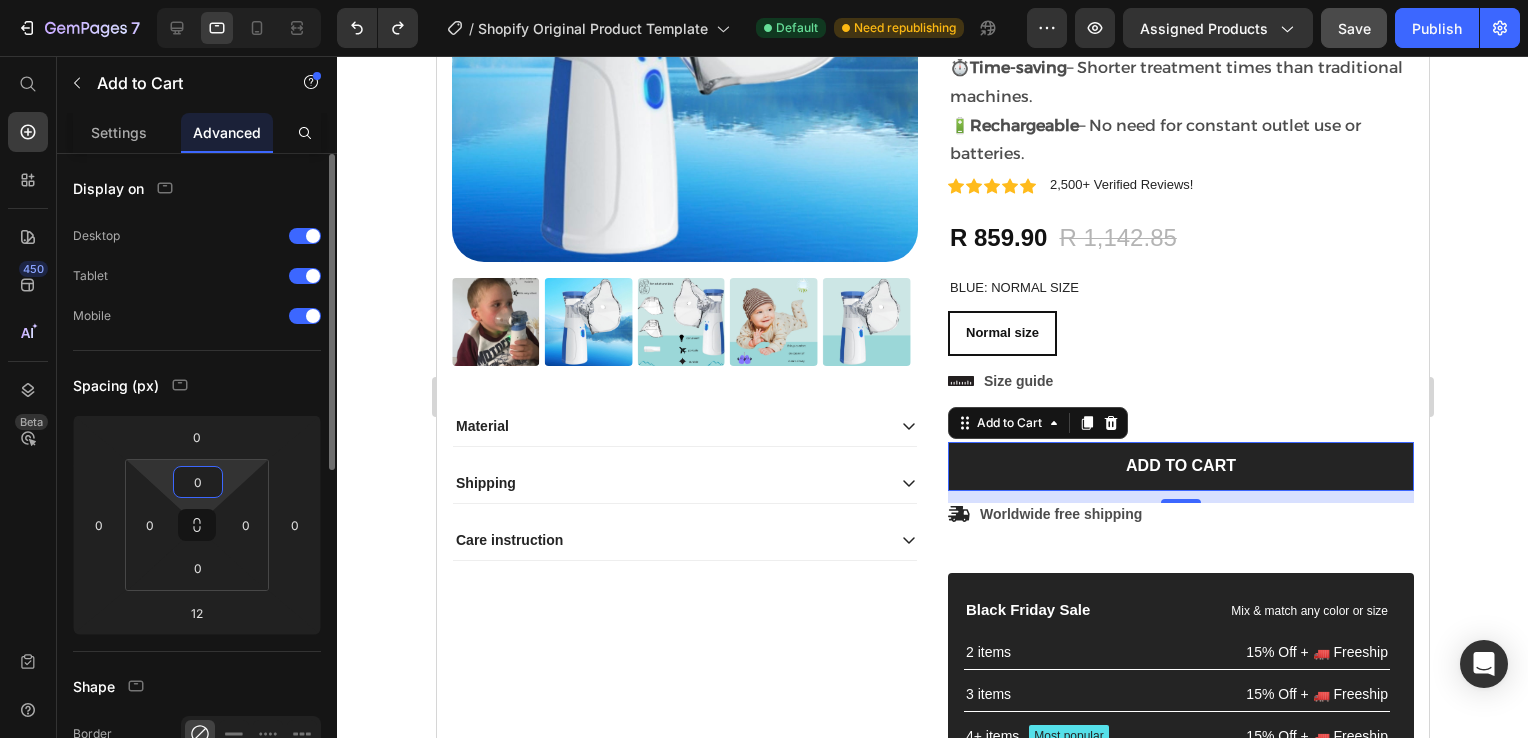 click on "0" at bounding box center (198, 482) 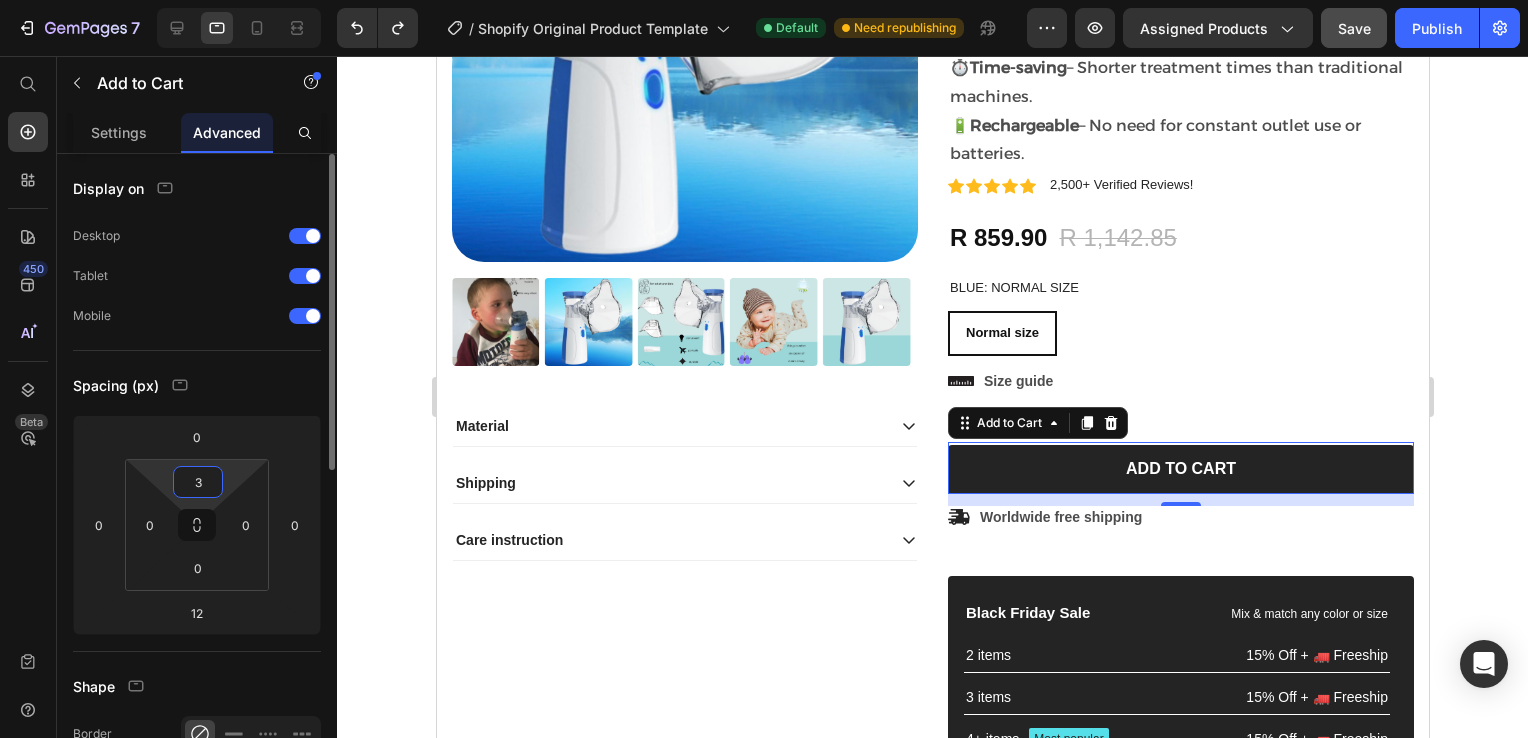 type on "30" 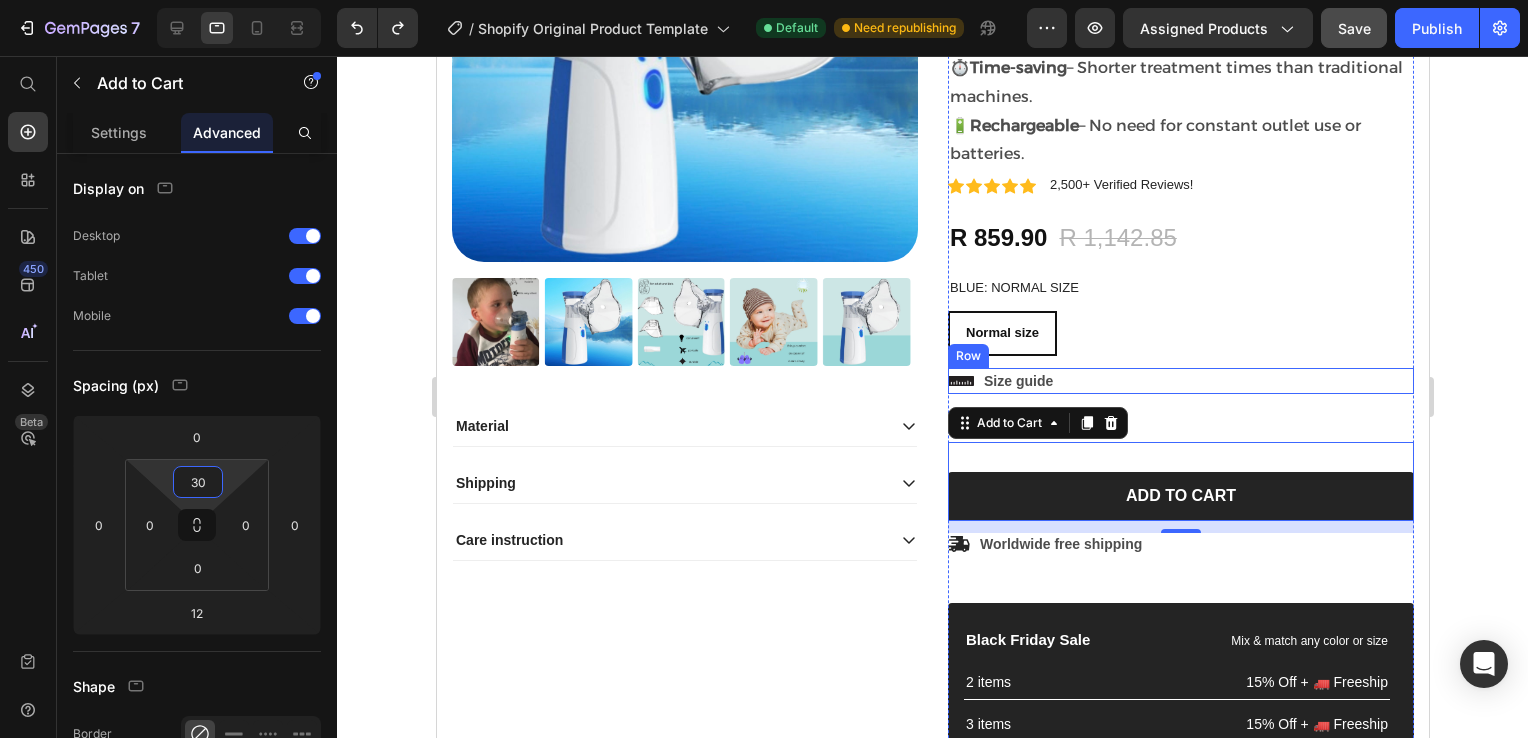 click on "Icon Size guide Text Block Row" at bounding box center (1180, 381) 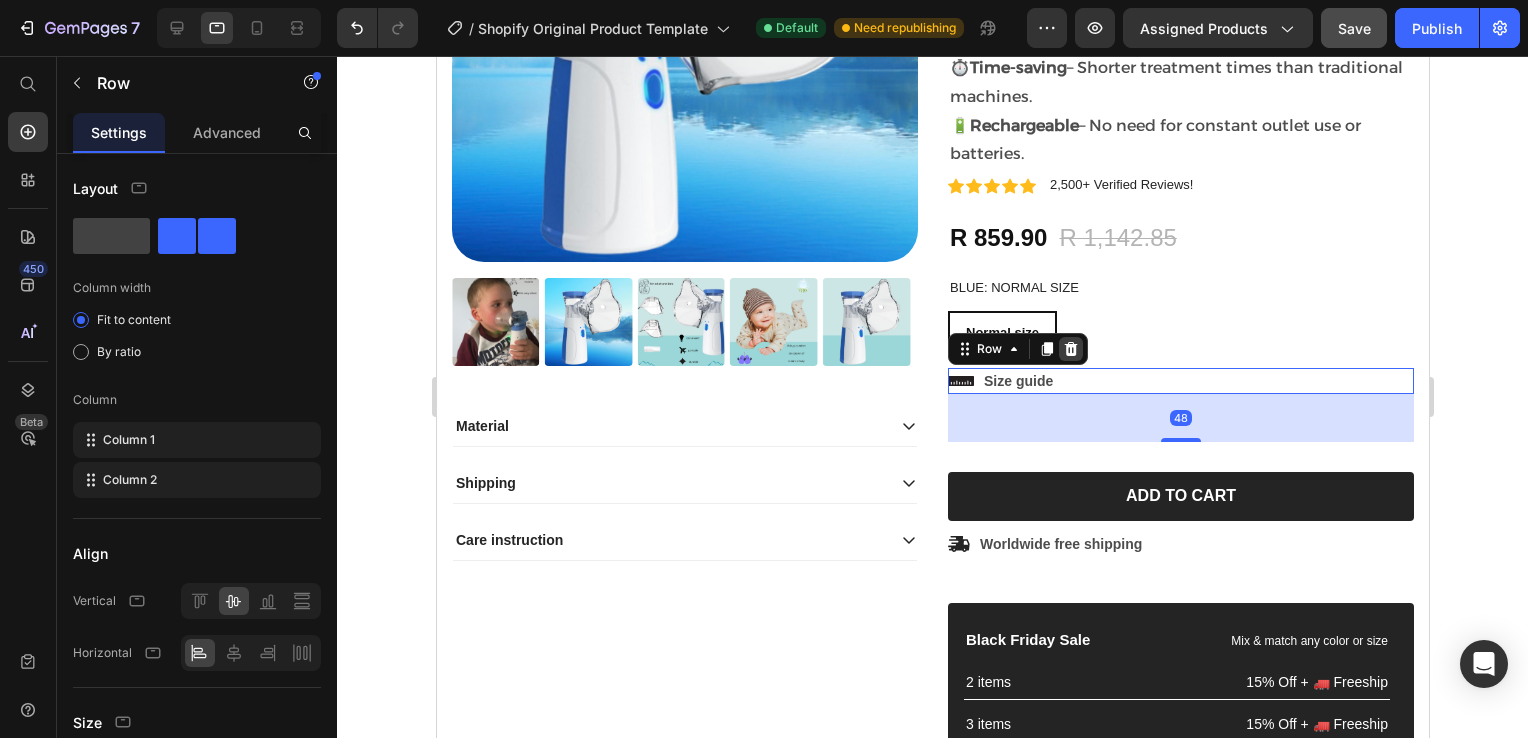 click 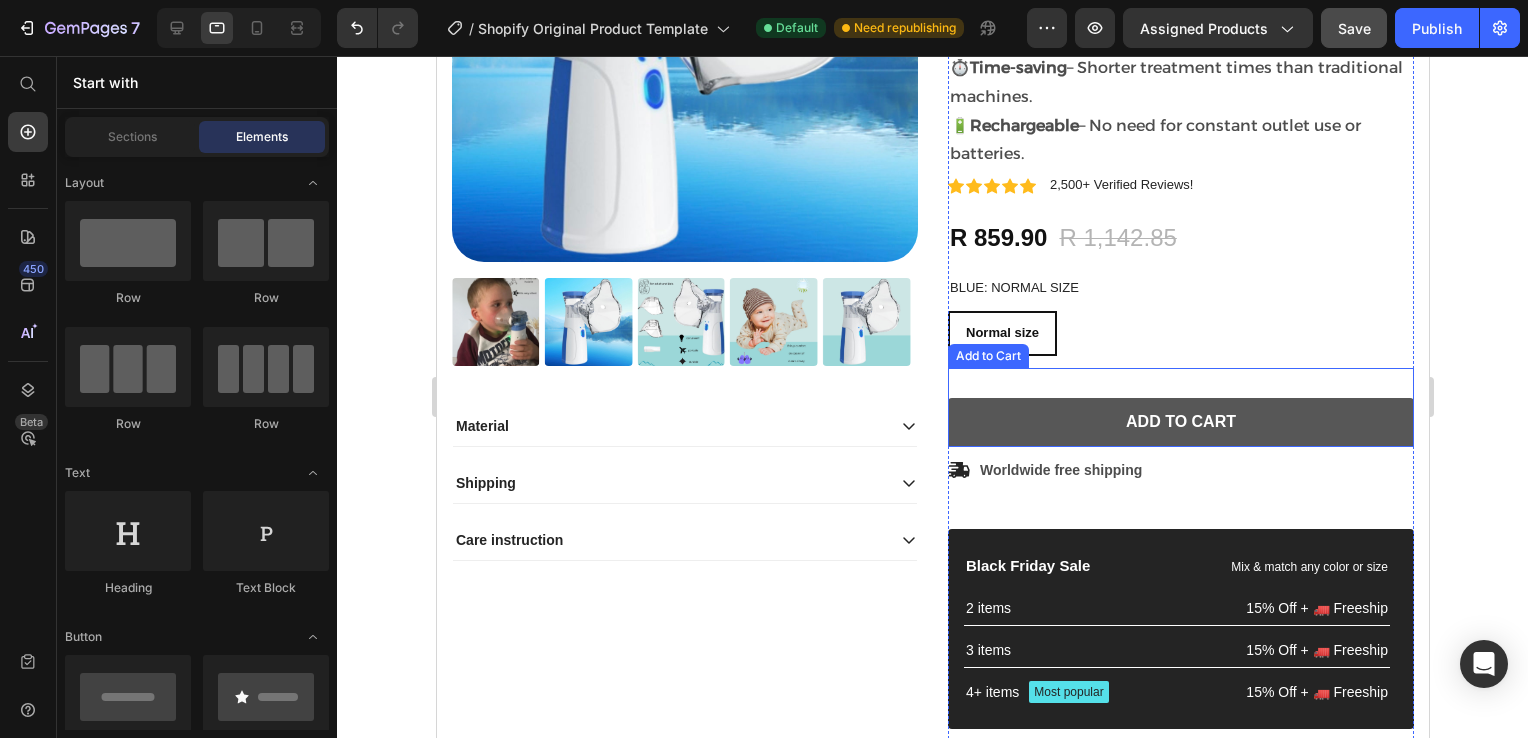 click on "Add to cart" at bounding box center (1180, 422) 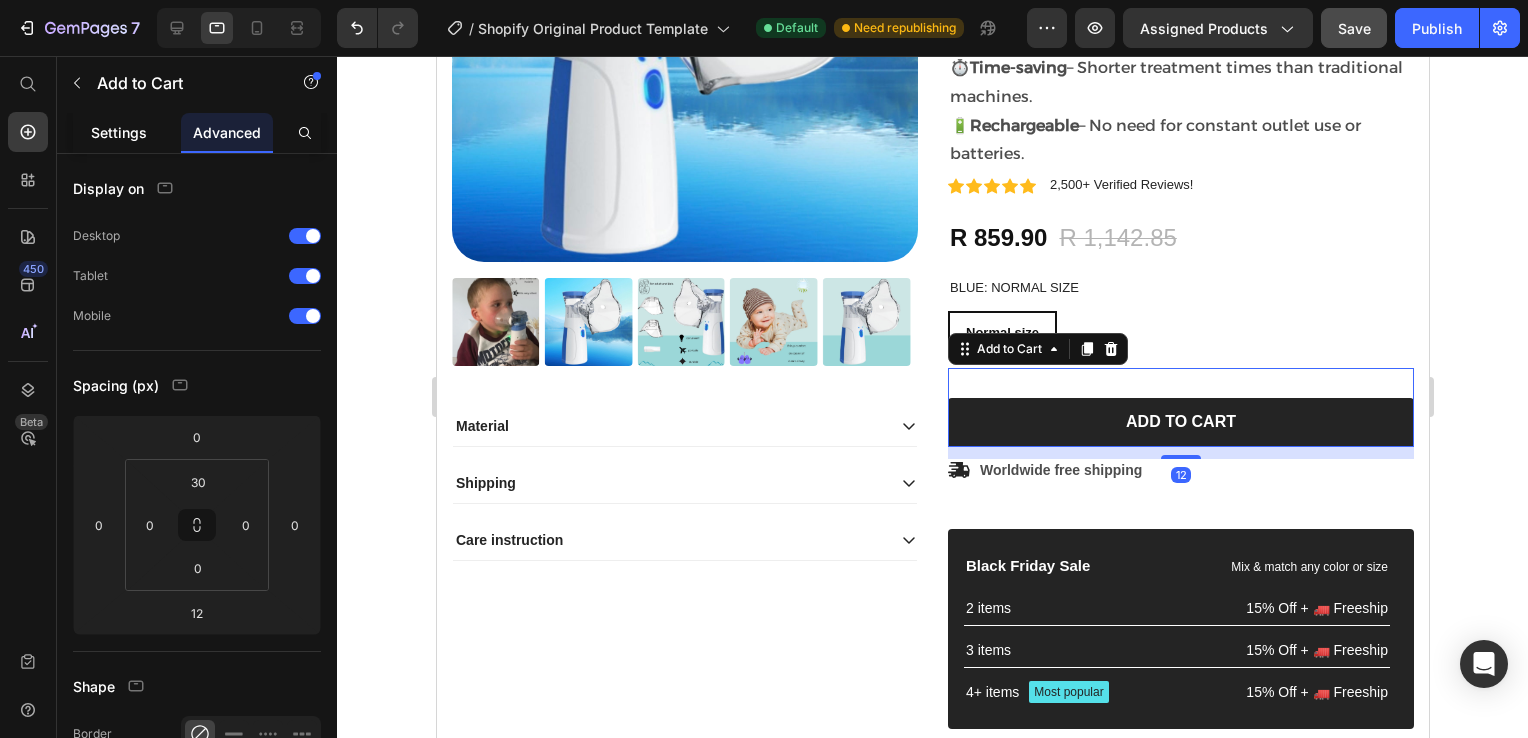 click on "Settings" at bounding box center (119, 132) 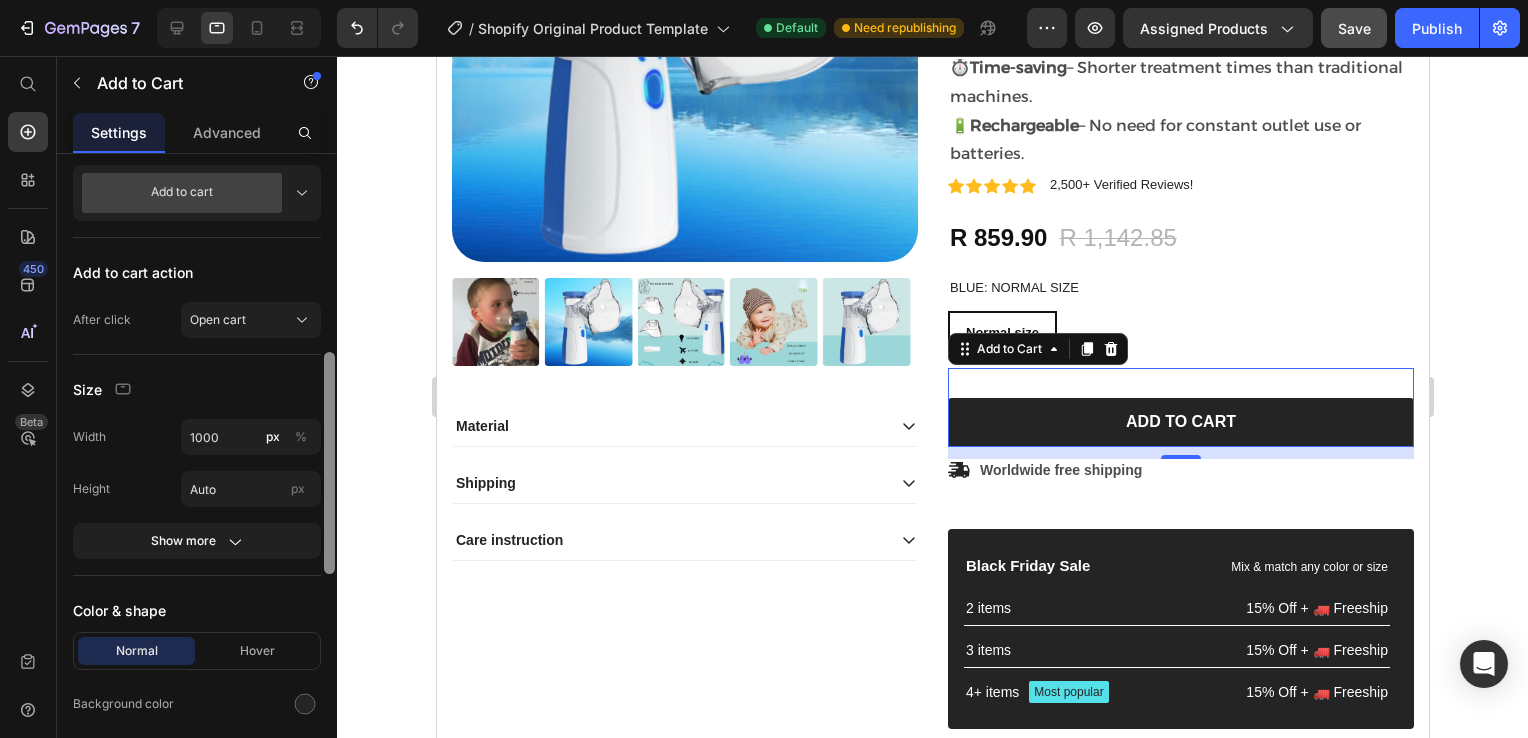 scroll, scrollTop: 600, scrollLeft: 0, axis: vertical 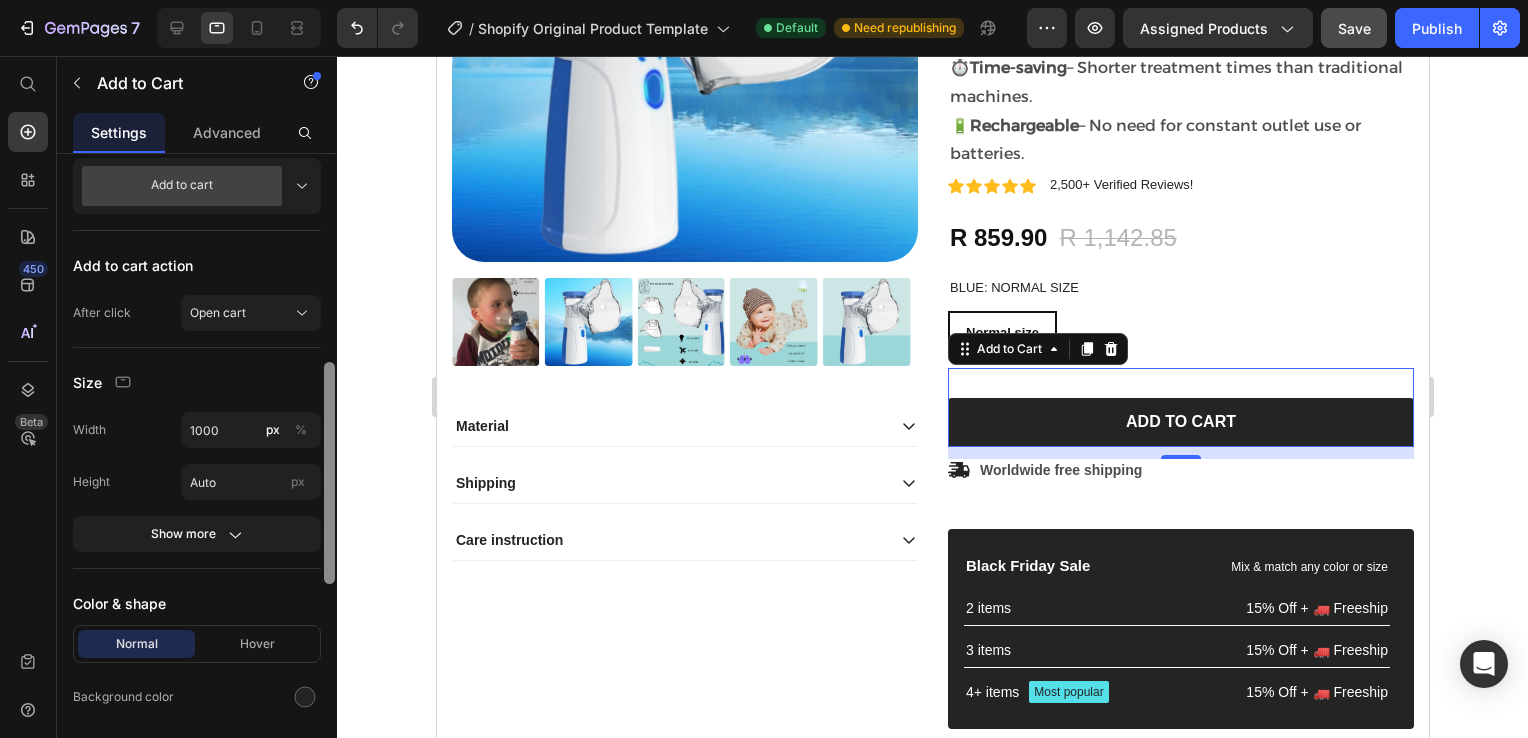 drag, startPoint x: 331, startPoint y: 330, endPoint x: 334, endPoint y: 538, distance: 208.02164 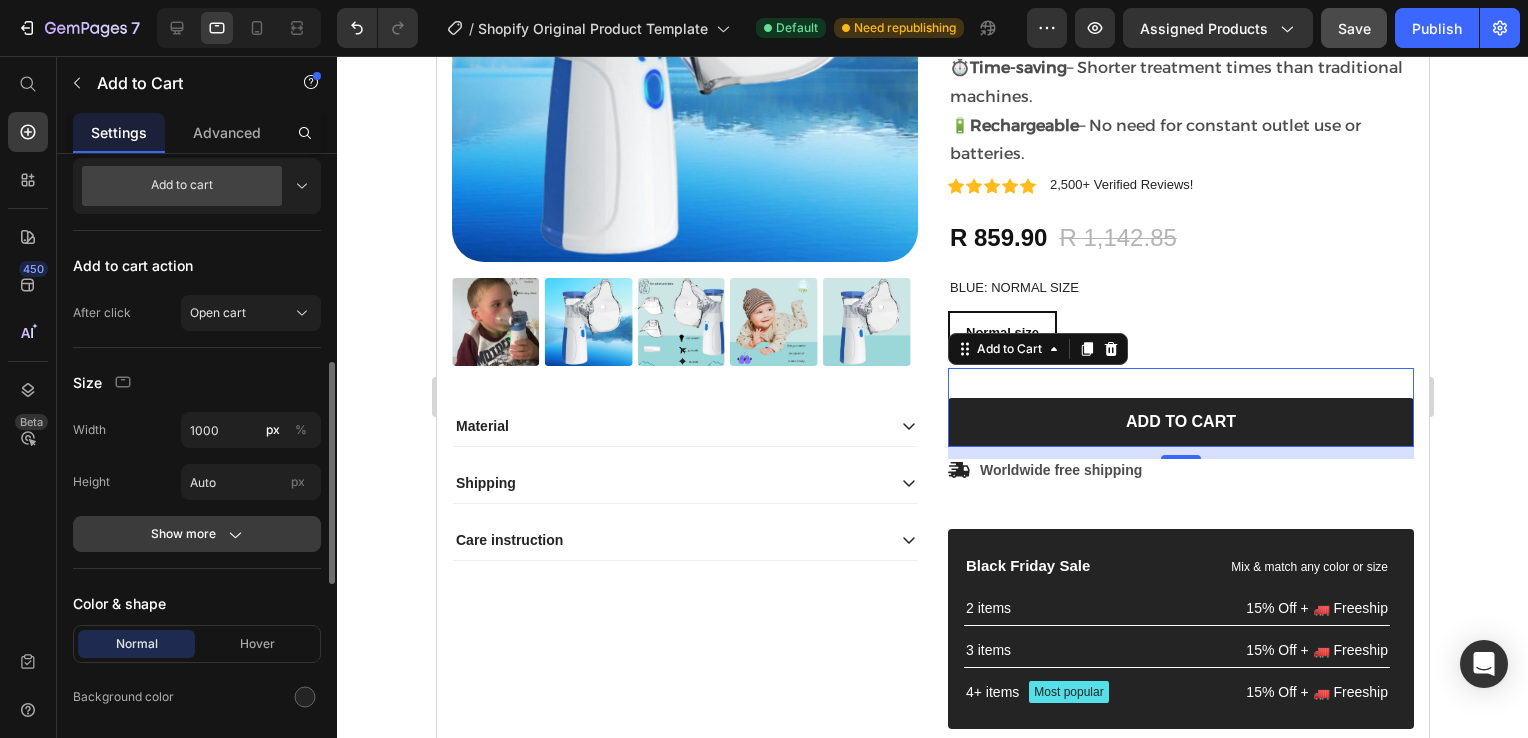 click on "Show more" 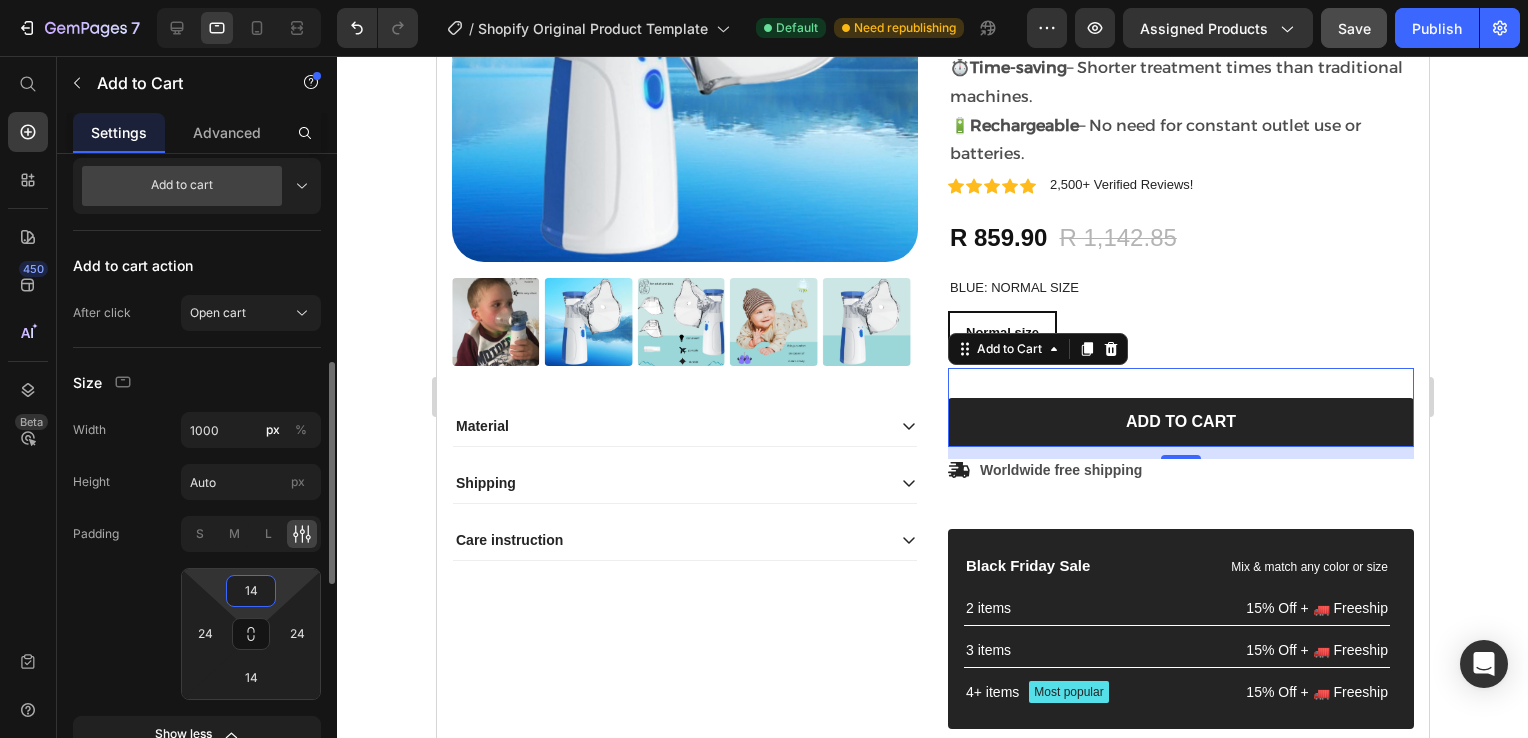 click on "14" at bounding box center (251, 591) 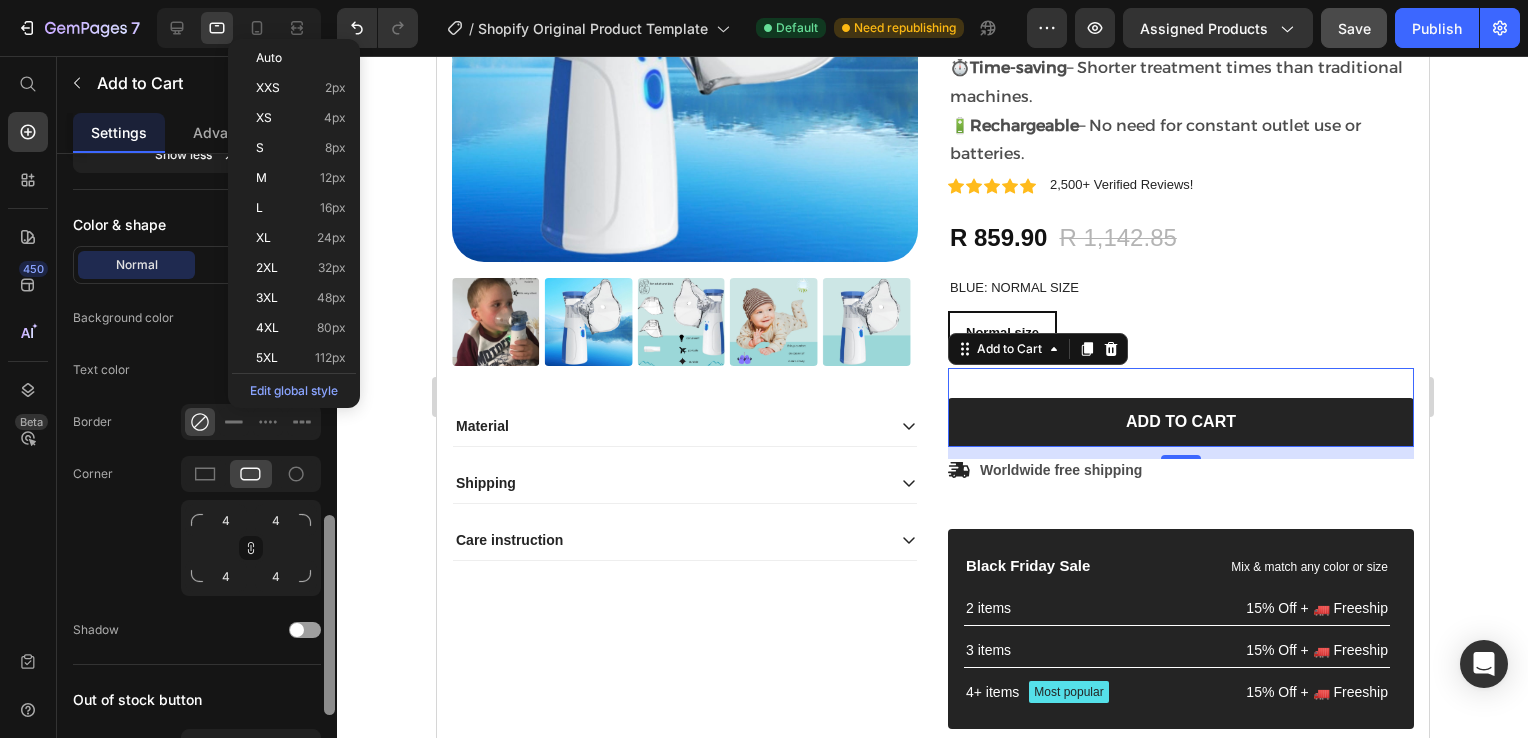 drag, startPoint x: 332, startPoint y: 465, endPoint x: 308, endPoint y: 665, distance: 201.43486 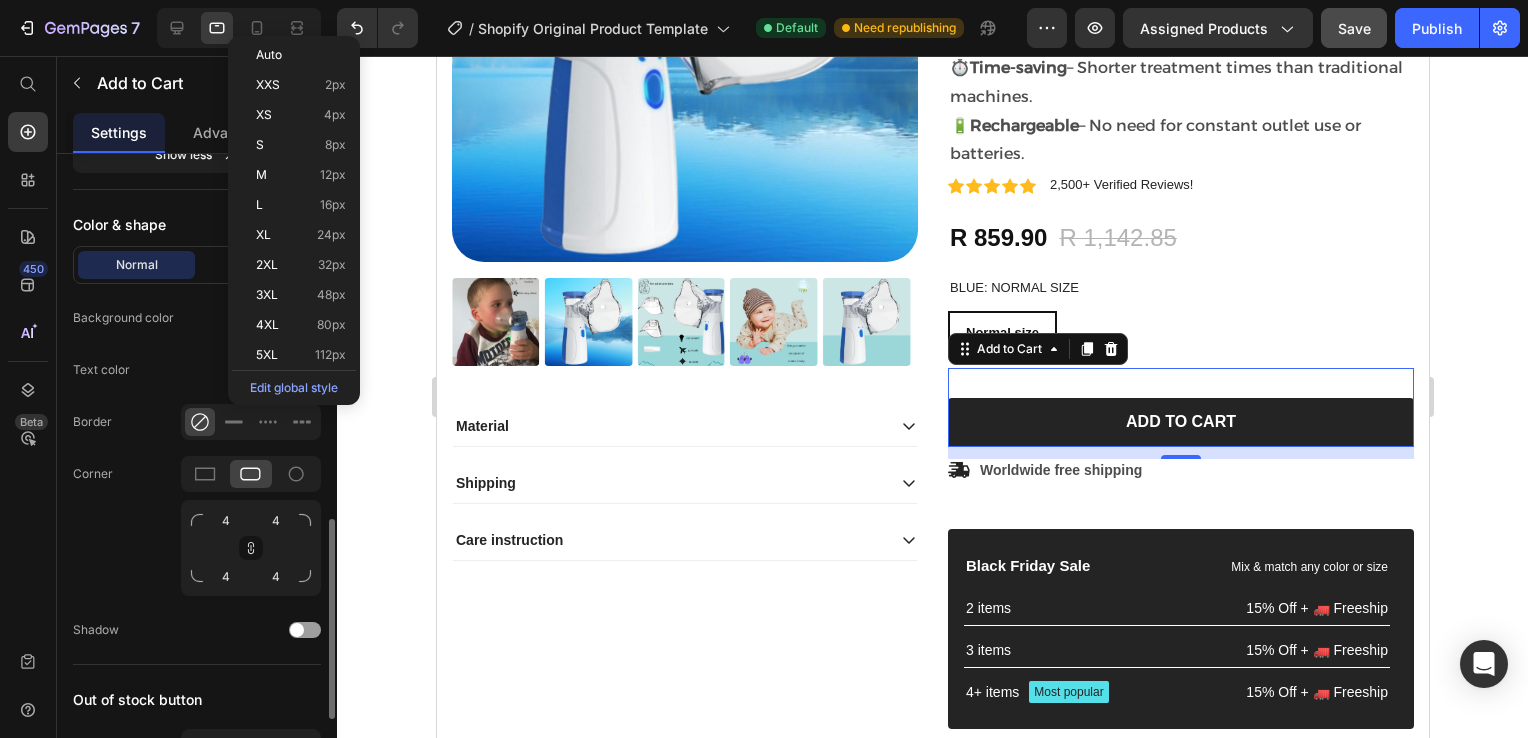 scroll, scrollTop: 1176, scrollLeft: 0, axis: vertical 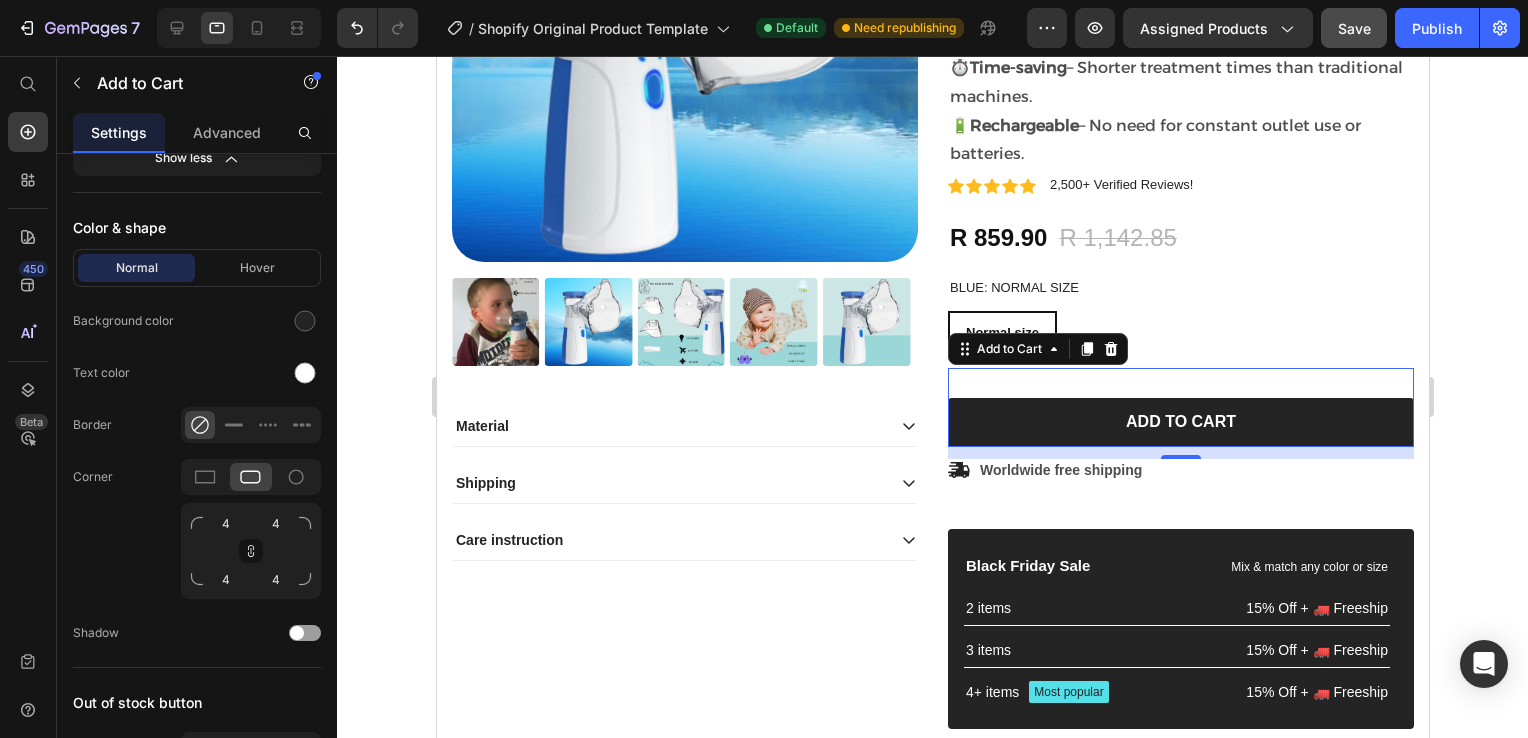 click 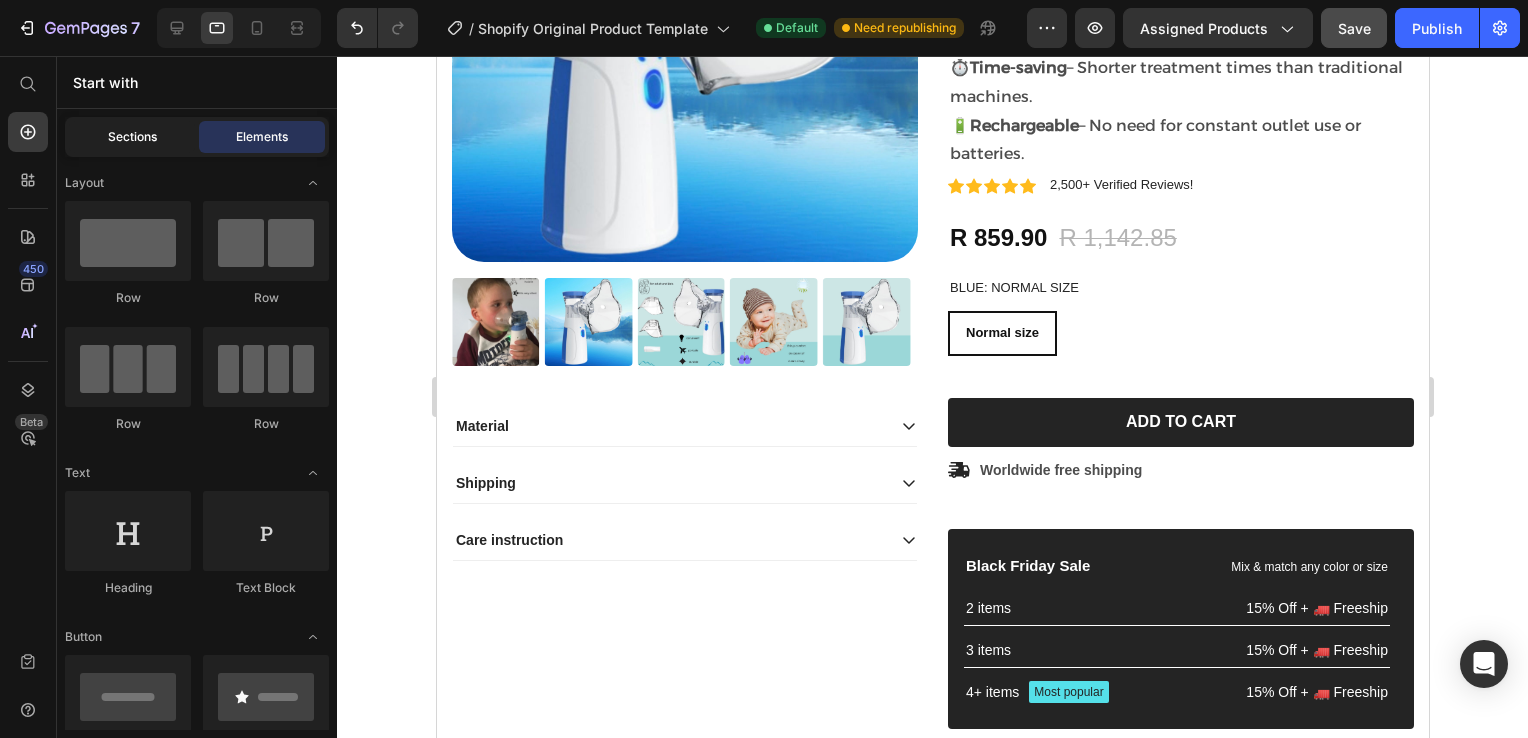 click on "Sections" 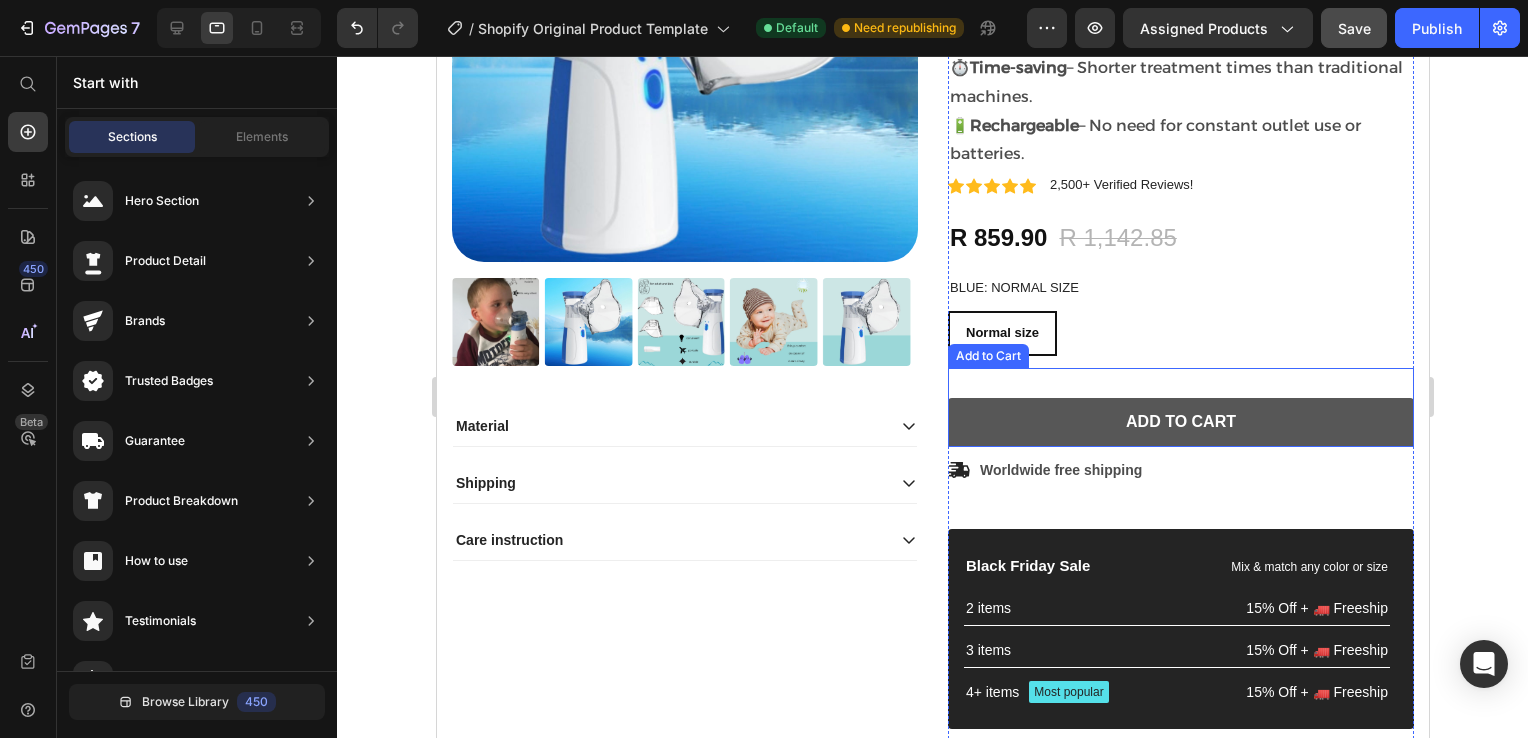 click on "Add to cart" at bounding box center (1180, 422) 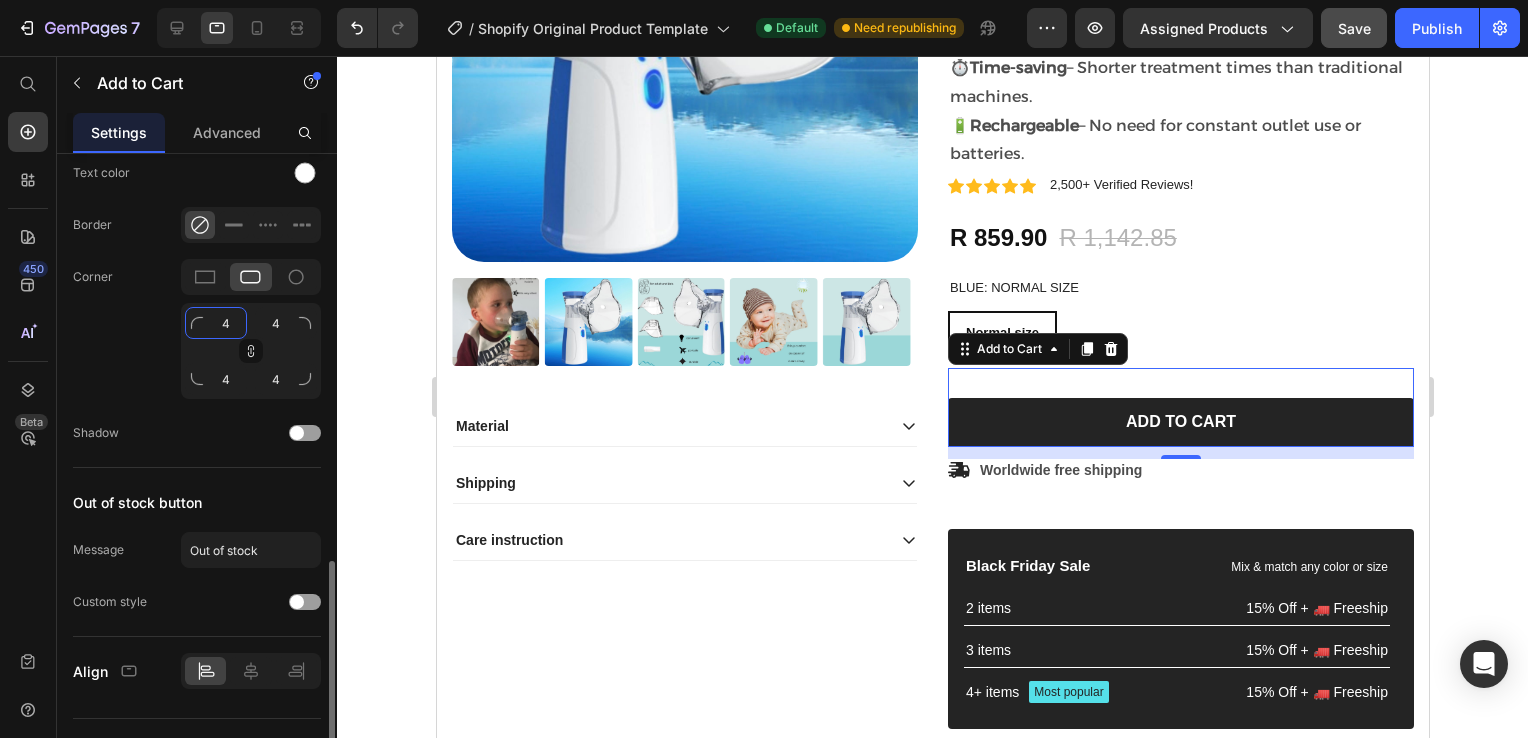 click on "4" 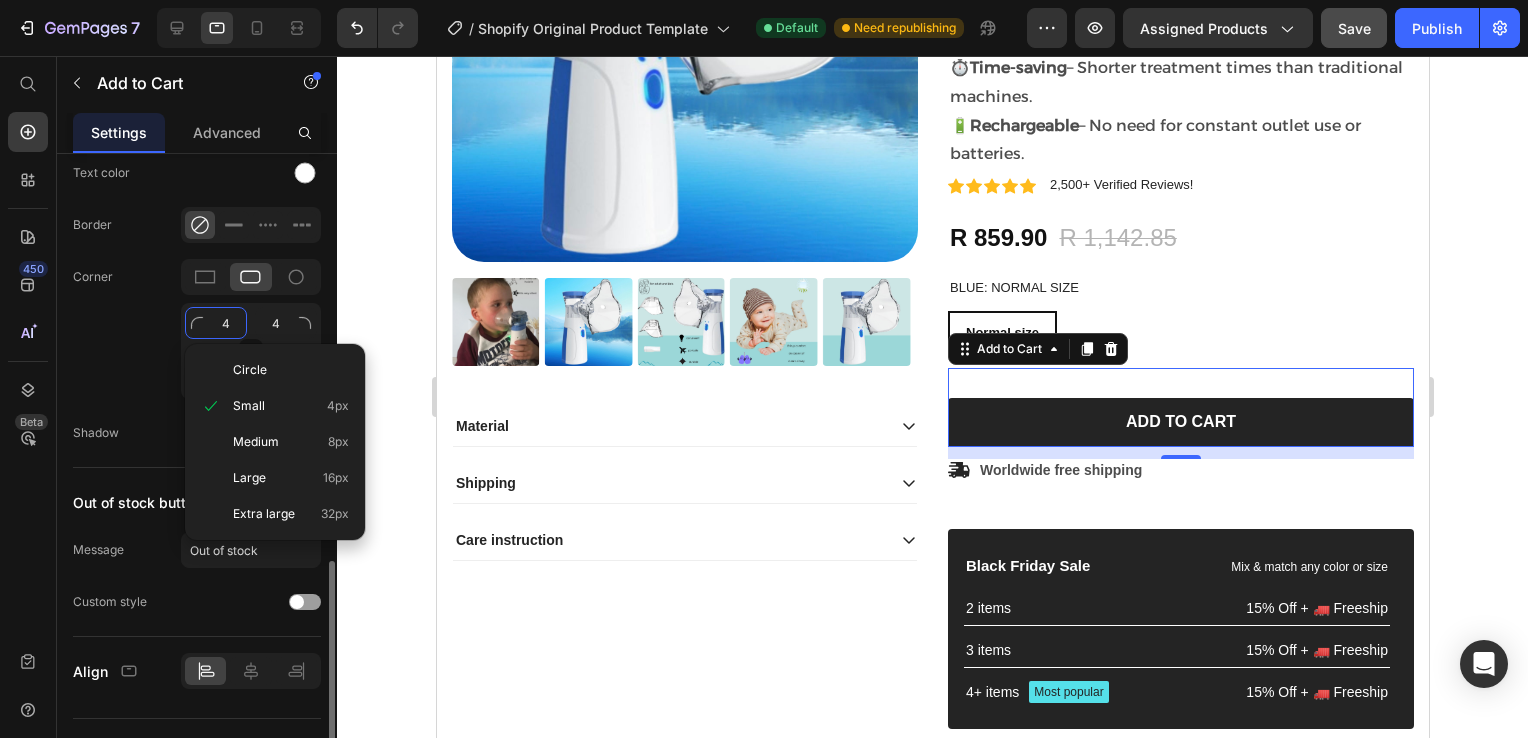 type 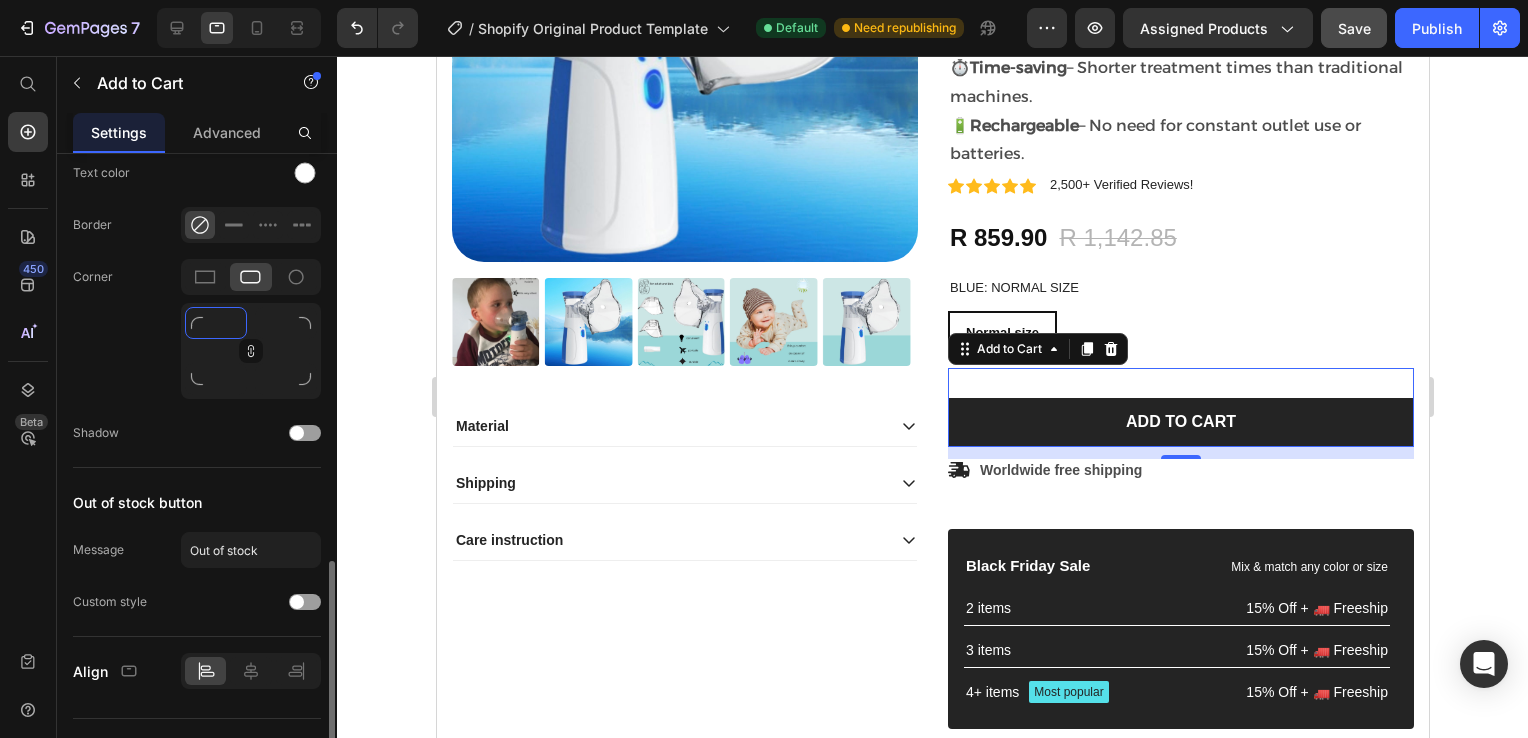 type on "8" 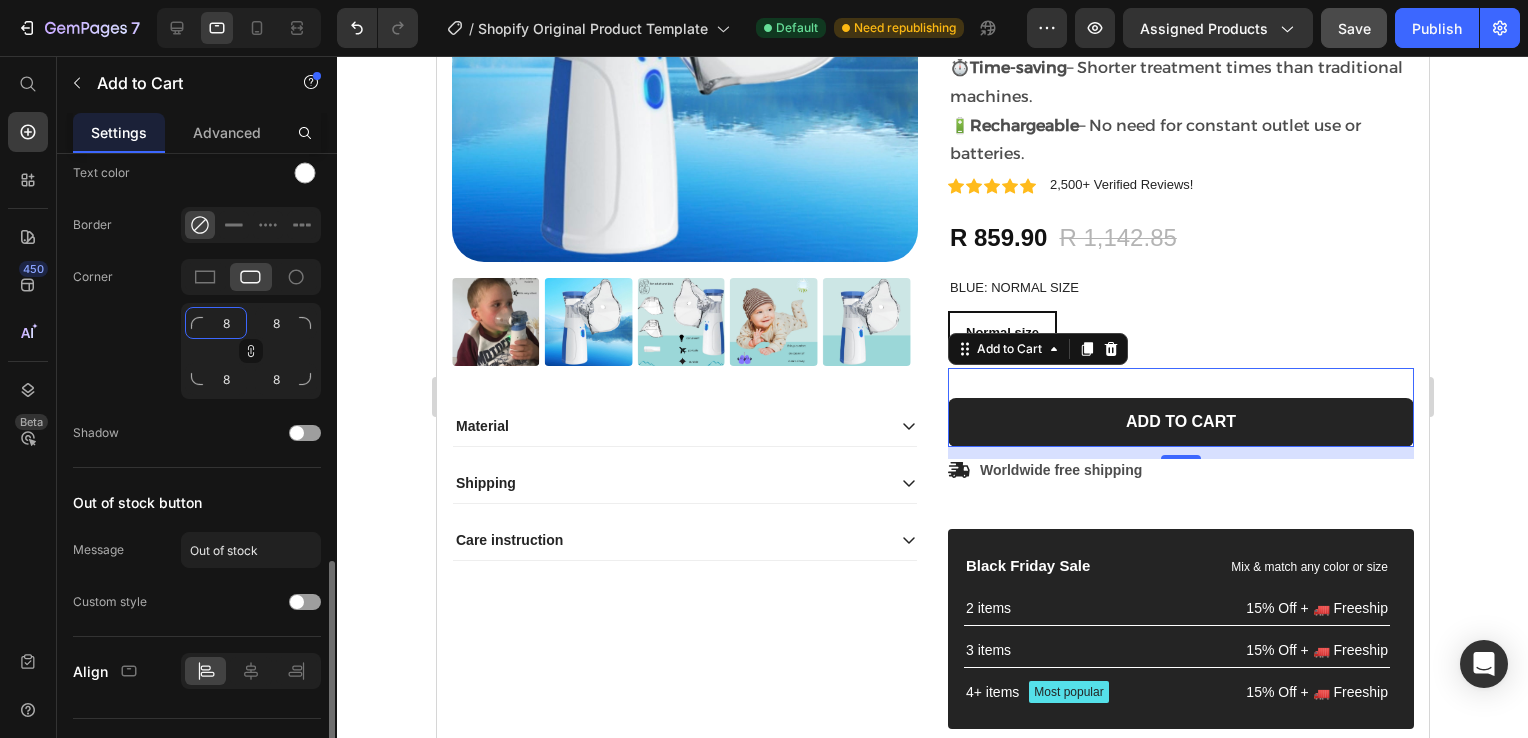 type 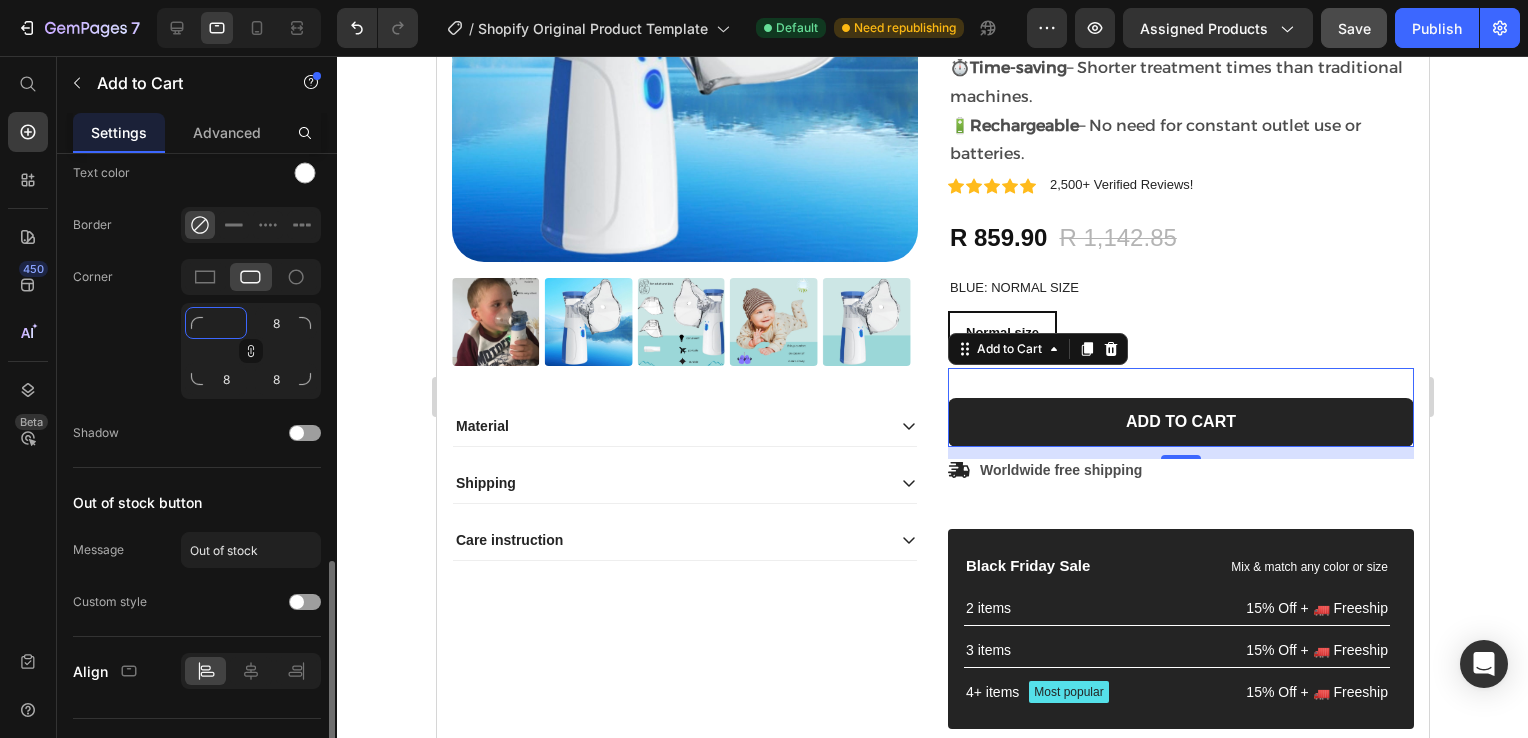 type 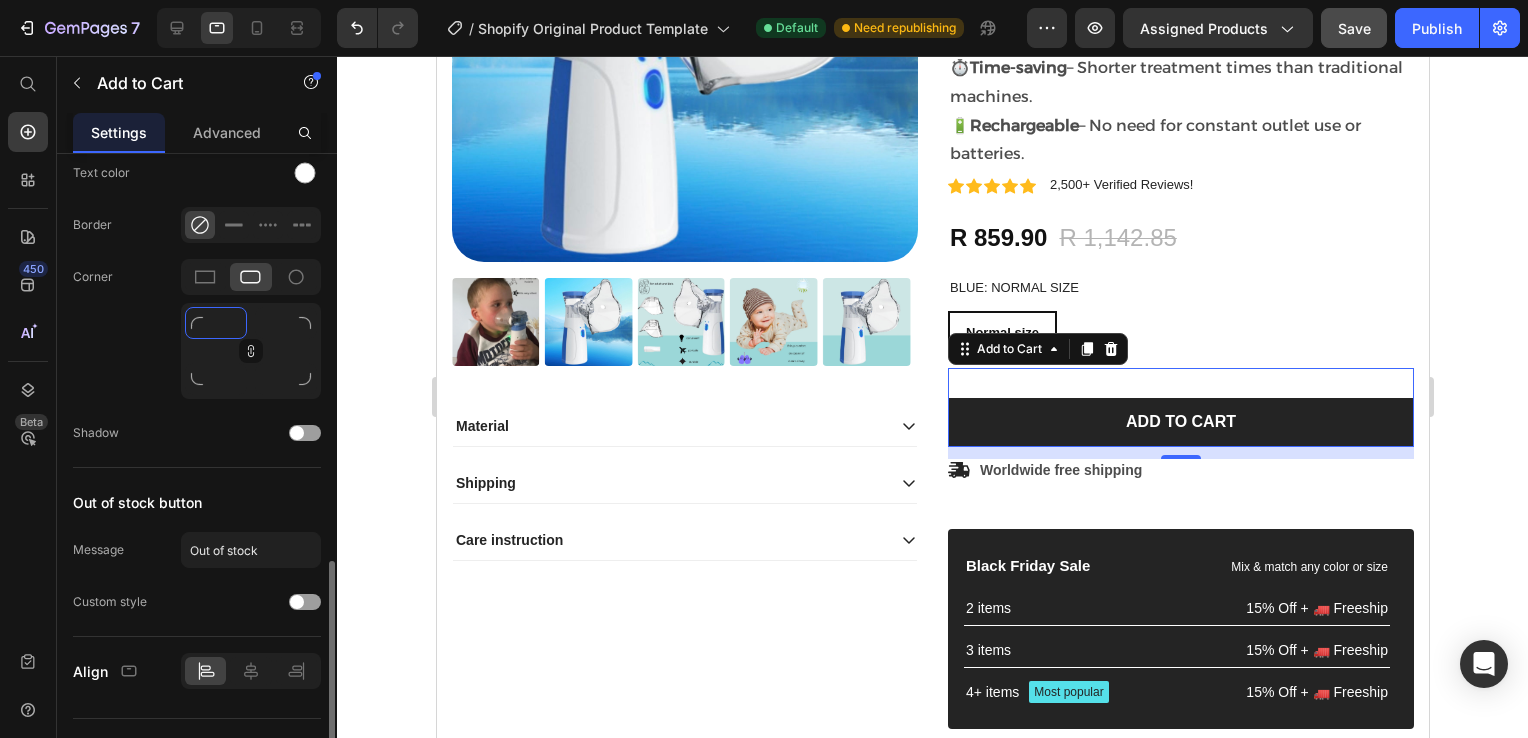 type on "1" 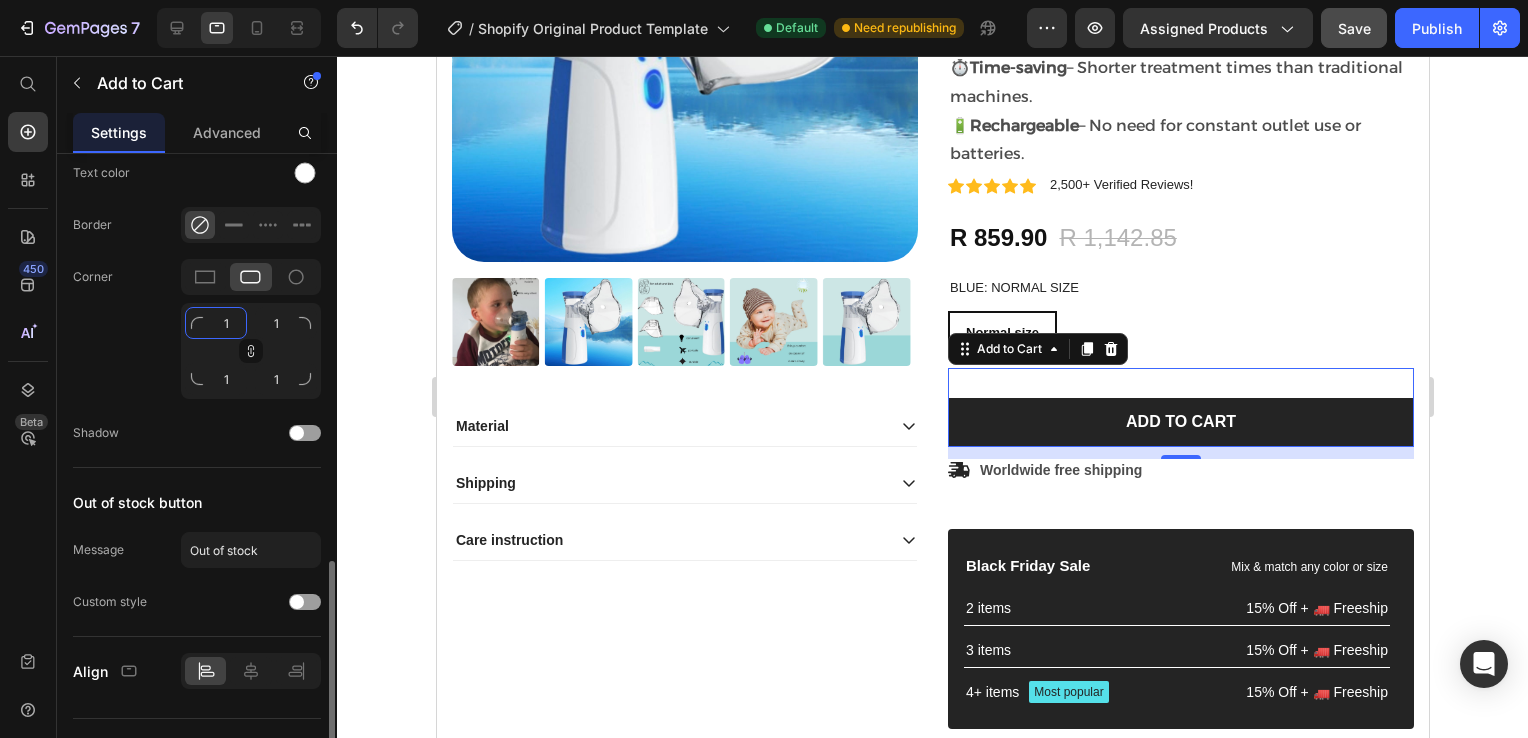 type on "16" 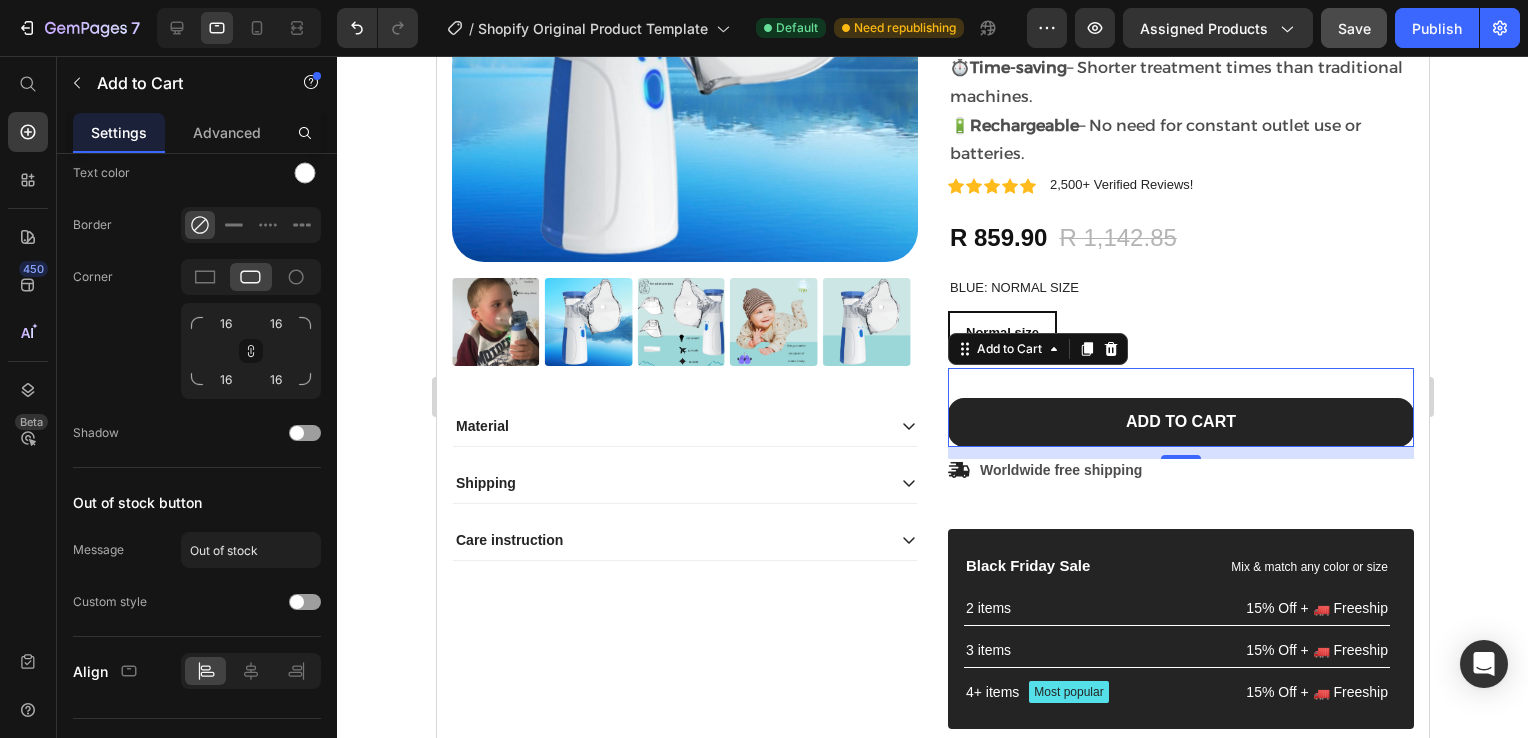 click 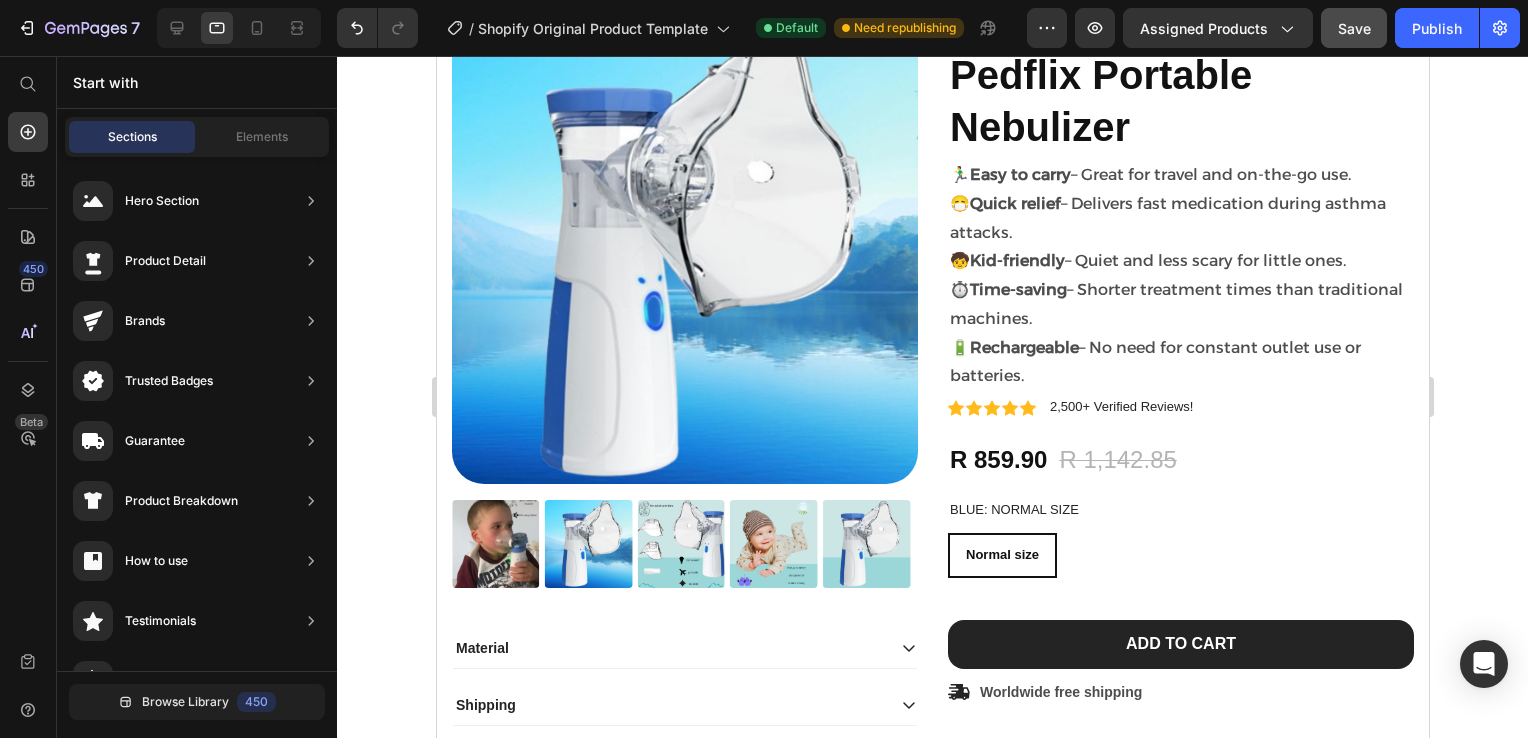 scroll, scrollTop: 222, scrollLeft: 0, axis: vertical 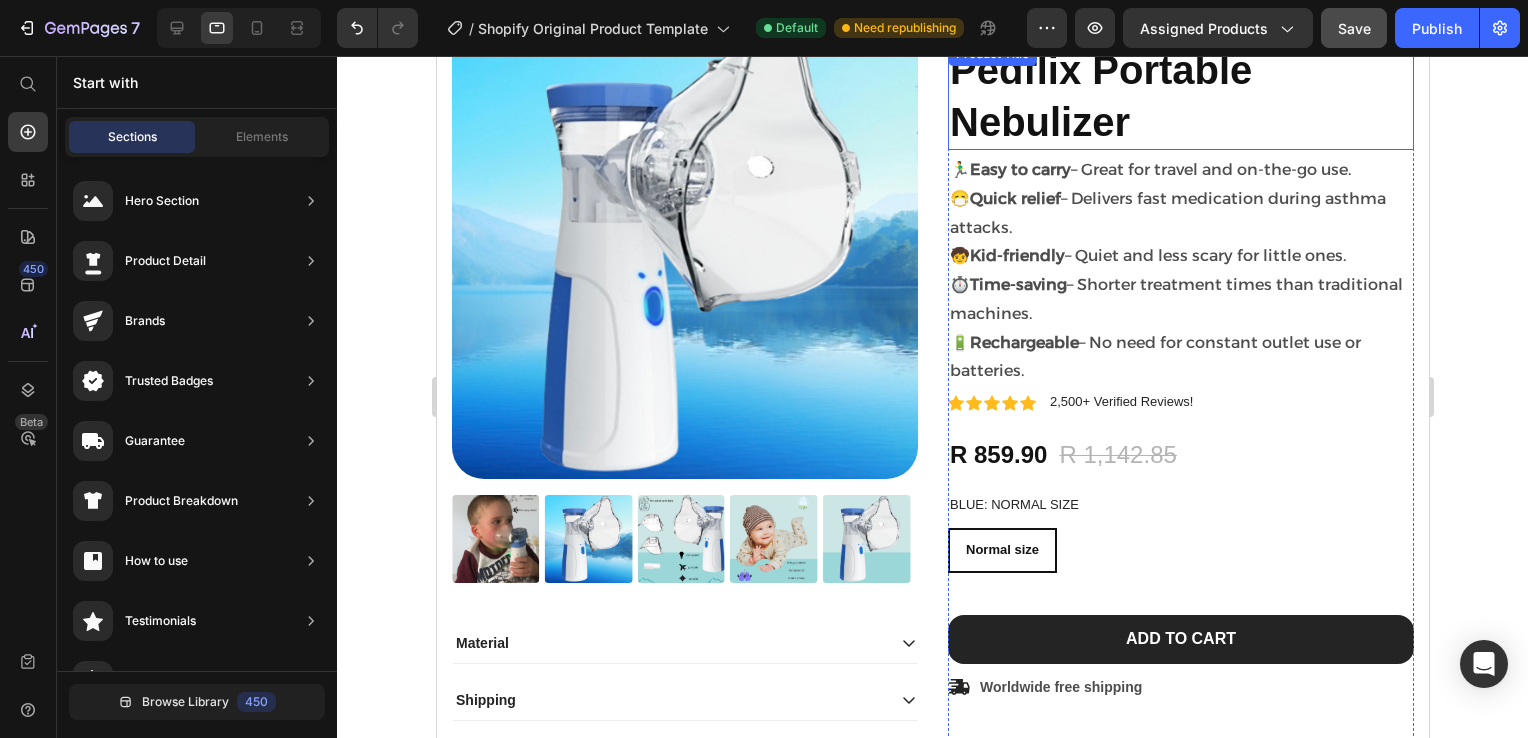 click on "Pedflix Portable Nebulizer" at bounding box center (1180, 96) 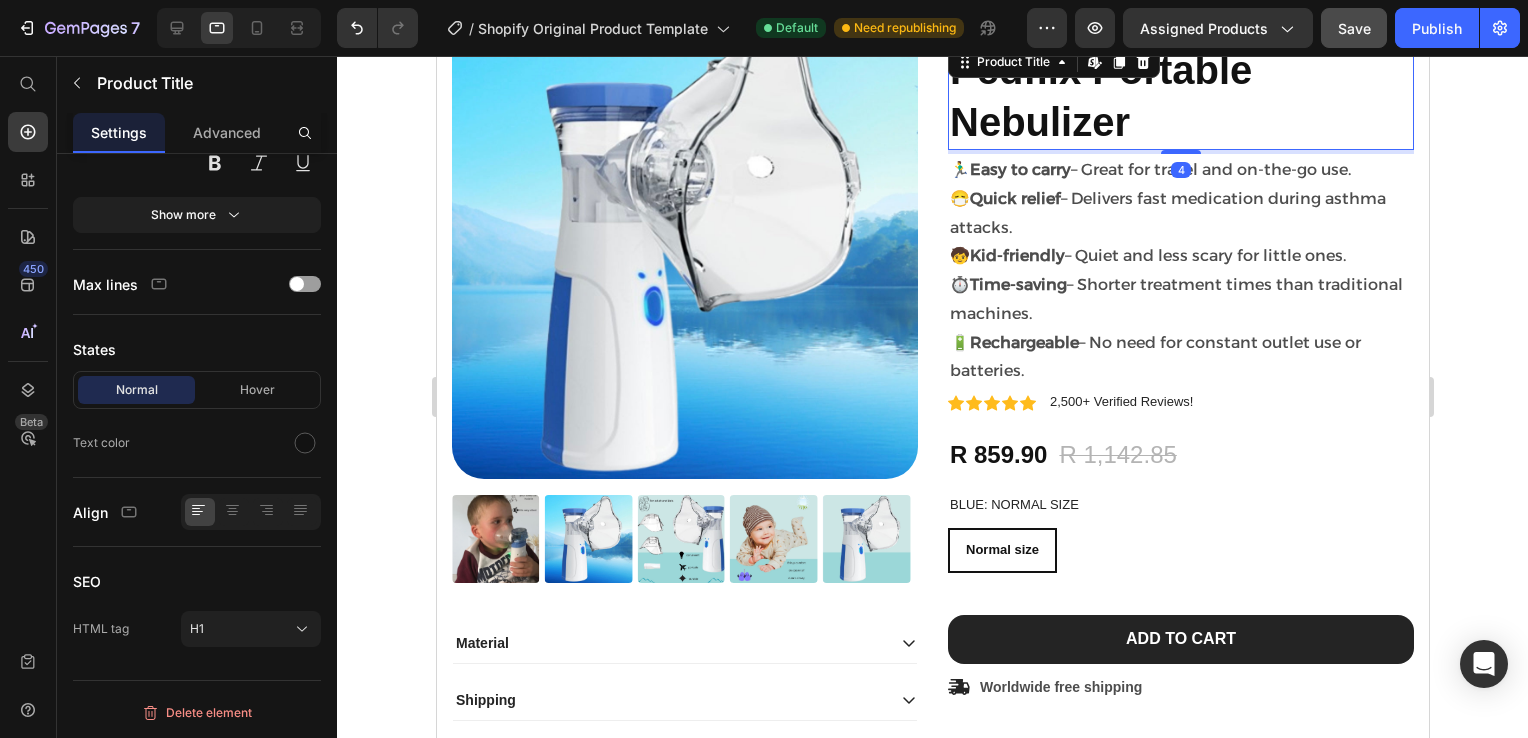 scroll, scrollTop: 0, scrollLeft: 0, axis: both 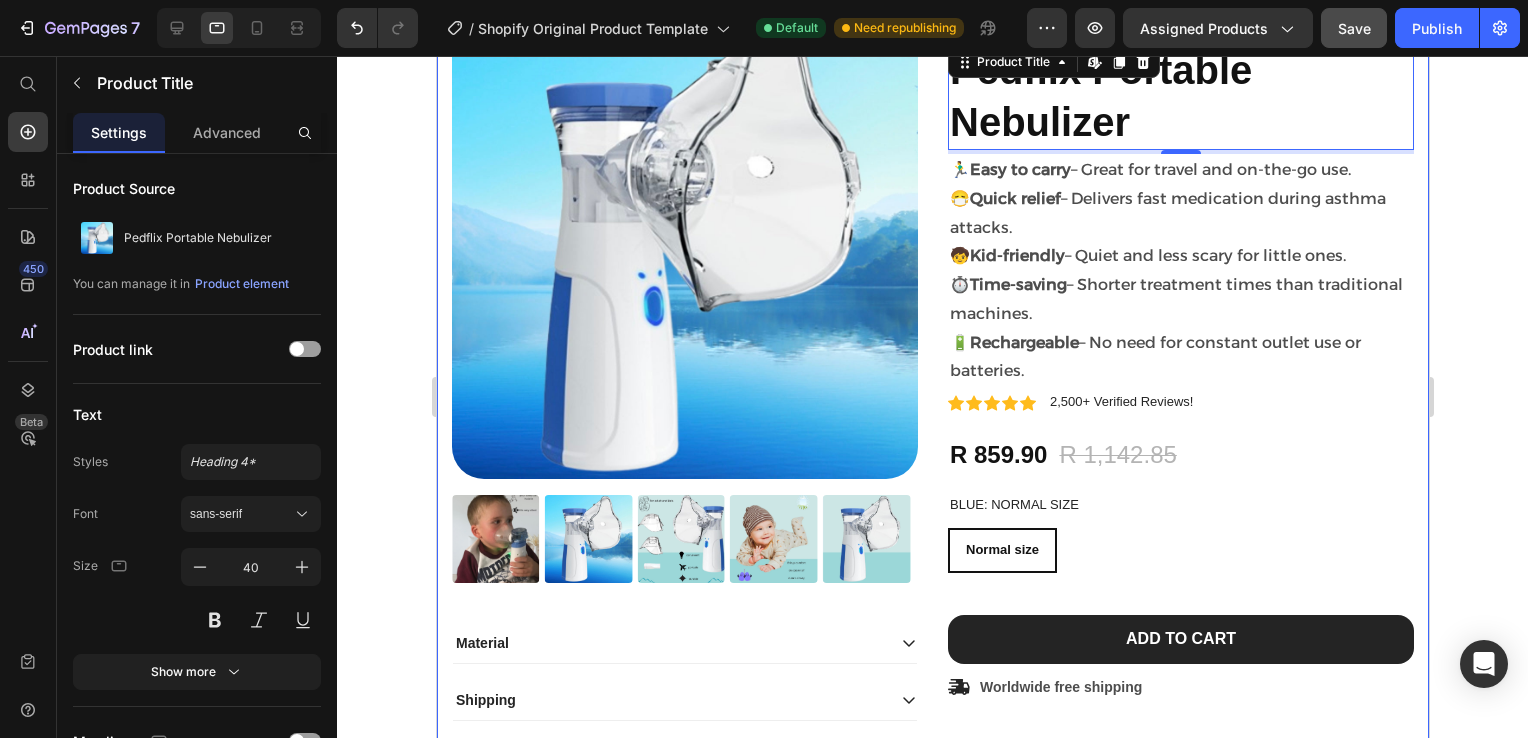 click on "Product Images
Material
Shipping
Care instruction Accordion Icon Icon Icon Icon Icon Icon List 4.9 1073+ Verified Reviews! Text Block Row 25% off Product Badge Pedflix Portable Nebulizer Product Title   Edit content in Shopify 4 🏃‍♂️  Easy to carry  – Great for travel and on-the-go use. 😷  Quick relief  – Delivers fast medication during asthma attacks. 🧒  Kid-friendly  – Quiet and less scary for little ones. ⏱️  Time-saving  – Shorter treatment times than traditional machines. 🔋  Rechargeable  – No need for constant outlet use or batteries. Text Block Icon Icon Icon Icon Icon Icon List 2,500+ Verified Reviews! Text Block Row R 859.90 Product Price R 1,142.85 Product Price 25% off Product Badge Row Blue: Normal size Normal size Normal size Normal size Product Variants & Swatches Normal size Normal size Normal size Product Variants & Swatches Add to cart Add to Cart
Icon Worldwide free shipping Text Block Row Black Friday Sale" at bounding box center [932, 540] 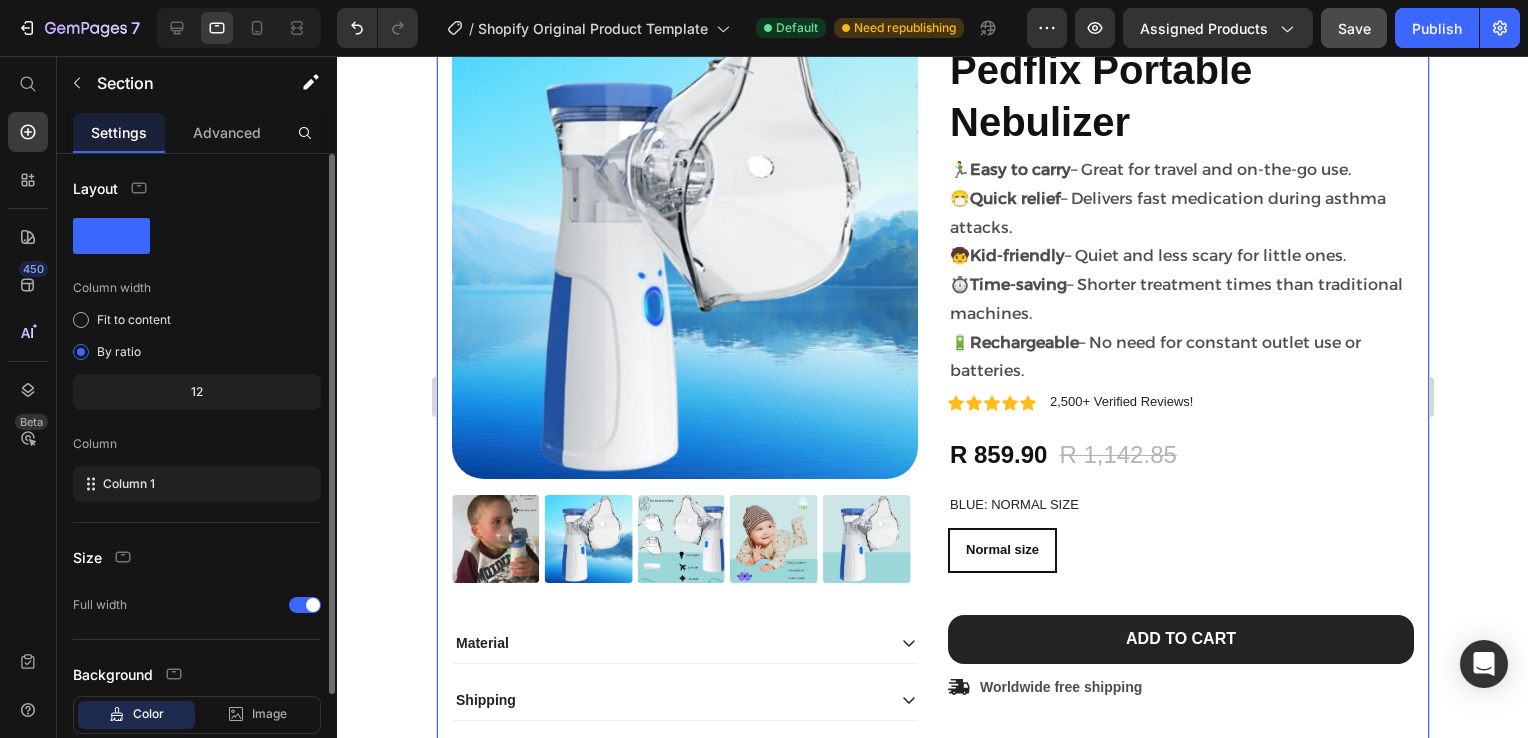click on "Color" at bounding box center [148, 714] 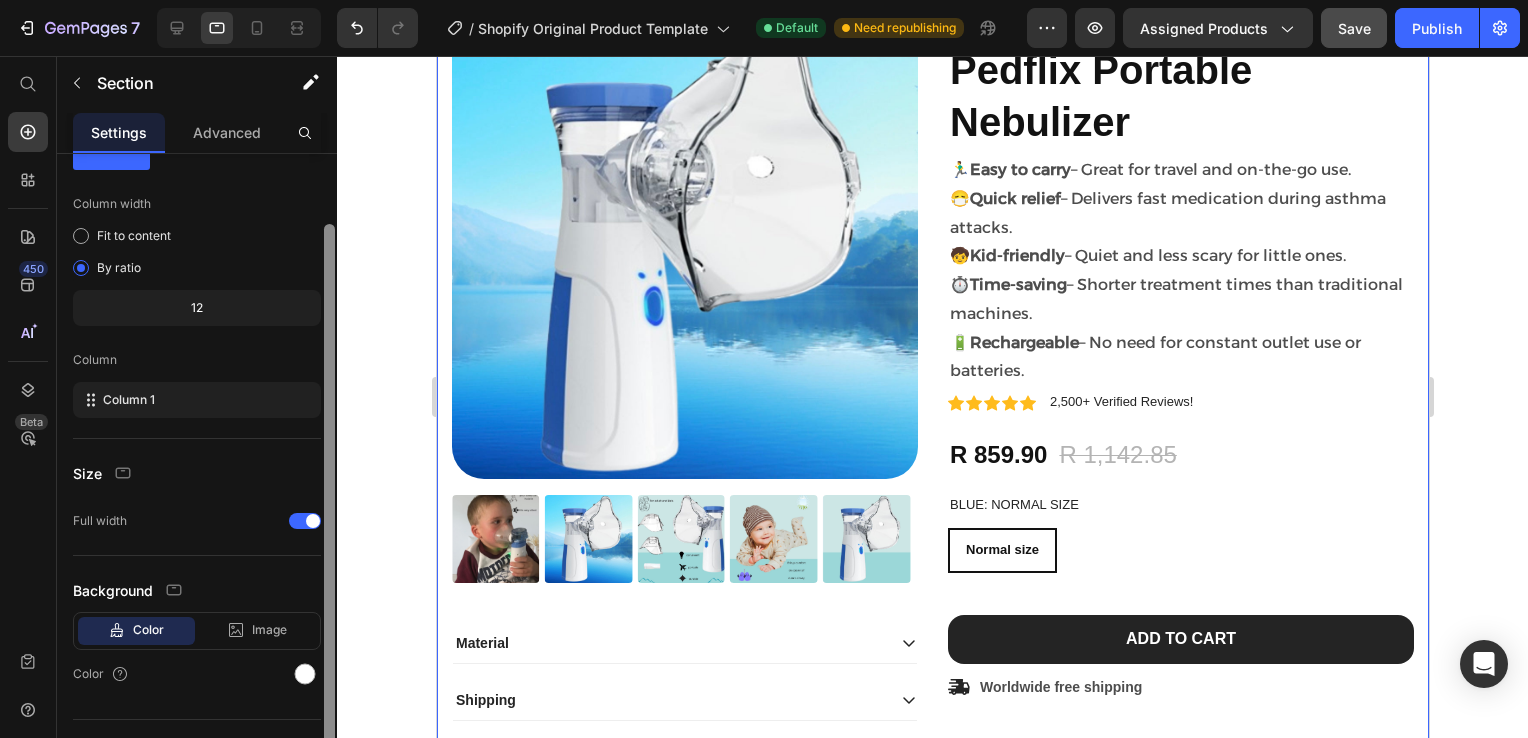 scroll, scrollTop: 92, scrollLeft: 0, axis: vertical 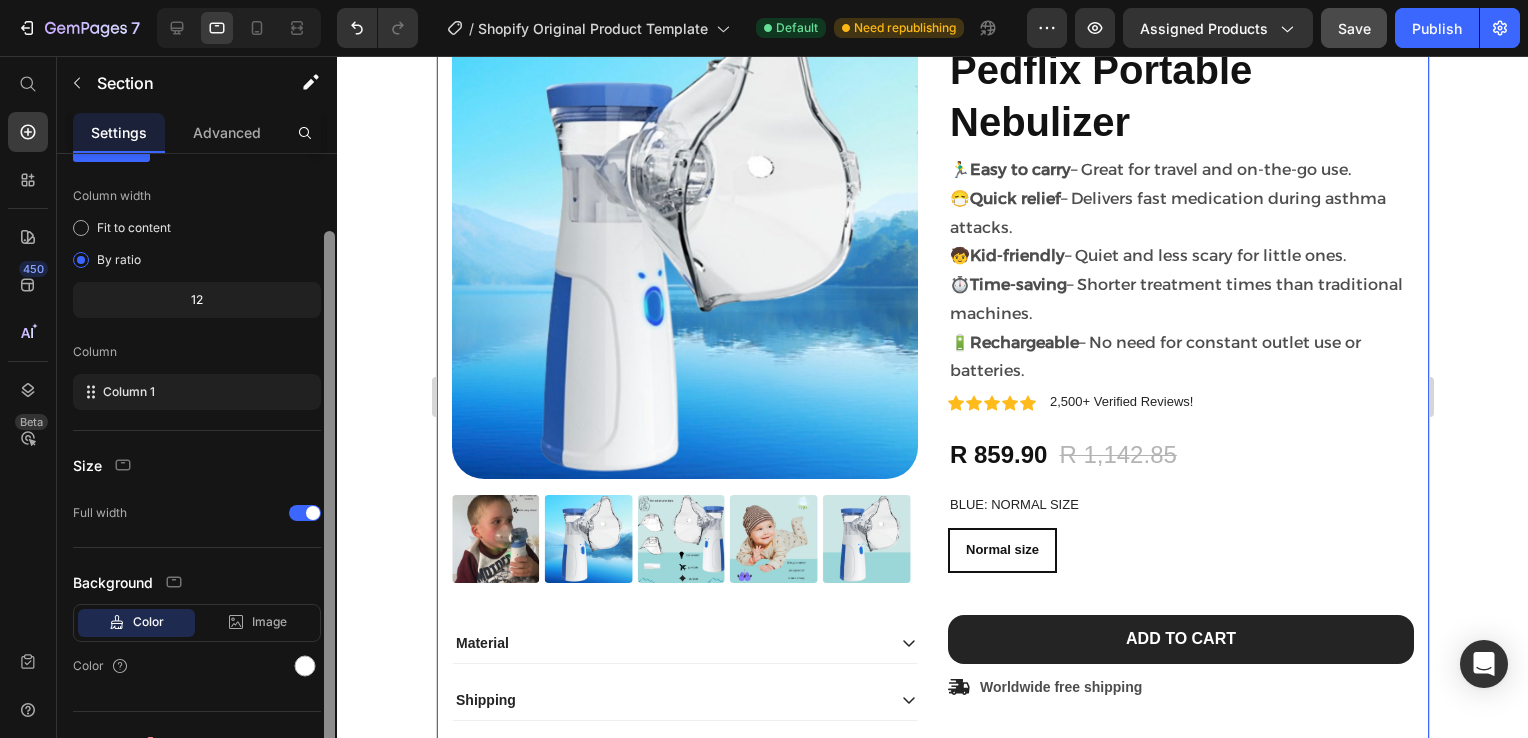 drag, startPoint x: 326, startPoint y: 643, endPoint x: 329, endPoint y: 721, distance: 78.05767 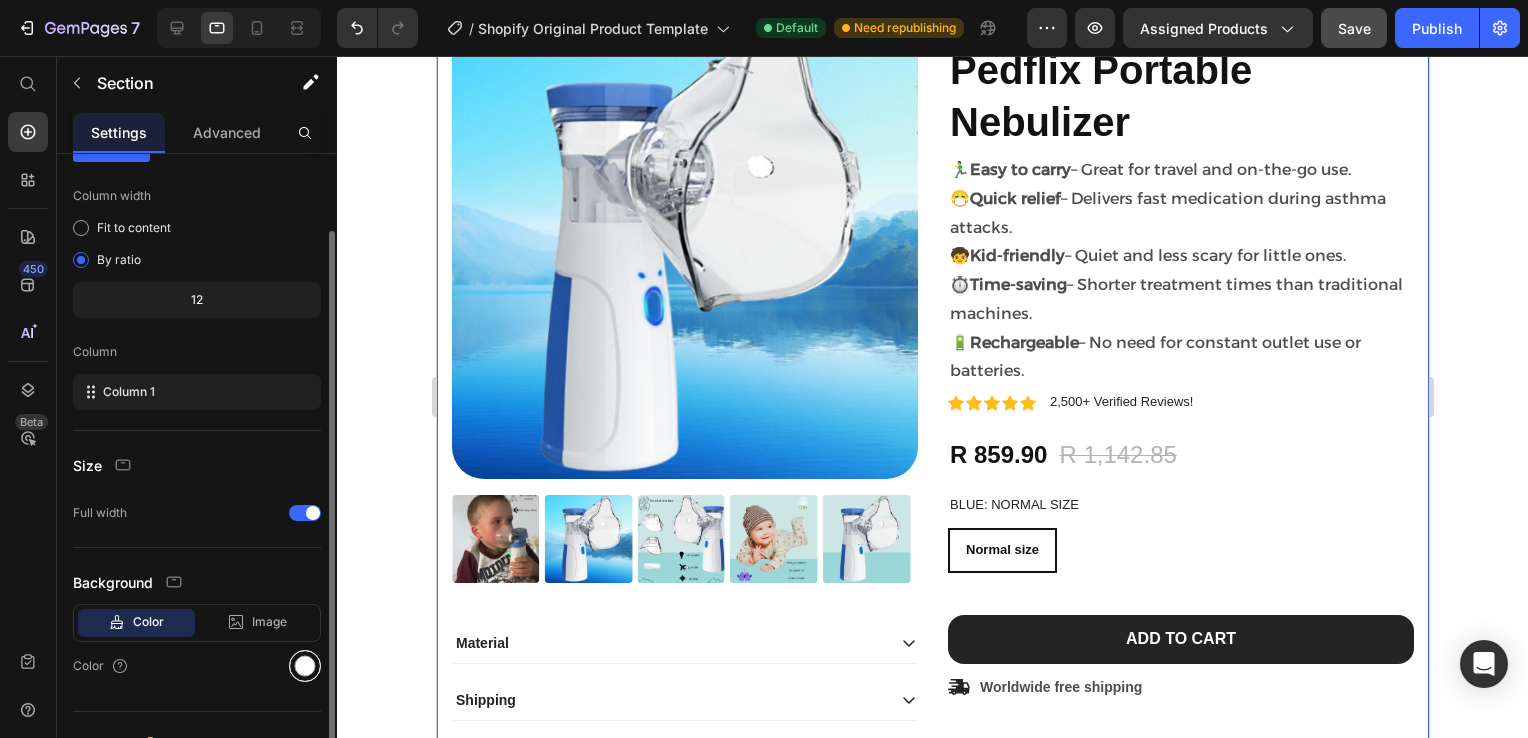 click at bounding box center [305, 666] 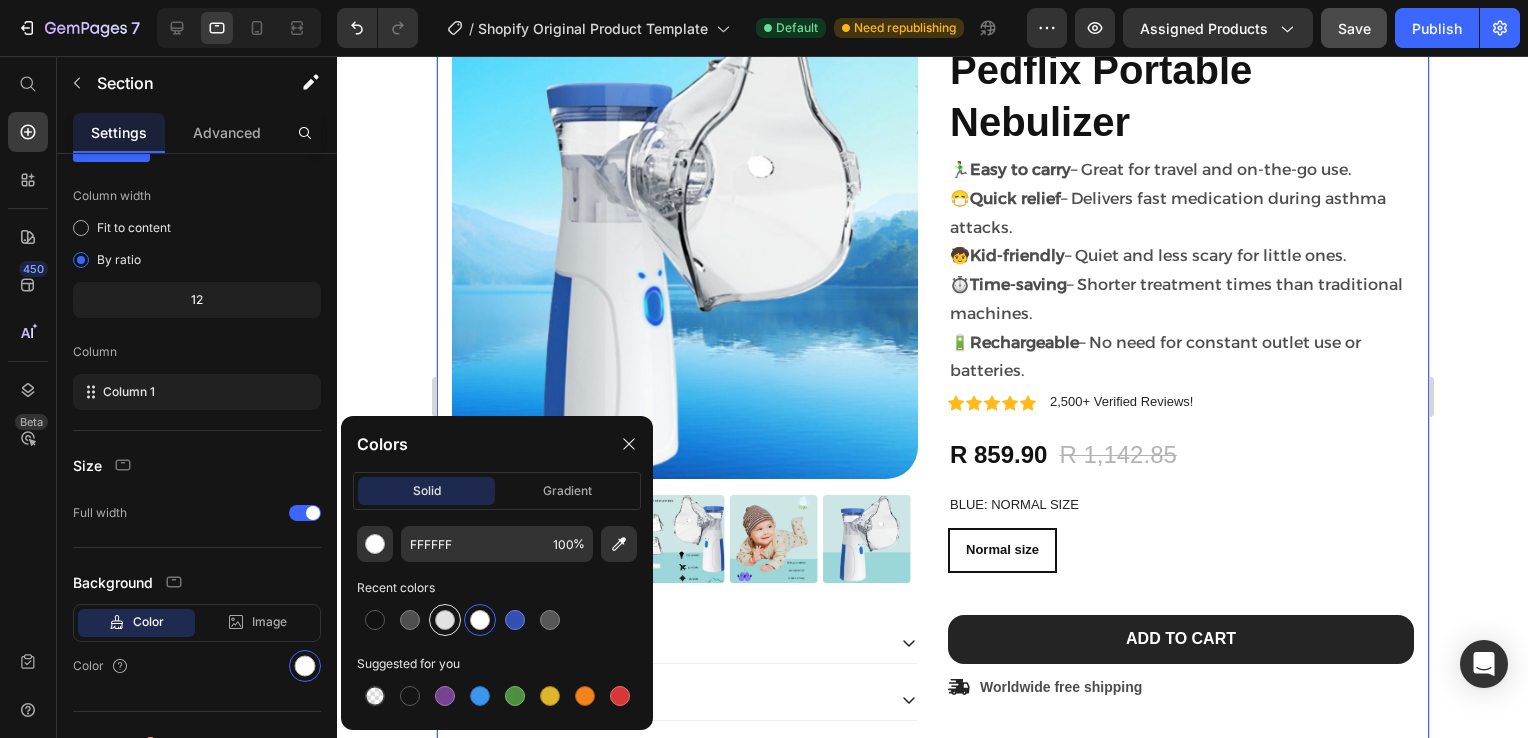 click at bounding box center (445, 620) 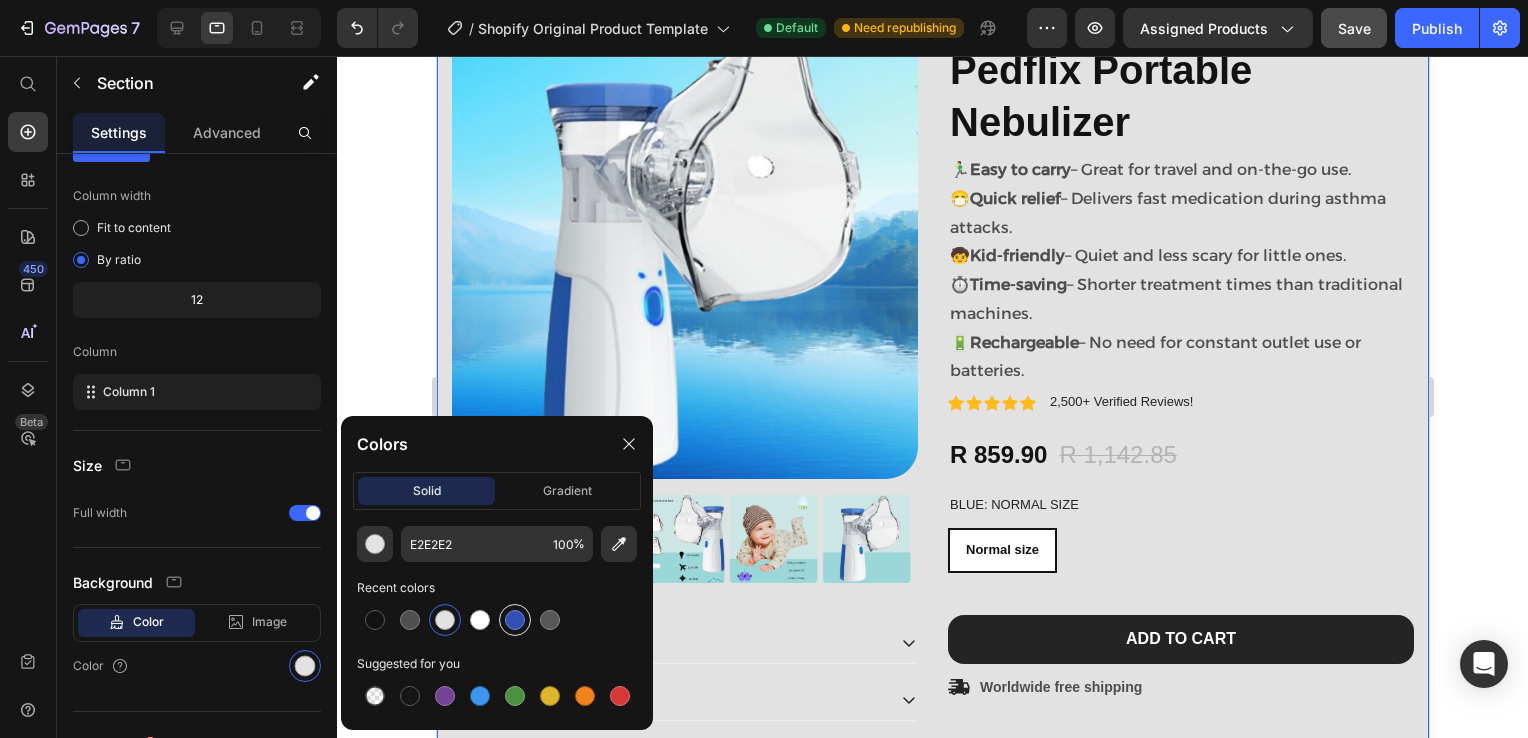 click at bounding box center (515, 620) 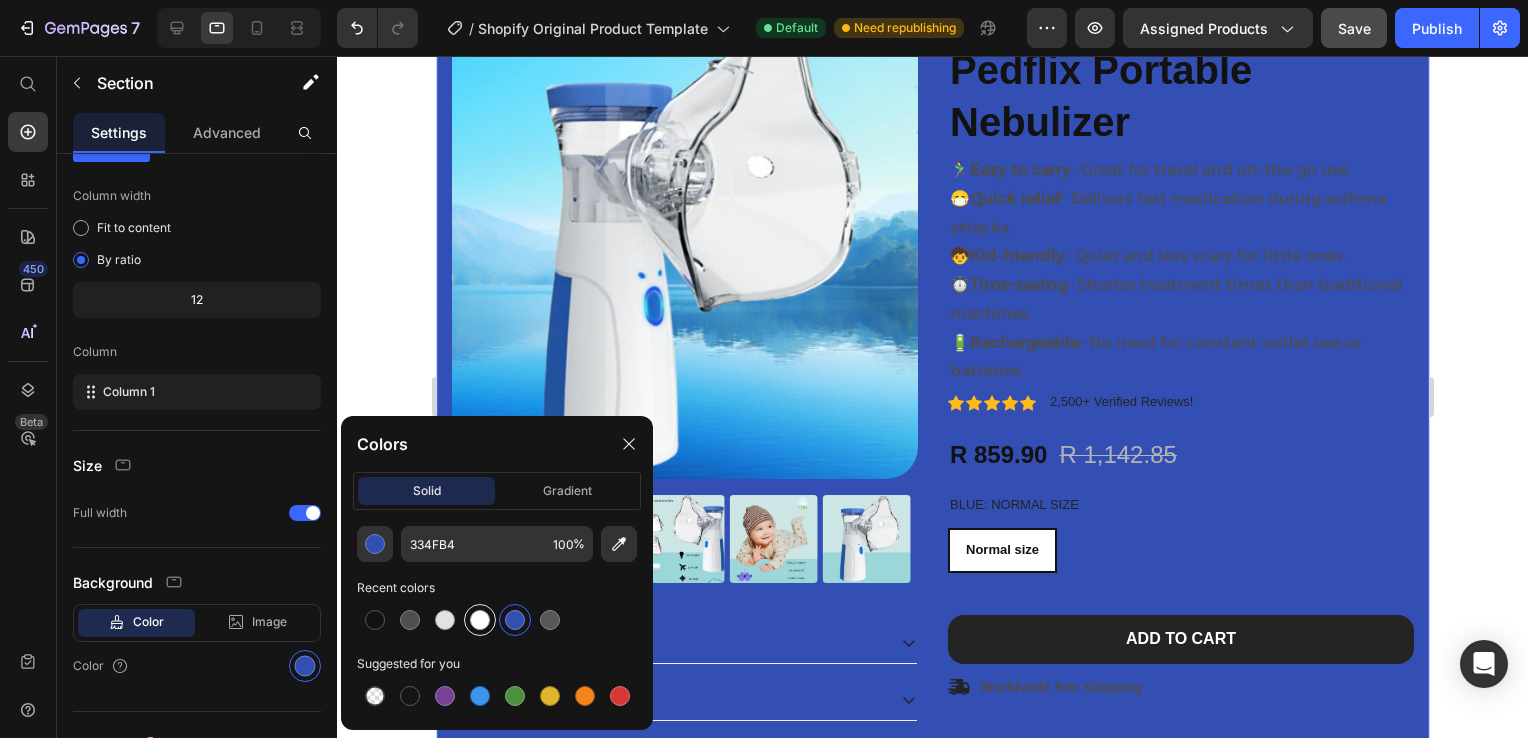 click at bounding box center (480, 620) 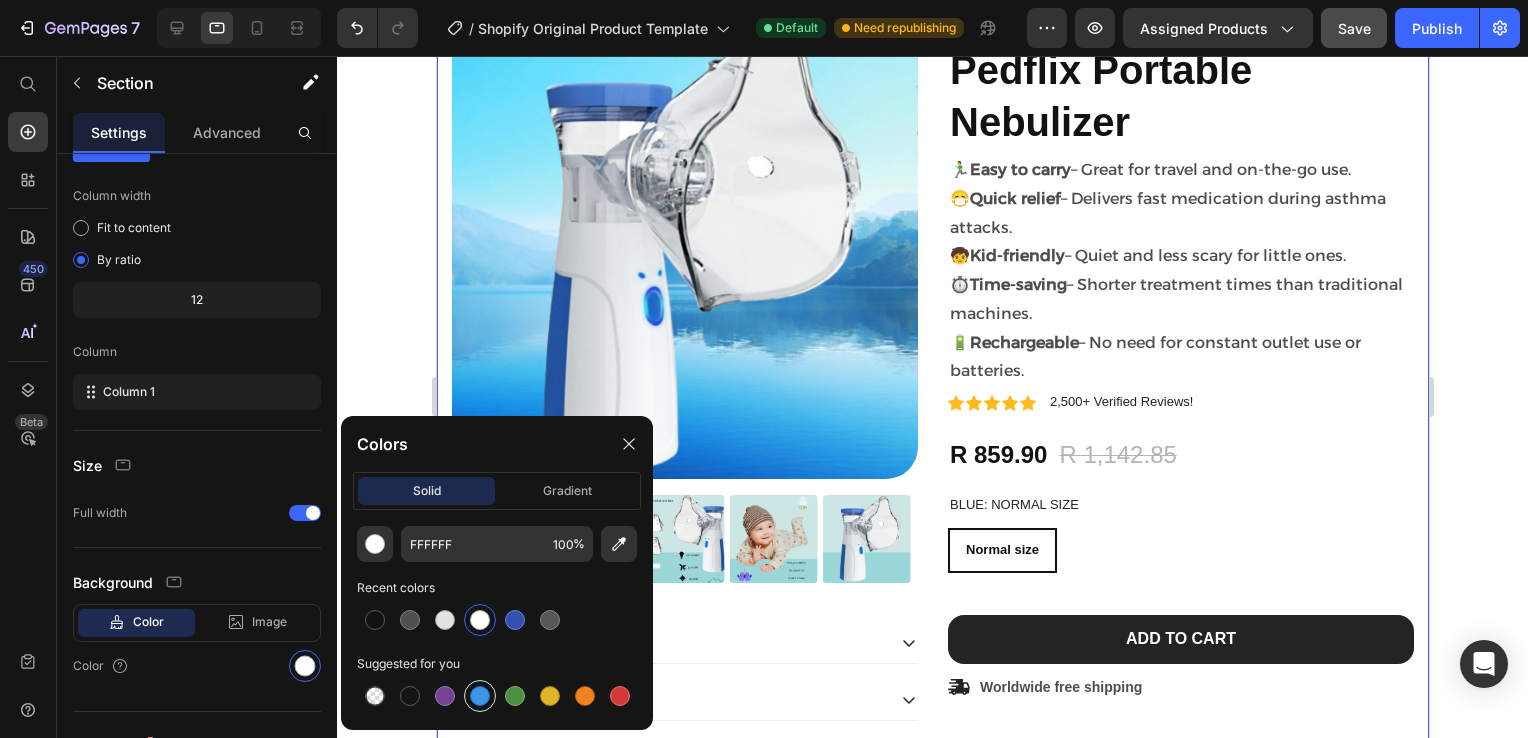 click at bounding box center (480, 696) 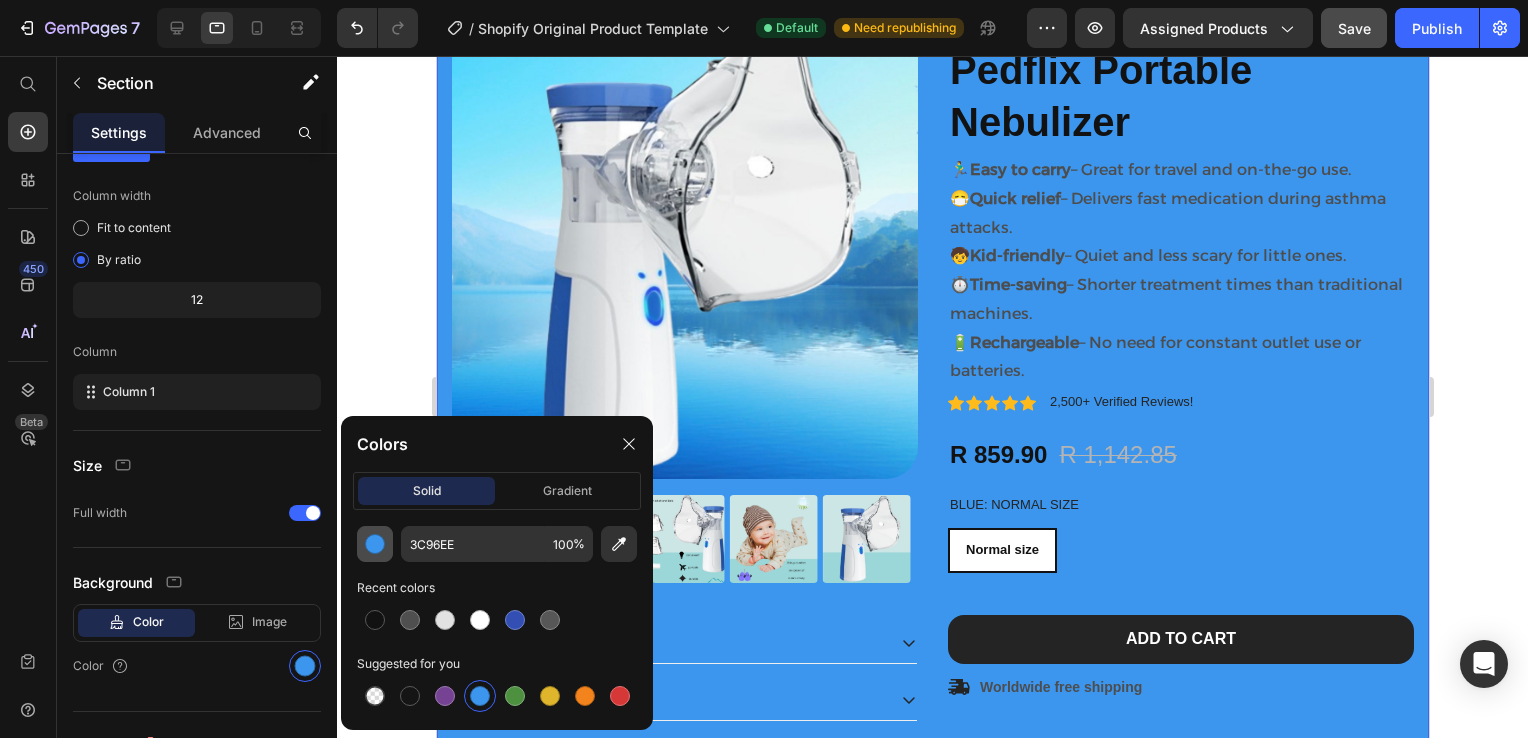 click at bounding box center [375, 544] 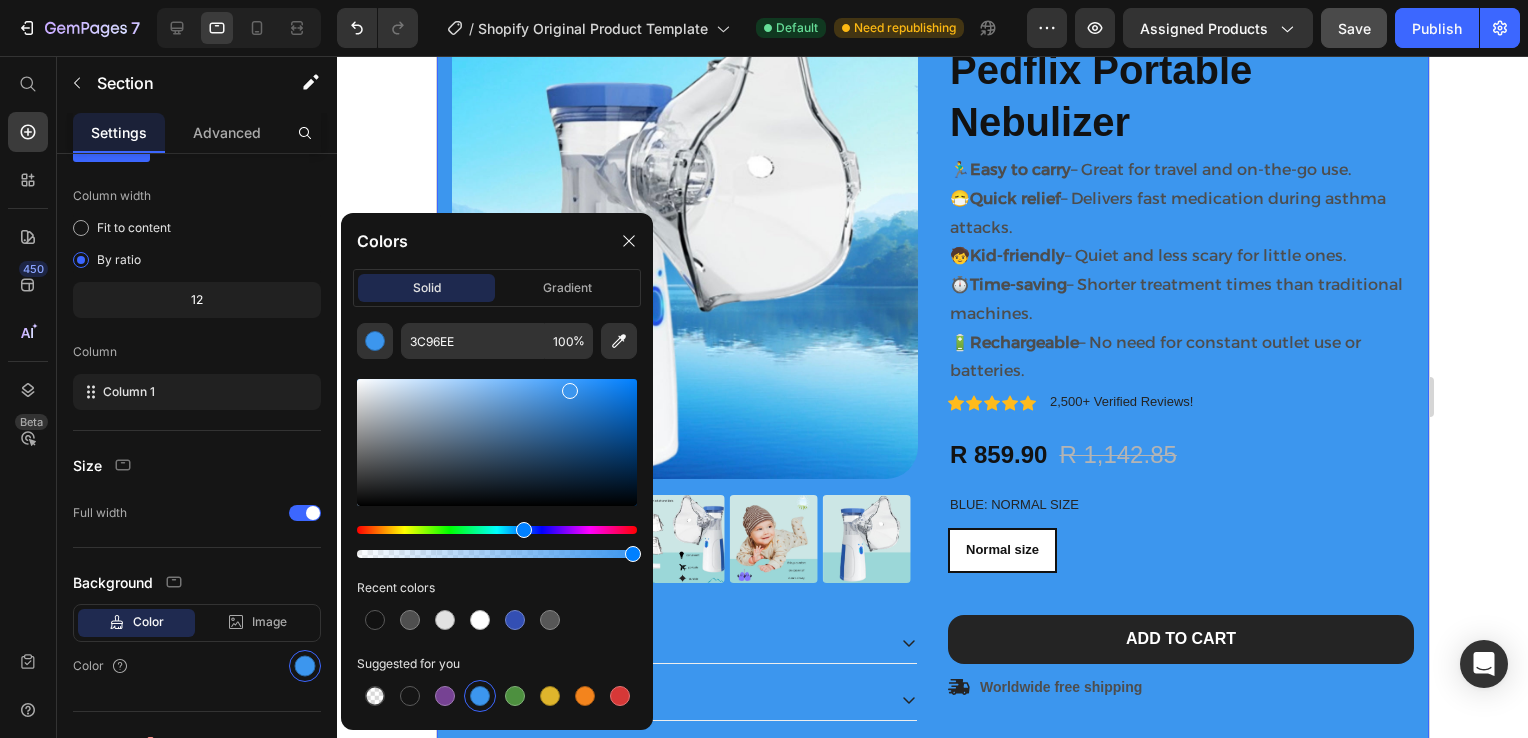 click at bounding box center (497, 442) 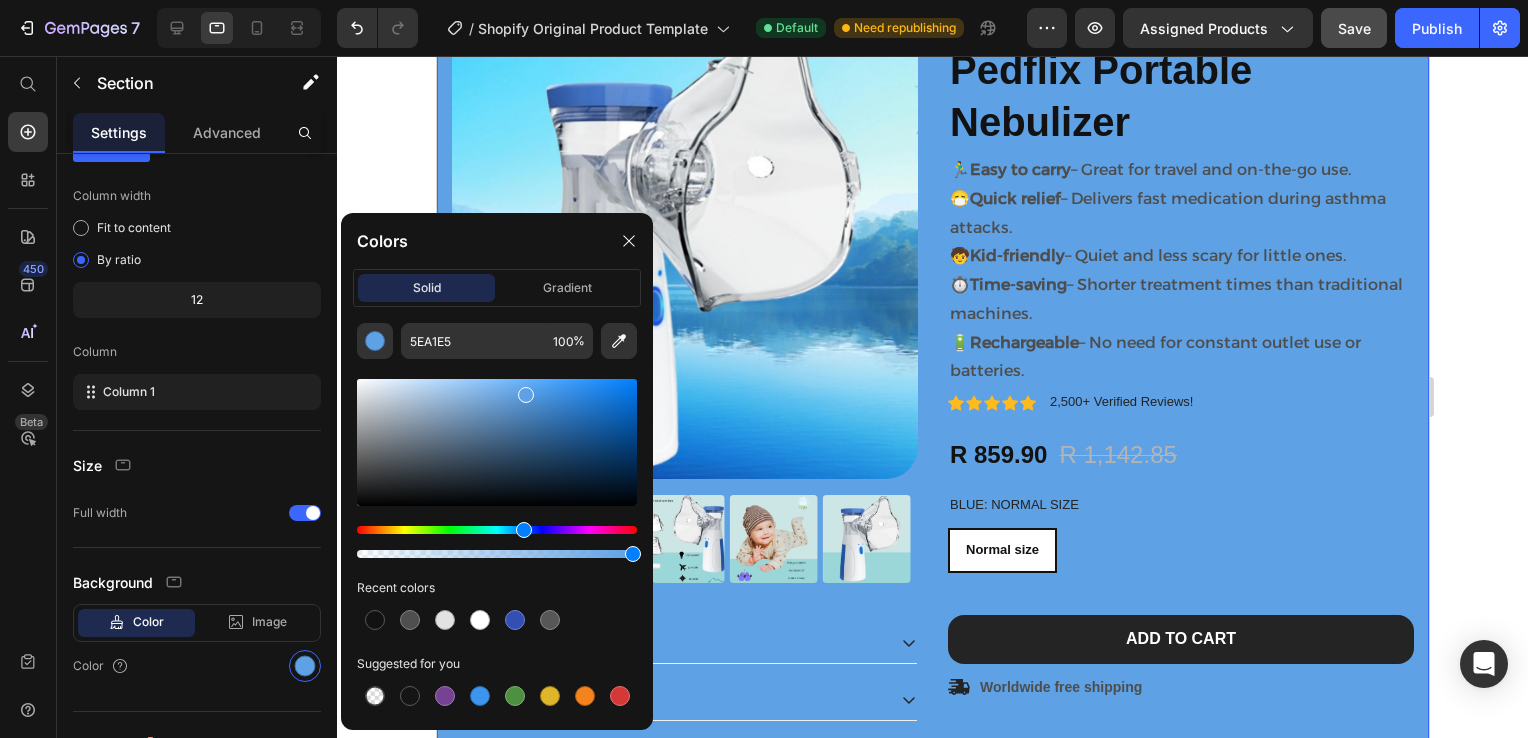 click at bounding box center [497, 442] 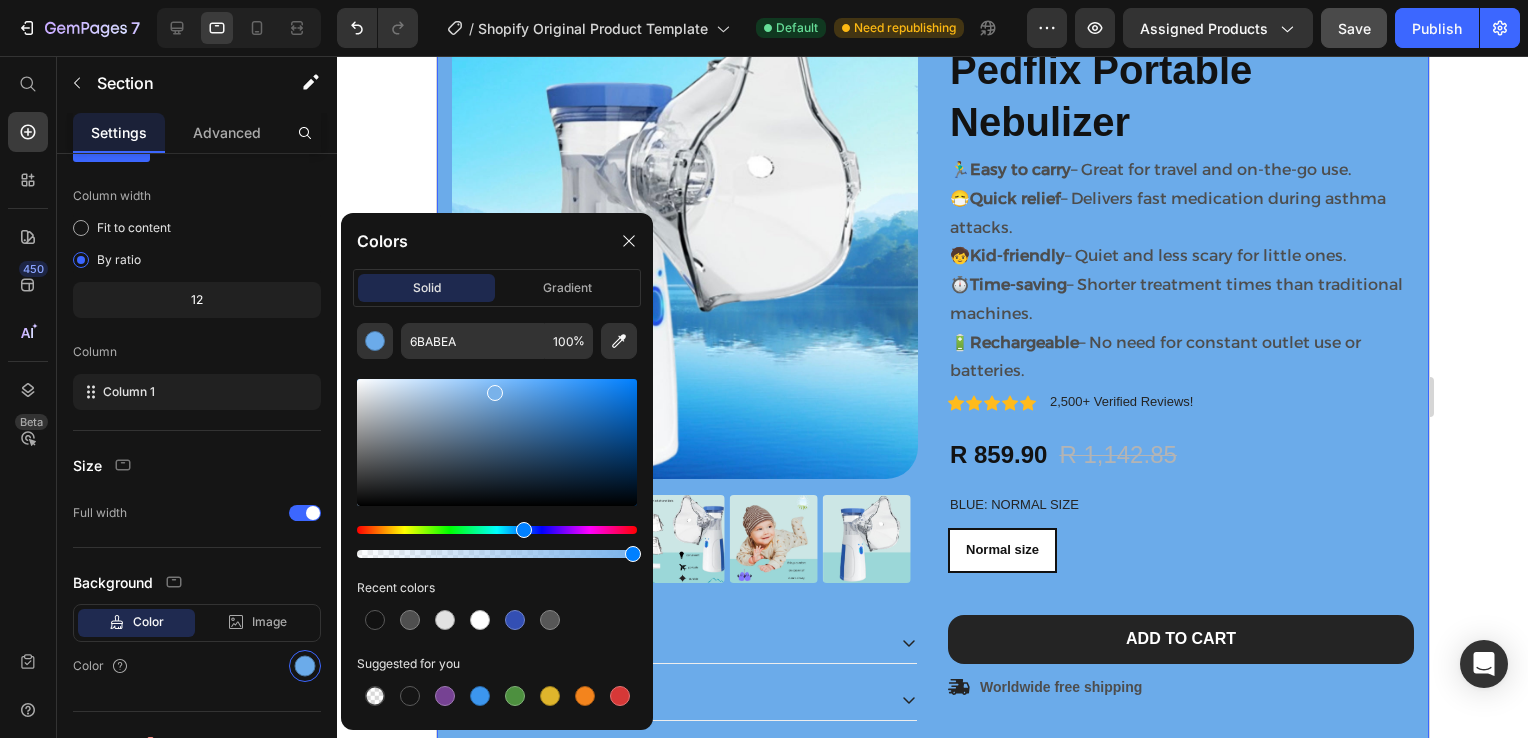 click at bounding box center (497, 442) 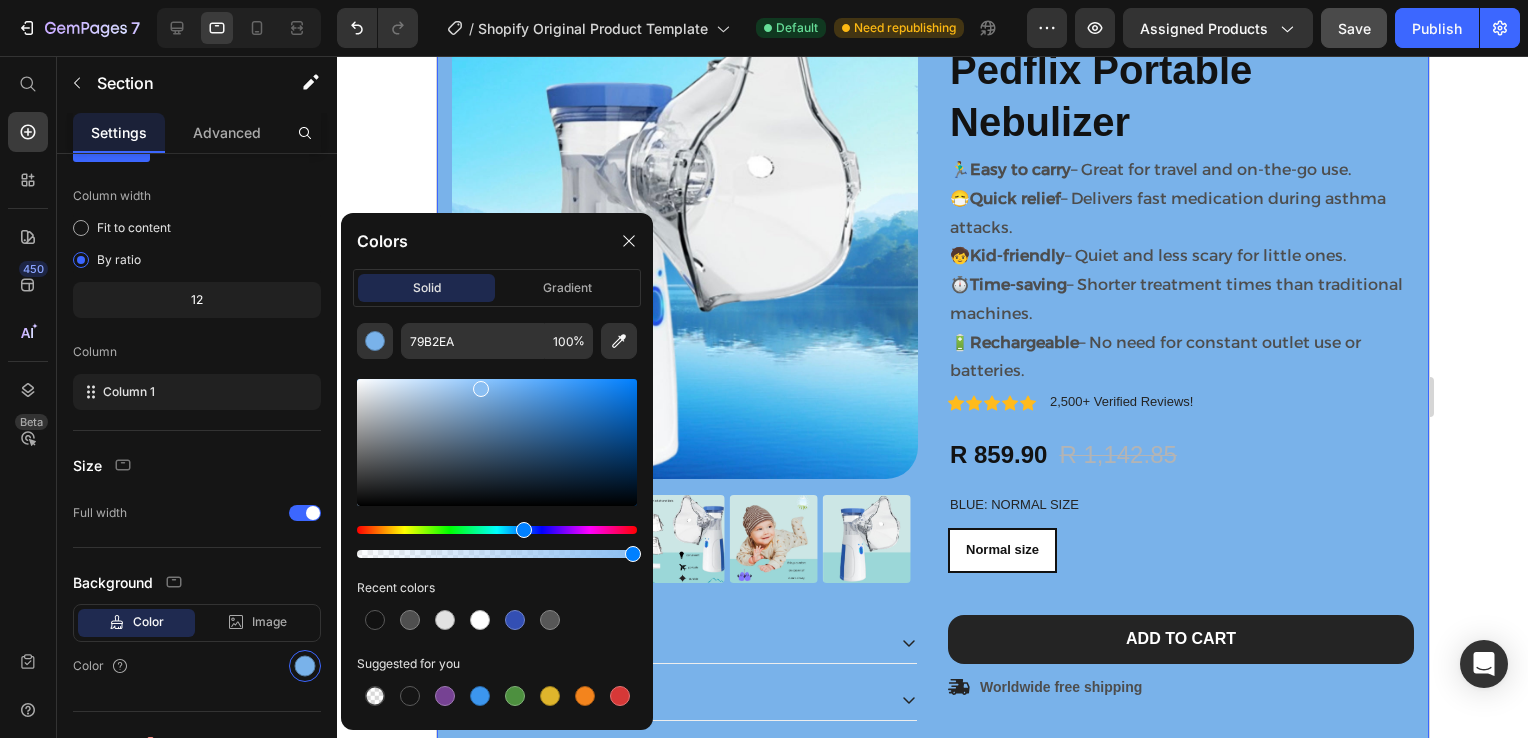 click at bounding box center [497, 442] 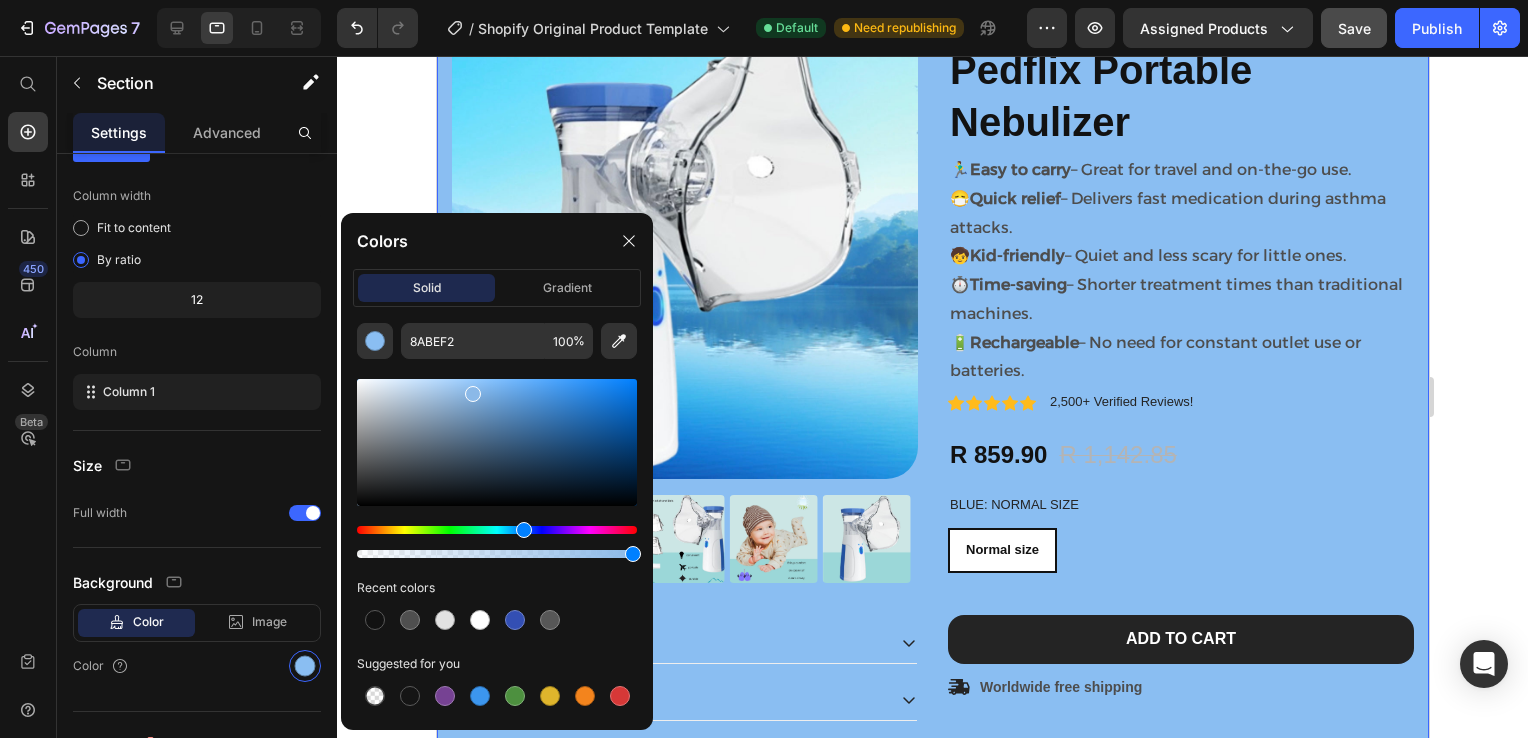 click at bounding box center [497, 442] 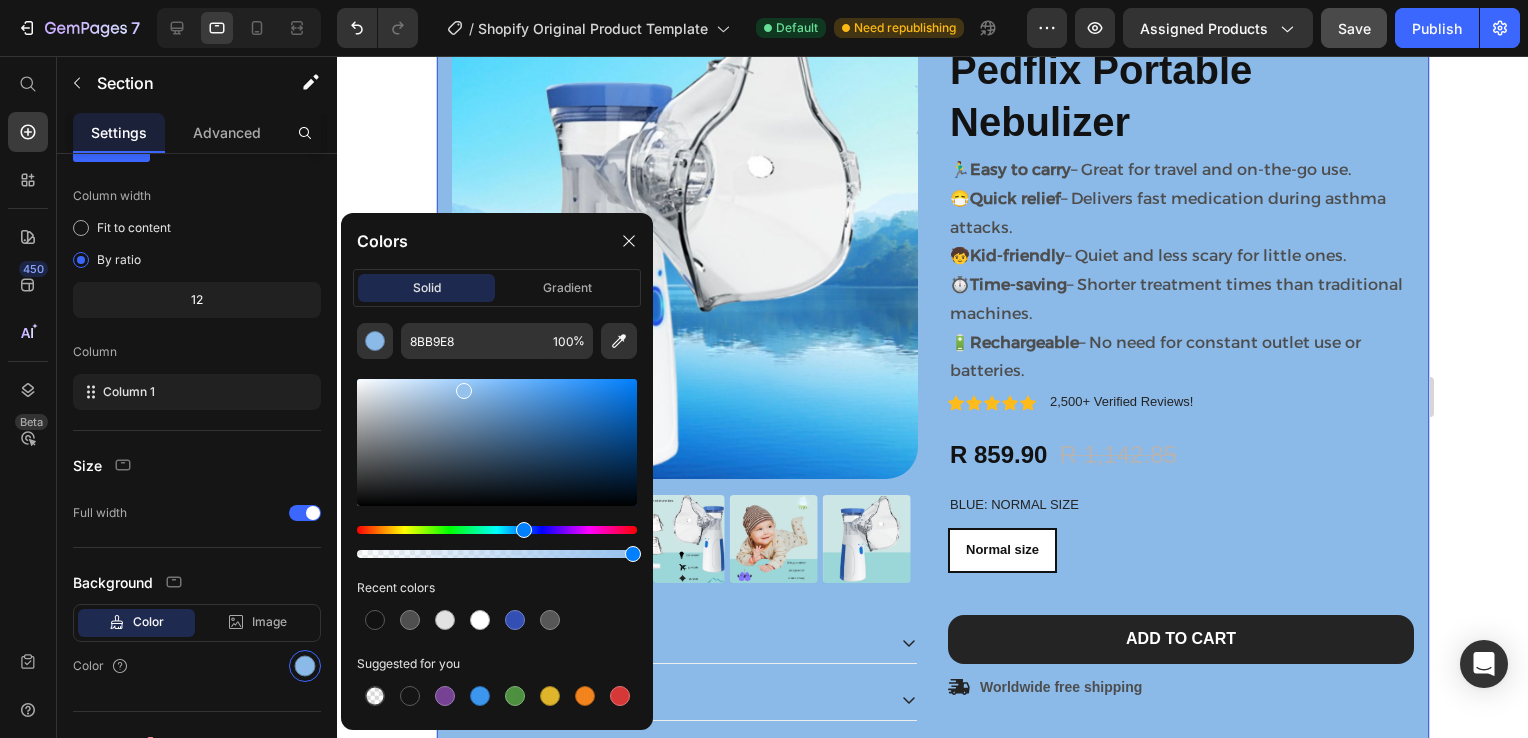 click at bounding box center (497, 442) 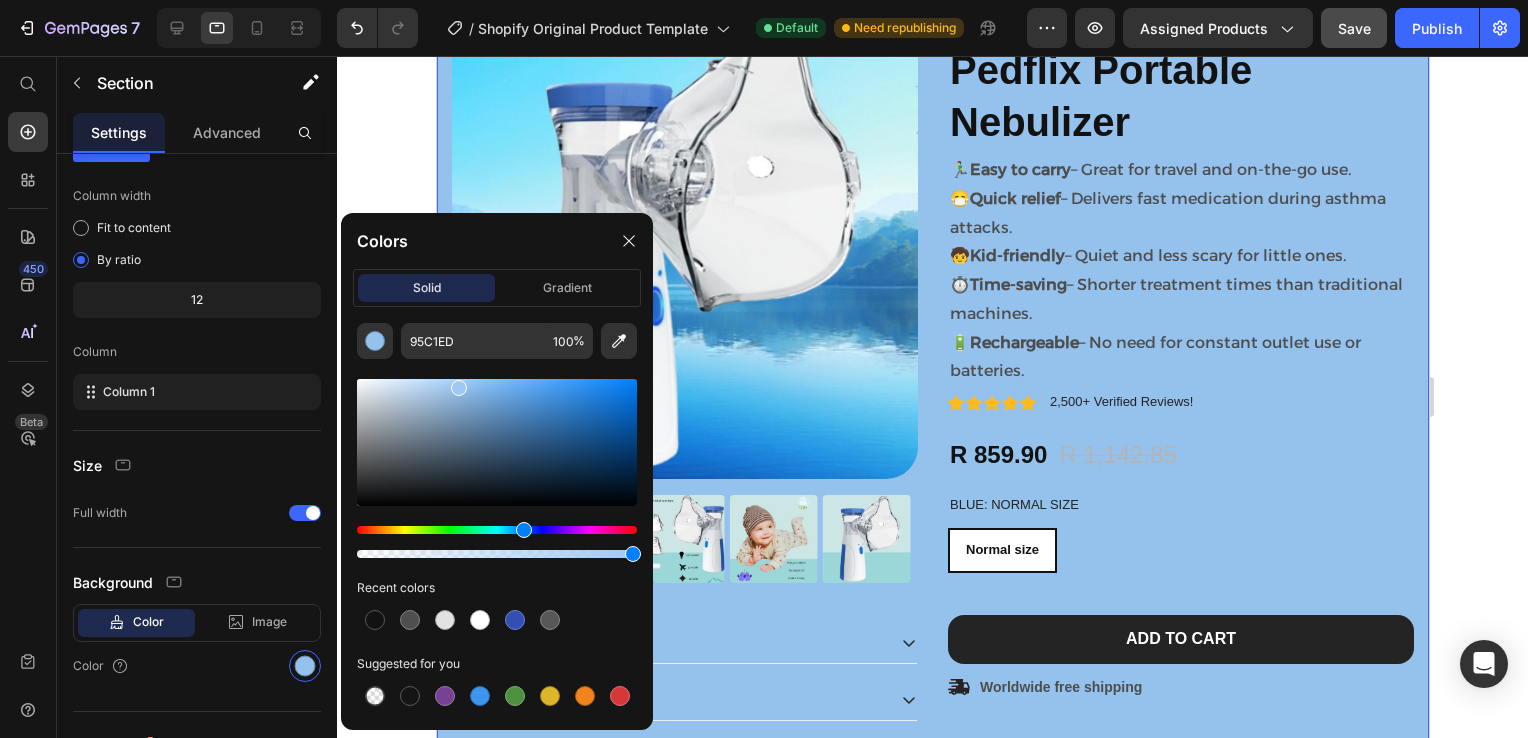 click at bounding box center (497, 442) 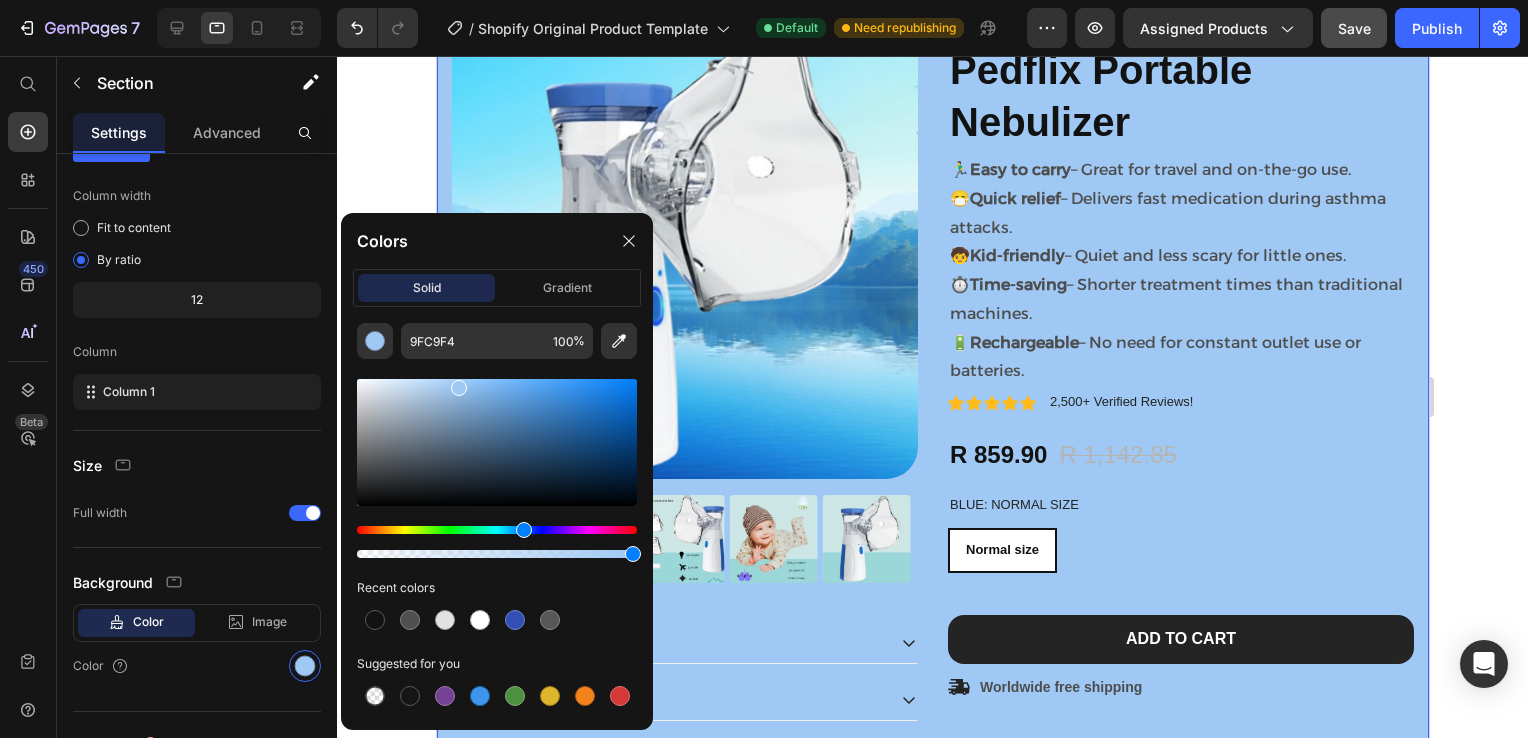 click at bounding box center [497, 442] 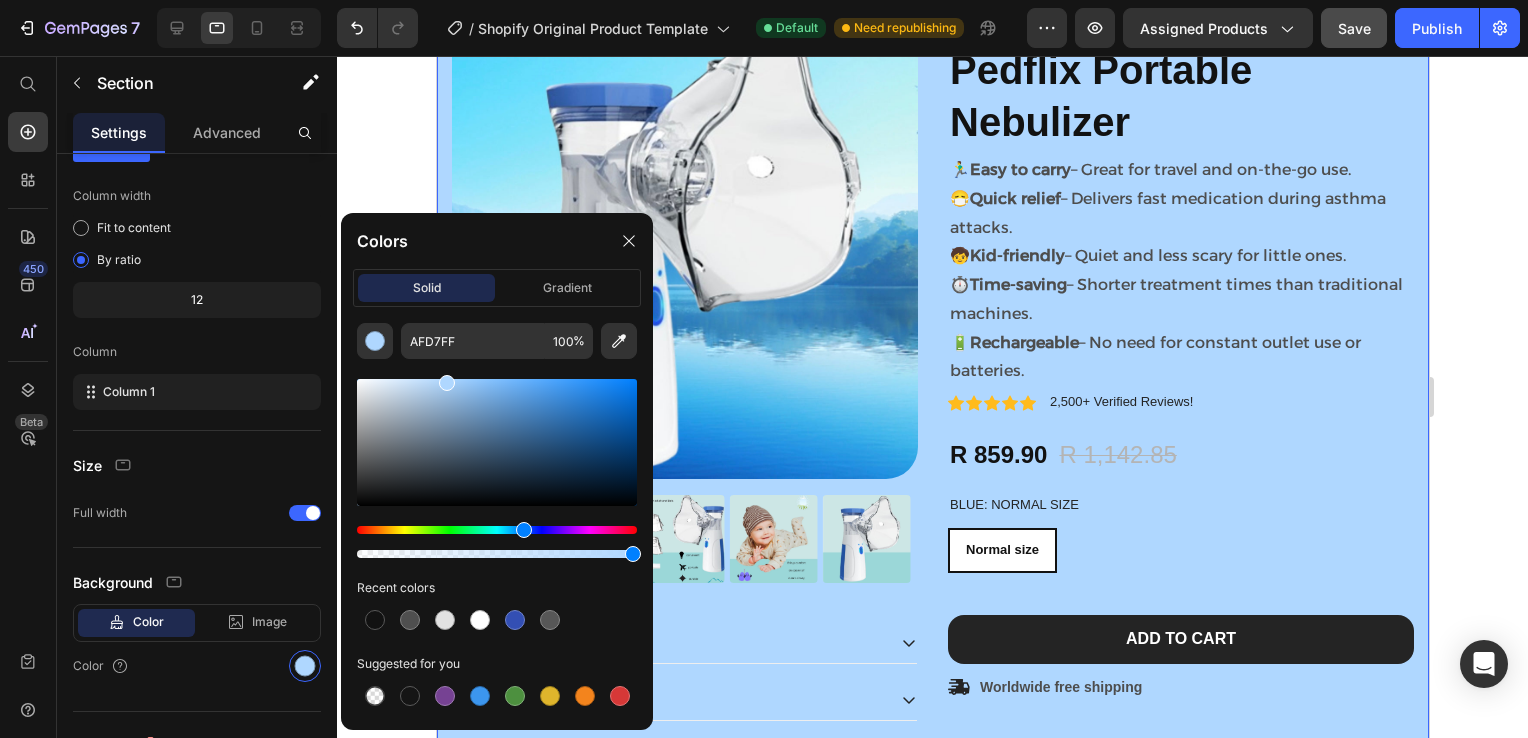 click at bounding box center (497, 442) 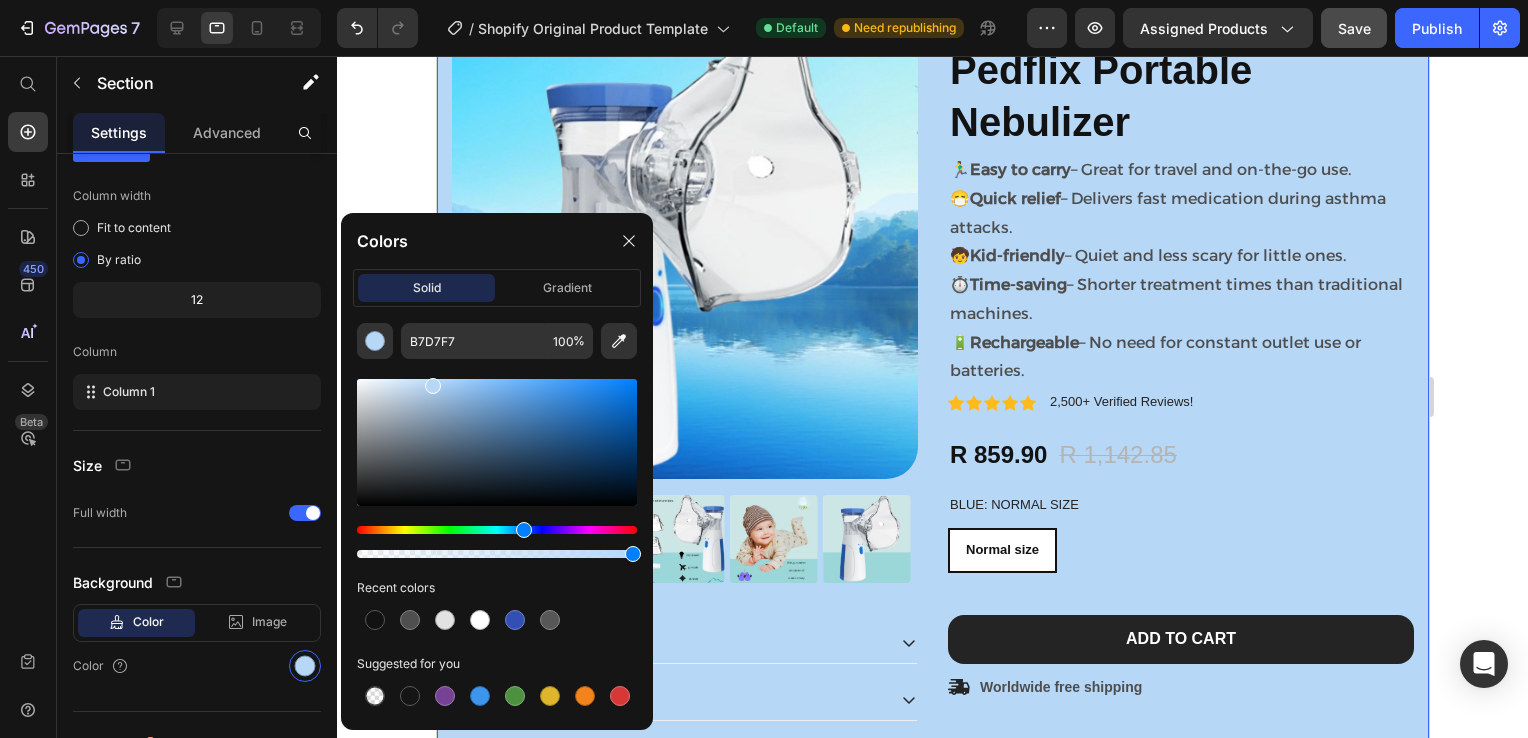 click at bounding box center [433, 386] 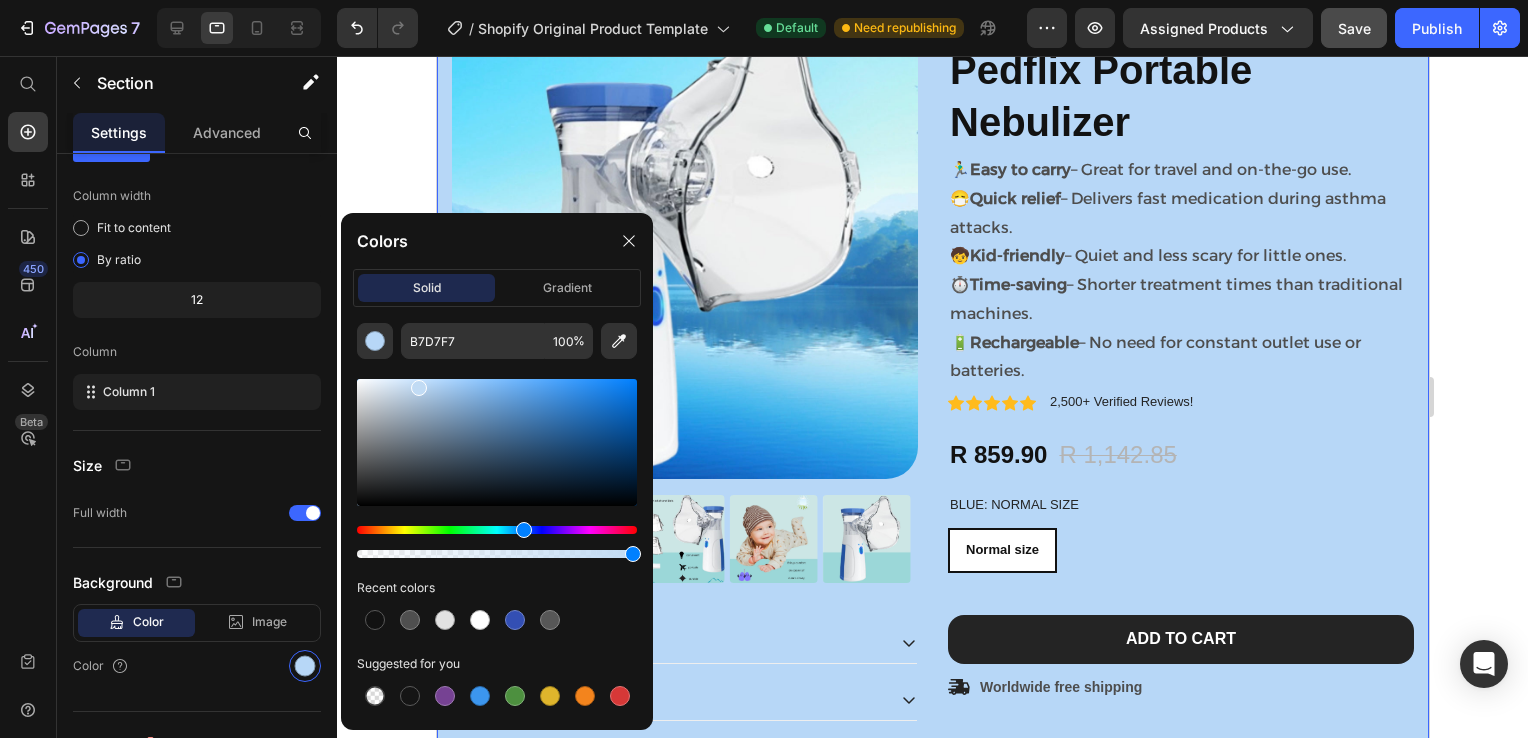 click at bounding box center [497, 442] 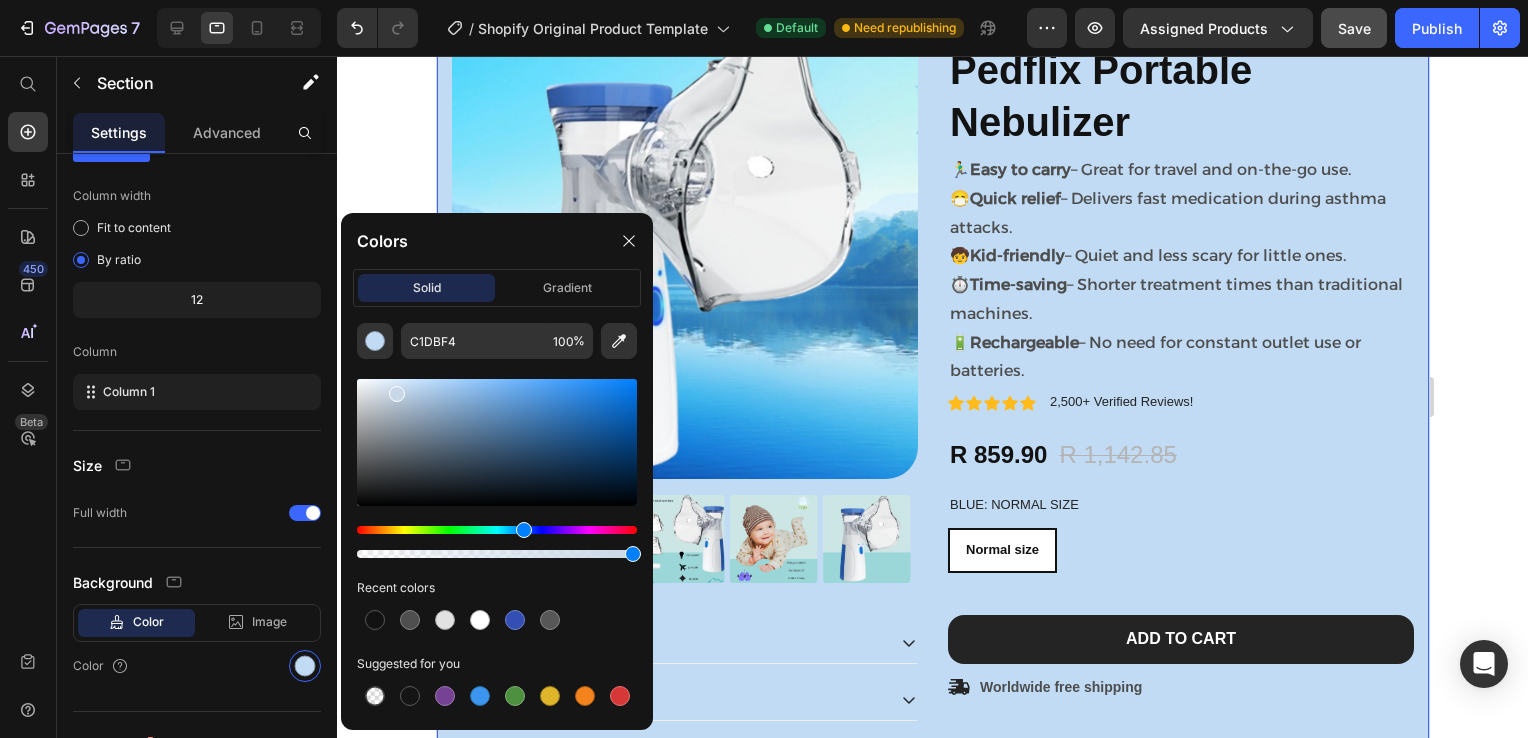 click at bounding box center (497, 442) 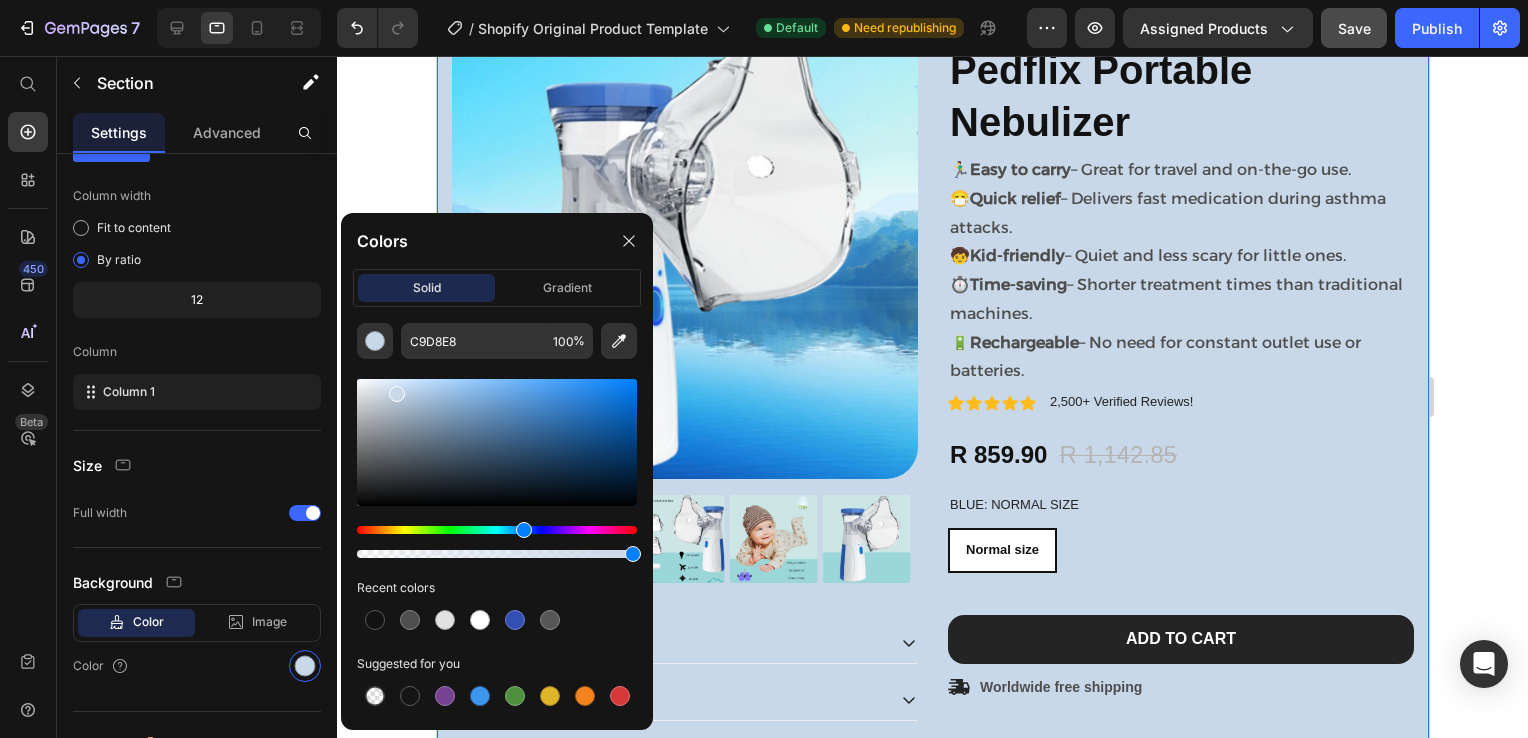 click at bounding box center [497, 442] 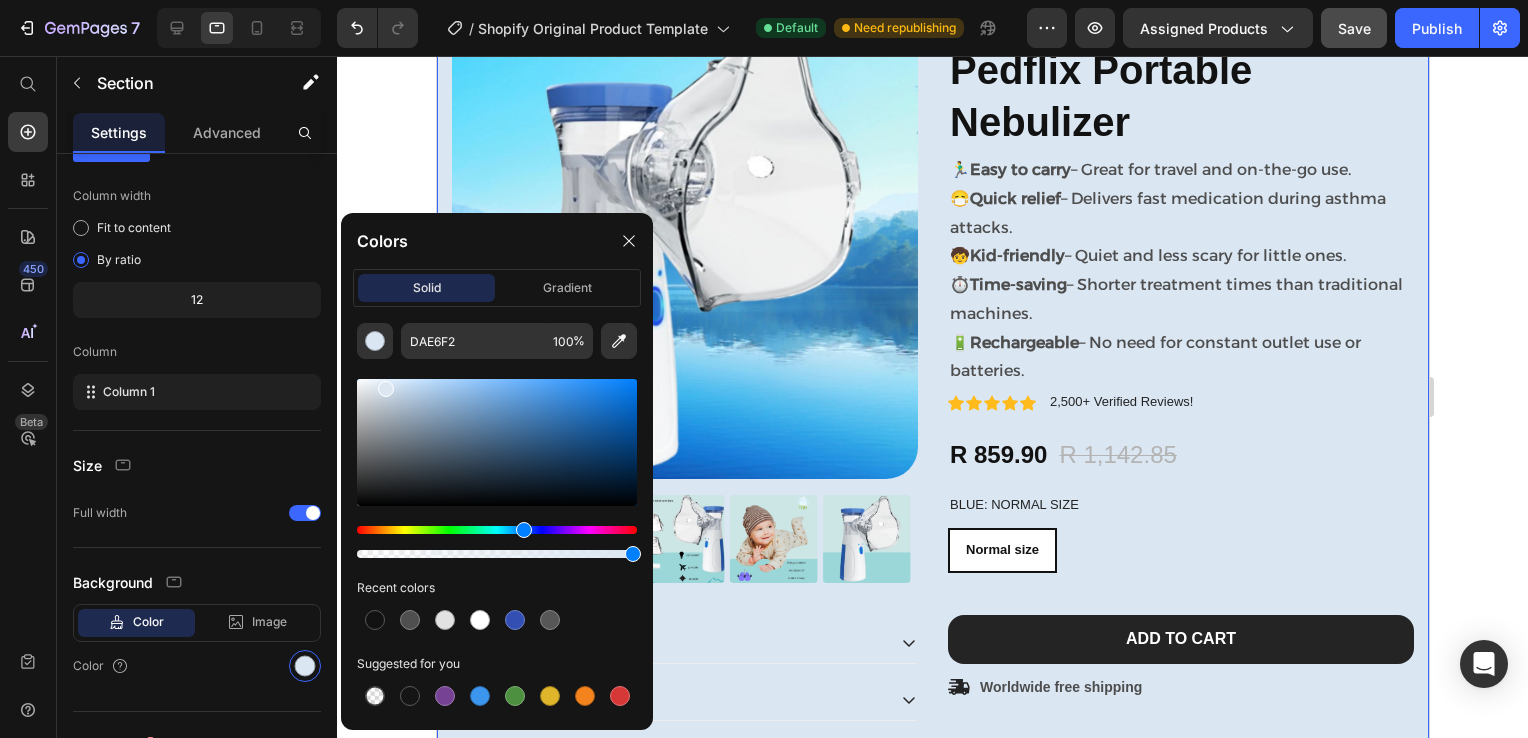 click at bounding box center [386, 389] 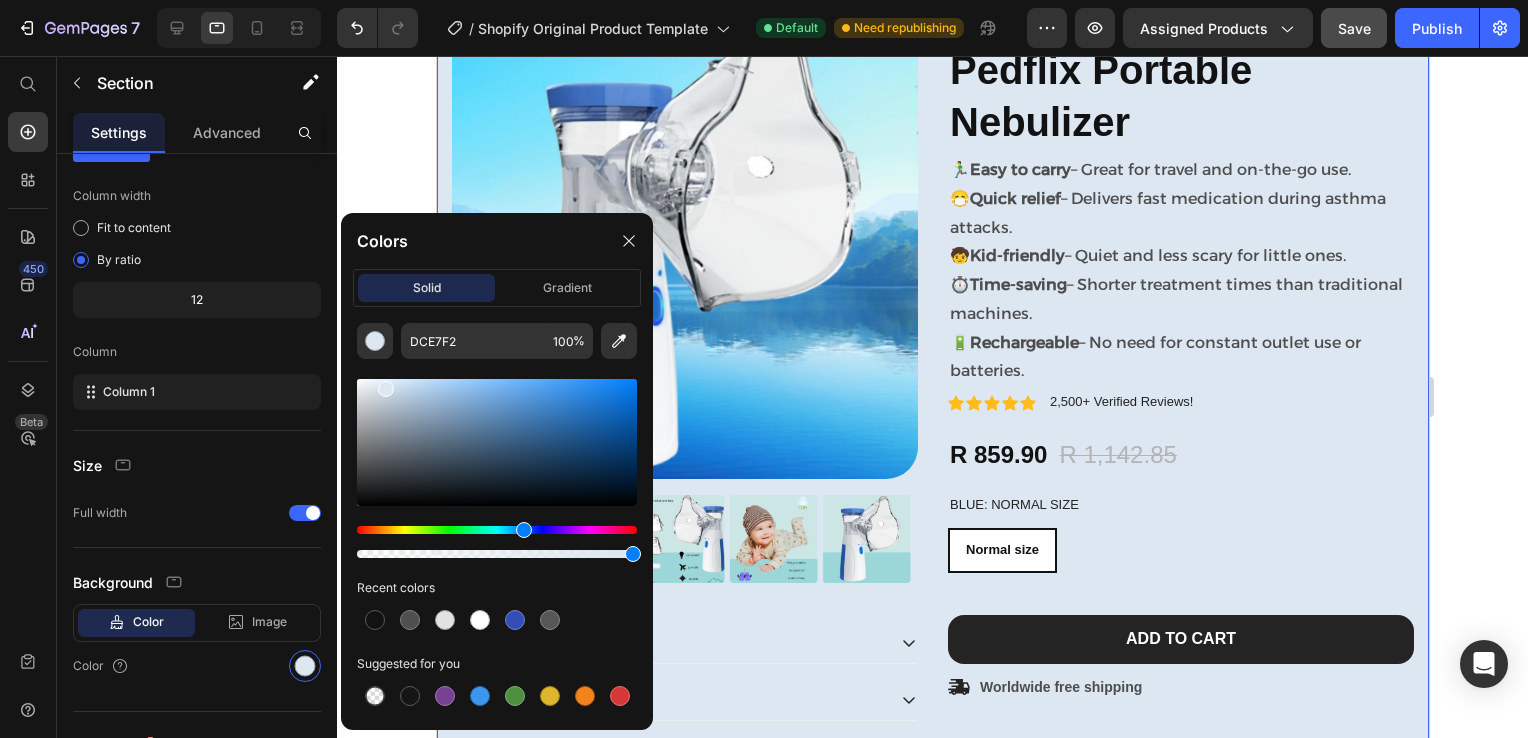click at bounding box center (386, 389) 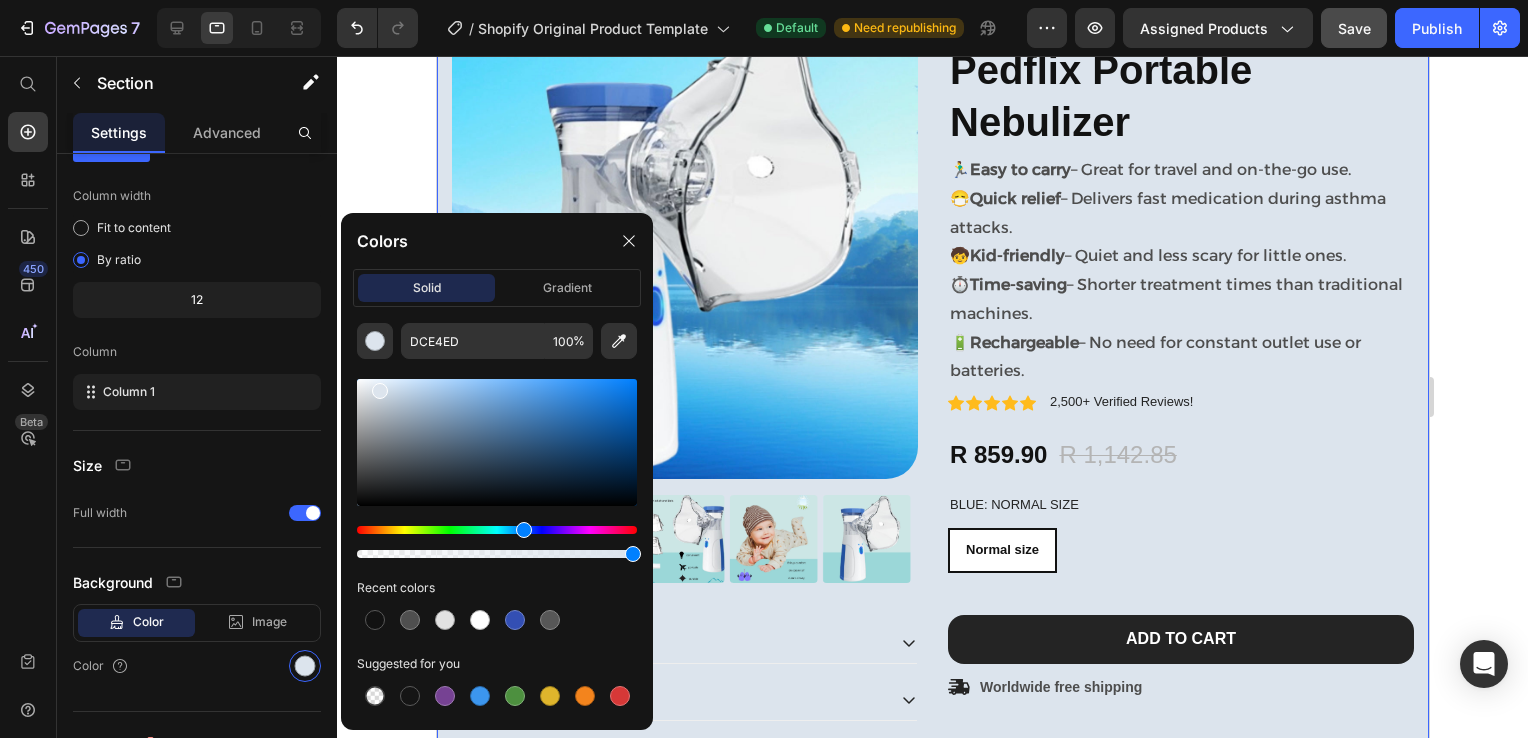 click at bounding box center (497, 442) 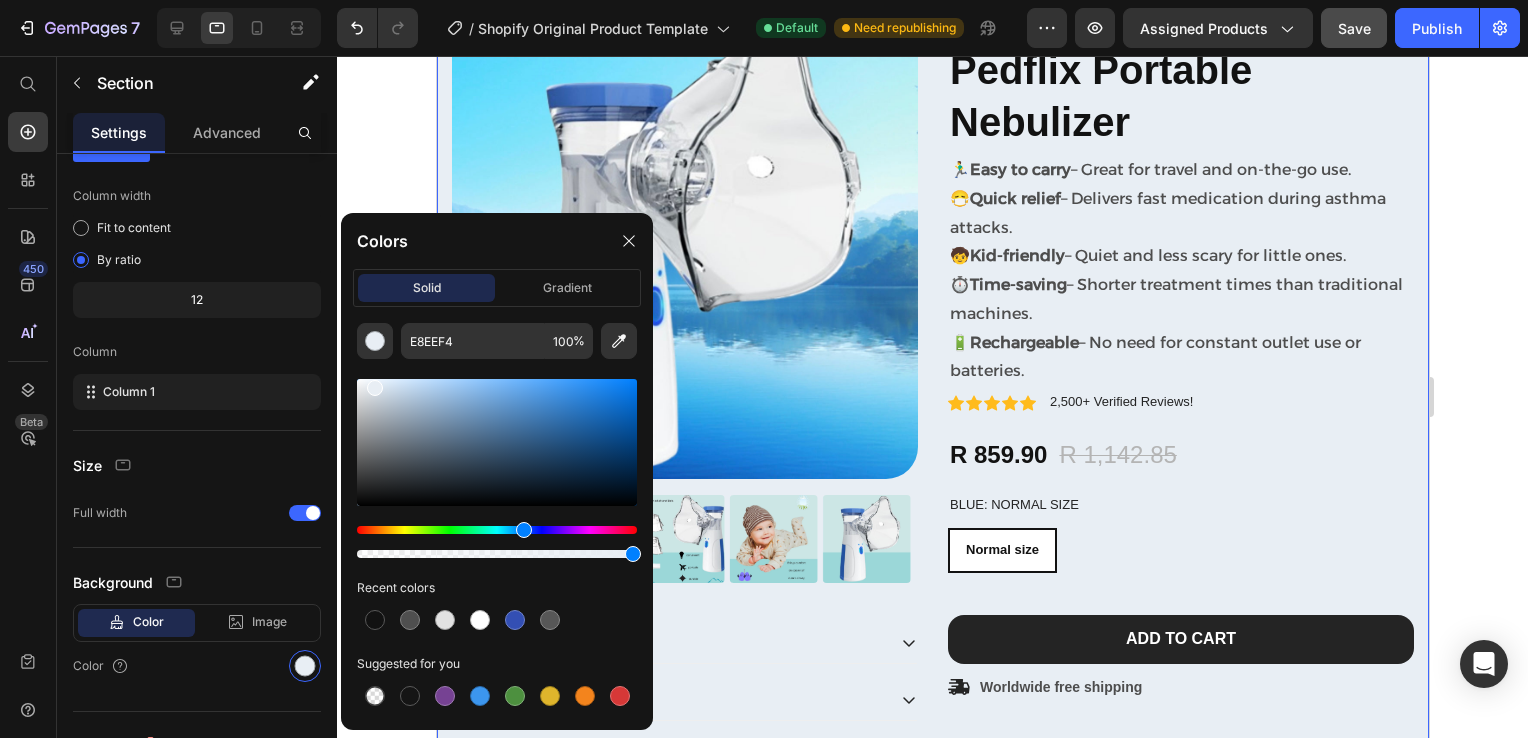 click at bounding box center [497, 442] 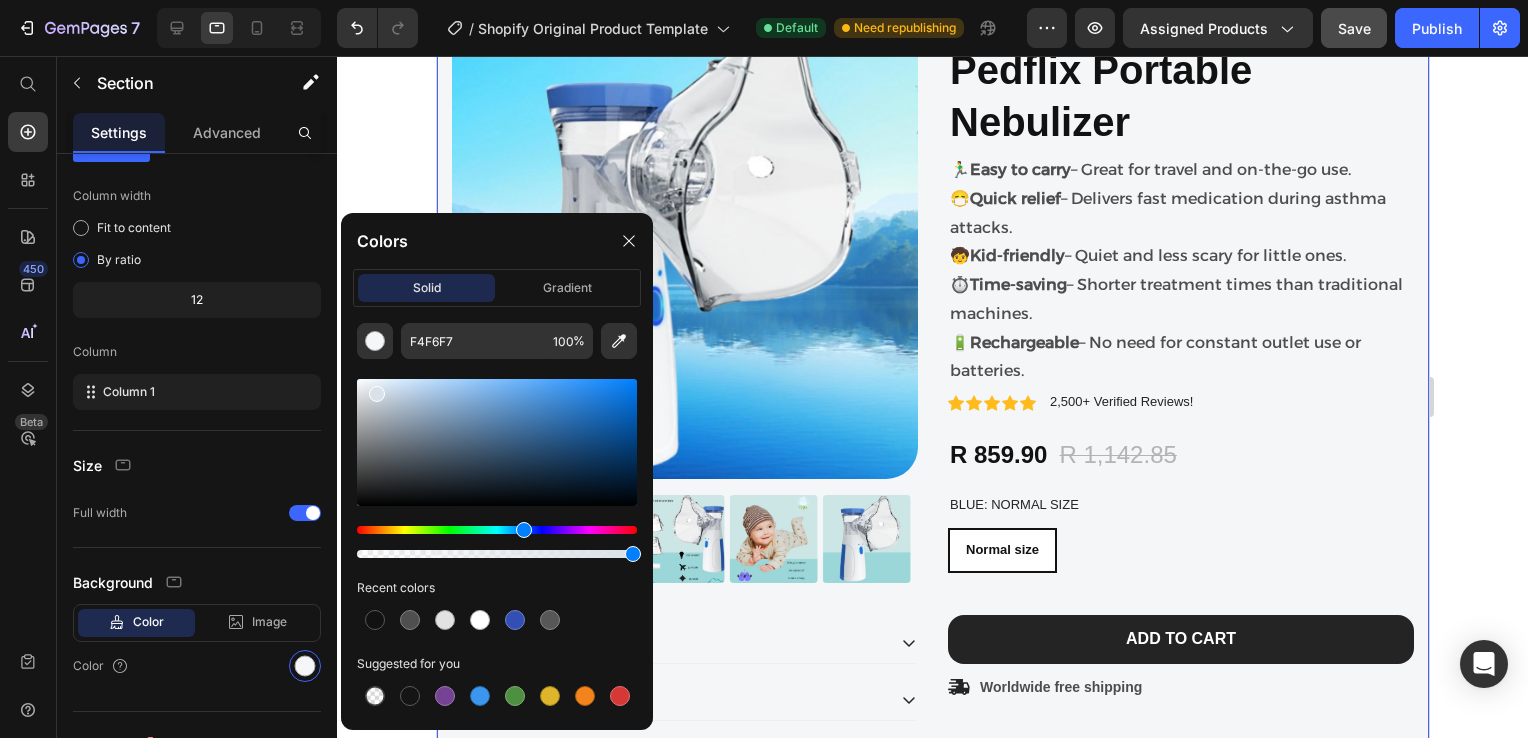 click at bounding box center (497, 442) 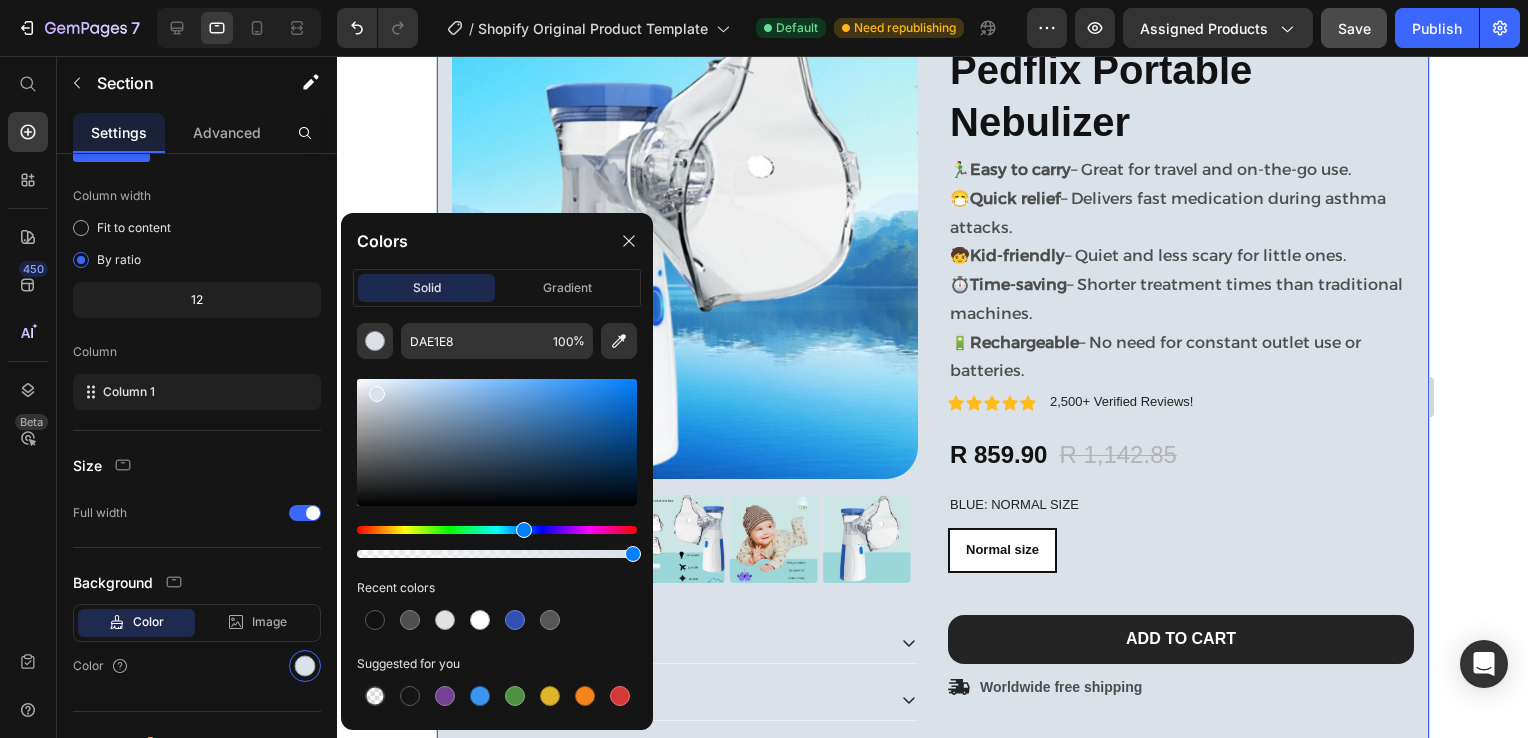 click at bounding box center (497, 442) 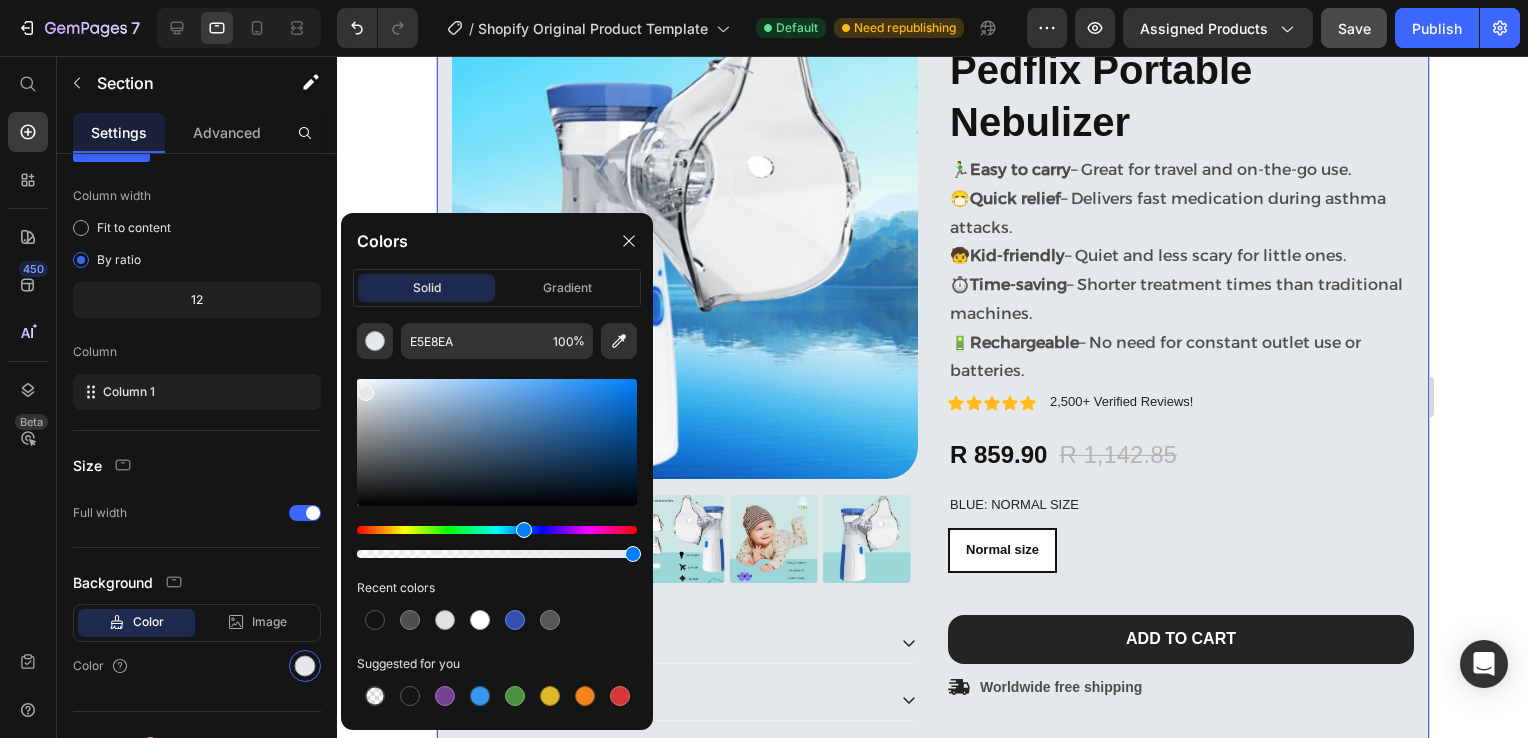 click 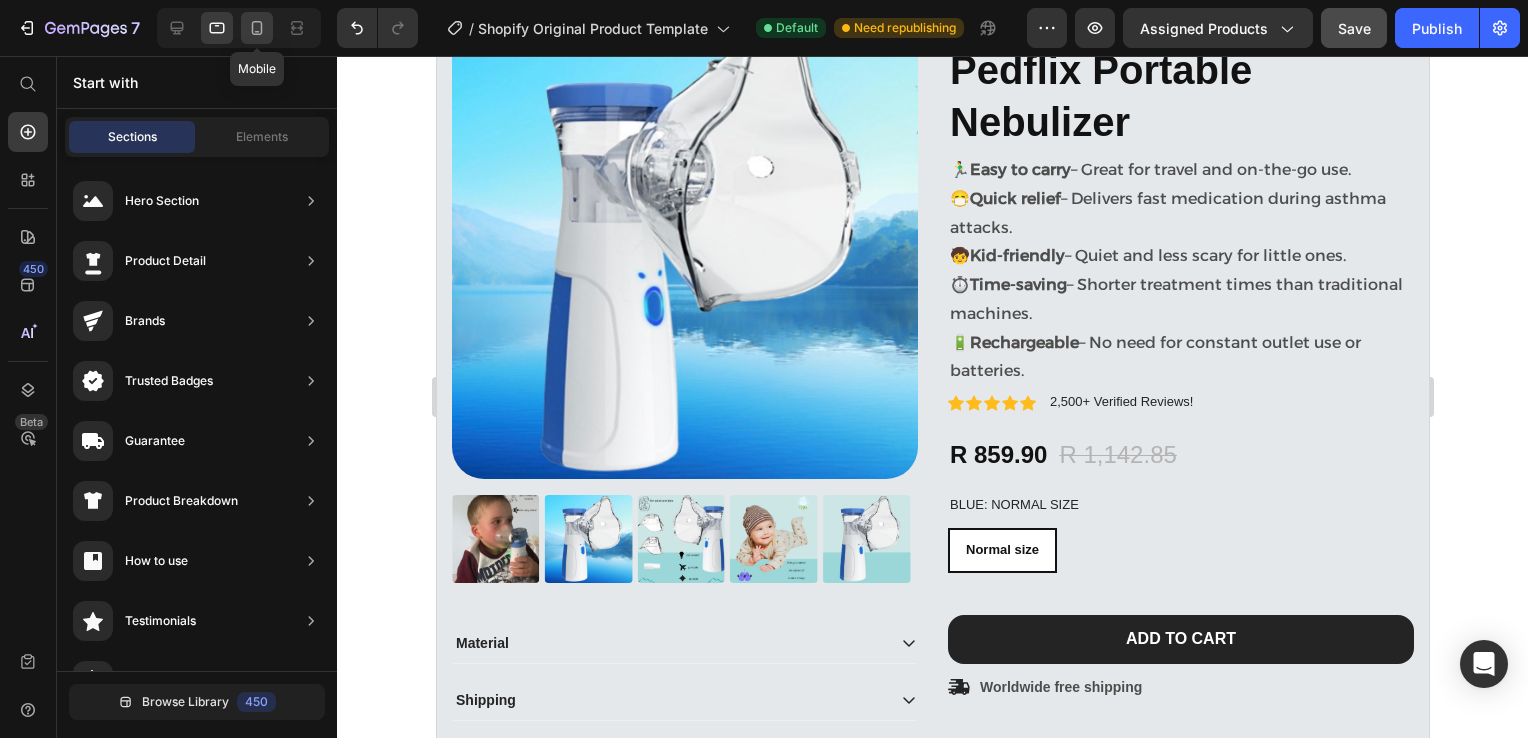 click 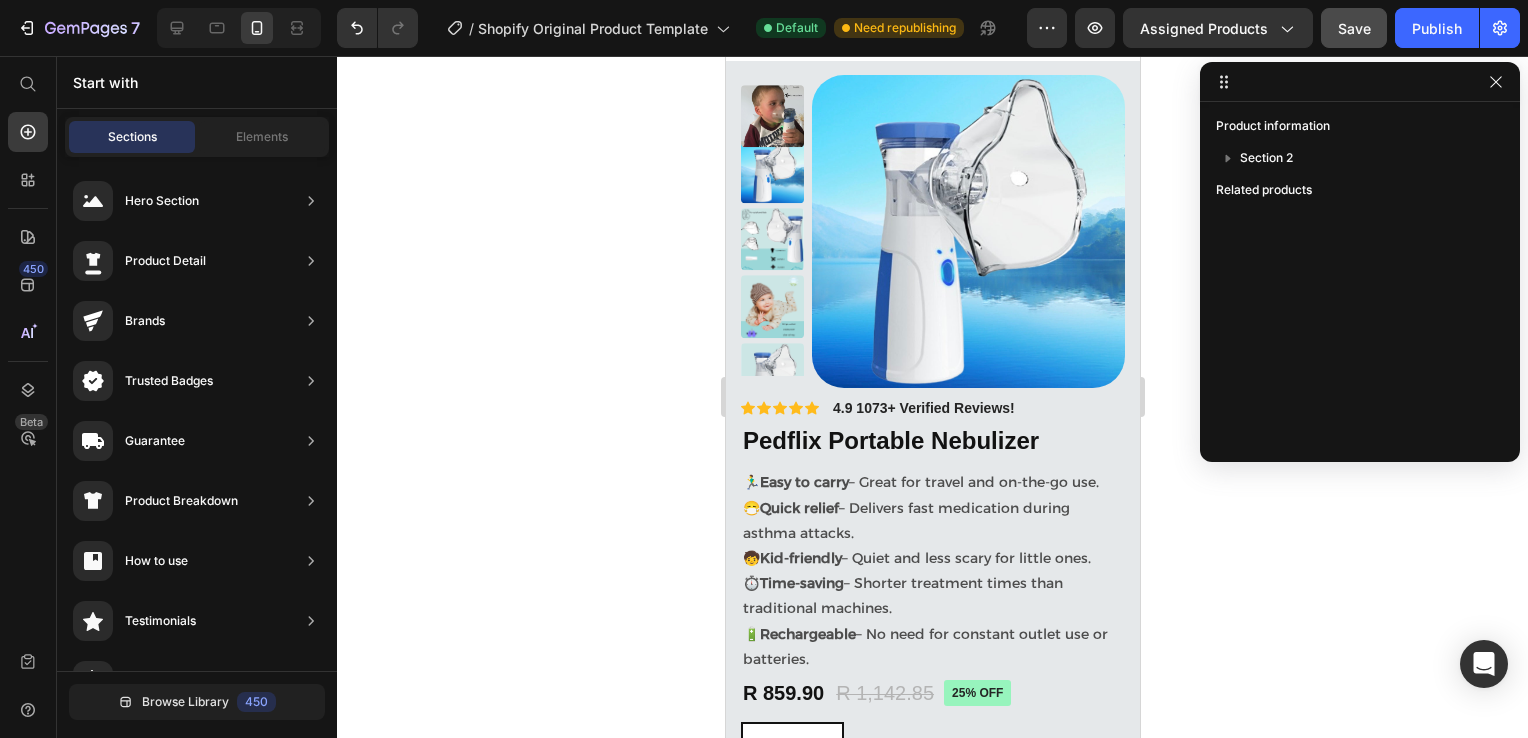 scroll, scrollTop: 137, scrollLeft: 0, axis: vertical 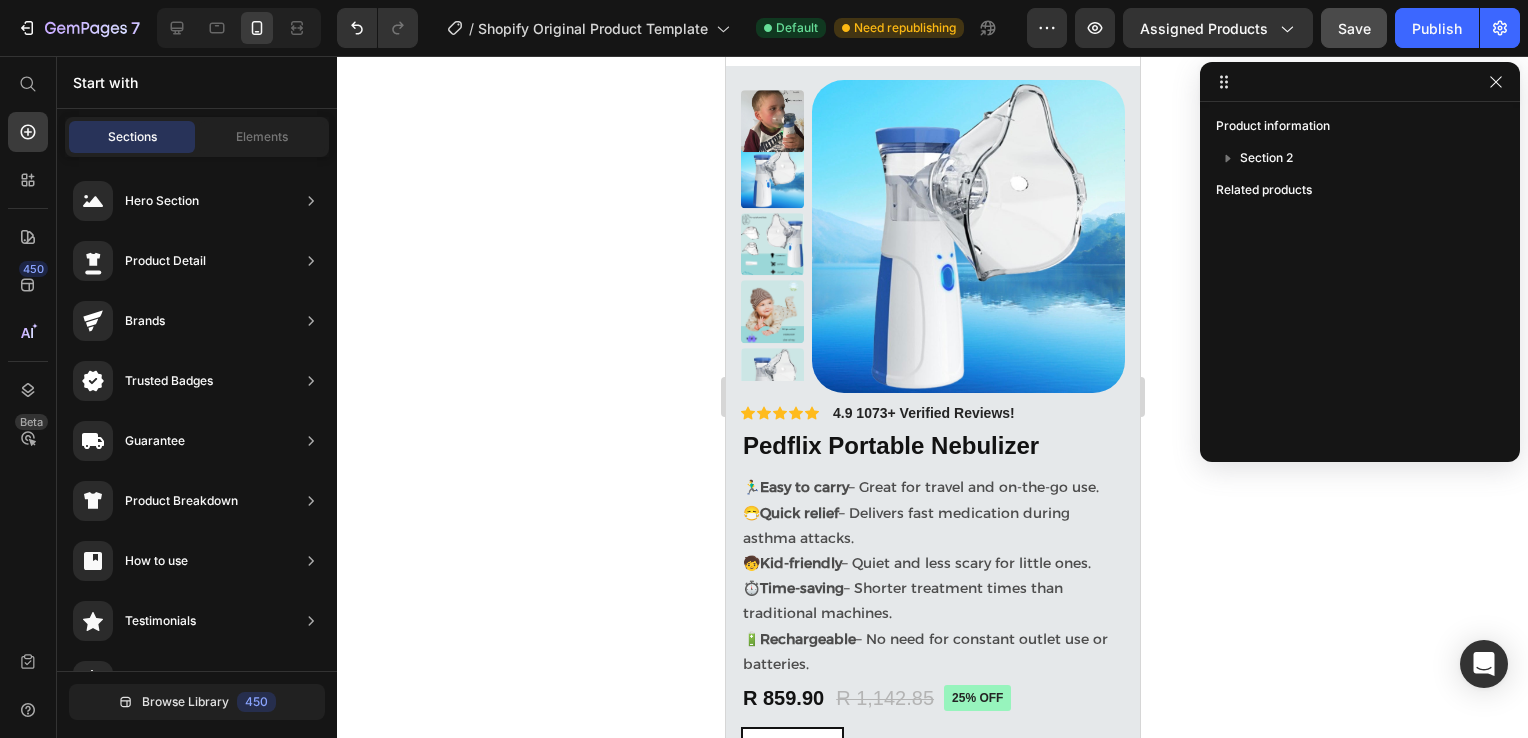 drag, startPoint x: 1130, startPoint y: 330, endPoint x: 1904, endPoint y: 354, distance: 774.372 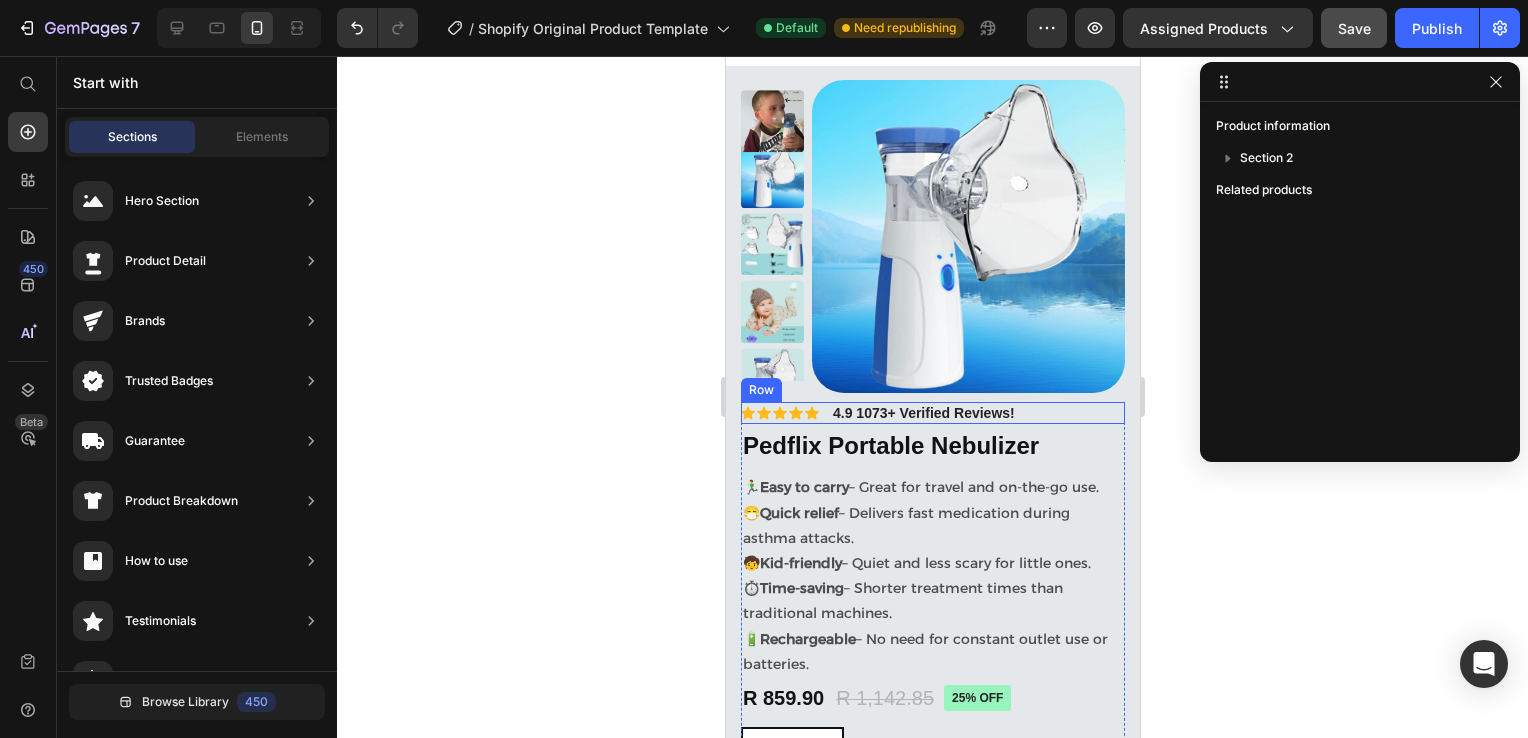 click on "Icon Icon Icon Icon Icon Icon List 4.9 1073+ Verified Reviews! Text Block Row" at bounding box center (932, 413) 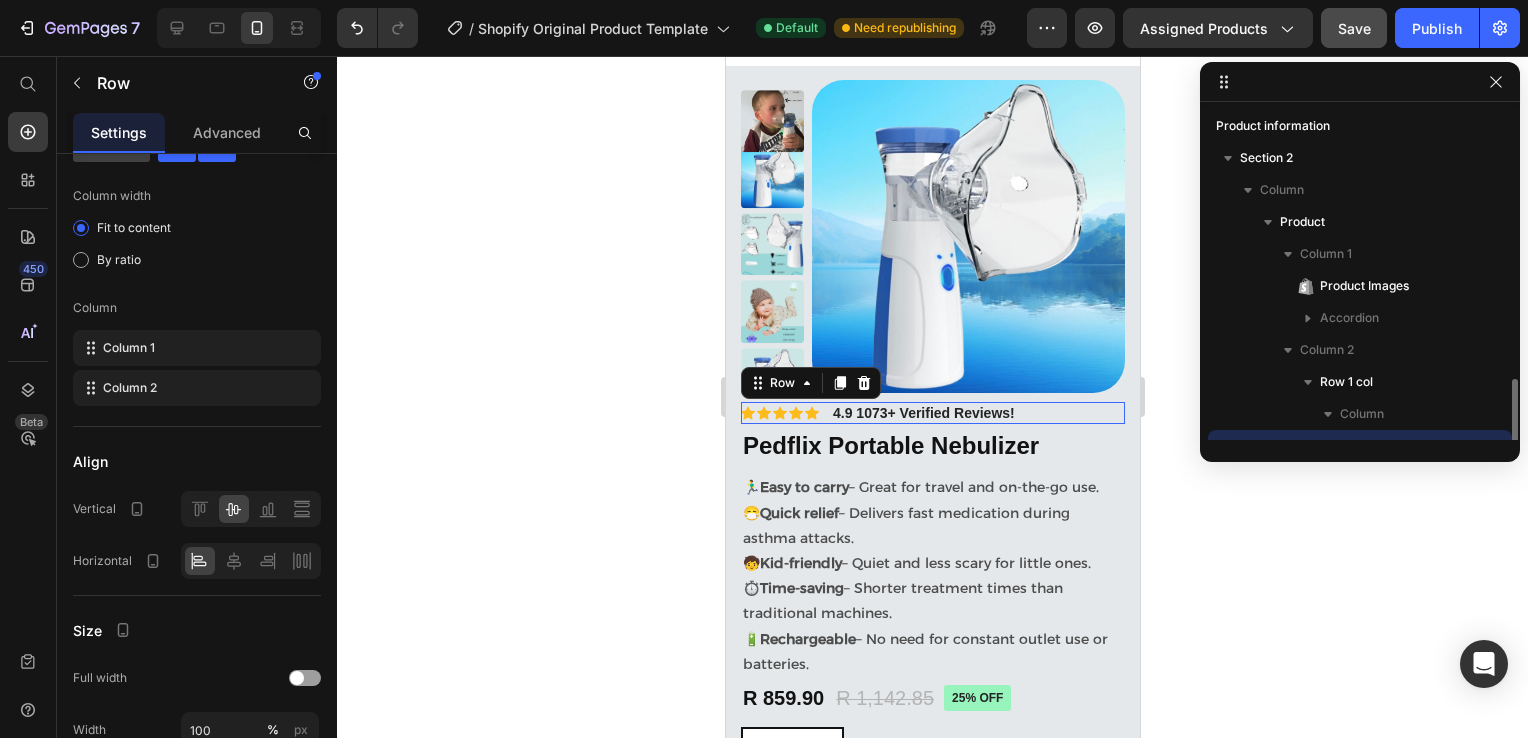 scroll, scrollTop: 186, scrollLeft: 0, axis: vertical 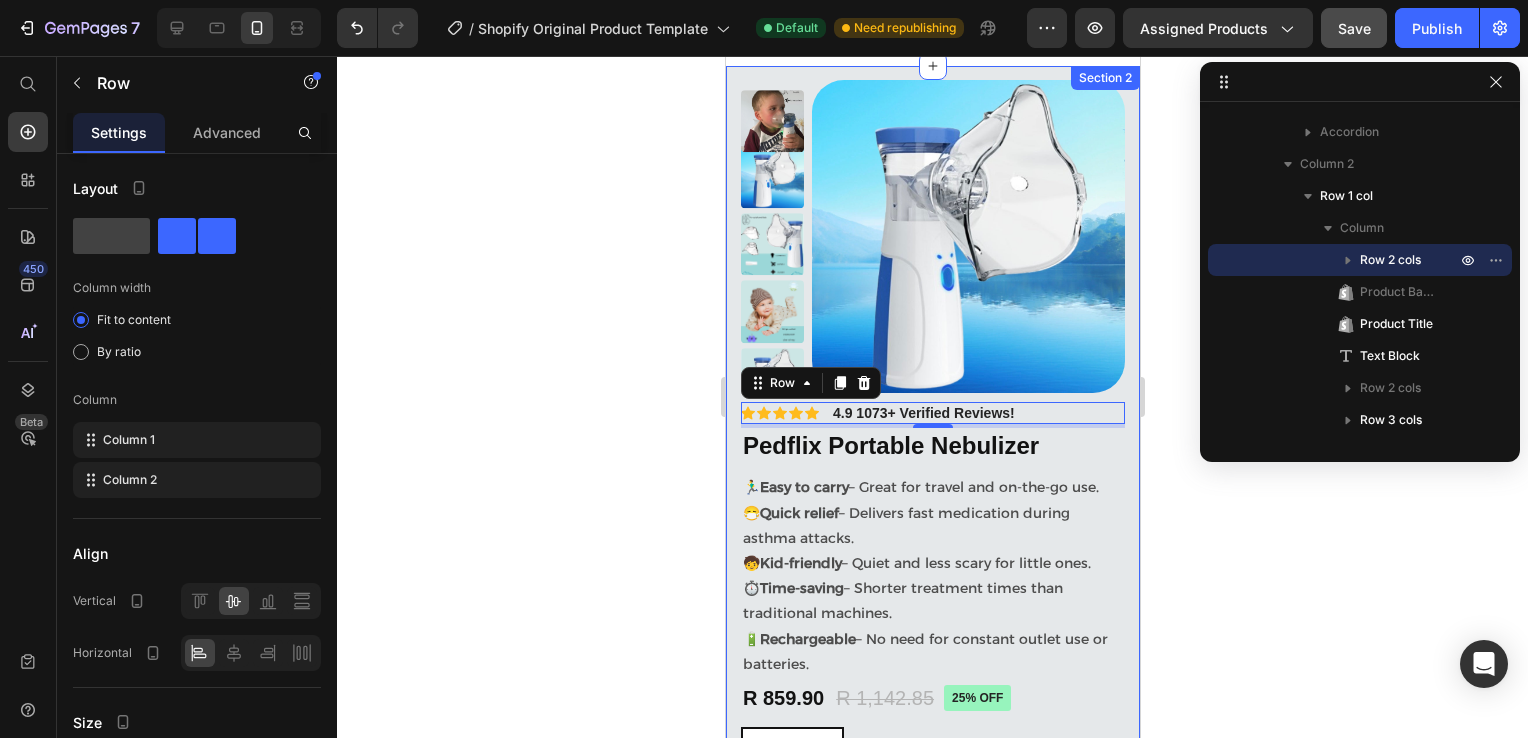 click on "Product Images
Material
Shipping
Care instruction Accordion Icon Icon Icon Icon Icon Icon List 4.9 1073+ Verified Reviews! Text Block Row   4 25% off Product Badge Pedflix Portable Nebulizer Product Title 🏃‍♂️  Easy to carry  – Great for travel and on-the-go use. 😷  Quick relief  – Delivers fast medication during asthma attacks. 🧒  Kid-friendly  – Quiet and less scary for little ones. ⏱️  Time-saving  – Shorter treatment times than traditional machines. 🔋  Rechargeable  – No need for constant outlet use or batteries. Text Block Icon Icon Icon Icon Icon Icon List 2,500+ Verified Reviews! Text Block Row R 859.90 Product Price R 1,142.85 Product Price 25% off Product Badge Row Blue: Normal size Normal size Normal size Normal size Product Variants & Swatches Normal size Normal size Normal size Product Variants & Swatches Add to cart Add to Cart
Icon Worldwide free shipping Text Block Row Black Friday Sale Text Block Text Block Row" at bounding box center [932, 622] 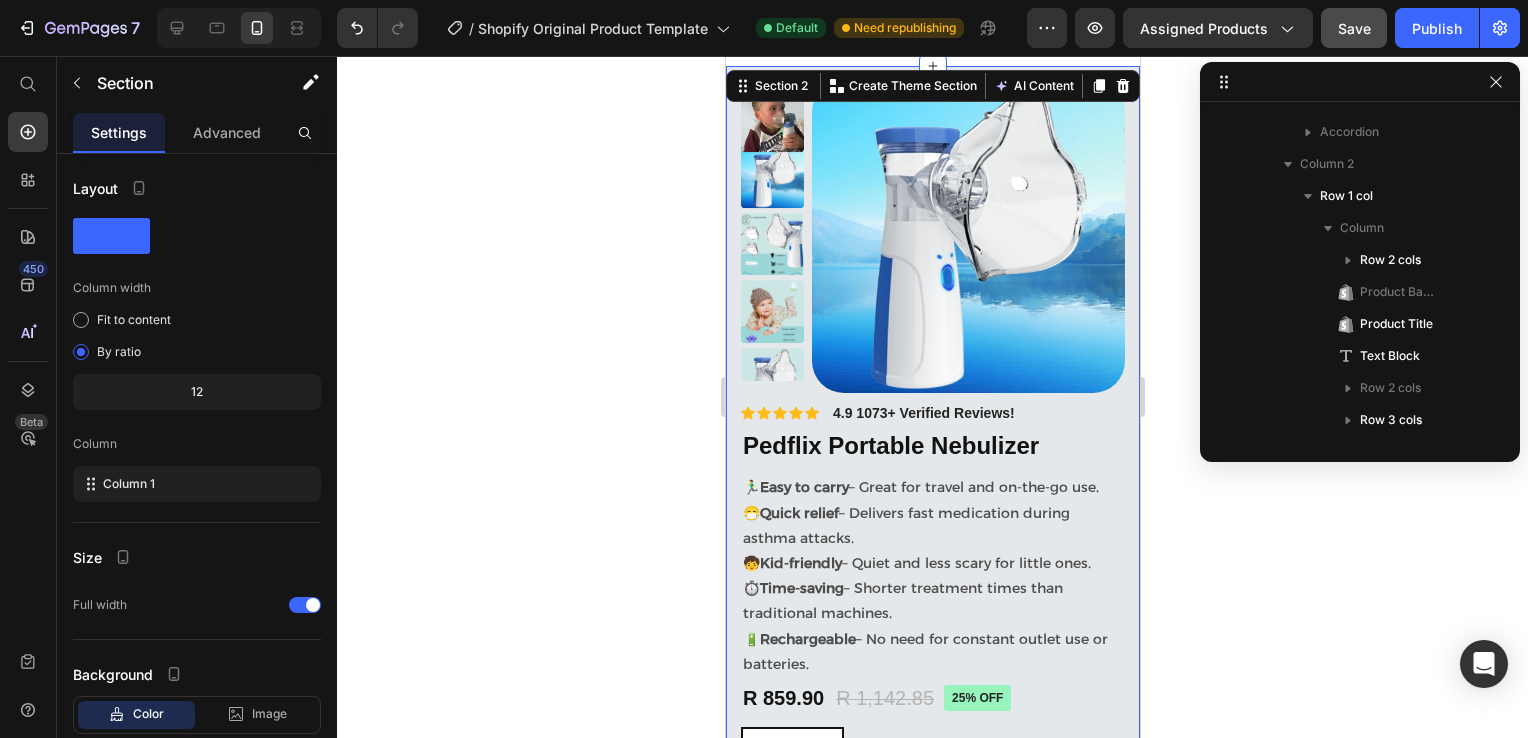 scroll, scrollTop: 0, scrollLeft: 0, axis: both 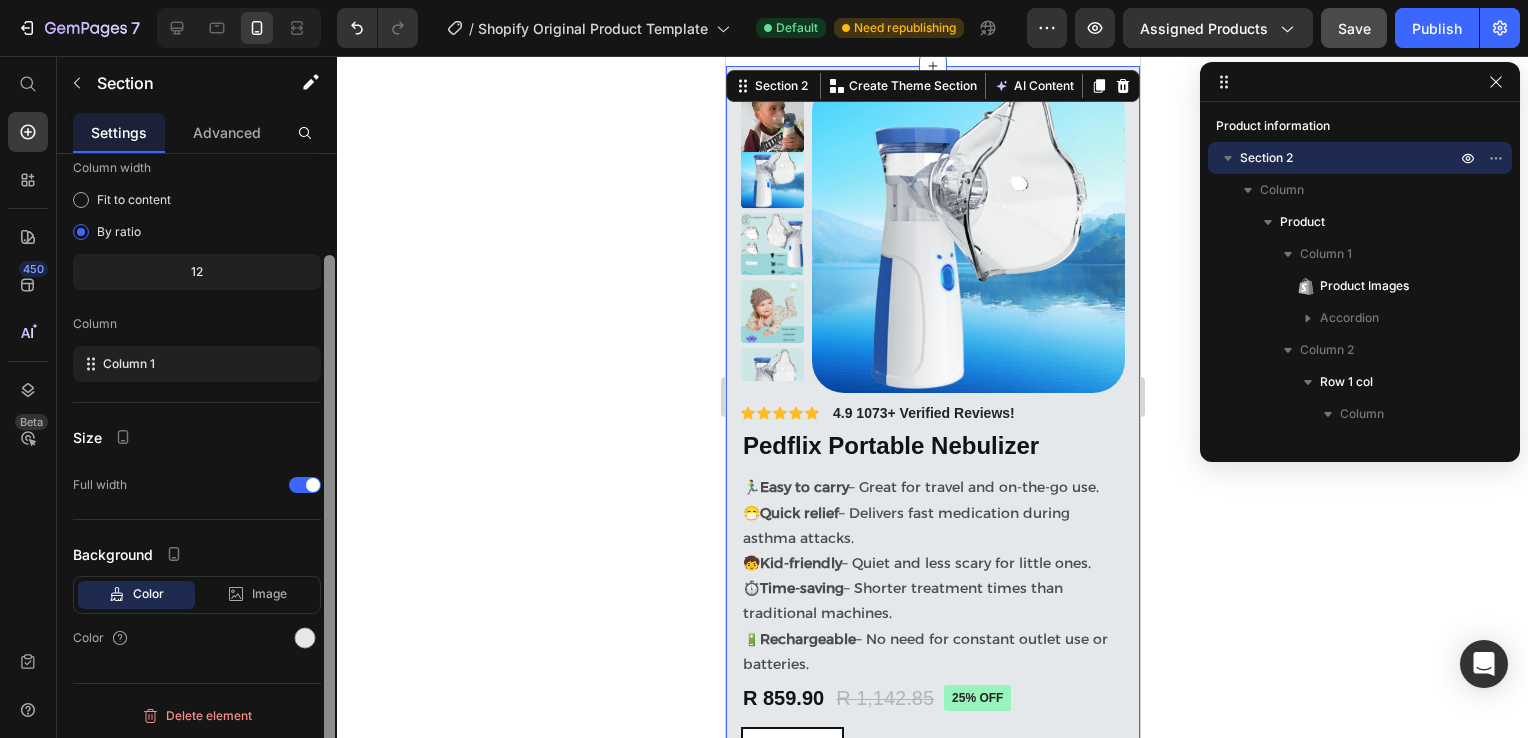 drag, startPoint x: 327, startPoint y: 297, endPoint x: 328, endPoint y: 430, distance: 133.00375 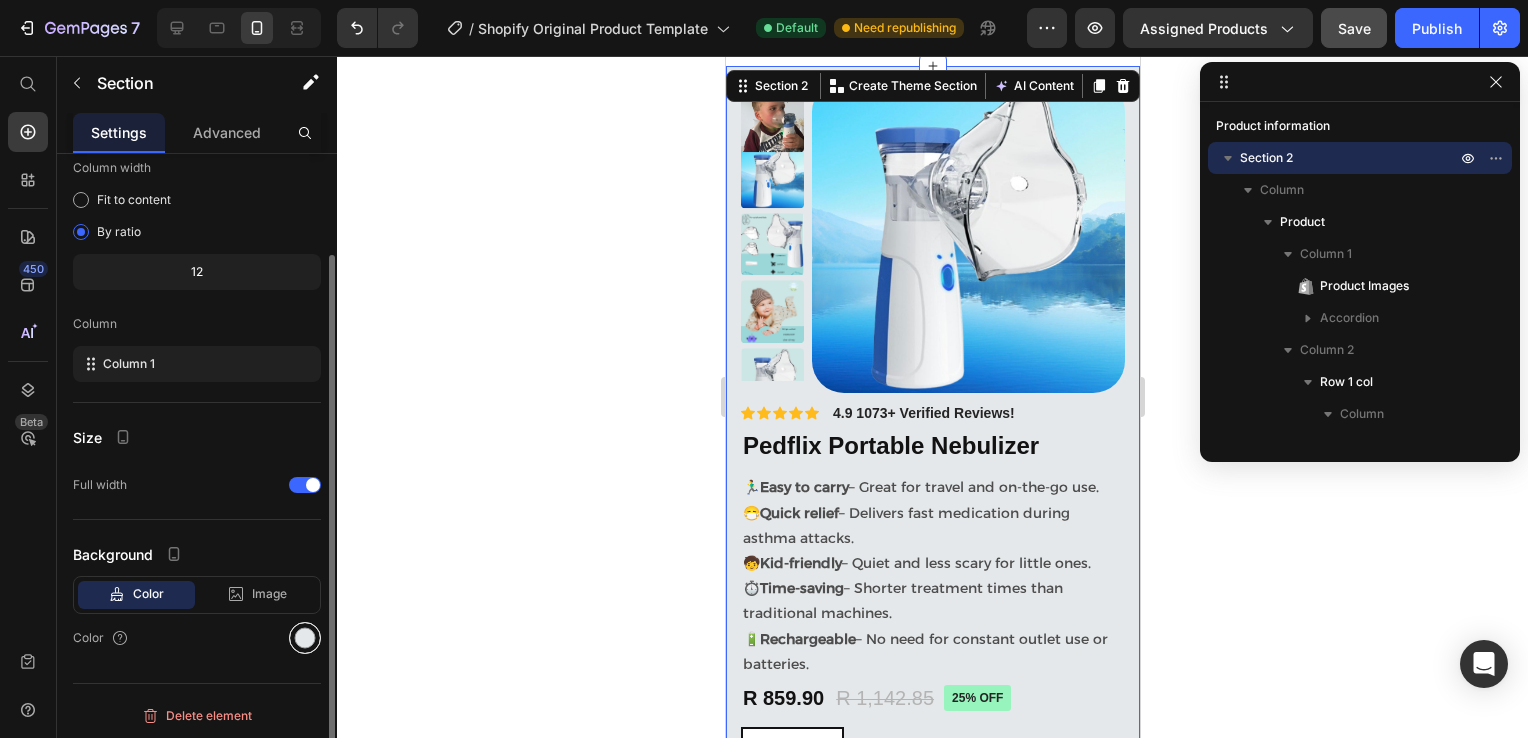 click at bounding box center [305, 638] 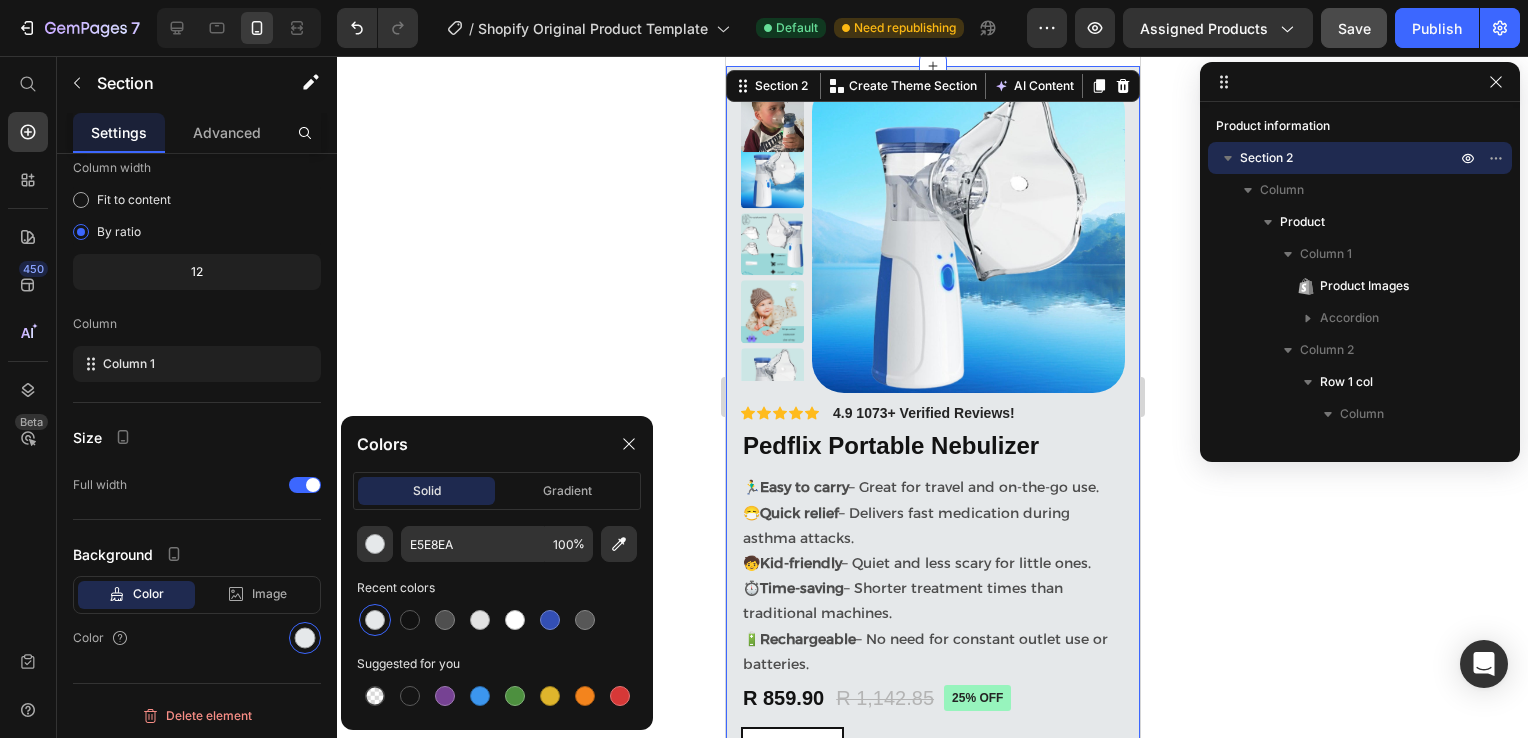 click at bounding box center [375, 620] 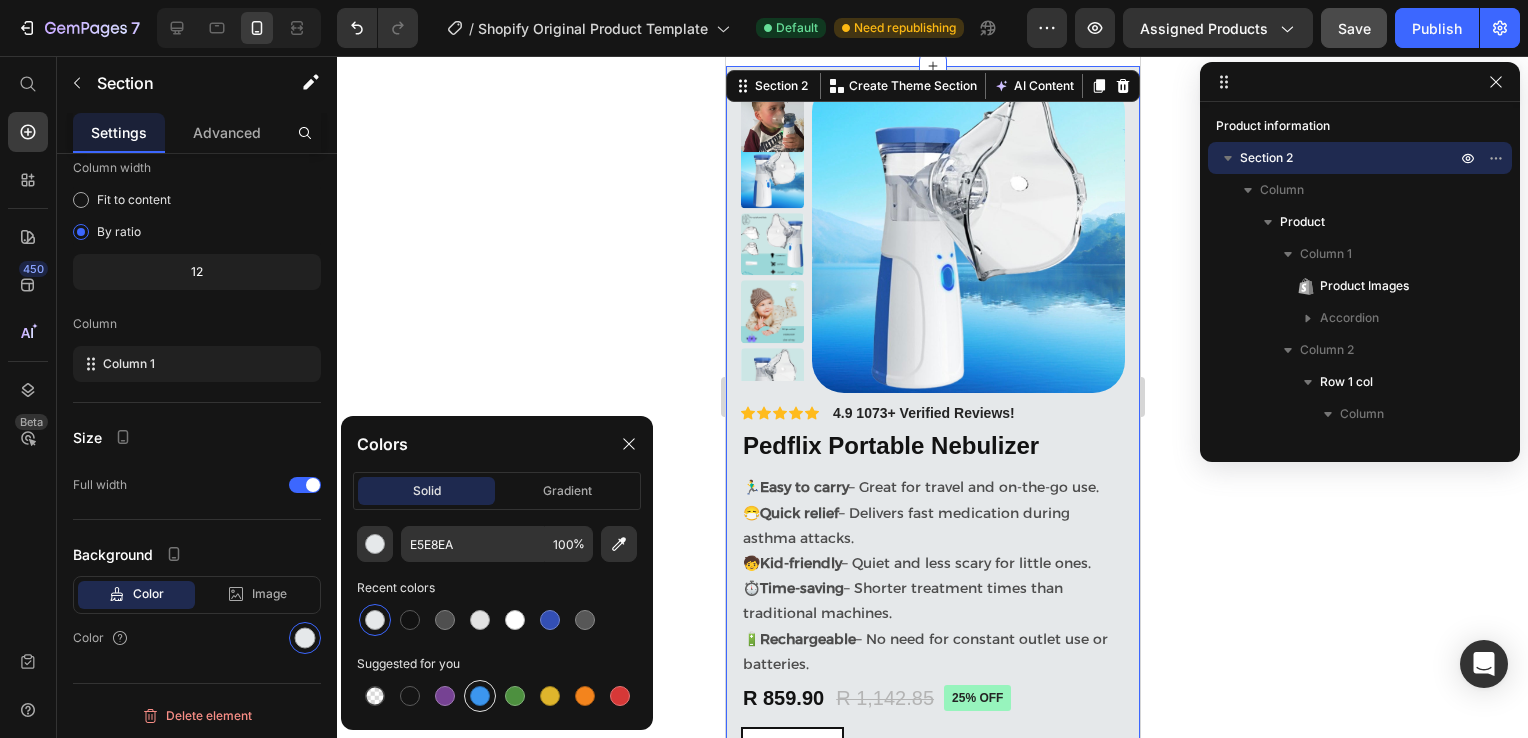 click at bounding box center (480, 696) 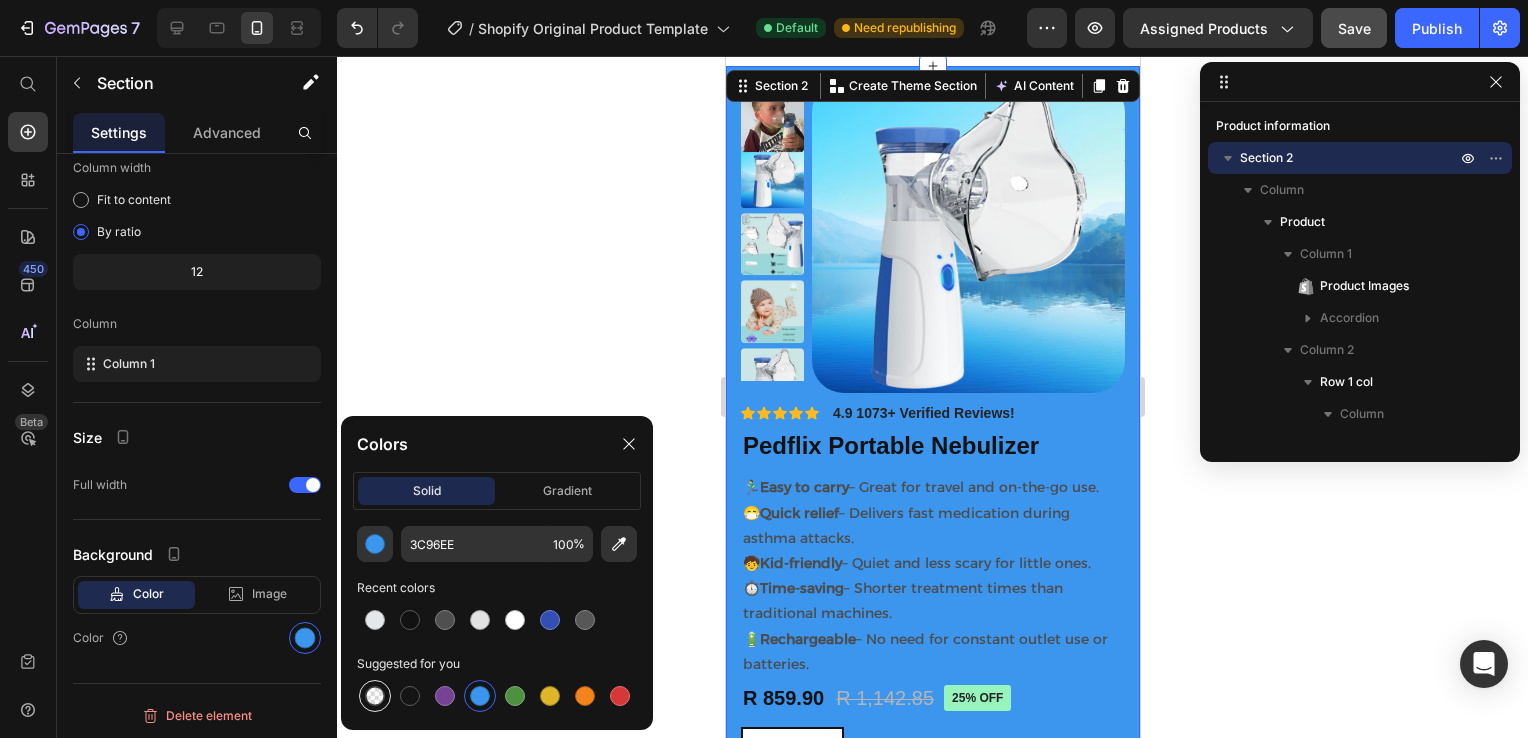 click at bounding box center (375, 696) 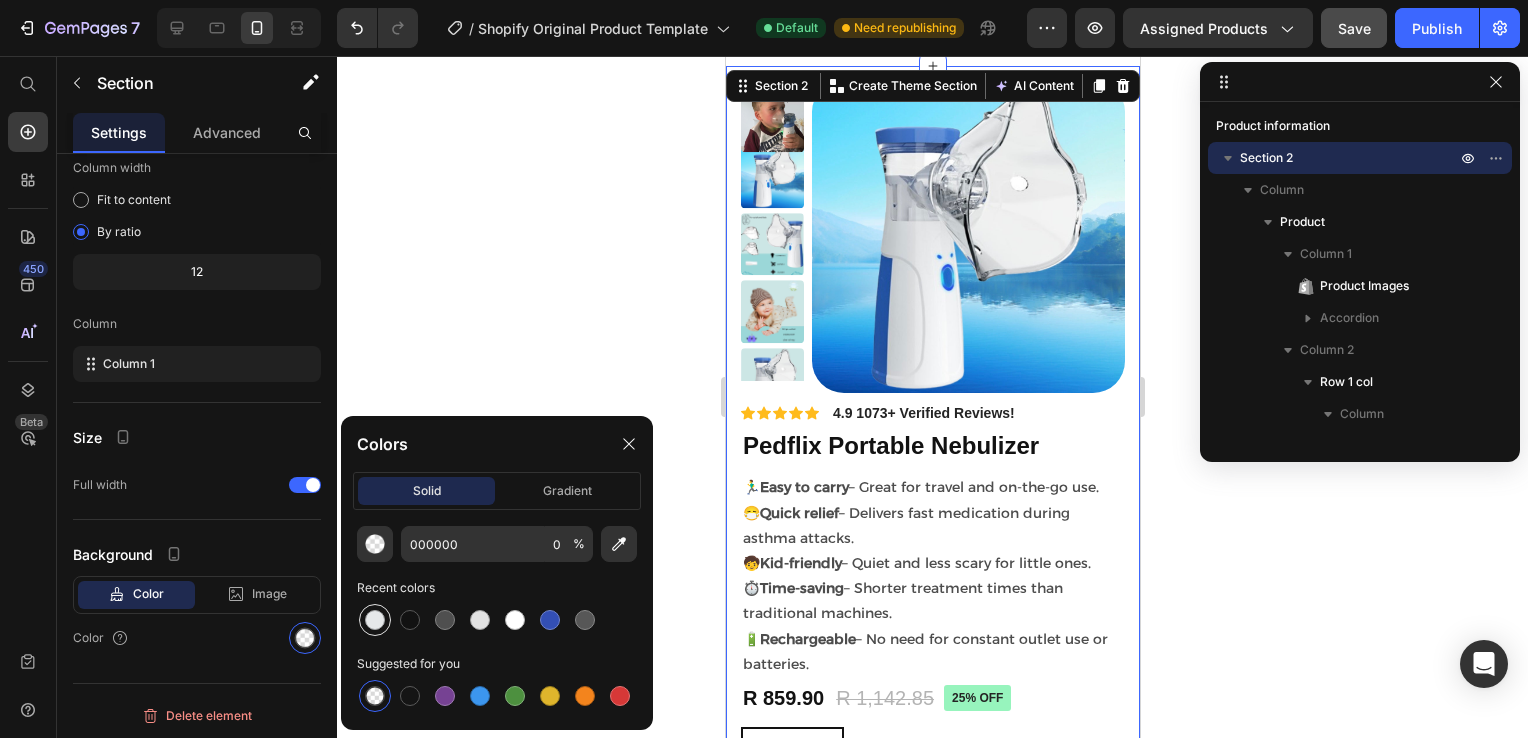 click at bounding box center [375, 620] 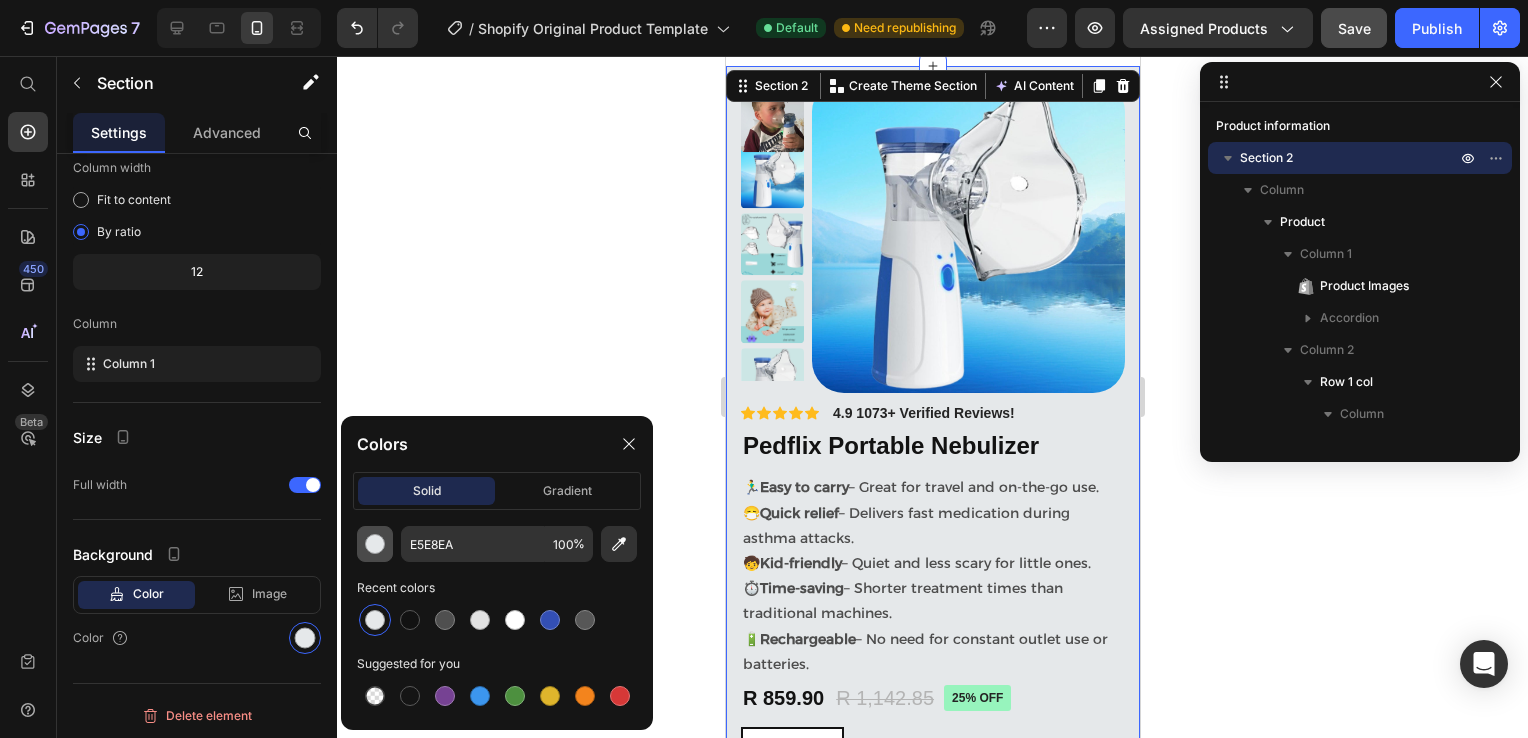 click at bounding box center (375, 544) 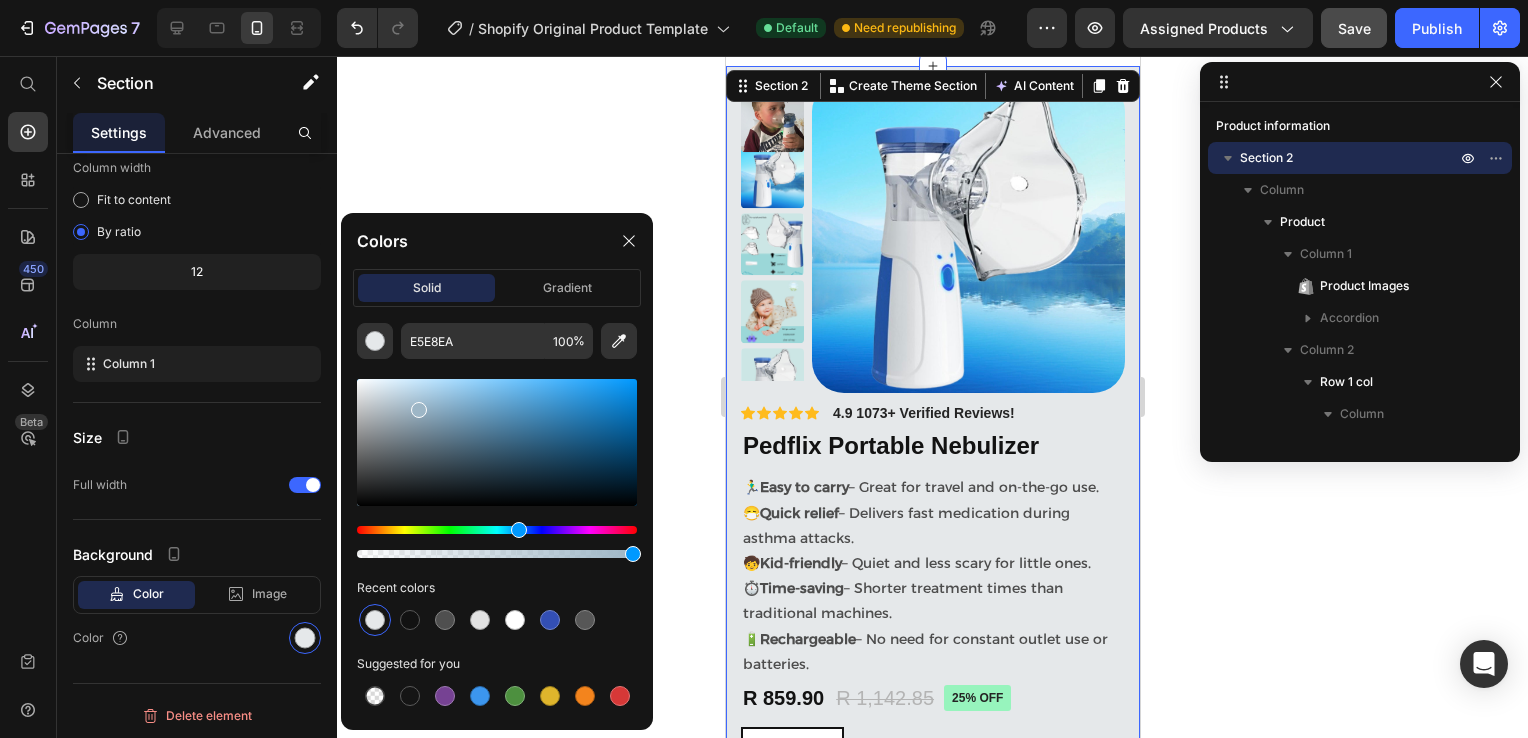 click at bounding box center [497, 442] 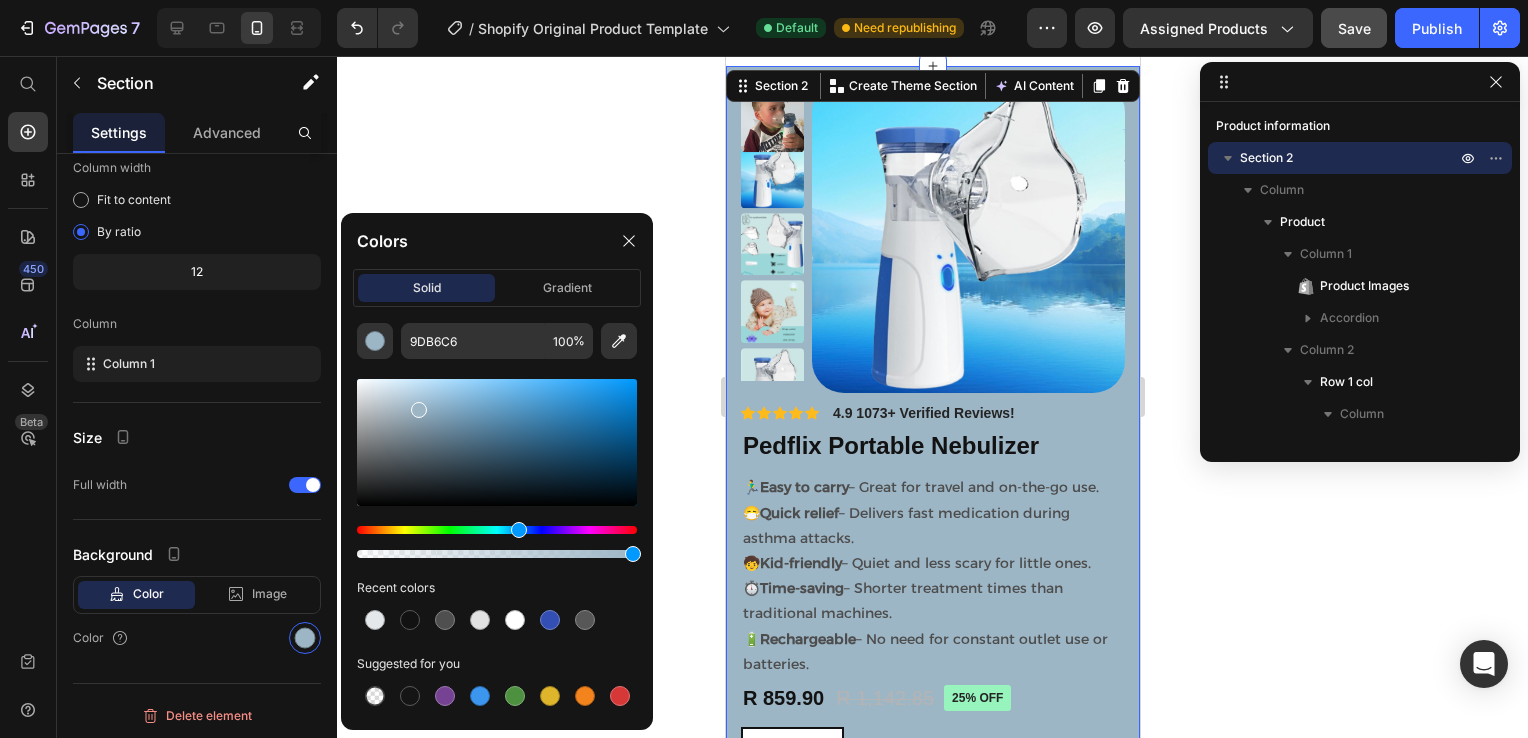 click at bounding box center (497, 442) 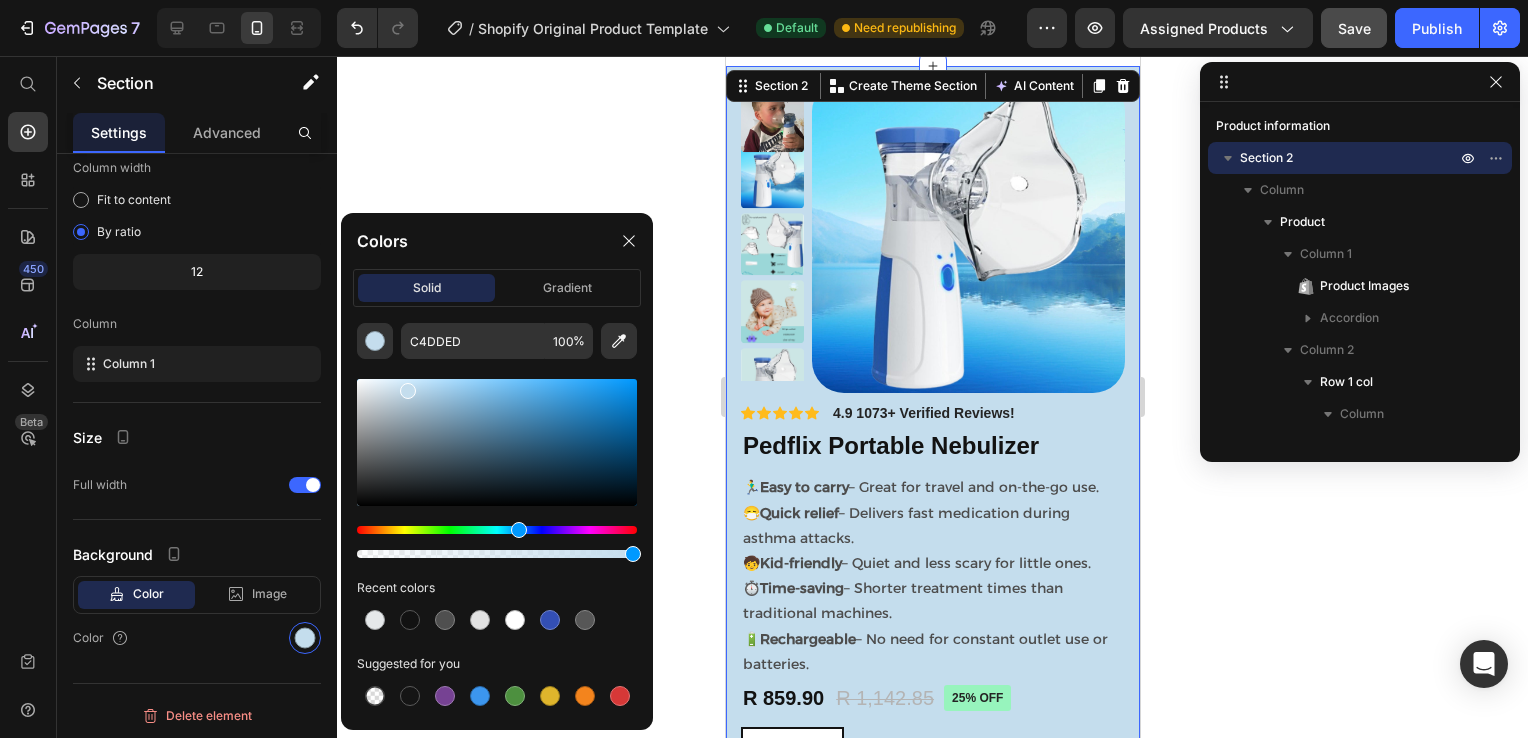 click at bounding box center [497, 442] 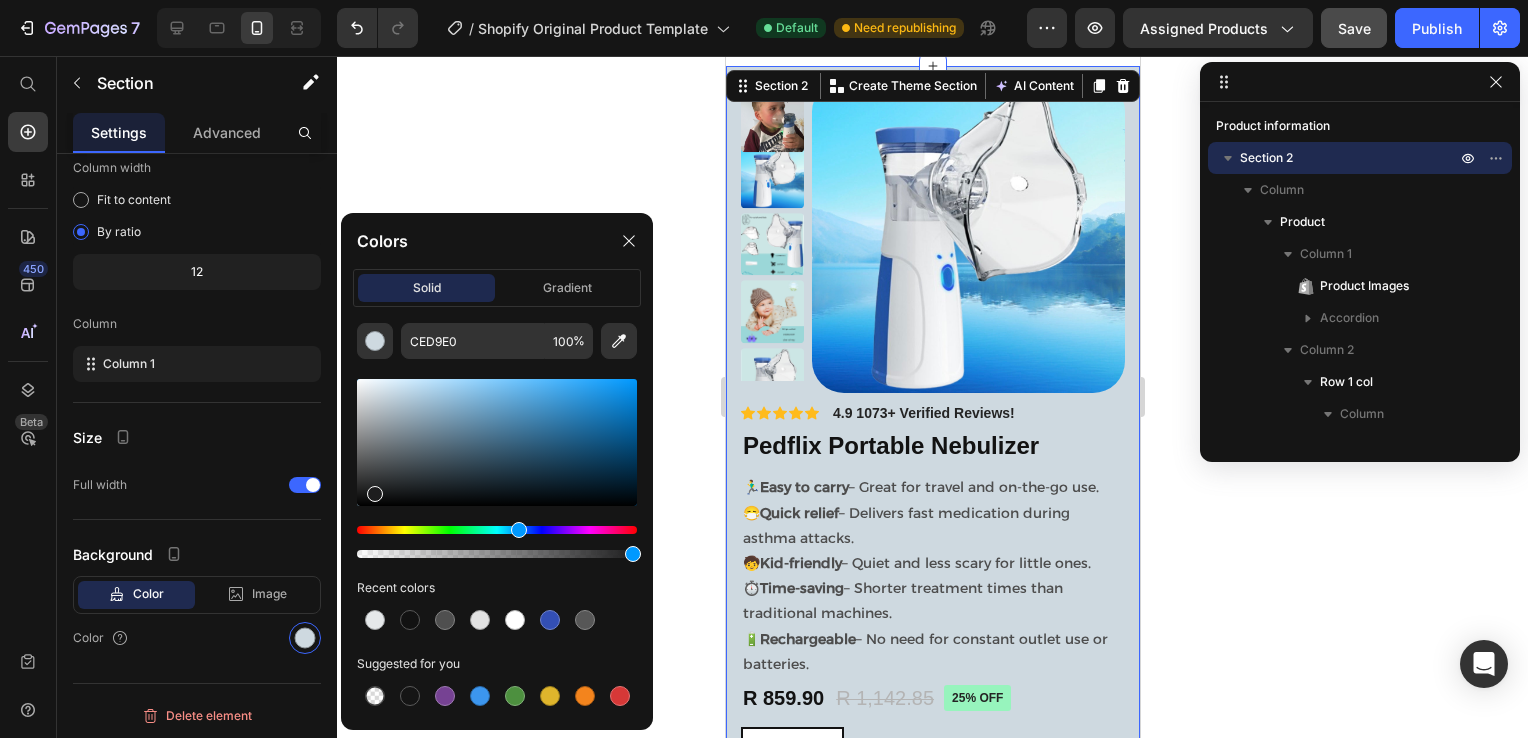 click at bounding box center [497, 442] 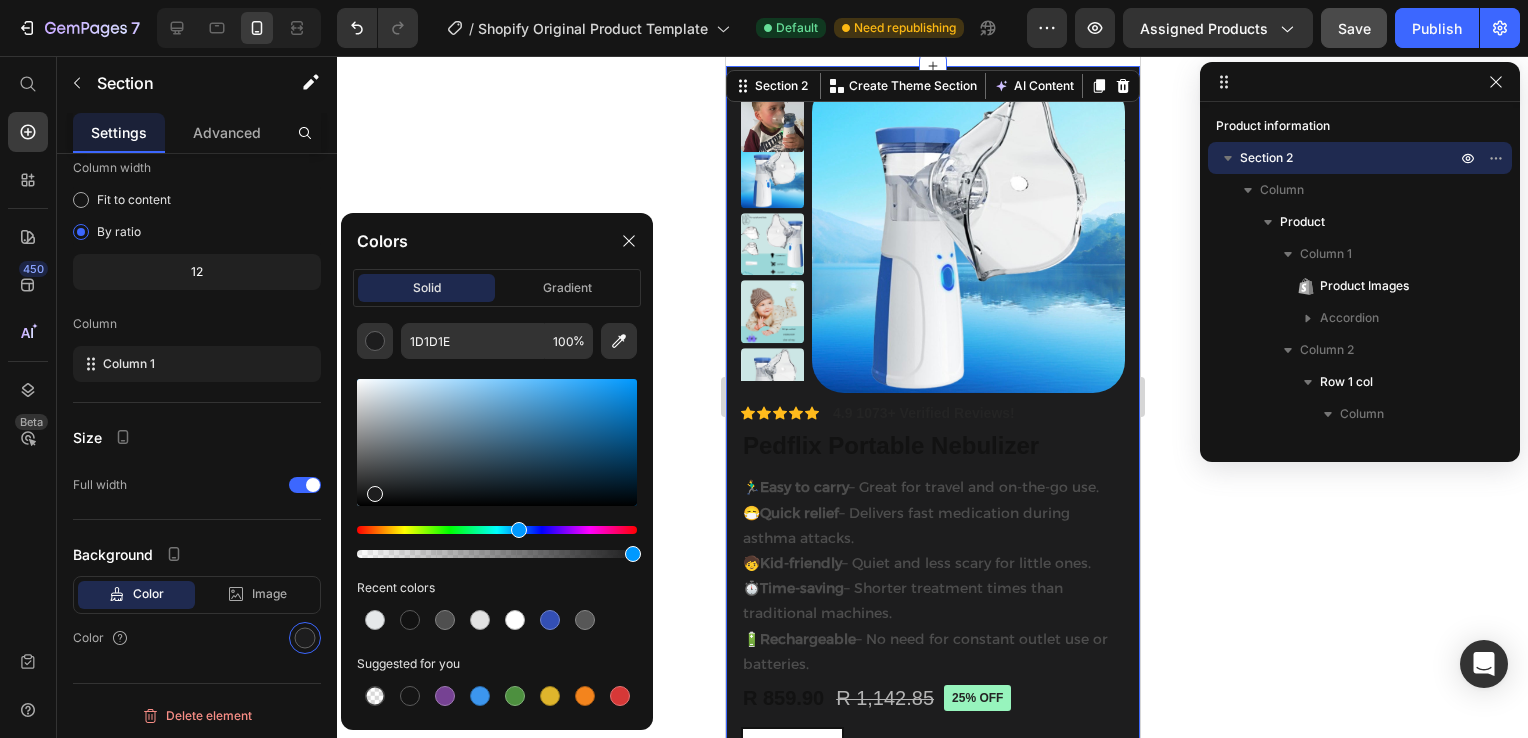 click at bounding box center (497, 442) 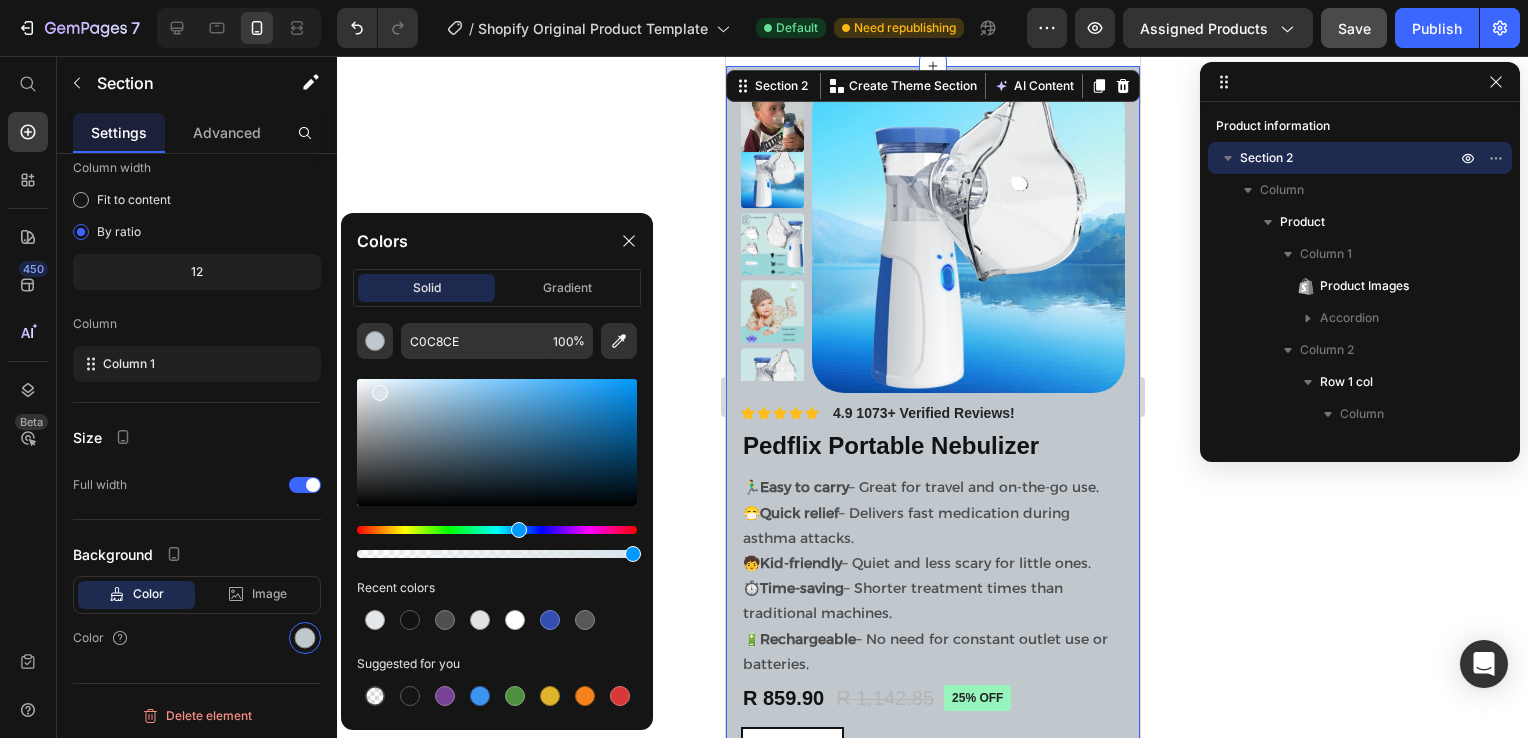 click at bounding box center (497, 442) 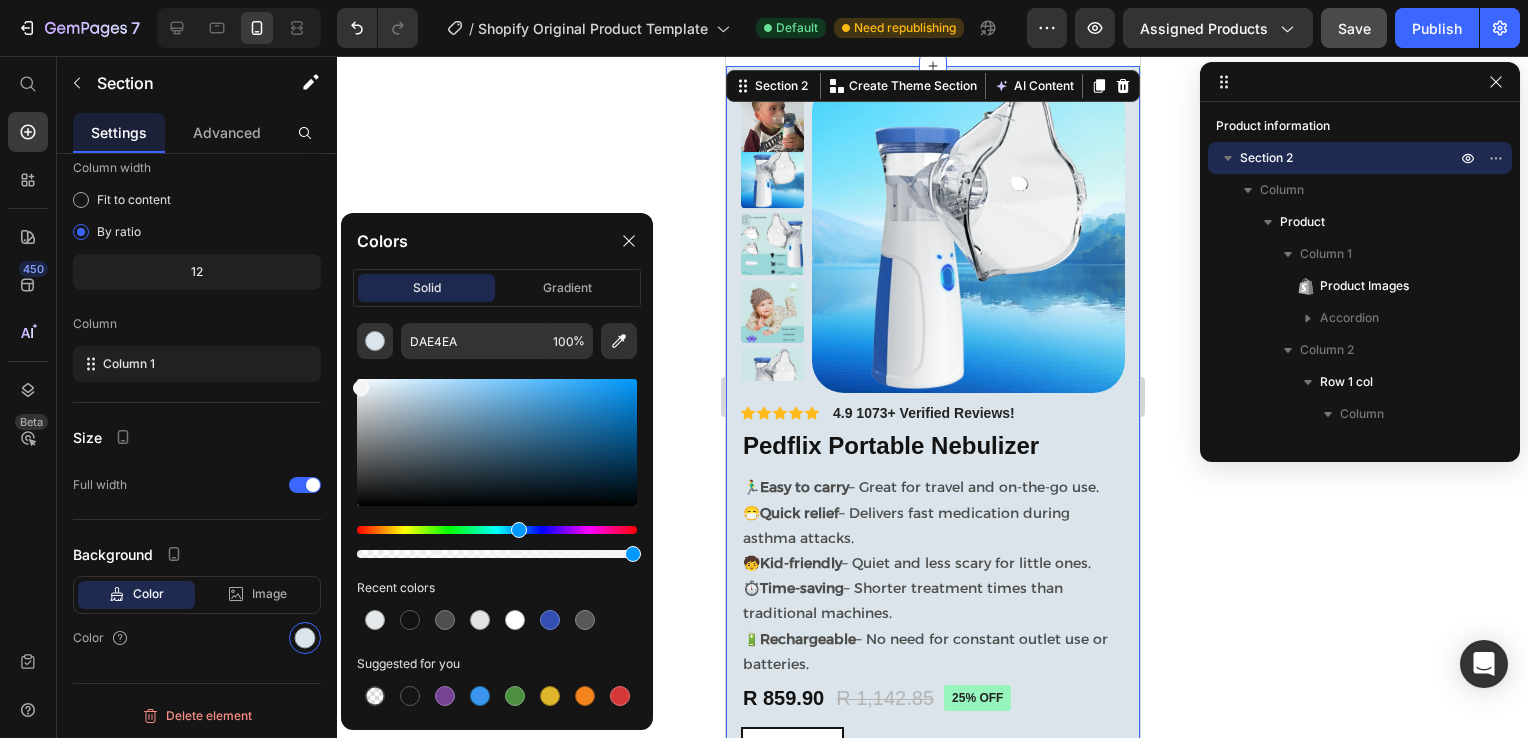 click at bounding box center [497, 442] 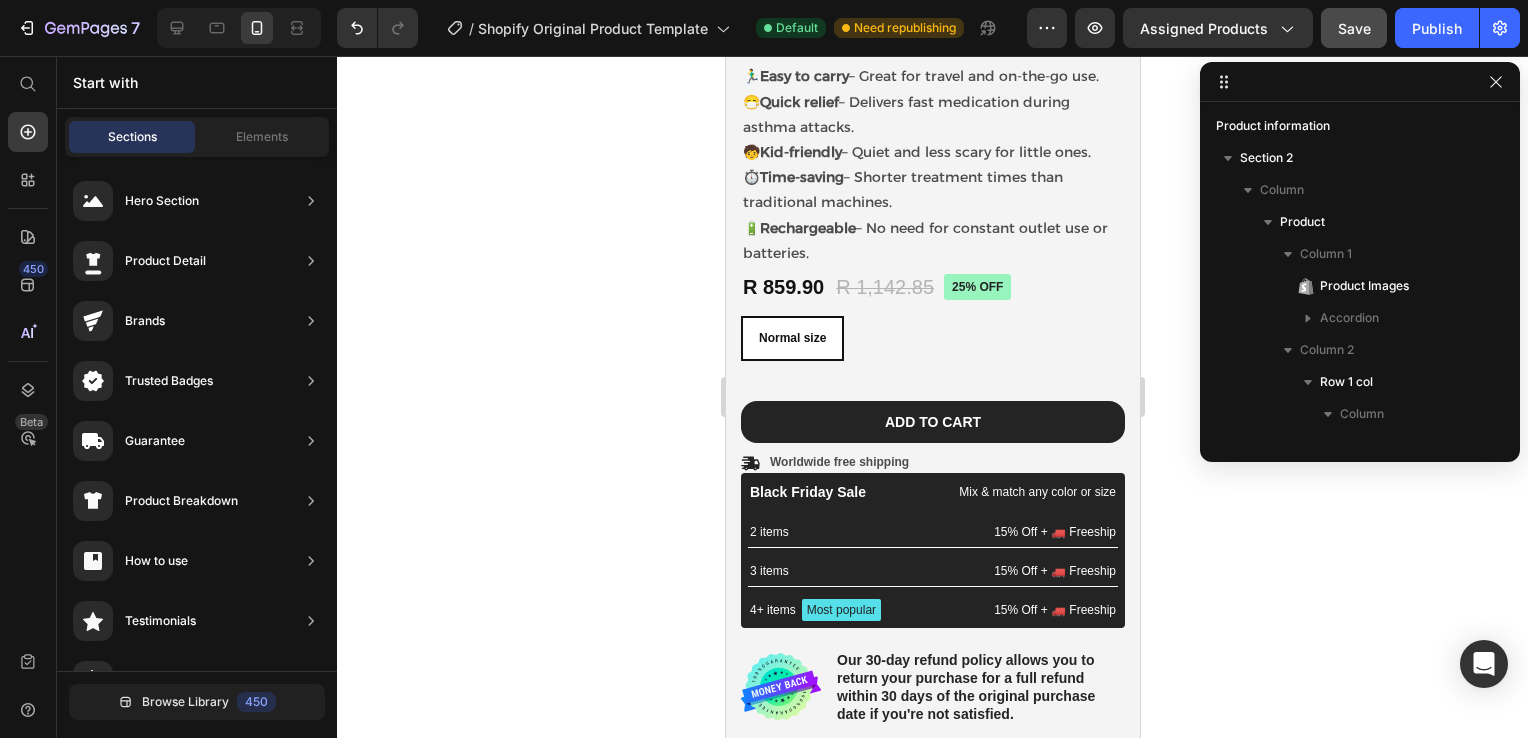 scroll, scrollTop: 545, scrollLeft: 0, axis: vertical 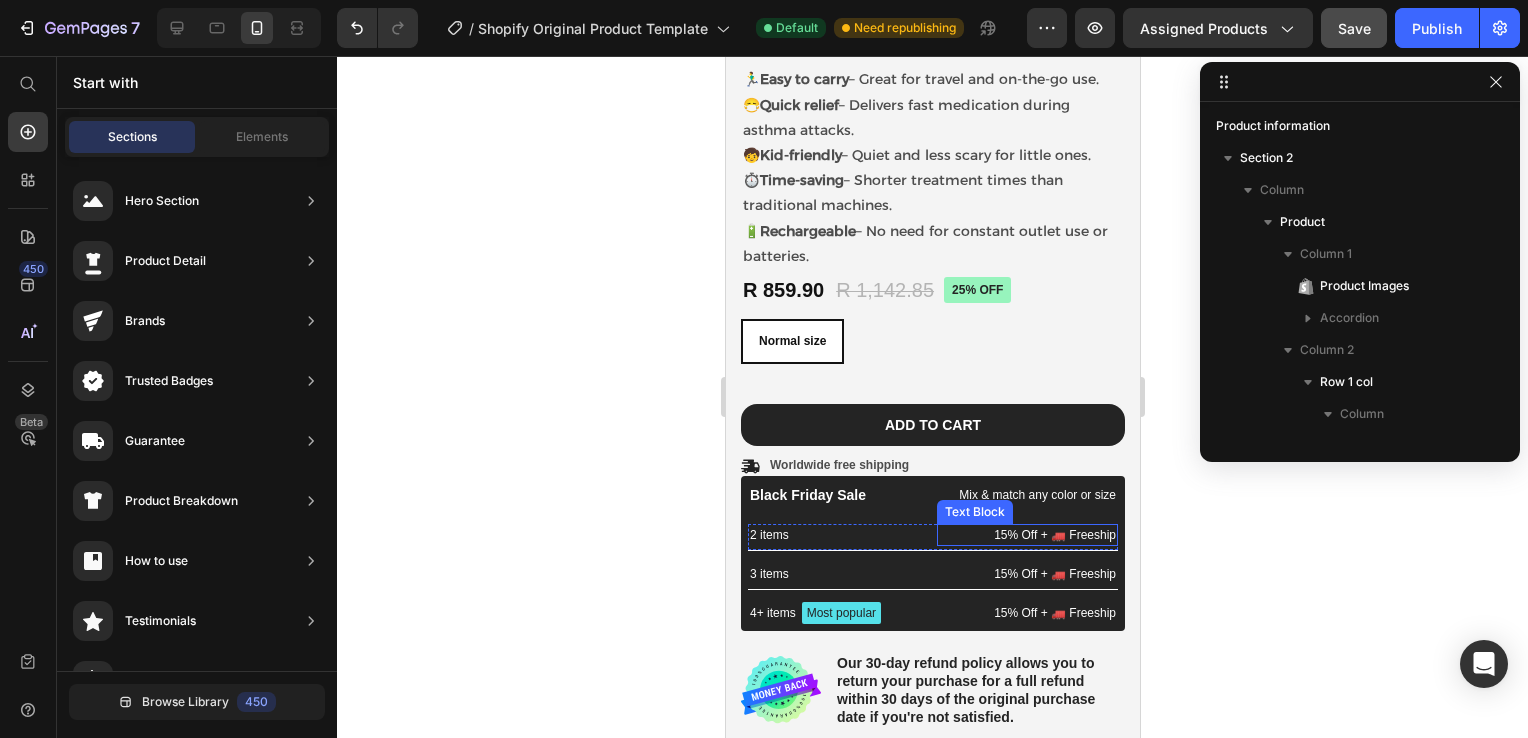 click on "15% Off + 🚛 Freeship" at bounding box center (1026, 535) 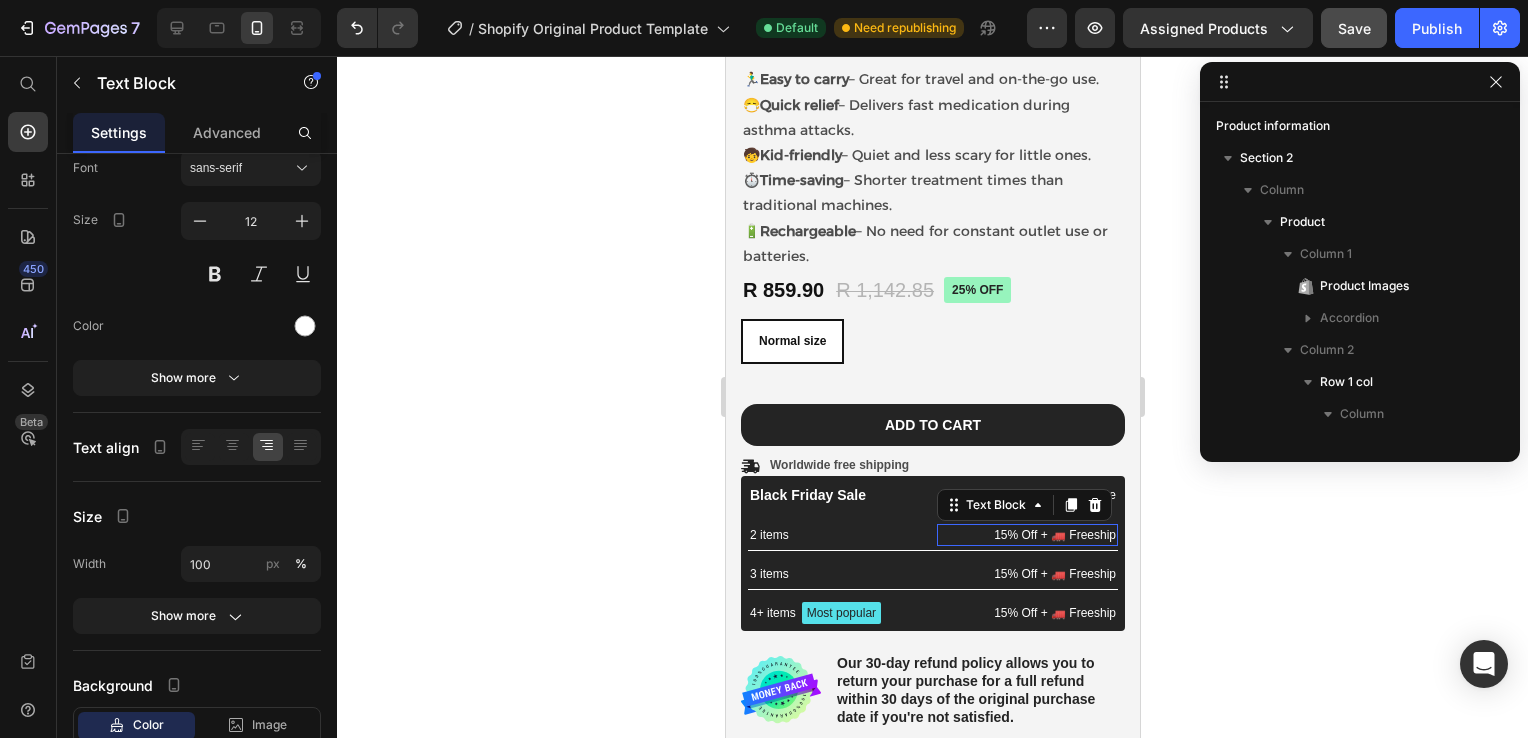 scroll, scrollTop: 1178, scrollLeft: 0, axis: vertical 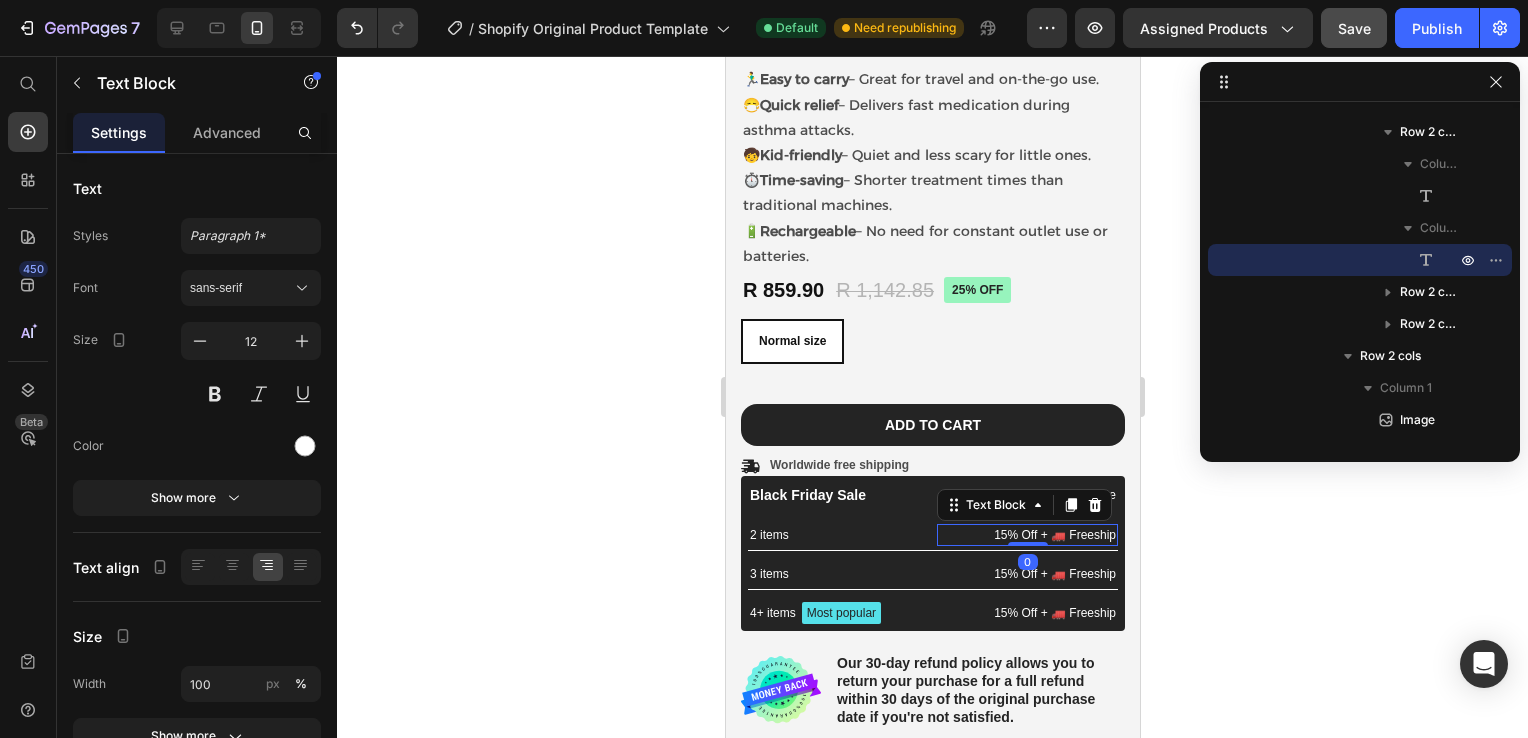 click 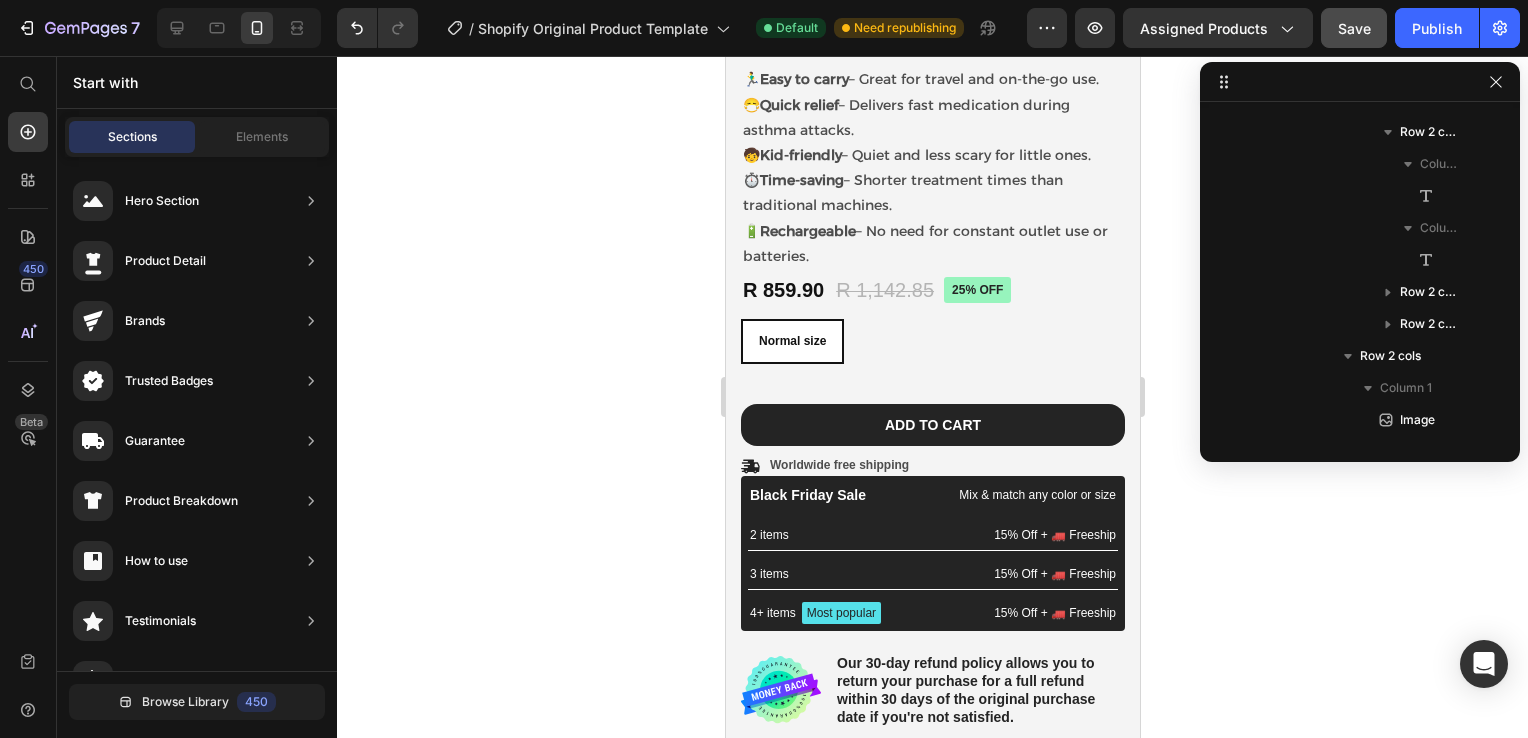 click 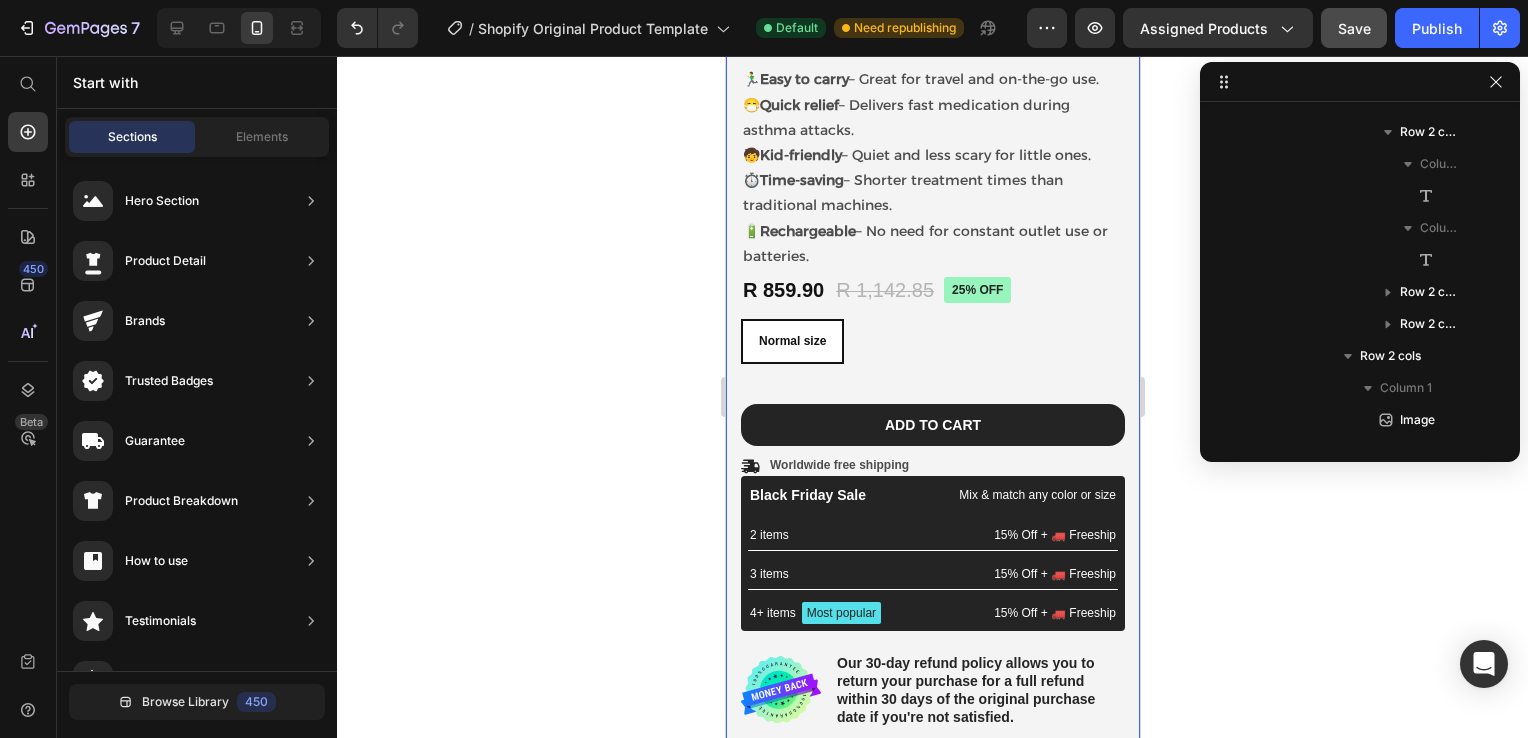 click on "Product Images
Material
Shipping
Care instruction Accordion Icon Icon Icon Icon Icon Icon List 4.9 1073+ Verified Reviews! Text Block Row 25% off Product Badge Pedflix Portable Nebulizer Product Title 🏃‍♂️  Easy to carry  – Great for travel and on-the-go use. 😷  Quick relief  – Delivers fast medication during asthma attacks. 🧒  Kid-friendly  – Quiet and less scary for little ones. ⏱️  Time-saving  – Shorter treatment times than traditional machines. 🔋  Rechargeable  – No need for constant outlet use or batteries. Text Block Icon Icon Icon Icon Icon Icon List 2,500+ Verified Reviews! Text Block Row R 859.90 Product Price R 1,142.85 Product Price 25% off Product Badge Row Blue: Normal size Normal size Normal size Normal size Product Variants & Swatches Normal size Normal size Normal size Product Variants & Swatches Add to cart Add to Cart
Icon Worldwide free shipping Text Block Row Black Friday Sale Text Block Text Block Row Row" at bounding box center (932, 214) 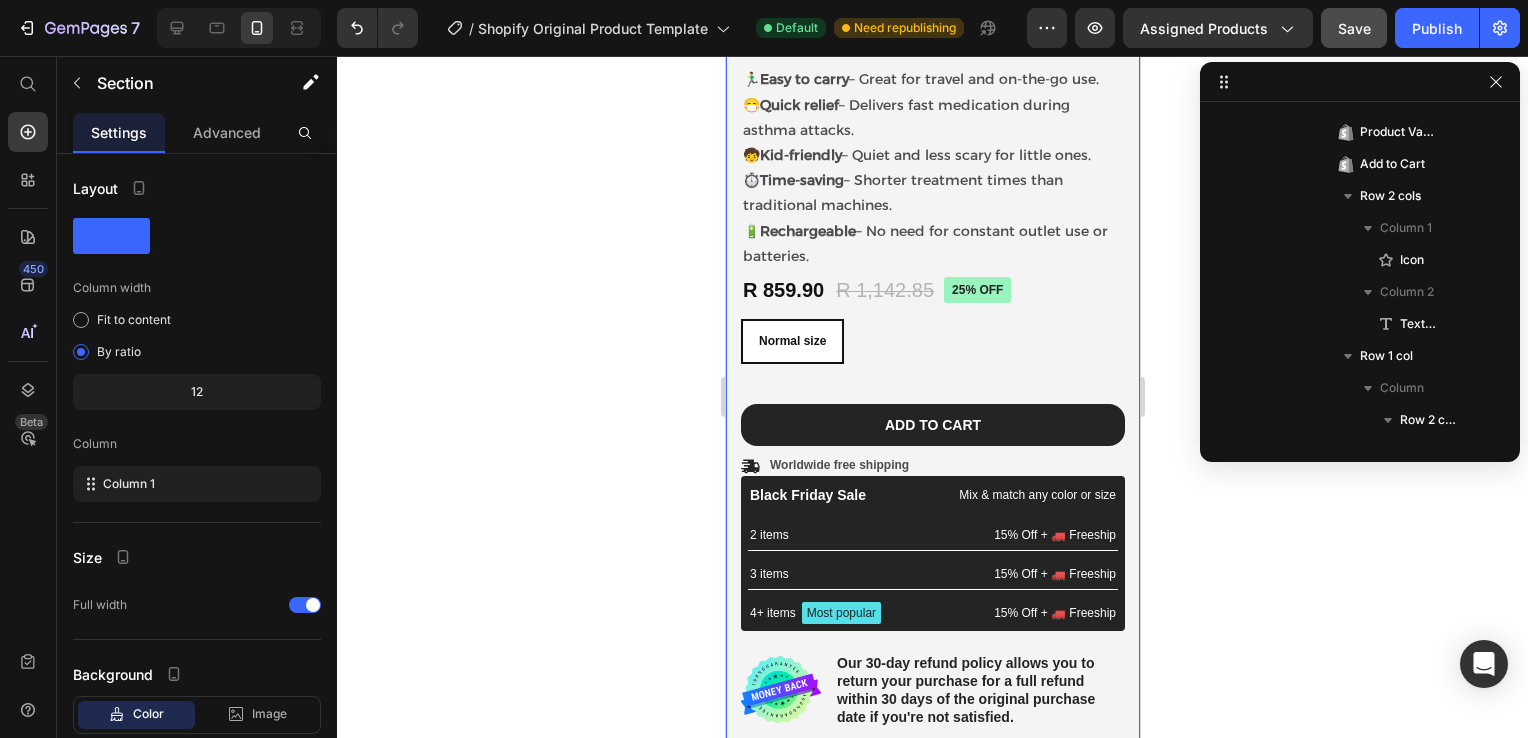 scroll, scrollTop: 0, scrollLeft: 0, axis: both 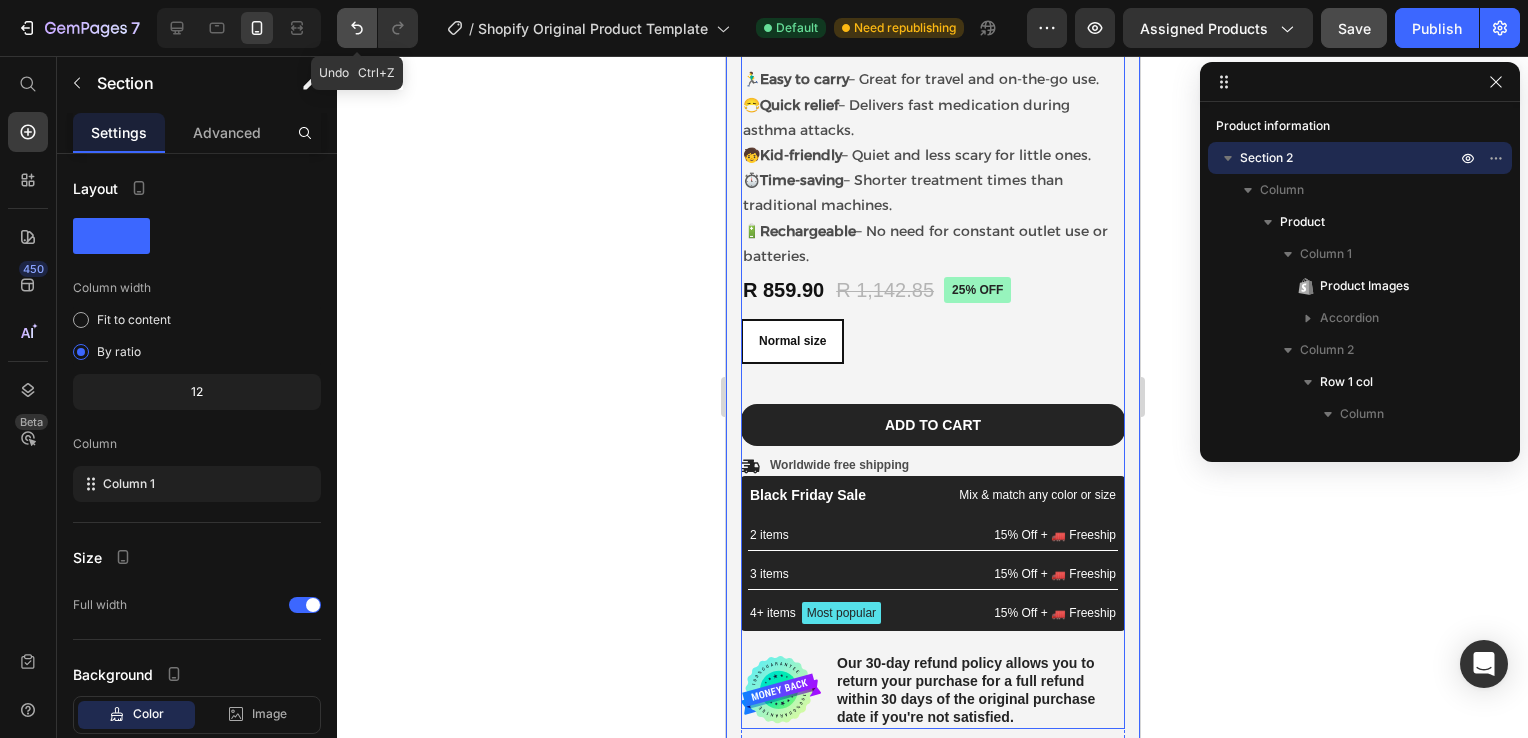 click 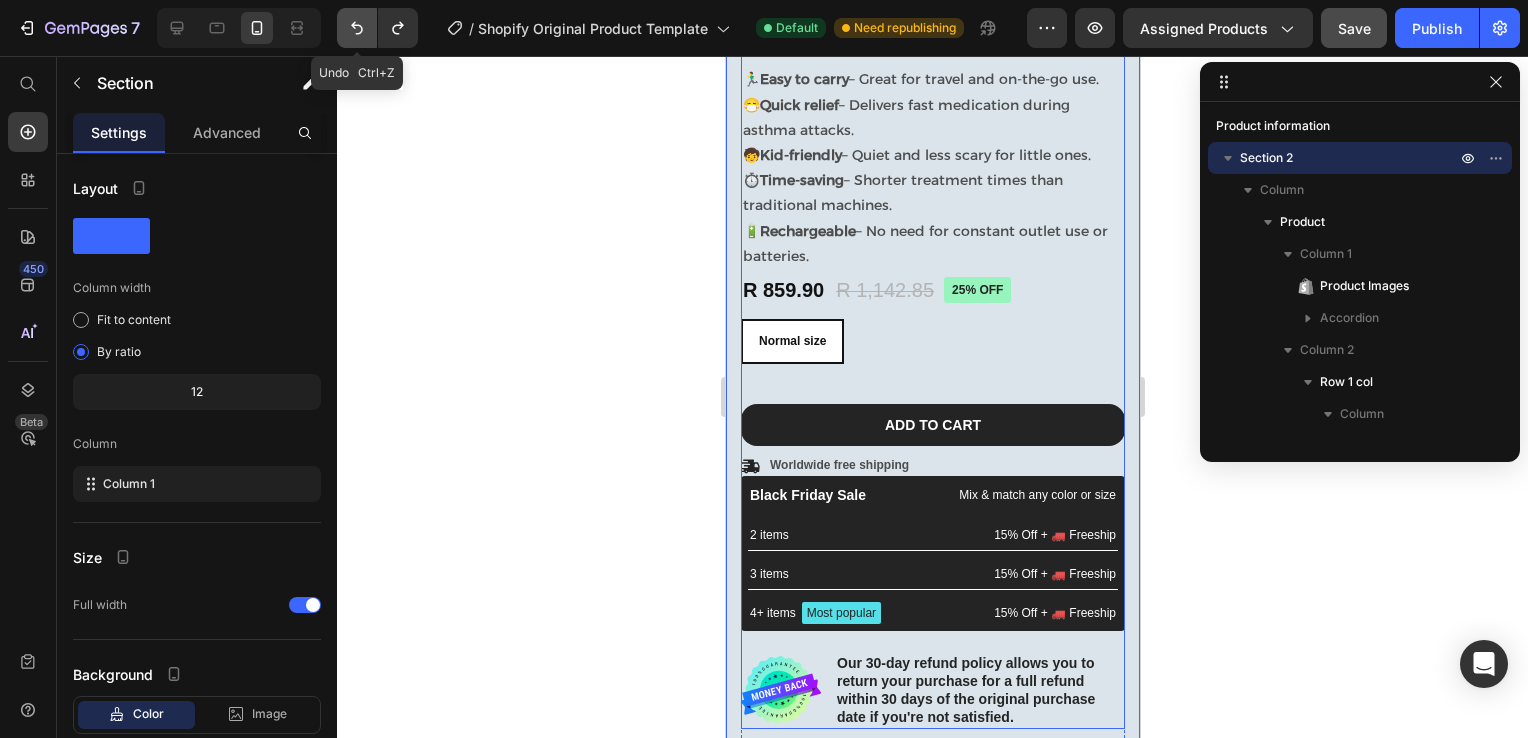 click 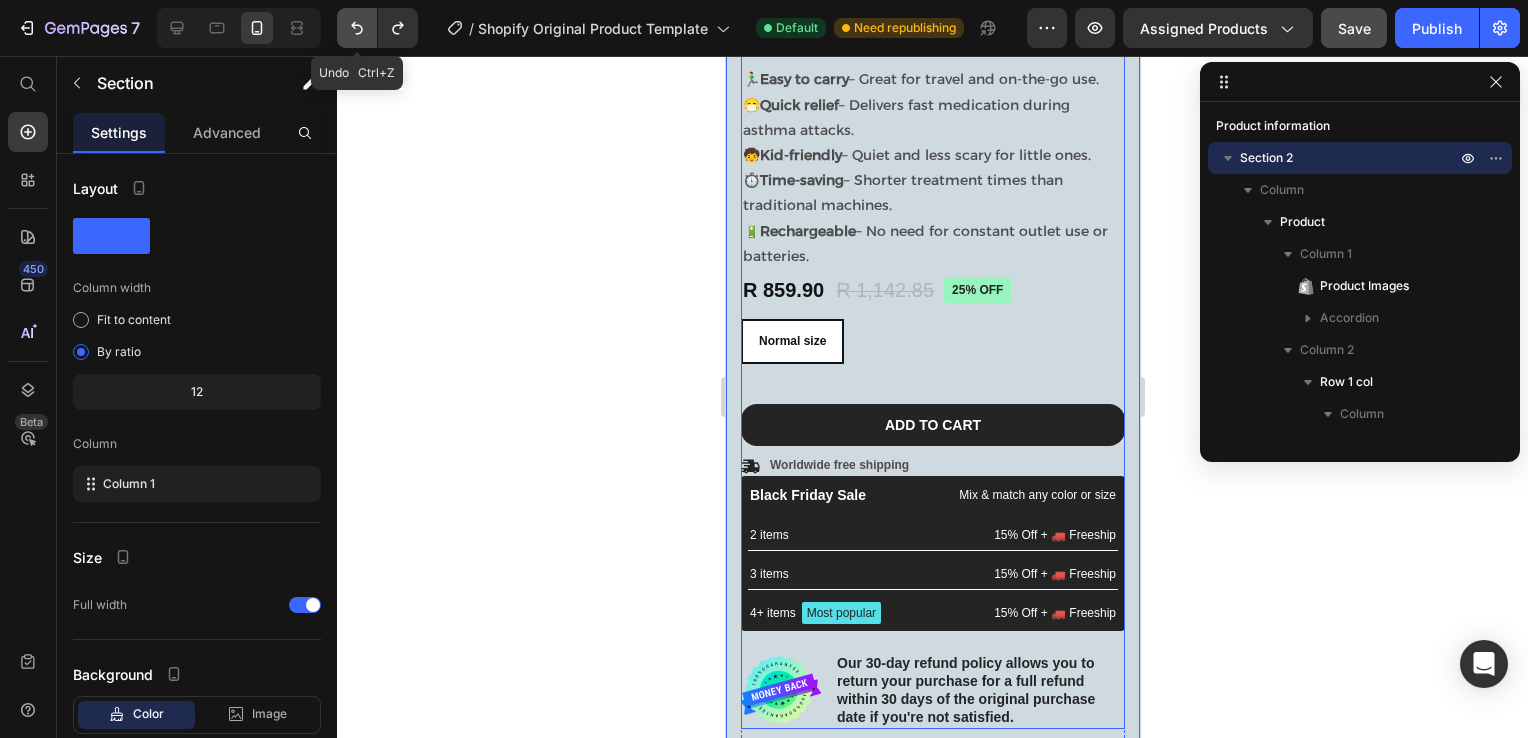 click 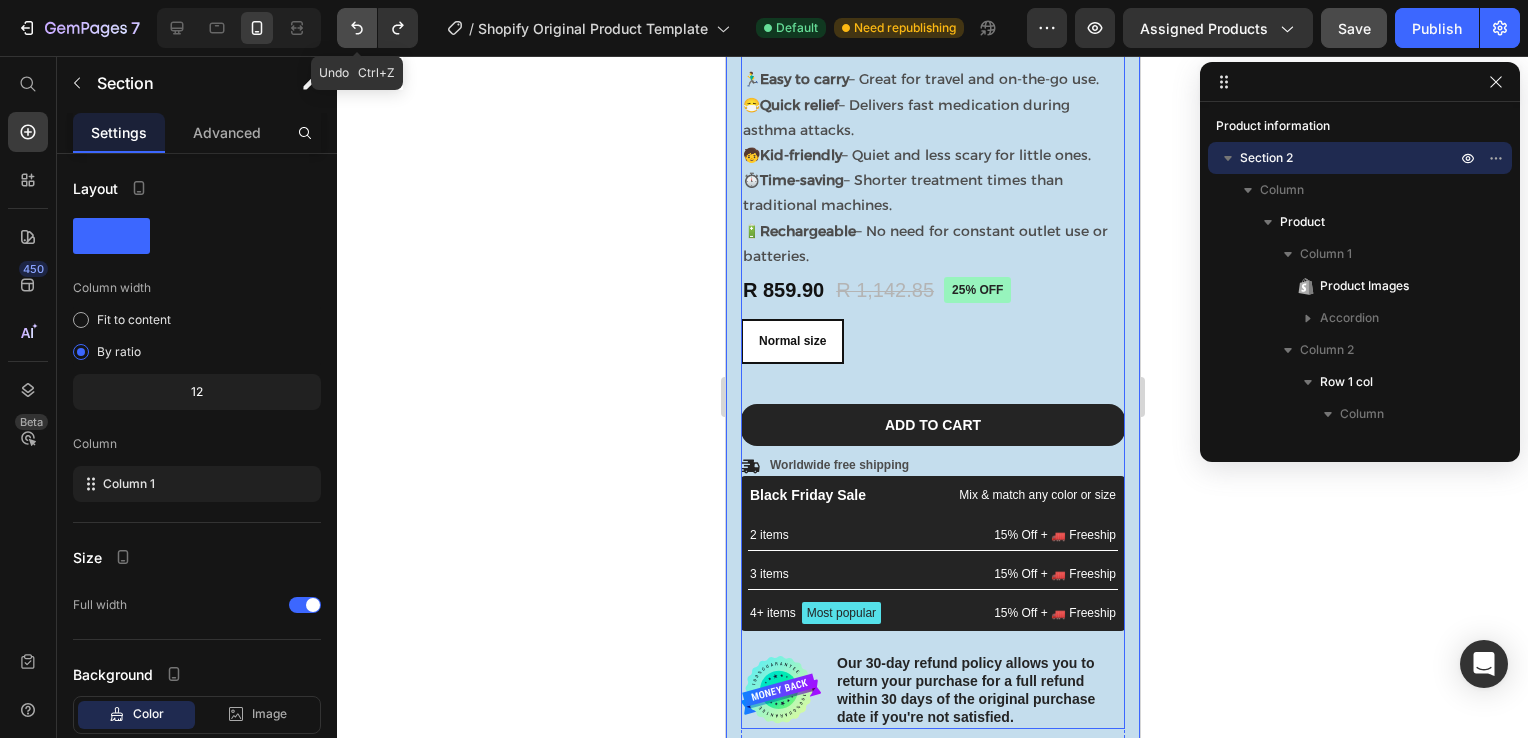 click 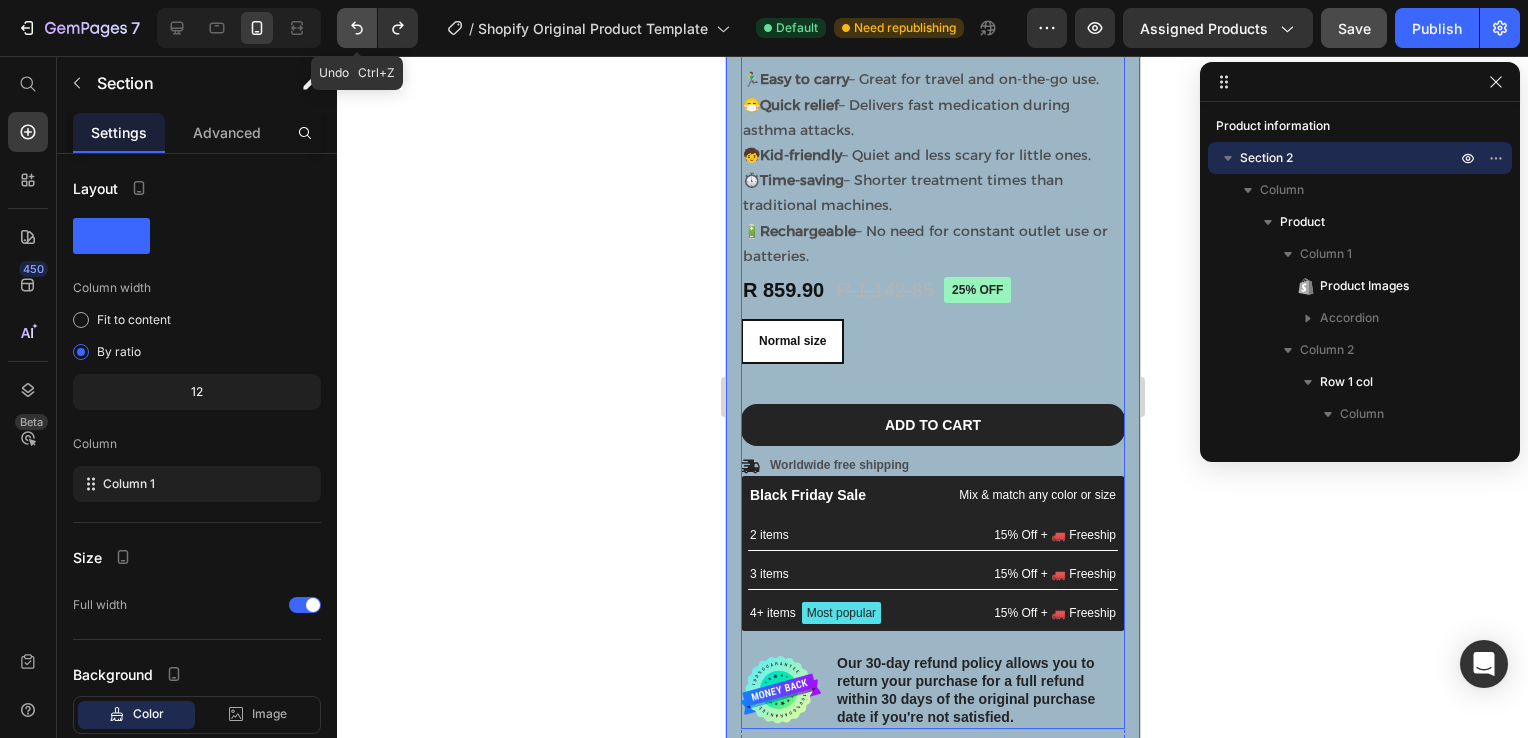 click 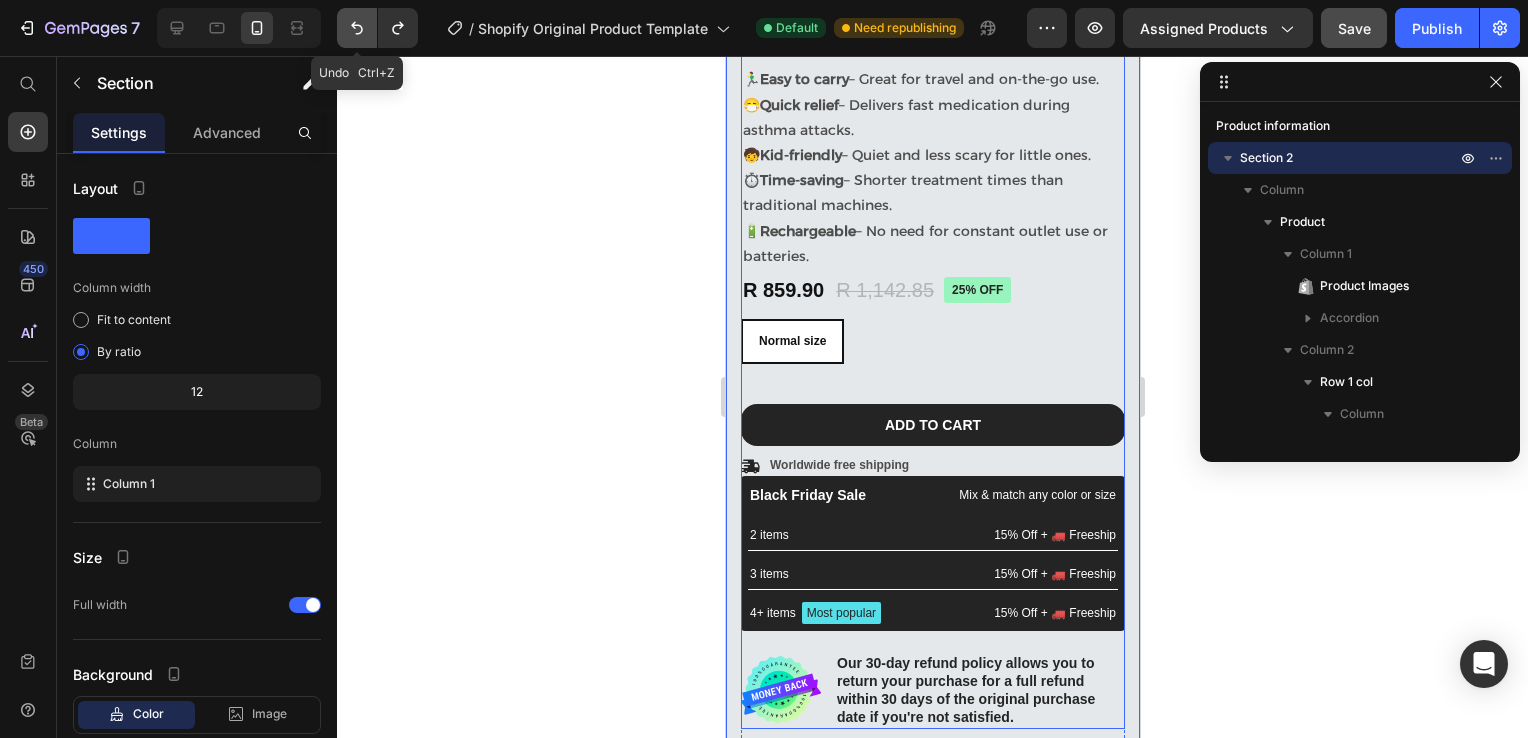 click 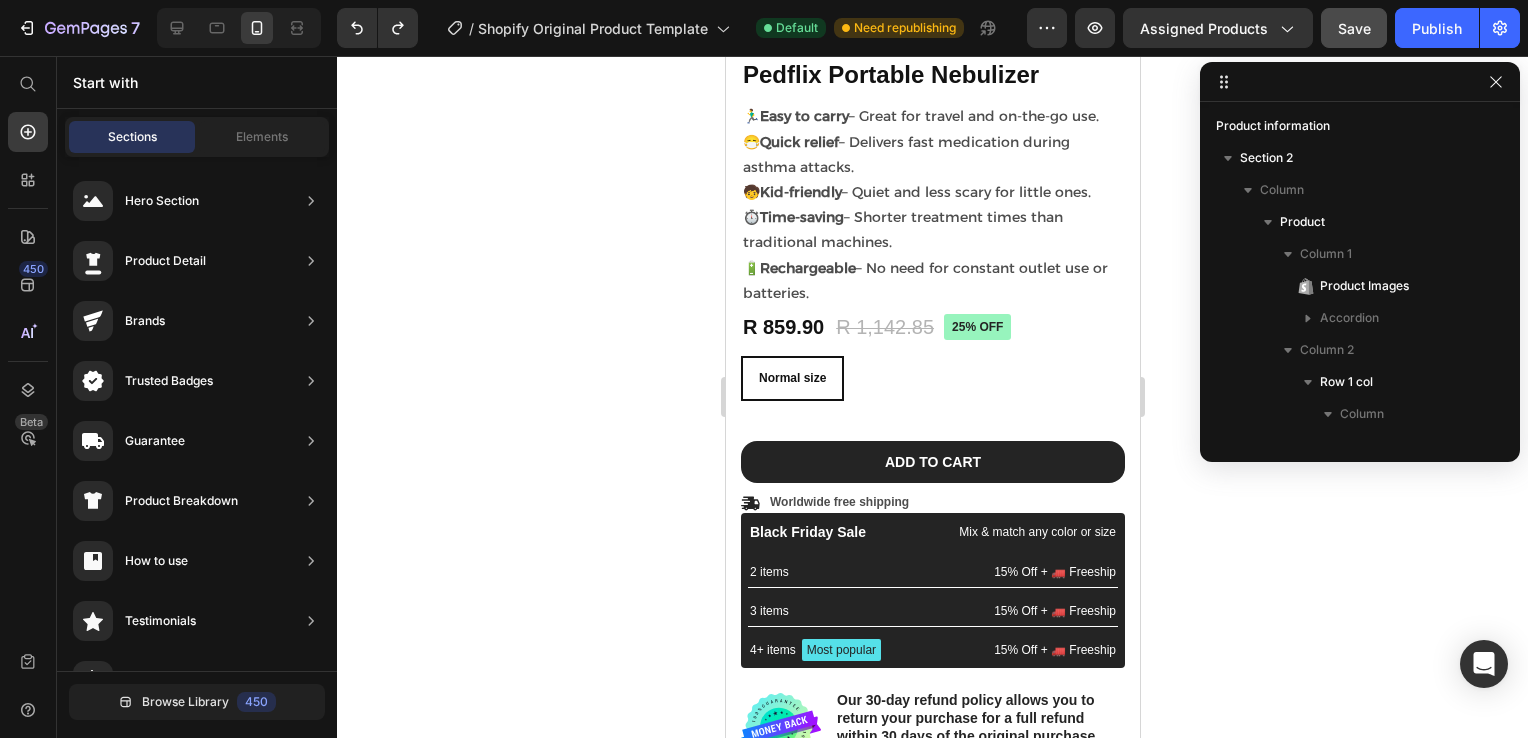 scroll, scrollTop: 509, scrollLeft: 0, axis: vertical 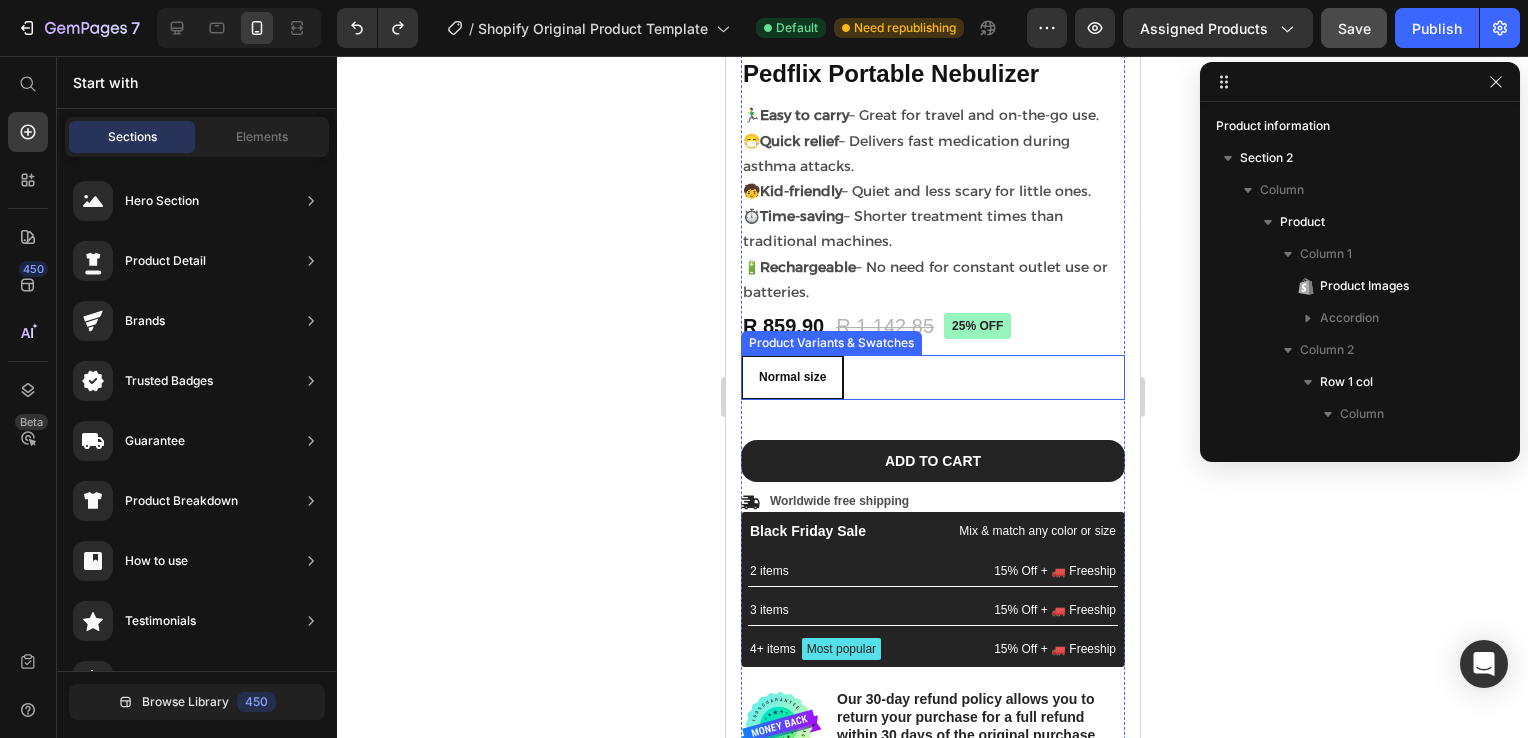 click on "Normal size" at bounding box center [791, 377] 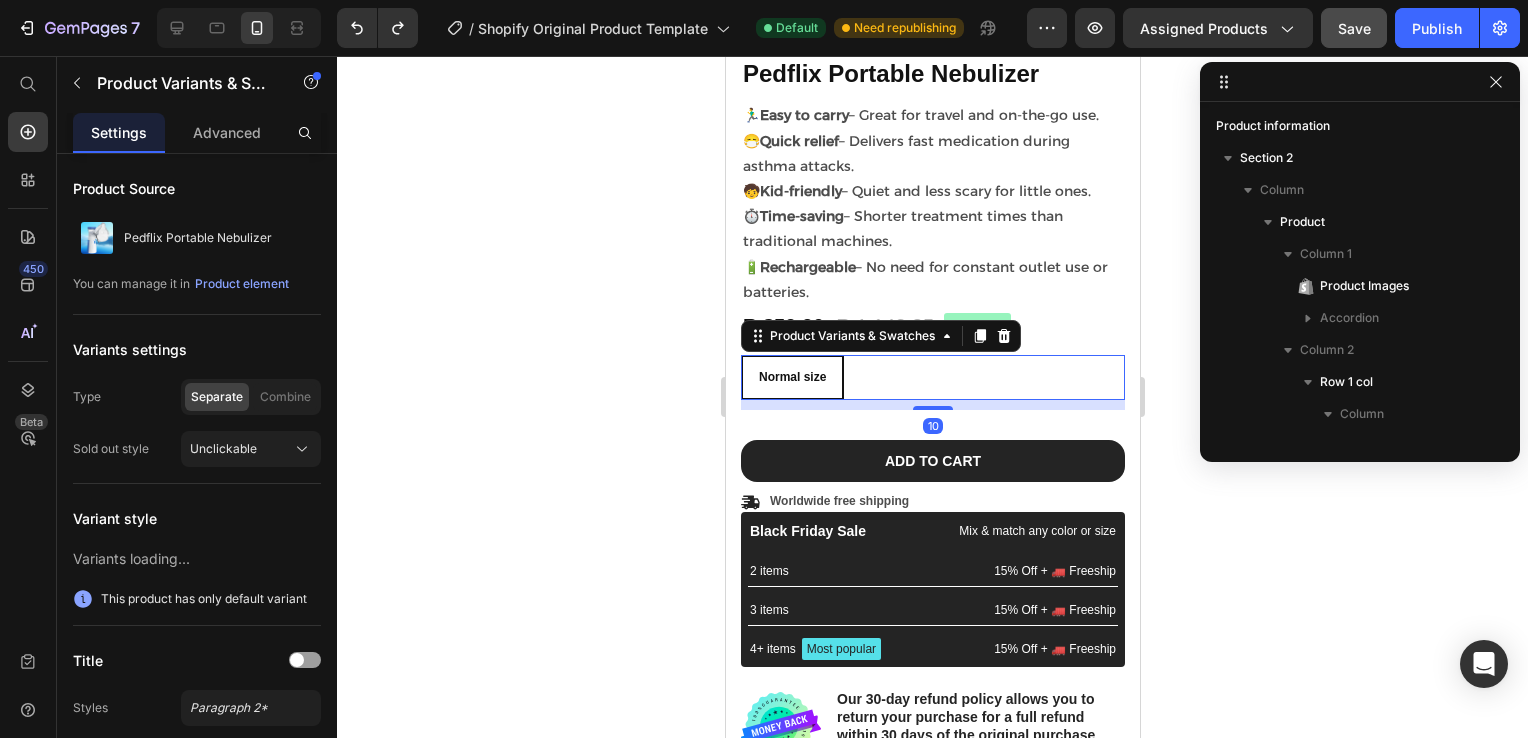scroll, scrollTop: 1050, scrollLeft: 0, axis: vertical 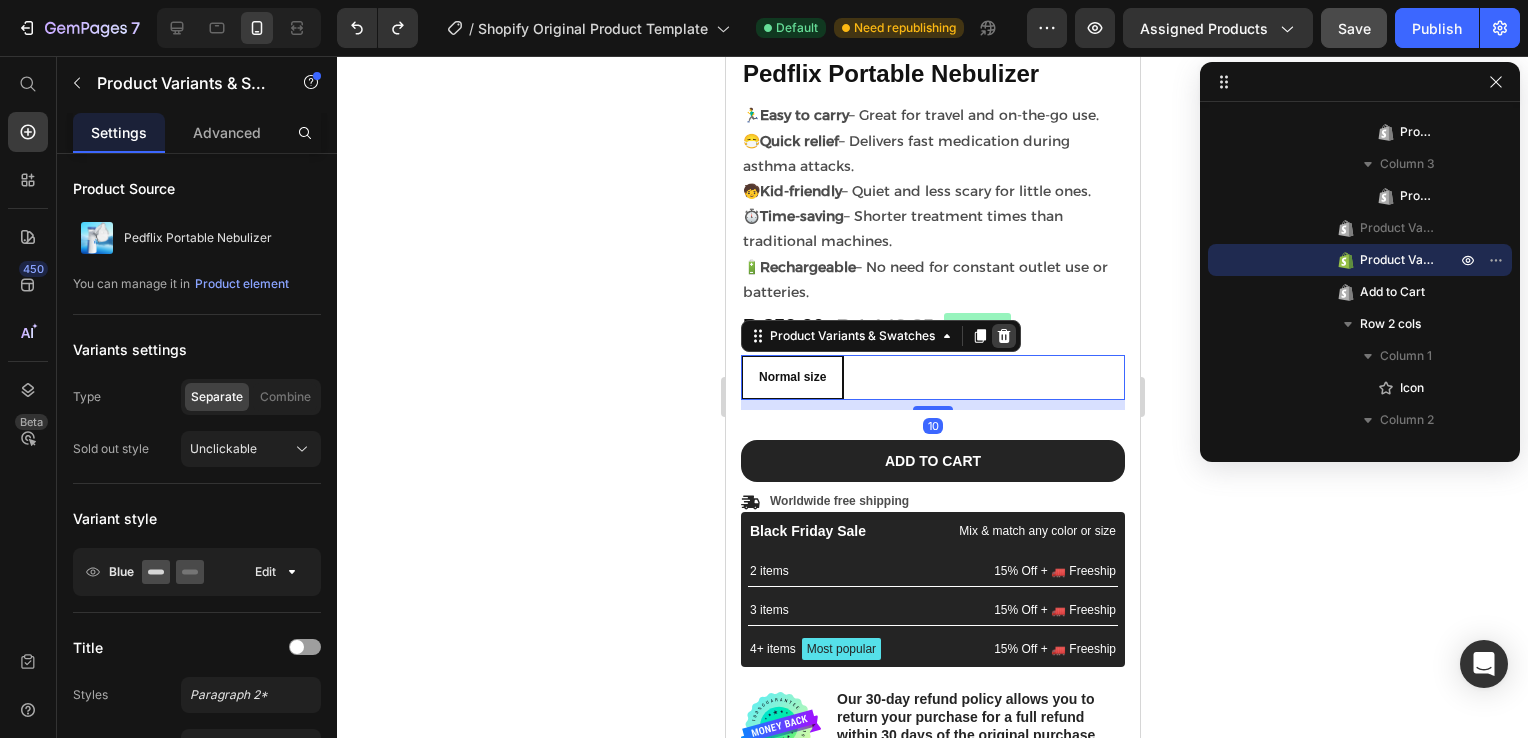 click 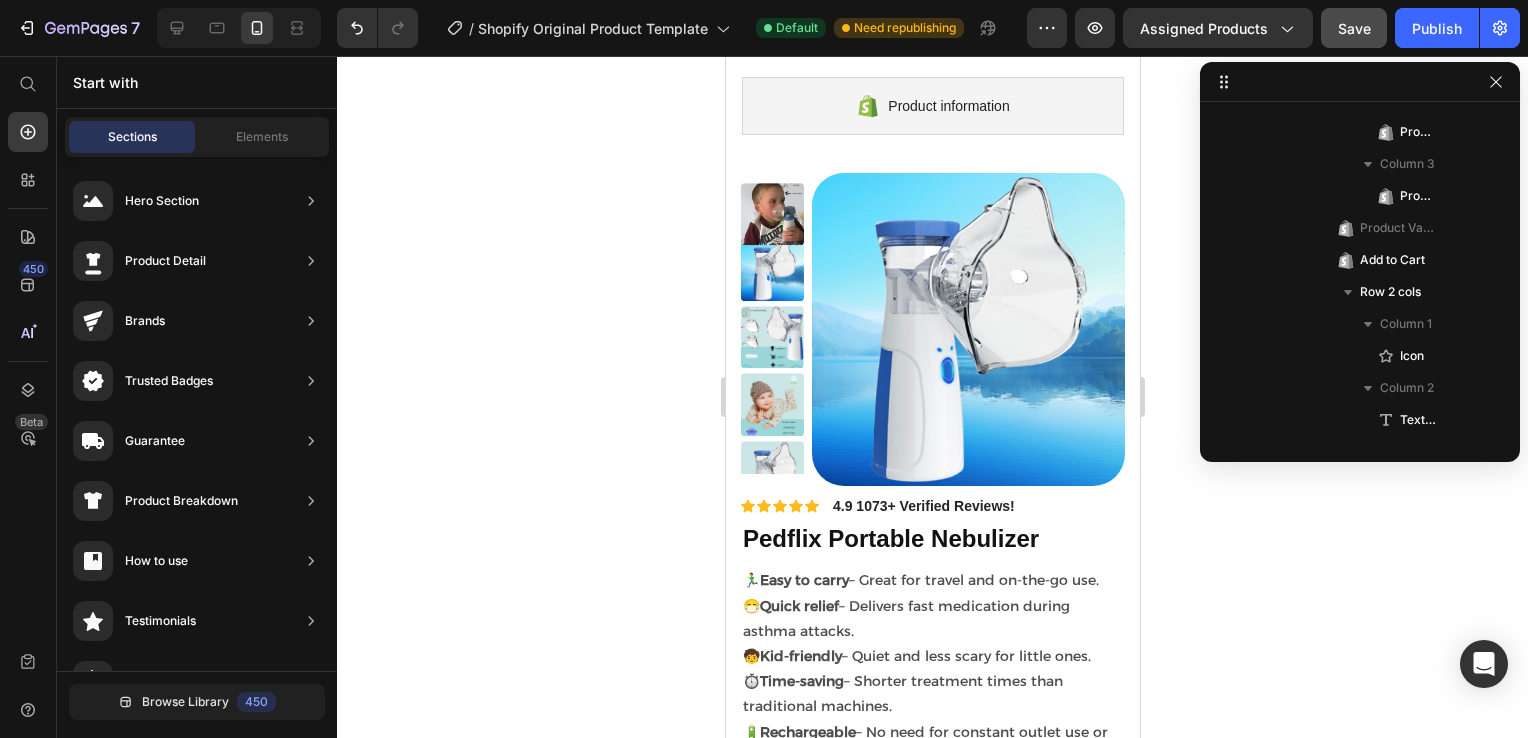 scroll, scrollTop: 40, scrollLeft: 0, axis: vertical 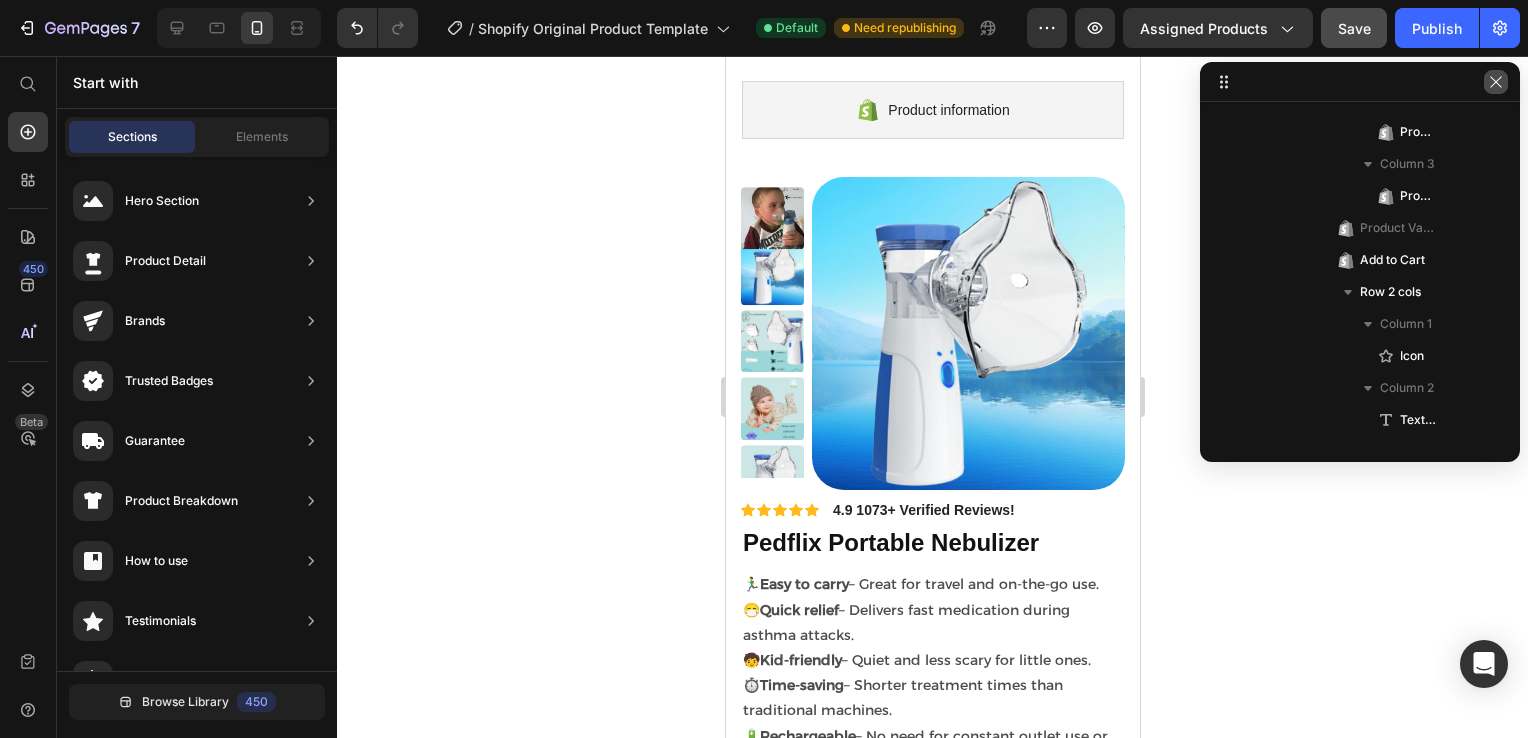 click 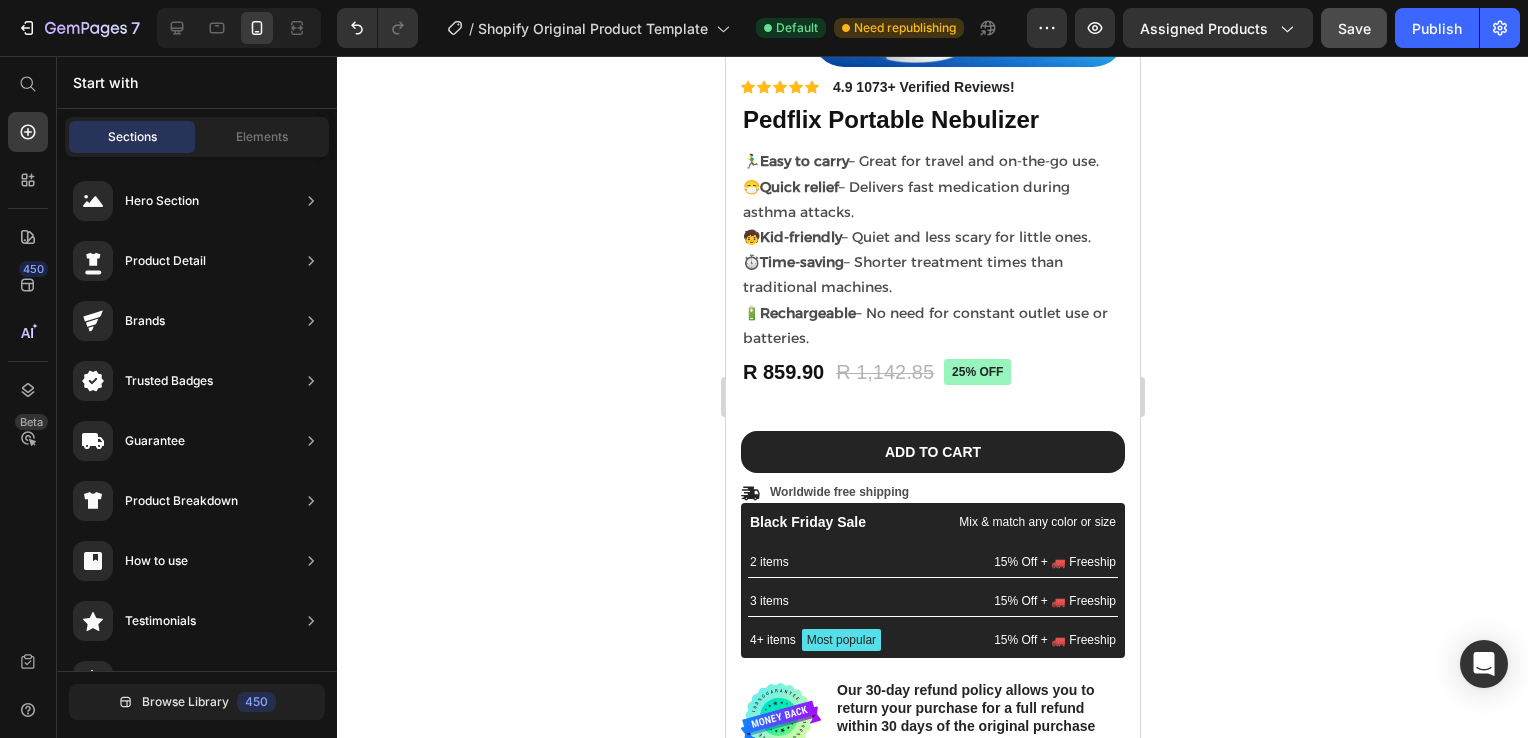 scroll, scrollTop: 488, scrollLeft: 0, axis: vertical 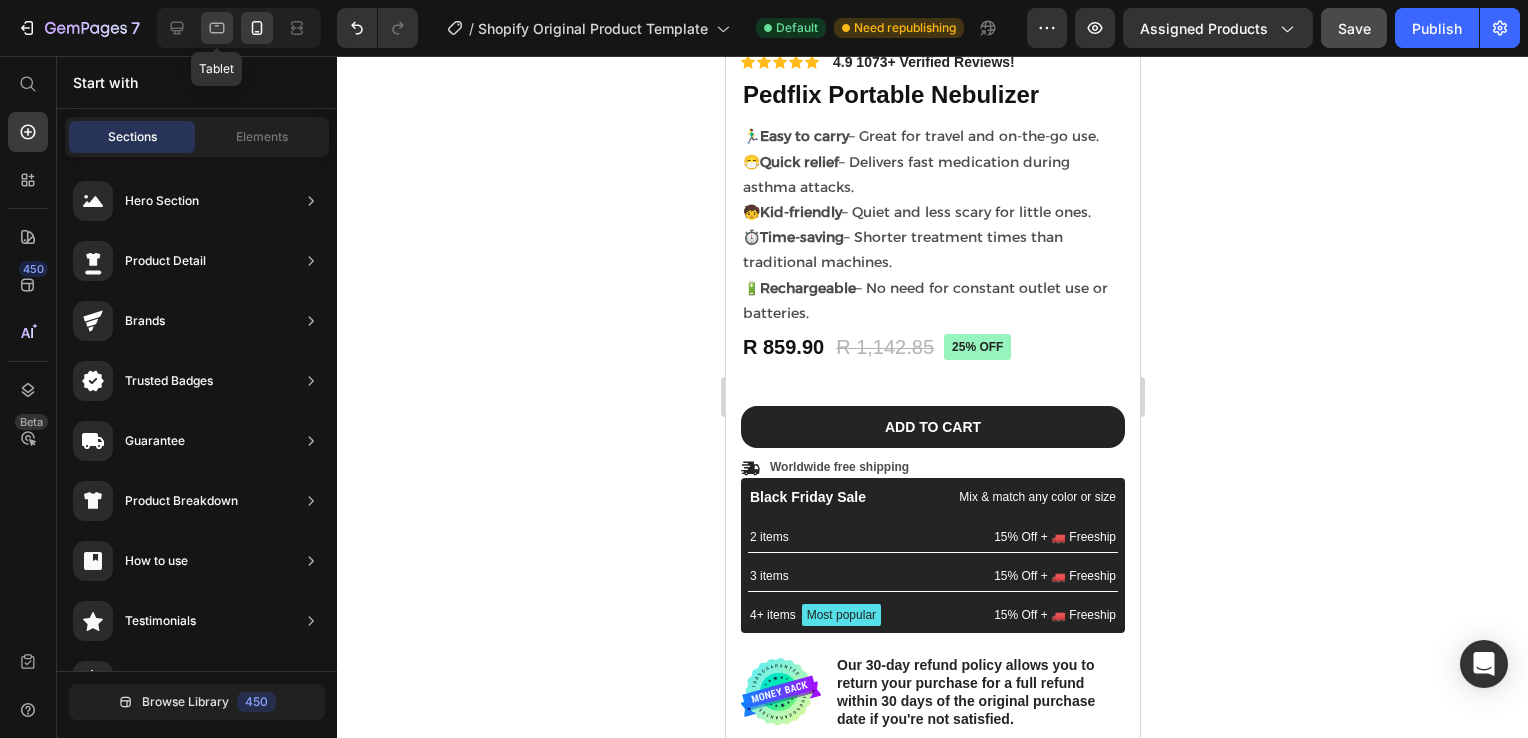 click 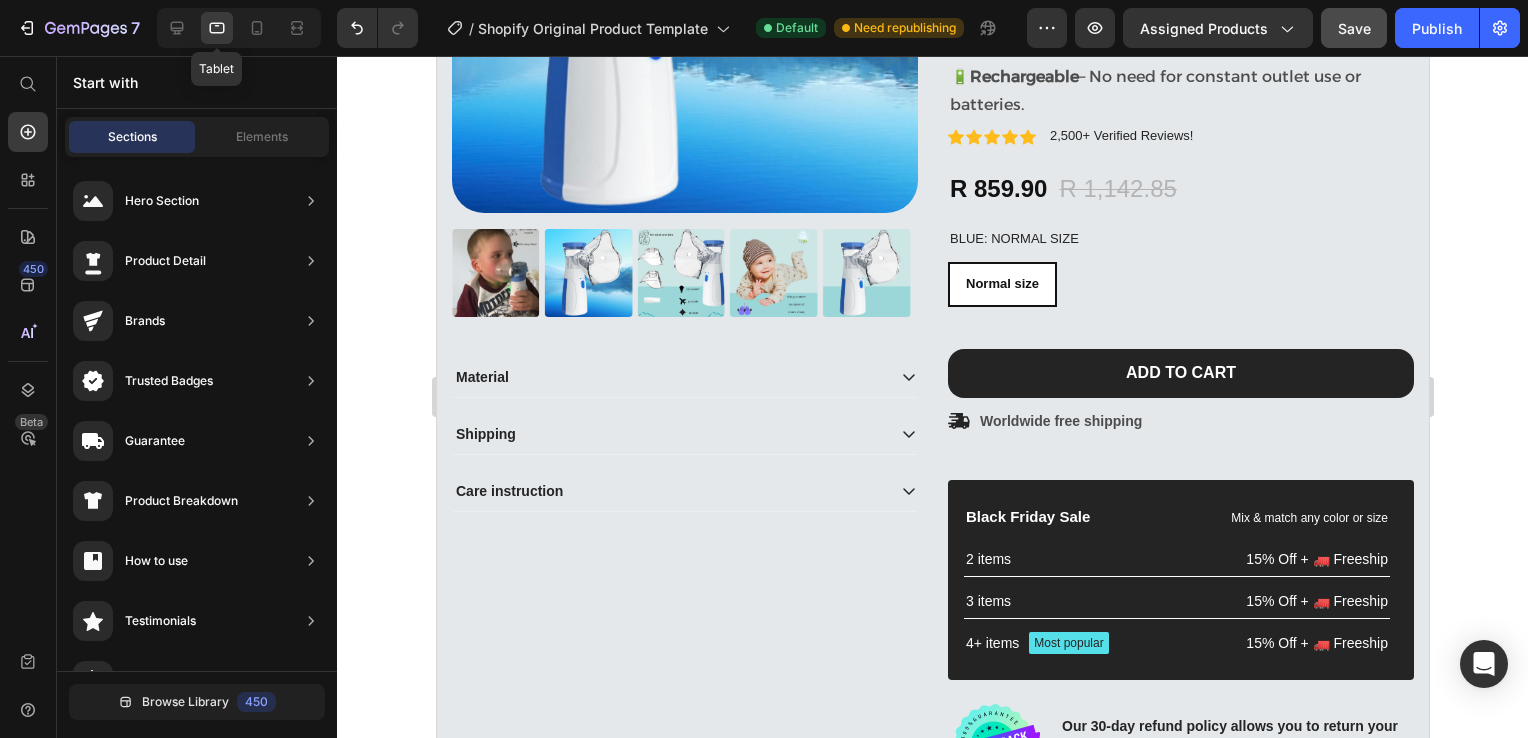 scroll, scrollTop: 523, scrollLeft: 0, axis: vertical 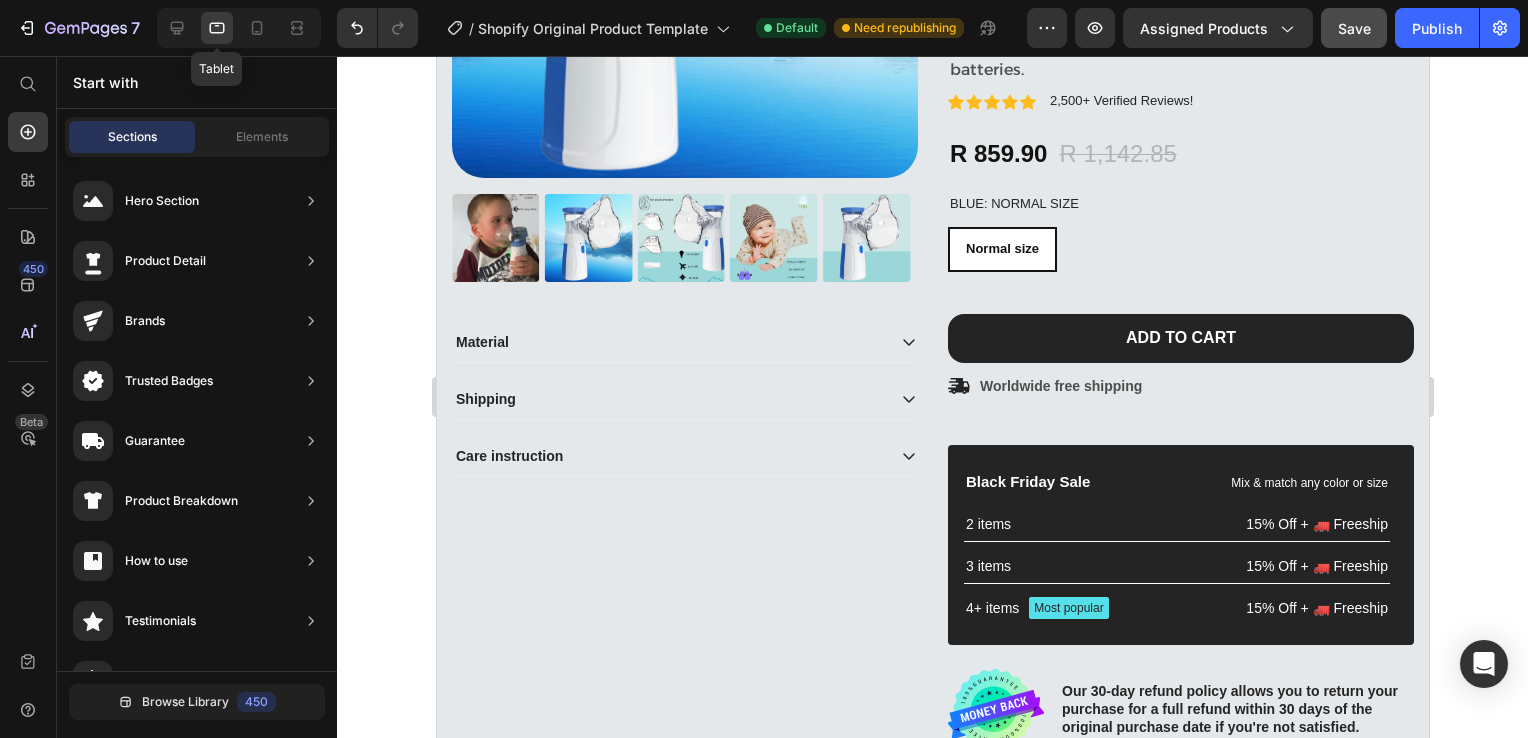 radio on "true" 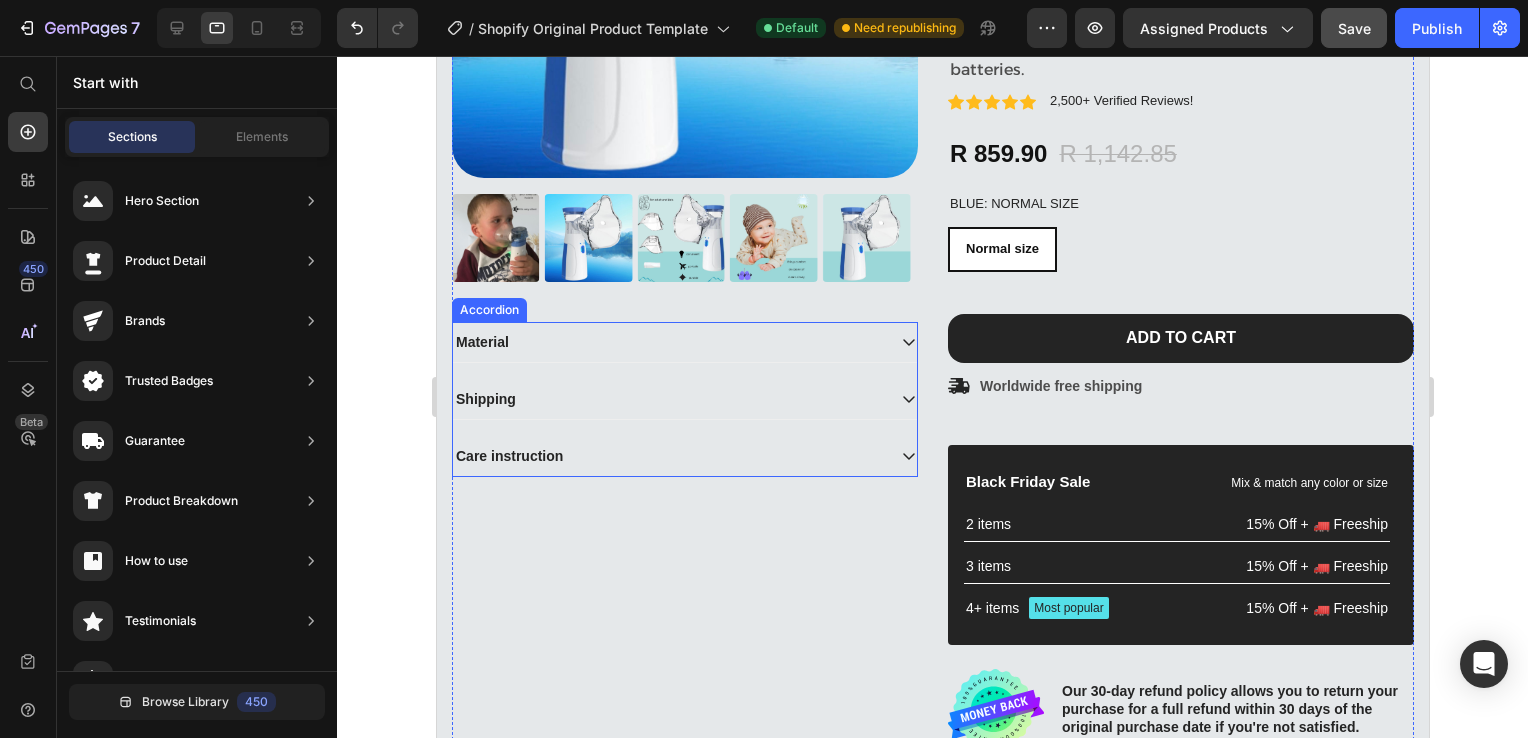 click on "Material" at bounding box center [684, 342] 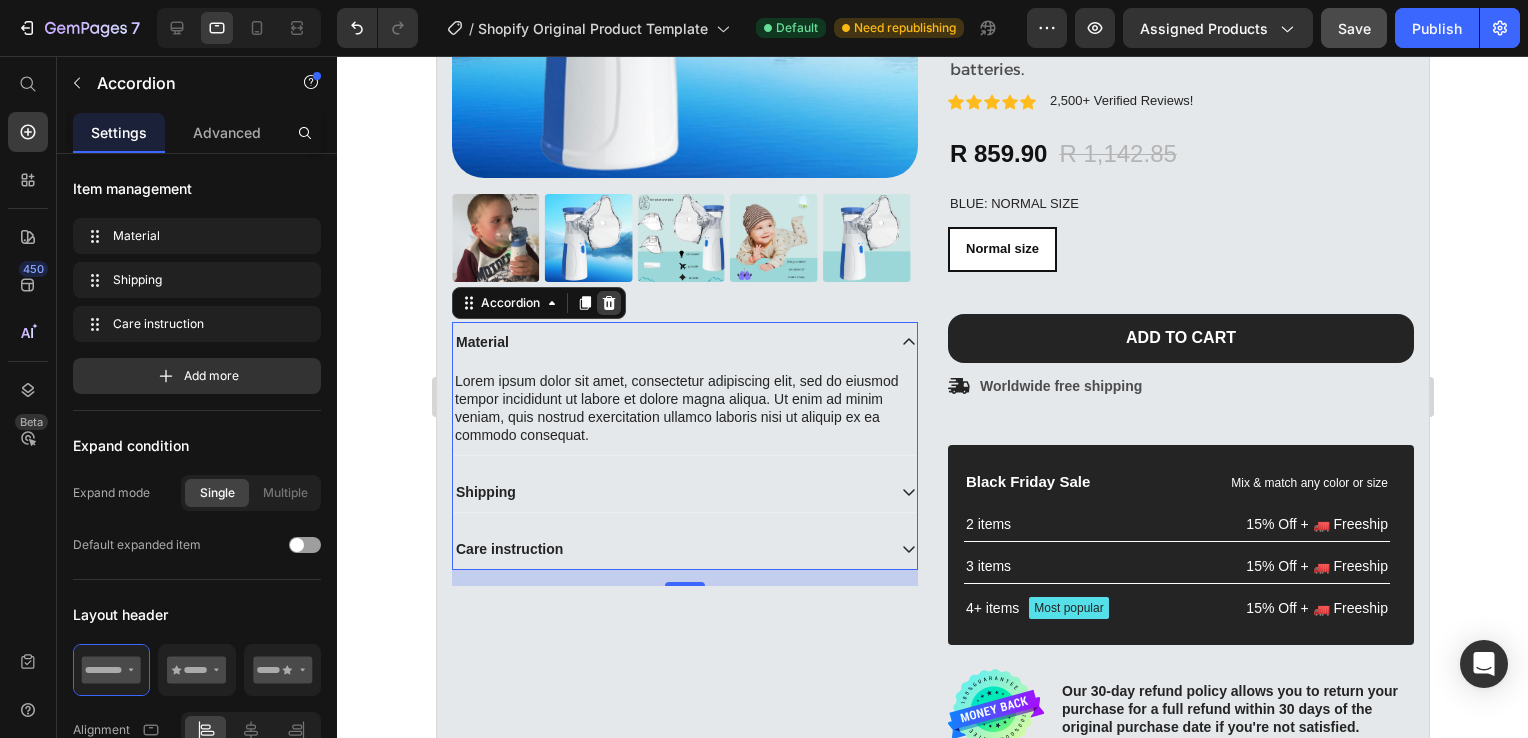 click at bounding box center [608, 303] 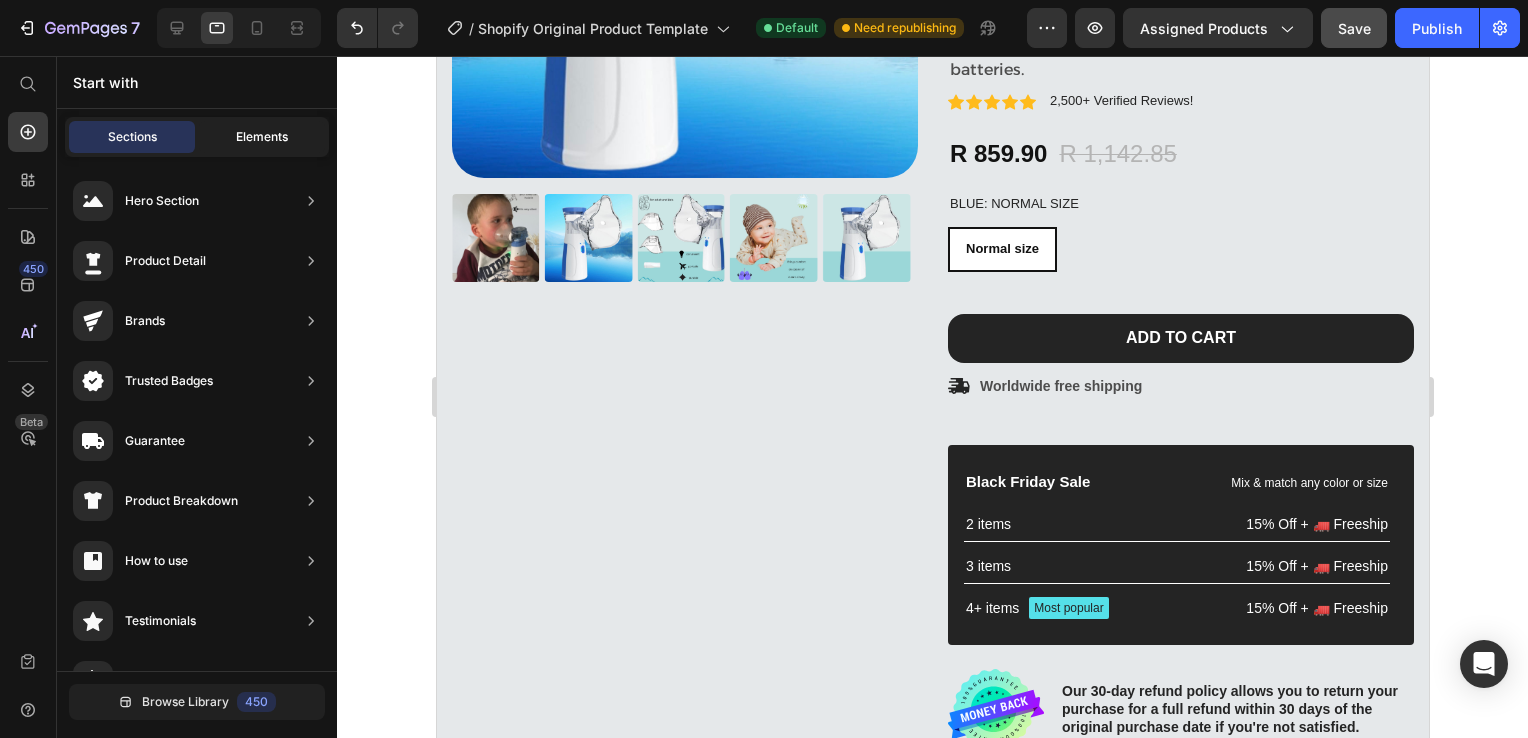 click on "Elements" at bounding box center [262, 137] 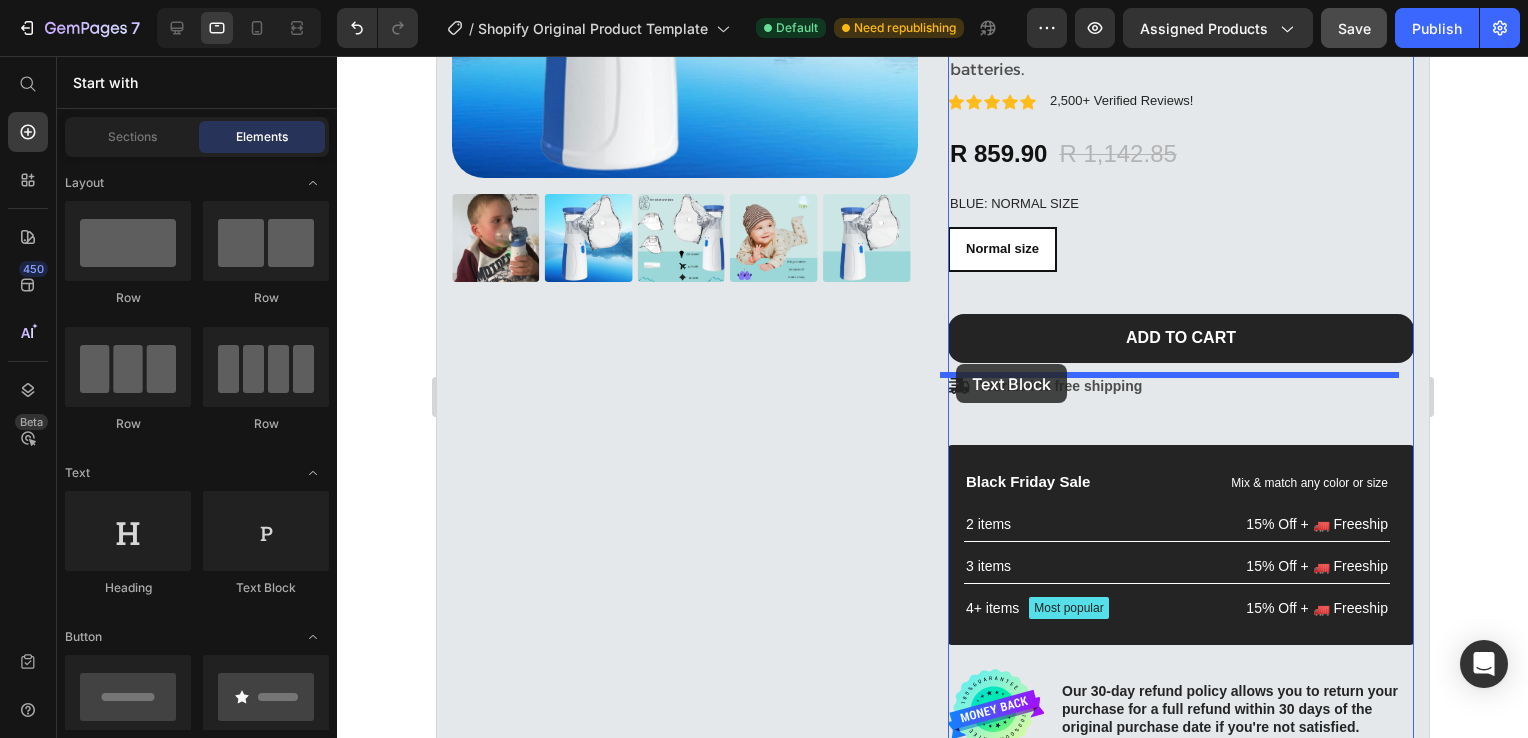 drag, startPoint x: 703, startPoint y: 606, endPoint x: 956, endPoint y: 364, distance: 350.10428 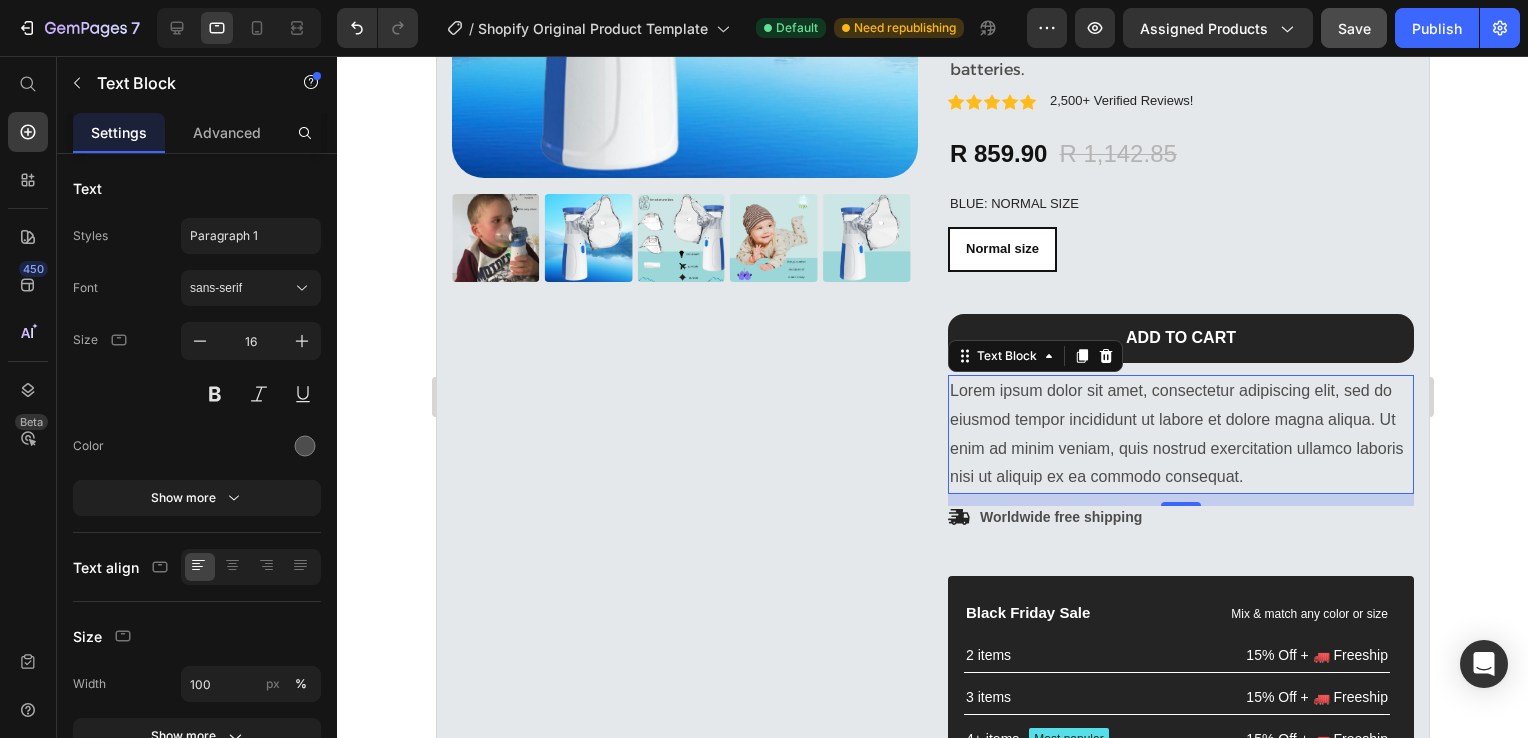 click on "Lorem ipsum dolor sit amet, consectetur adipiscing elit, sed do eiusmod tempor incididunt ut labore et dolore magna aliqua. Ut enim ad minim veniam, quis nostrud exercitation ullamco laboris nisi ut aliquip ex ea commodo consequat." at bounding box center [1180, 434] 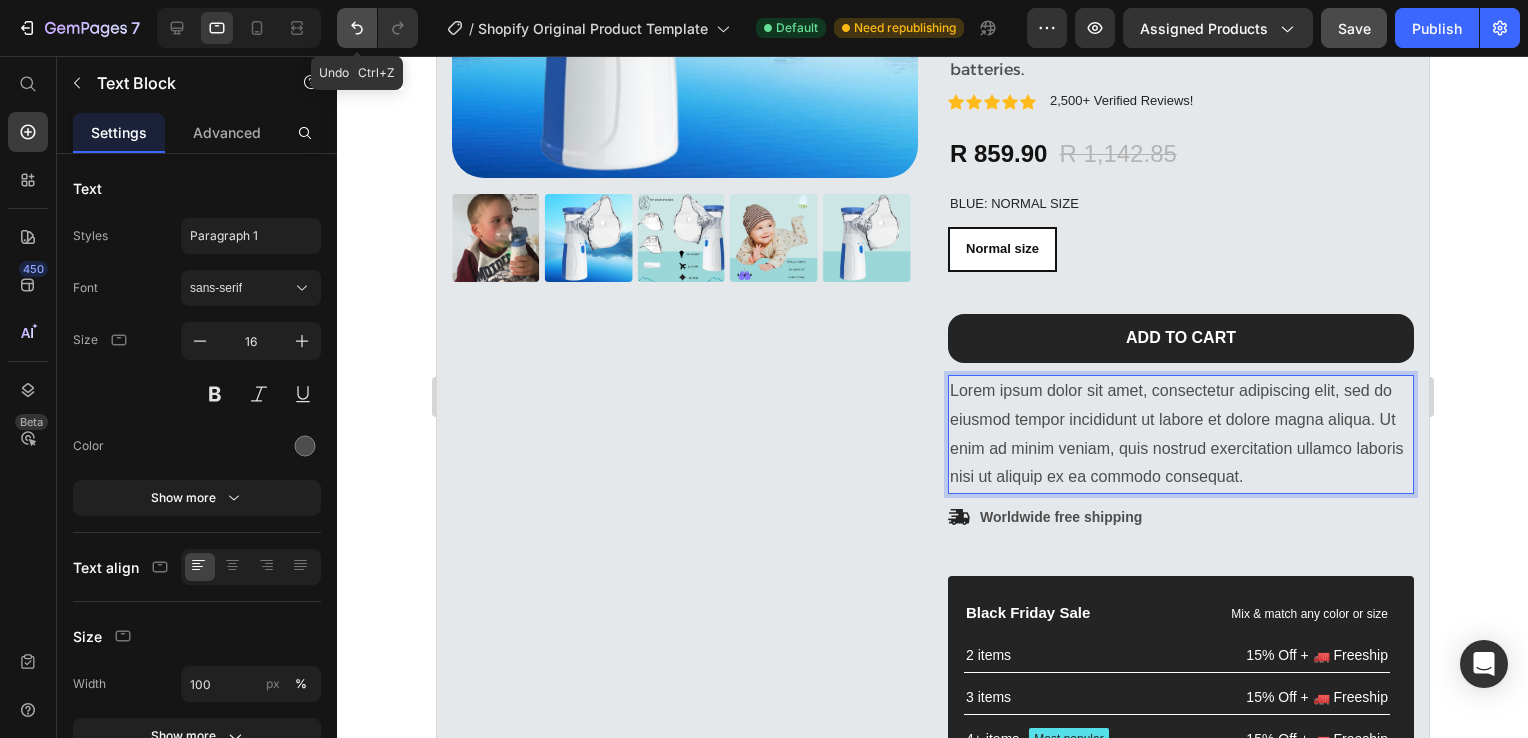 click 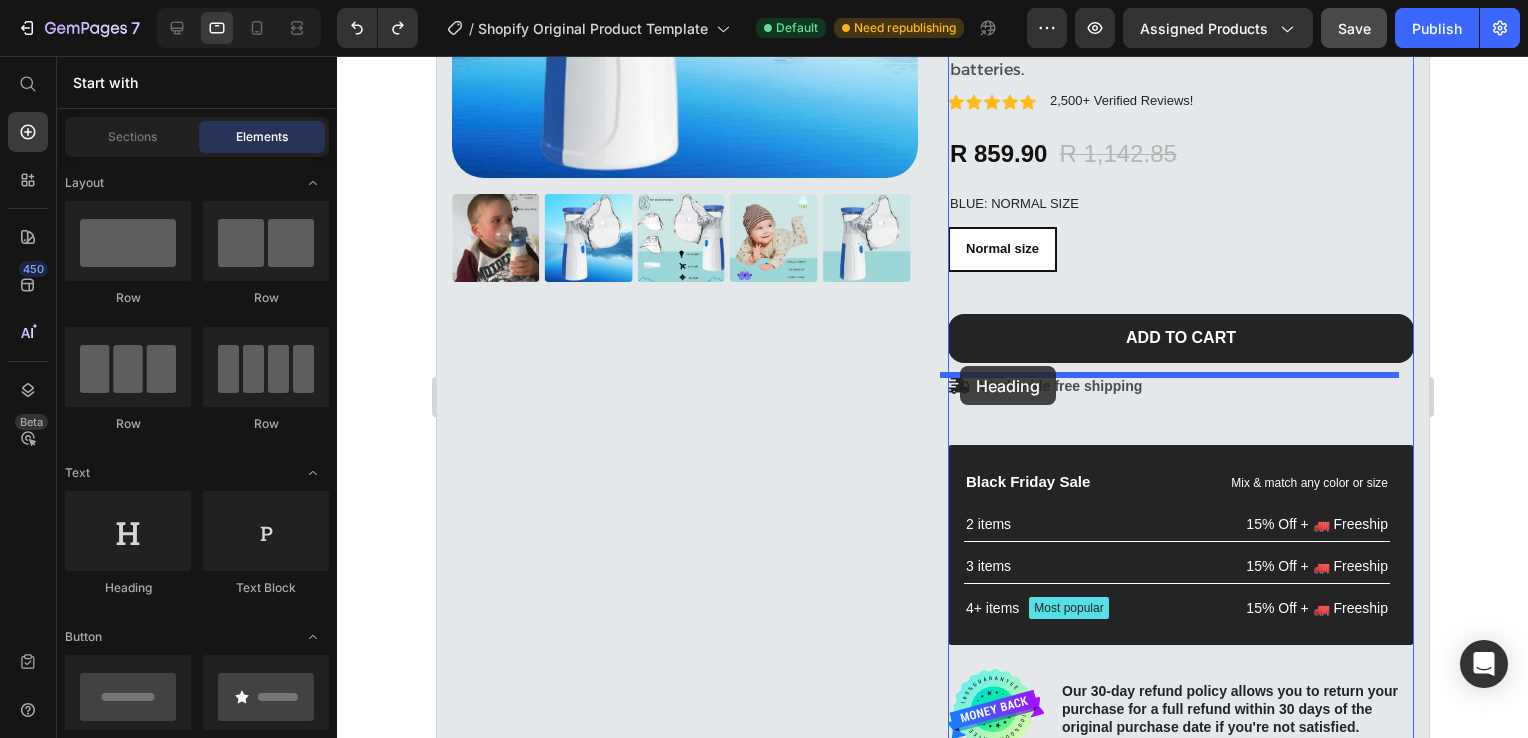 drag, startPoint x: 560, startPoint y: 592, endPoint x: 961, endPoint y: 367, distance: 459.81082 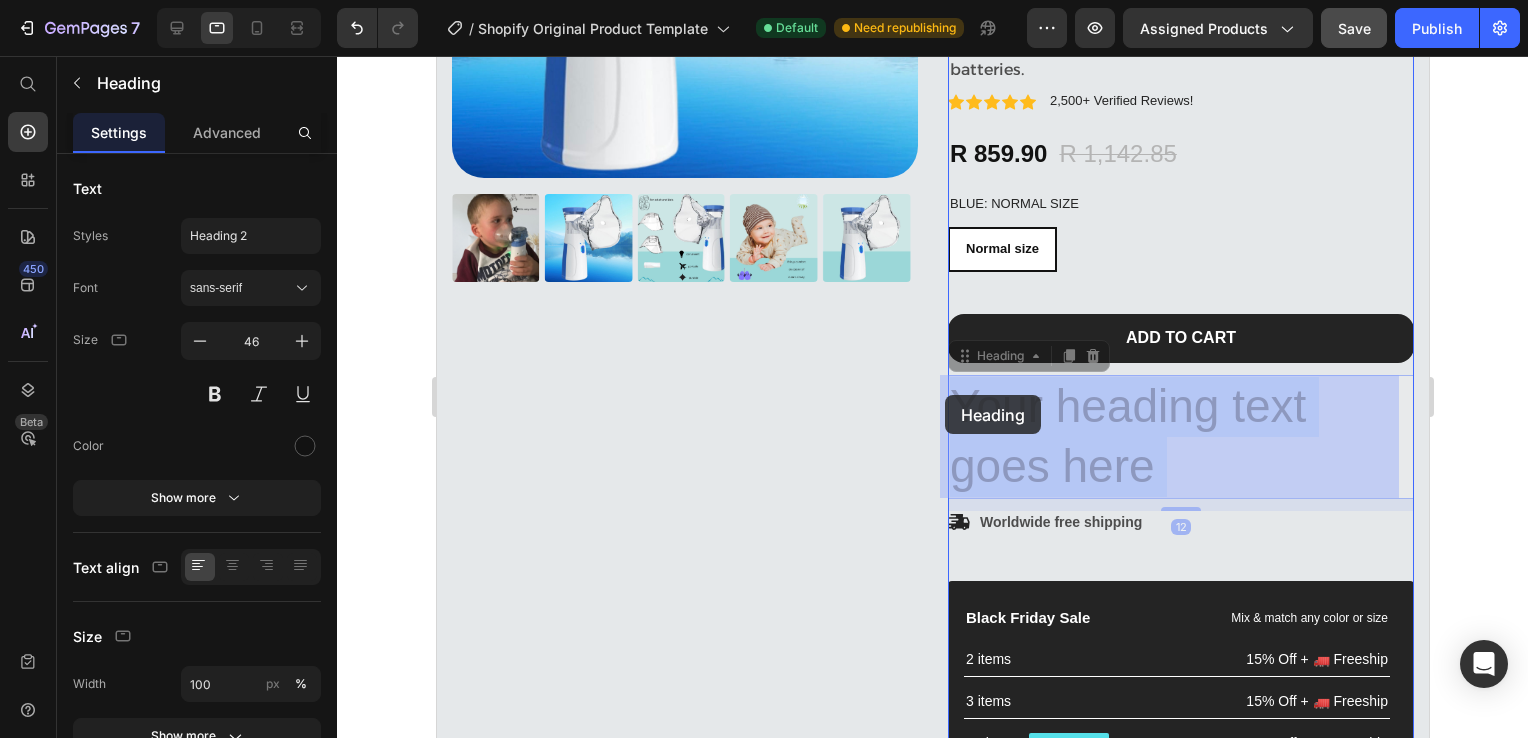 drag, startPoint x: 1227, startPoint y: 466, endPoint x: 965, endPoint y: 404, distance: 269.23596 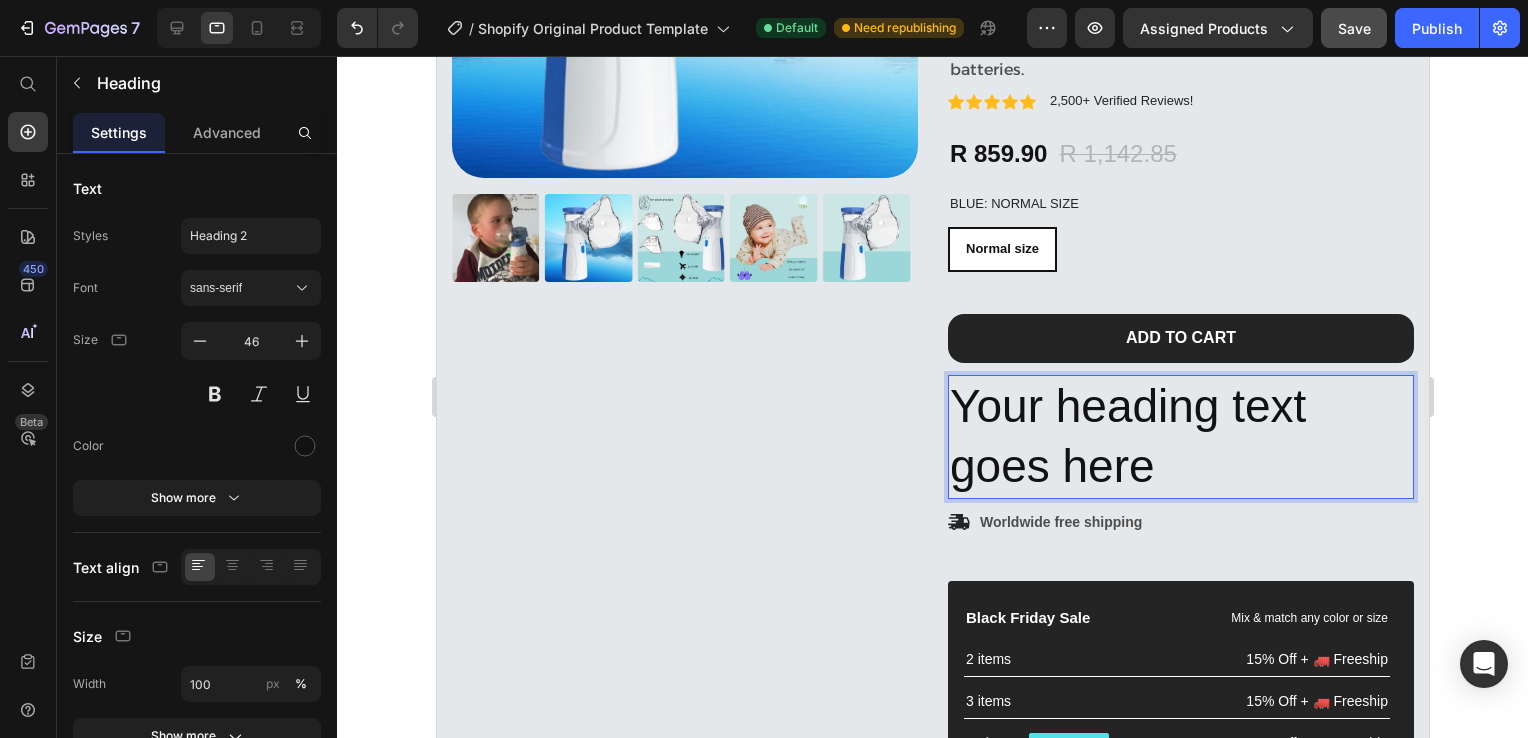 drag, startPoint x: 957, startPoint y: 399, endPoint x: 1088, endPoint y: 426, distance: 133.75351 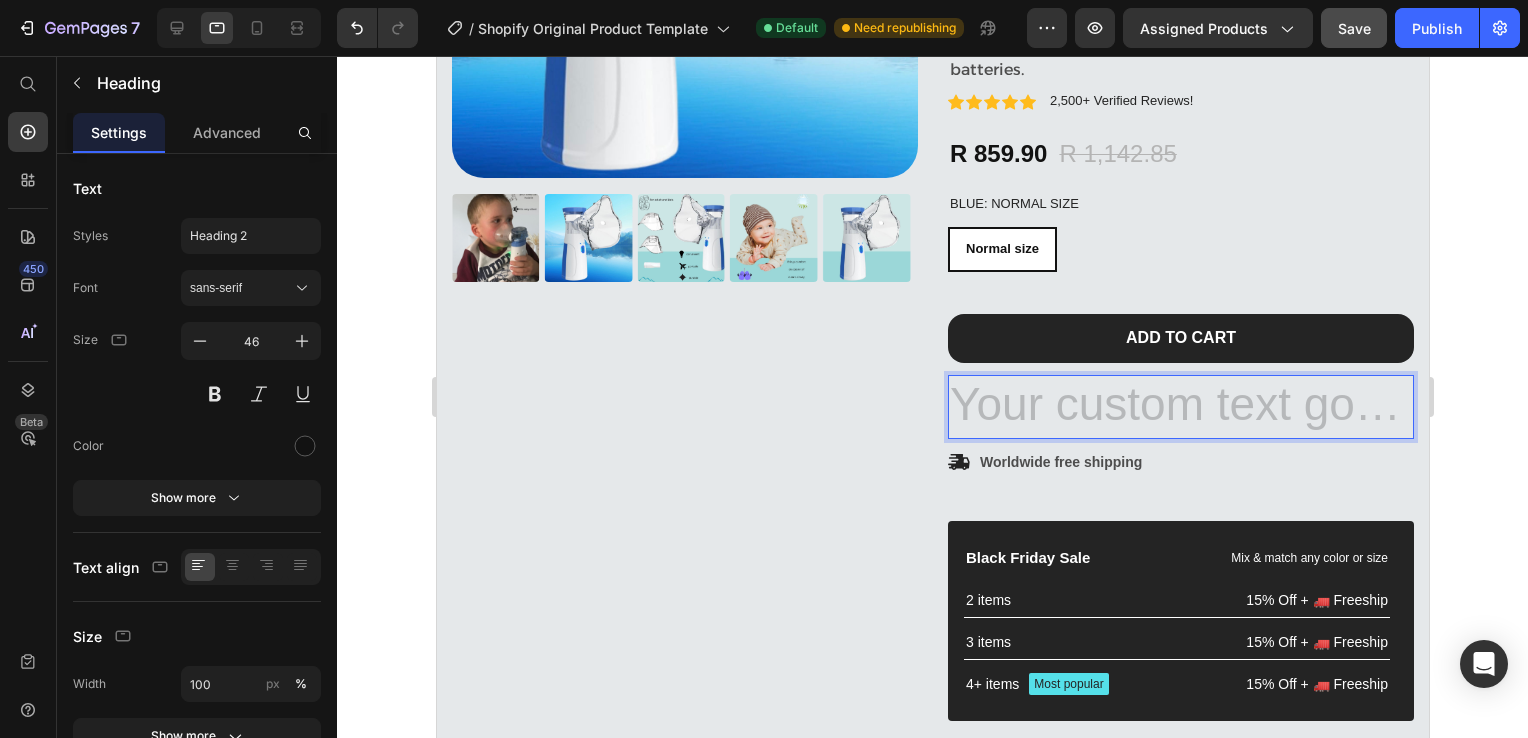 click at bounding box center (1180, 407) 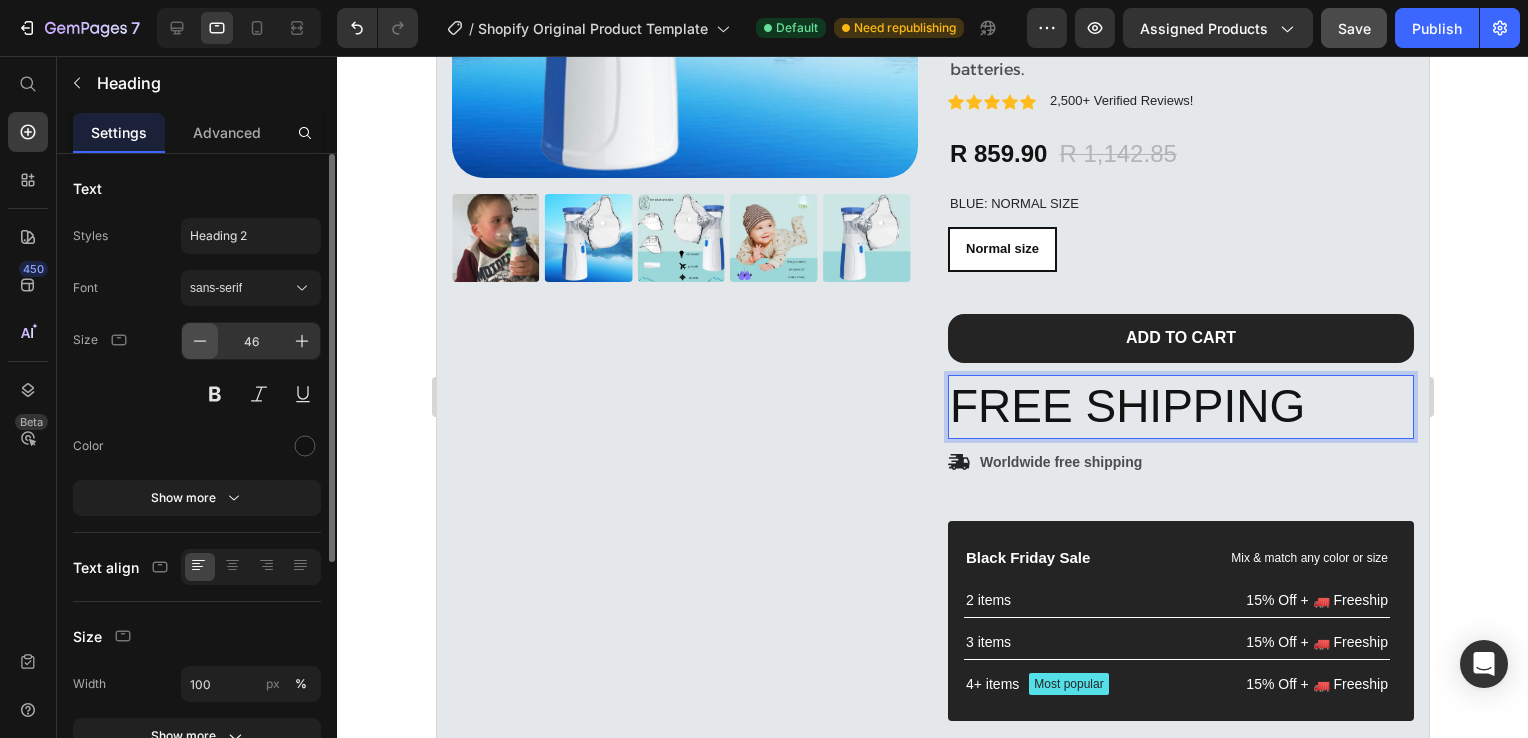 click 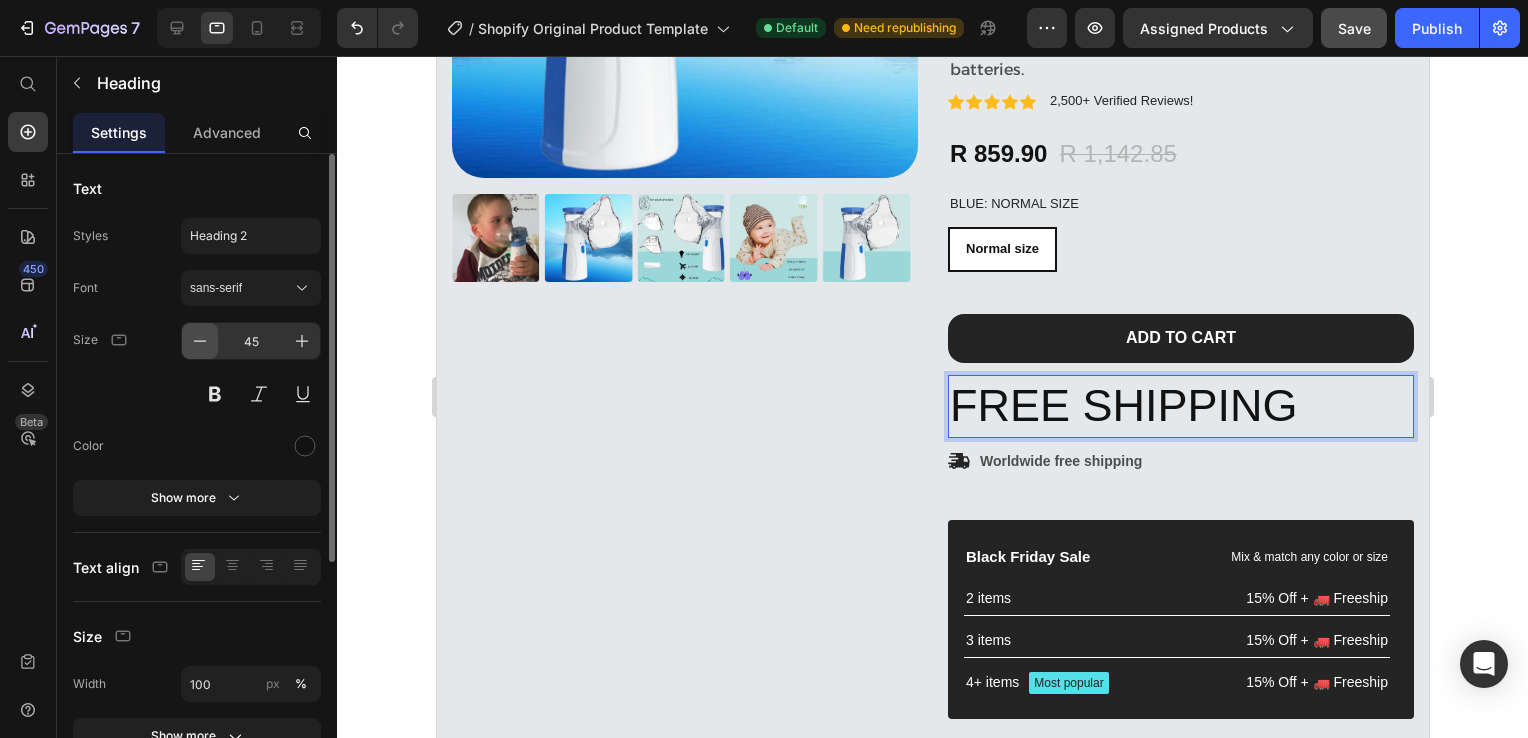 click 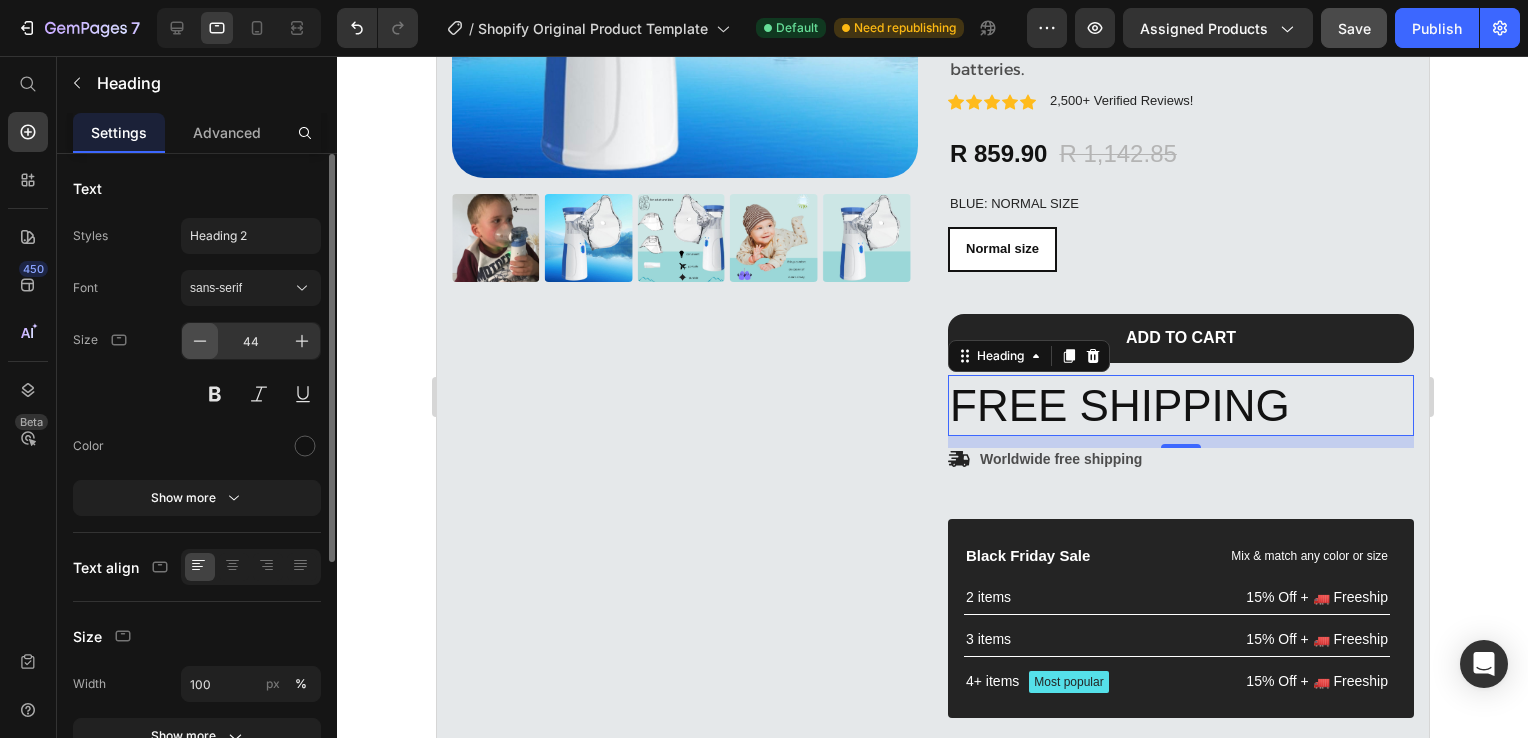 click 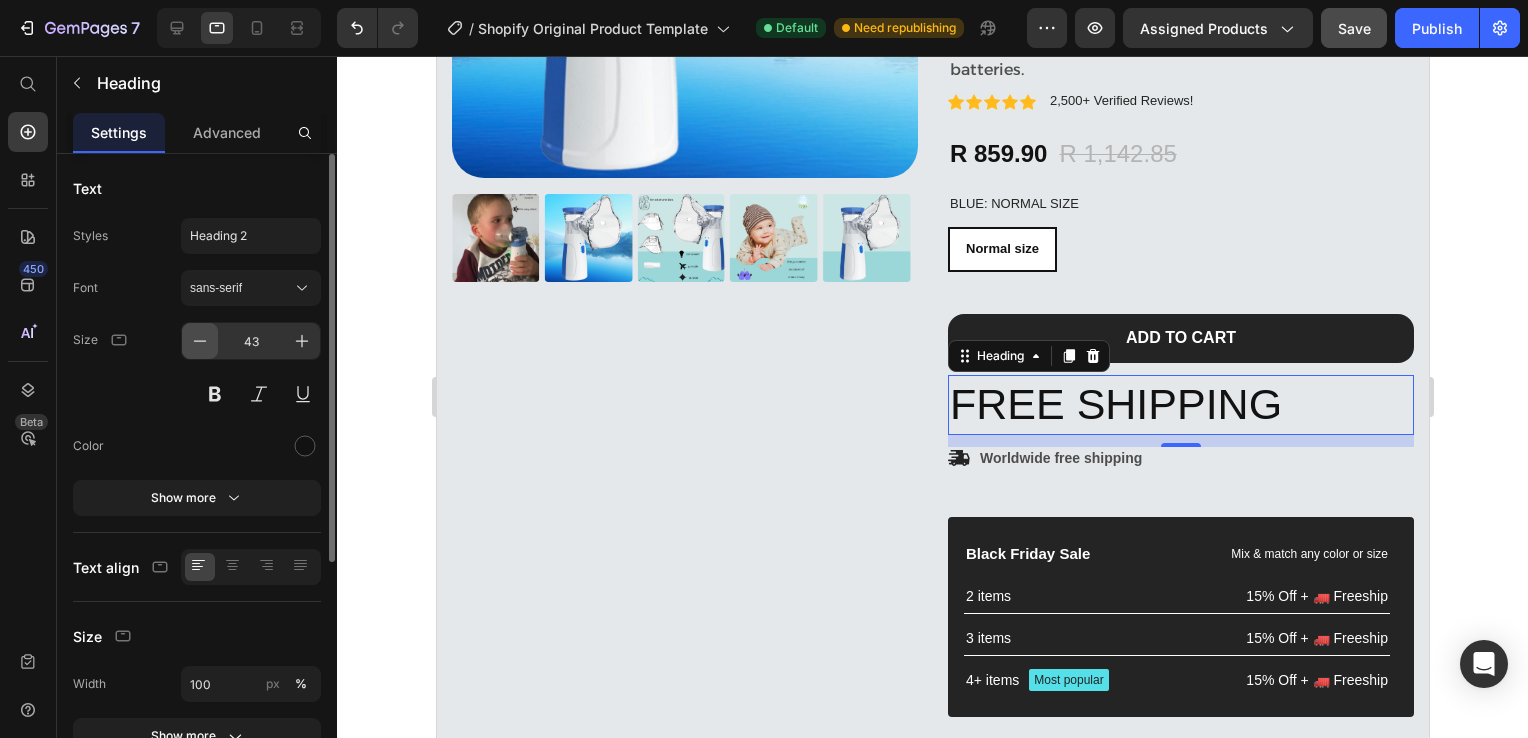click 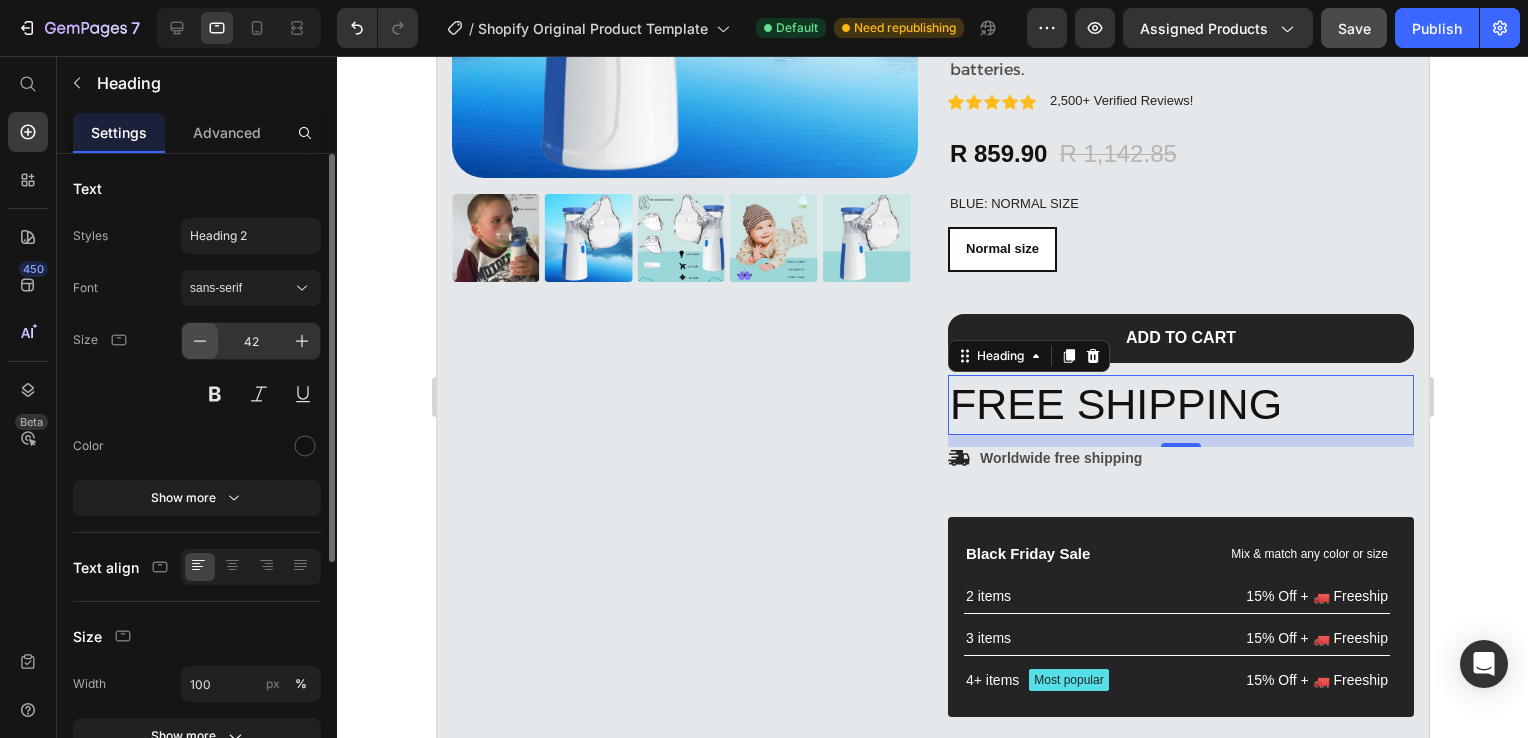 click 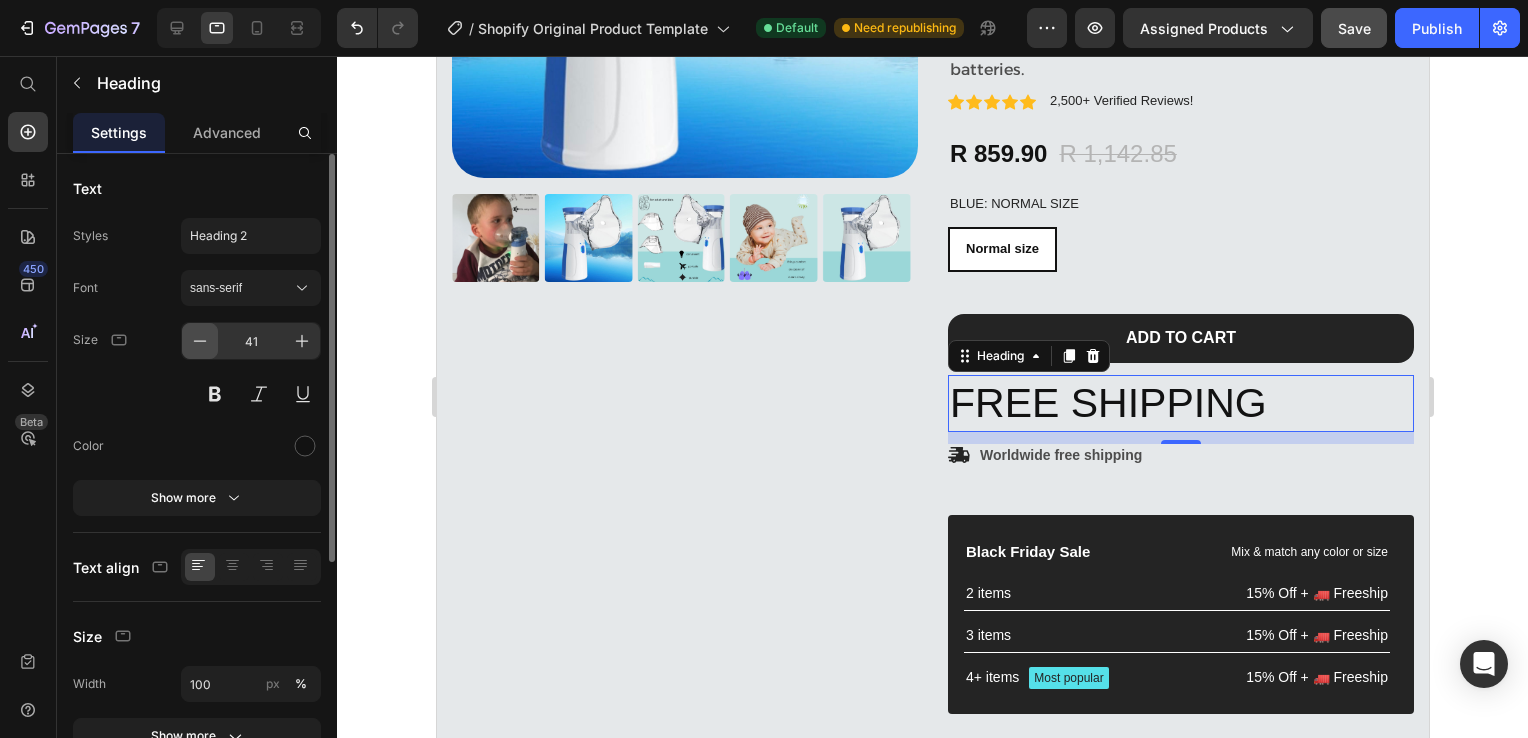 click 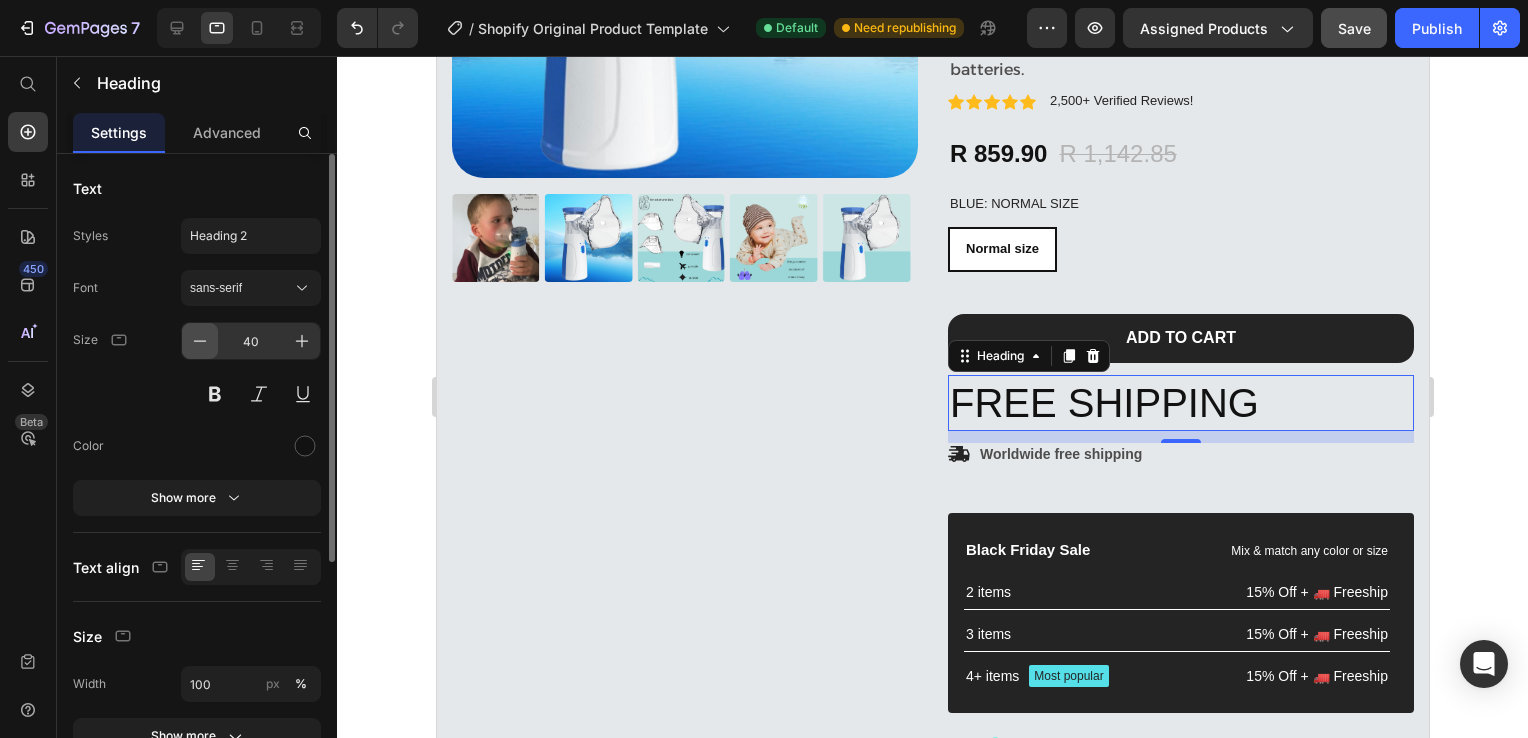 click 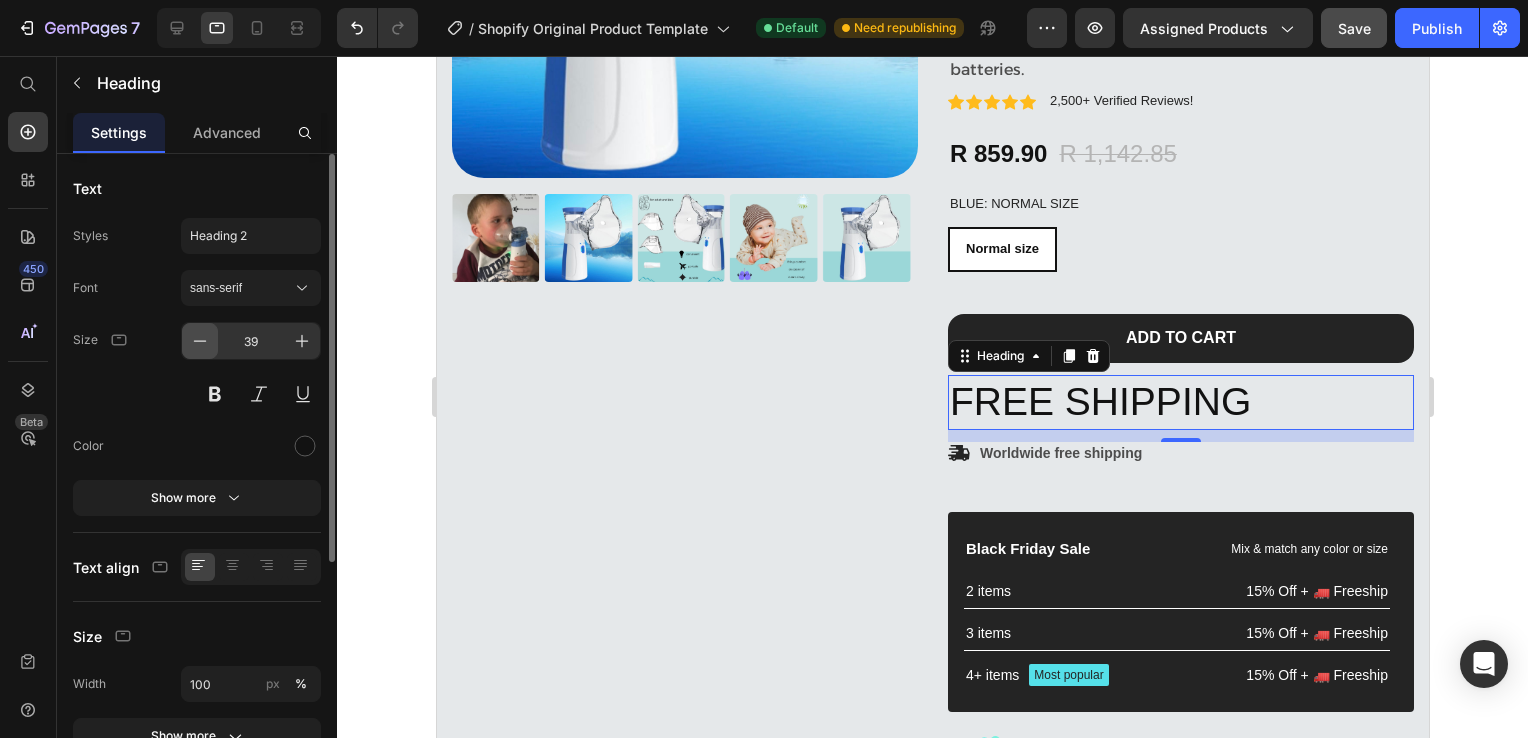 click 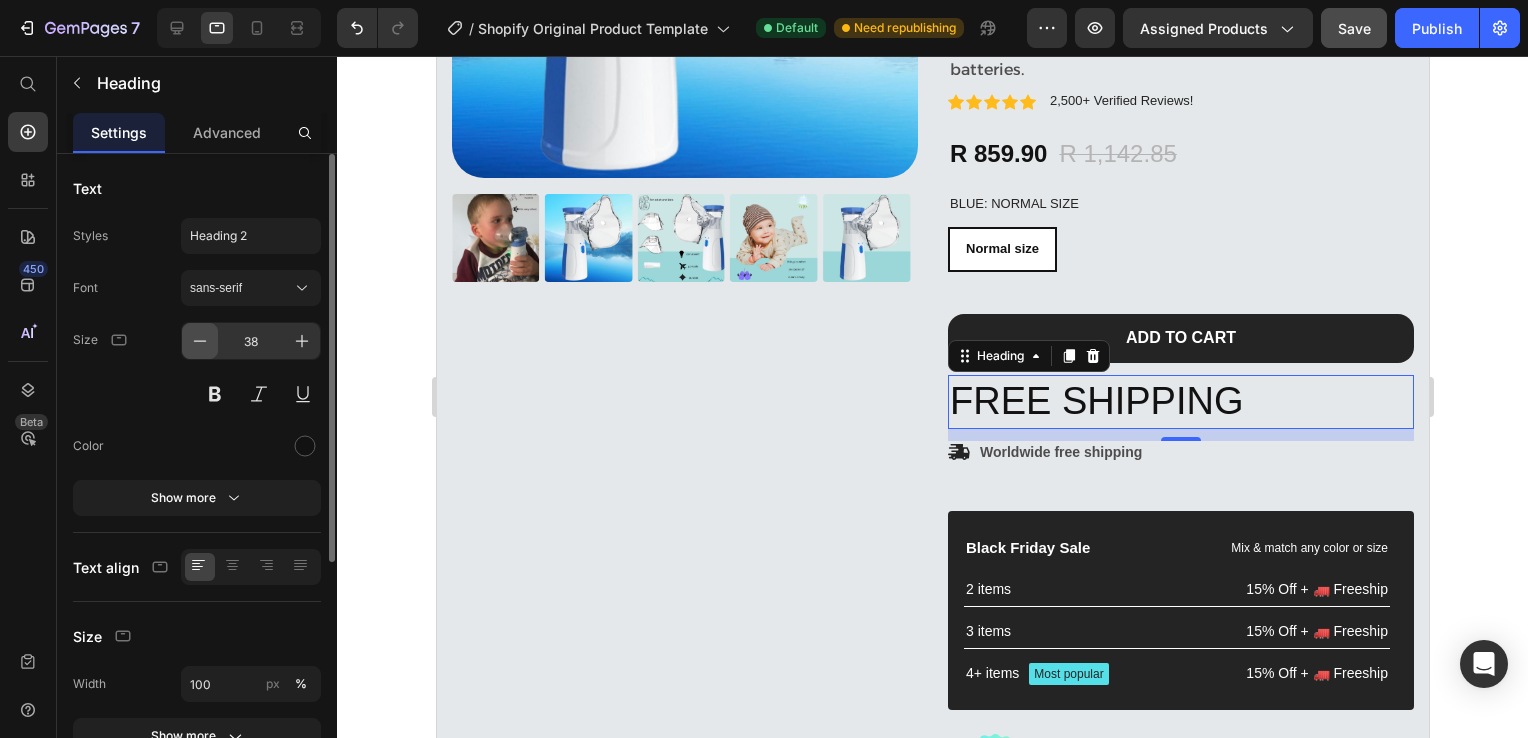 click 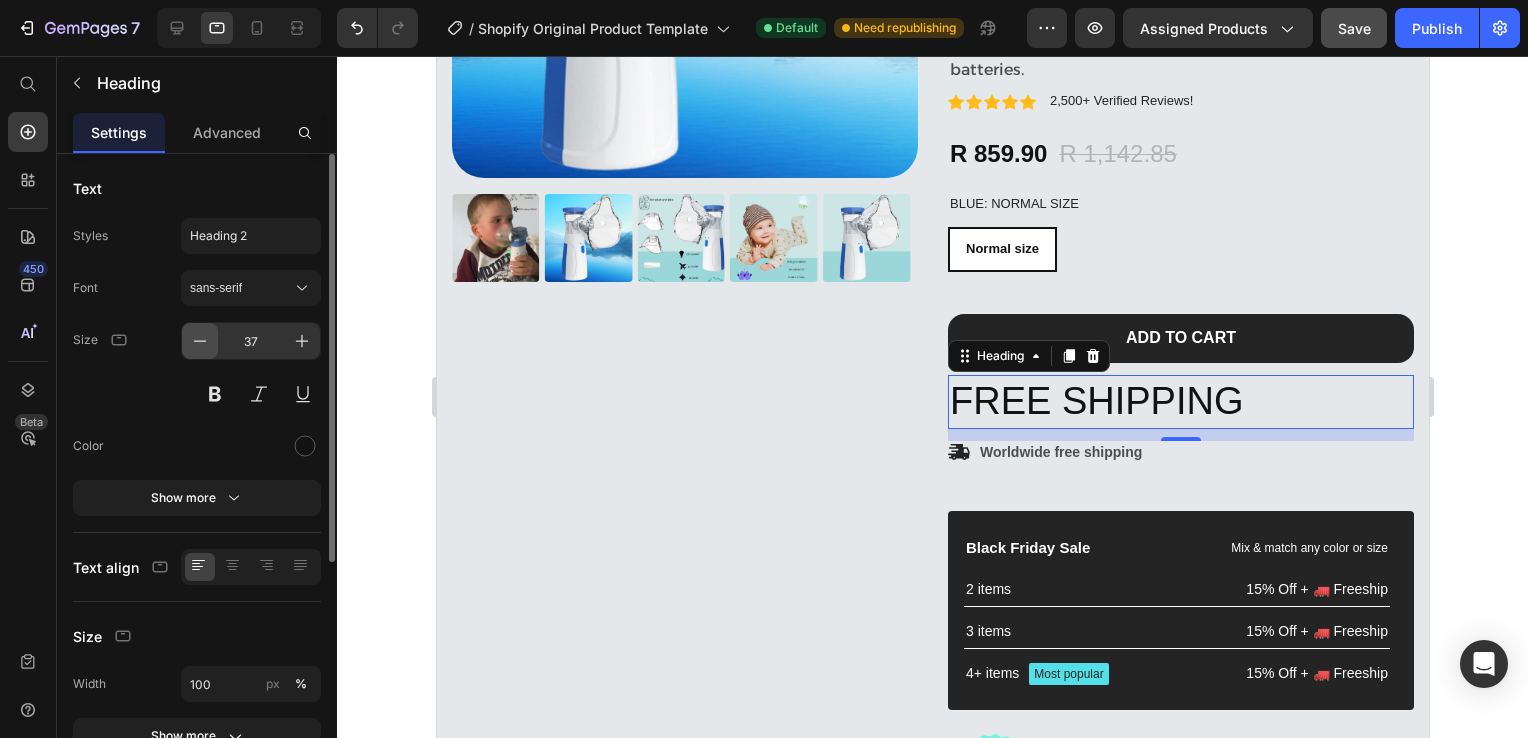 click 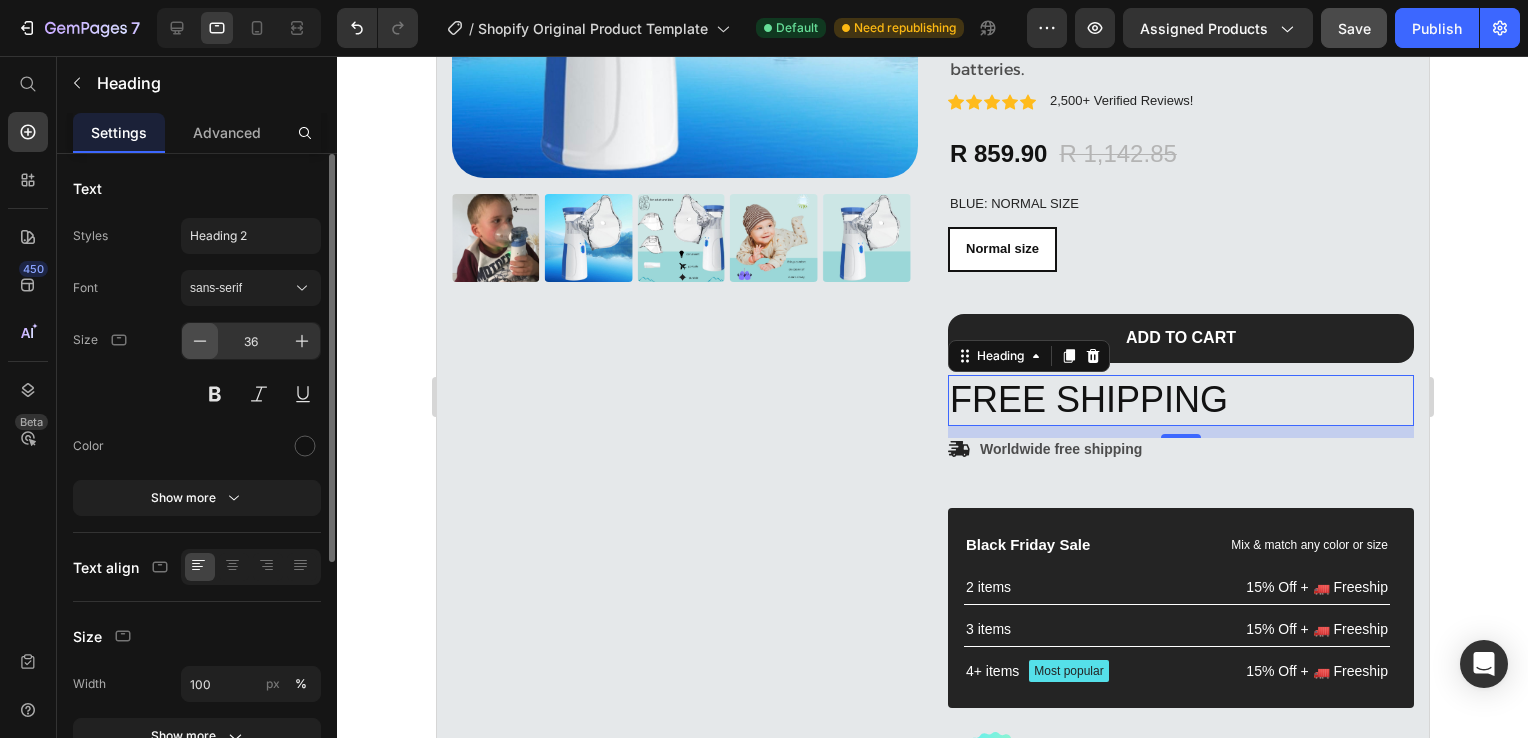 click 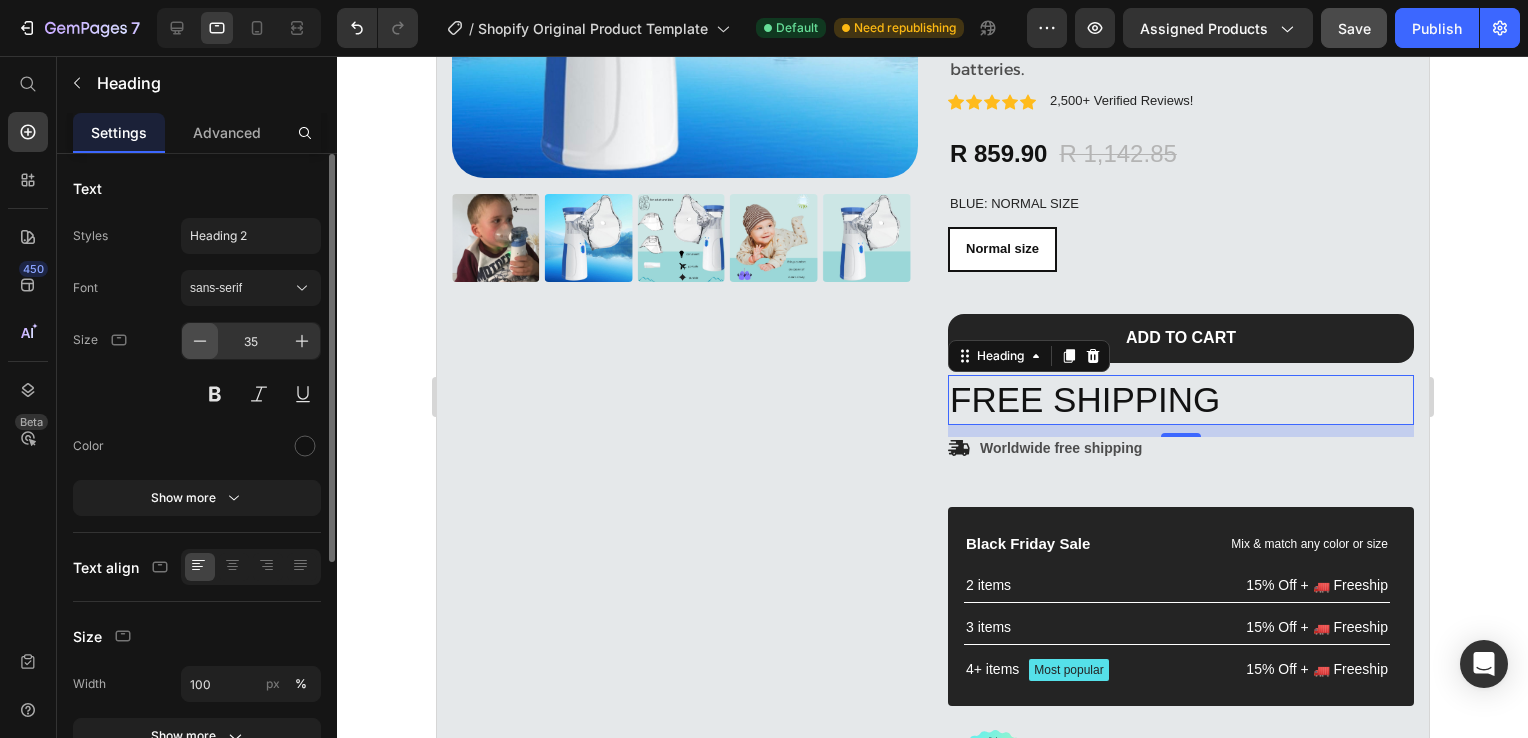 click 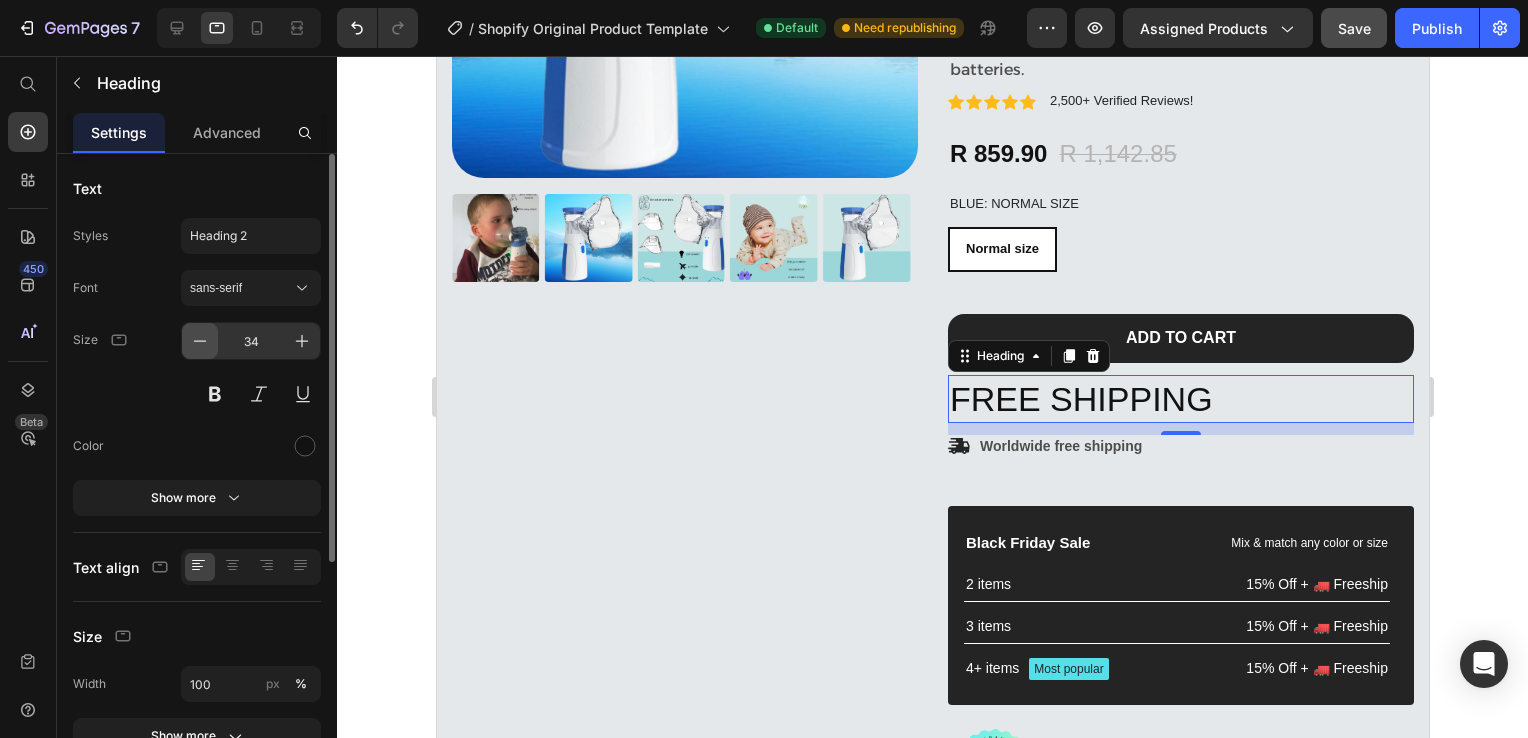 click 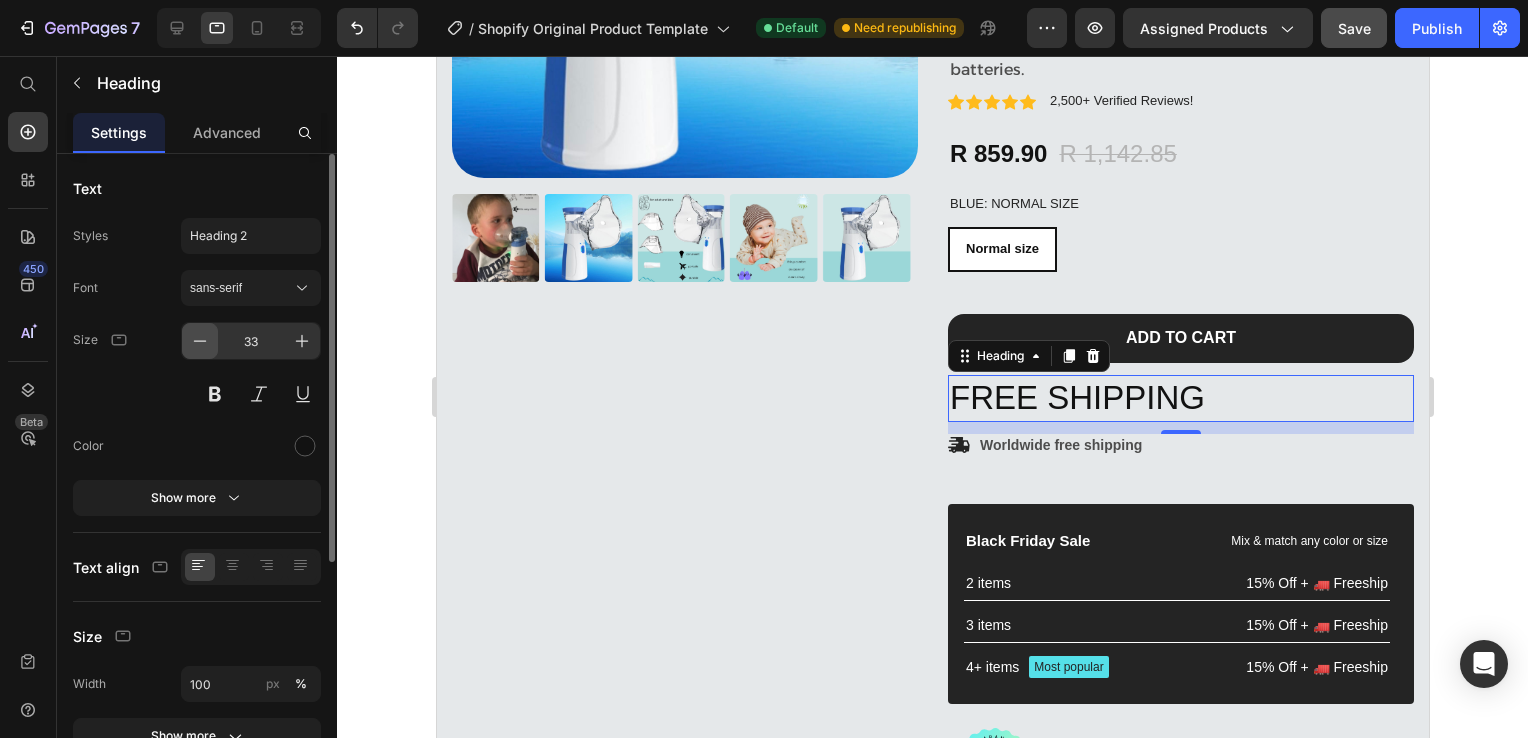 click 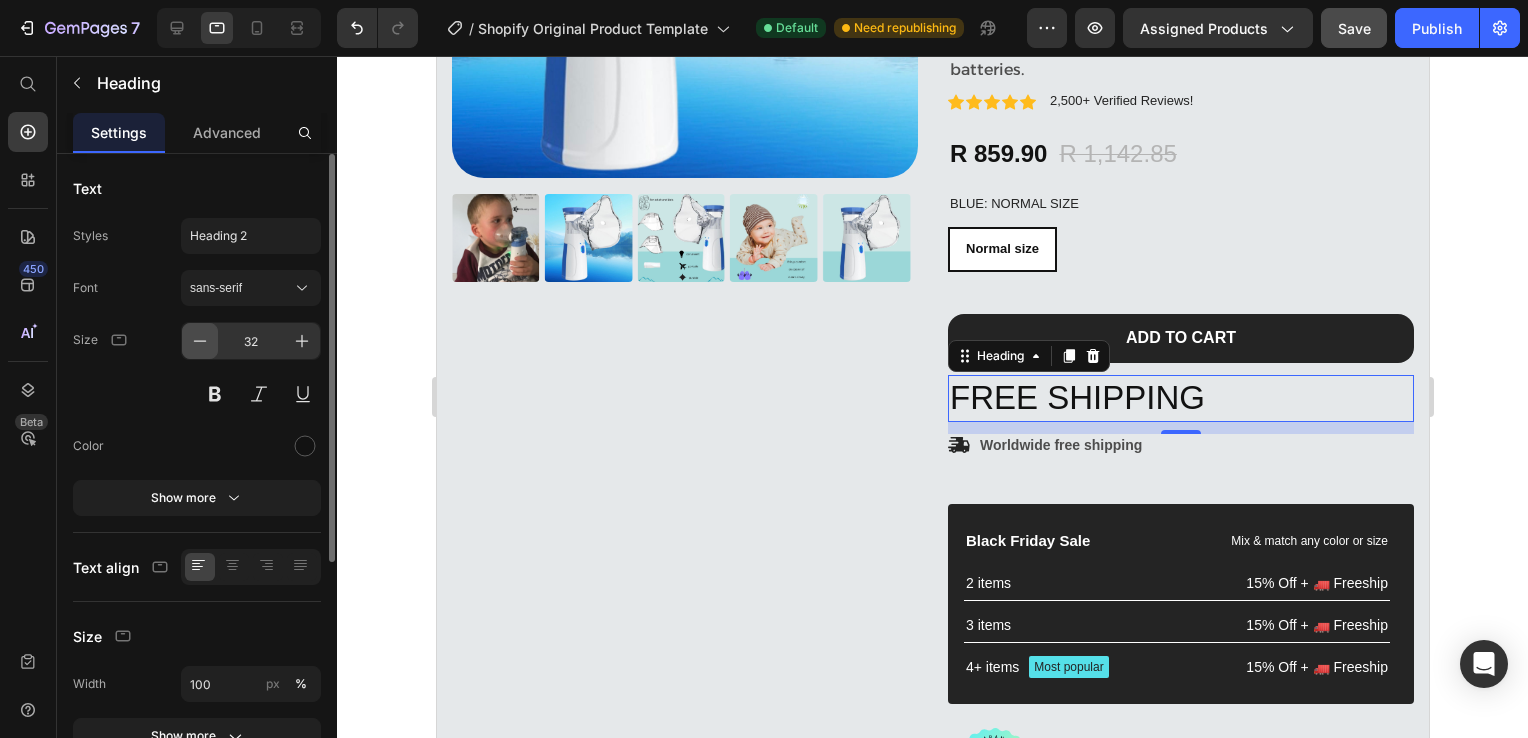 click 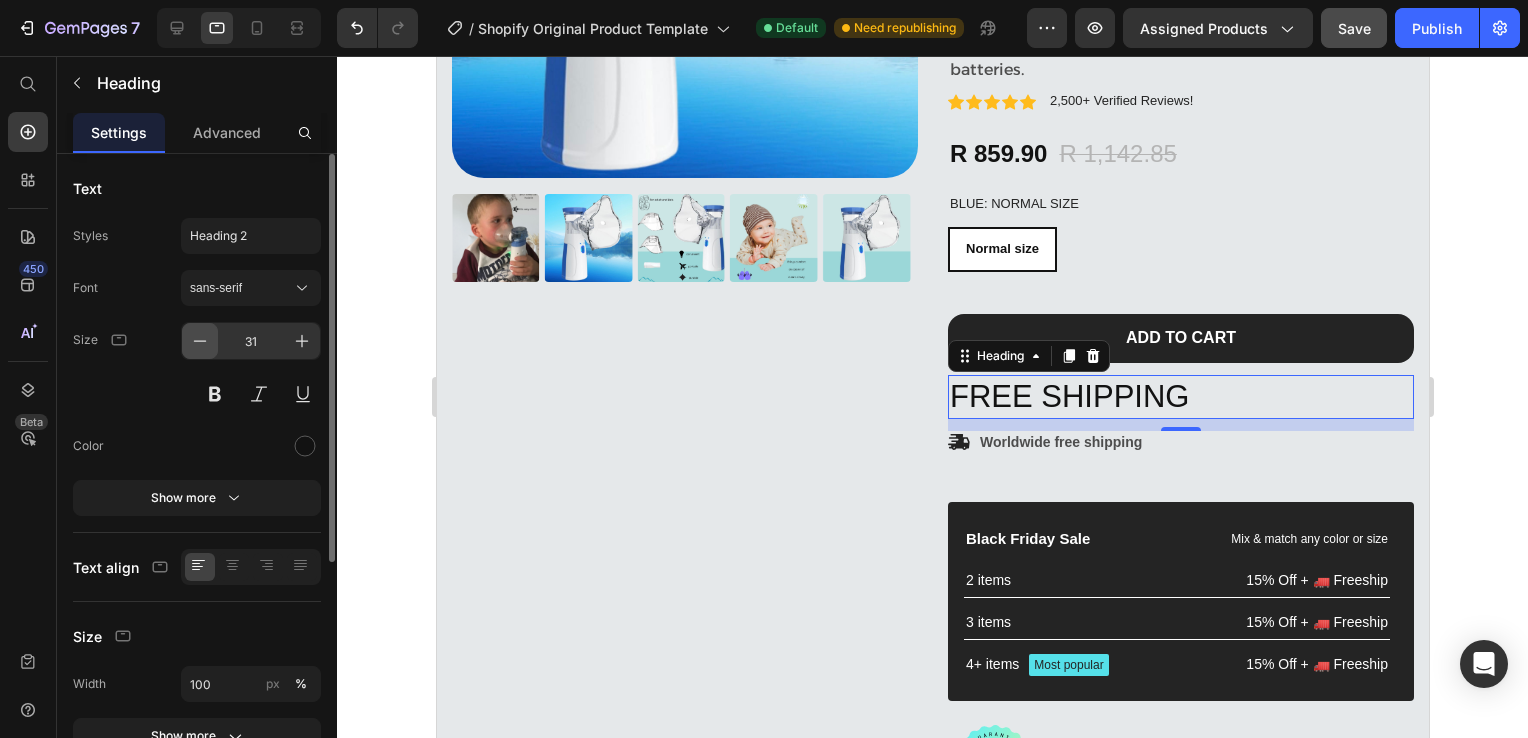 click 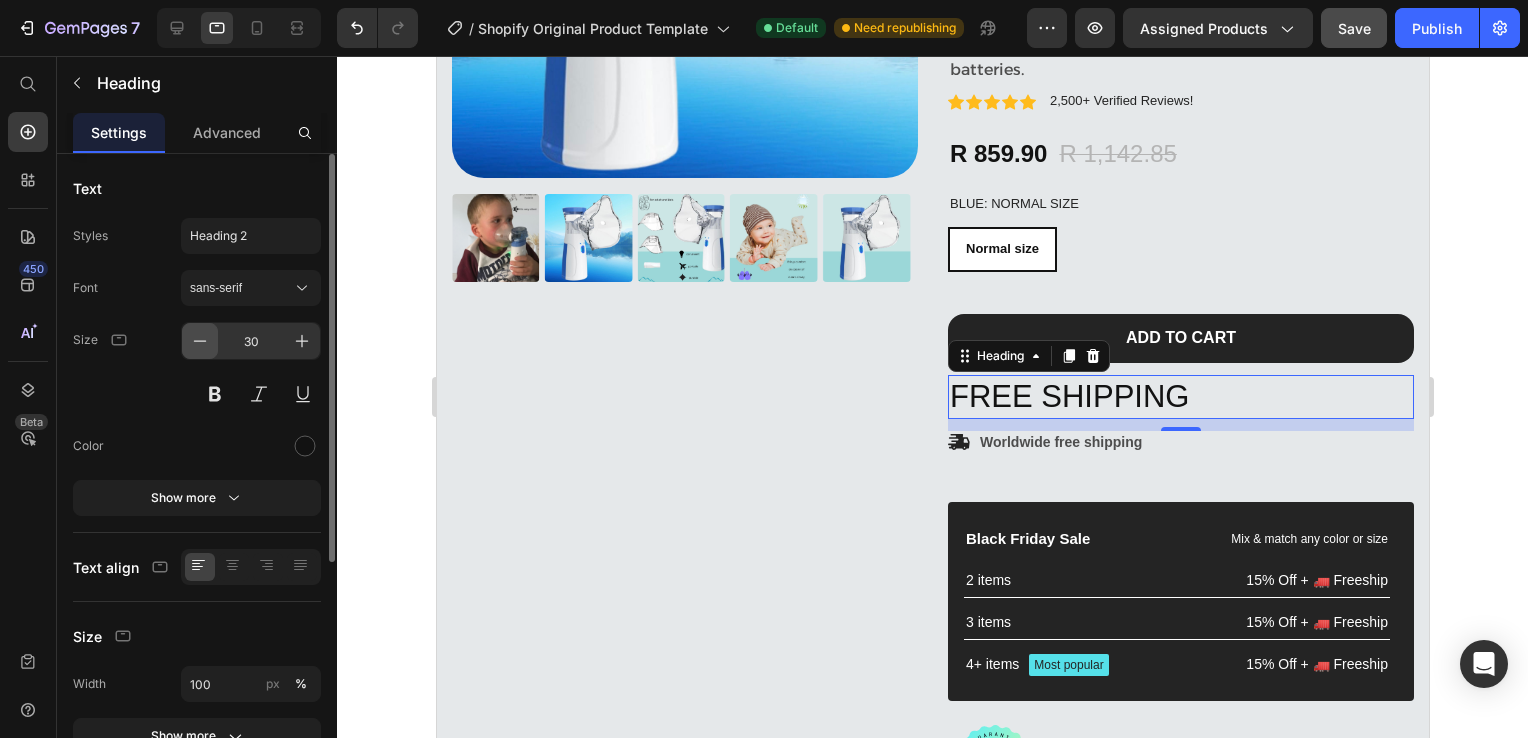 click 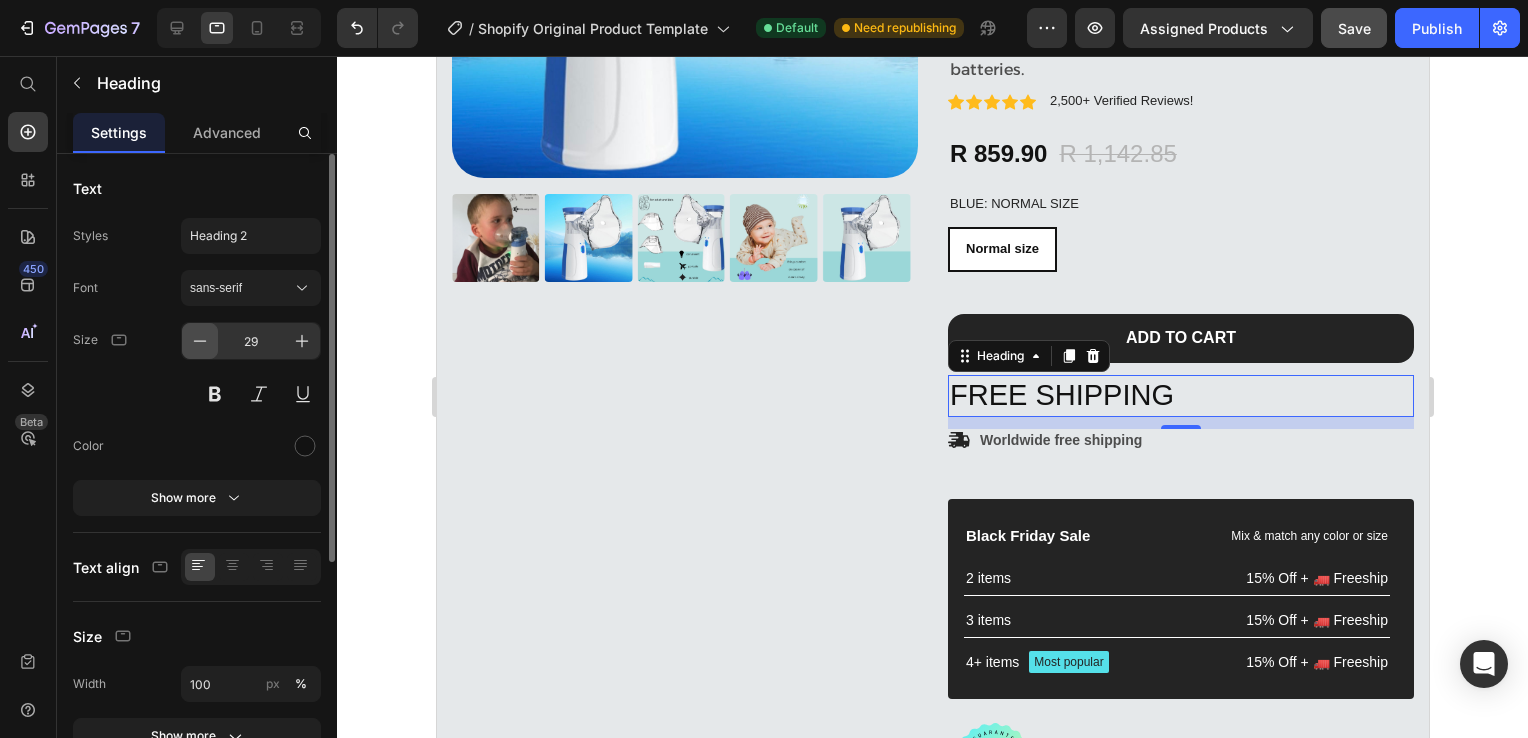 click 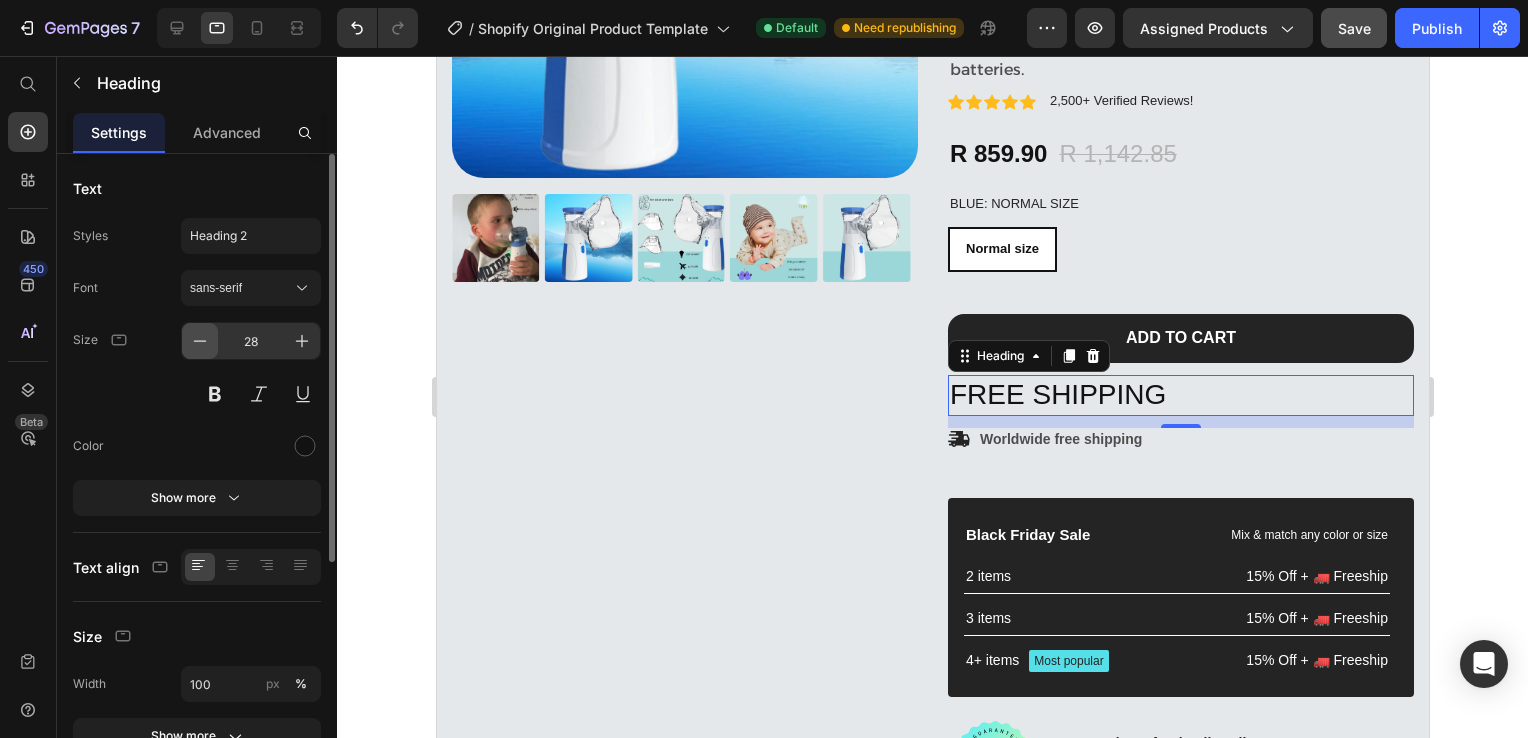 click 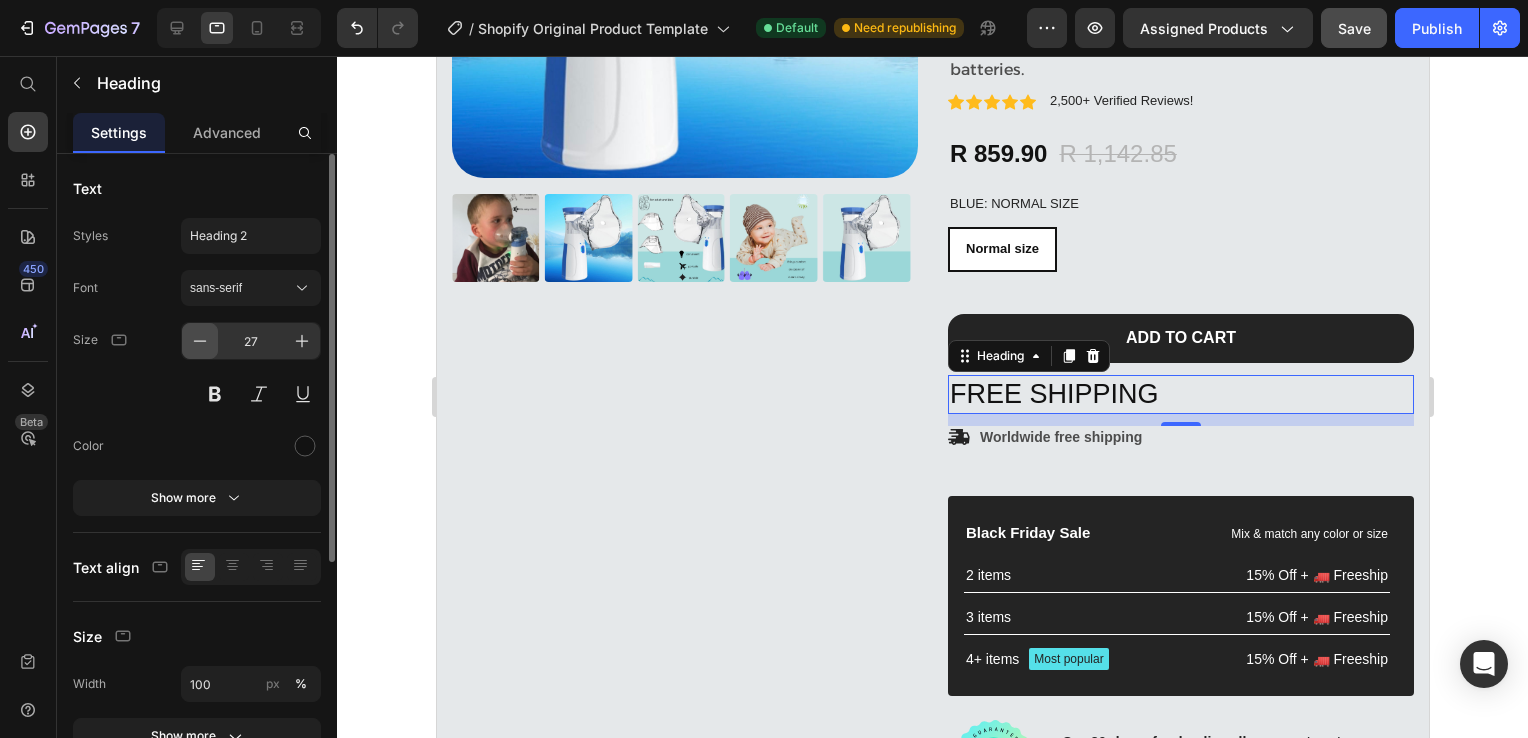click 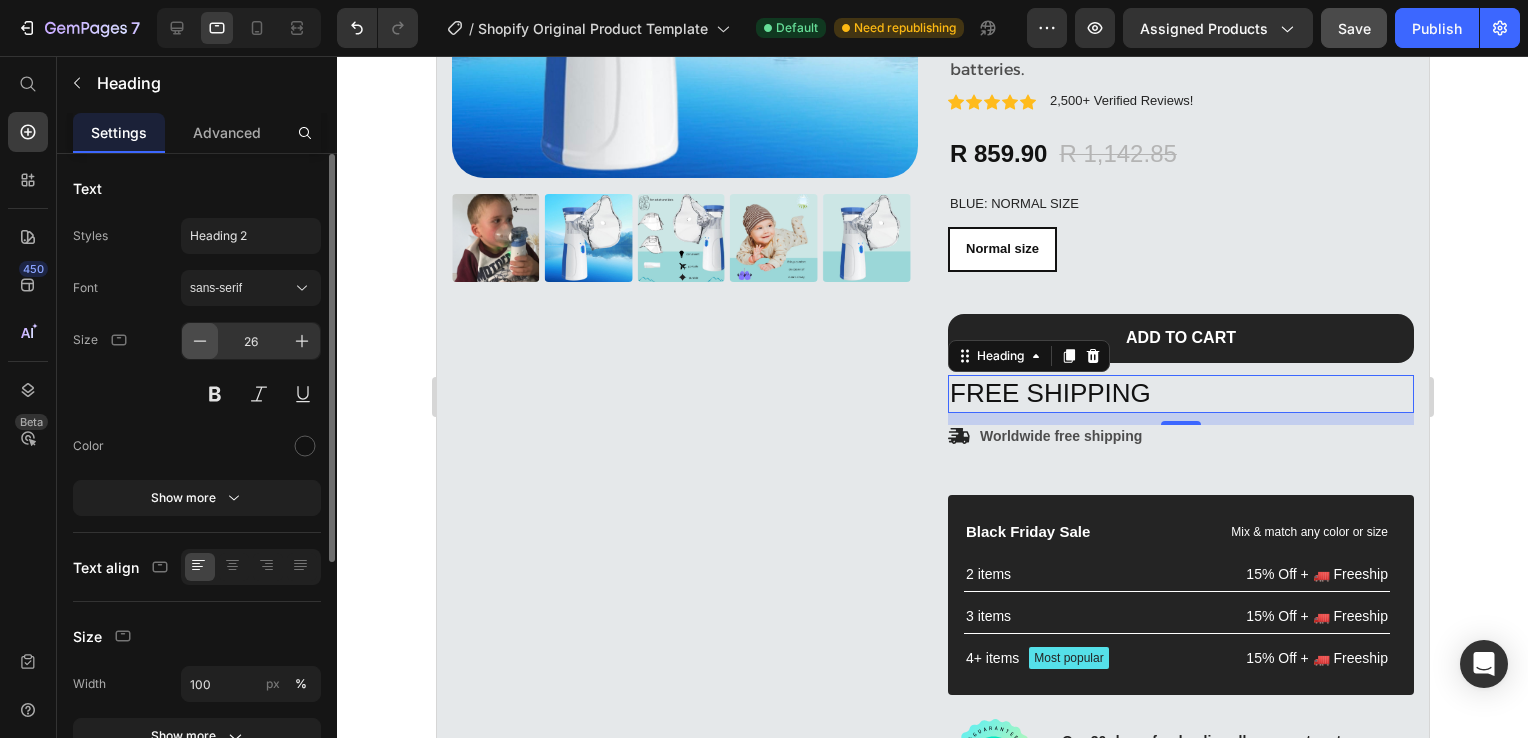 click 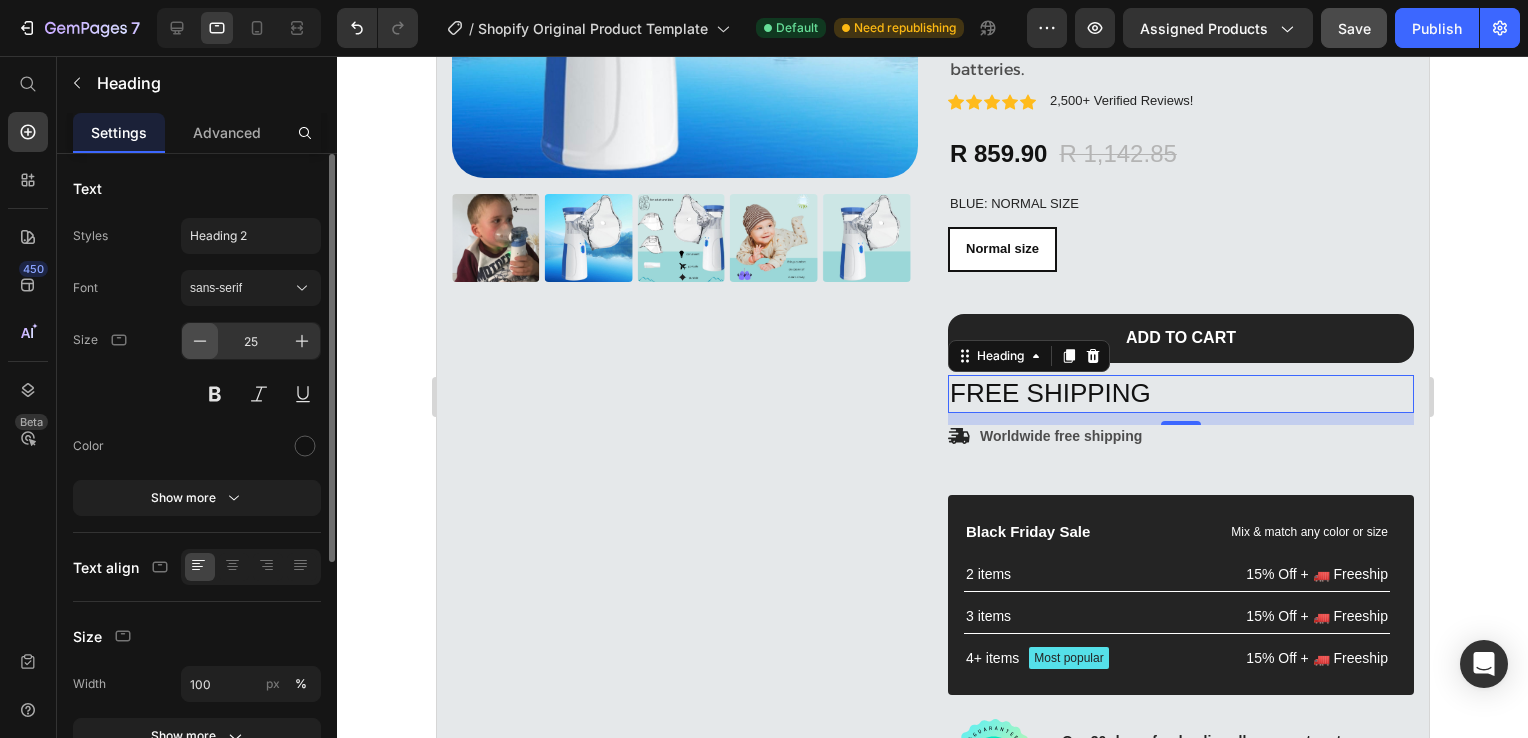 click 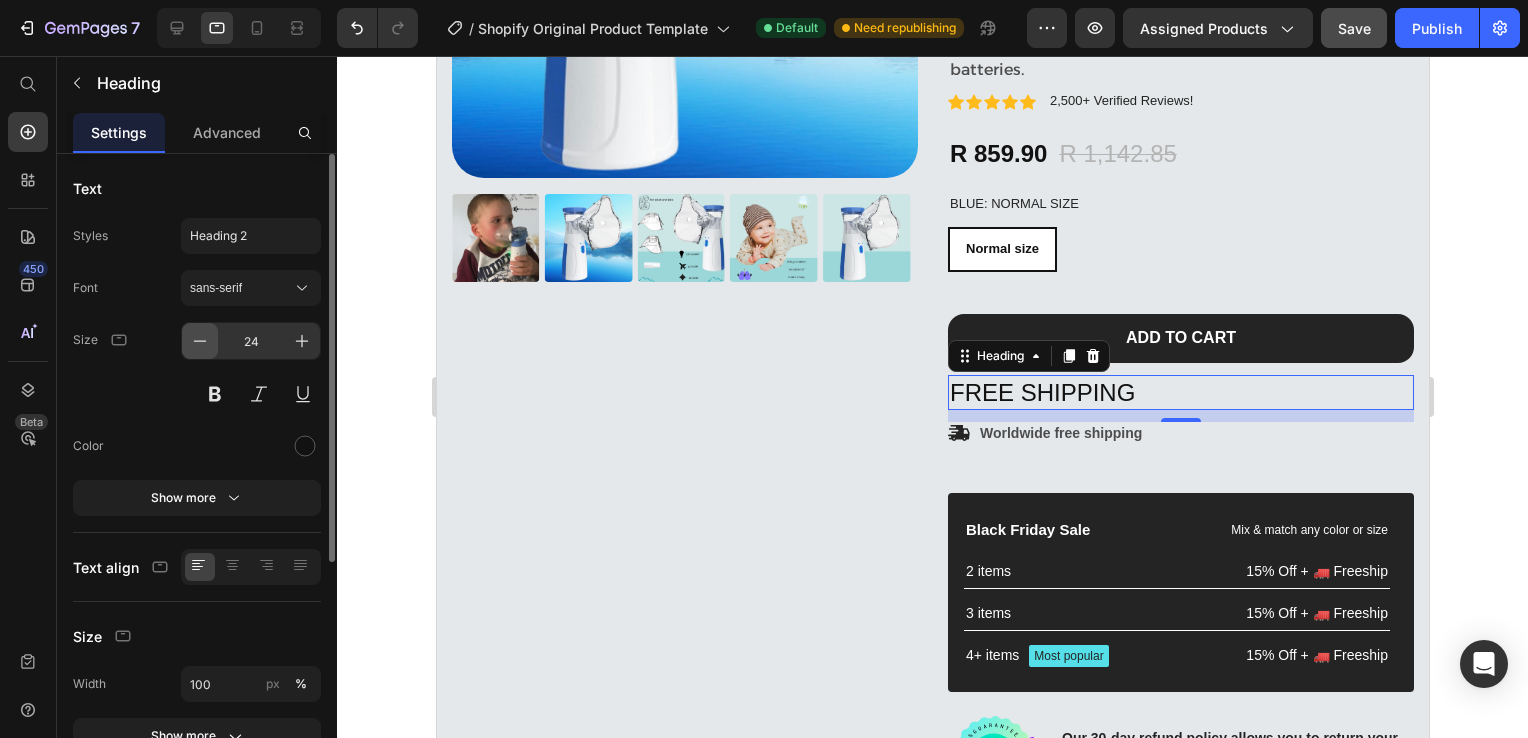 click 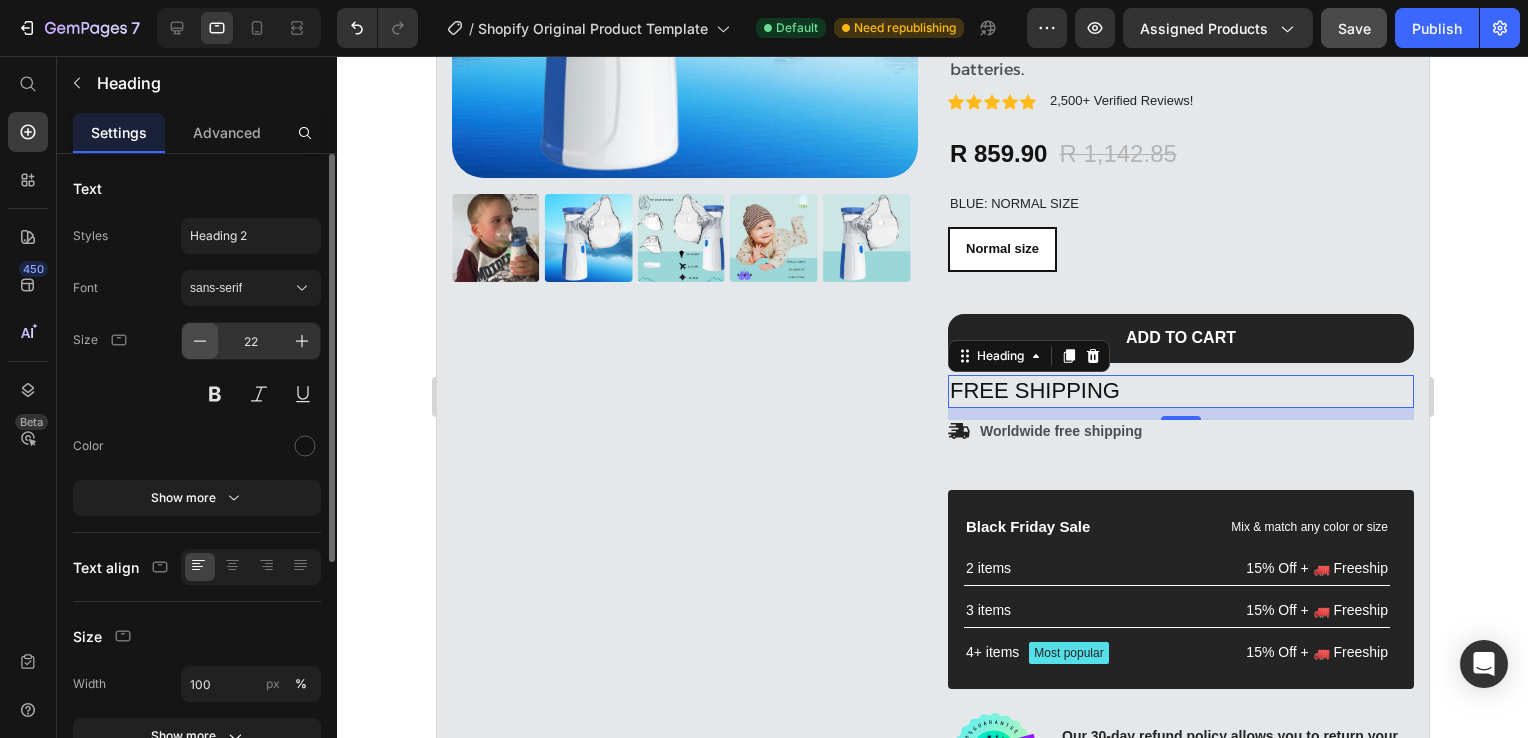 click 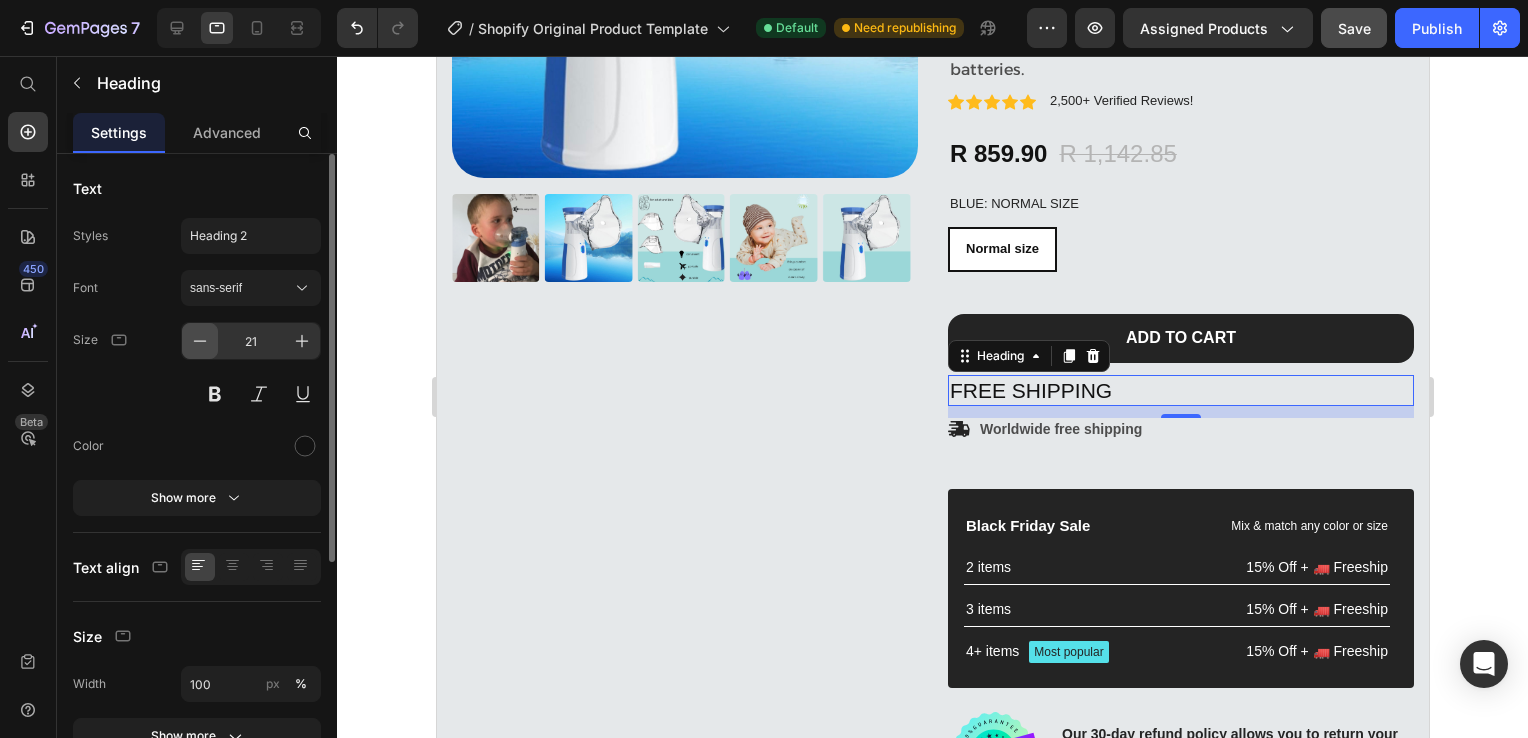 click 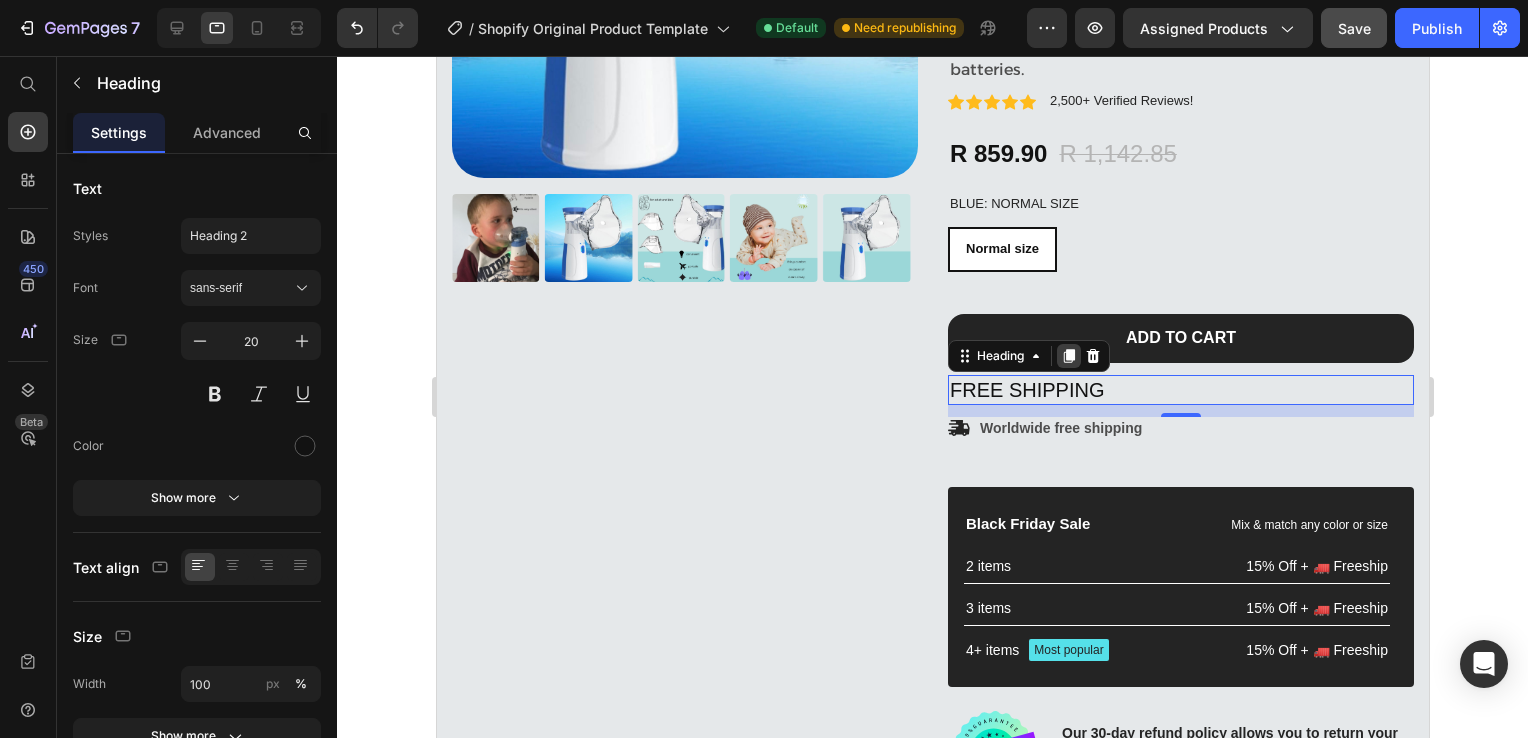 click 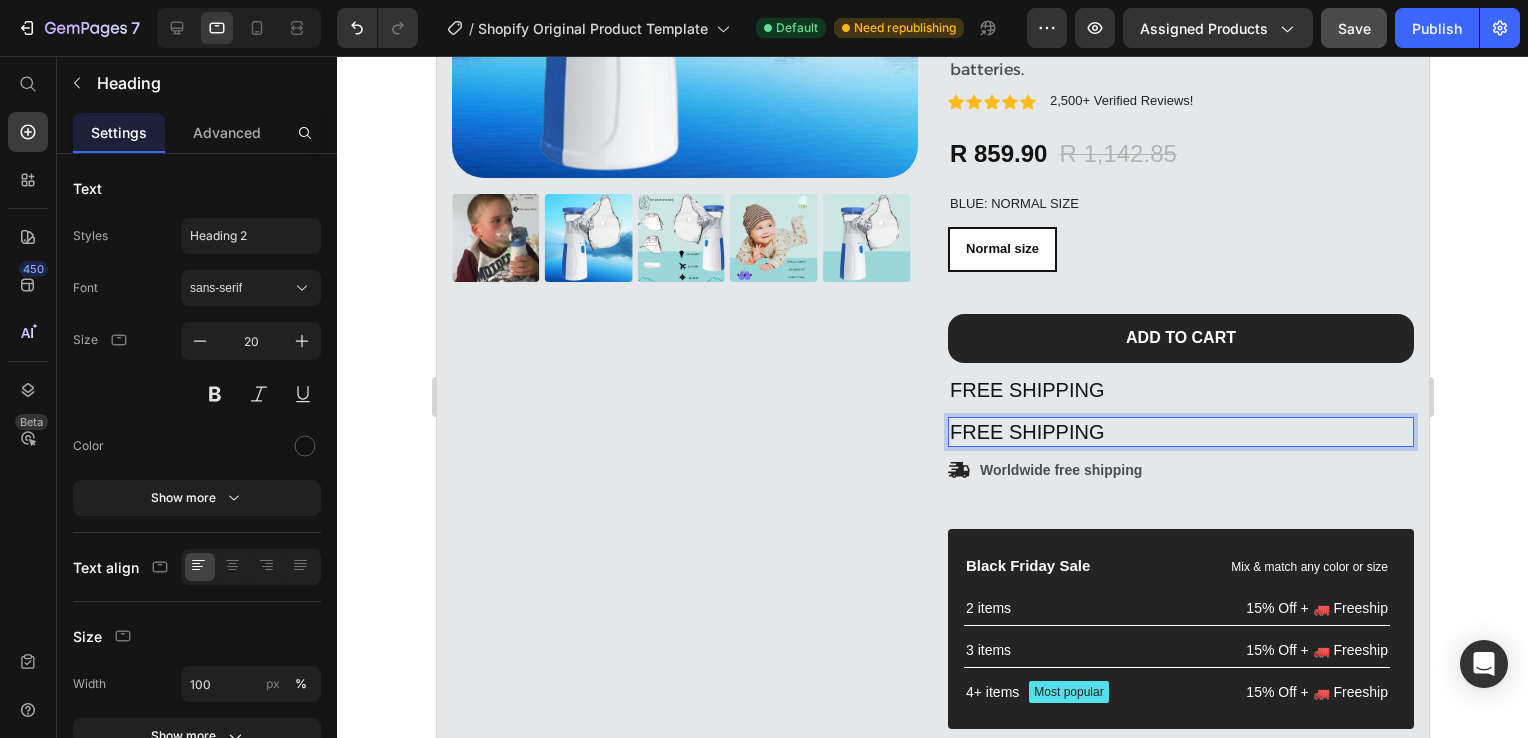 click on "FREE SHIPPING" at bounding box center (1180, 432) 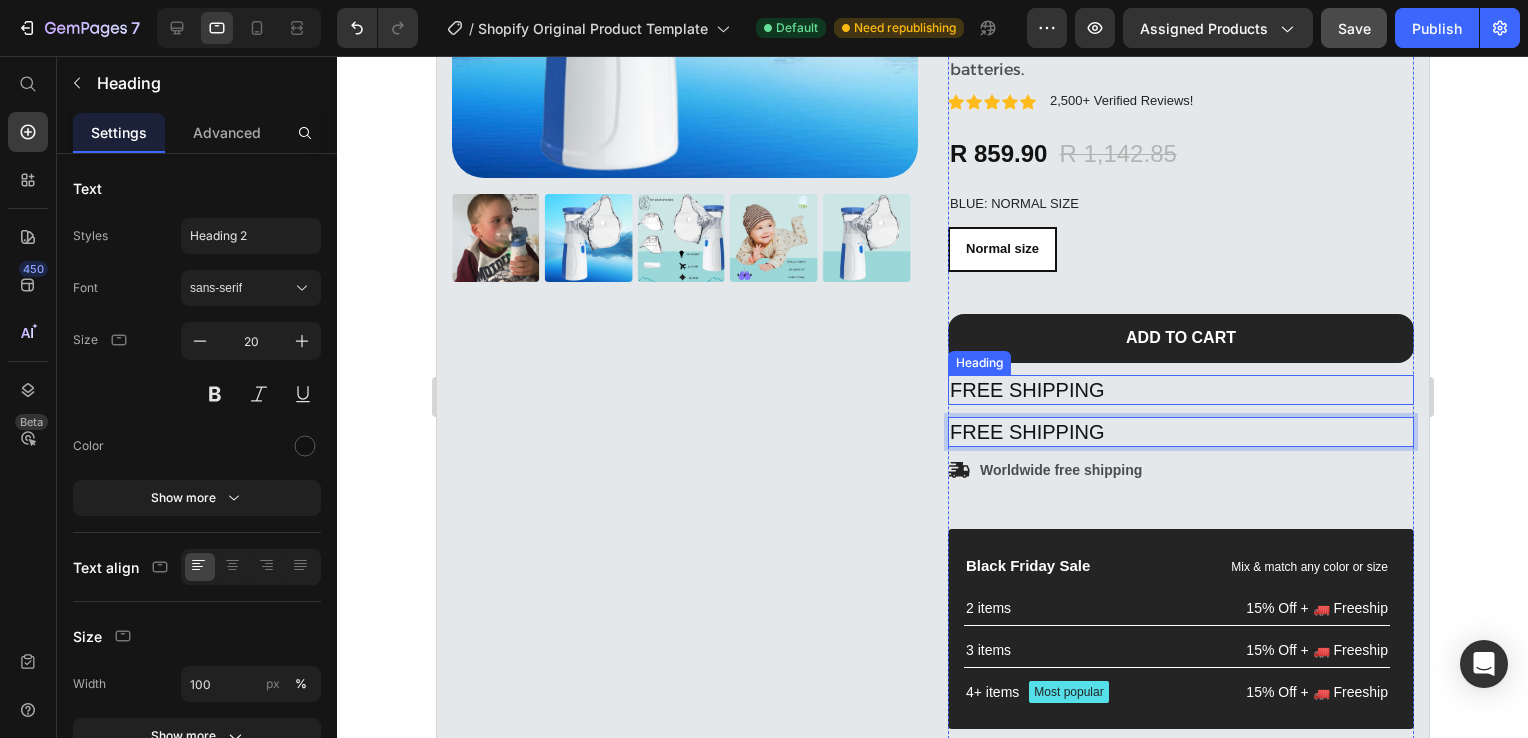 click on "FREE SHIPPING" at bounding box center (1180, 390) 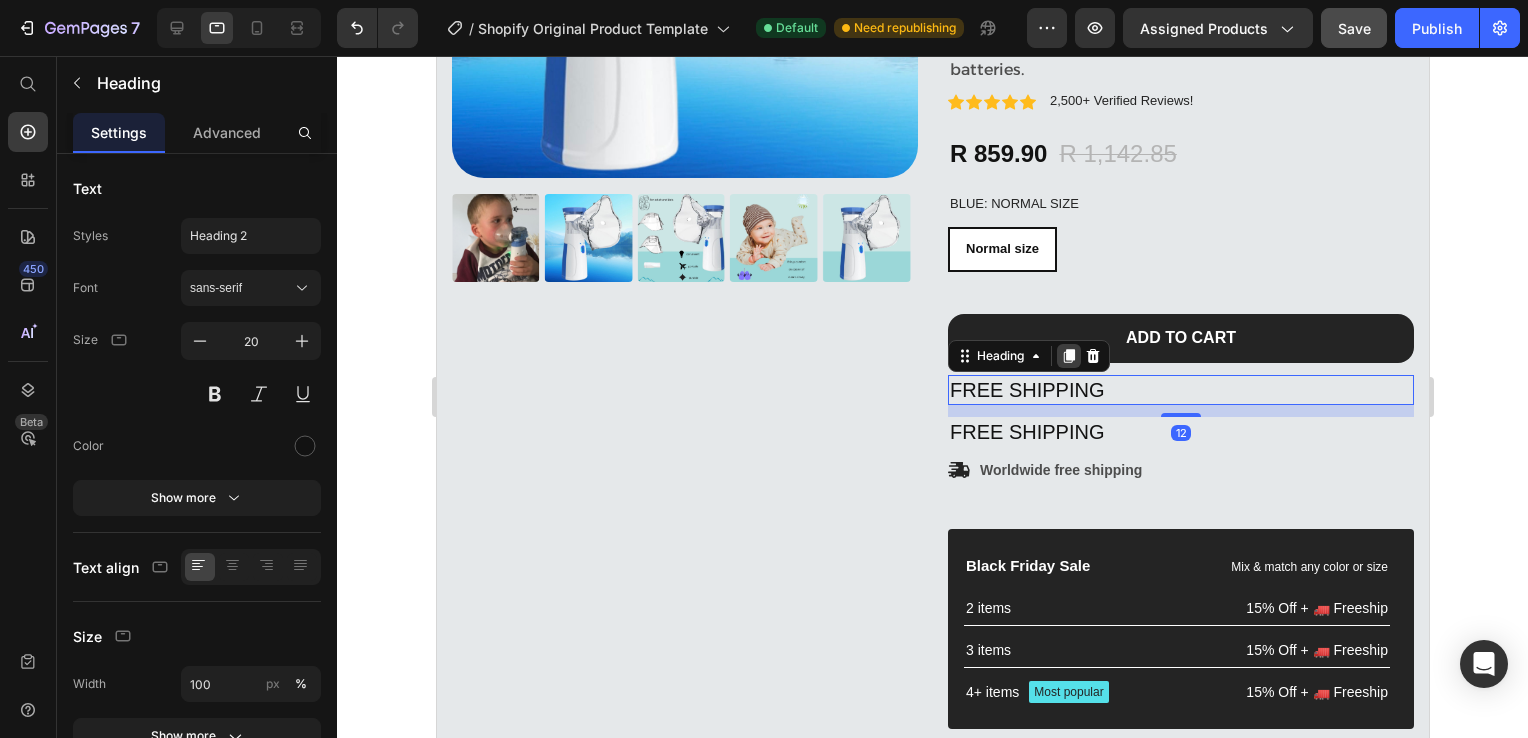 click 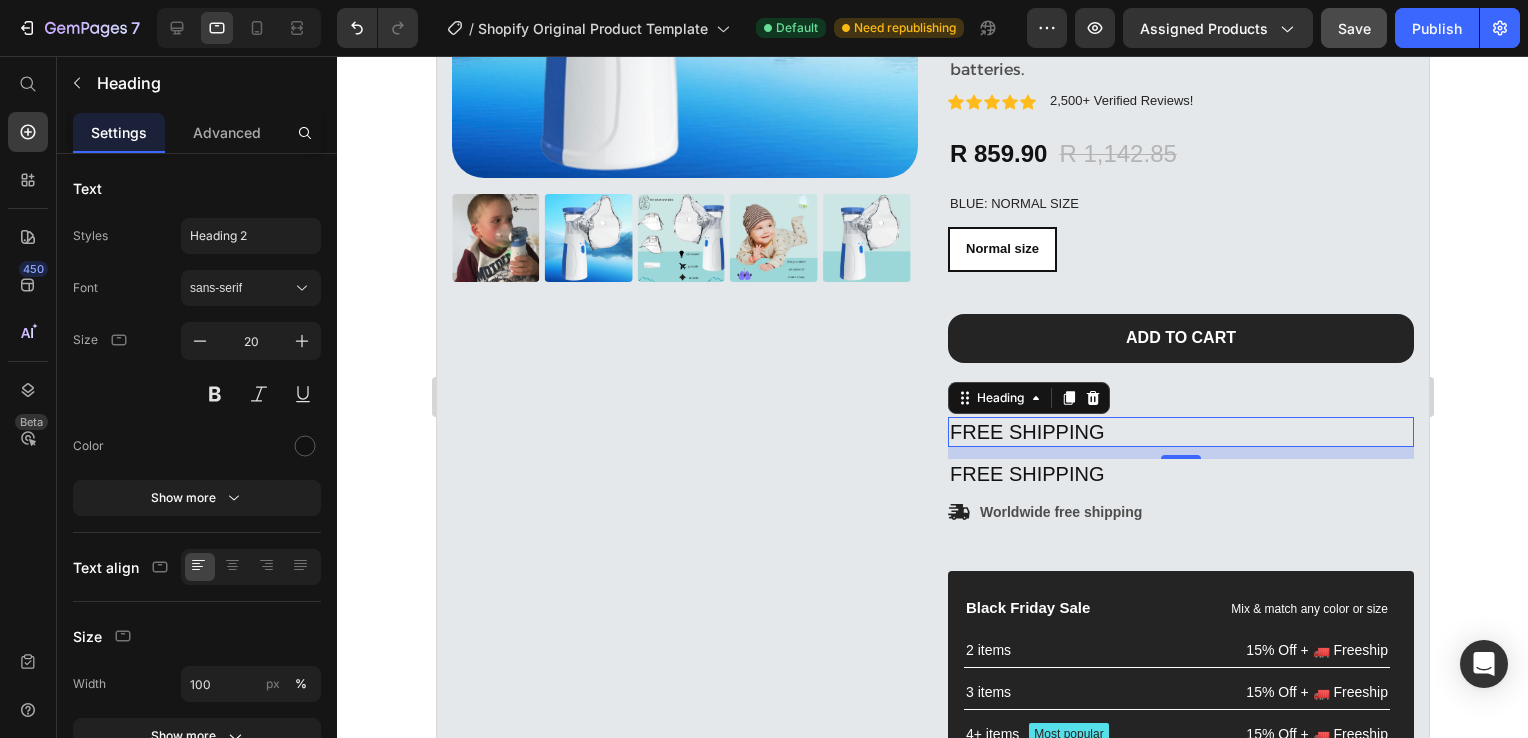 click on "FREE SHIPPING" at bounding box center (1180, 432) 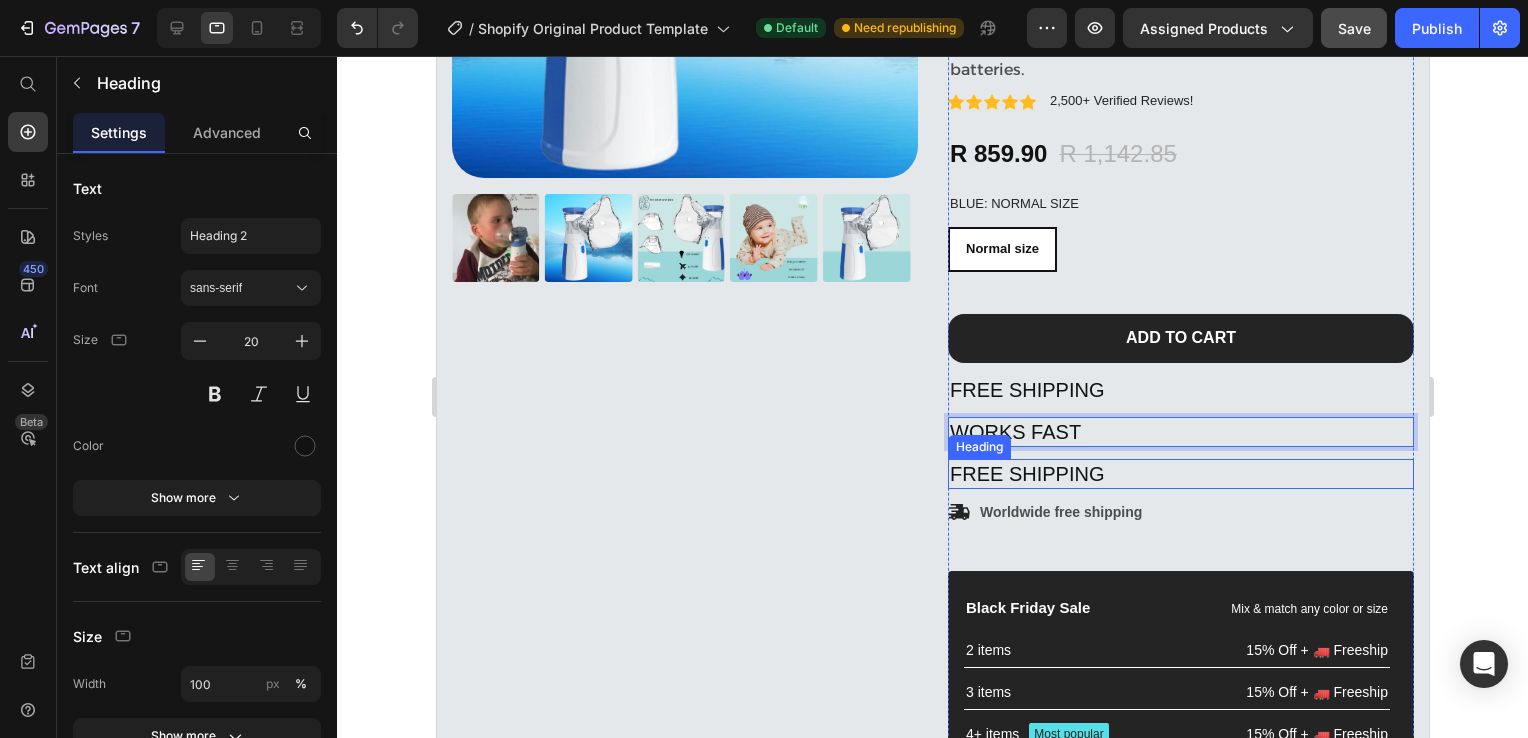 click on "FREE SHIPPING" at bounding box center [1180, 474] 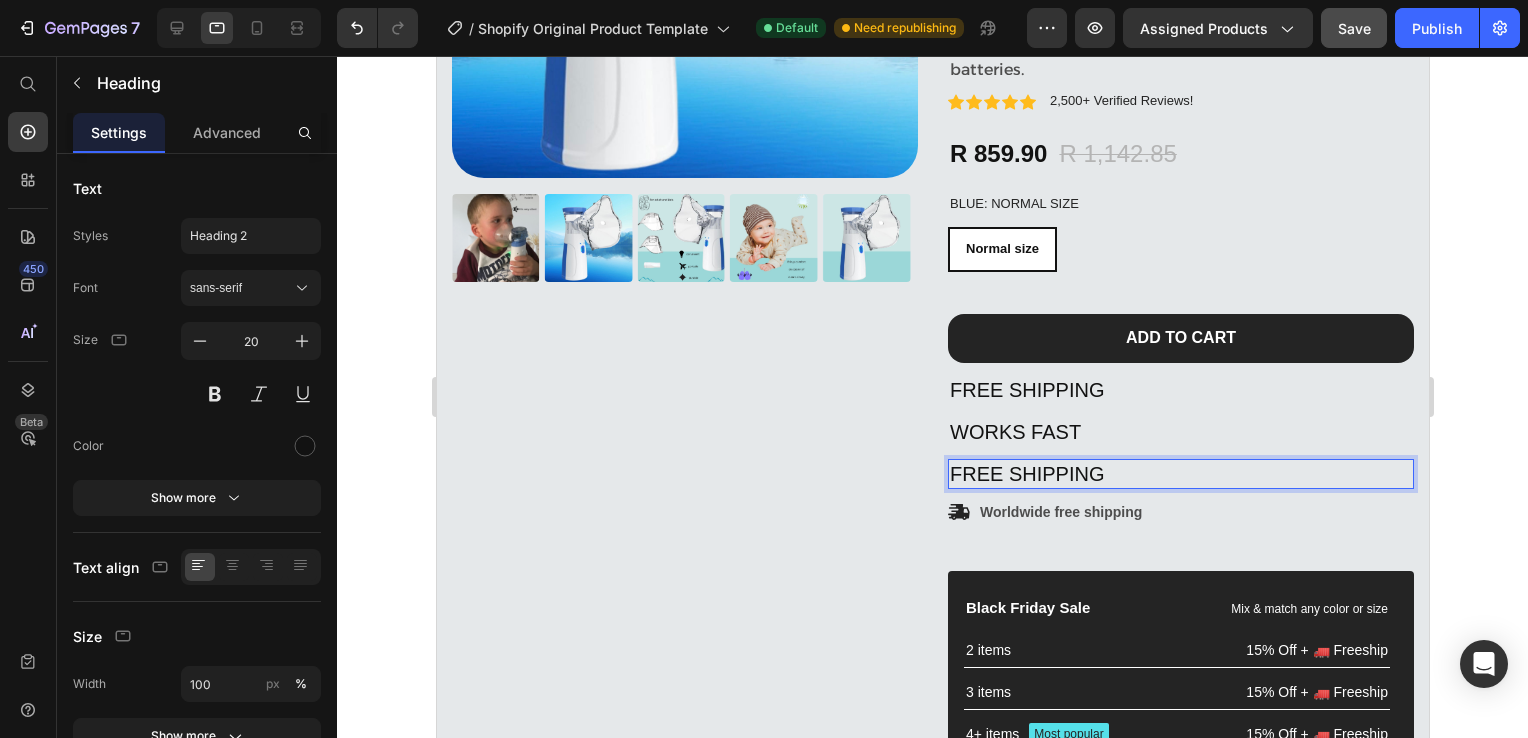 click on "FREE SHIPPING" at bounding box center [1180, 474] 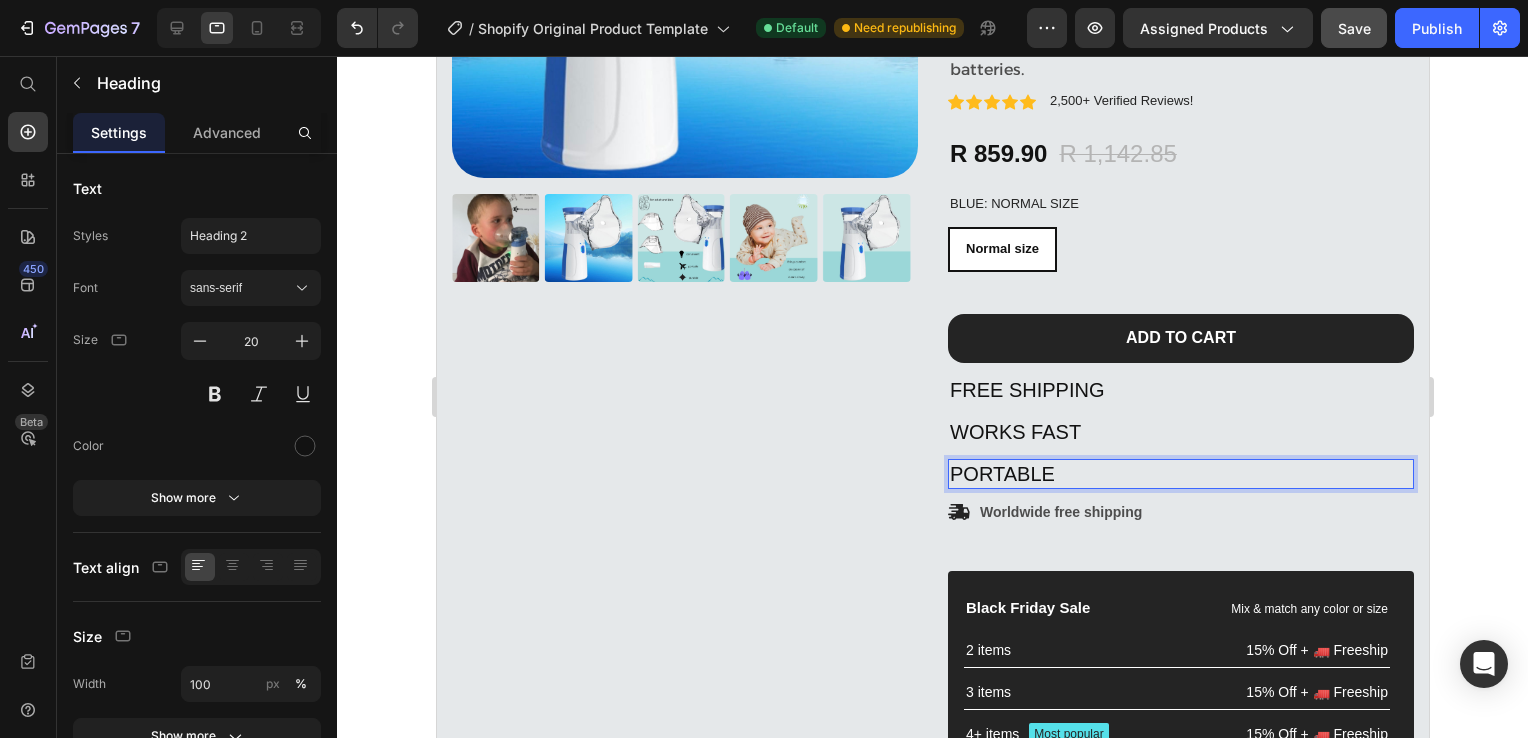 click 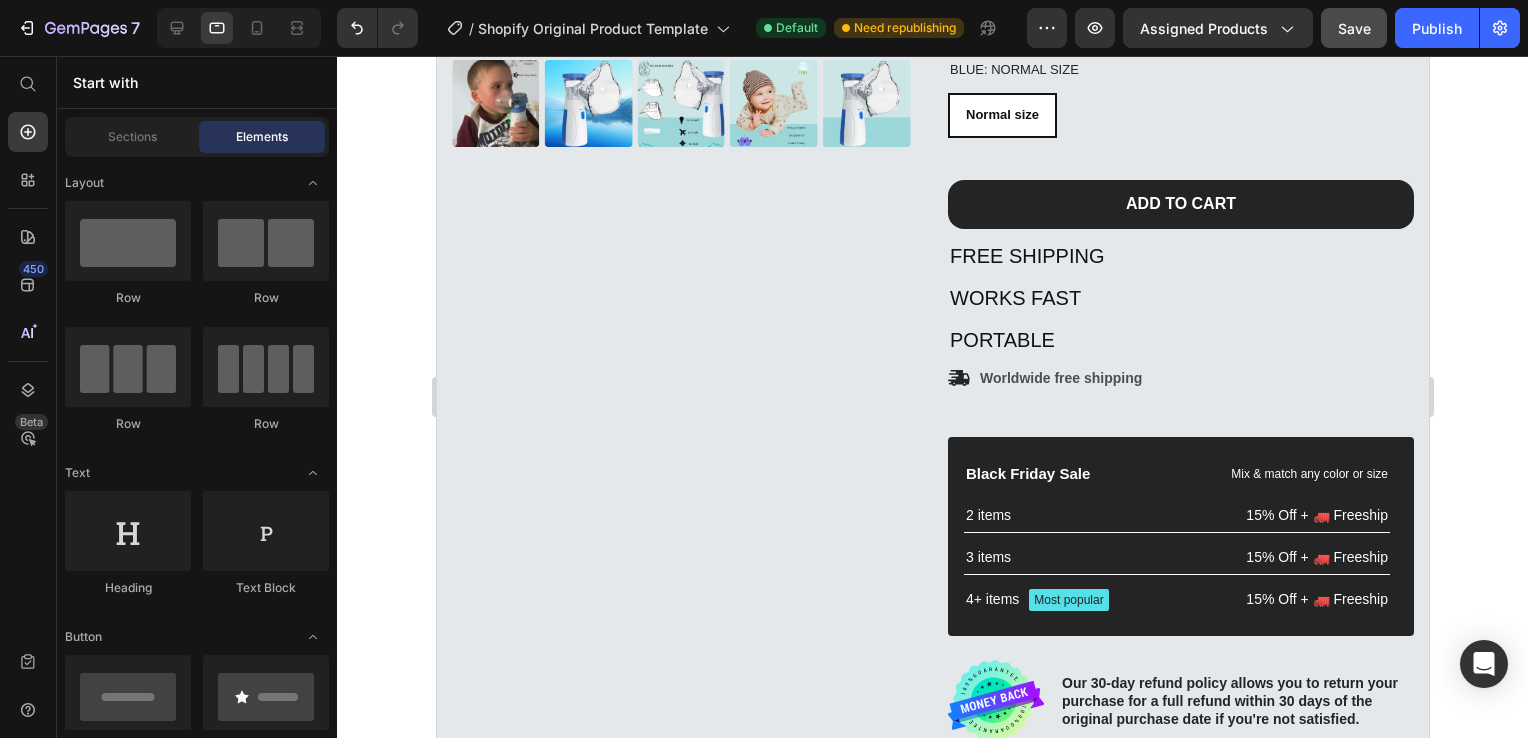 scroll, scrollTop: 683, scrollLeft: 0, axis: vertical 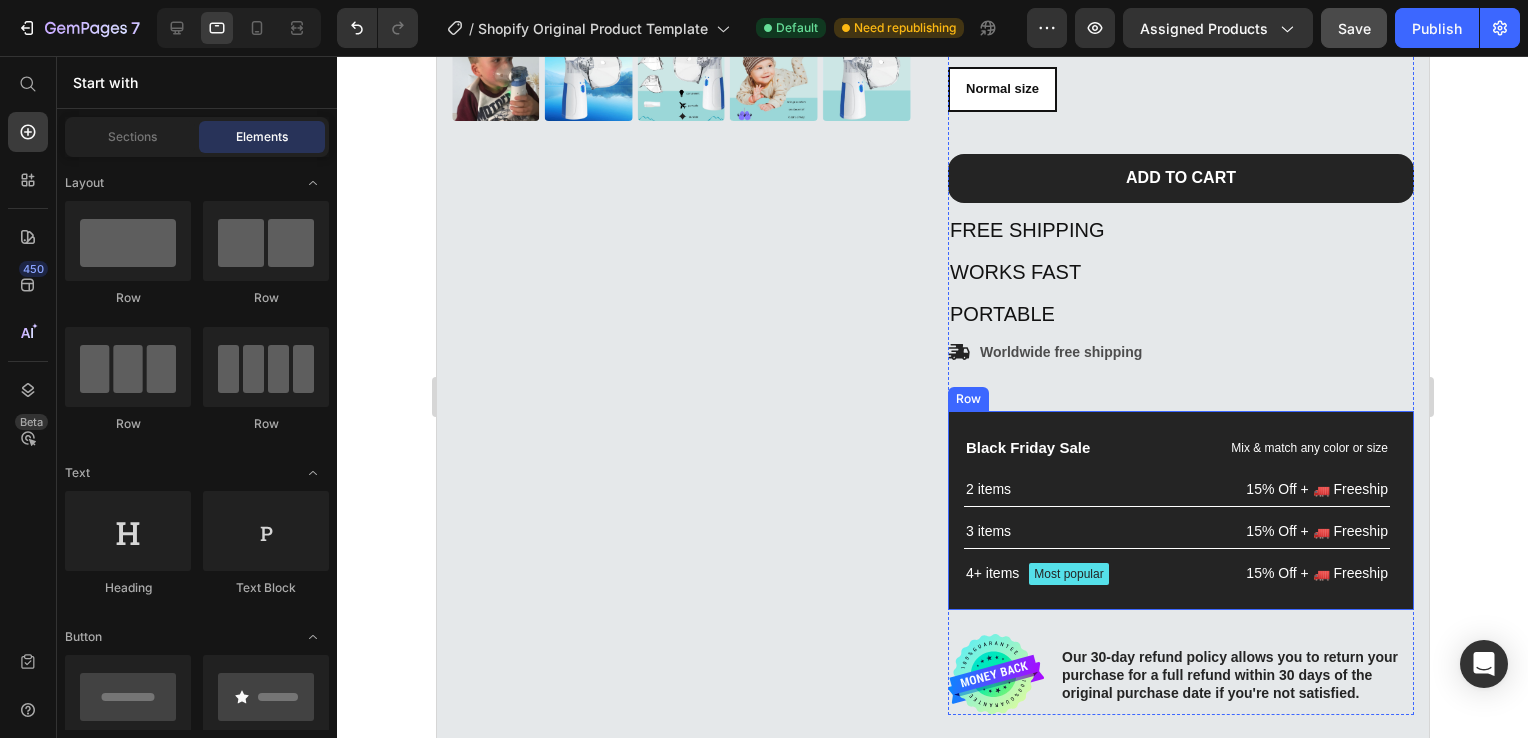 click on "Black Friday Sale Text Block Mix & match any color or size Text Block Row 2 items Text Block 15% Off + 🚛 Freeship Text Block Row 3 items Text Block 15% Off + 🚛 Freeship Text Block Row 4+ items Text Block Most popular Text Block Row 15% Off + 🚛 Freeship Text Block Row Row" at bounding box center [1180, 511] 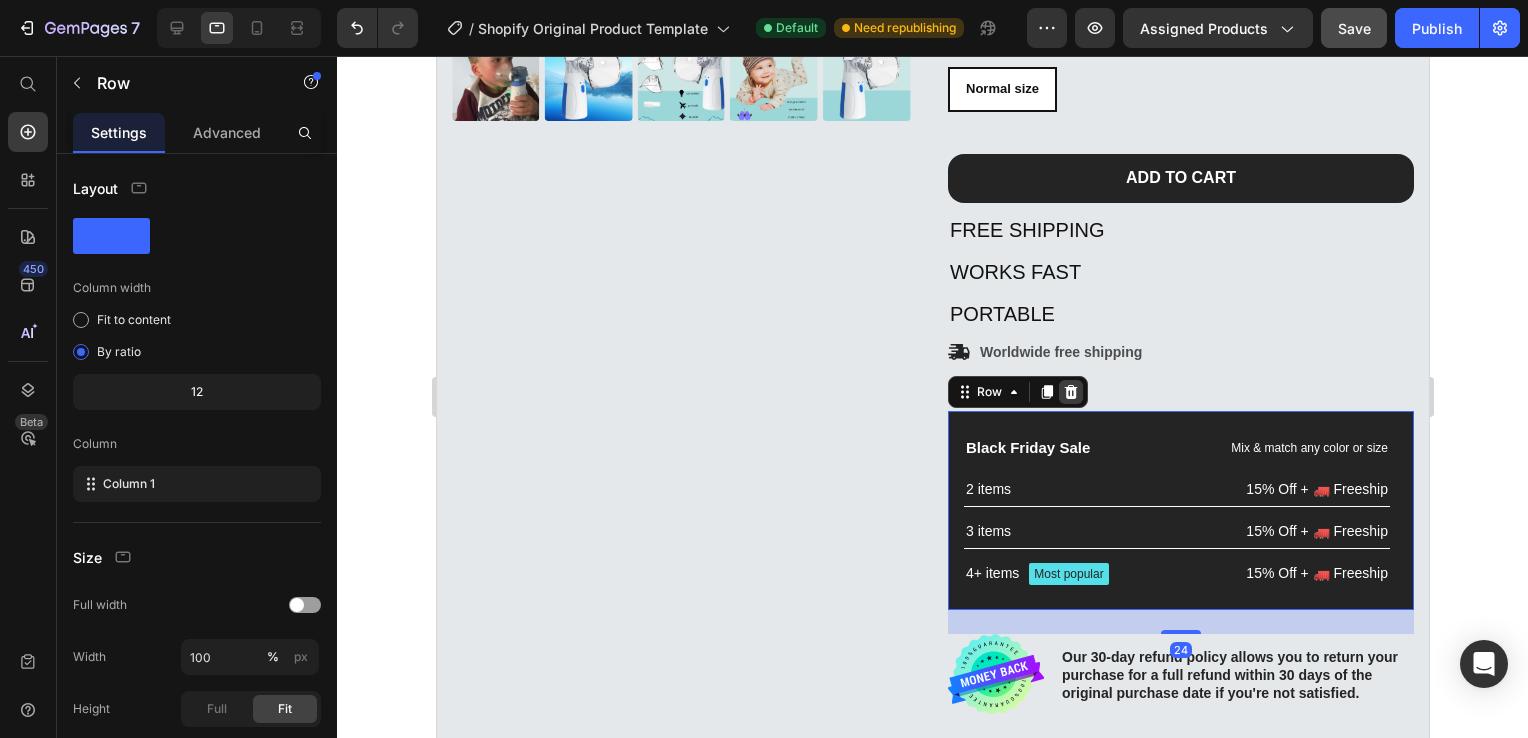 click 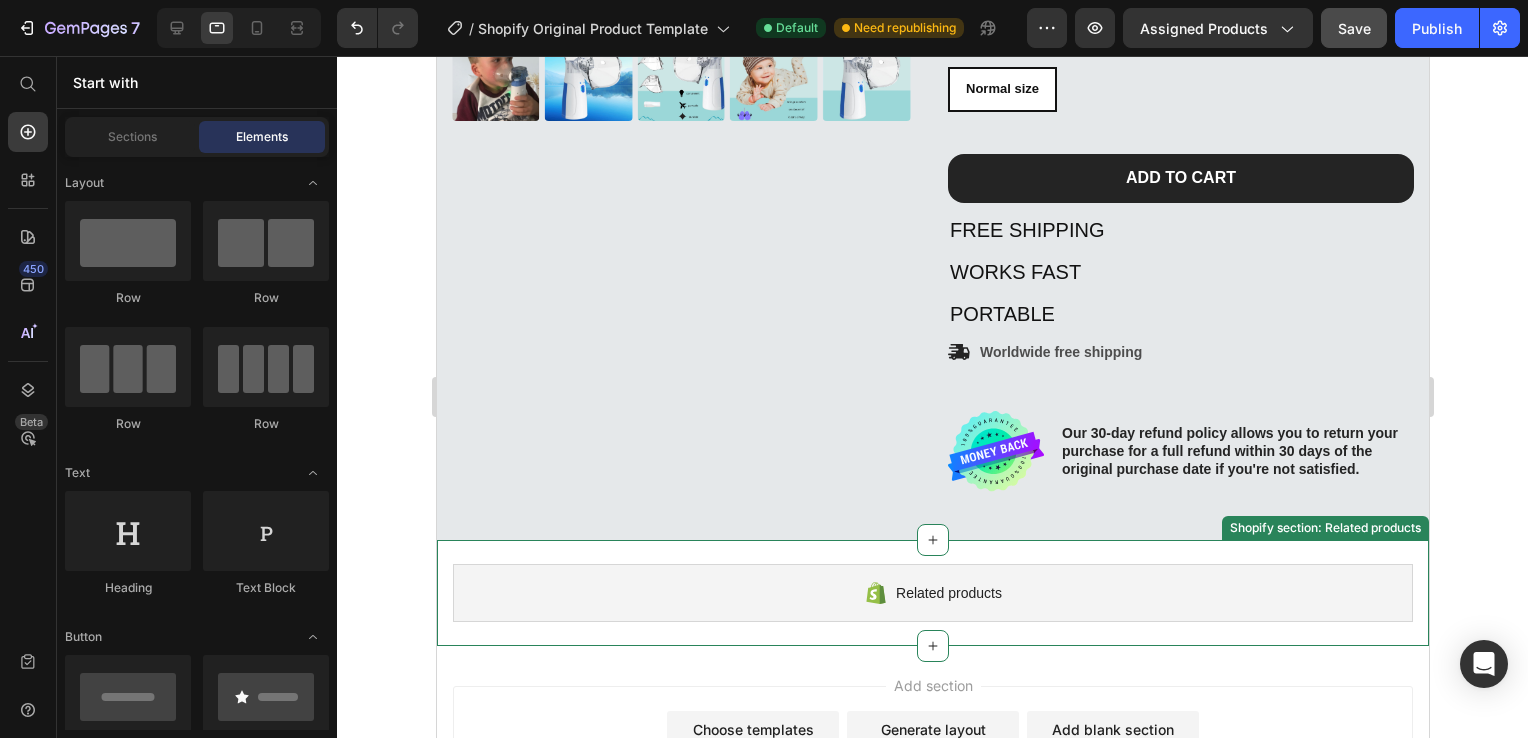 click on "Related products" at bounding box center [932, 593] 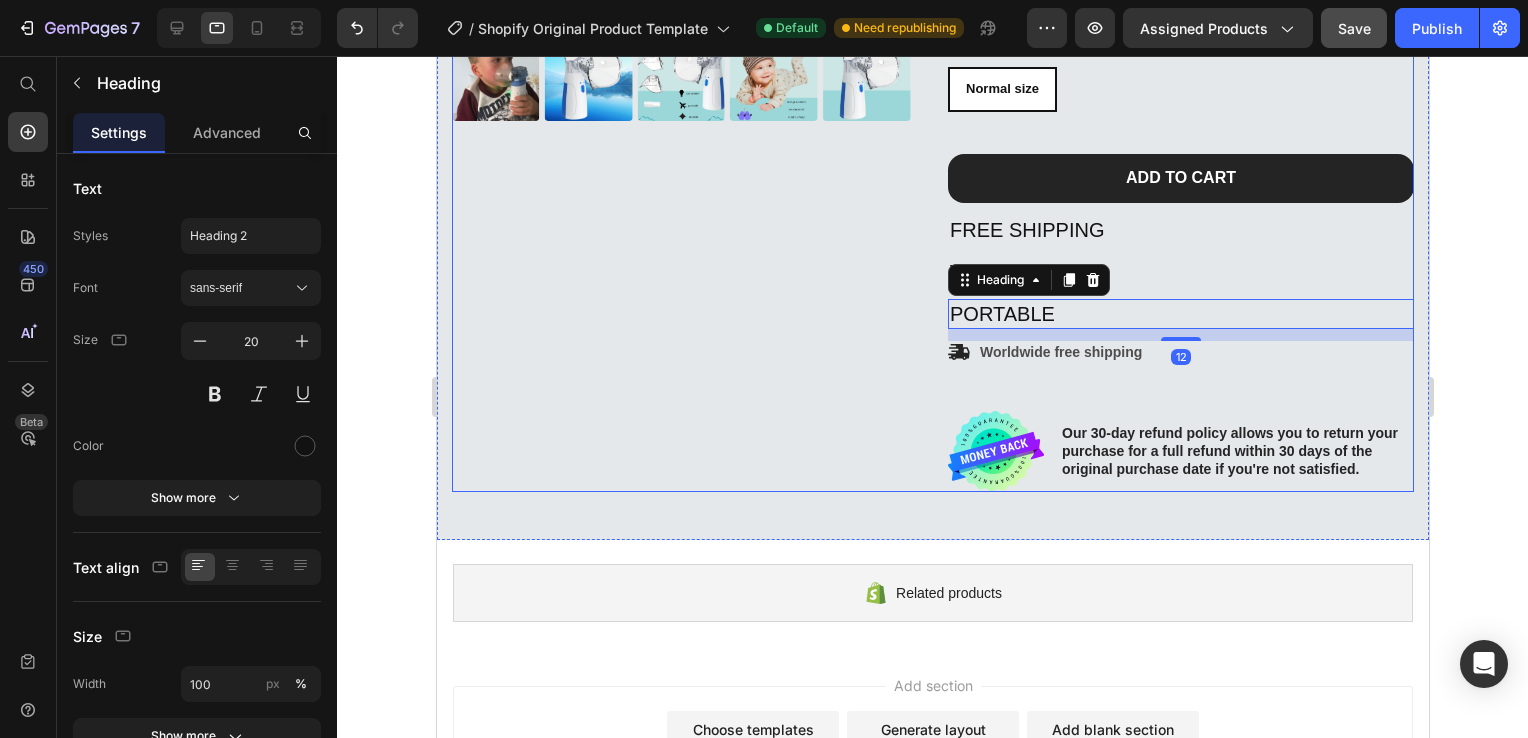click on "Product Images" at bounding box center [684, 22] 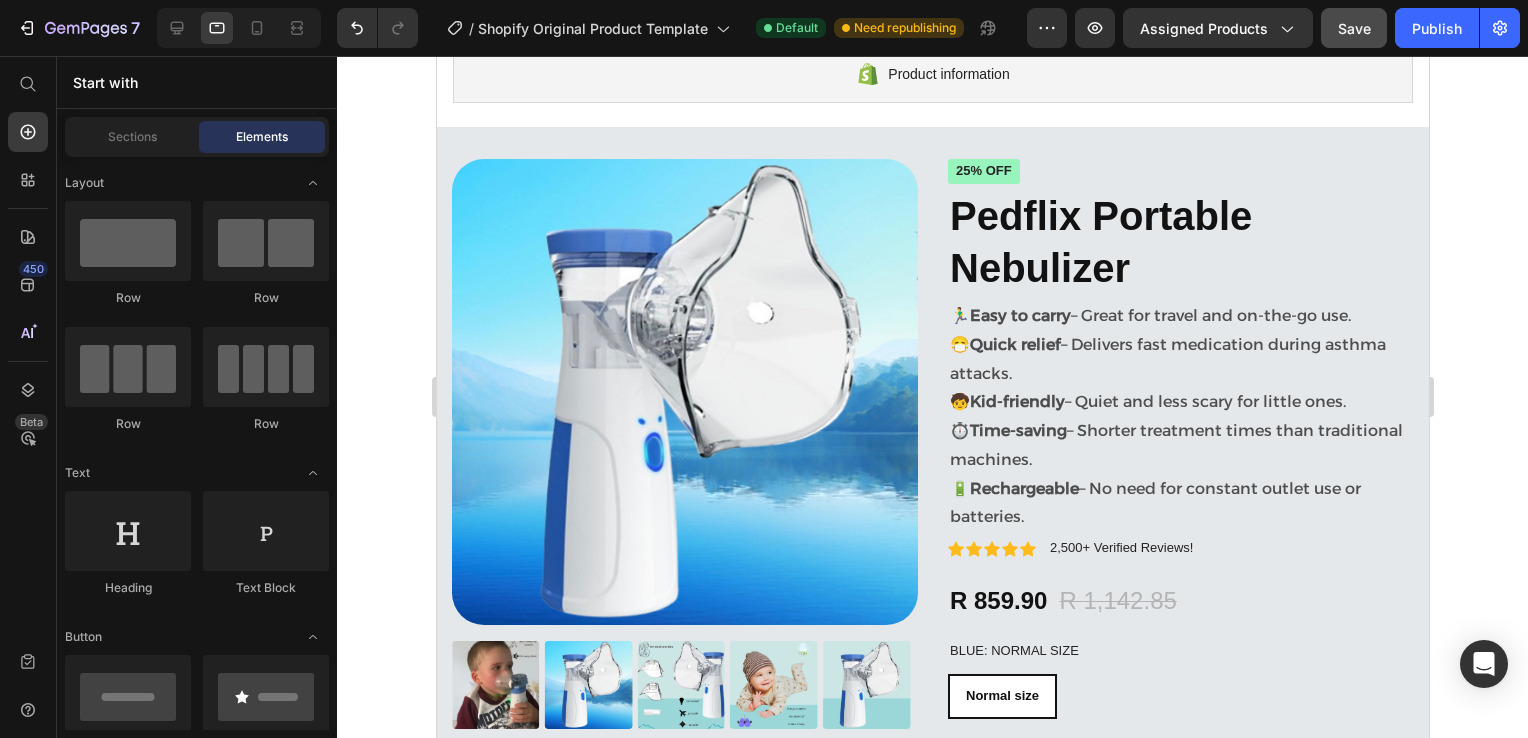 scroll, scrollTop: 84, scrollLeft: 0, axis: vertical 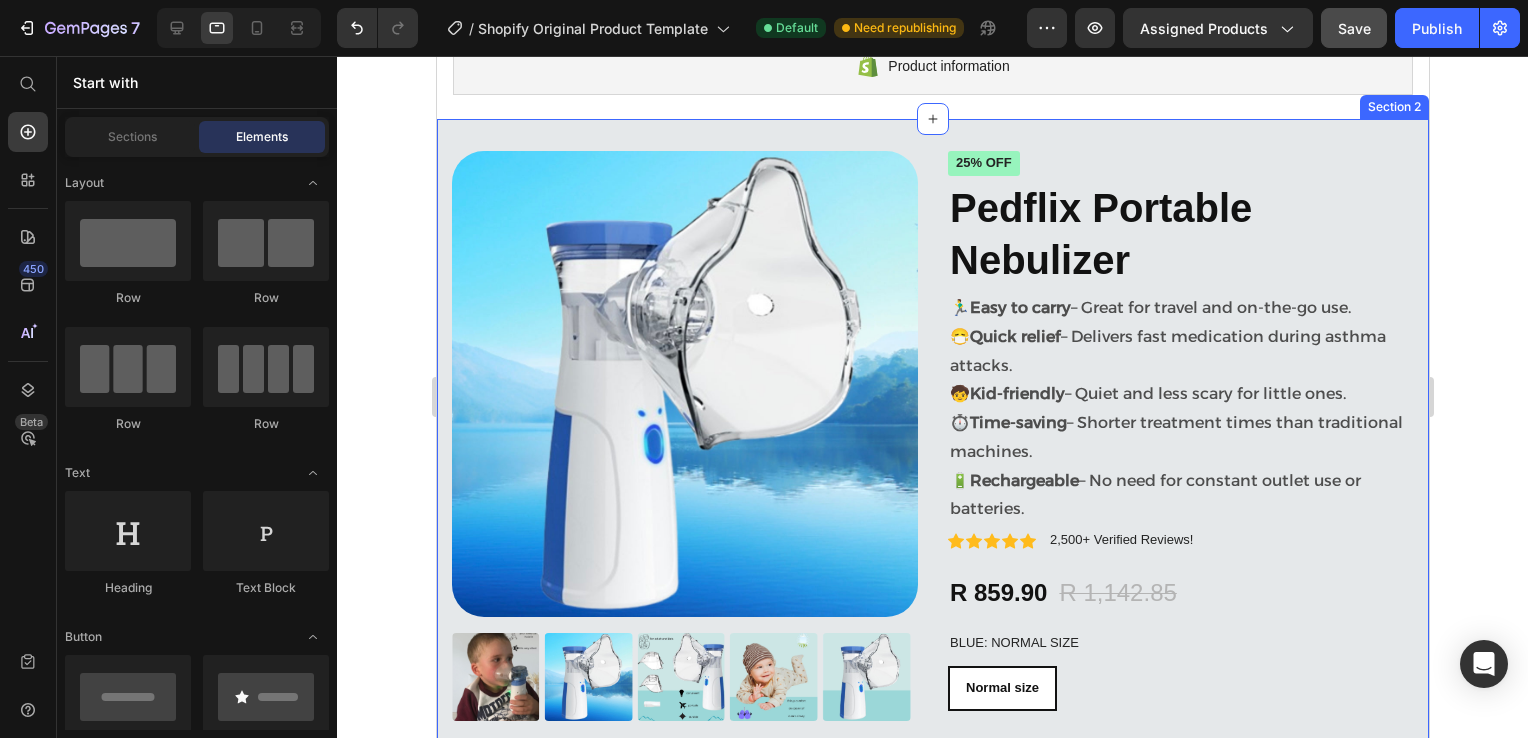 click on "Product Images Icon Icon Icon Icon Icon Icon List 4.9 1073+ Verified Reviews! Text Block Row 25% off Product Badge Pedflix Portable Nebulizer Product Title 🏃‍♂️  Easy to carry  – Great for travel and on-the-go use. 😷  Quick relief  – Delivers fast medication during asthma attacks. 🧒  Kid-friendly  – Quiet and less scary for little ones. ⏱️  Time-saving  – Shorter treatment times than traditional machines. 🔋  Rechargeable  – No need for constant outlet use or batteries. Text Block Icon Icon Icon Icon Icon Icon List 2,500+ Verified Reviews! Text Block Row R 859.90 Product Price R 1,142.85 Product Price 25% off Product Badge Row Blue: Normal size Normal size Normal size Normal size Product Variants & Swatches Add to cart Add to Cart FREE SHIPPING Heading WORKS FAST Heading PORTABLE Heading
Icon Worldwide free shipping Text Block Row Image Text Block Row Row Product Section 2" at bounding box center (932, 629) 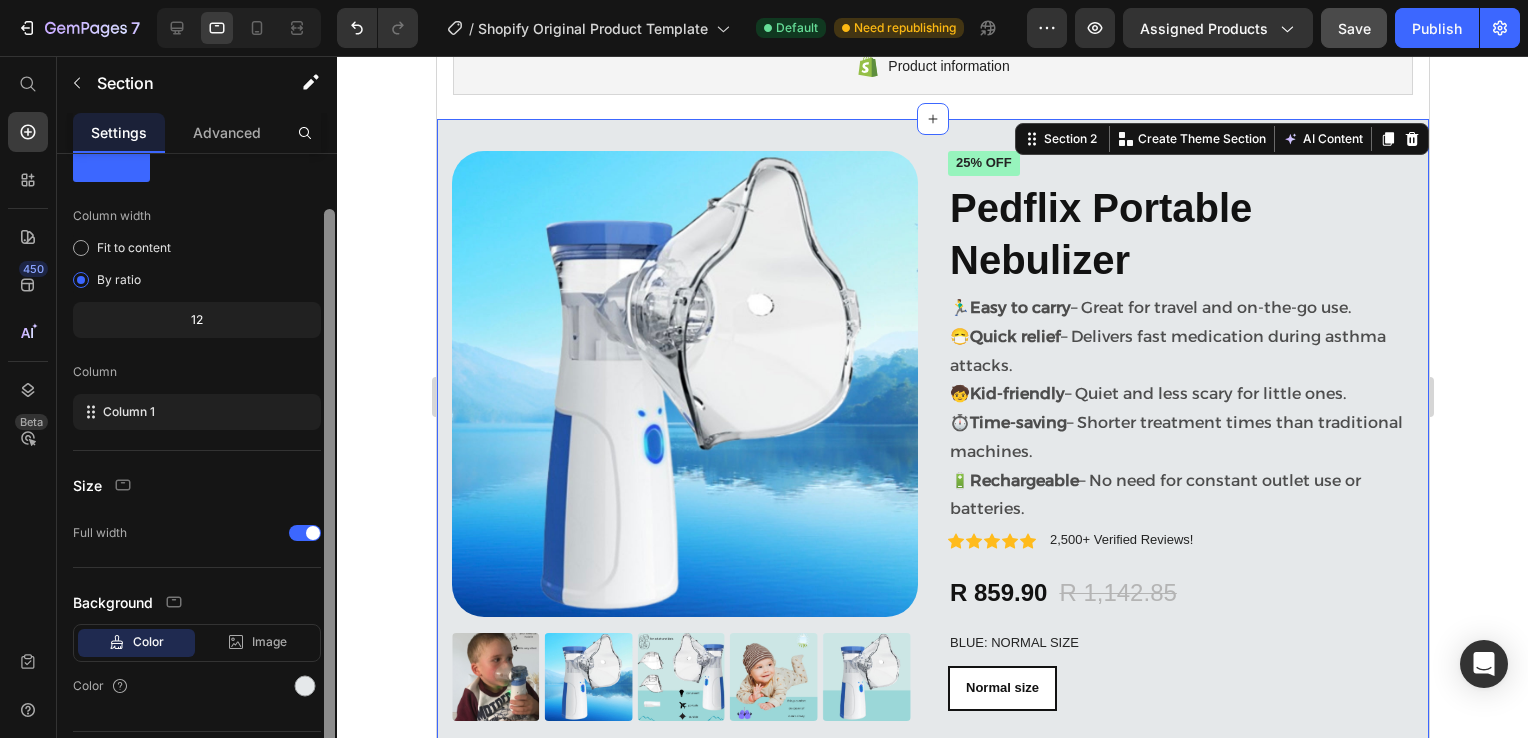 scroll, scrollTop: 73, scrollLeft: 0, axis: vertical 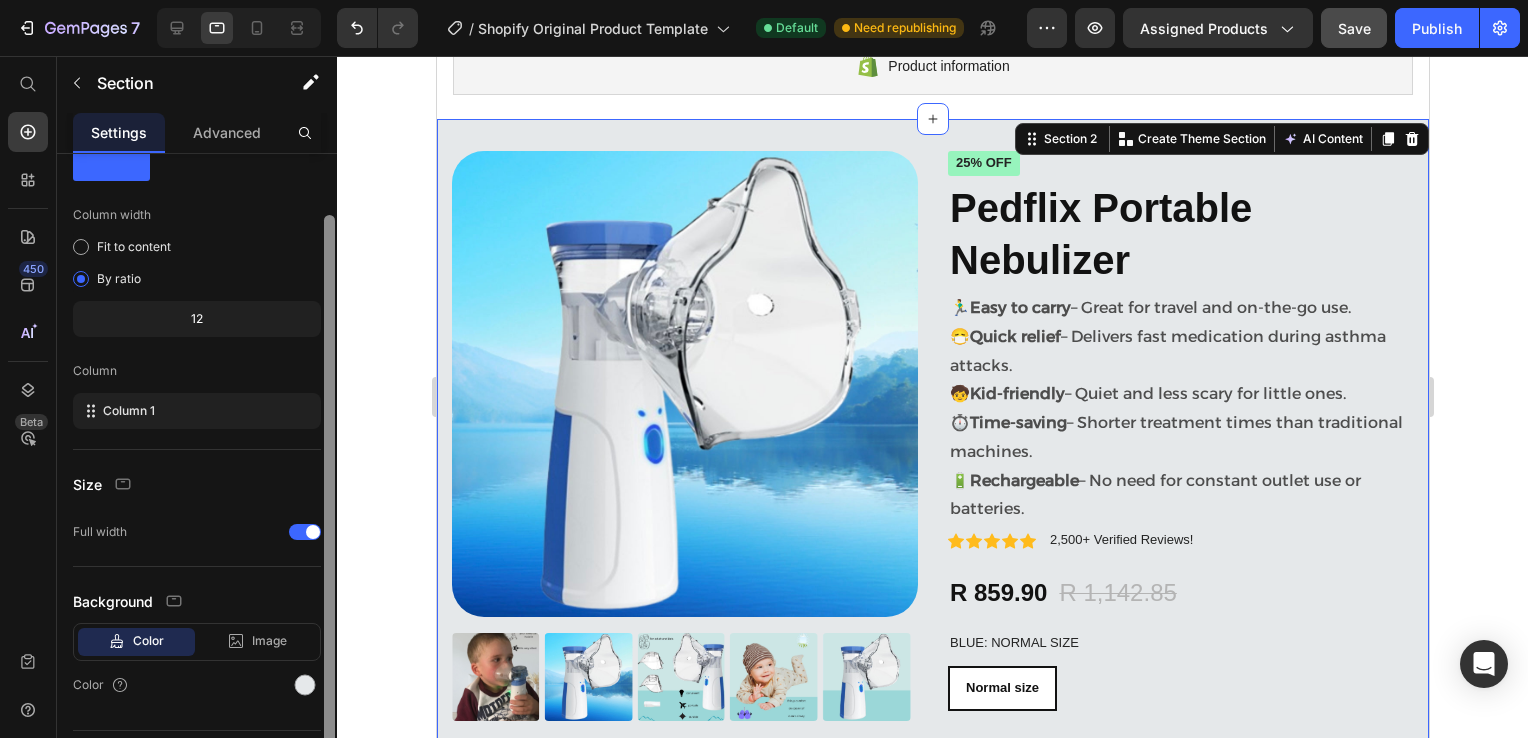 drag, startPoint x: 330, startPoint y: 500, endPoint x: 332, endPoint y: 562, distance: 62.03225 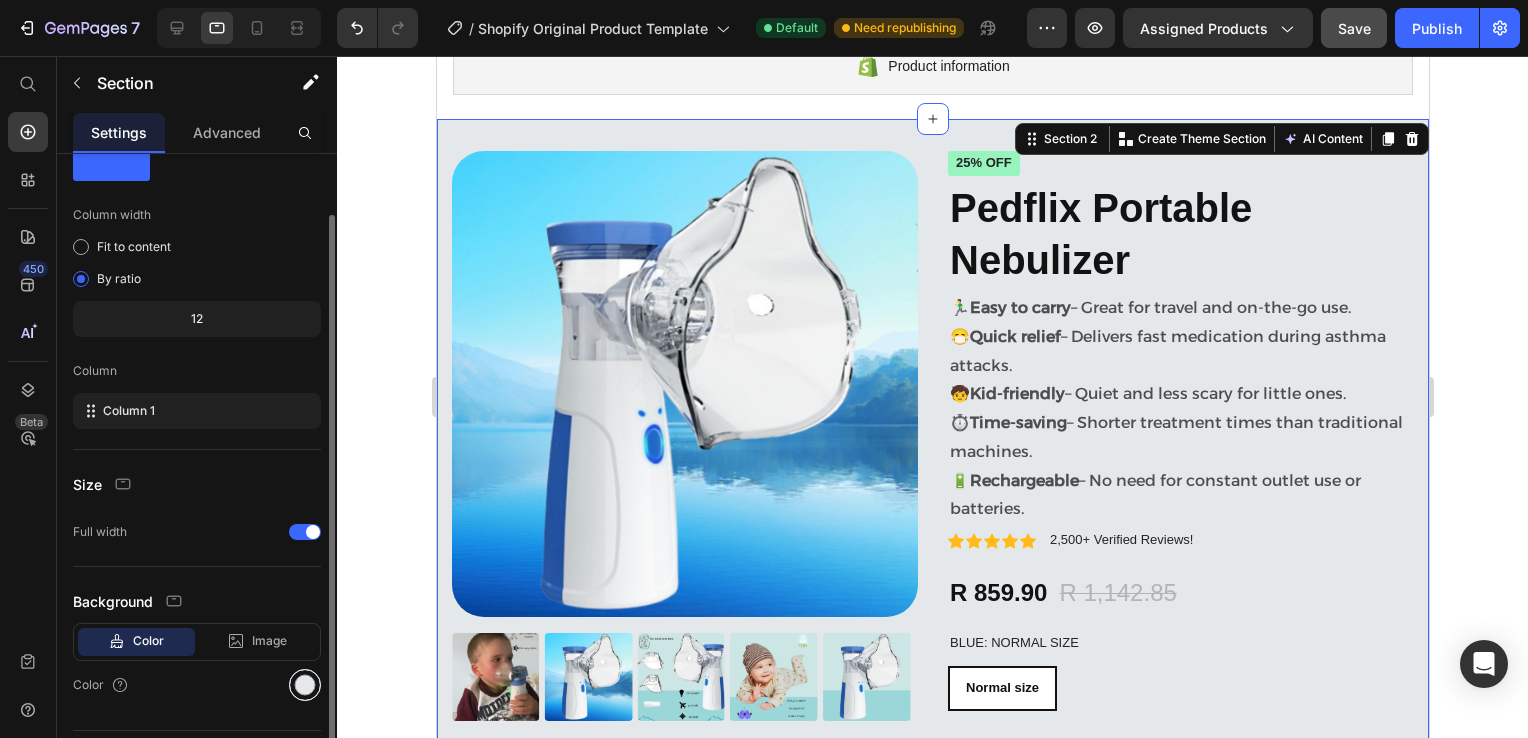 click at bounding box center (305, 685) 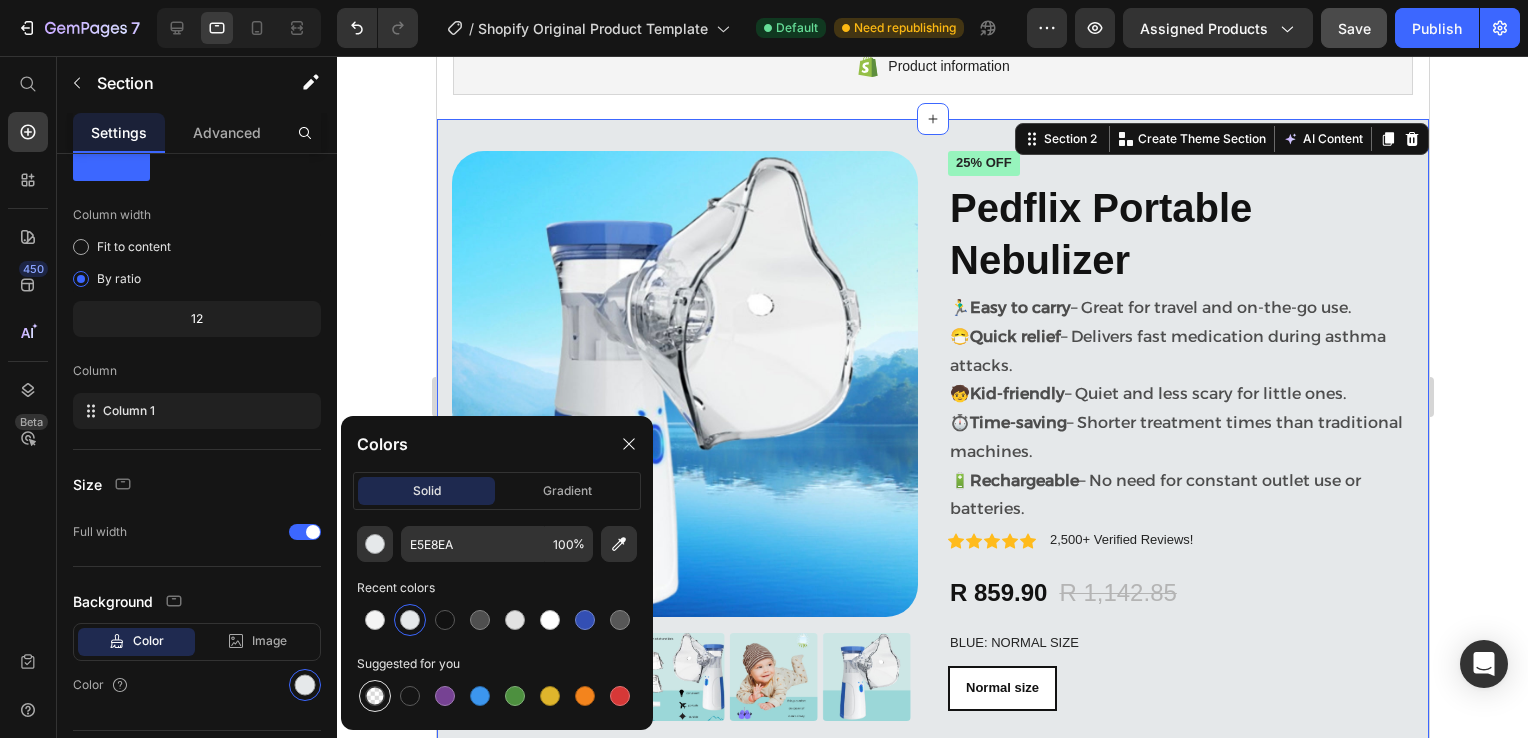 click at bounding box center (375, 696) 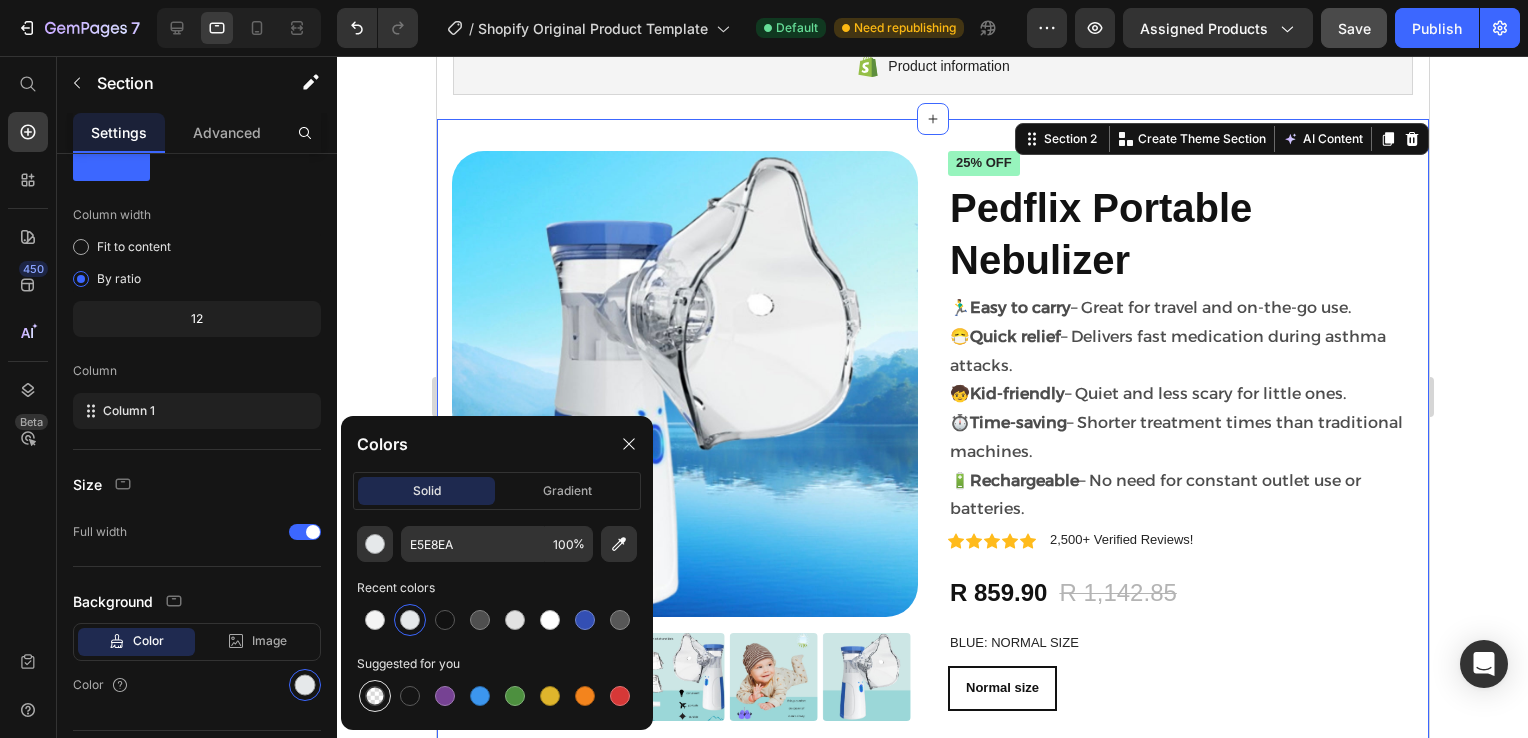 type on "000000" 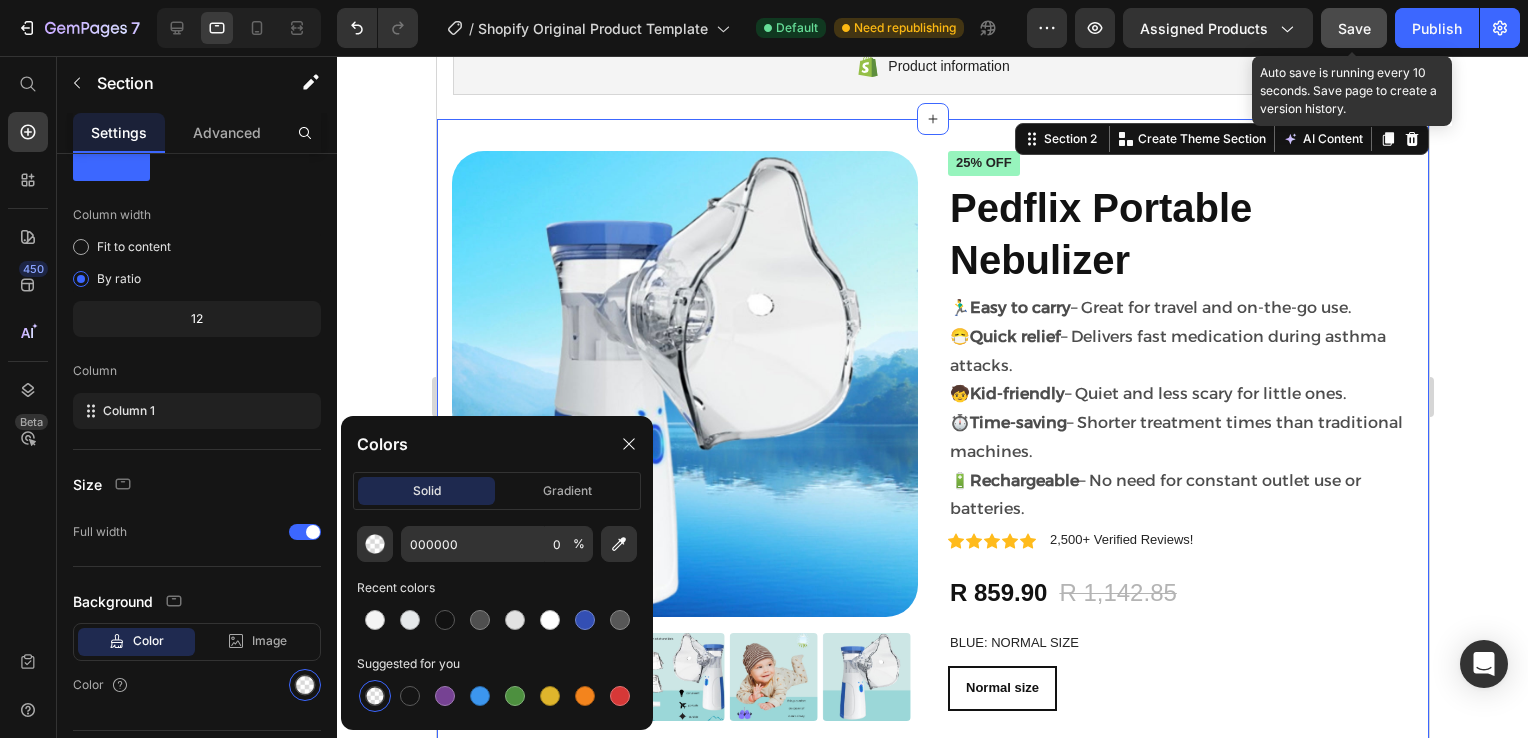 click on "Save" 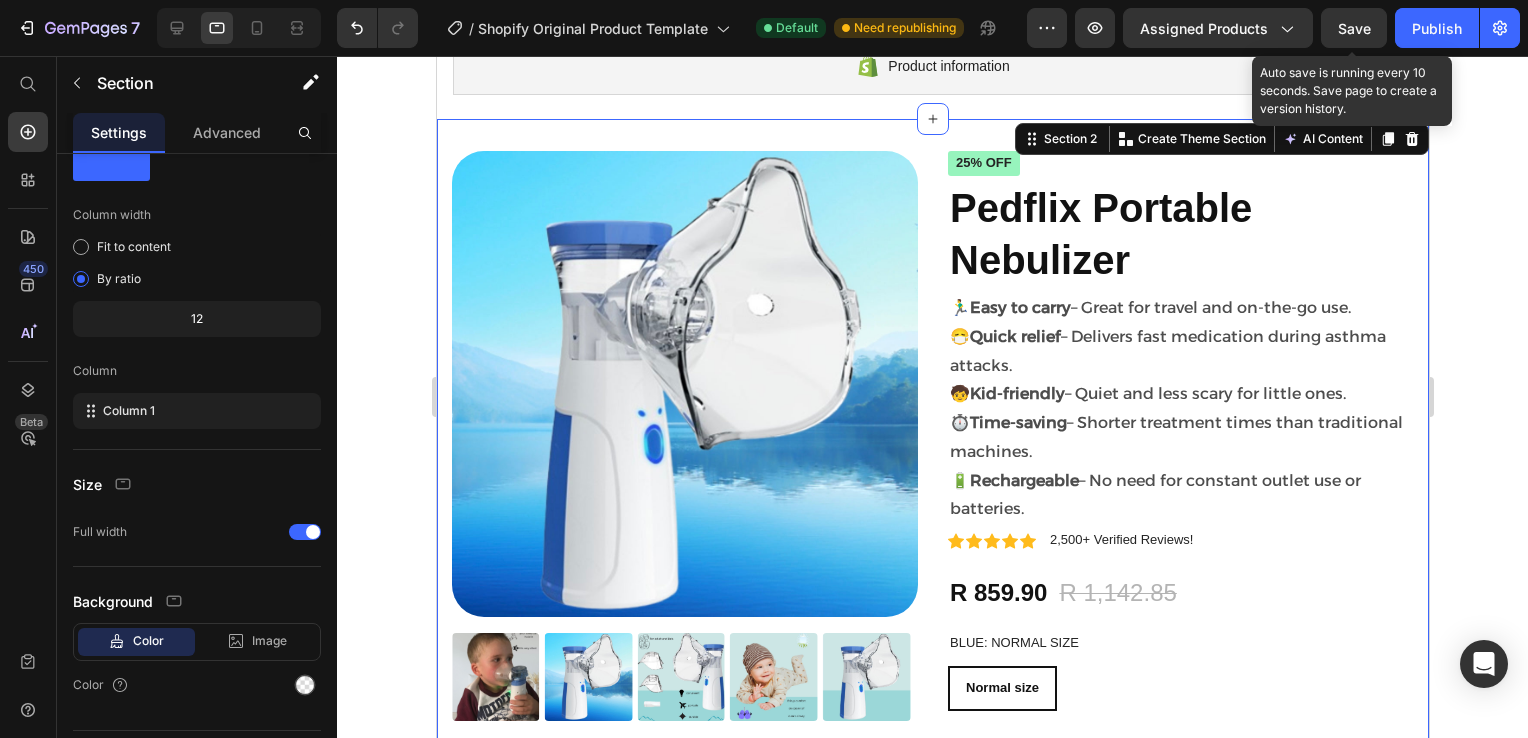 click on "Save" at bounding box center [1354, 28] 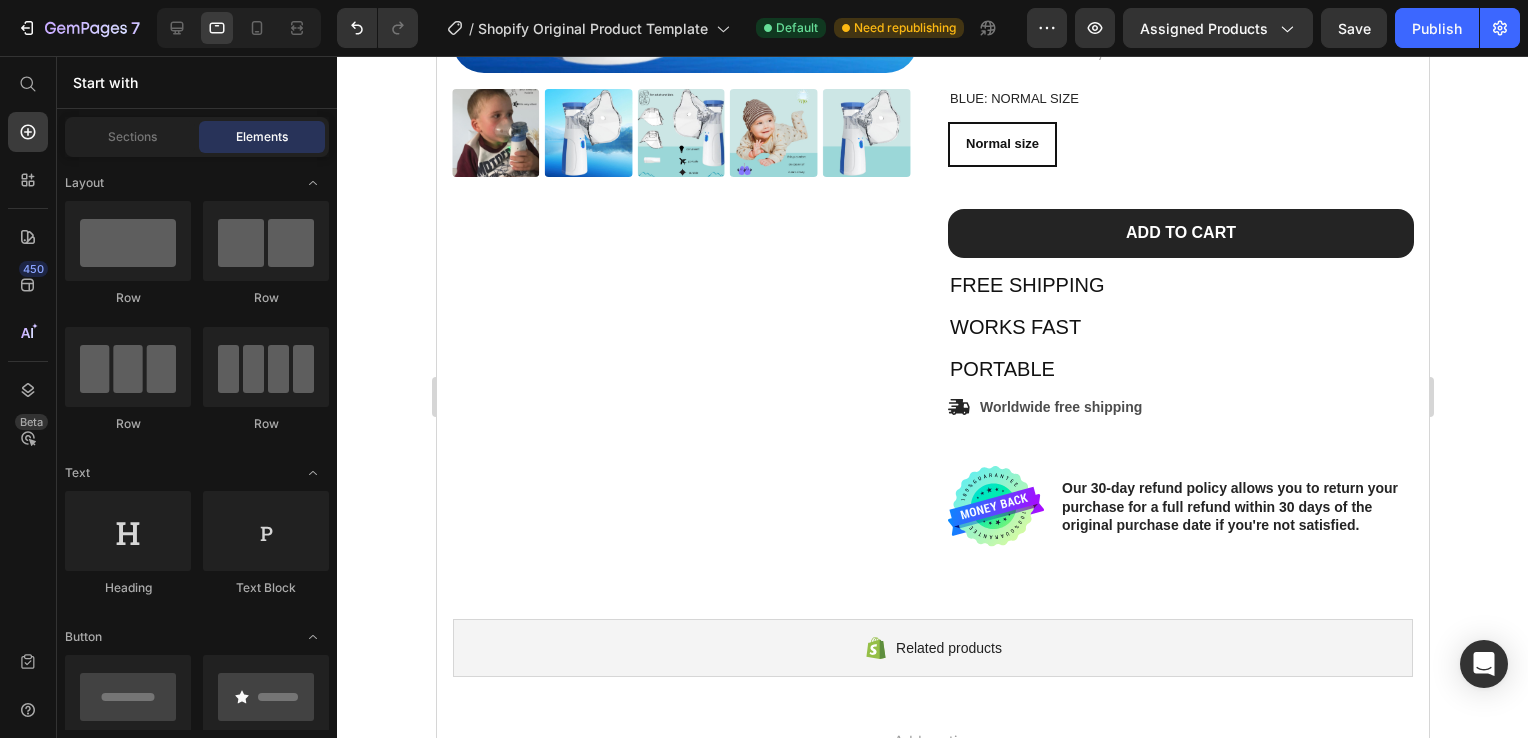 scroll, scrollTop: 632, scrollLeft: 0, axis: vertical 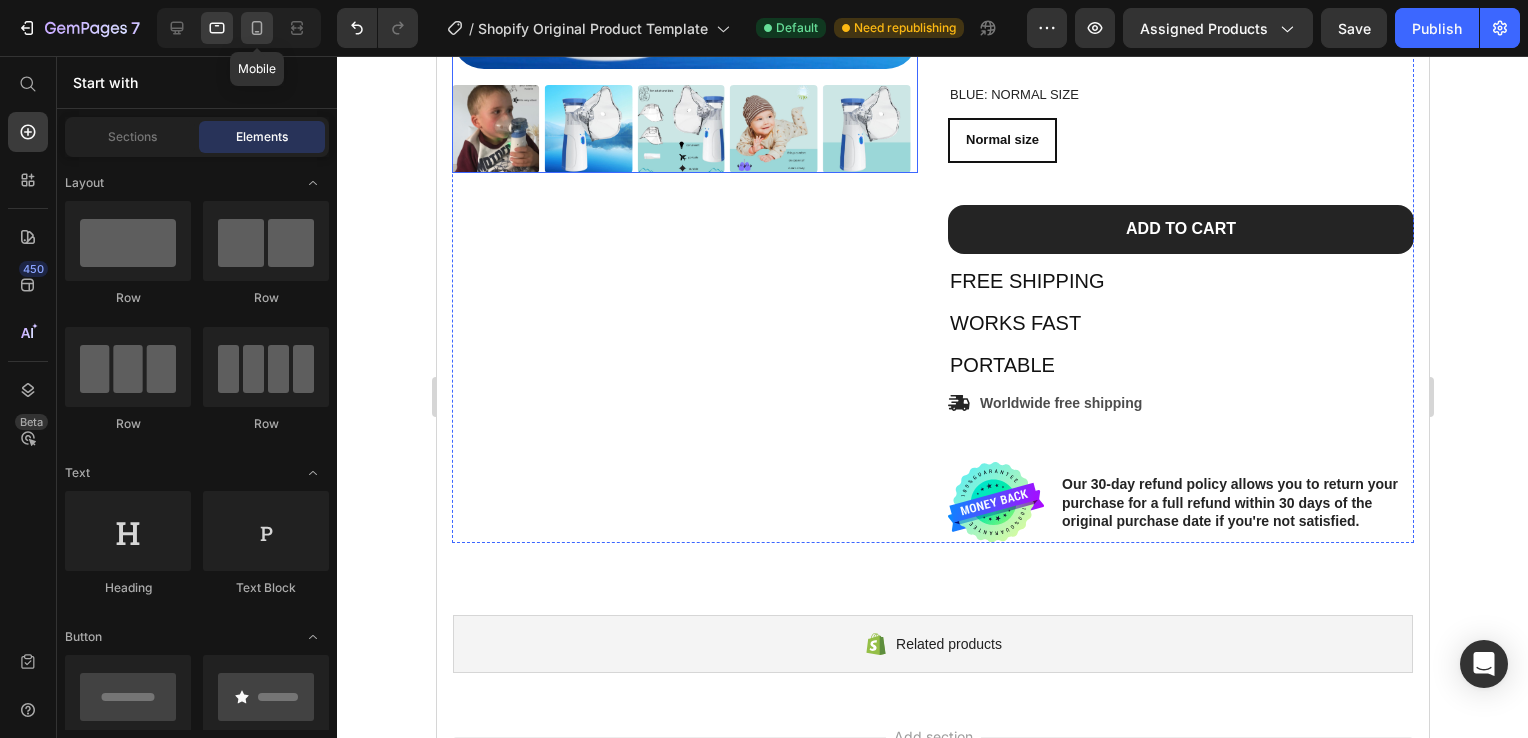 click 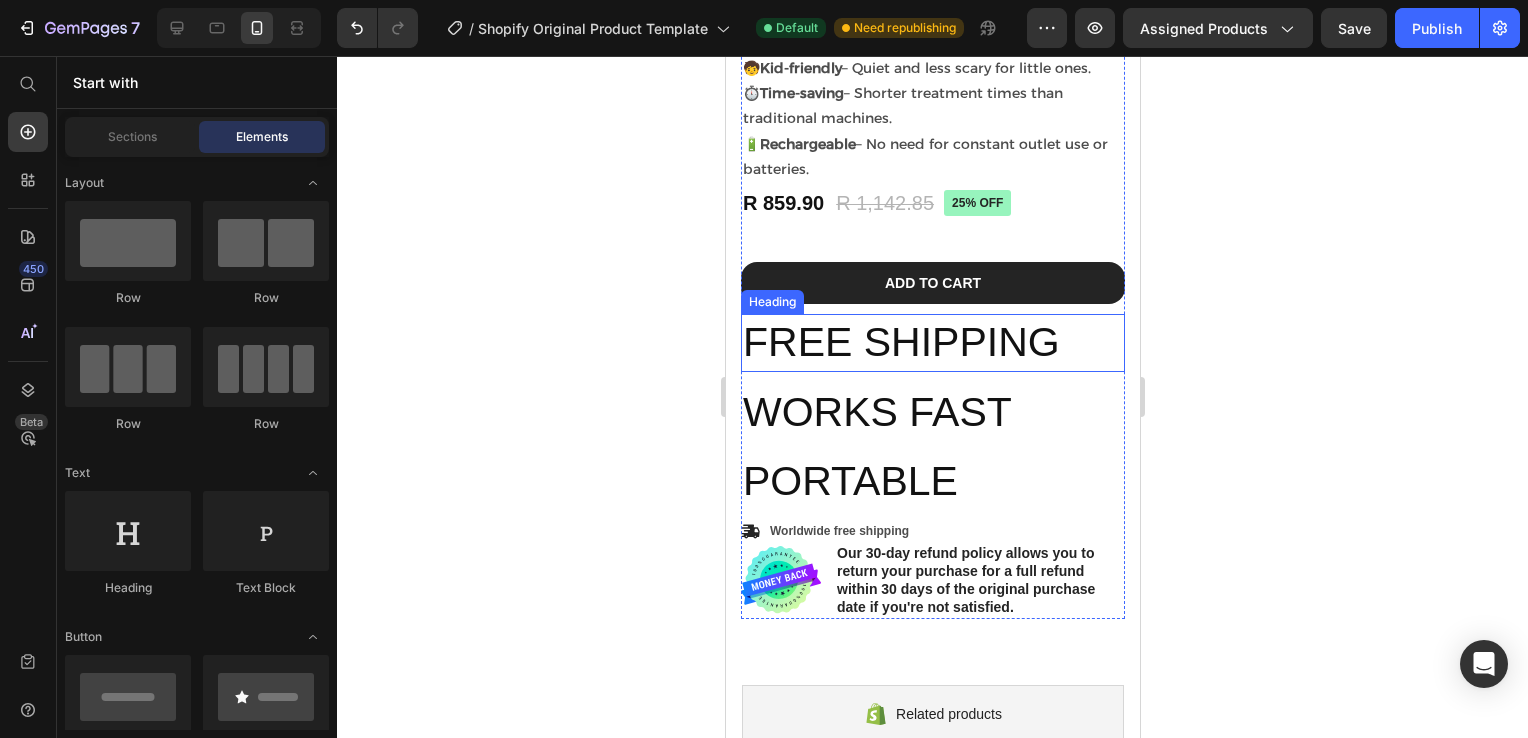 click on "FREE SHIPPING" at bounding box center (932, 342) 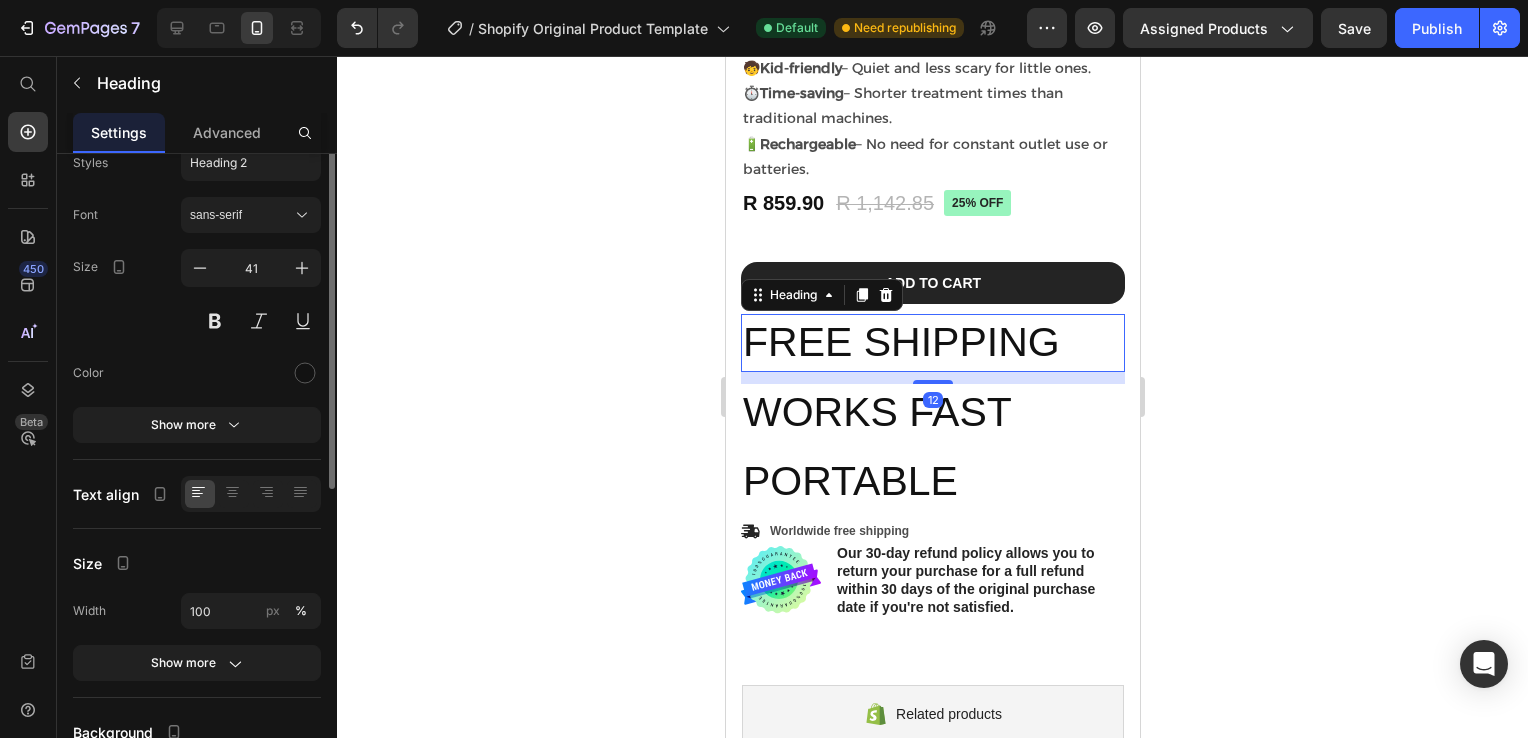scroll, scrollTop: 0, scrollLeft: 0, axis: both 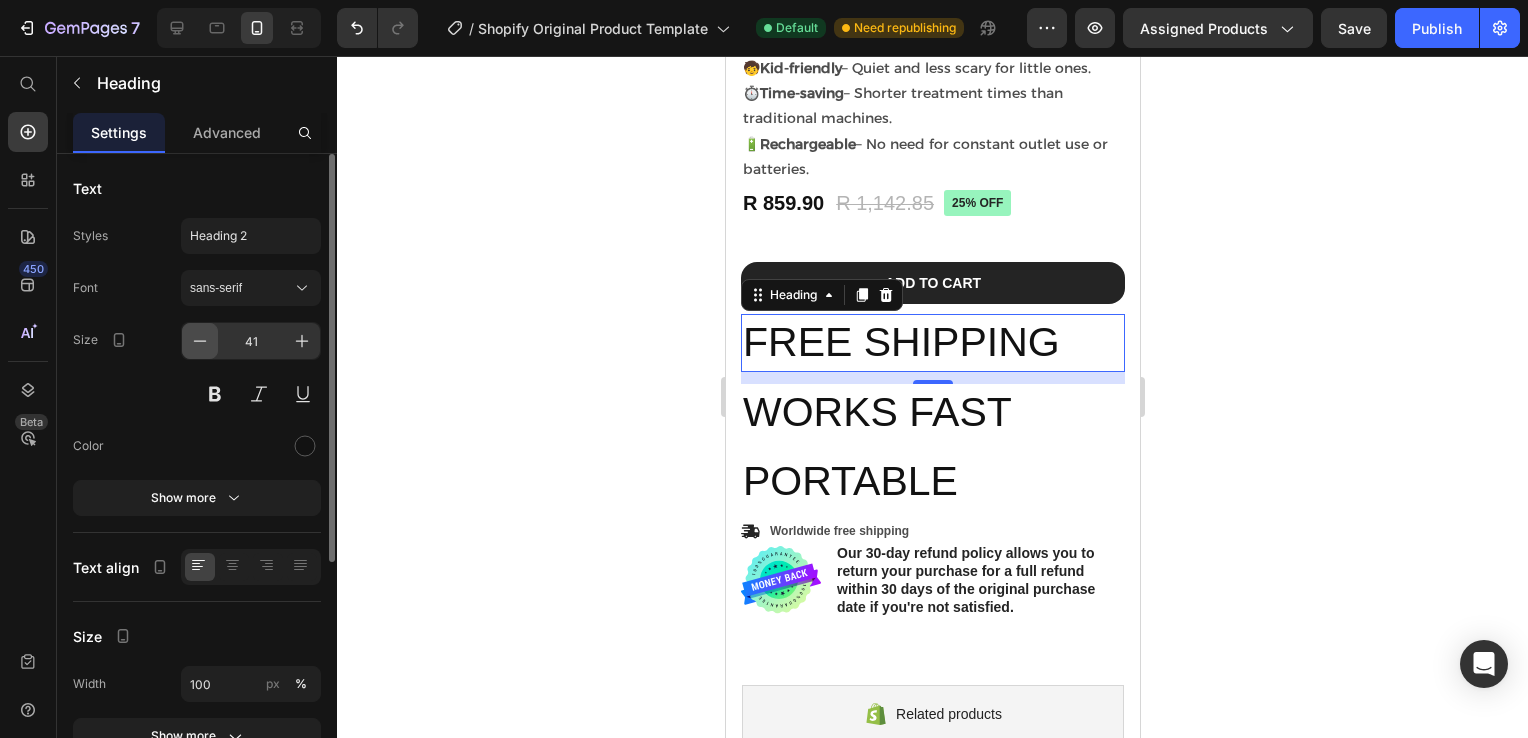 click 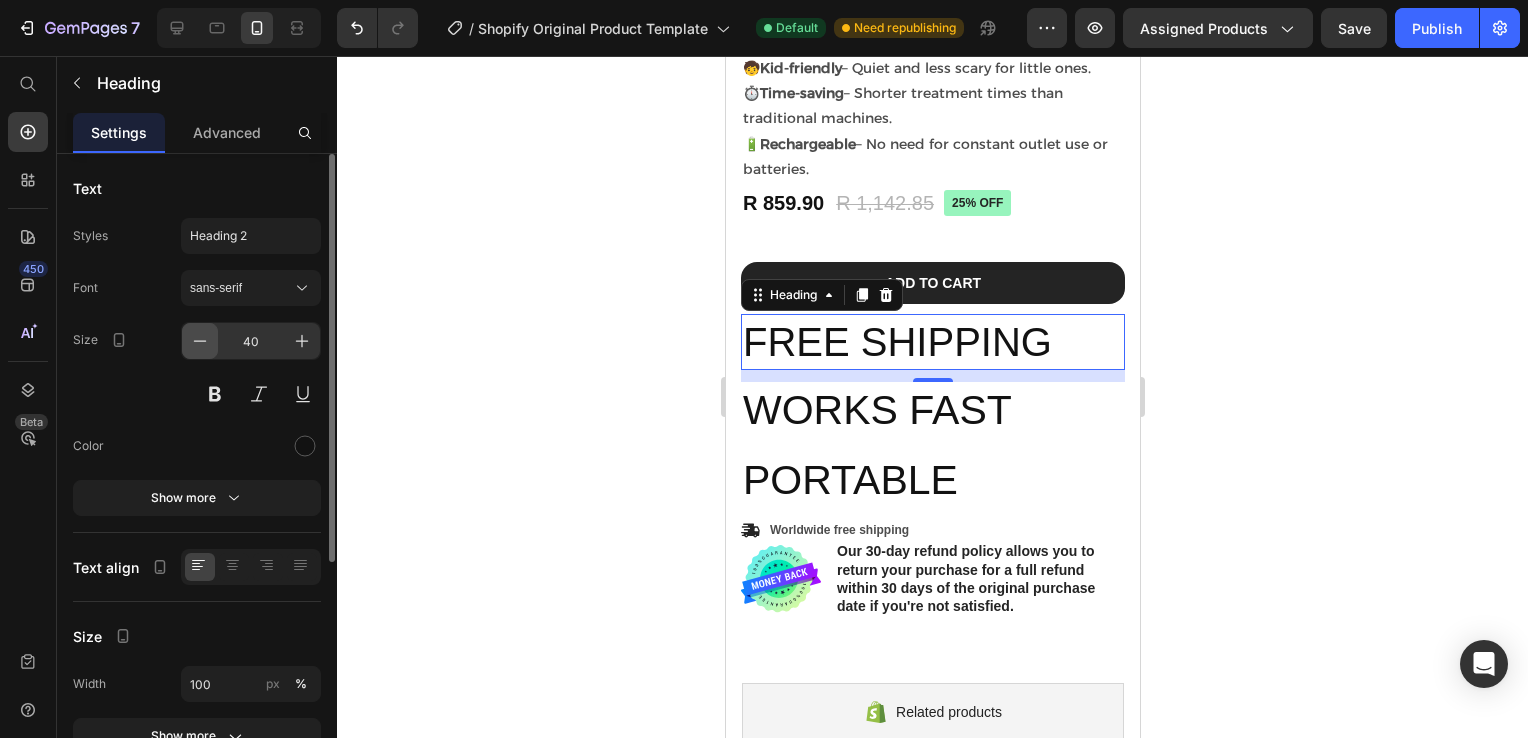 click 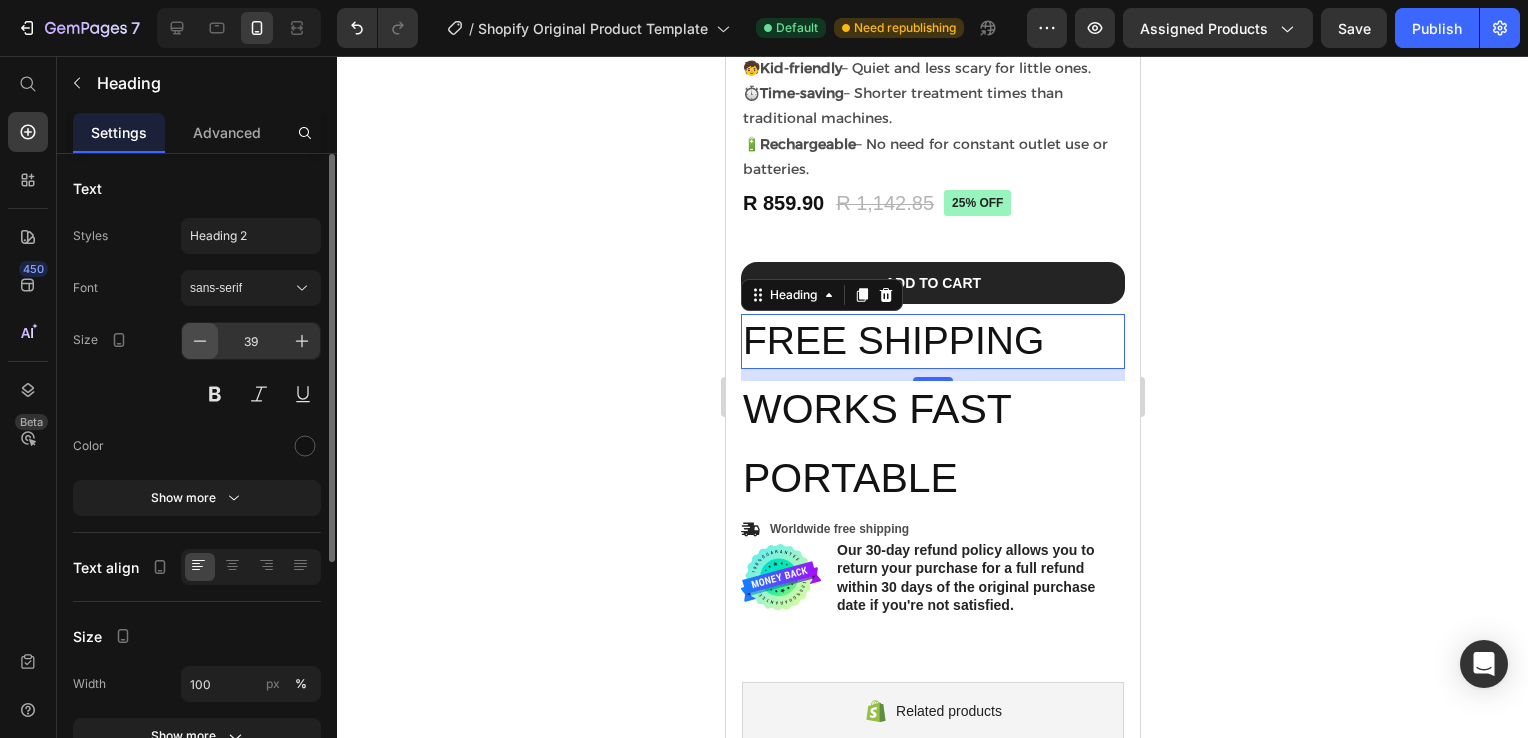 click 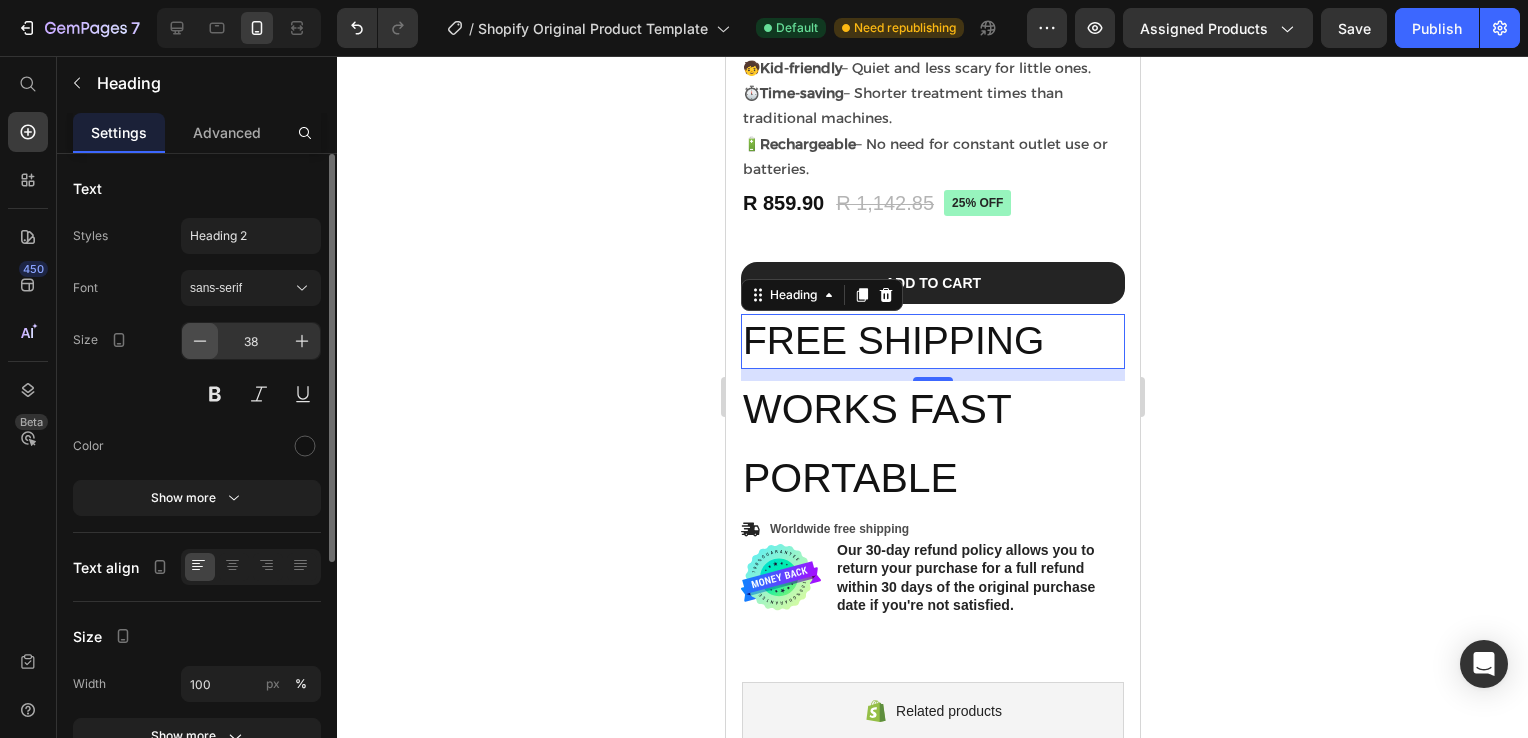 click 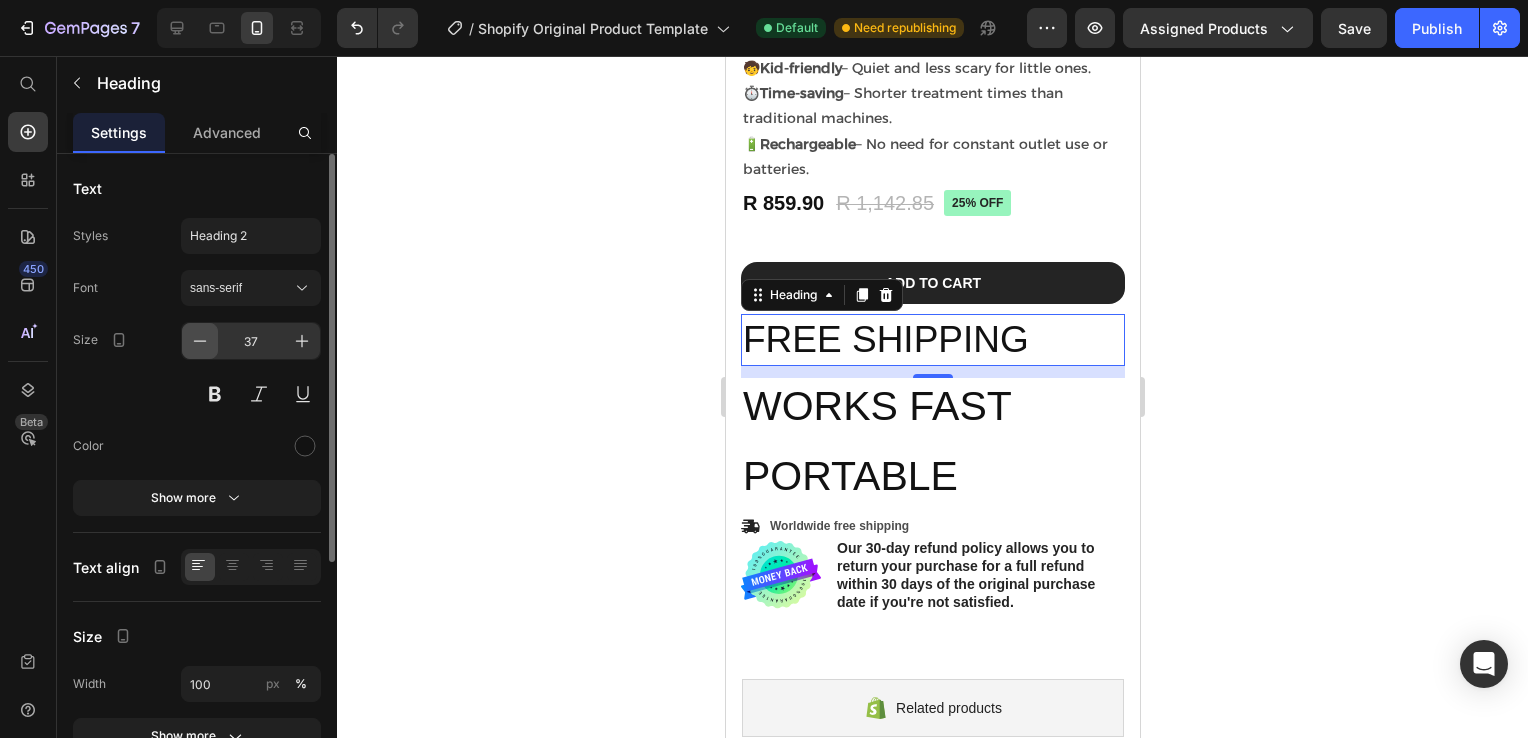 click 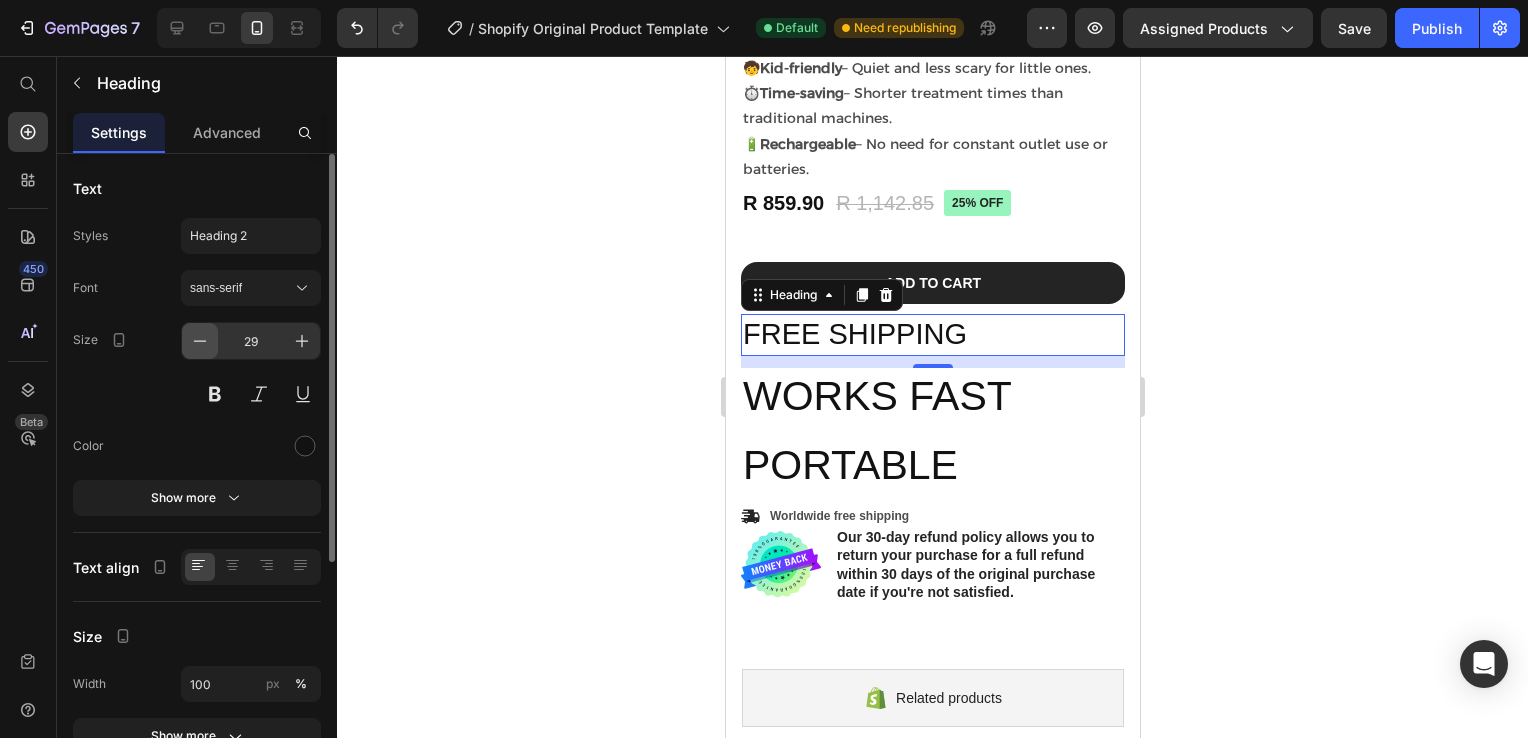 click 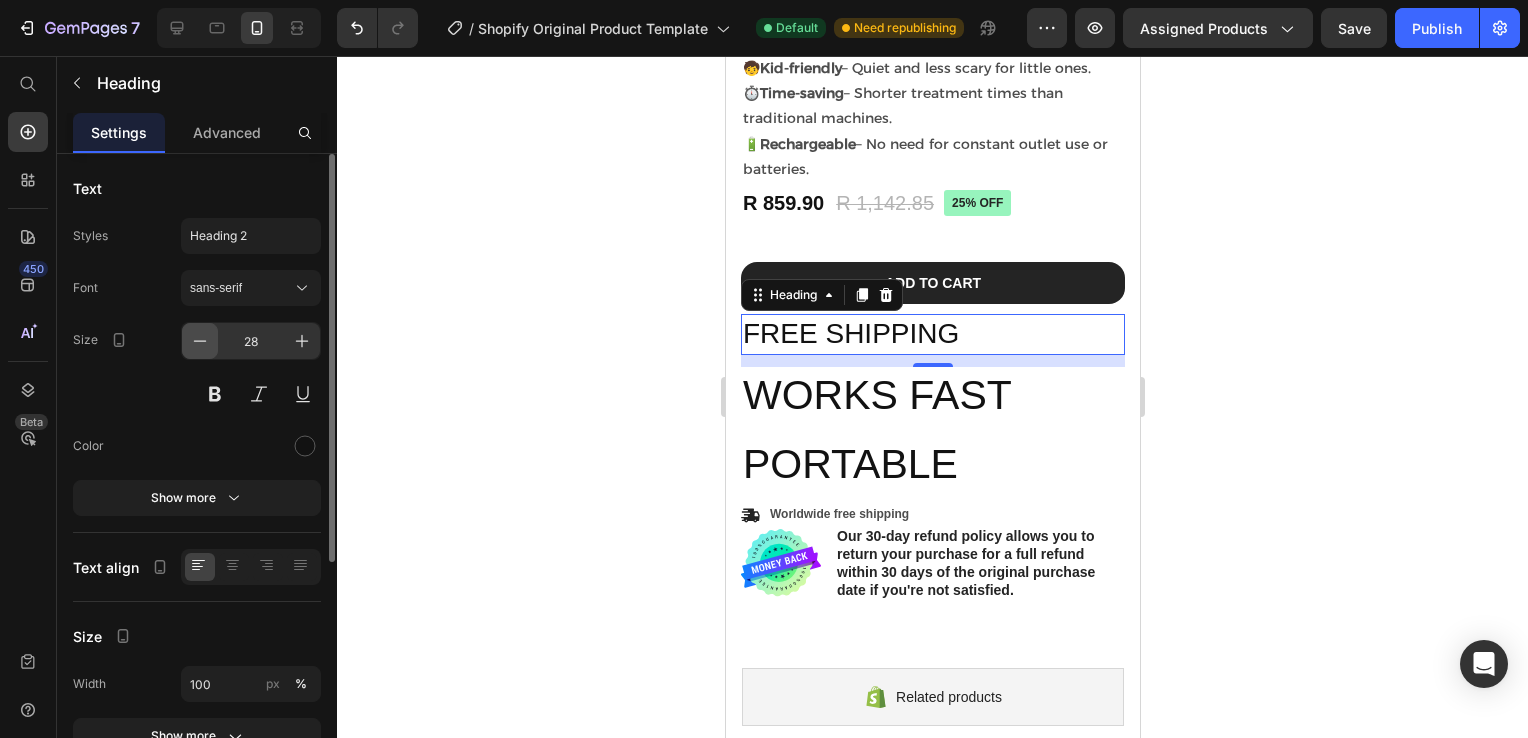 click 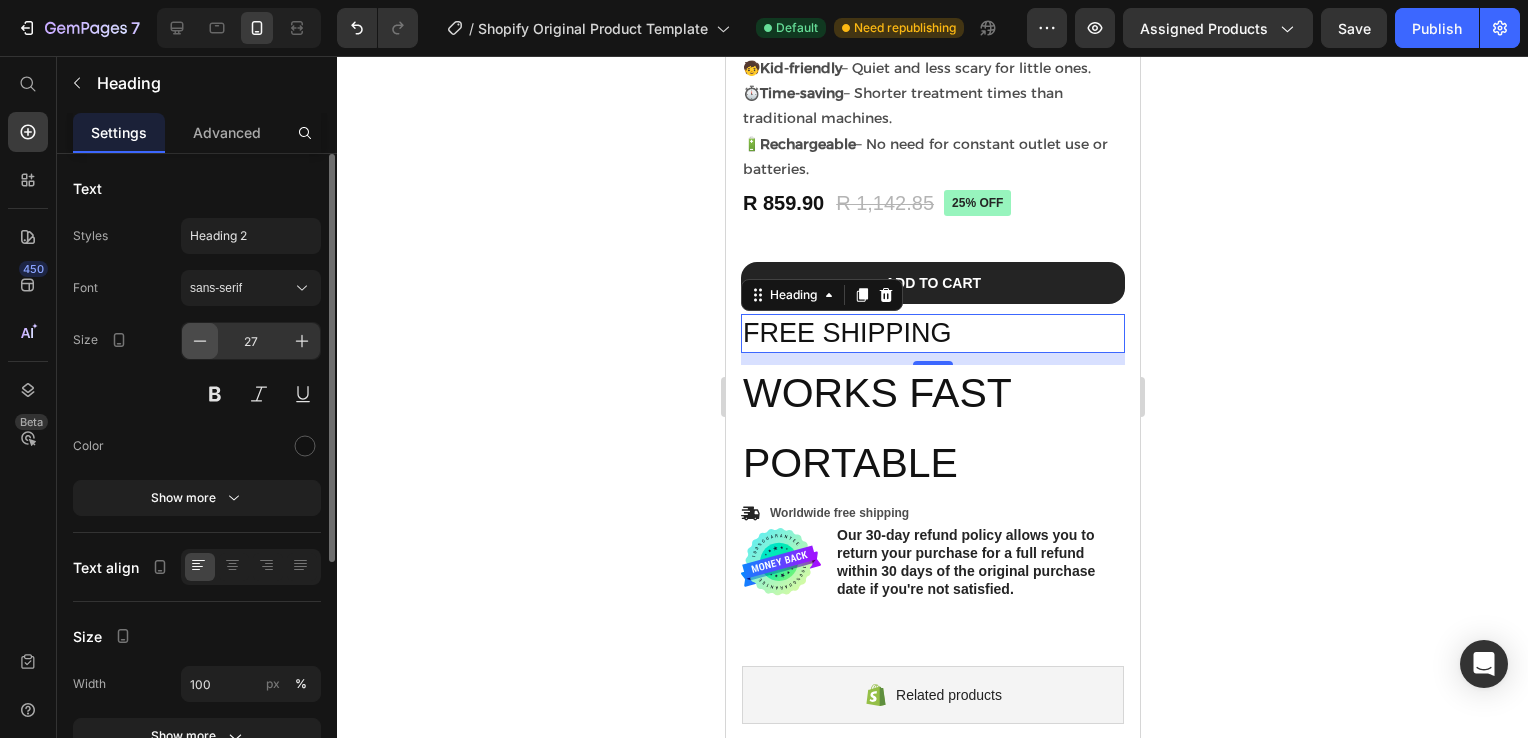 click 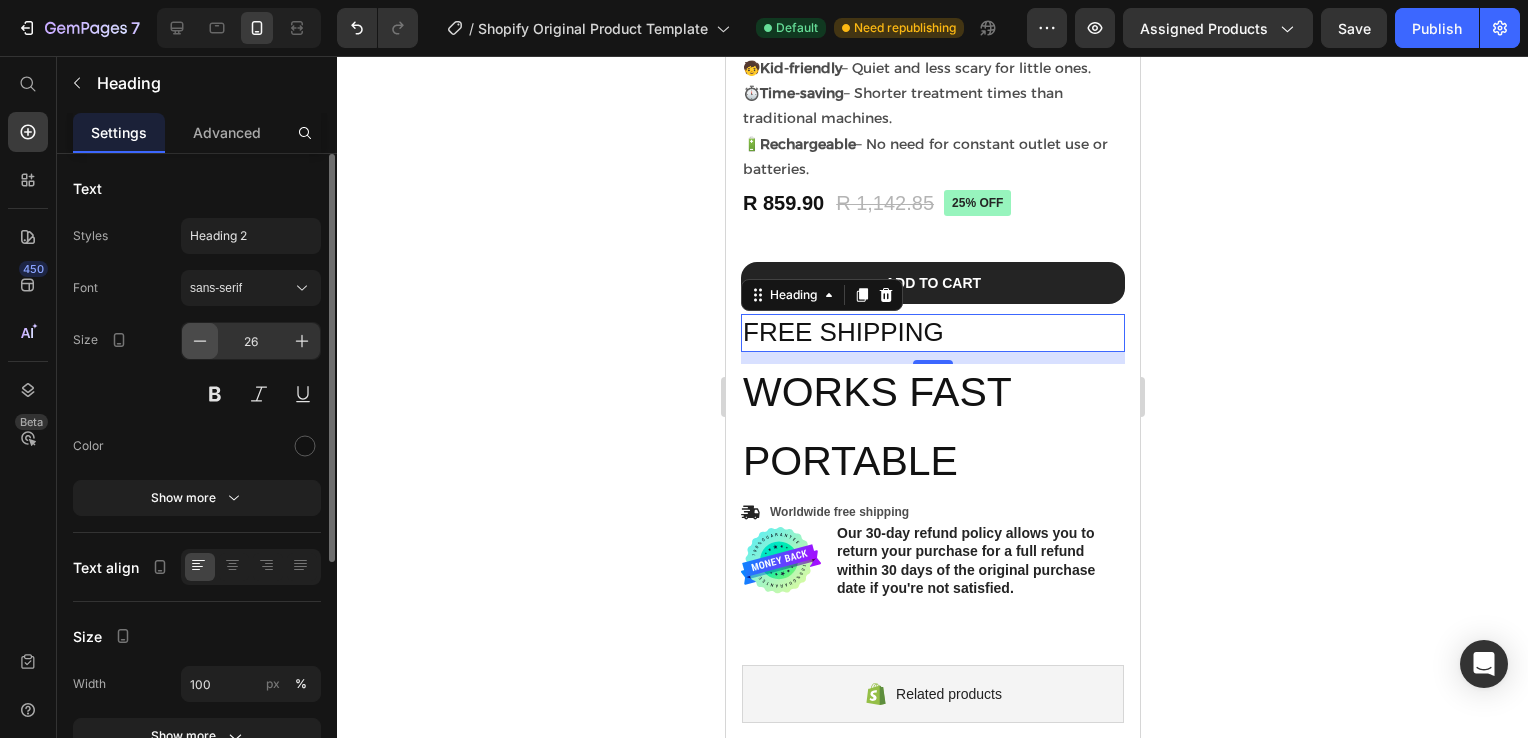 click 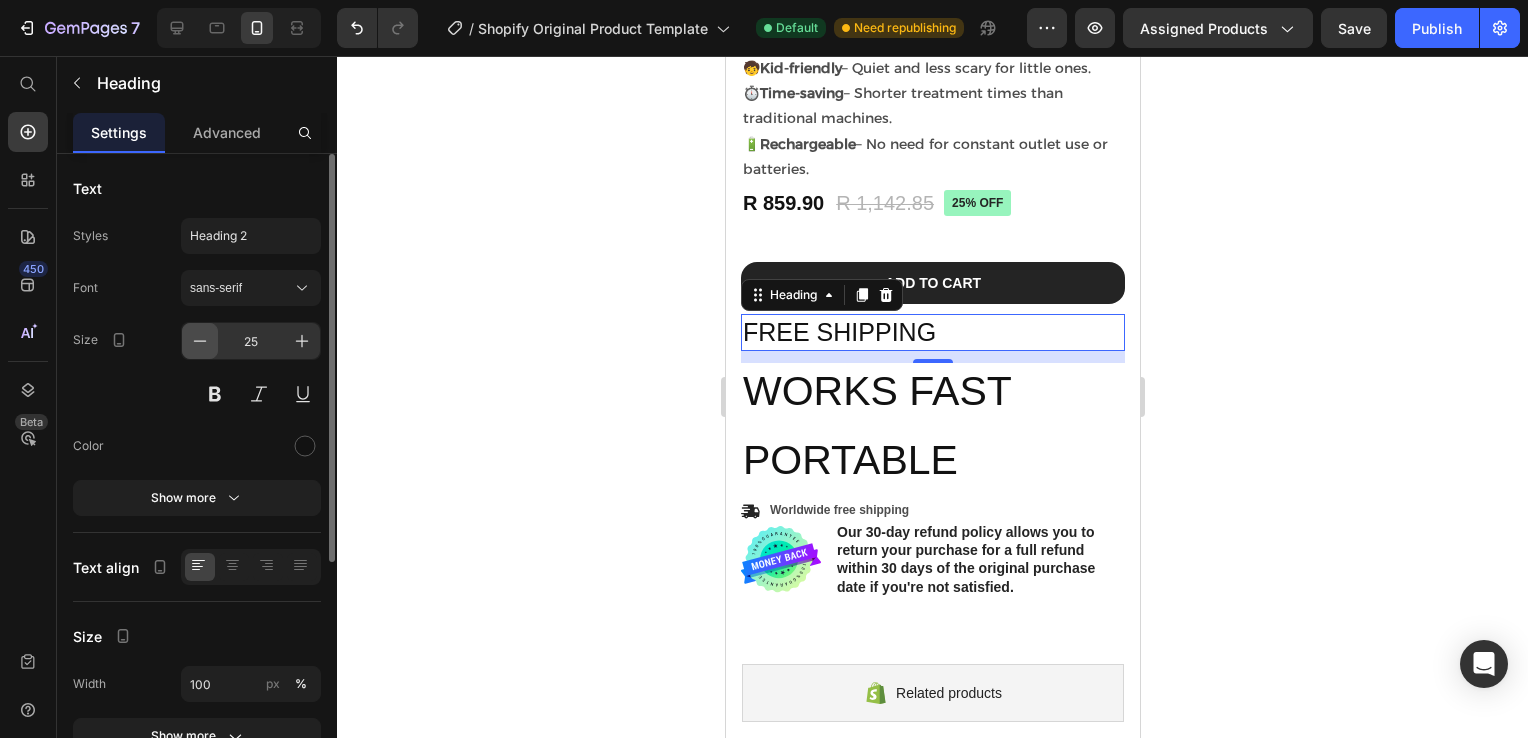 click 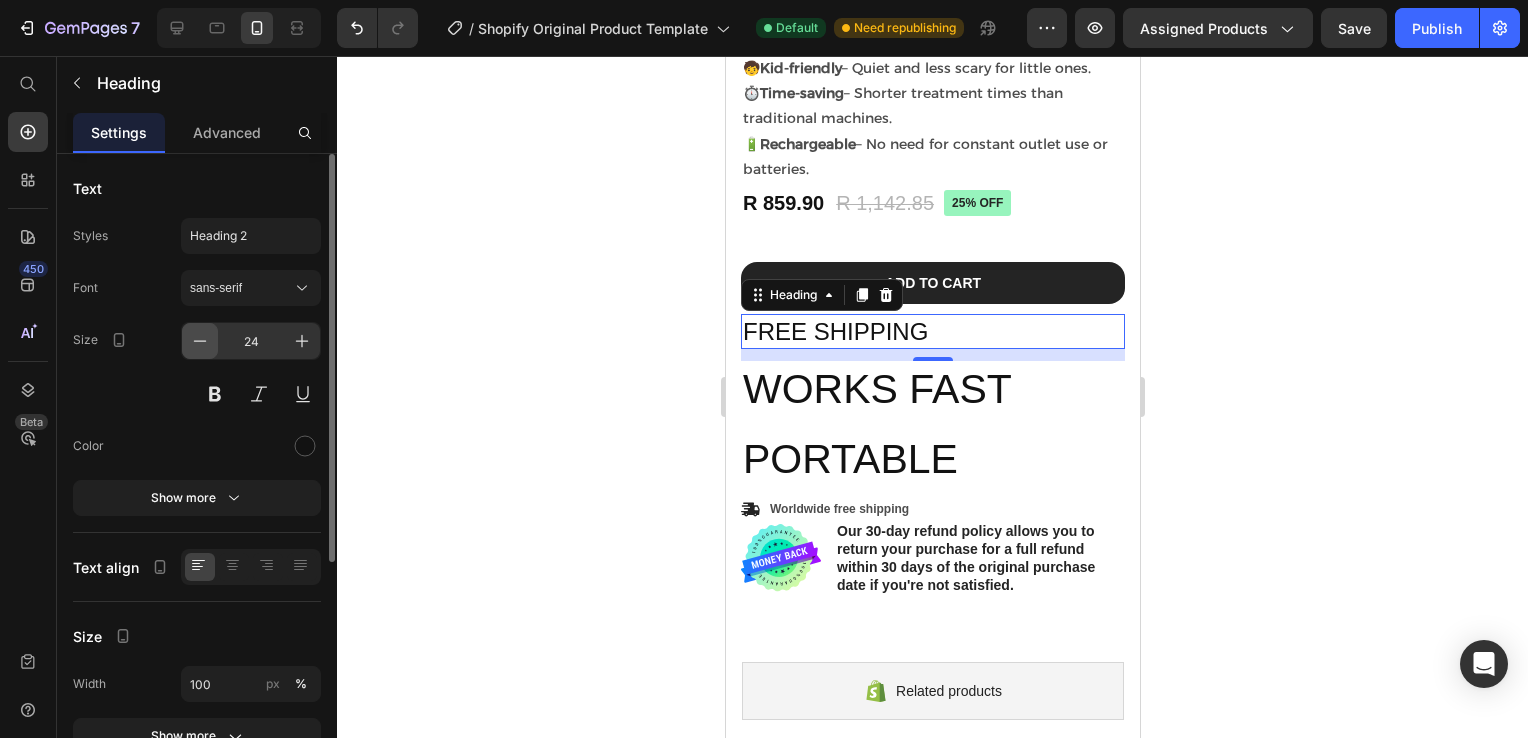 click 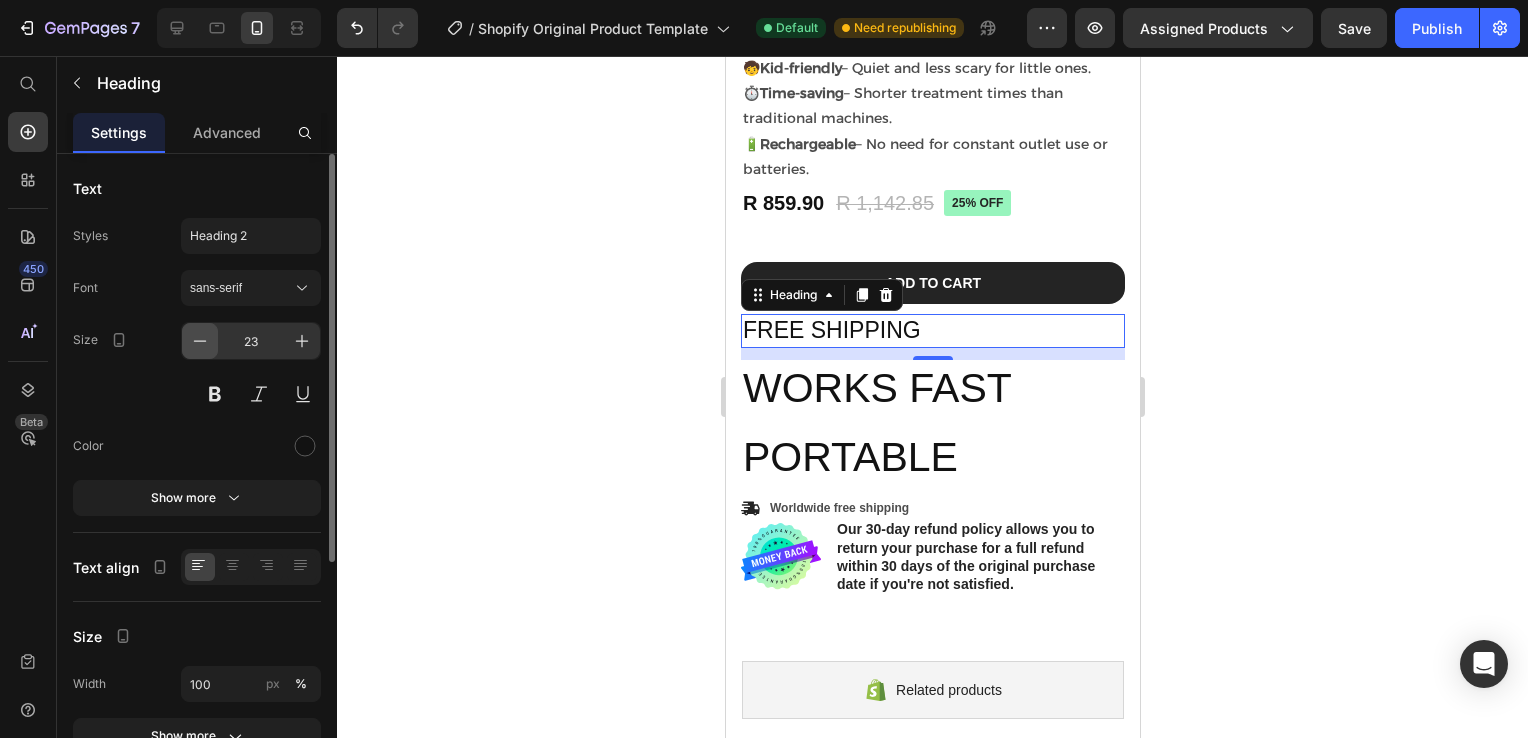 click 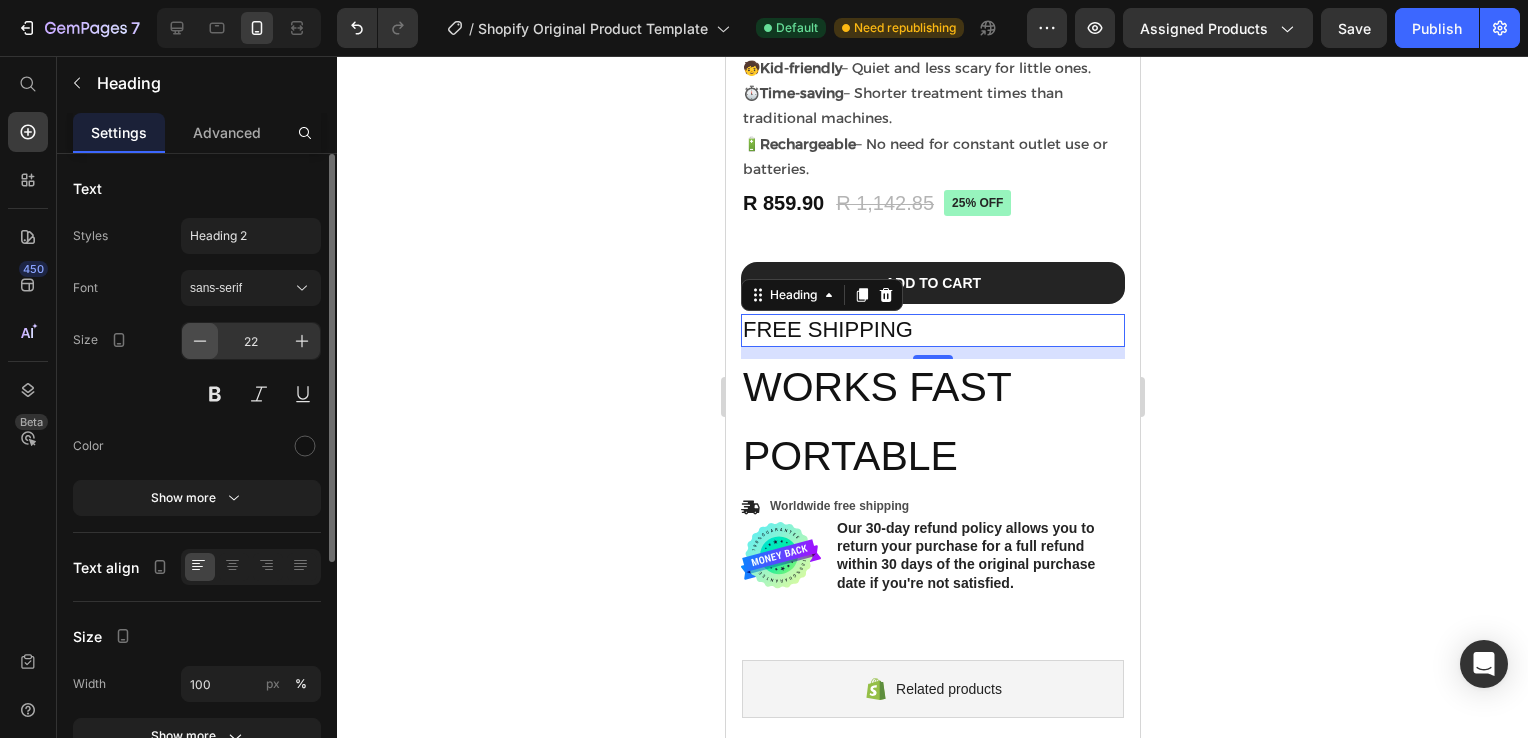 click 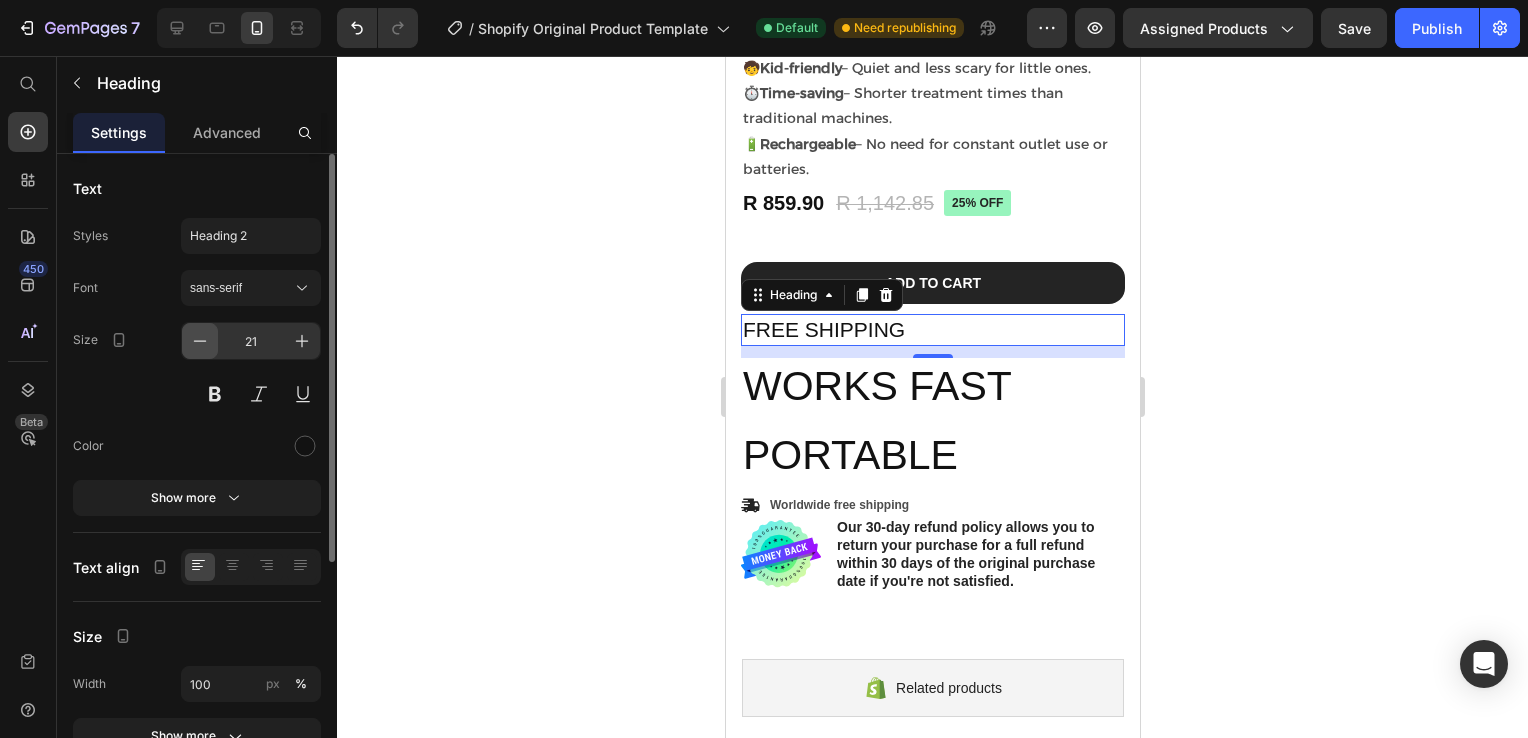 click 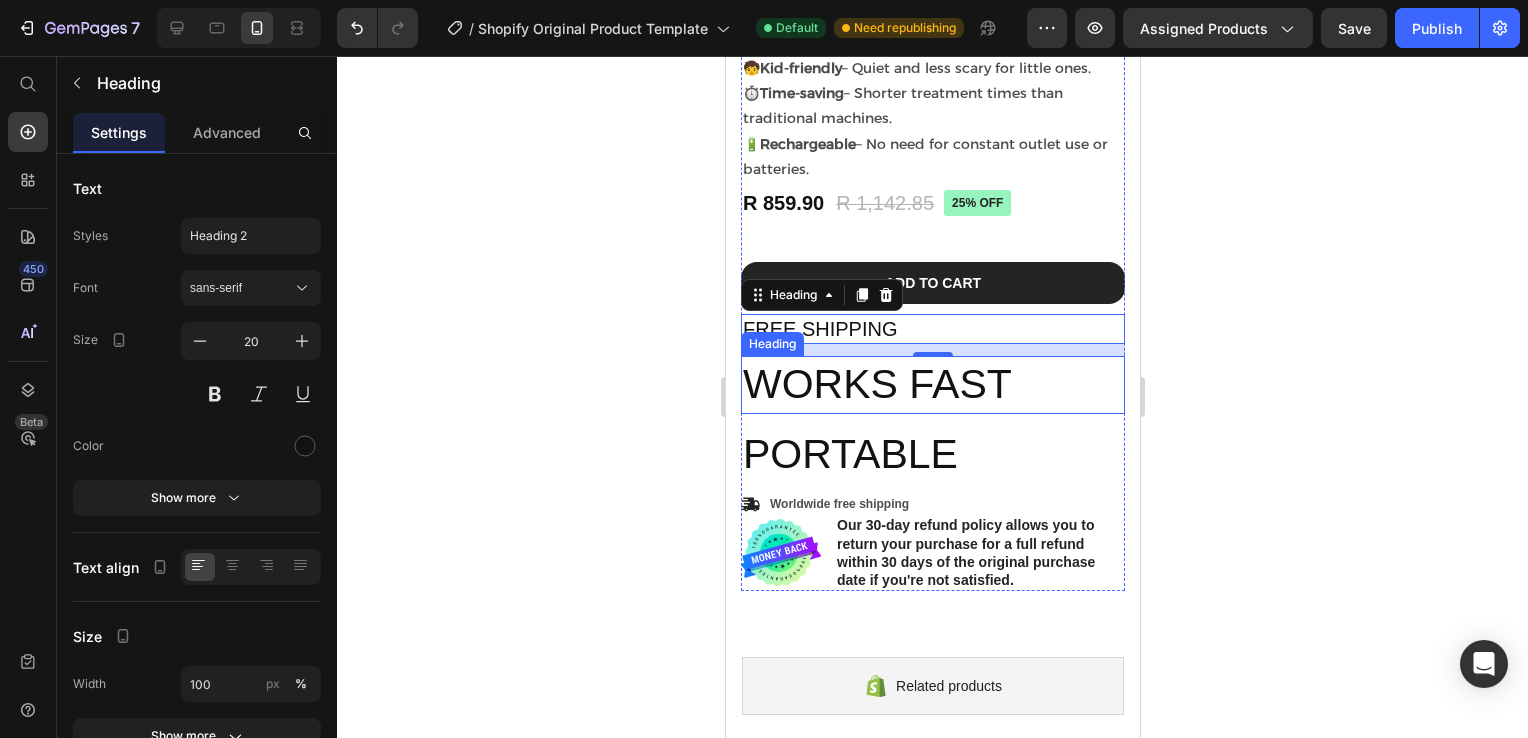 click on "WORKS FAST" at bounding box center (932, 384) 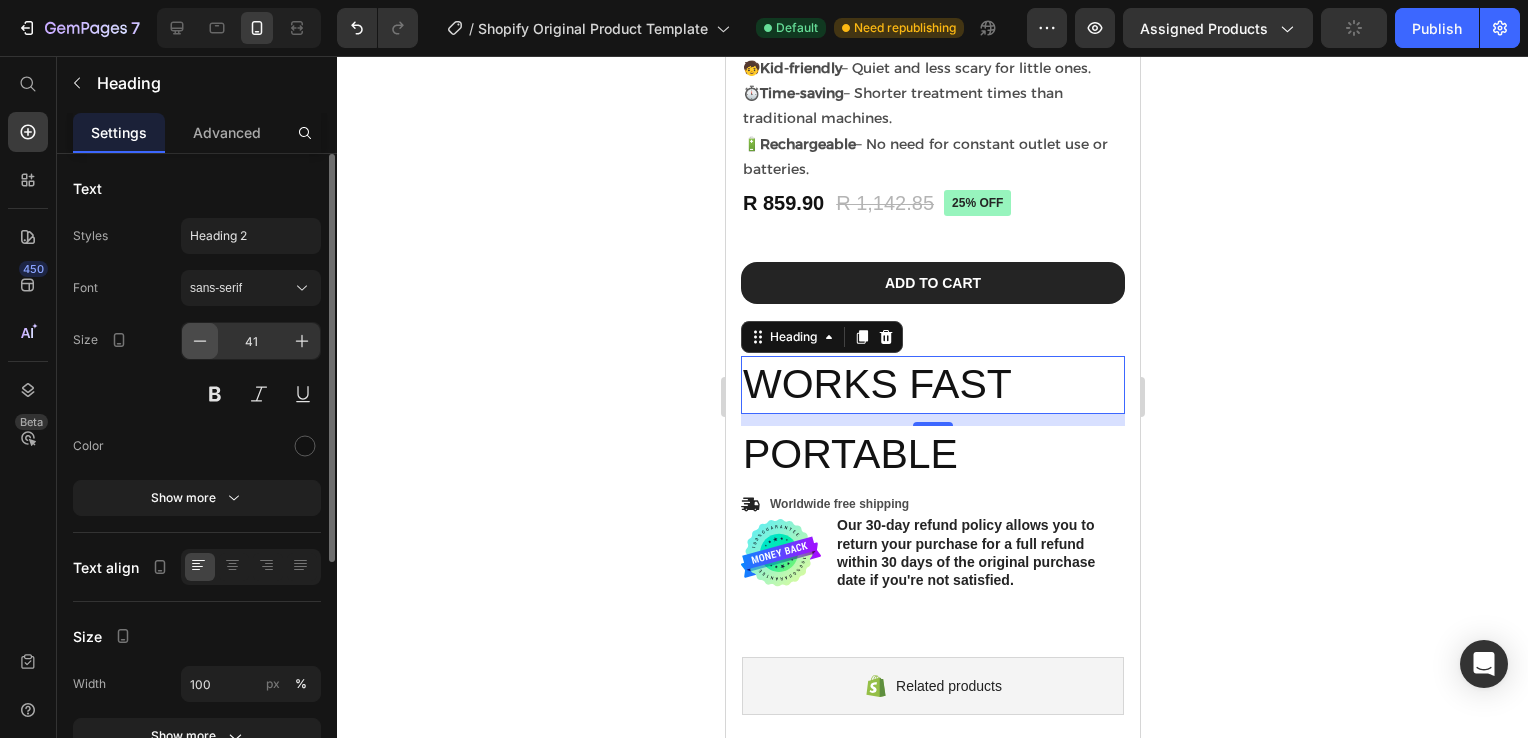 click 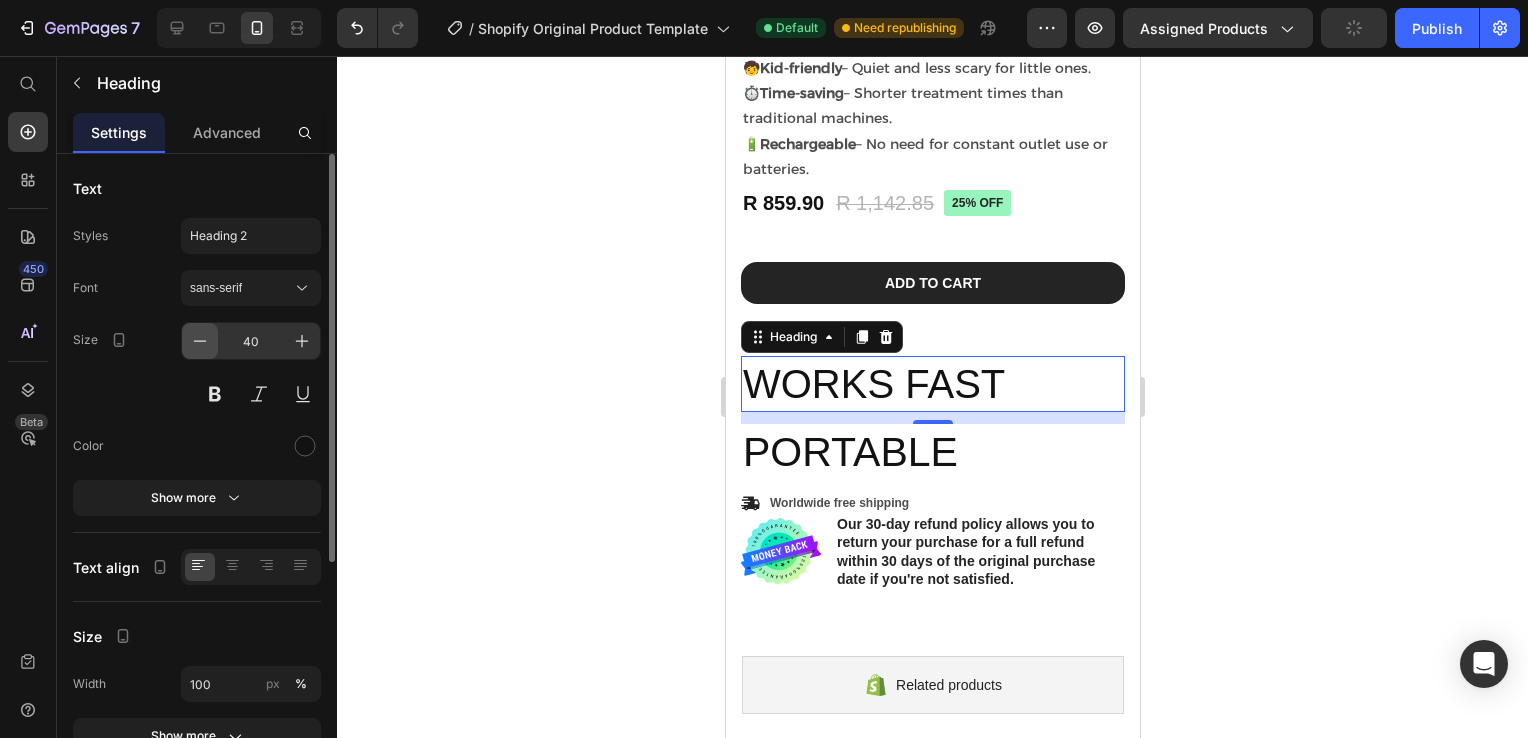 click 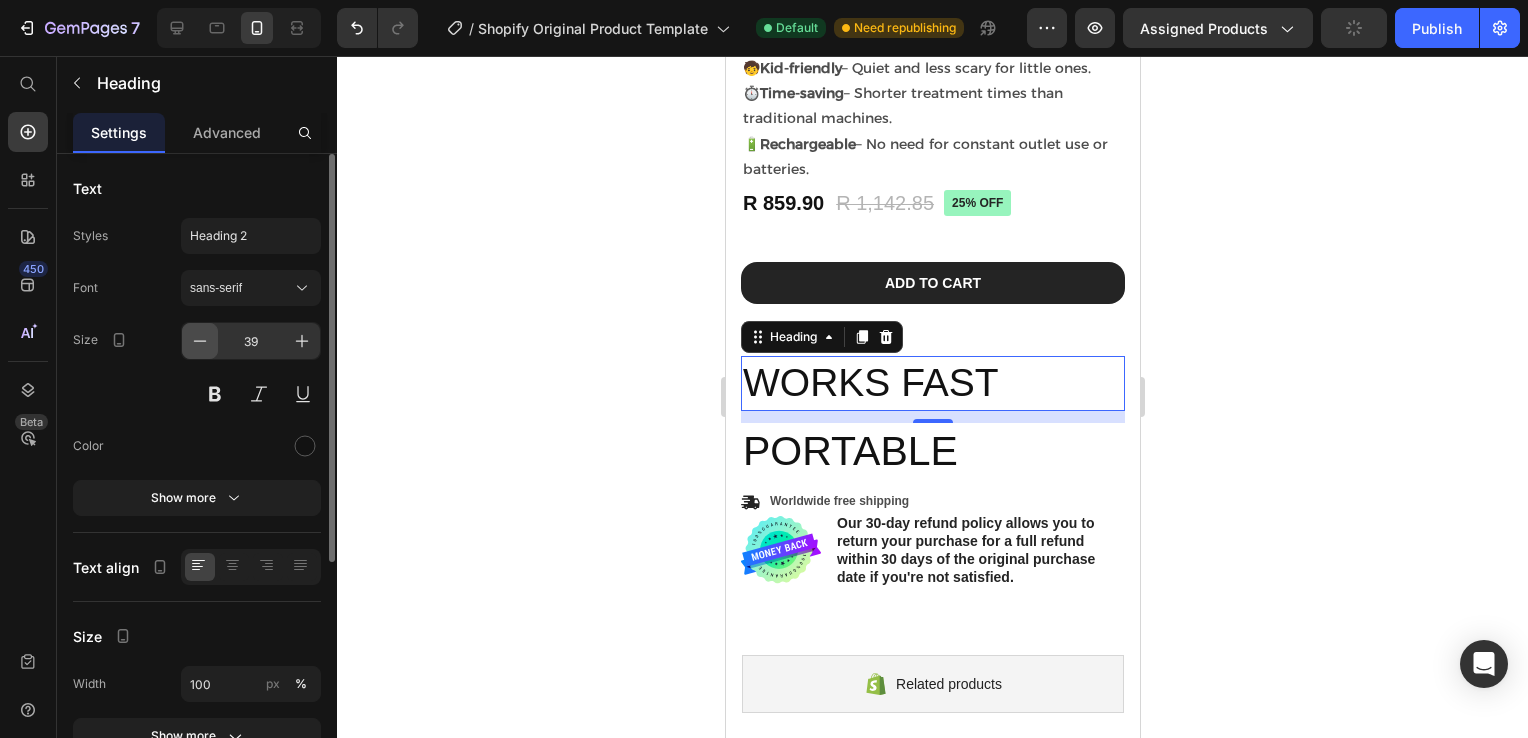 click 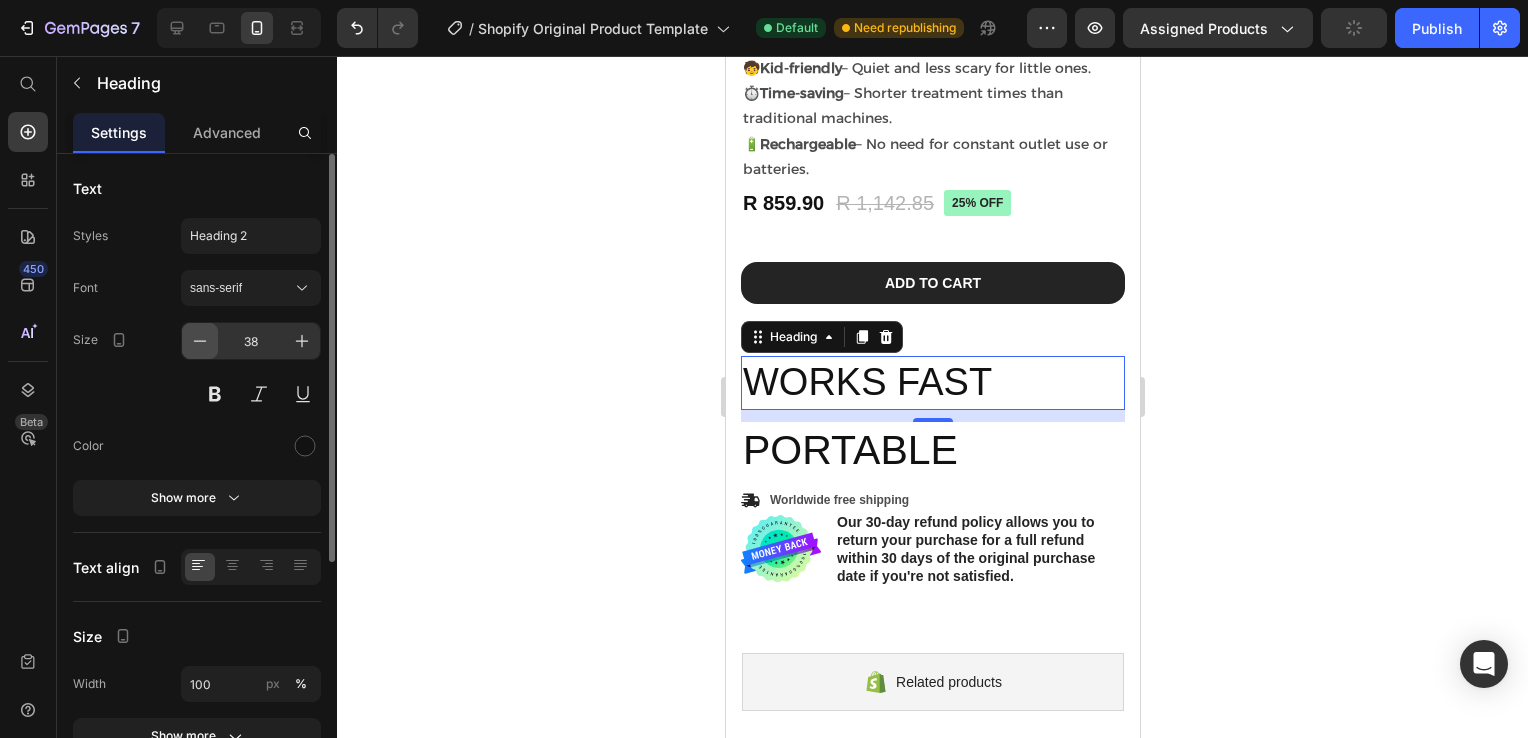 click 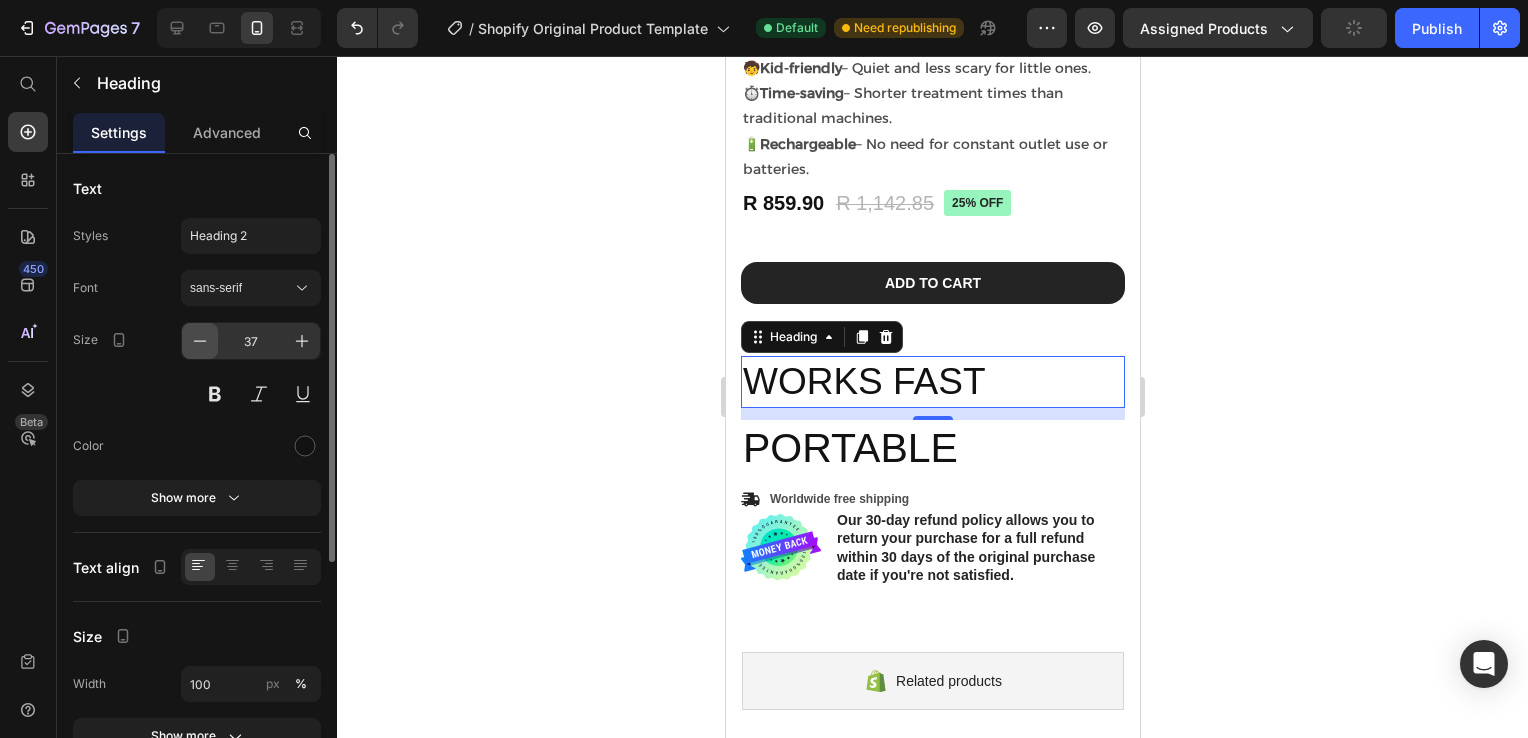 click 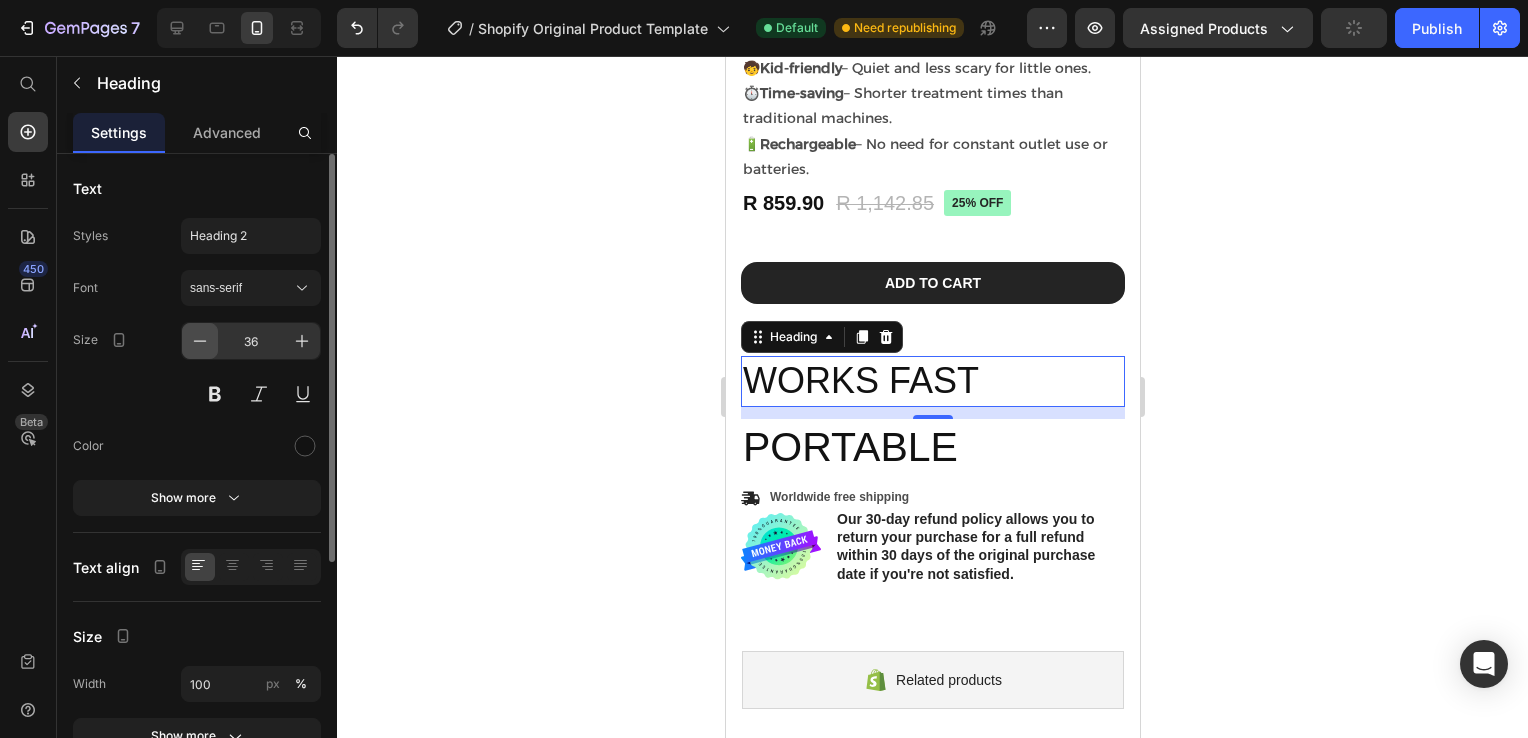 click 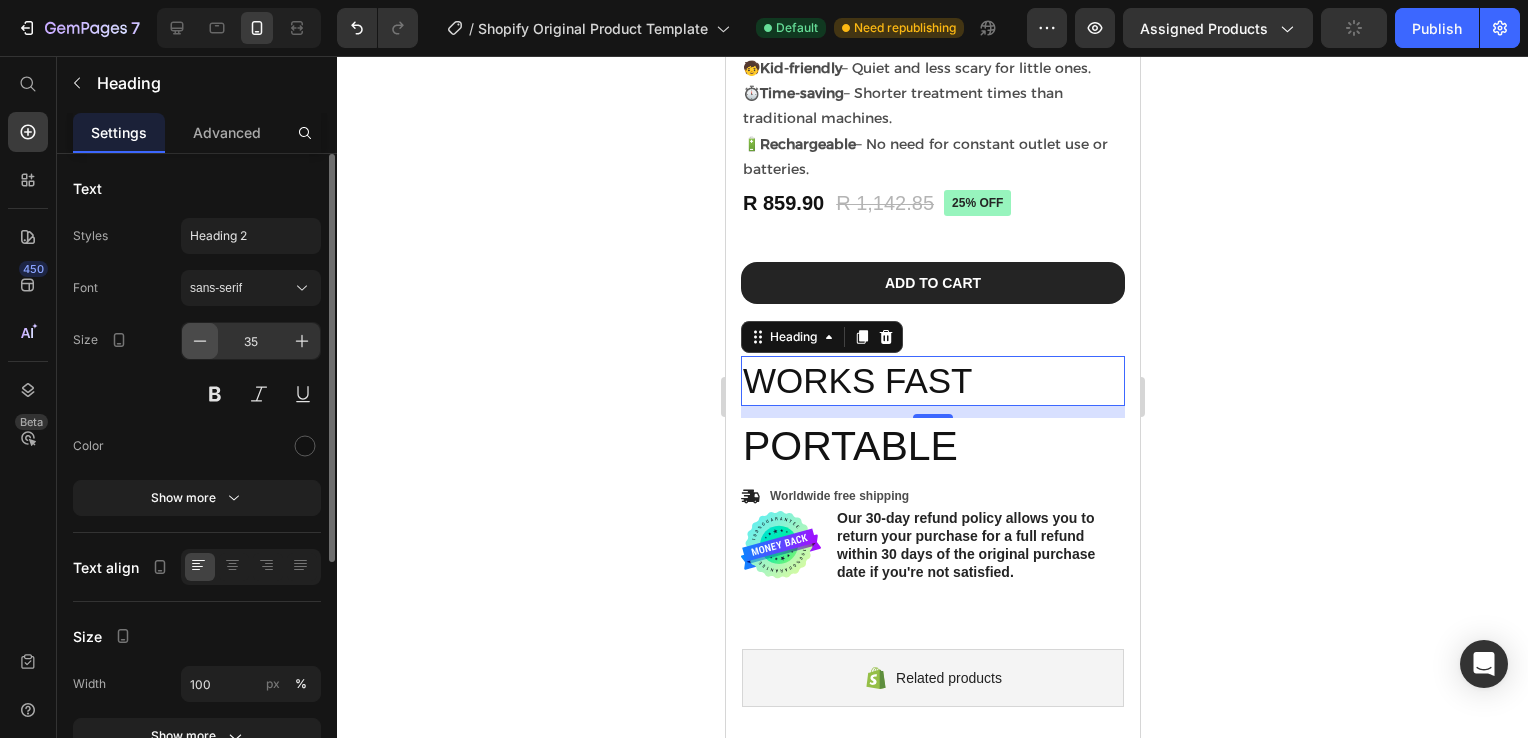 click 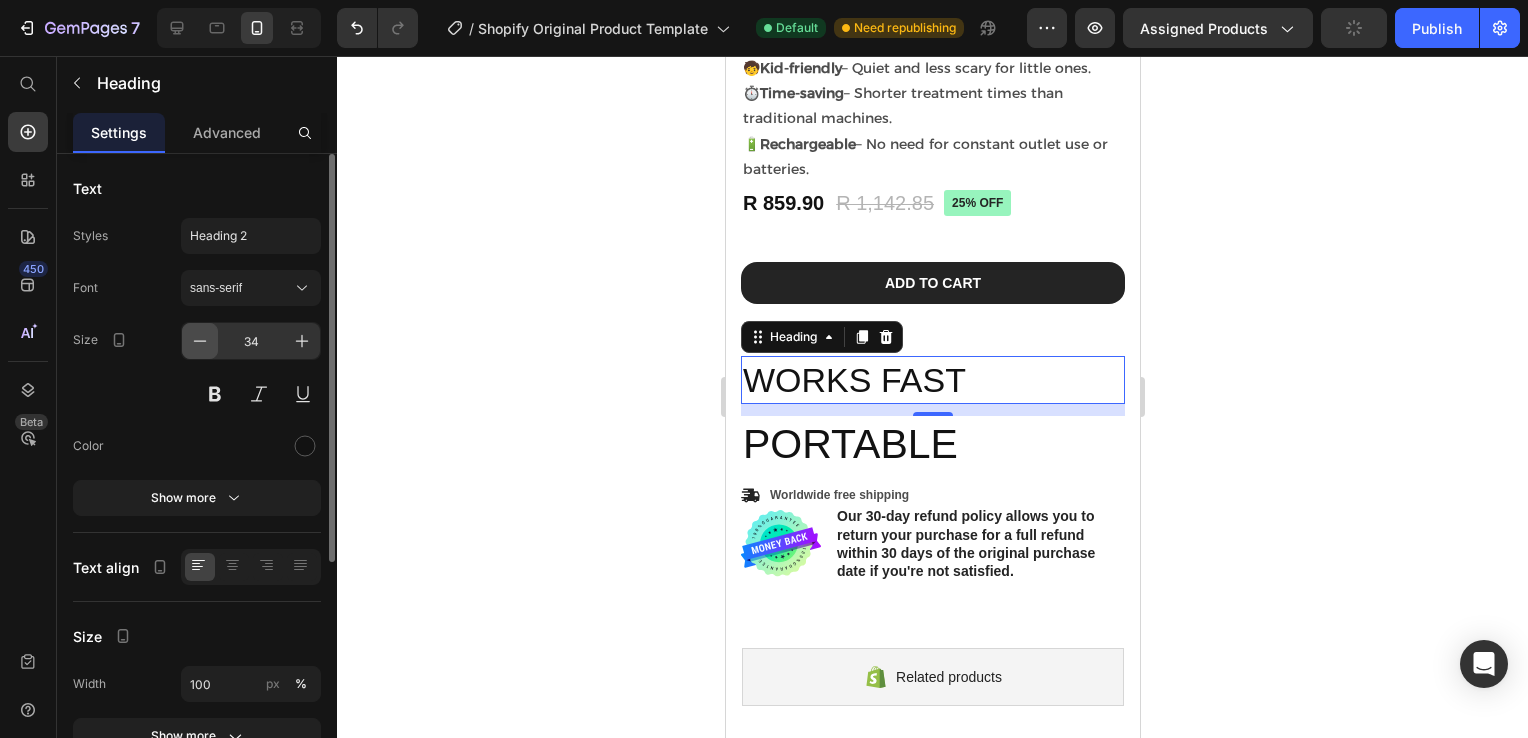 click 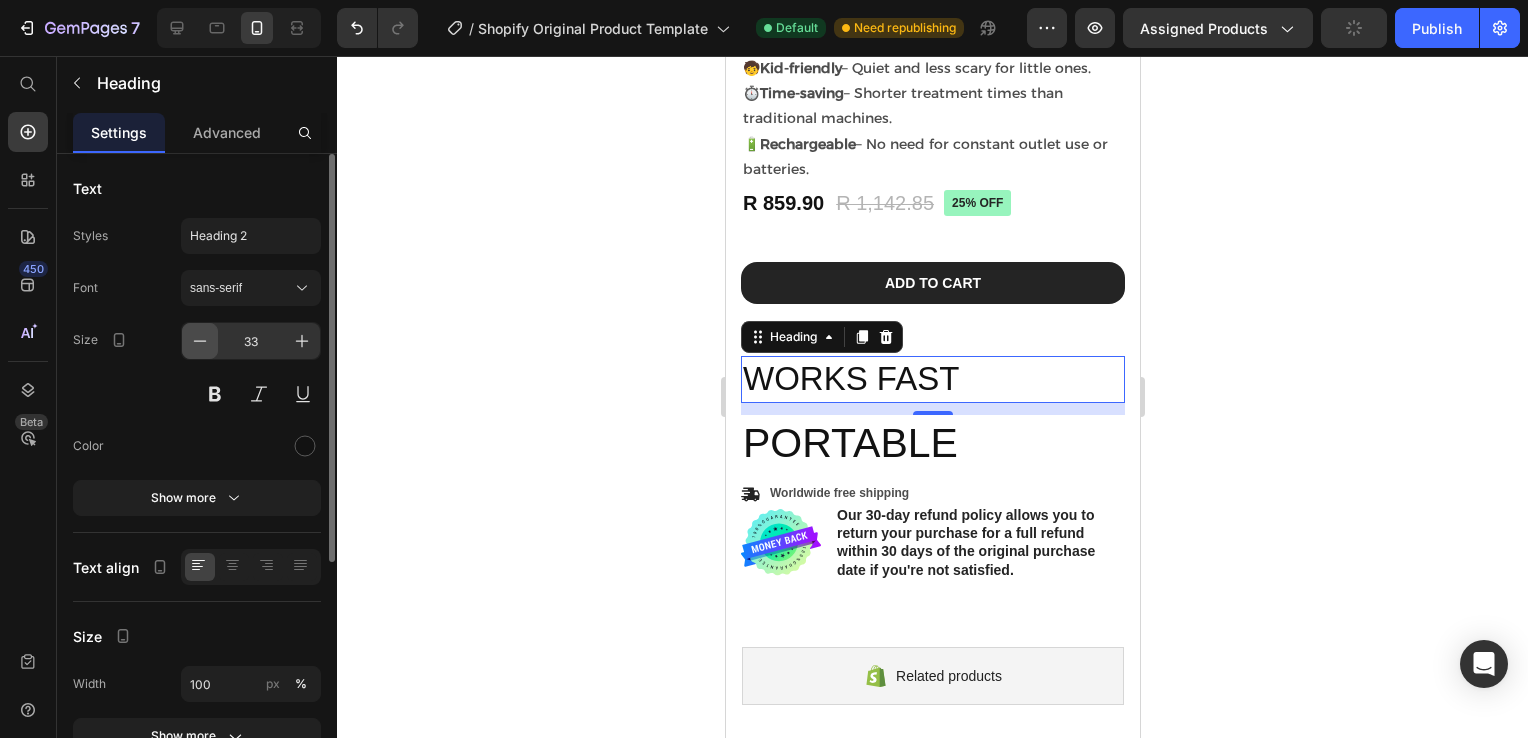 click 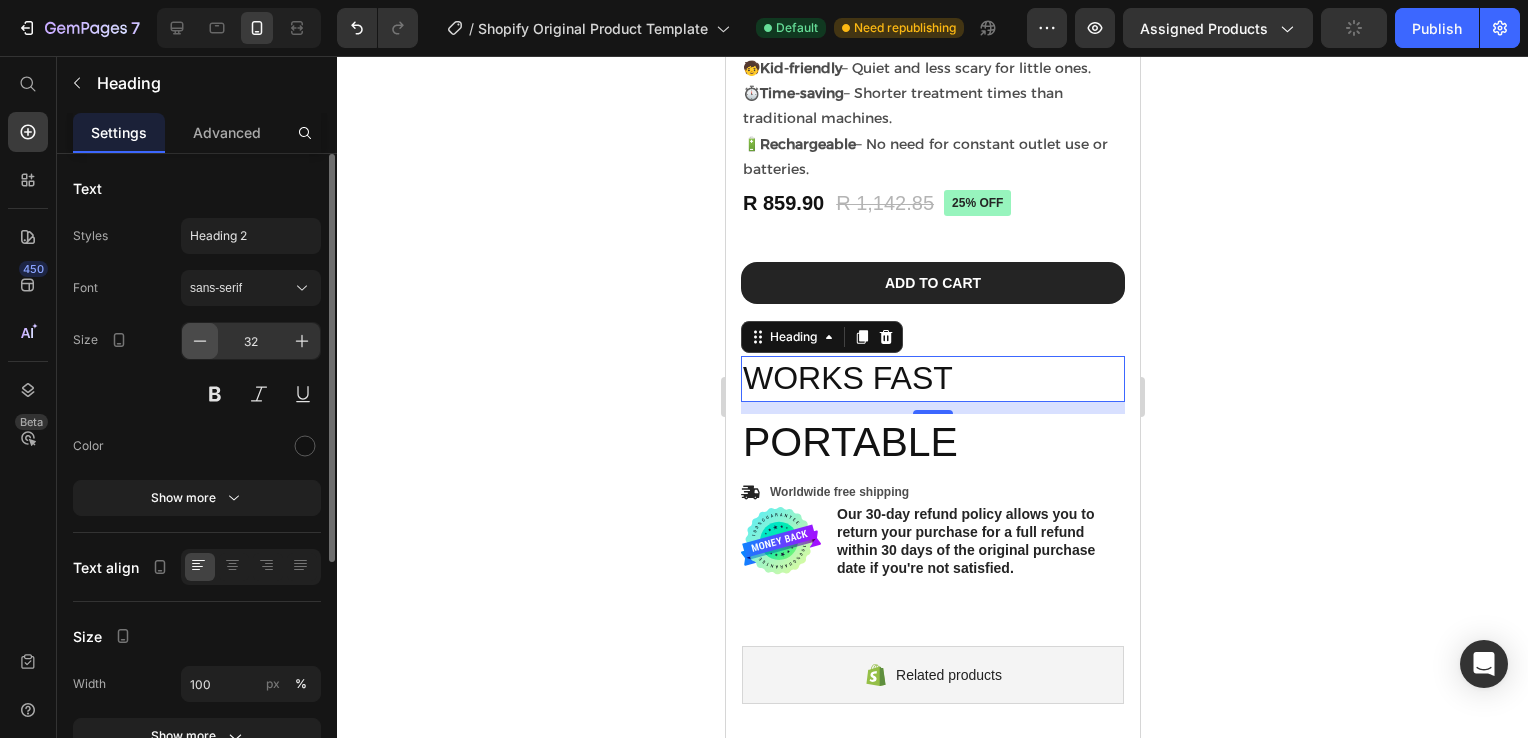 click 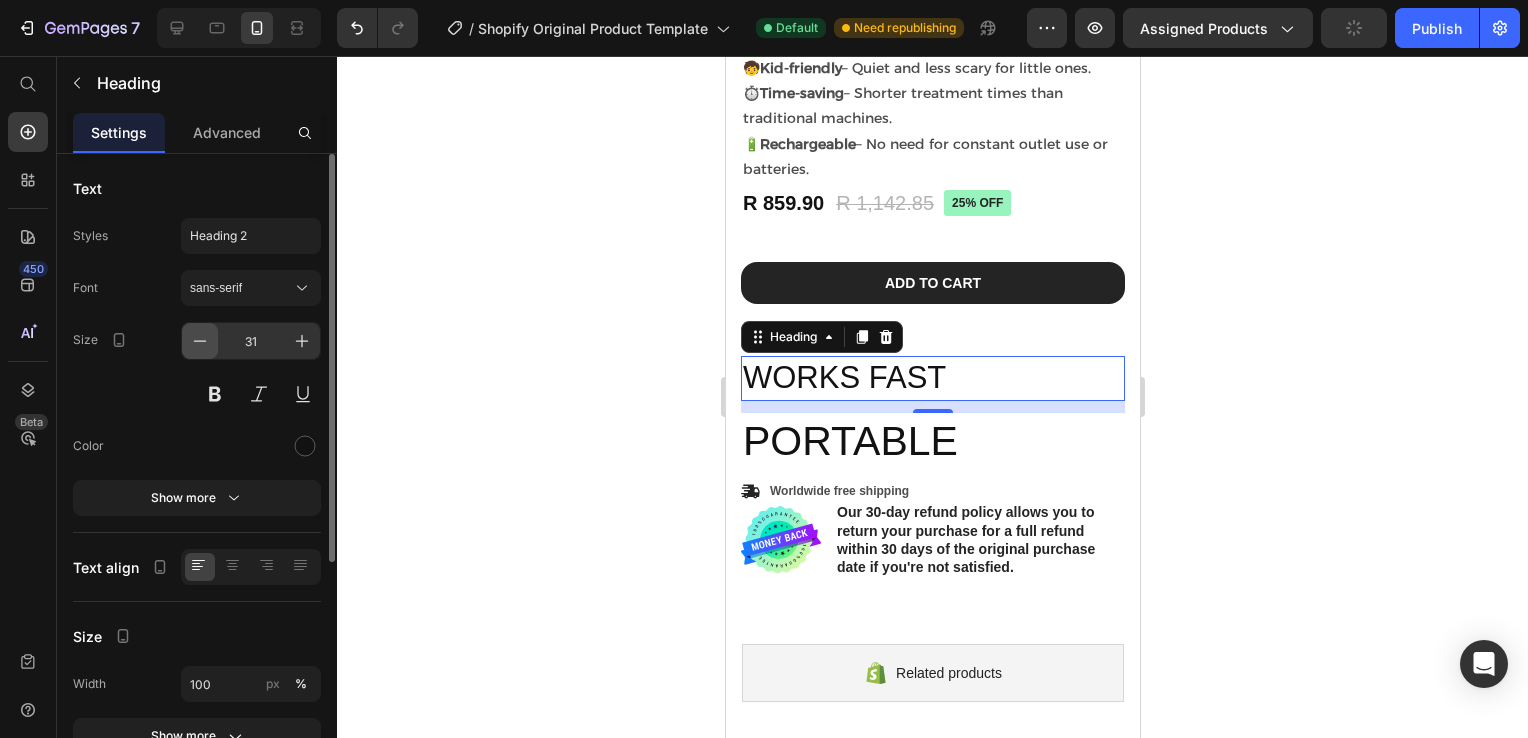 click 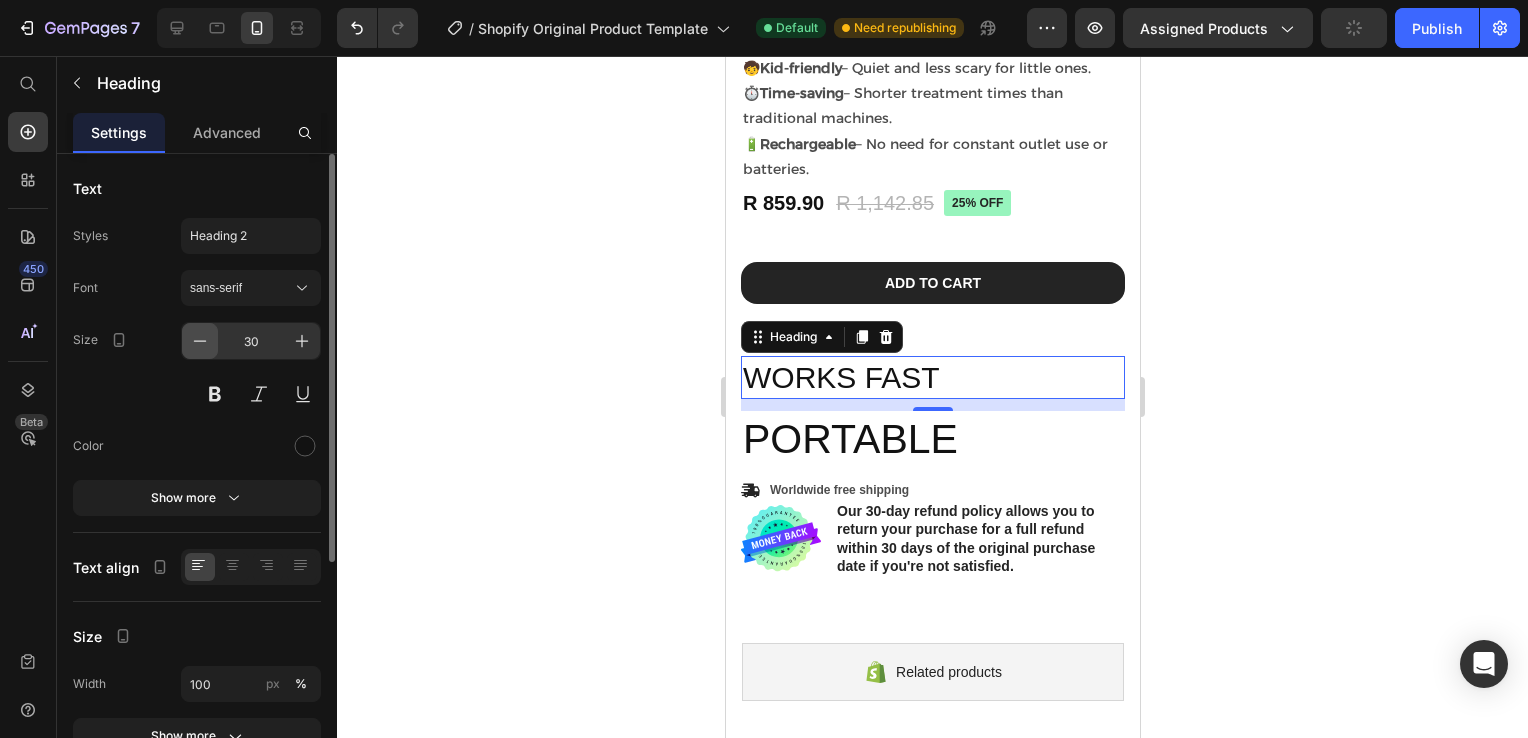 click 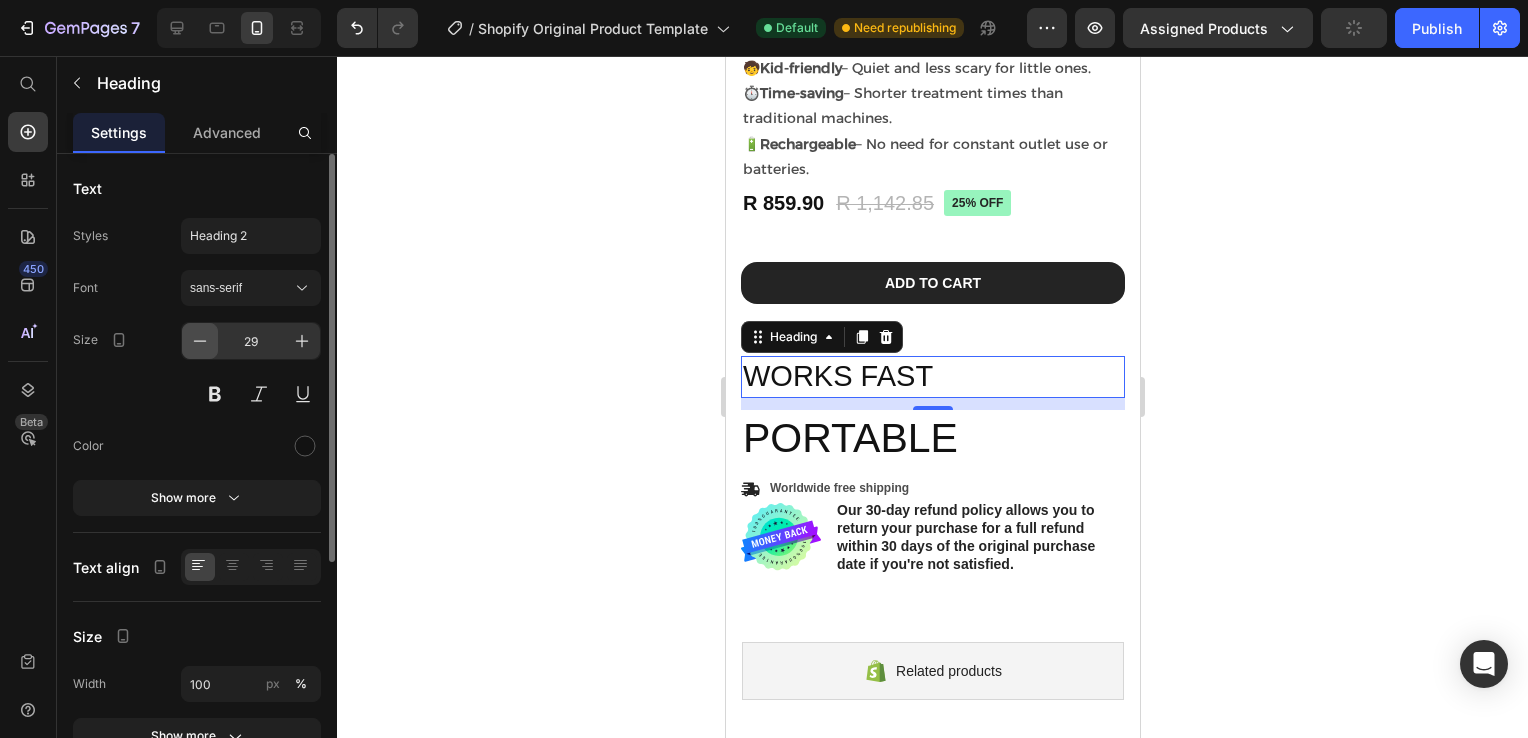 click 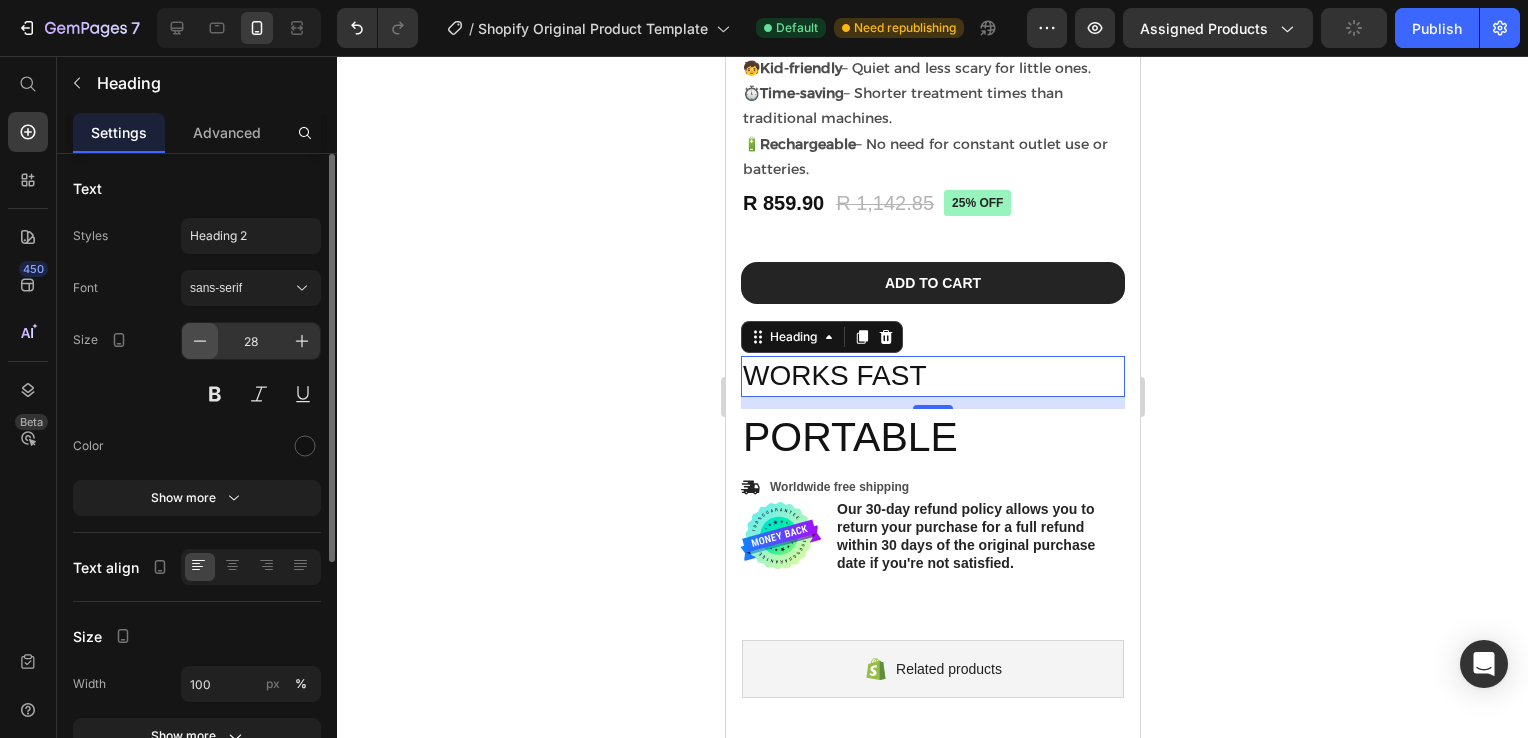 click 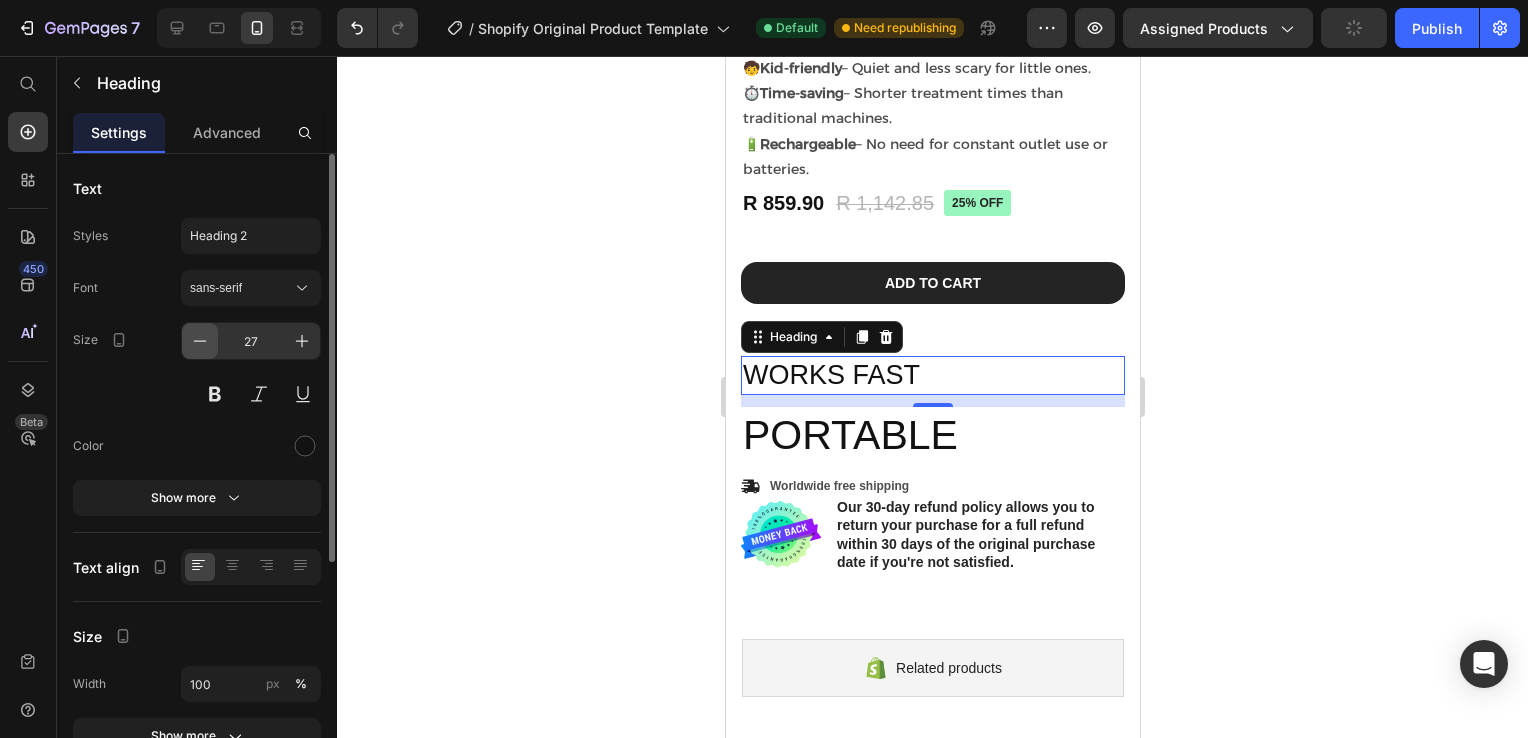 click 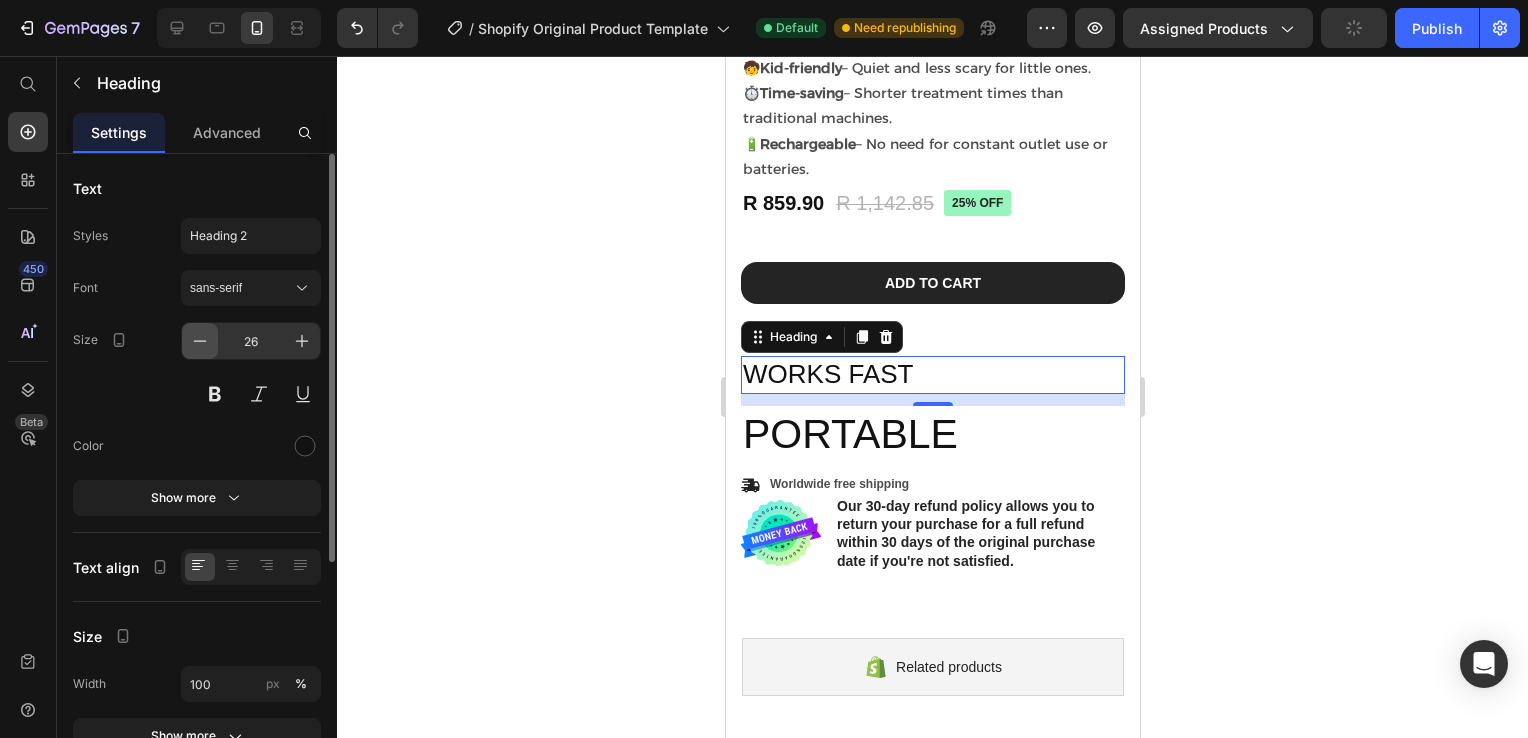 click 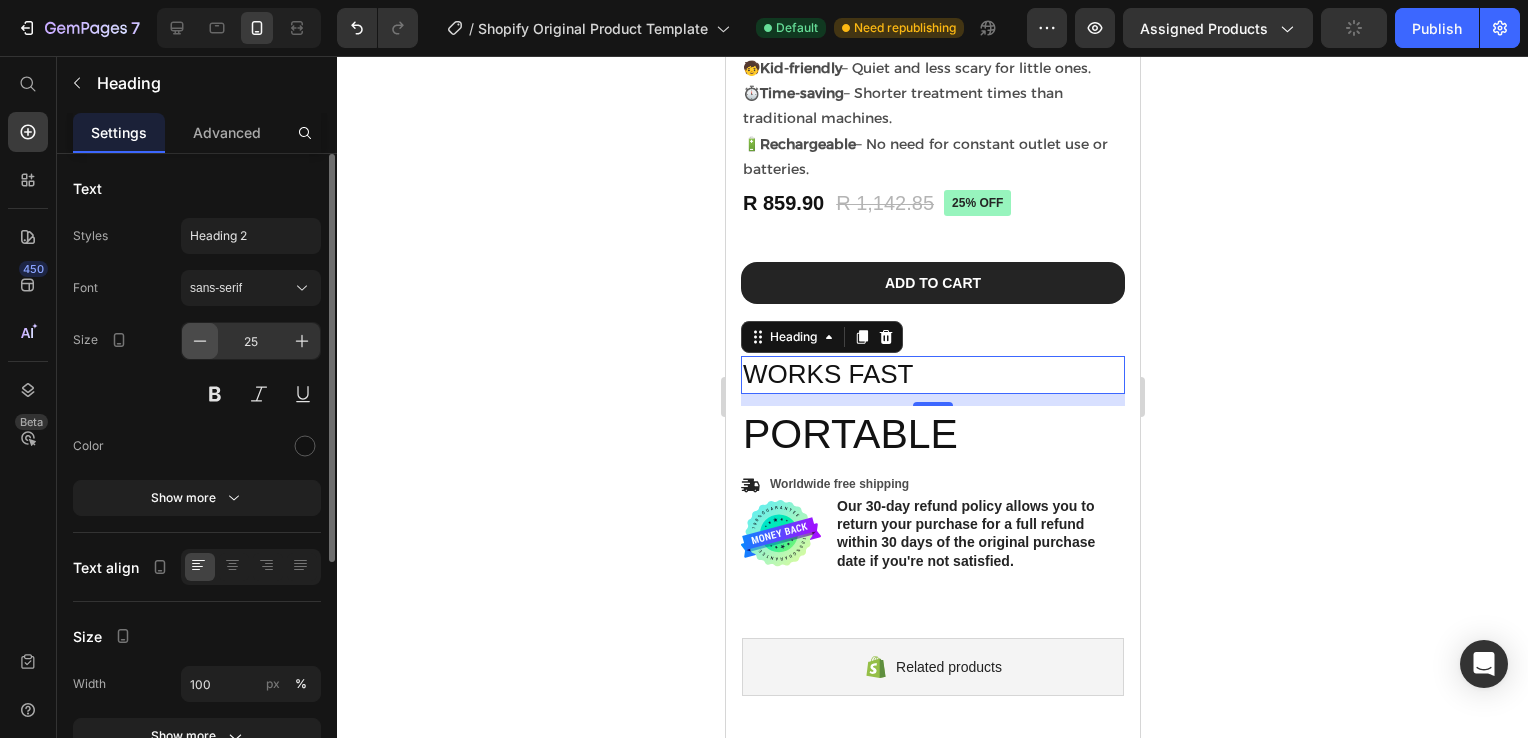 click 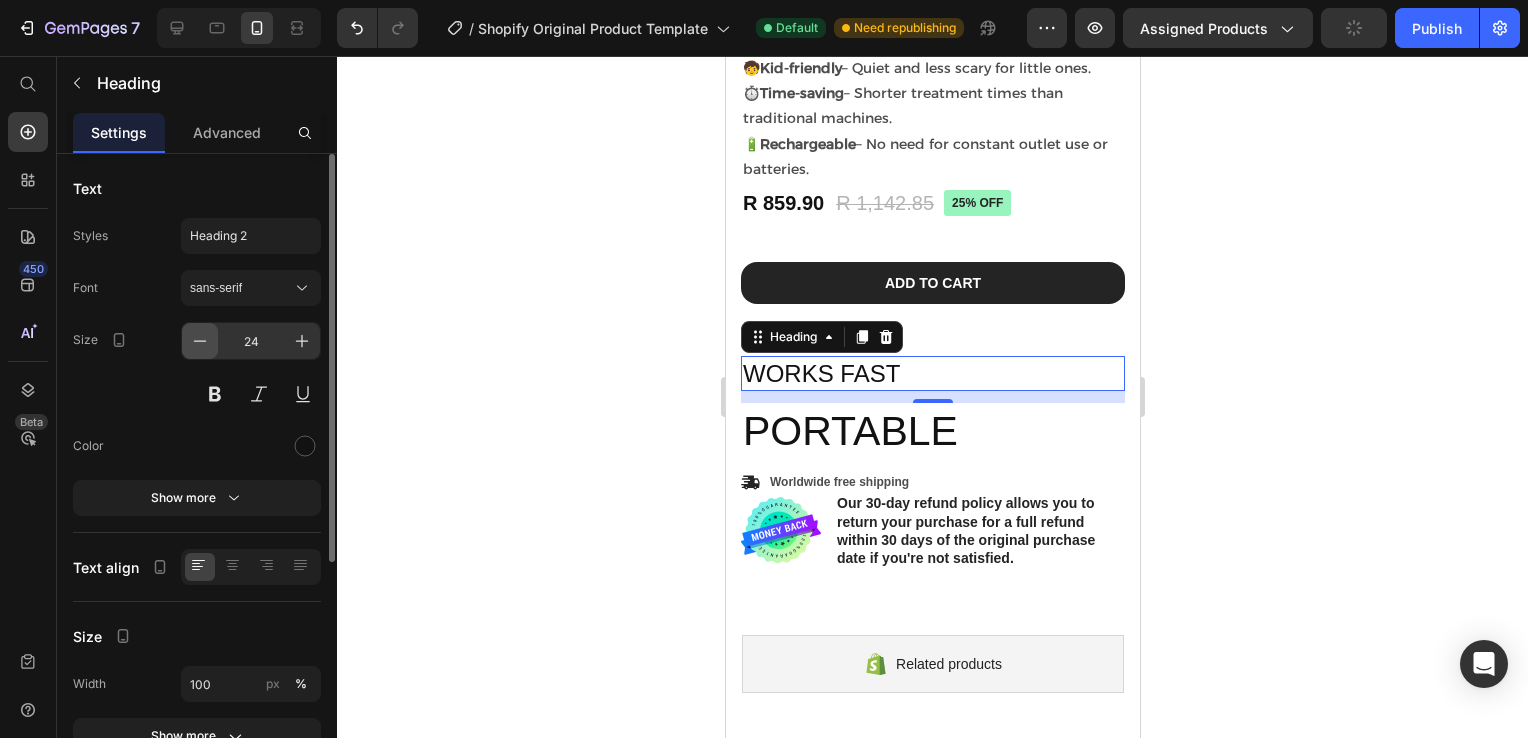 click 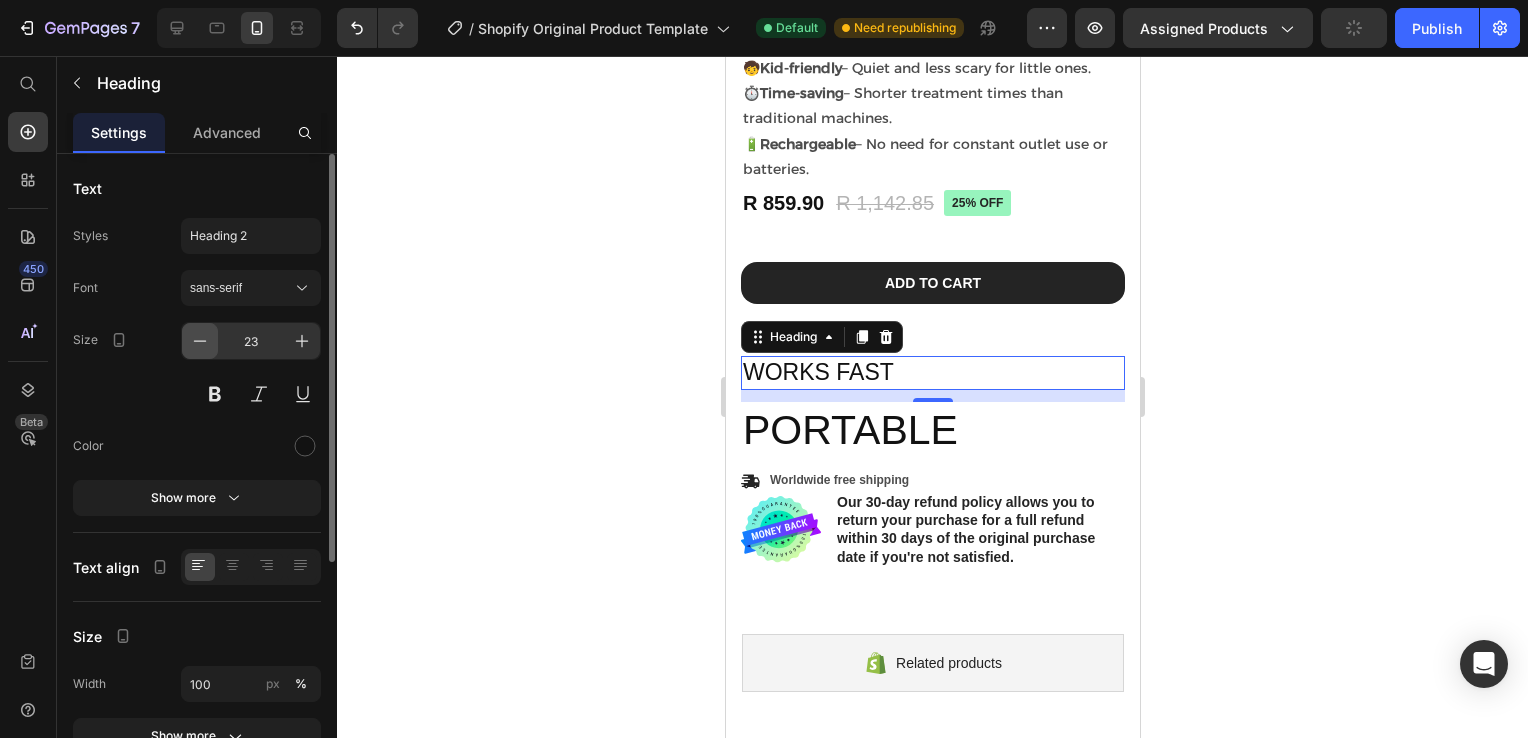 click 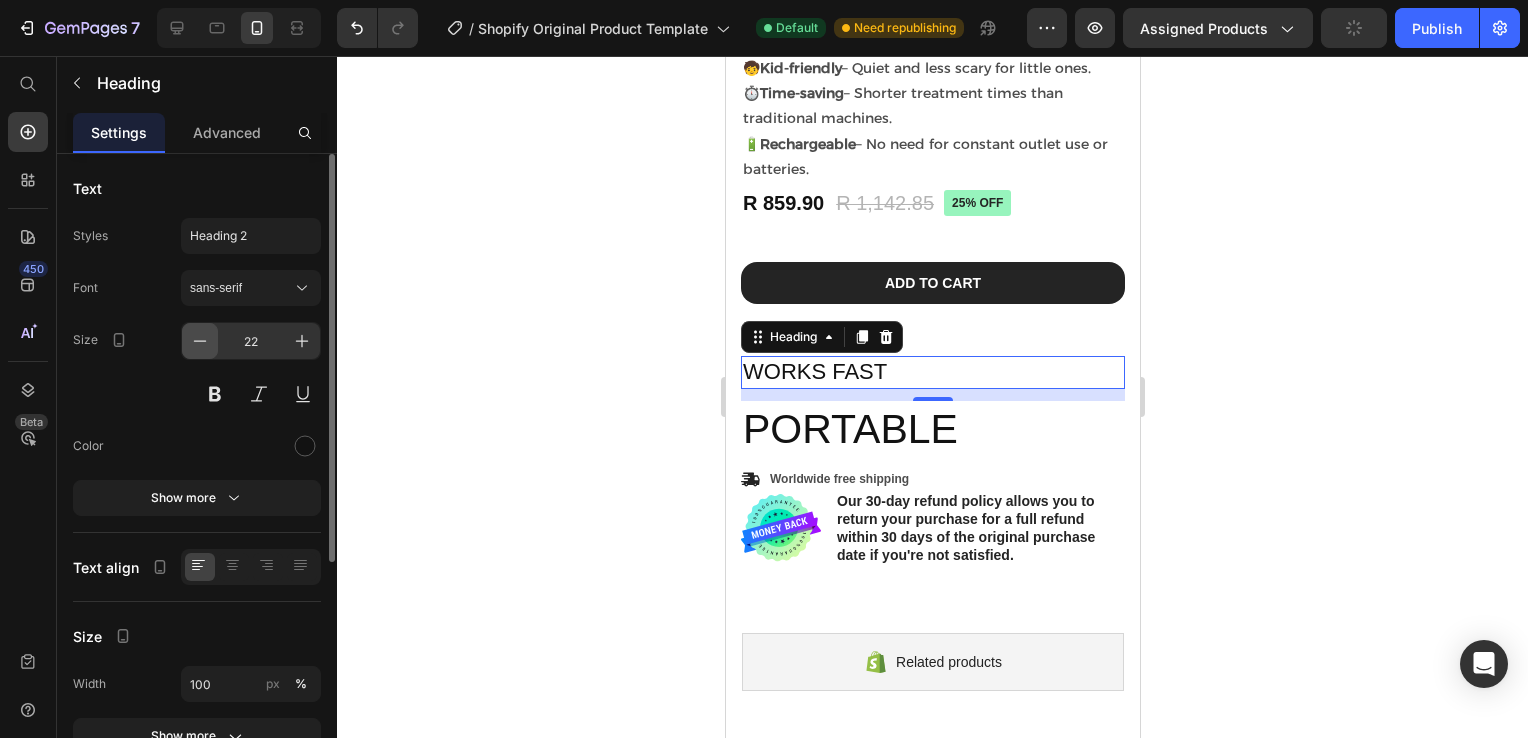 click 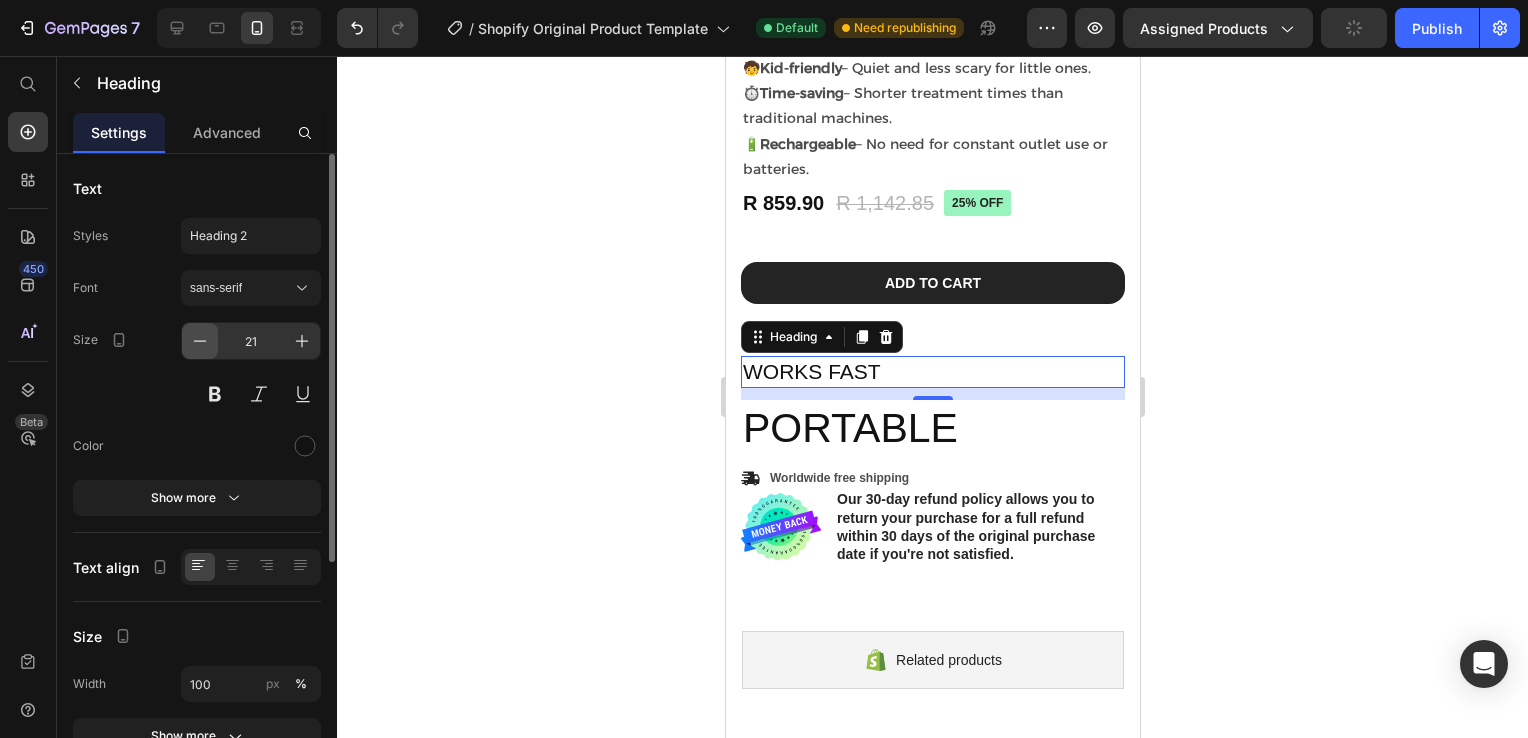 click 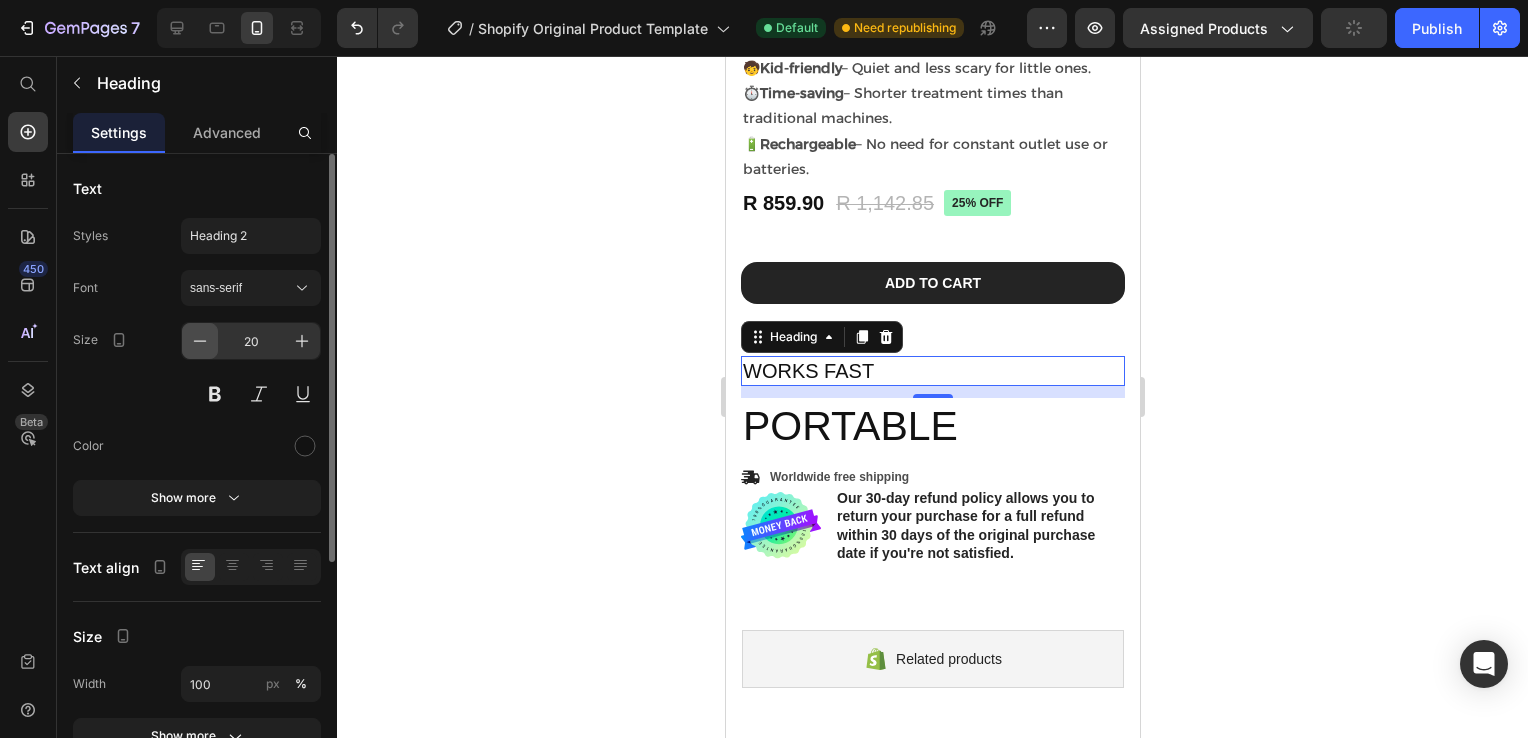 click 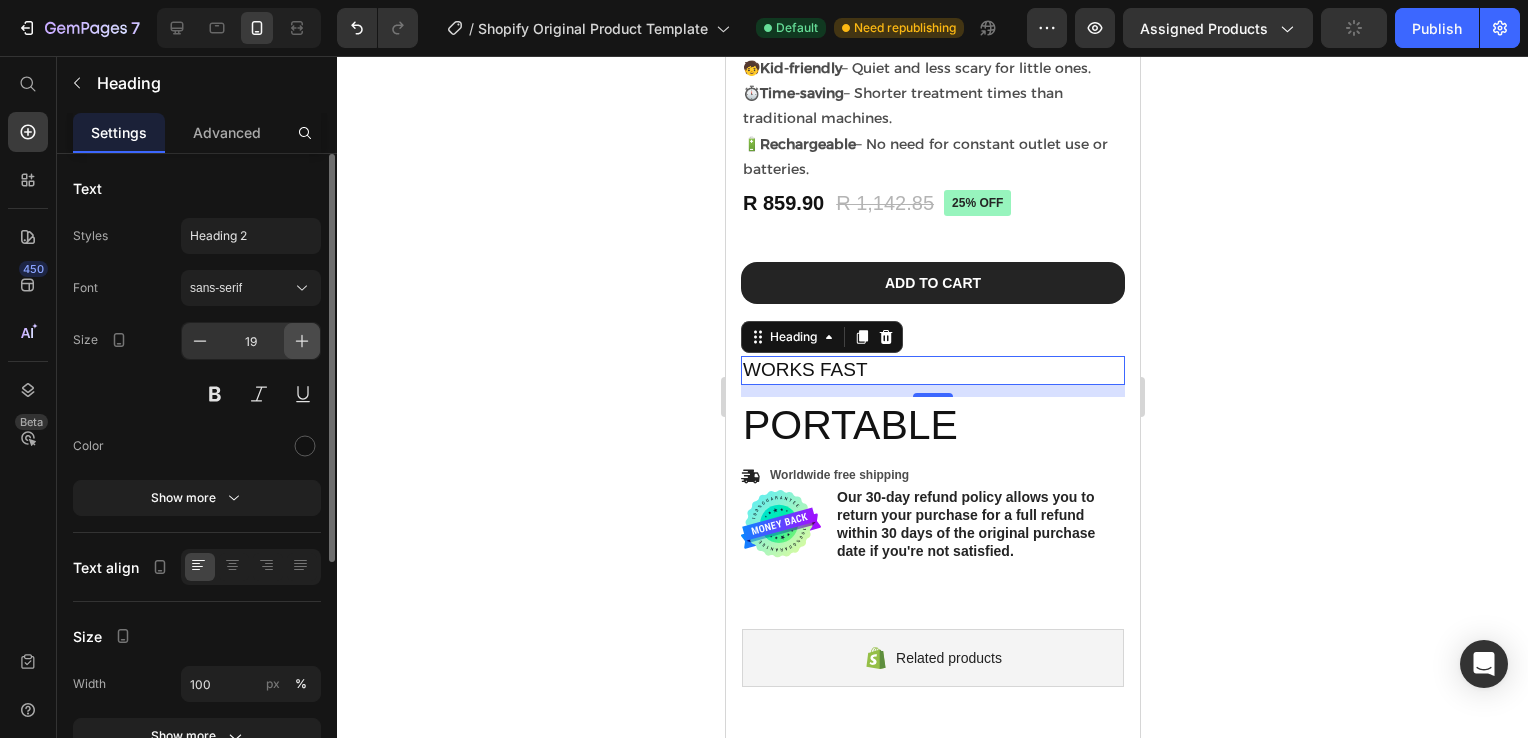 click 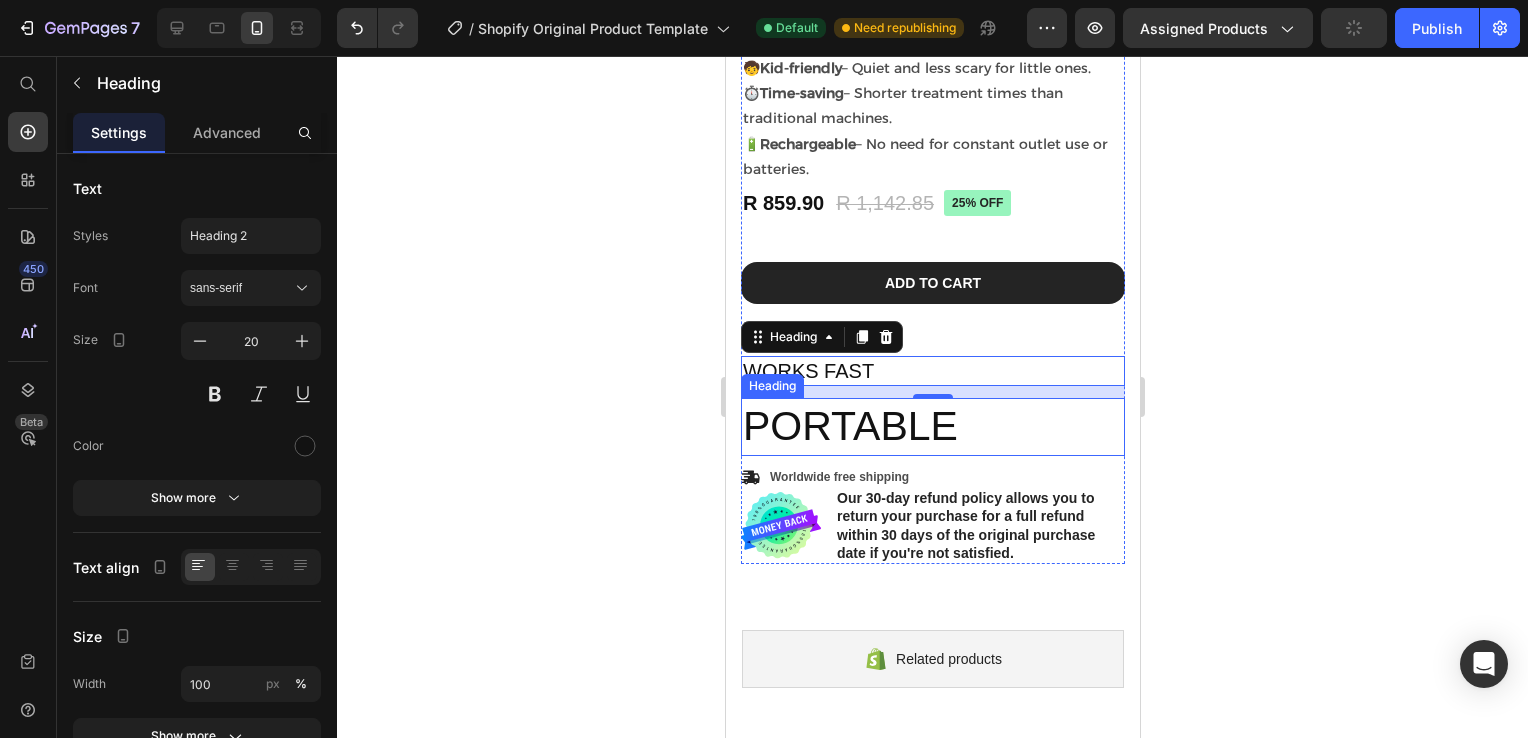 click on "PORTABLE" at bounding box center [932, 426] 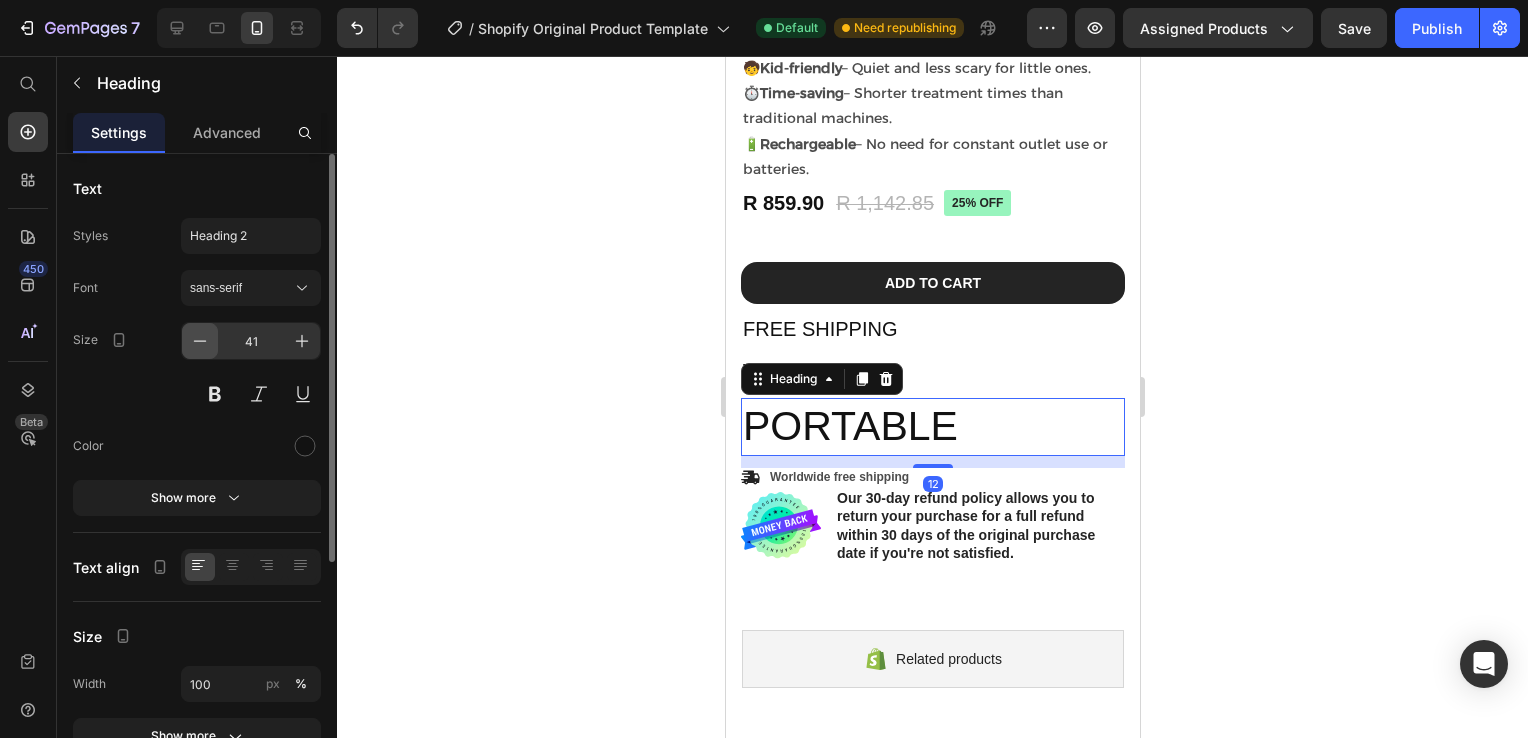 click 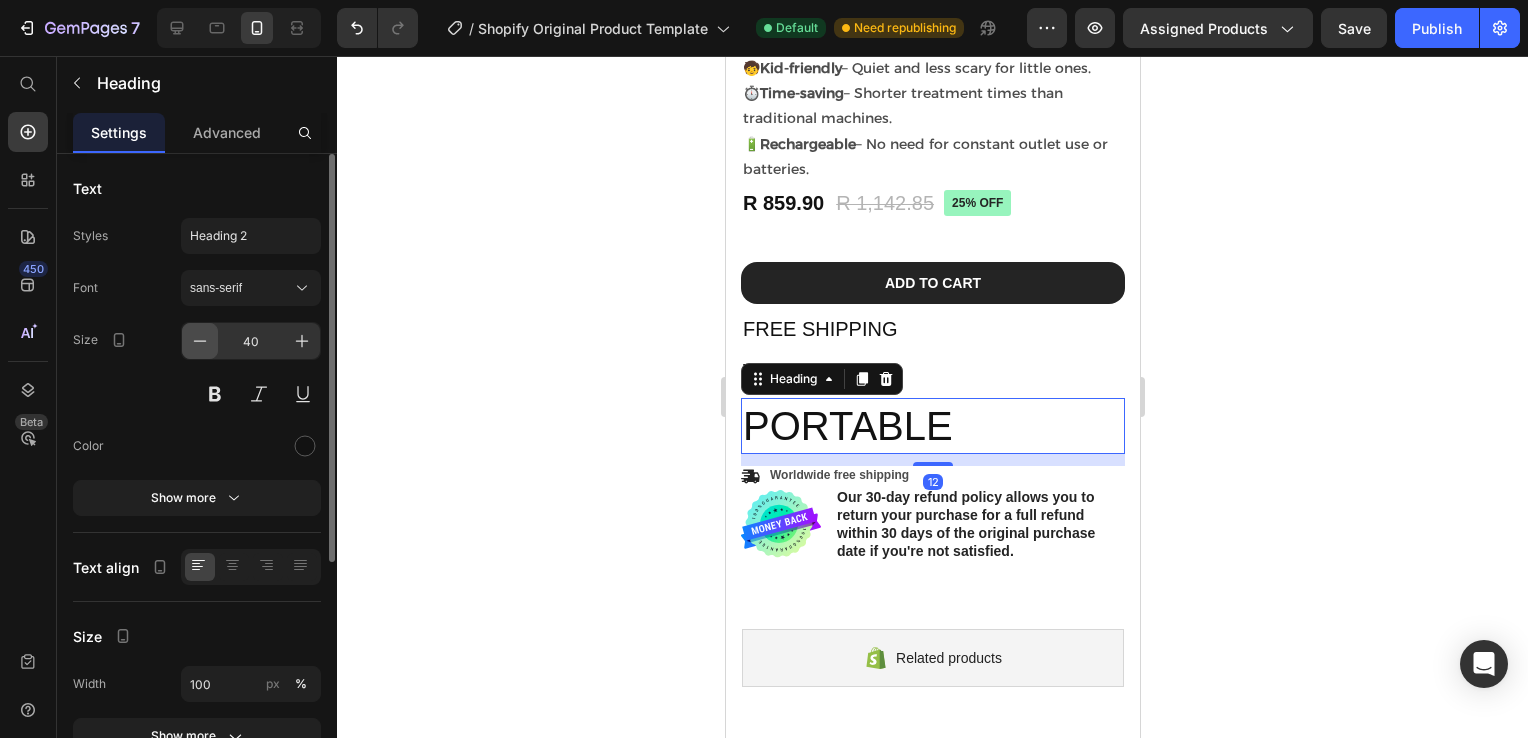 click 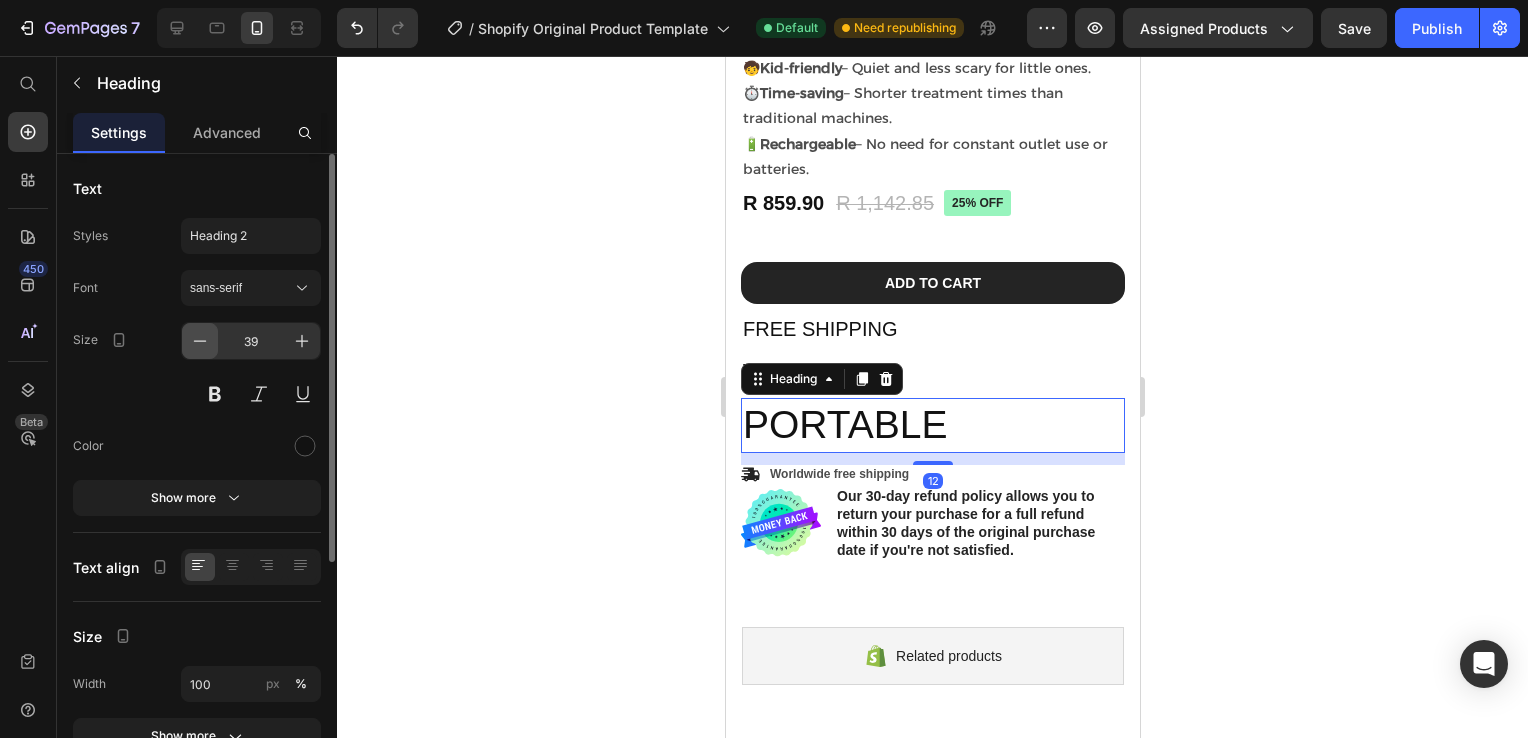 click 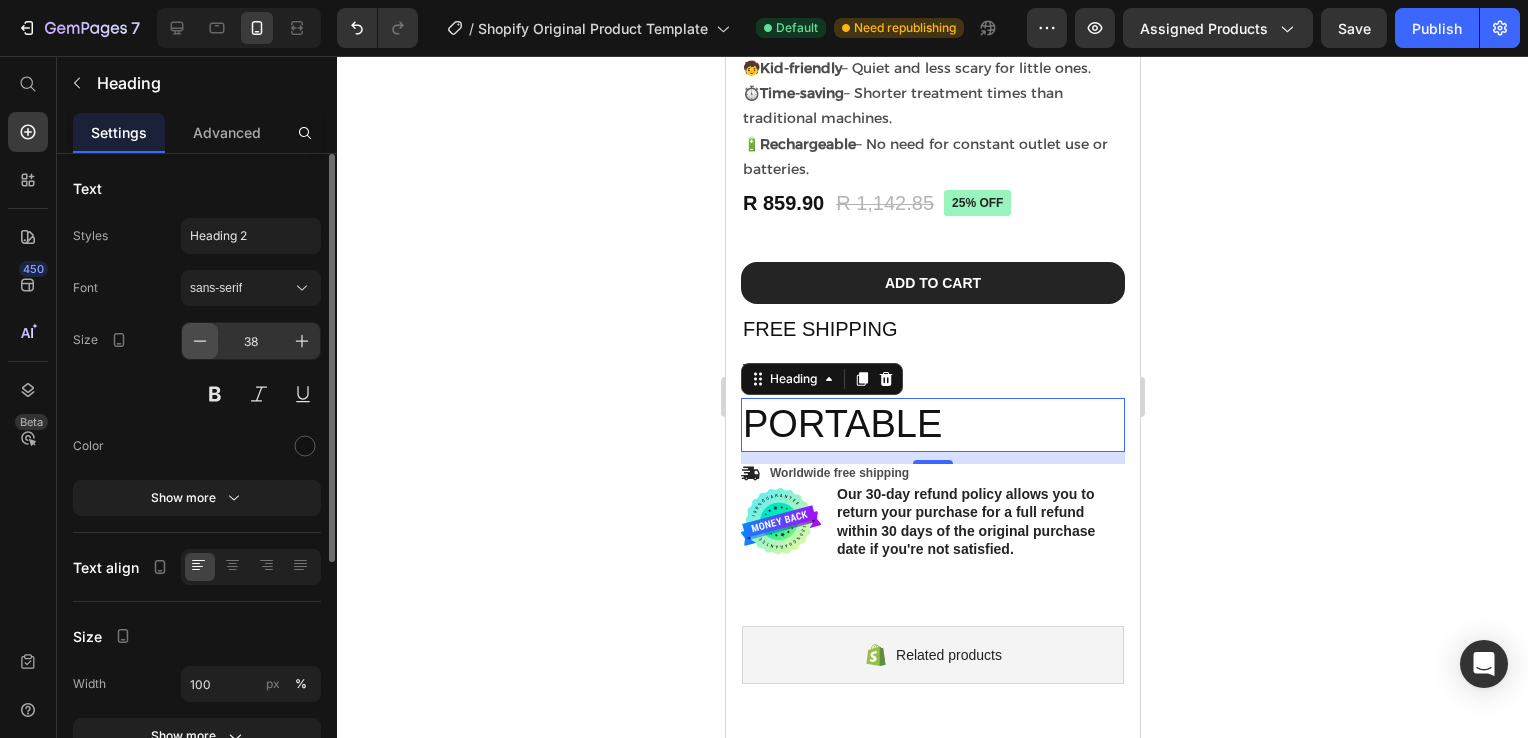 click 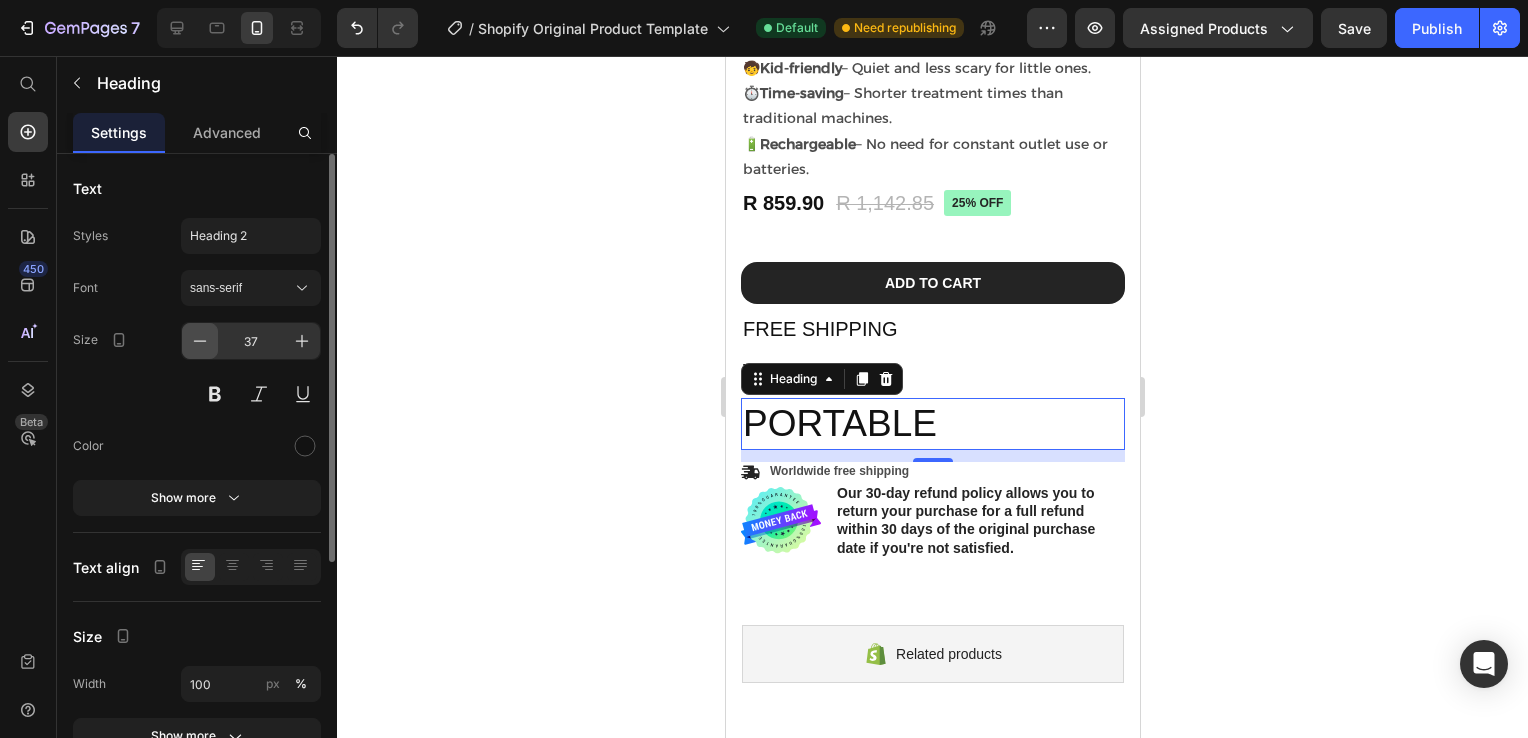 click 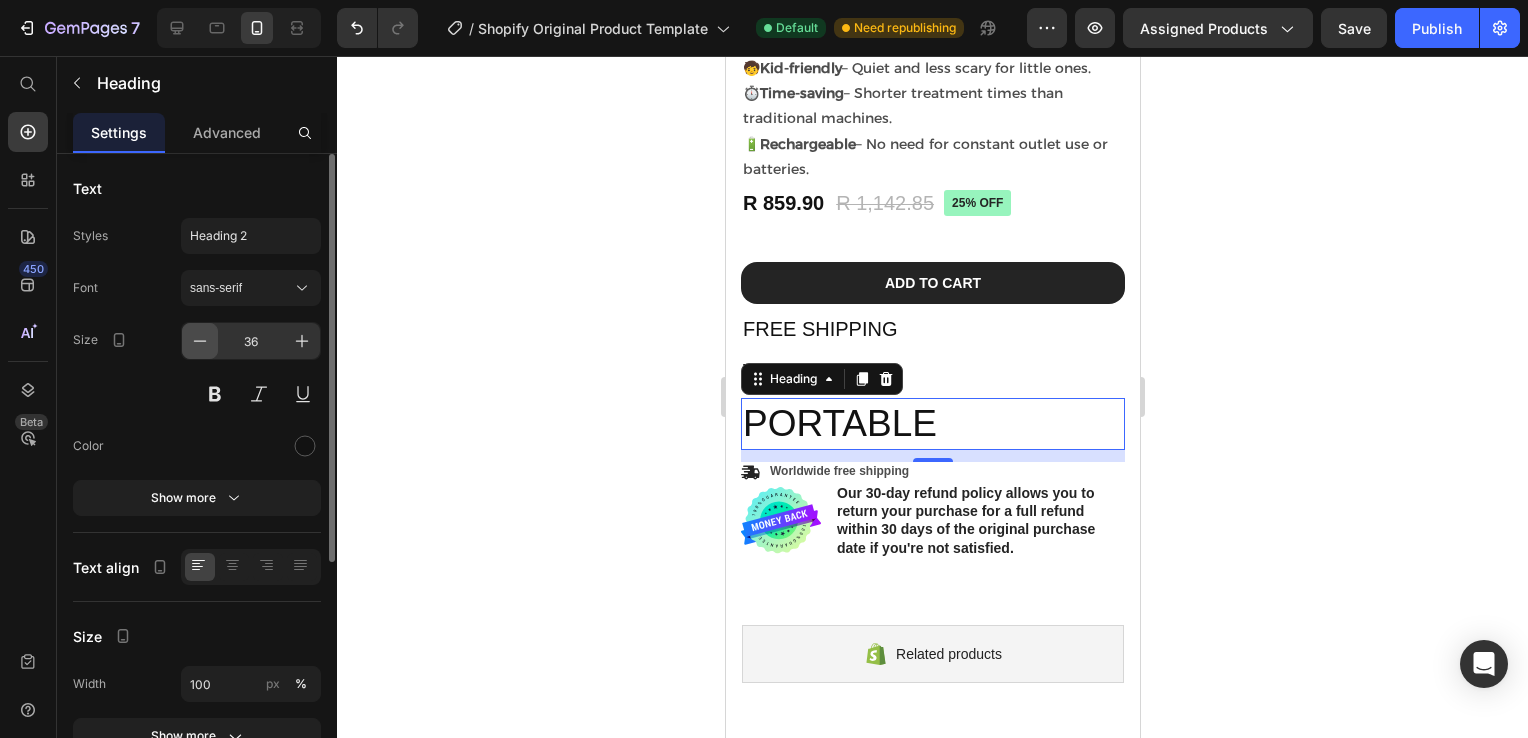 click 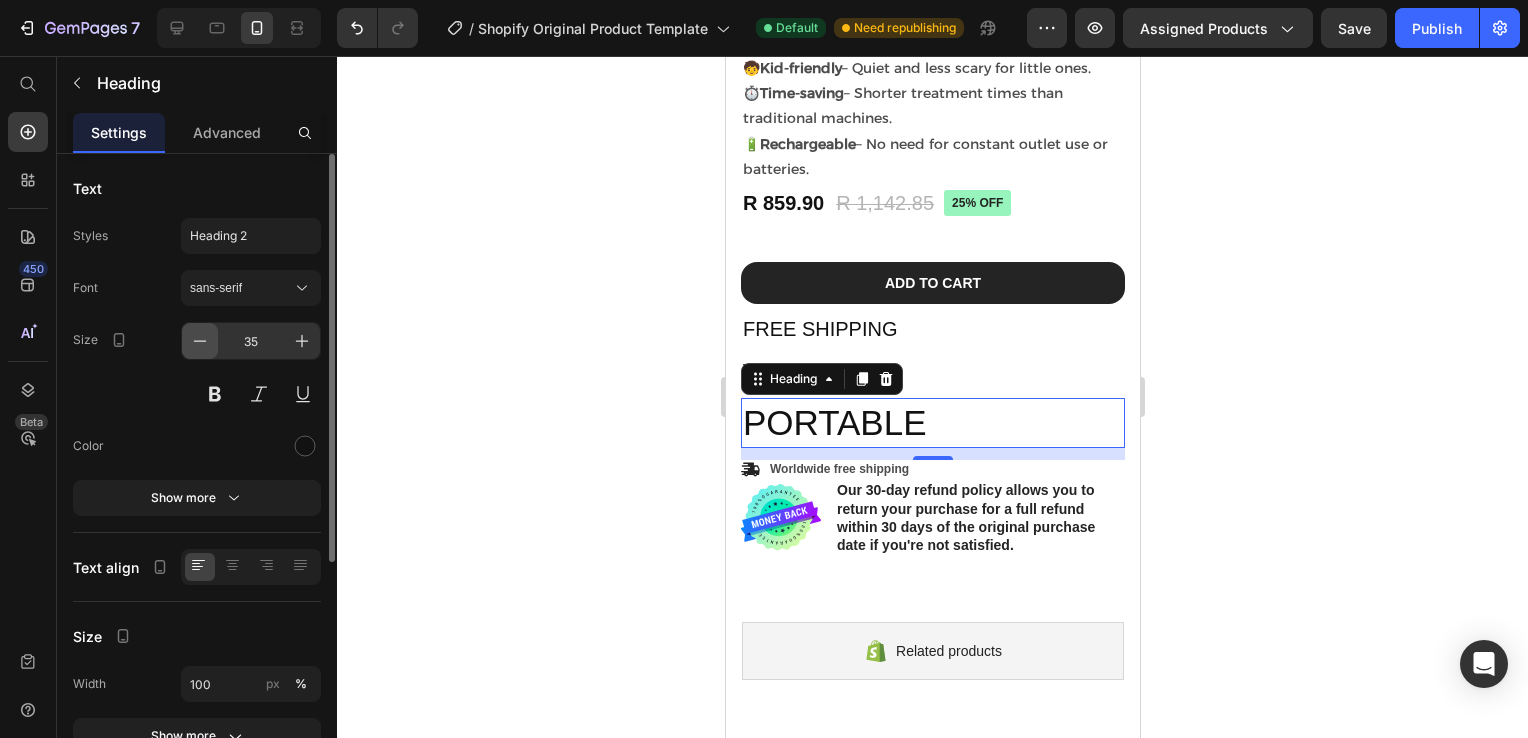 click 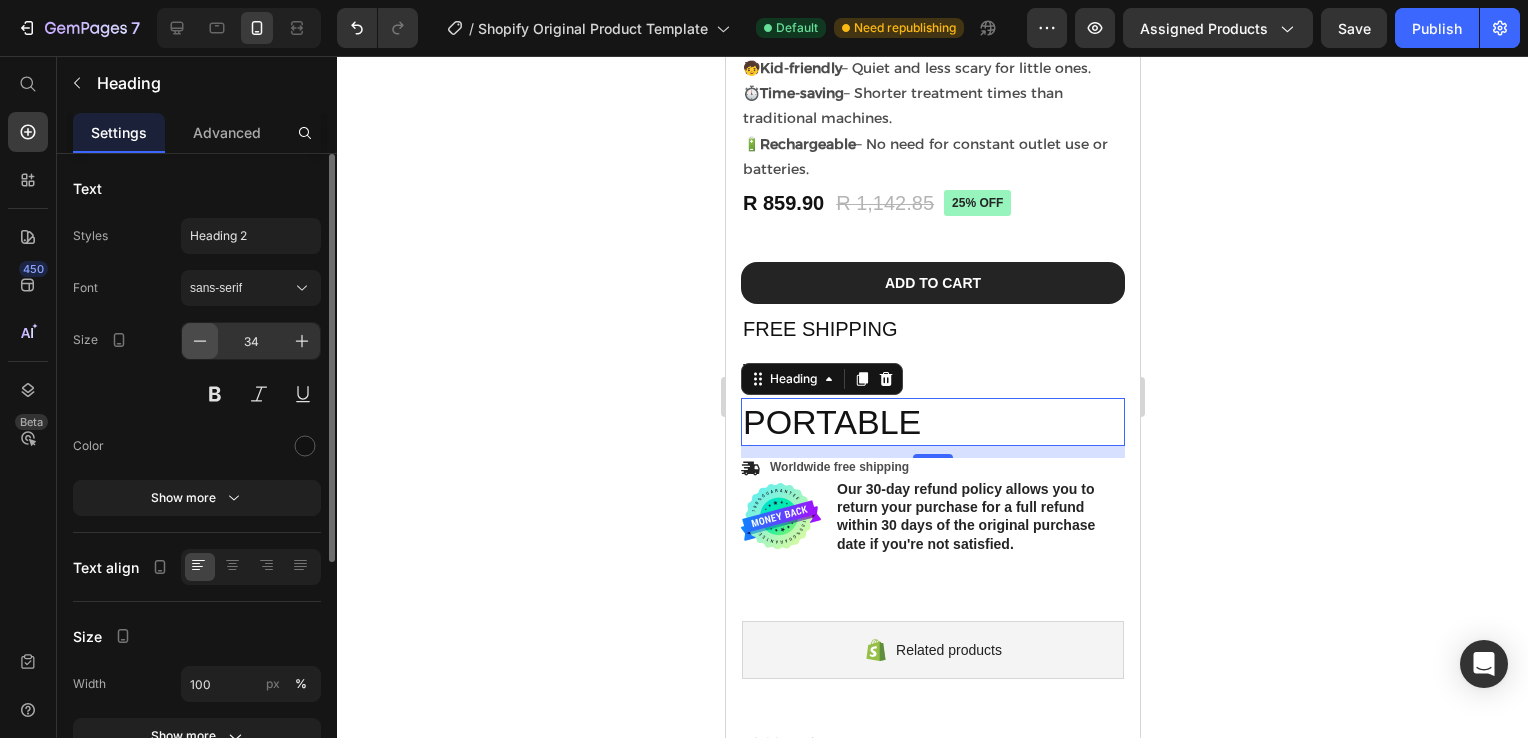 click 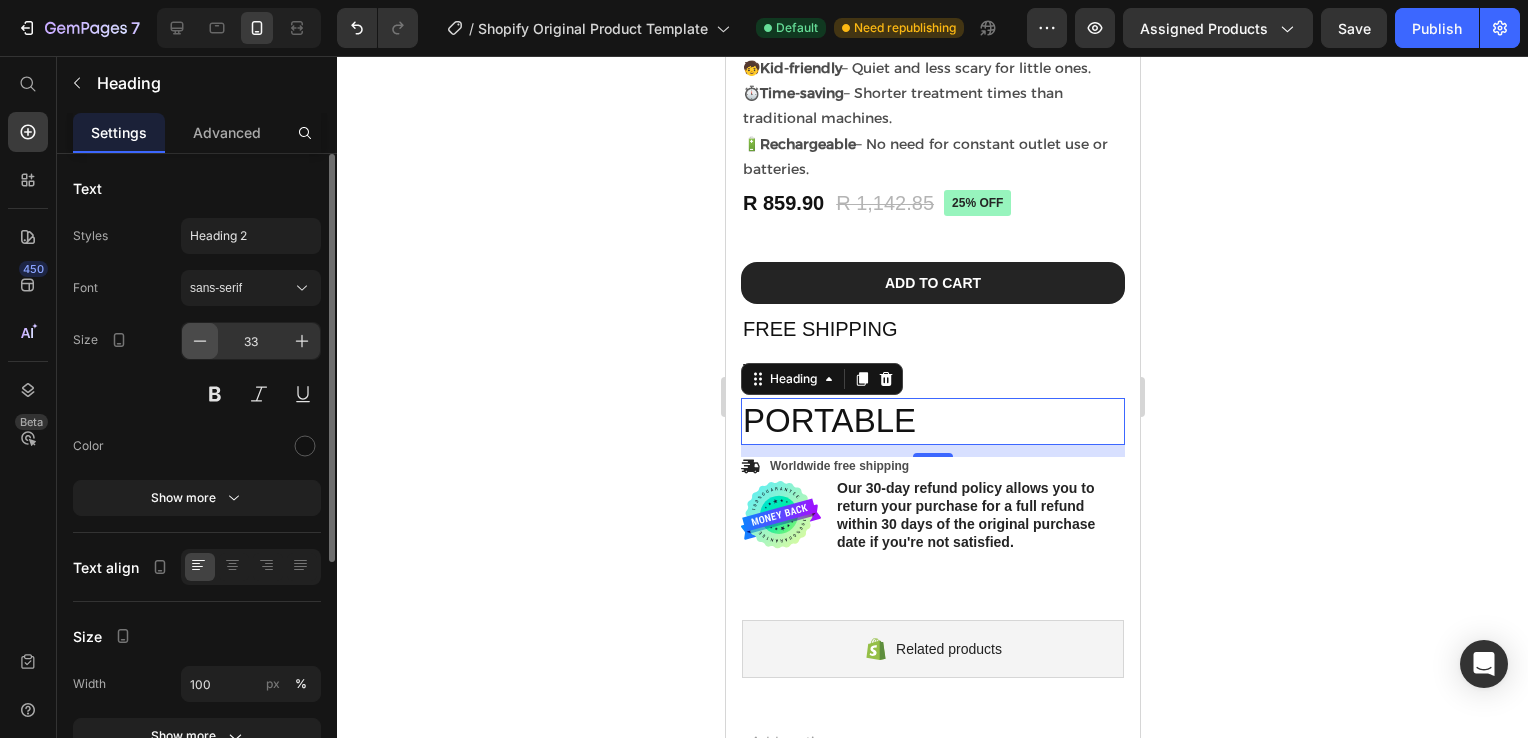 click 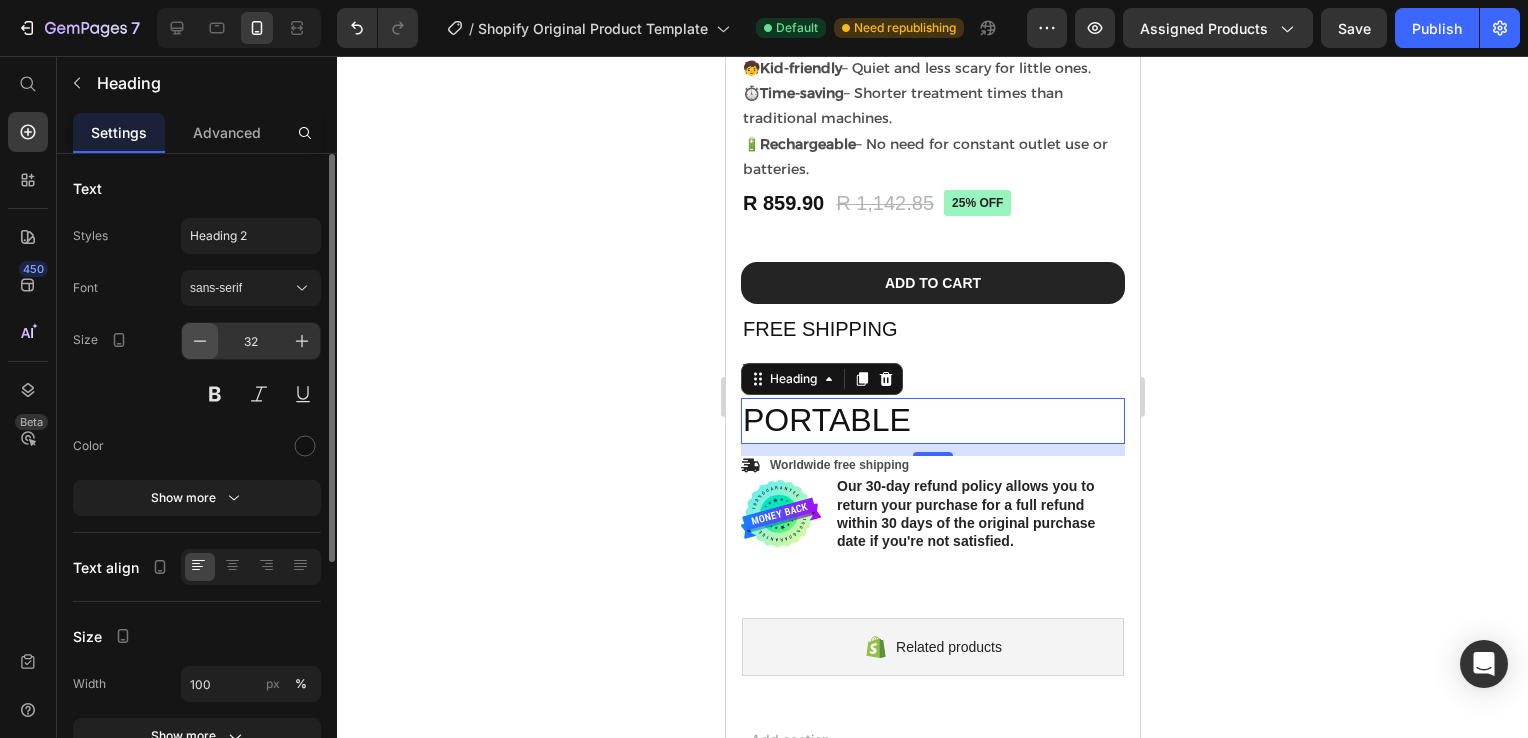 click 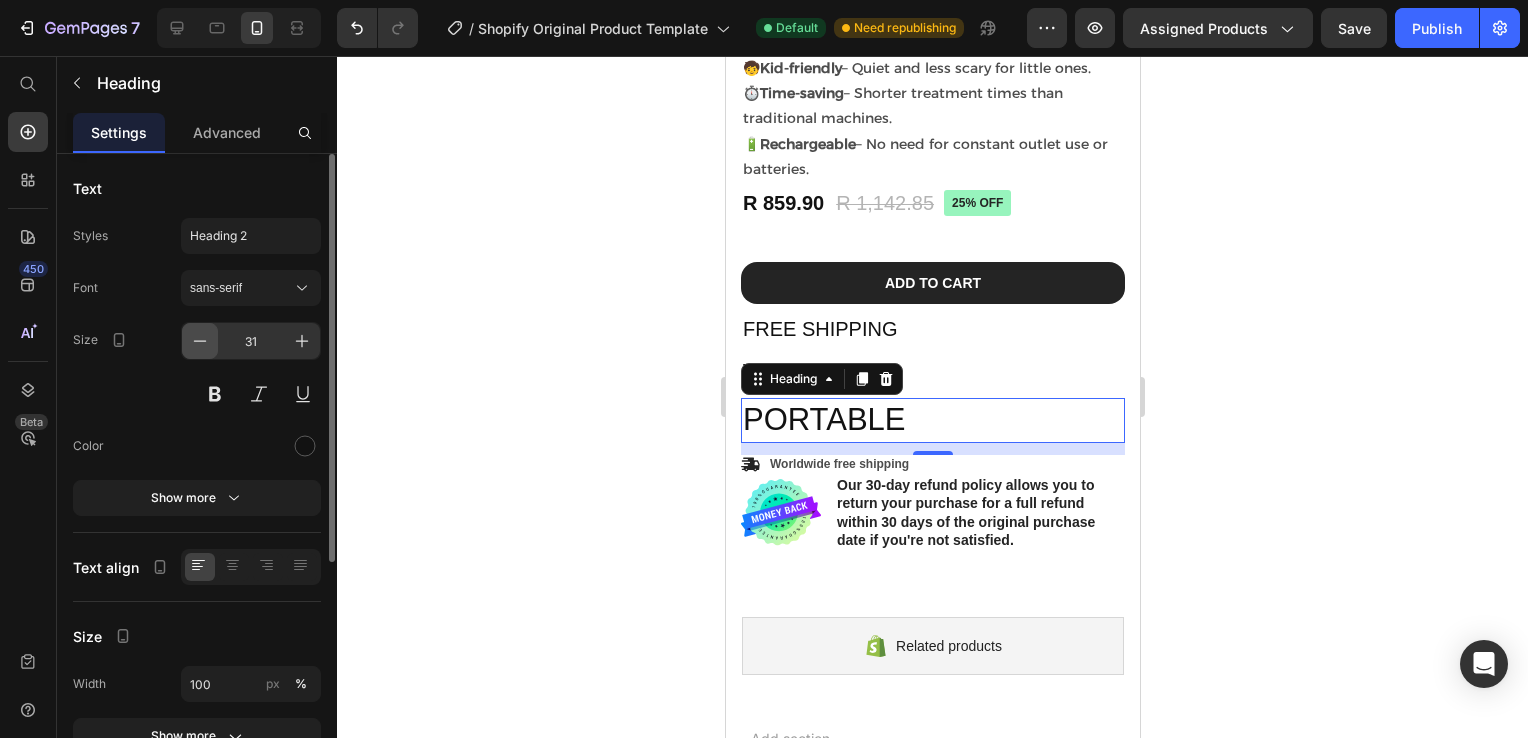 click 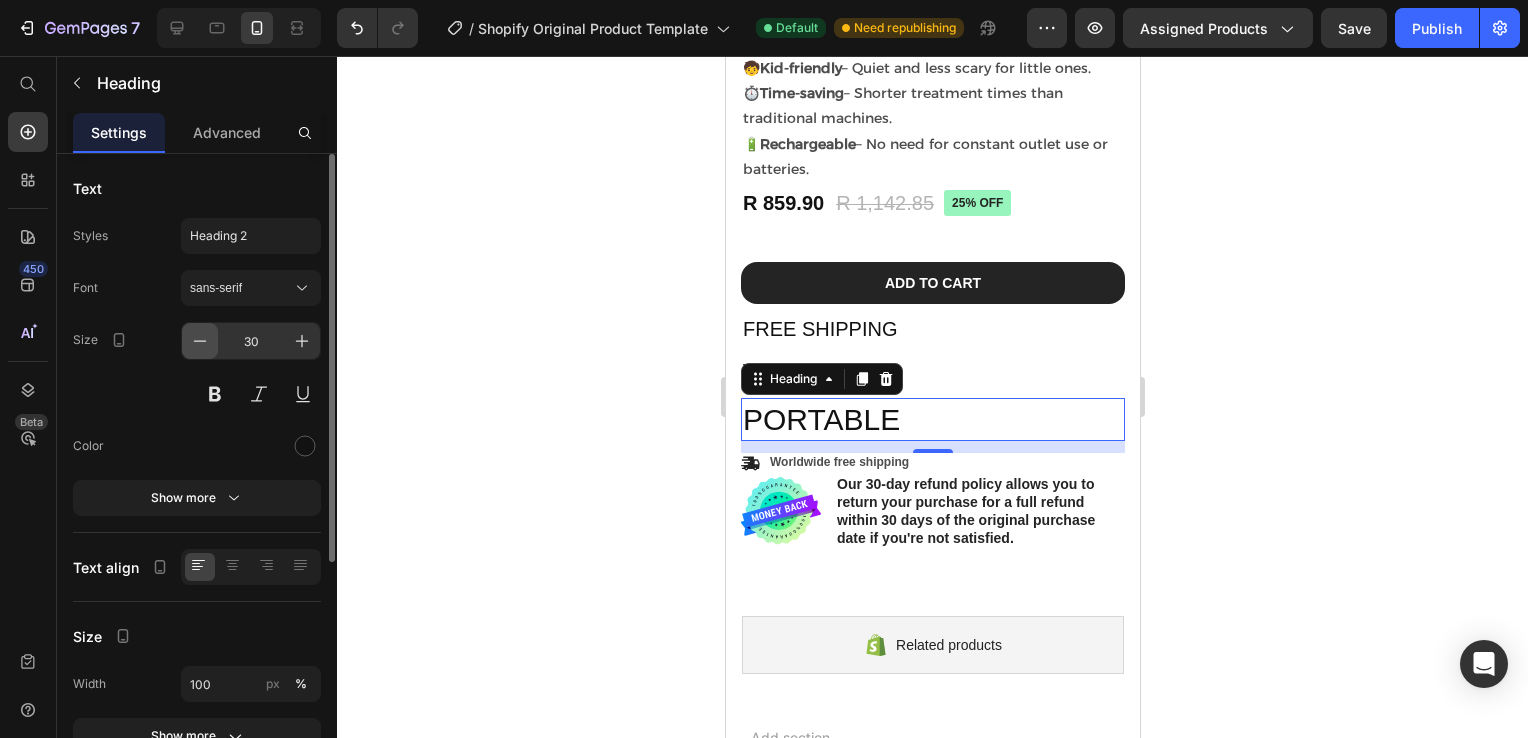 click 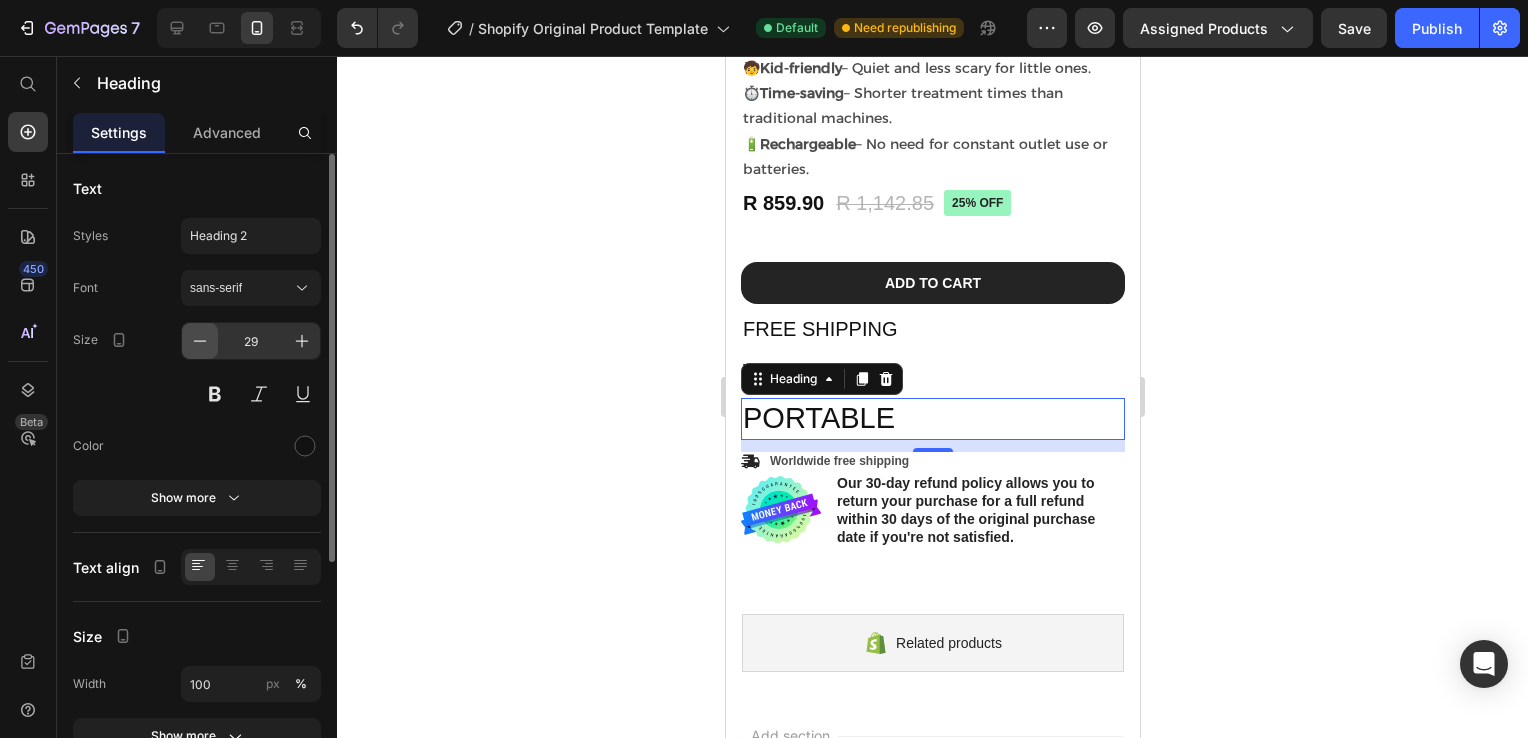 click 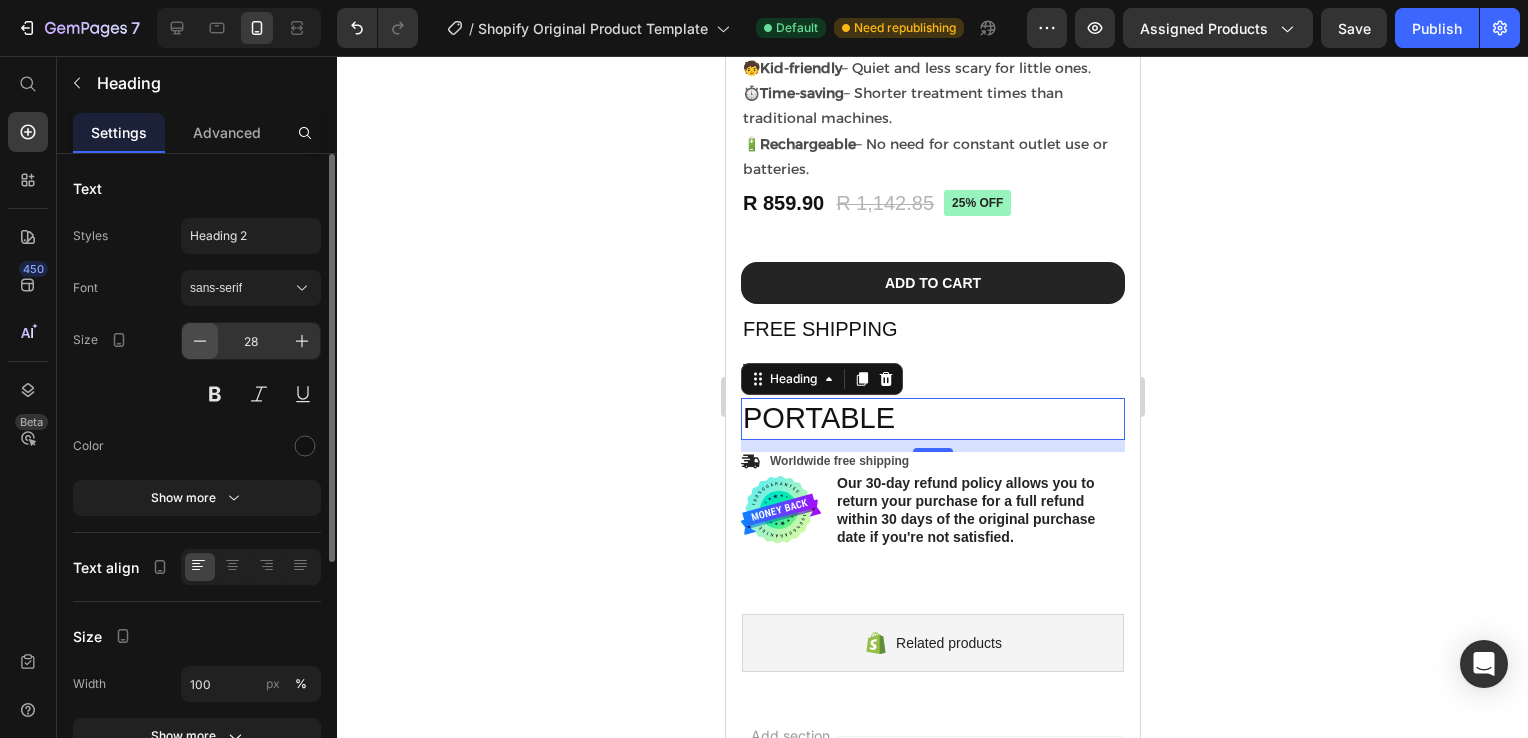 click 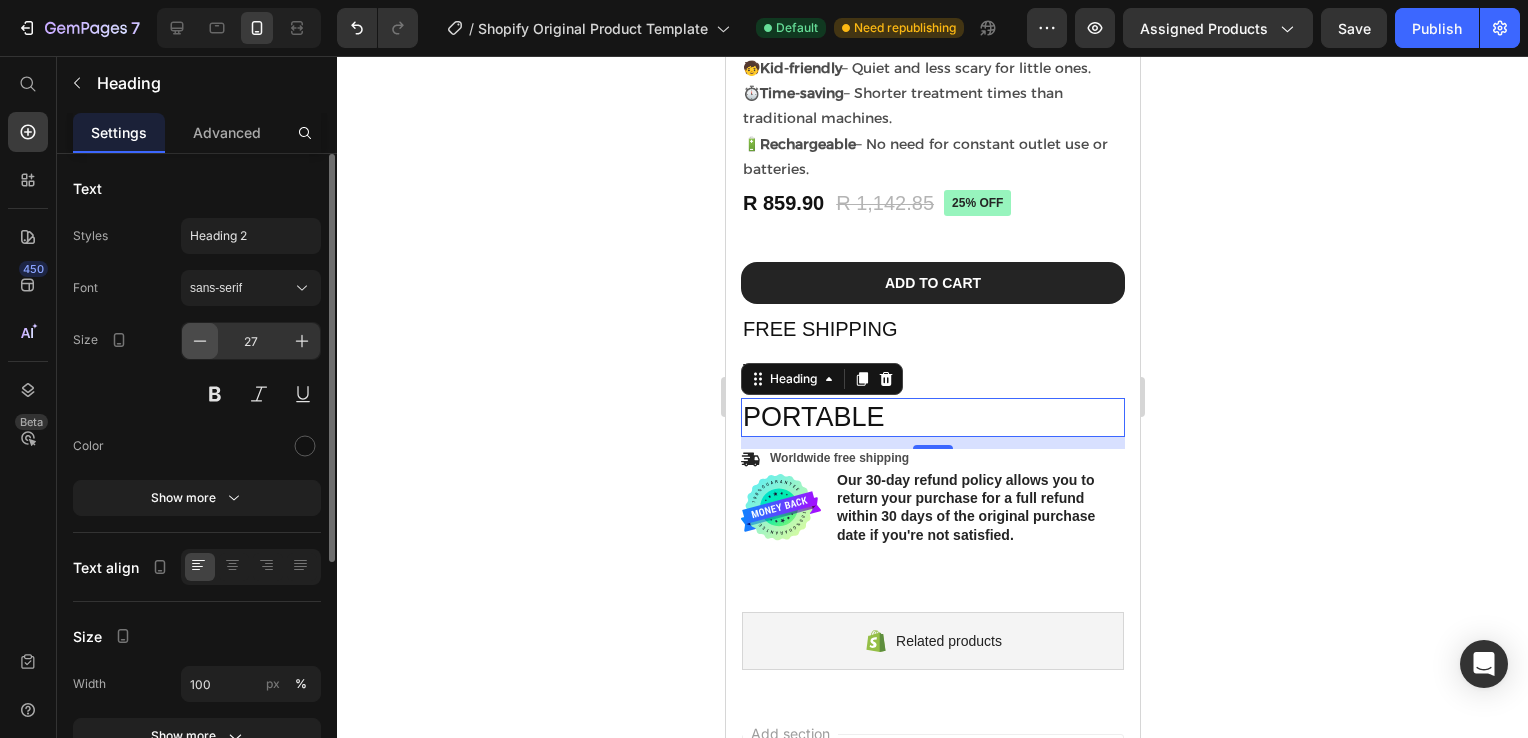 click 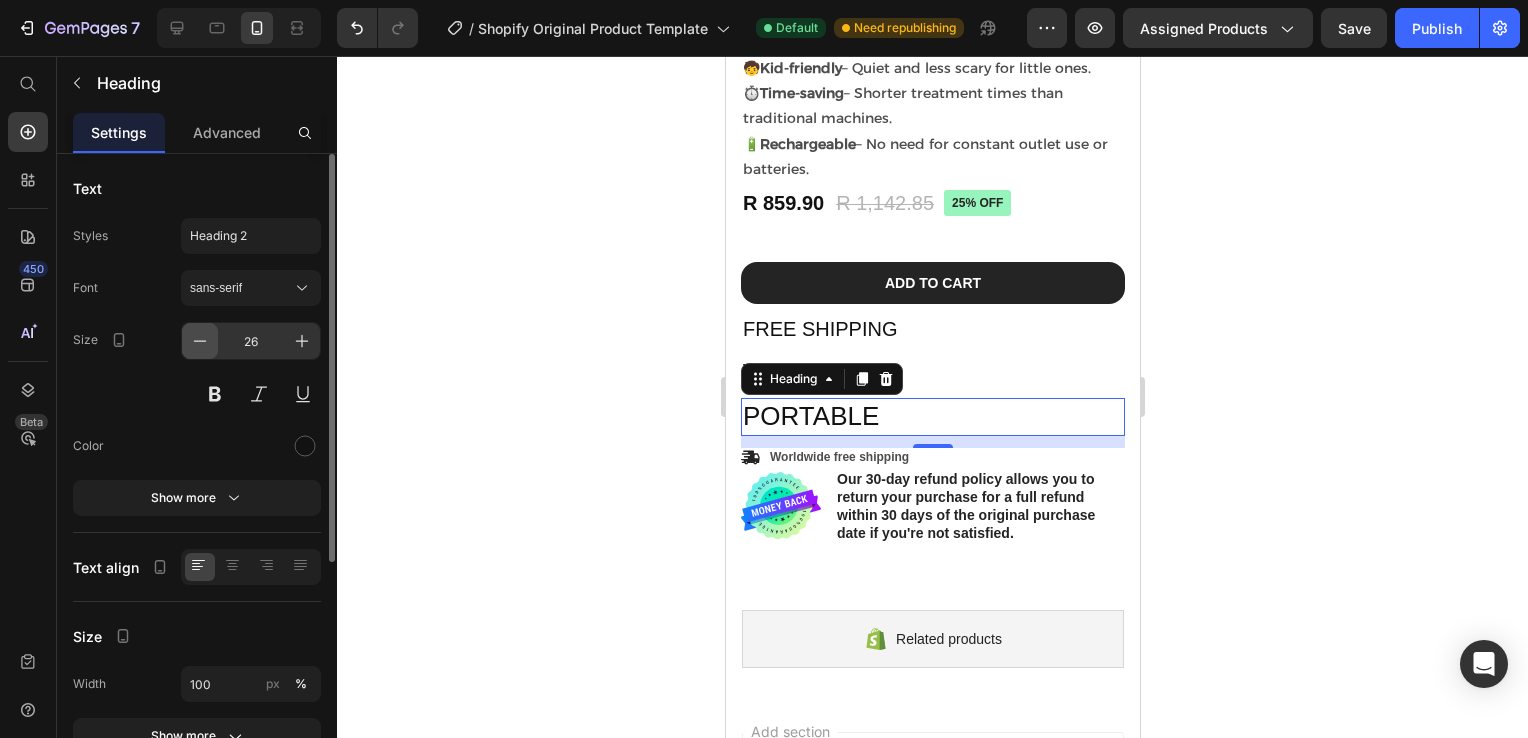 click 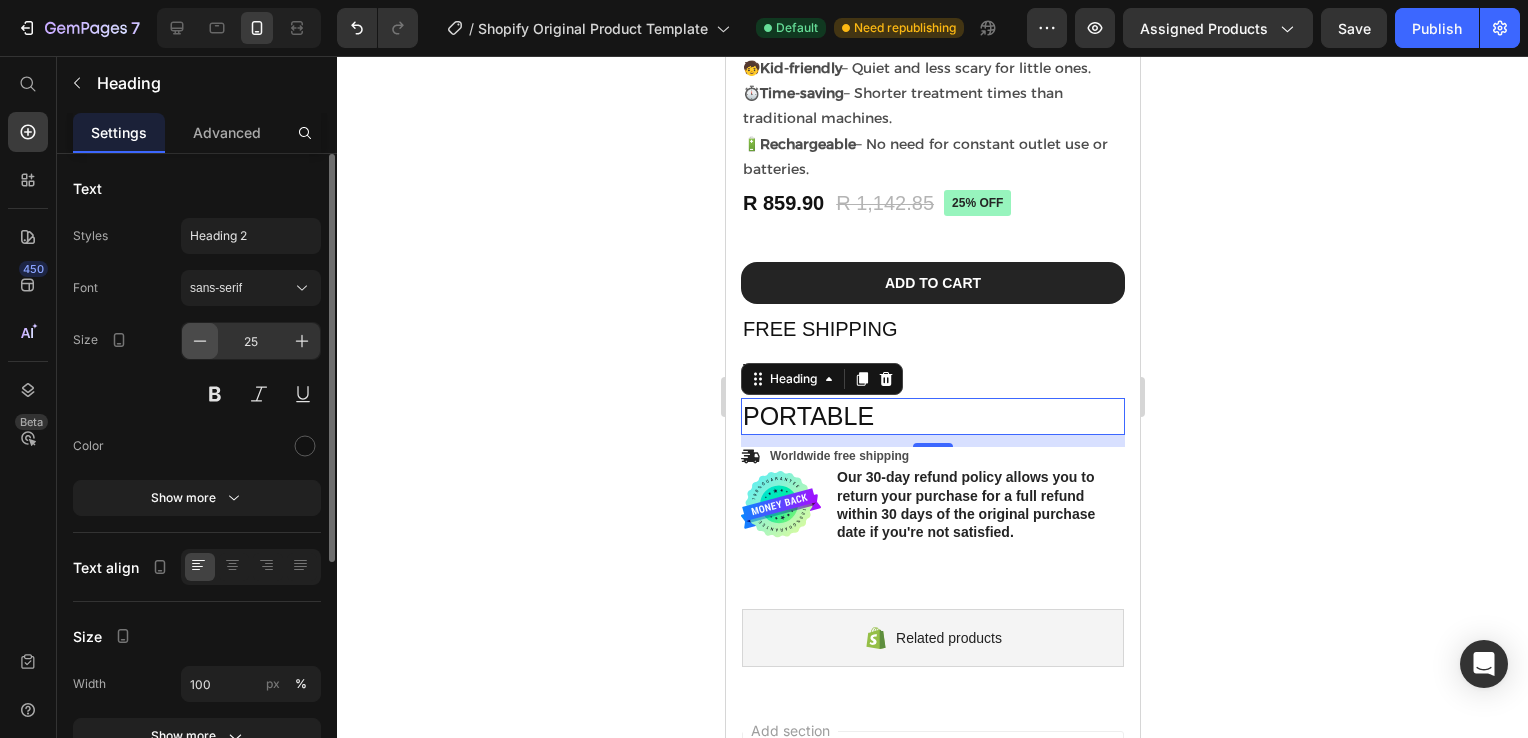 click 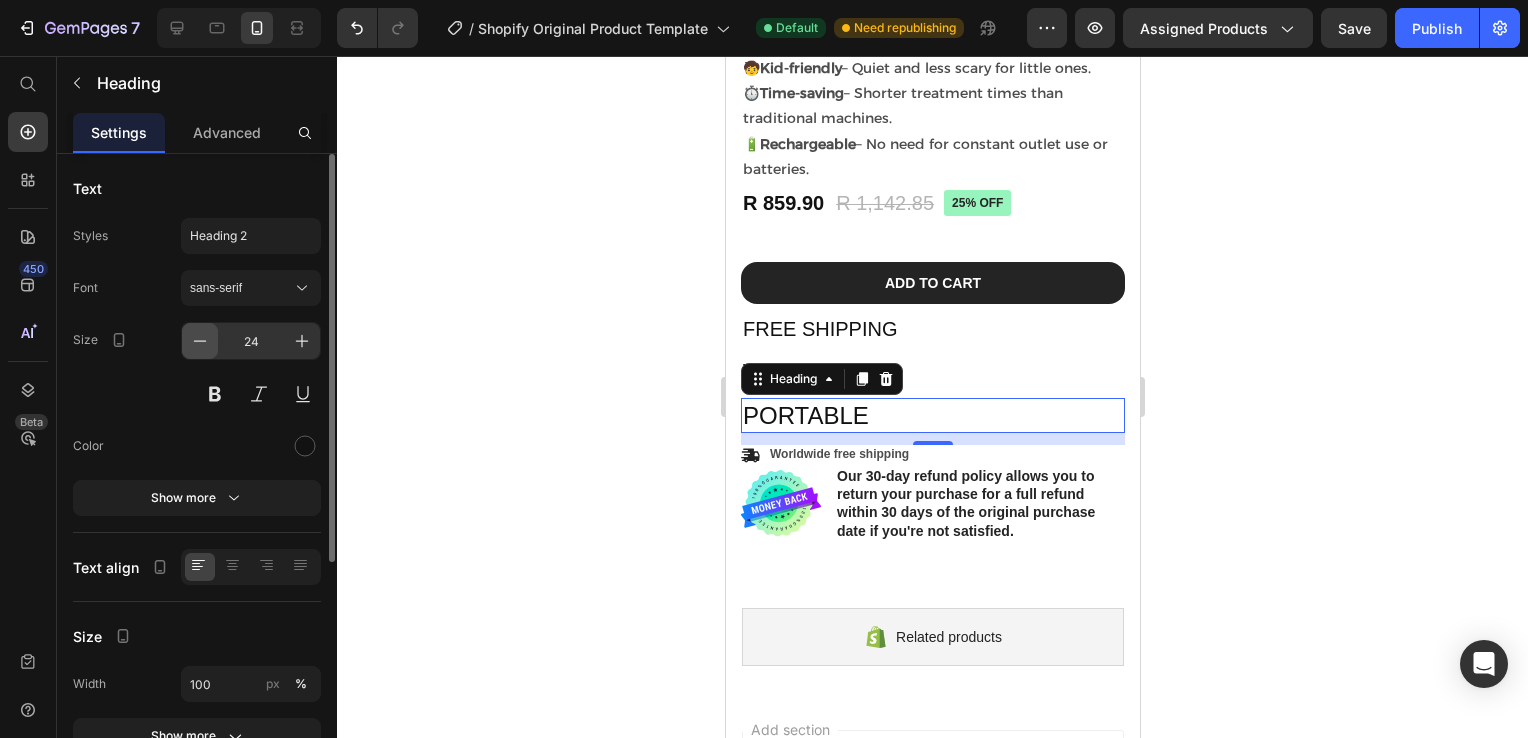click 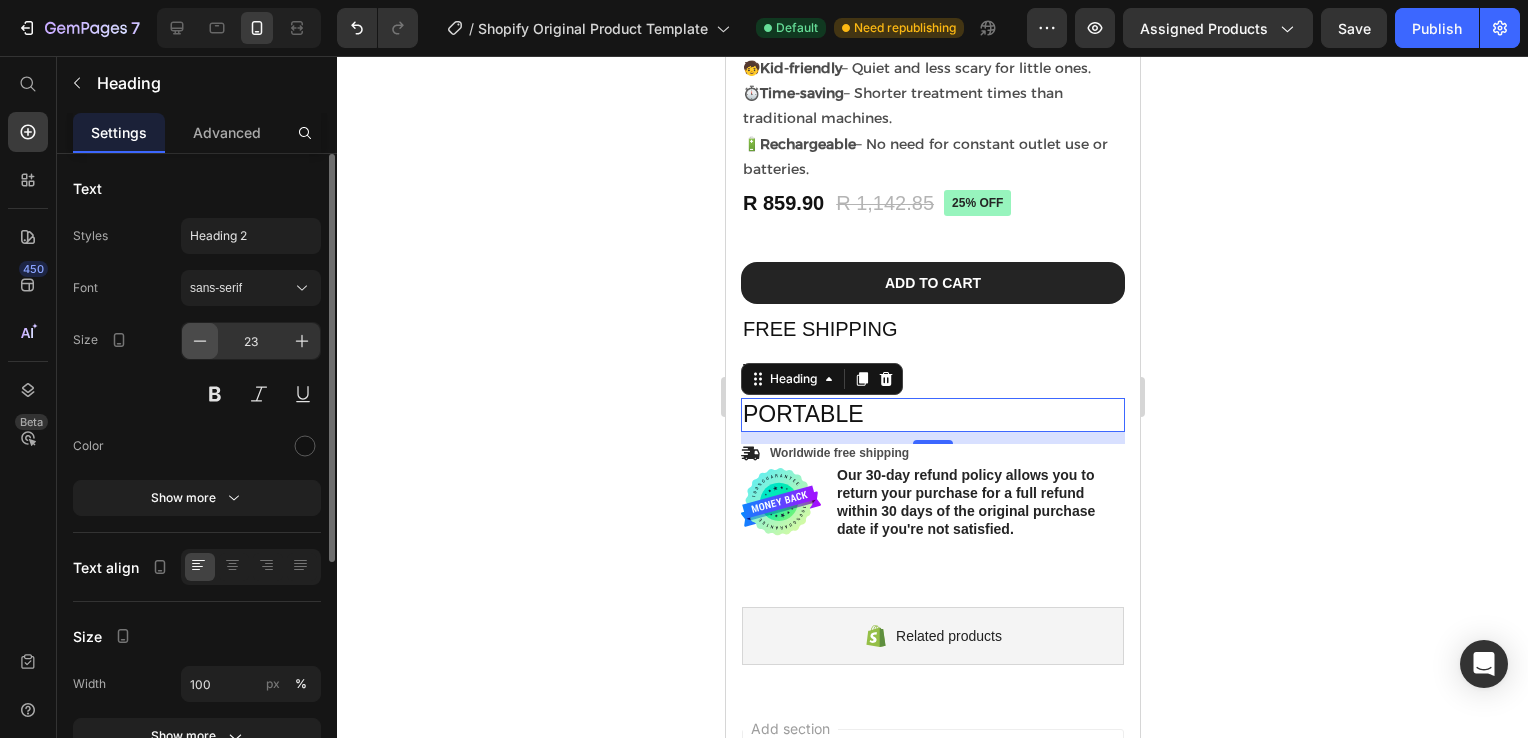 click 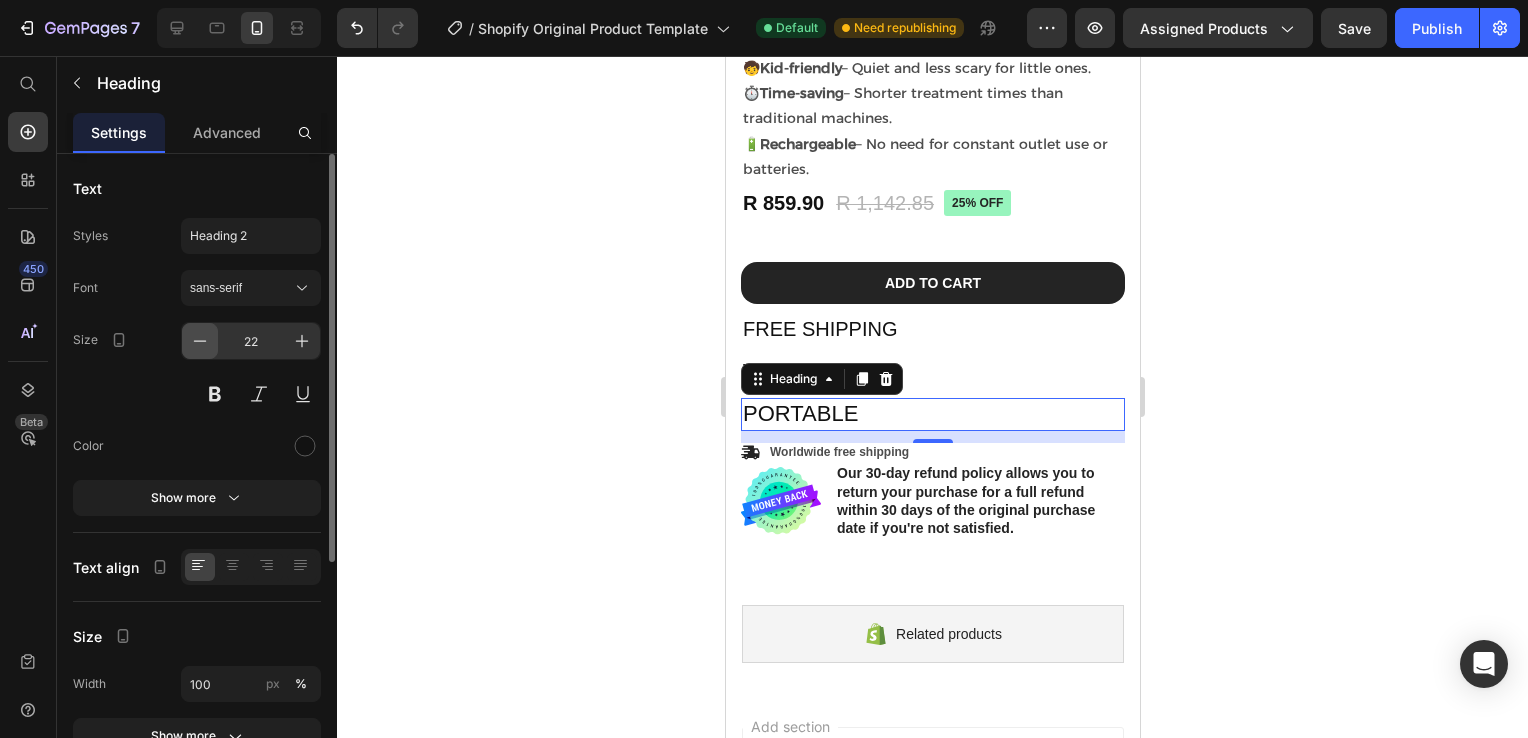 click 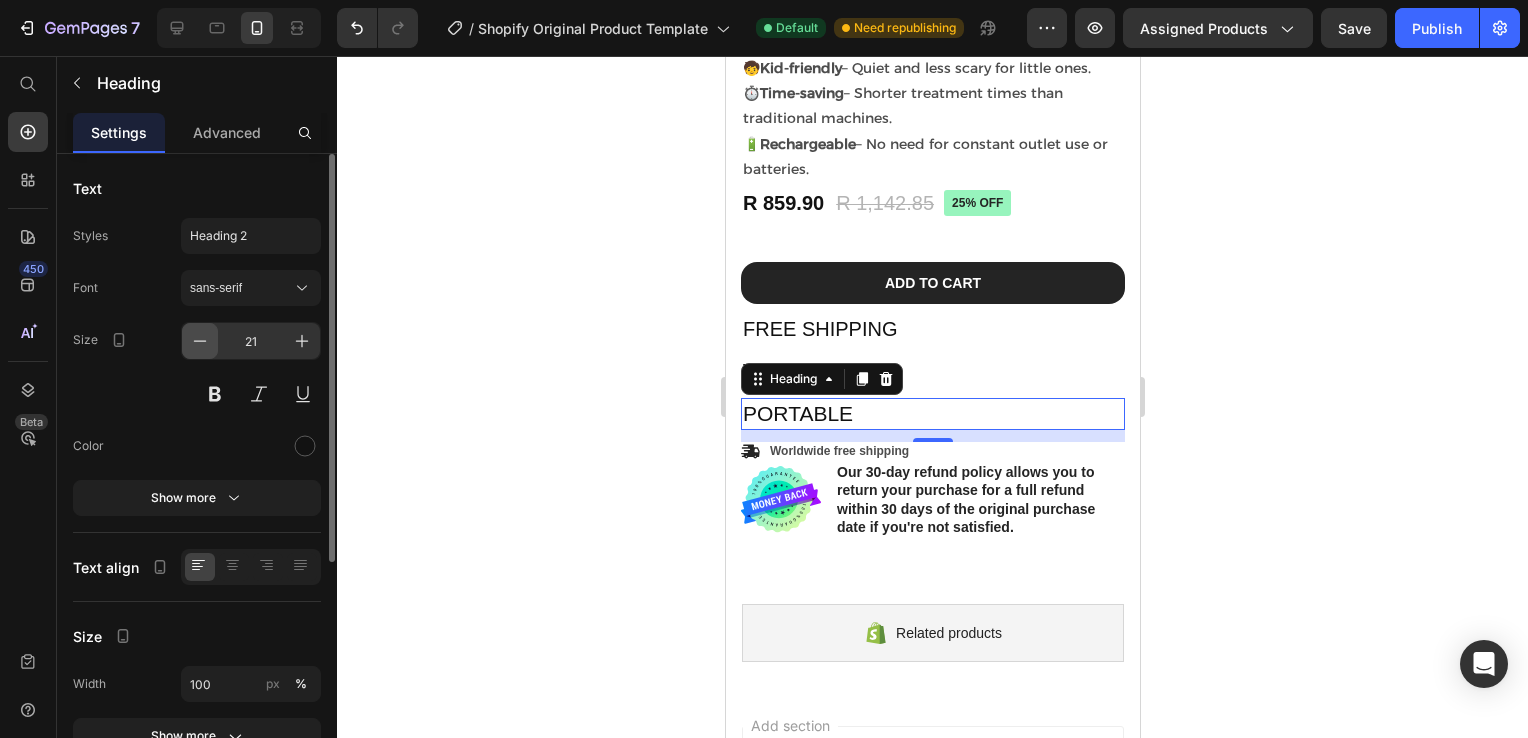 click 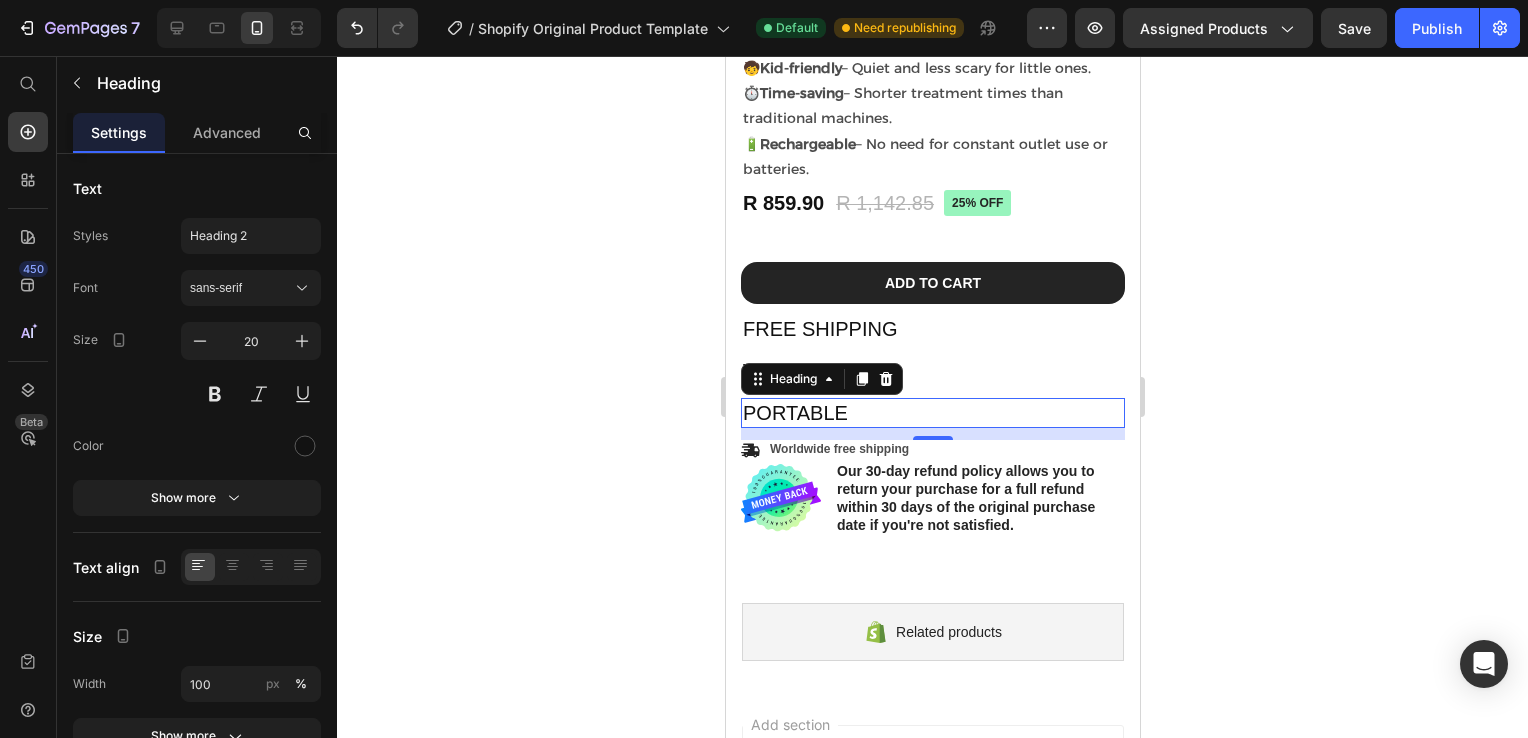 click 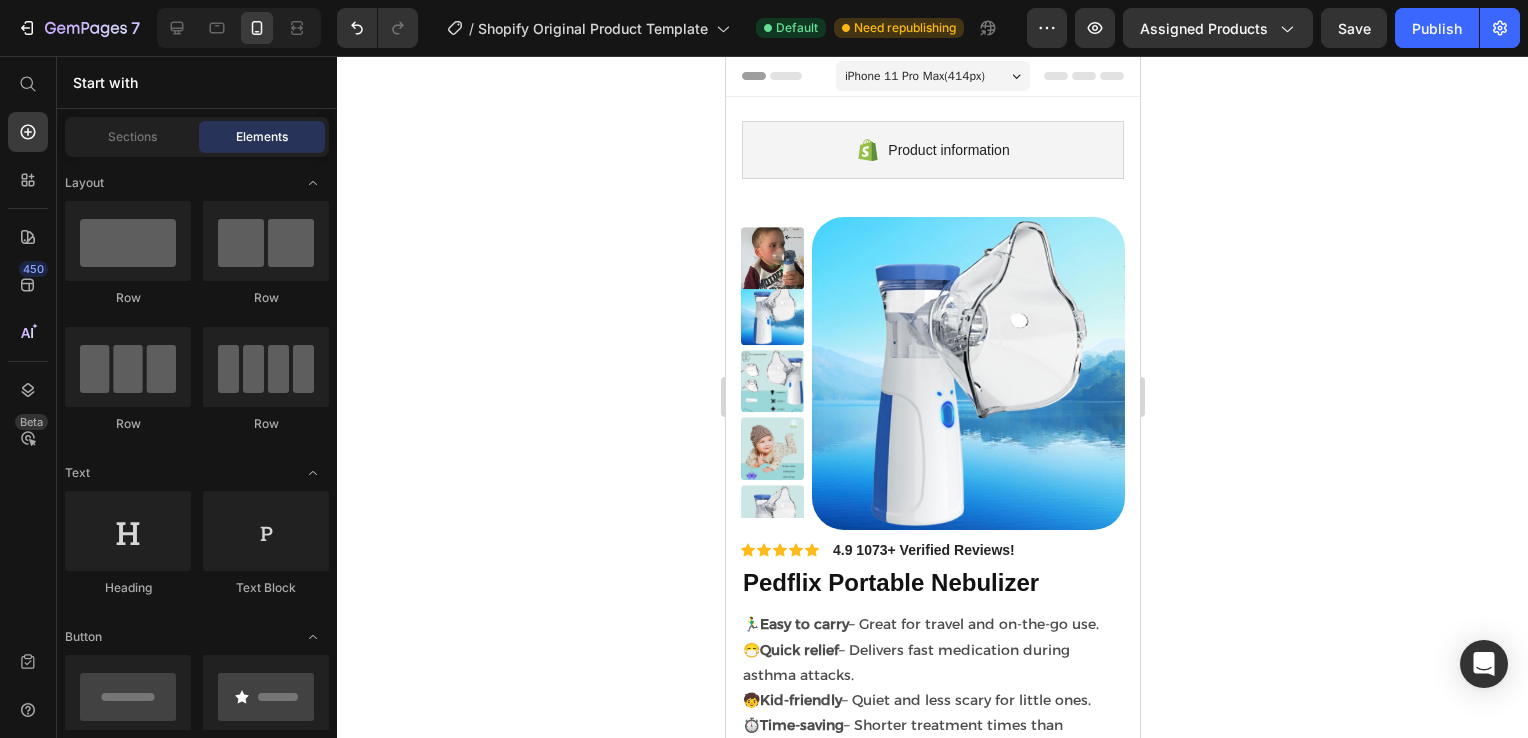 scroll, scrollTop: 632, scrollLeft: 0, axis: vertical 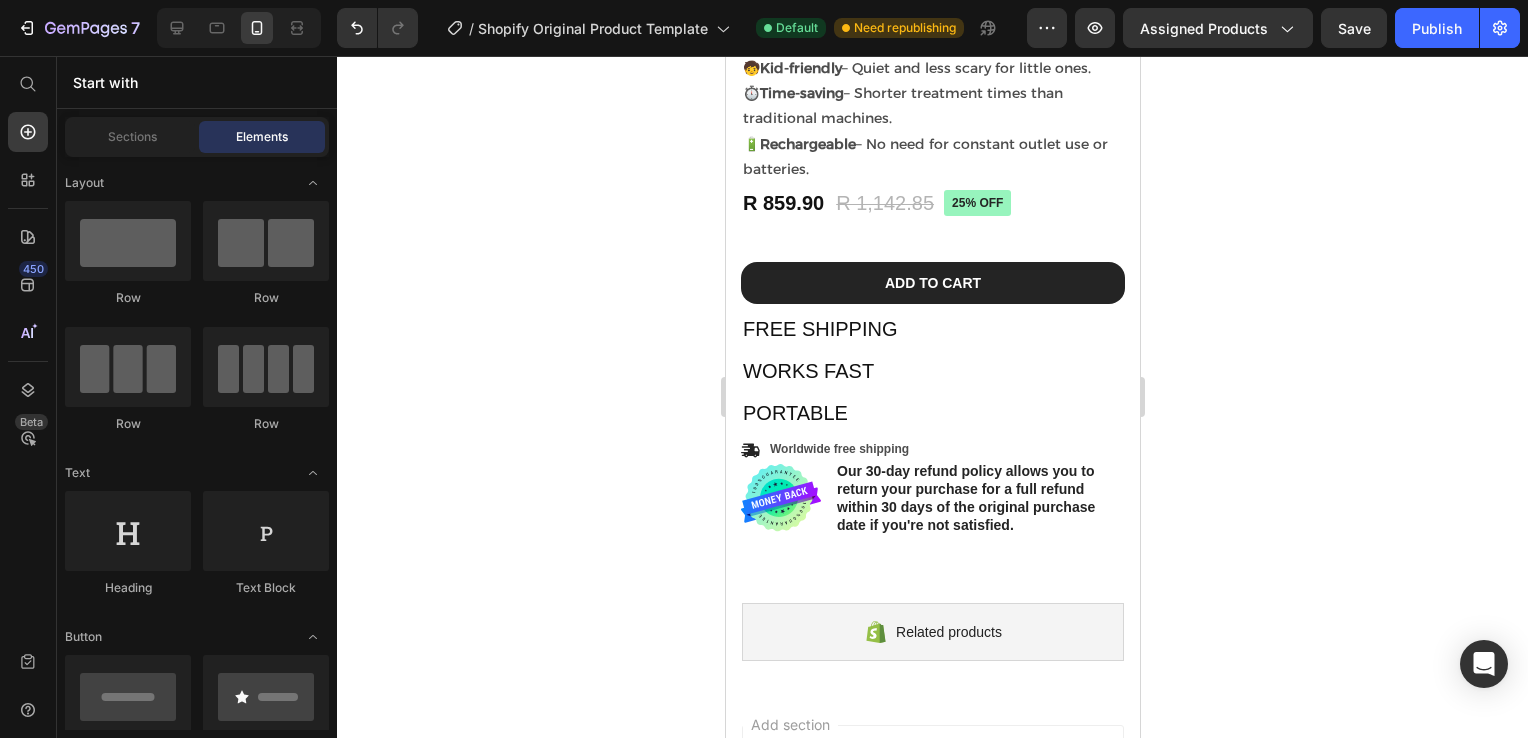 drag, startPoint x: 1131, startPoint y: 358, endPoint x: 2021, endPoint y: 386, distance: 890.44037 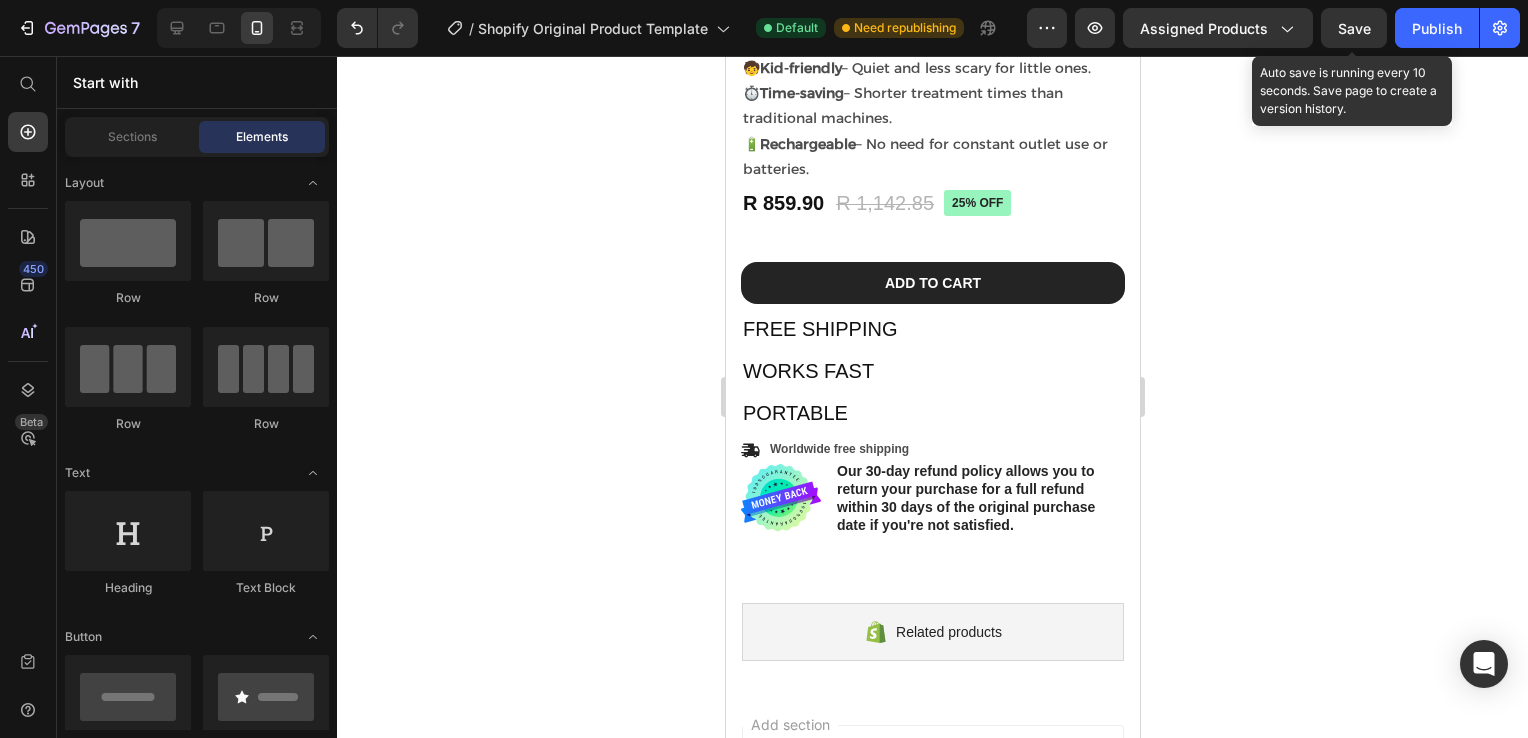 click on "Save" at bounding box center (1354, 28) 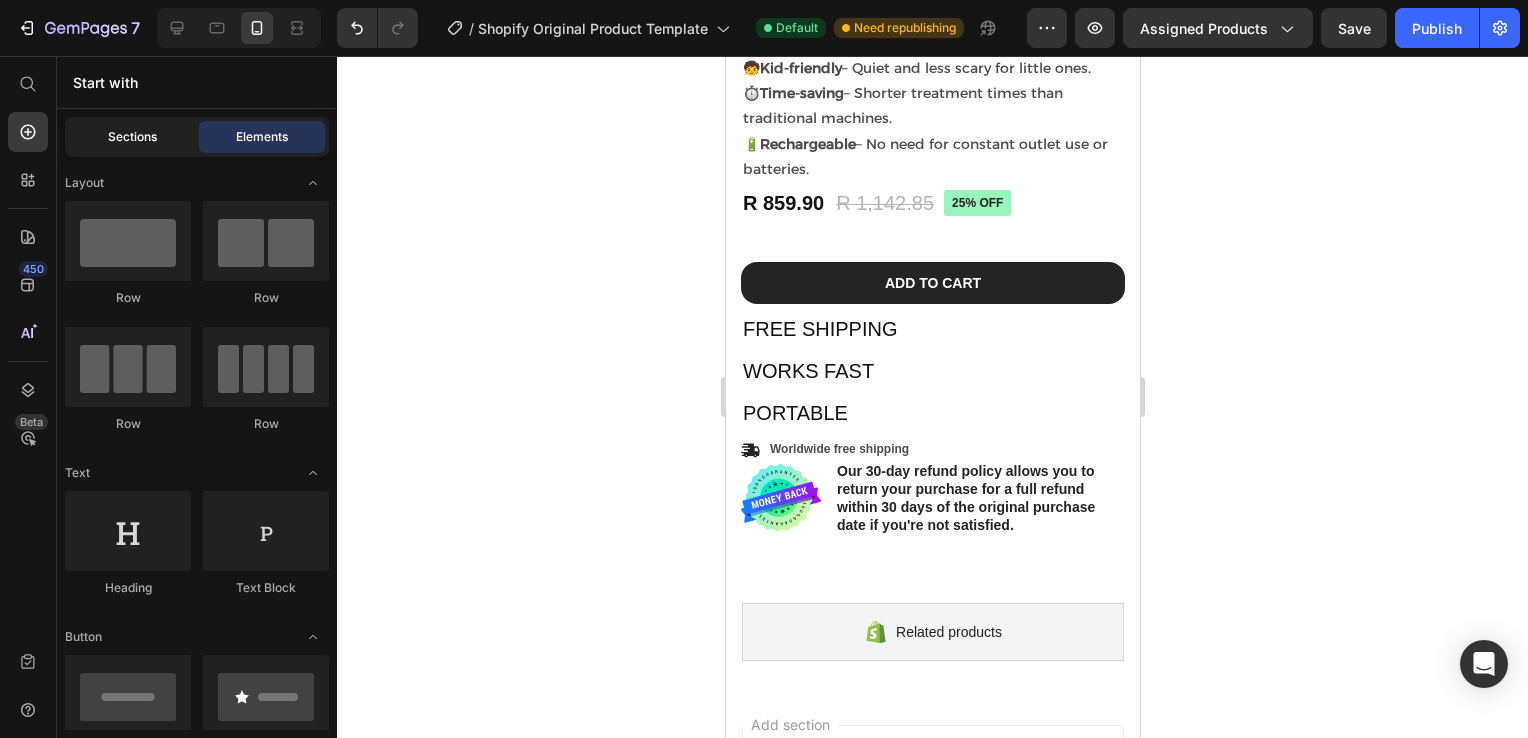 click on "Sections" 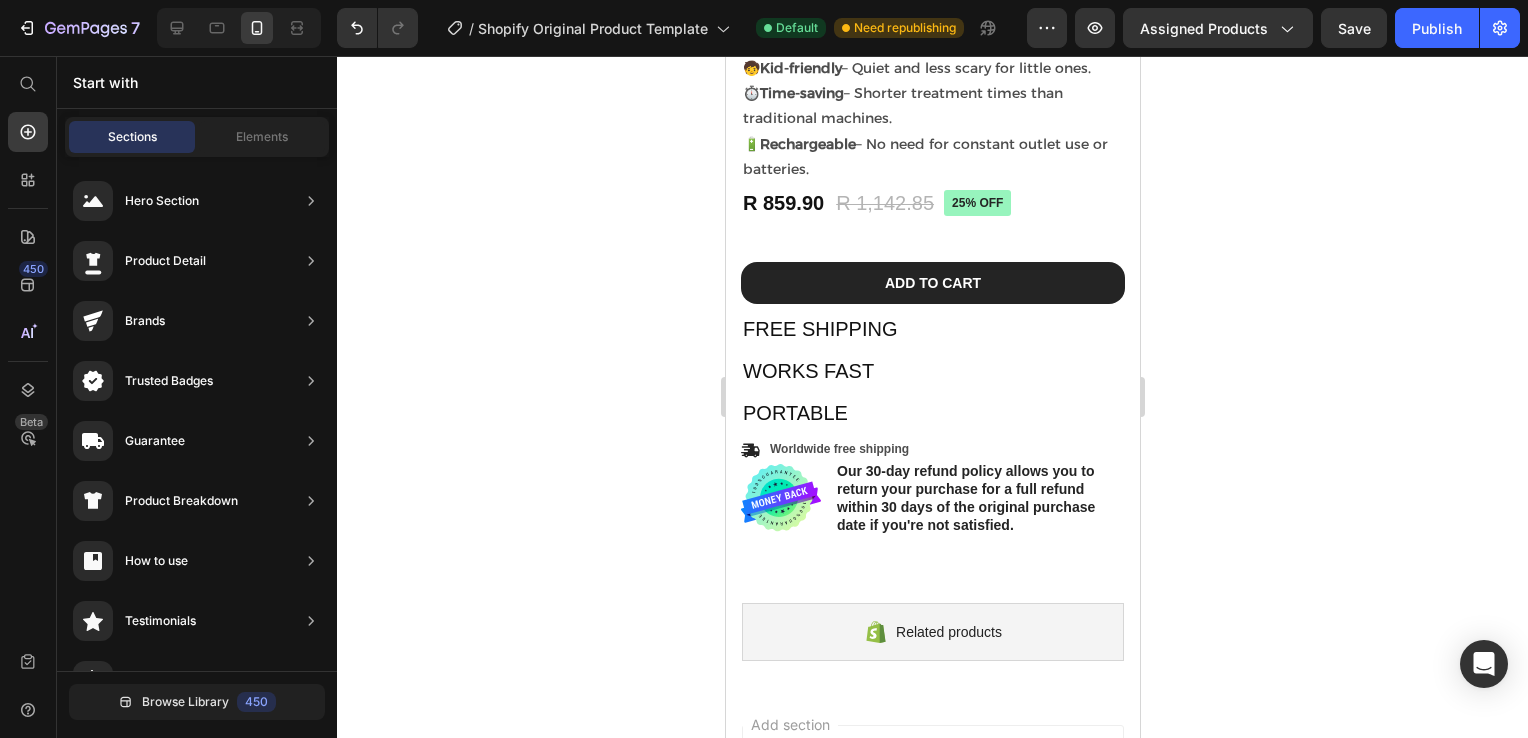 drag, startPoint x: 614, startPoint y: 286, endPoint x: 624, endPoint y: 338, distance: 52.95281 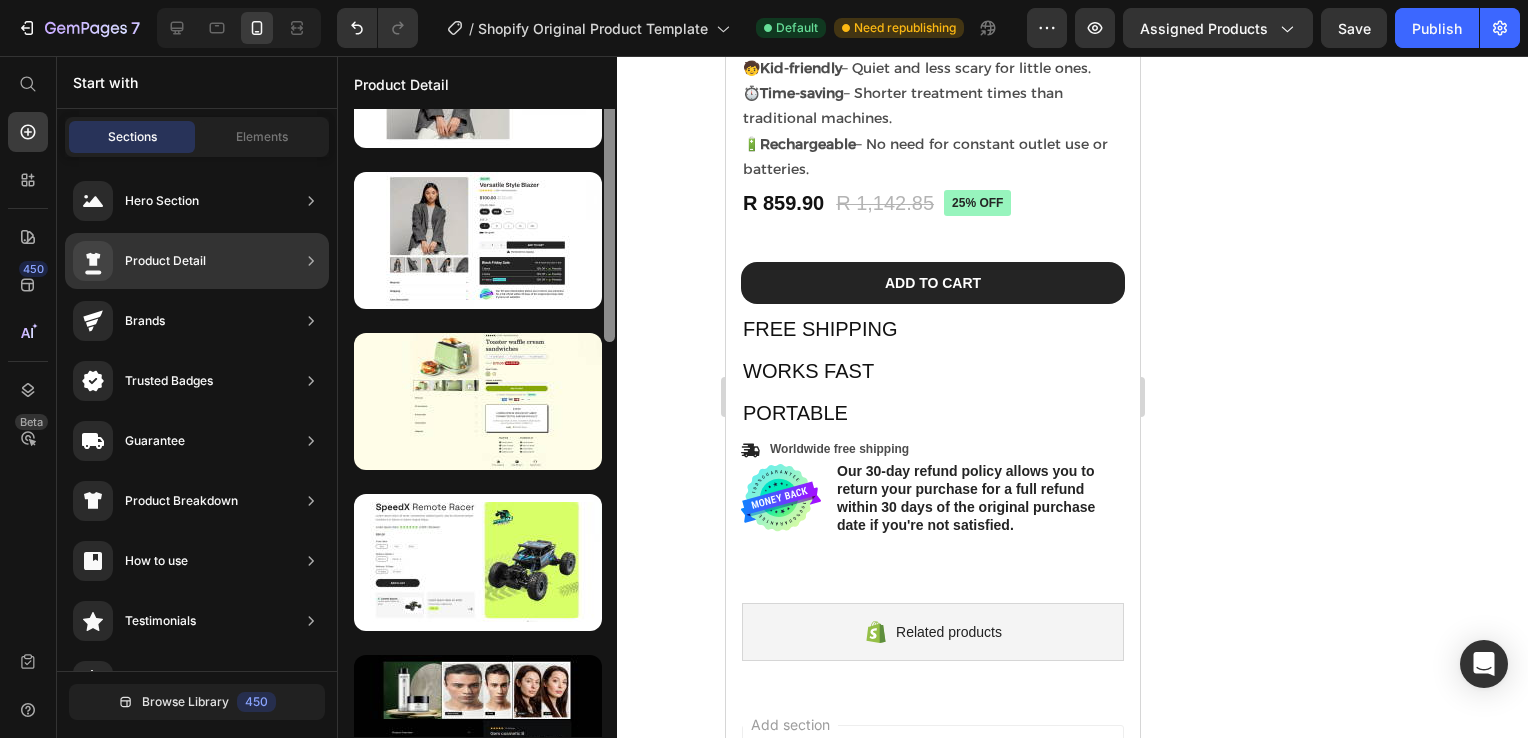 scroll, scrollTop: 0, scrollLeft: 0, axis: both 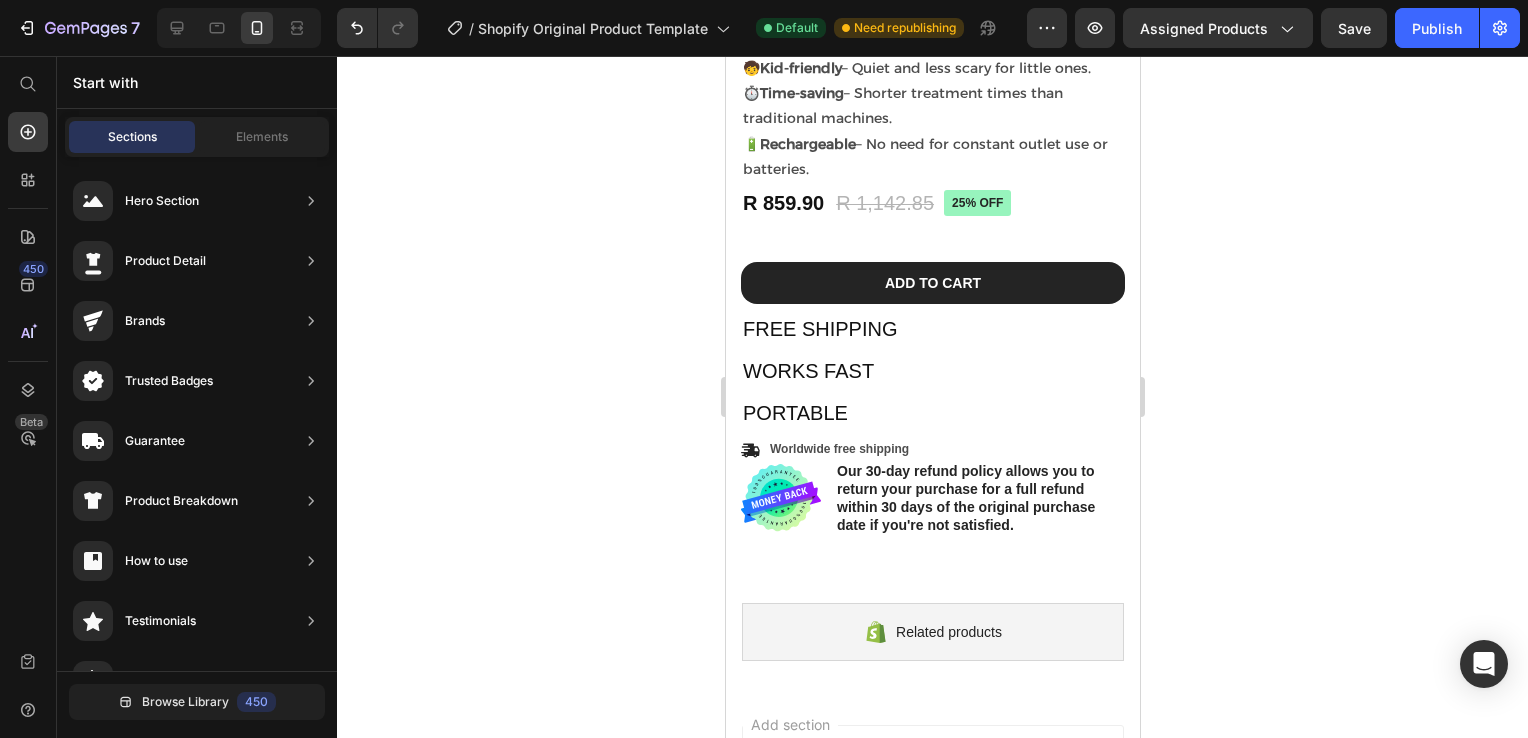 drag, startPoint x: 604, startPoint y: 325, endPoint x: 625, endPoint y: 398, distance: 75.96052 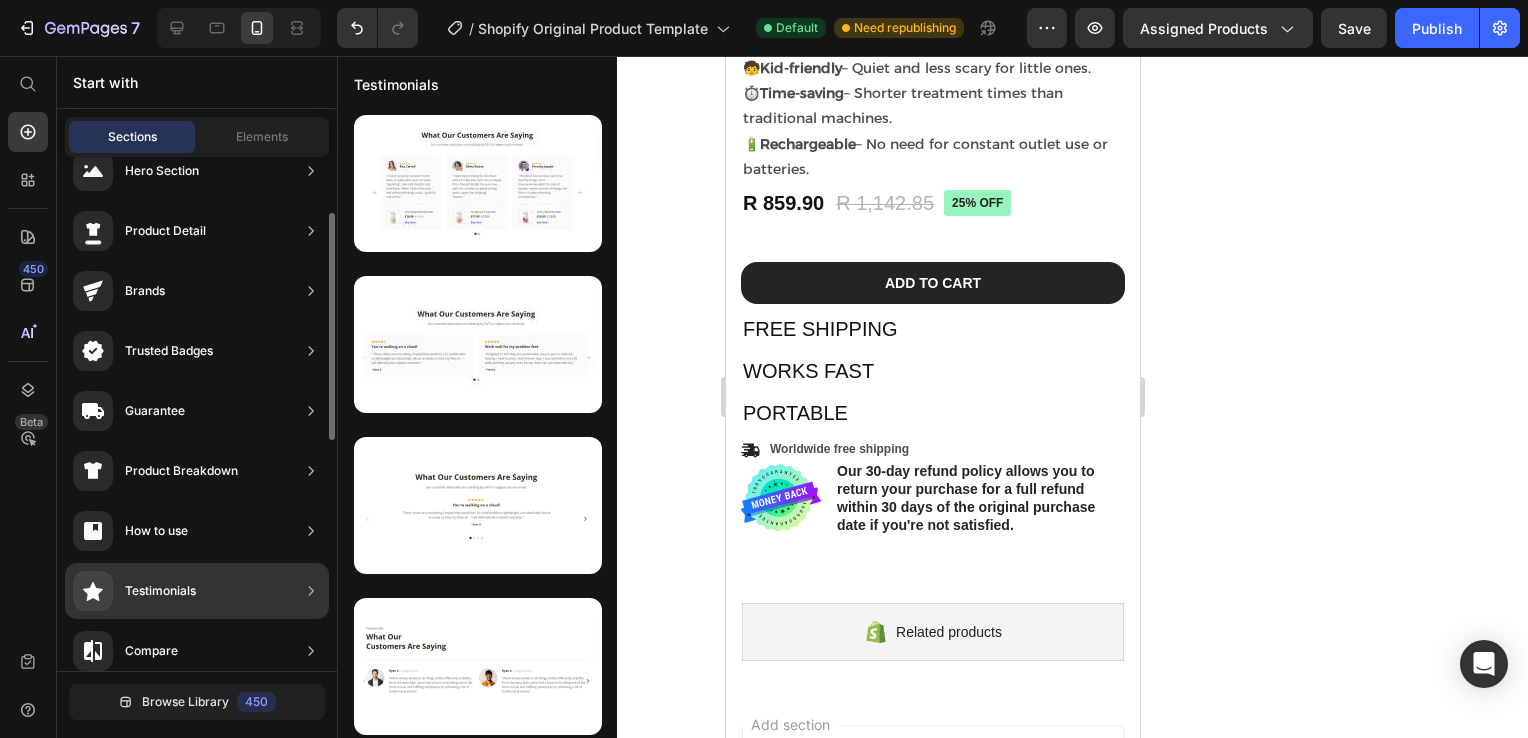 scroll, scrollTop: 60, scrollLeft: 0, axis: vertical 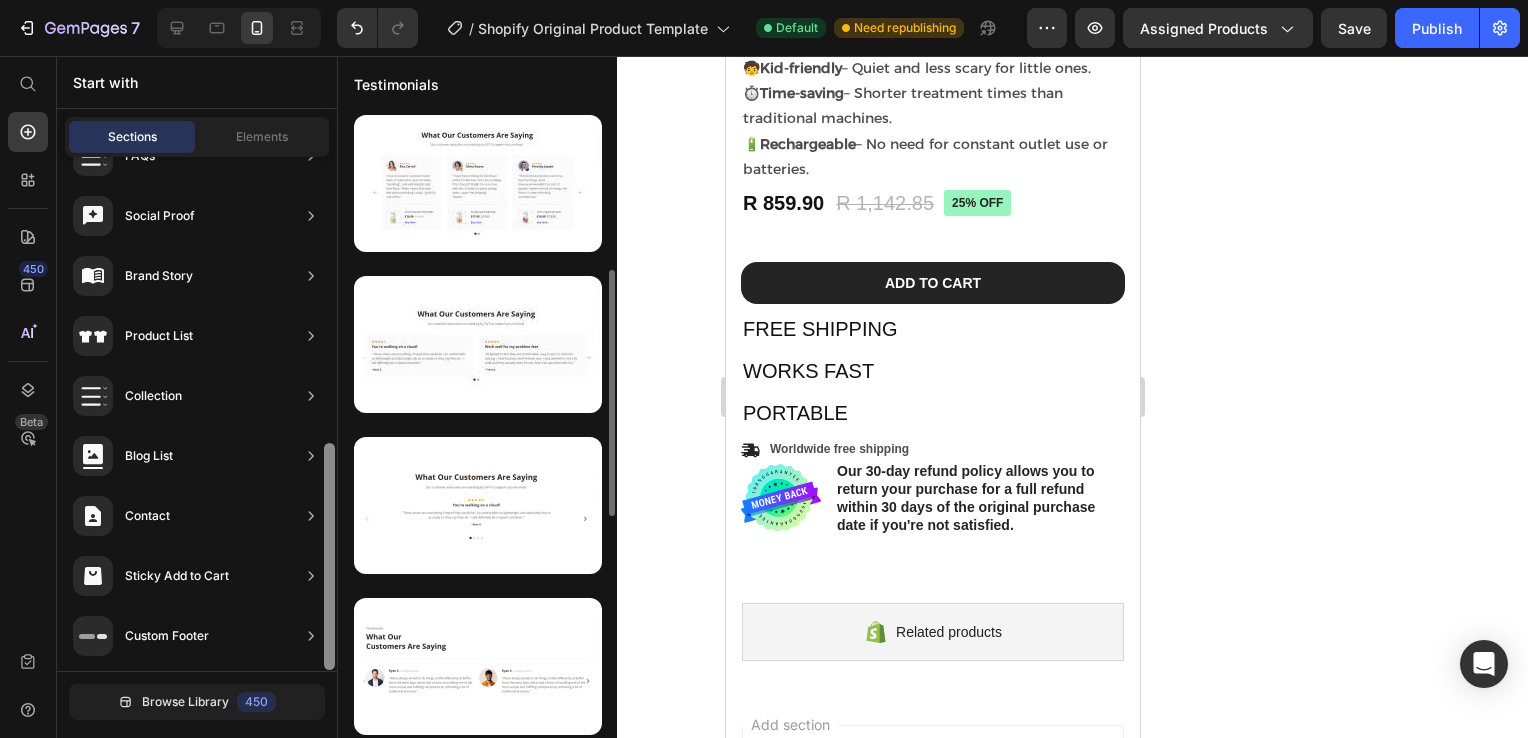 drag, startPoint x: 328, startPoint y: 392, endPoint x: 342, endPoint y: 658, distance: 266.36816 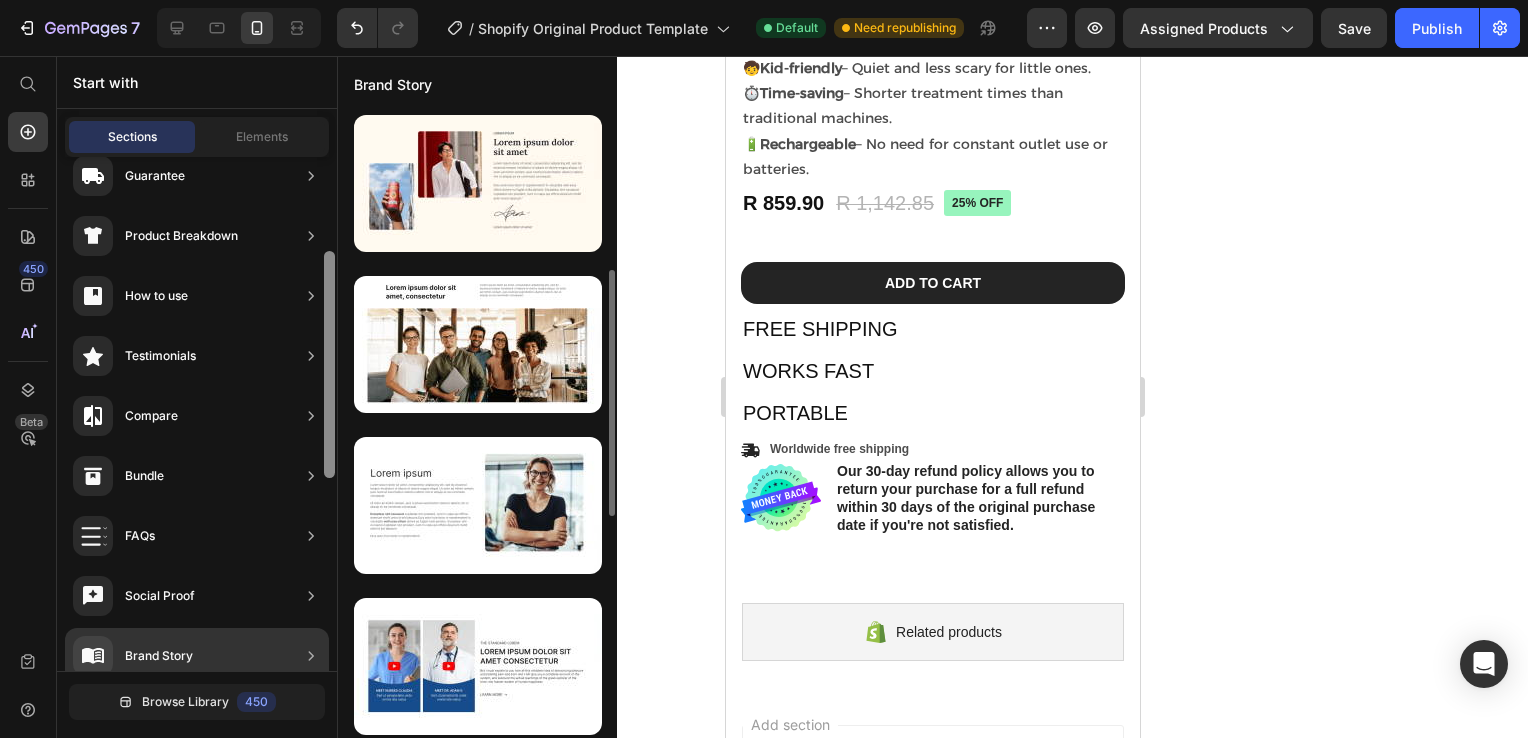 scroll, scrollTop: 249, scrollLeft: 0, axis: vertical 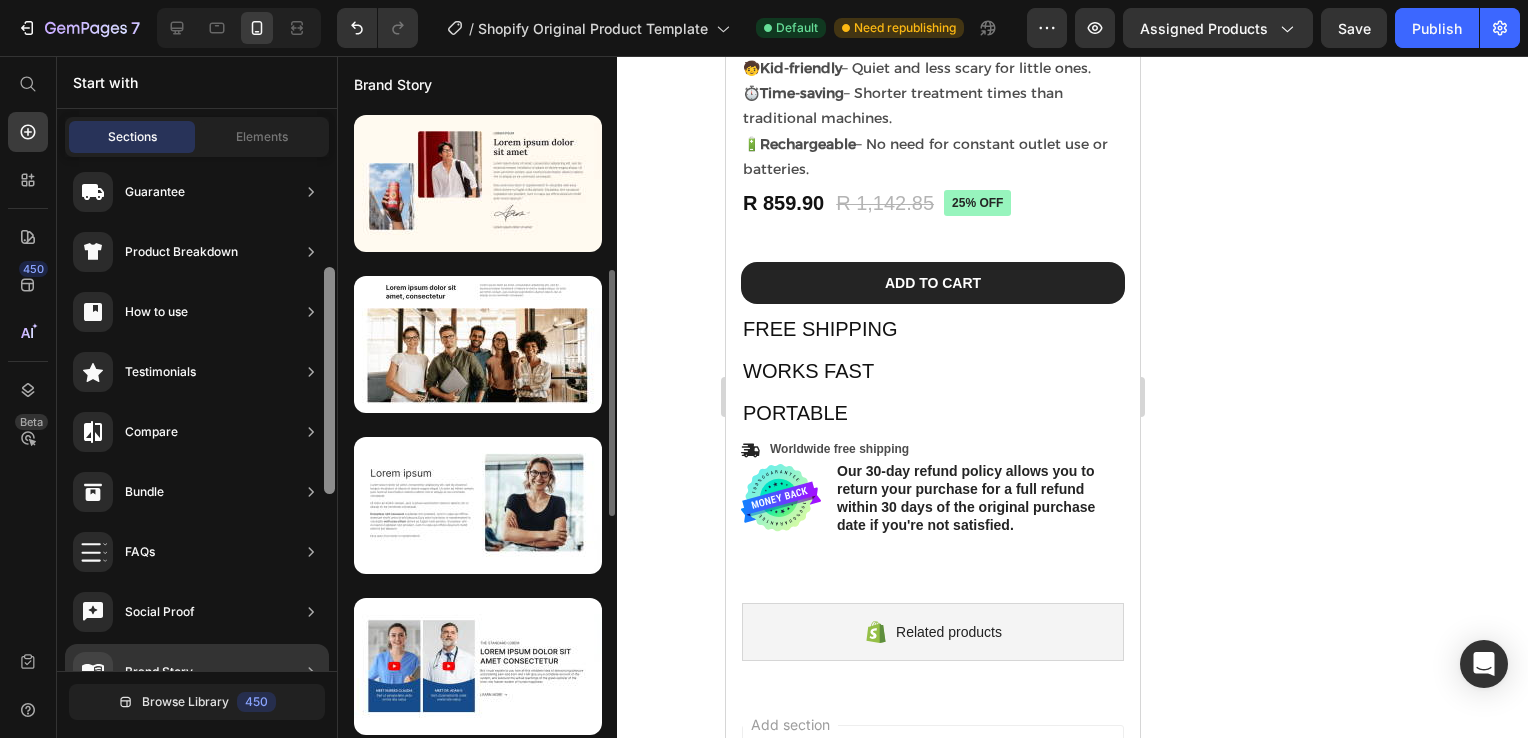 drag, startPoint x: 327, startPoint y: 493, endPoint x: 359, endPoint y: 317, distance: 178.88544 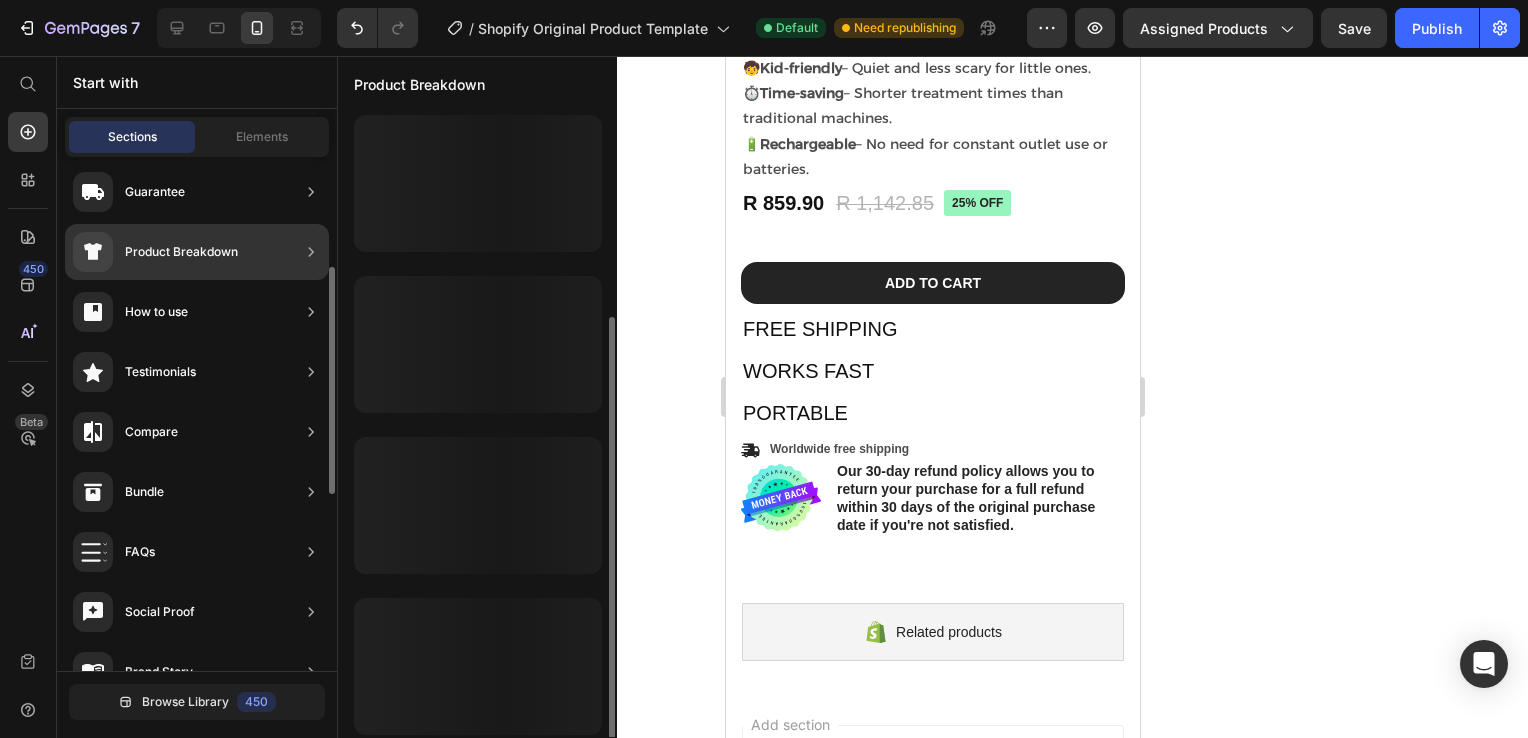 click on "Product Breakdown" 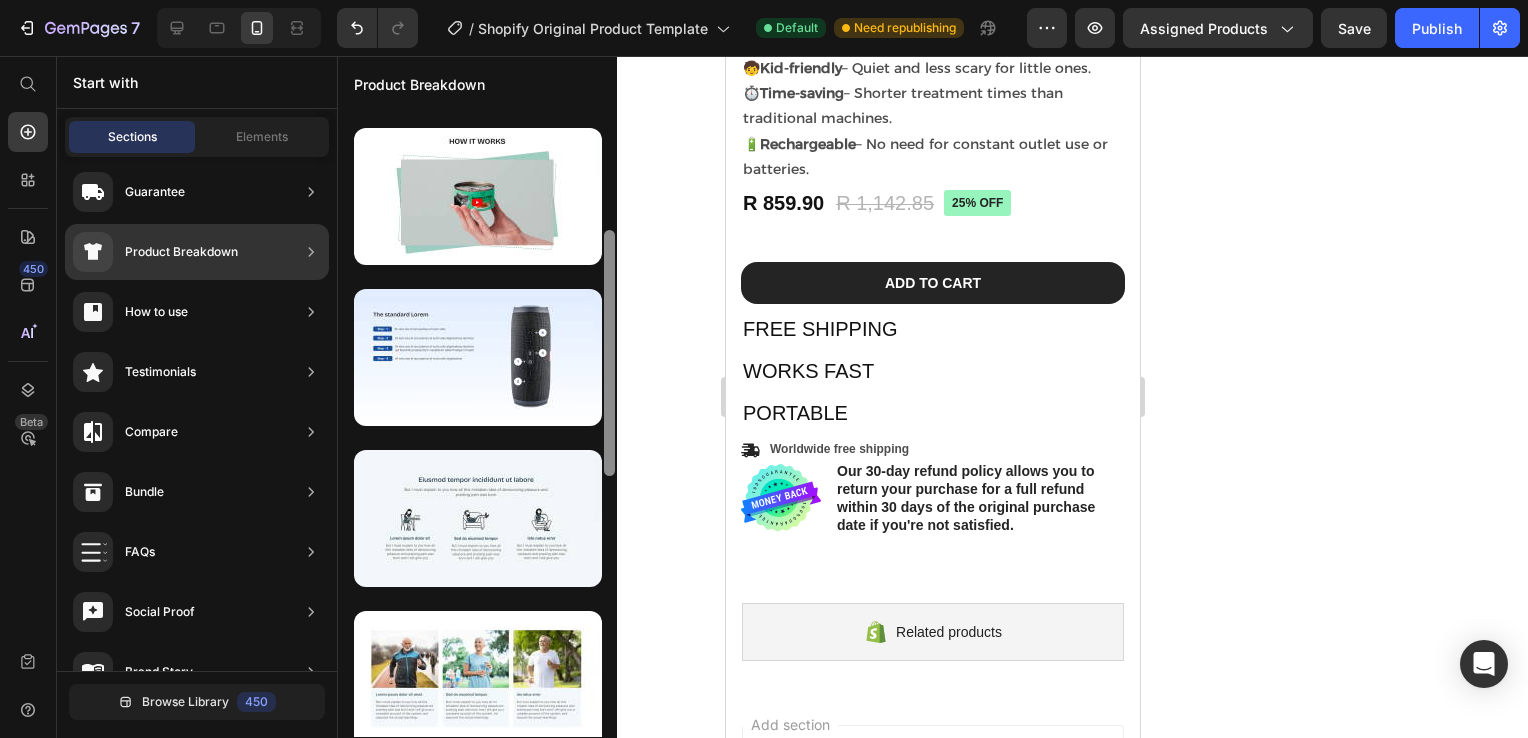 scroll, scrollTop: 0, scrollLeft: 0, axis: both 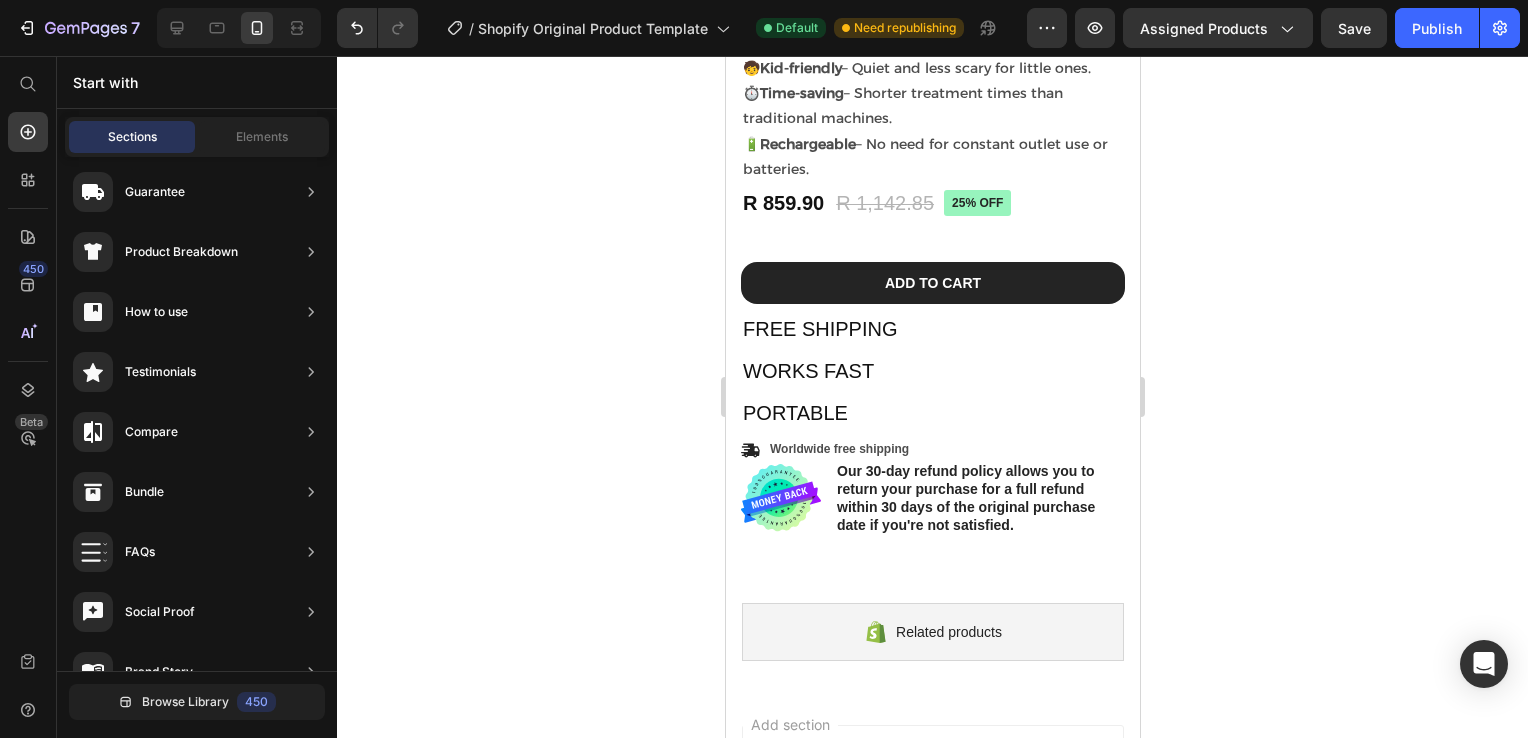drag, startPoint x: 609, startPoint y: 338, endPoint x: 628, endPoint y: 447, distance: 110.64357 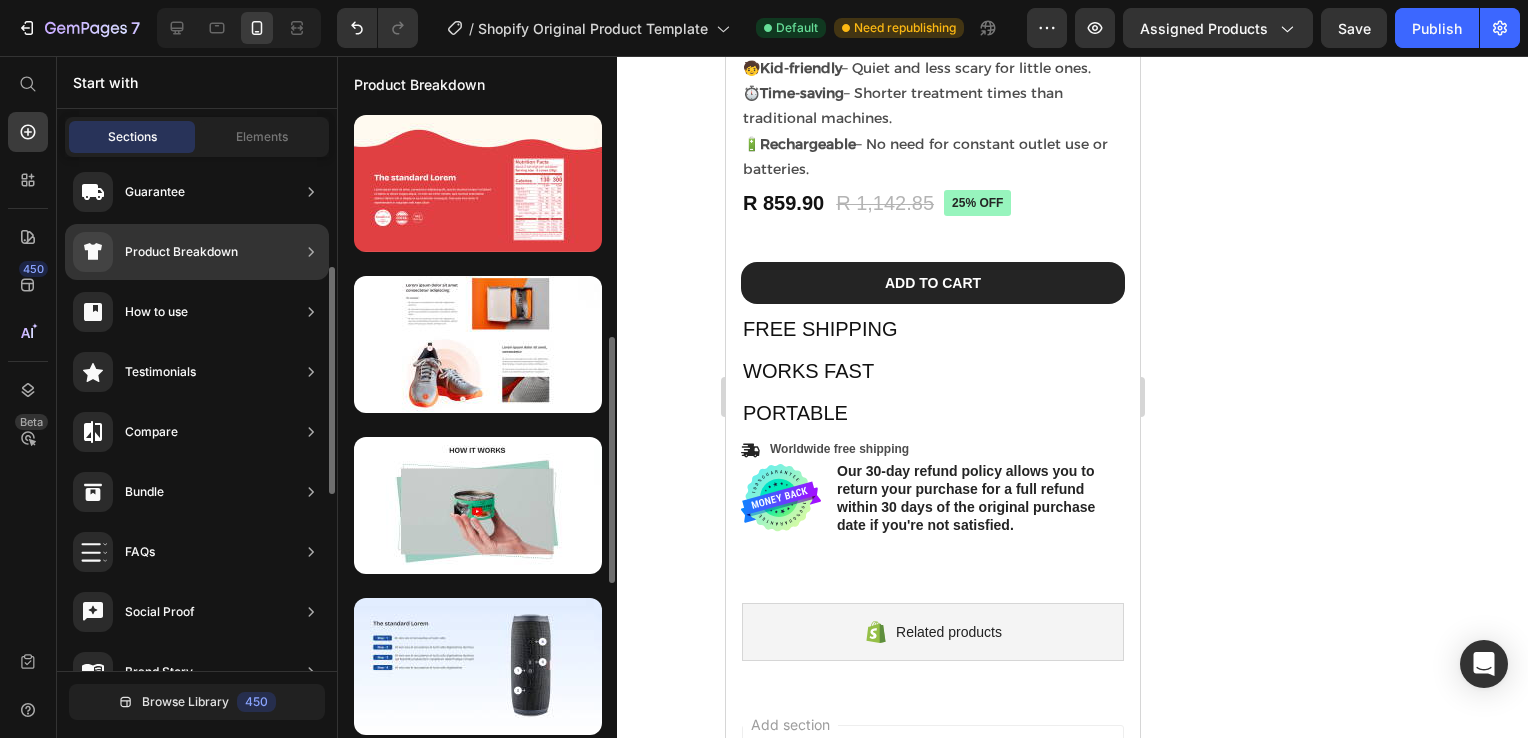 scroll, scrollTop: 164, scrollLeft: 0, axis: vertical 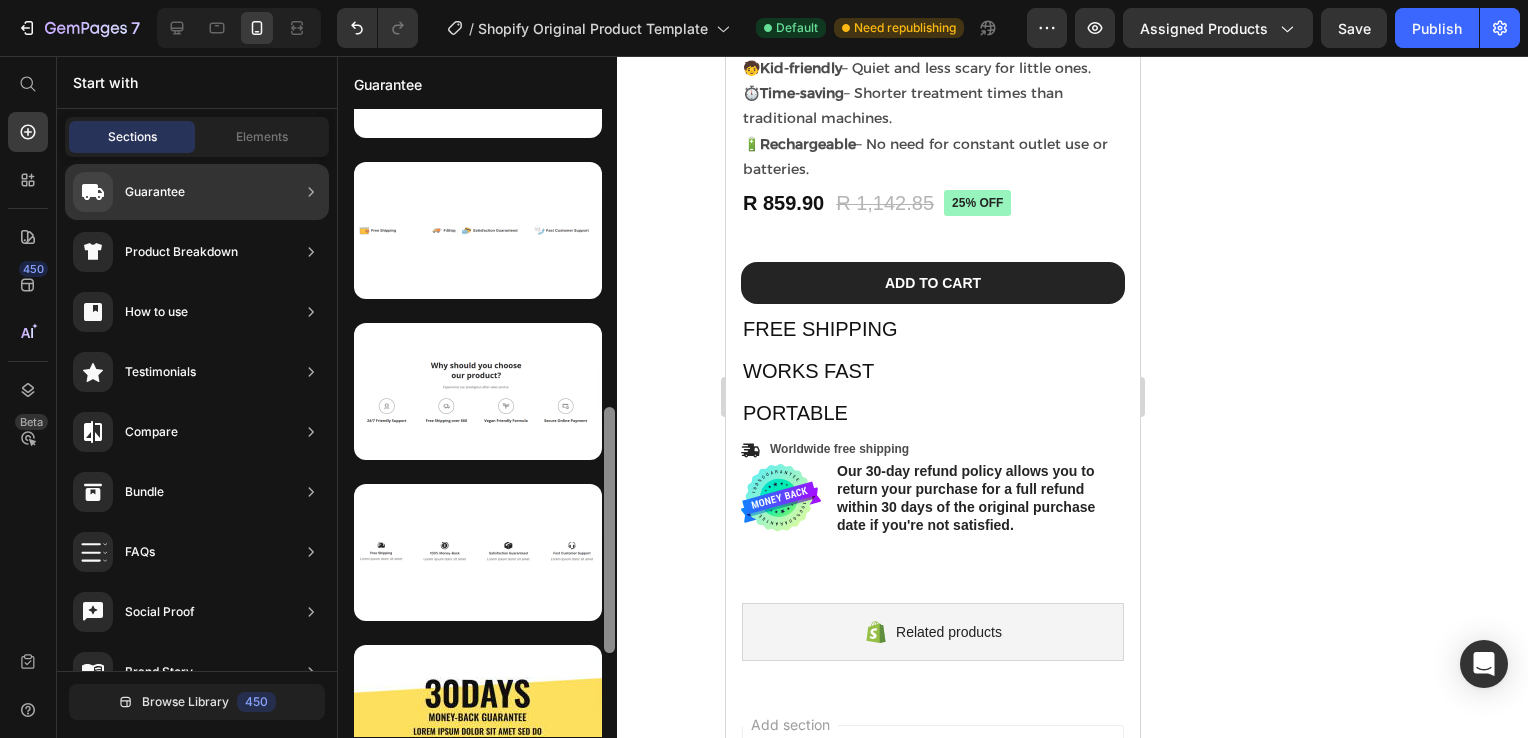 drag, startPoint x: 607, startPoint y: 358, endPoint x: 601, endPoint y: 592, distance: 234.0769 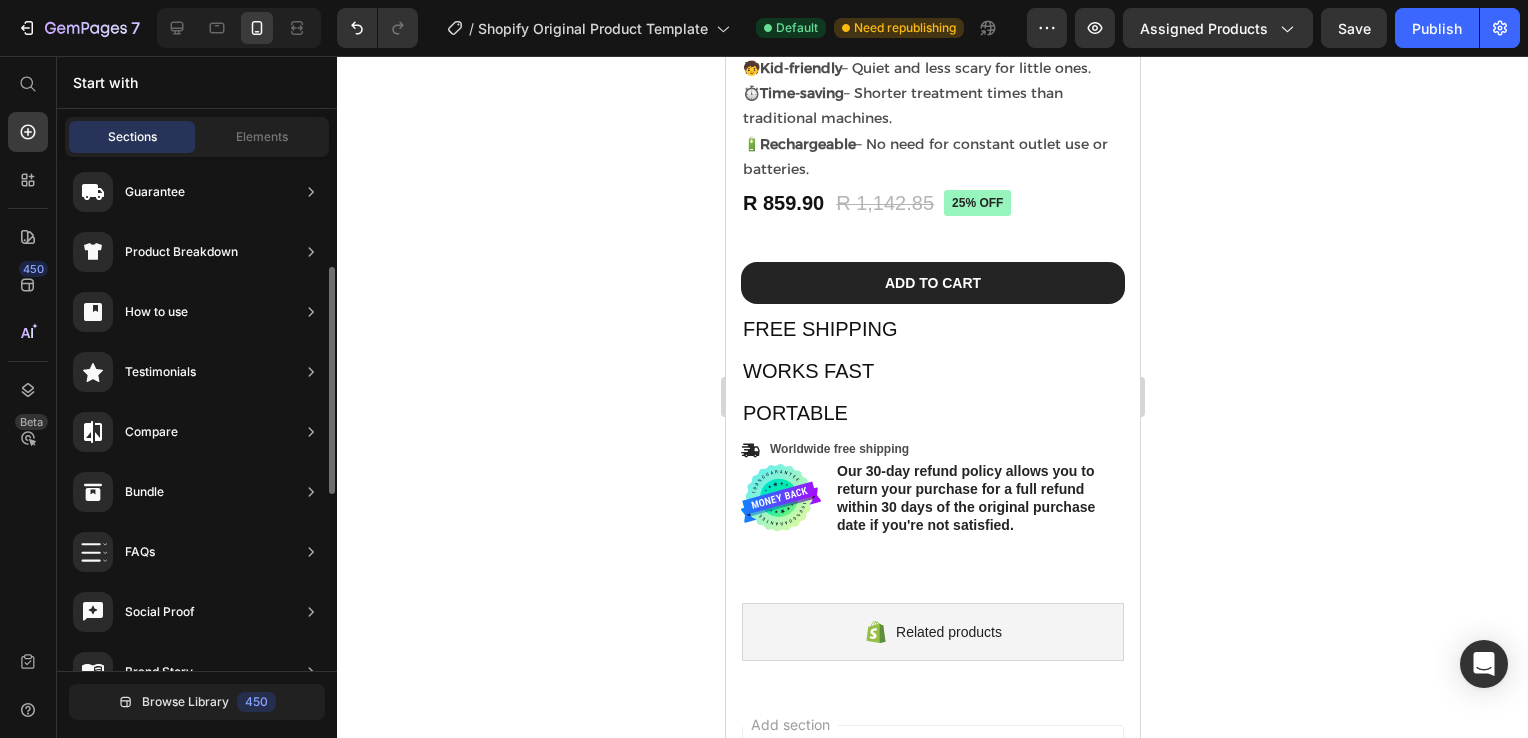 scroll, scrollTop: 164, scrollLeft: 0, axis: vertical 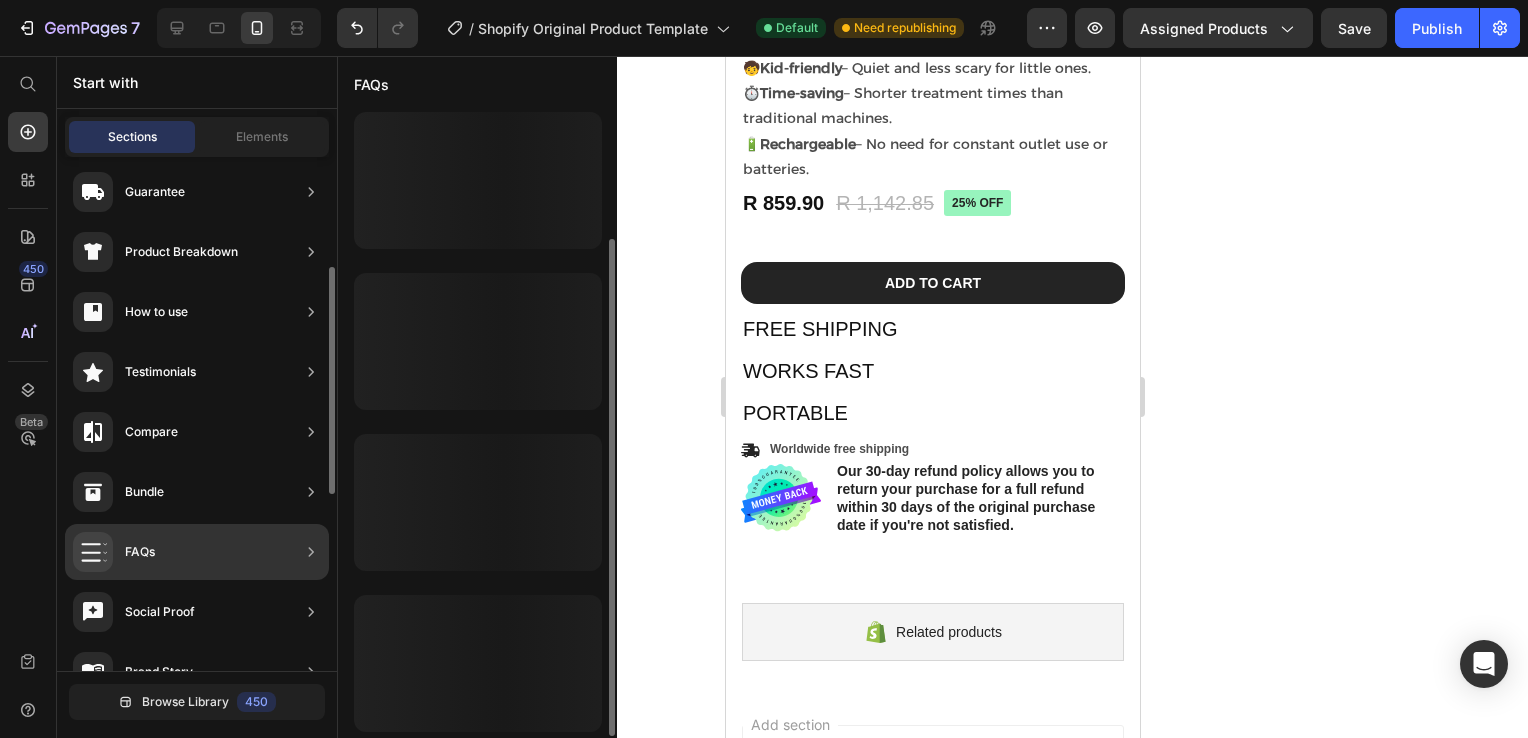click on "FAQs" 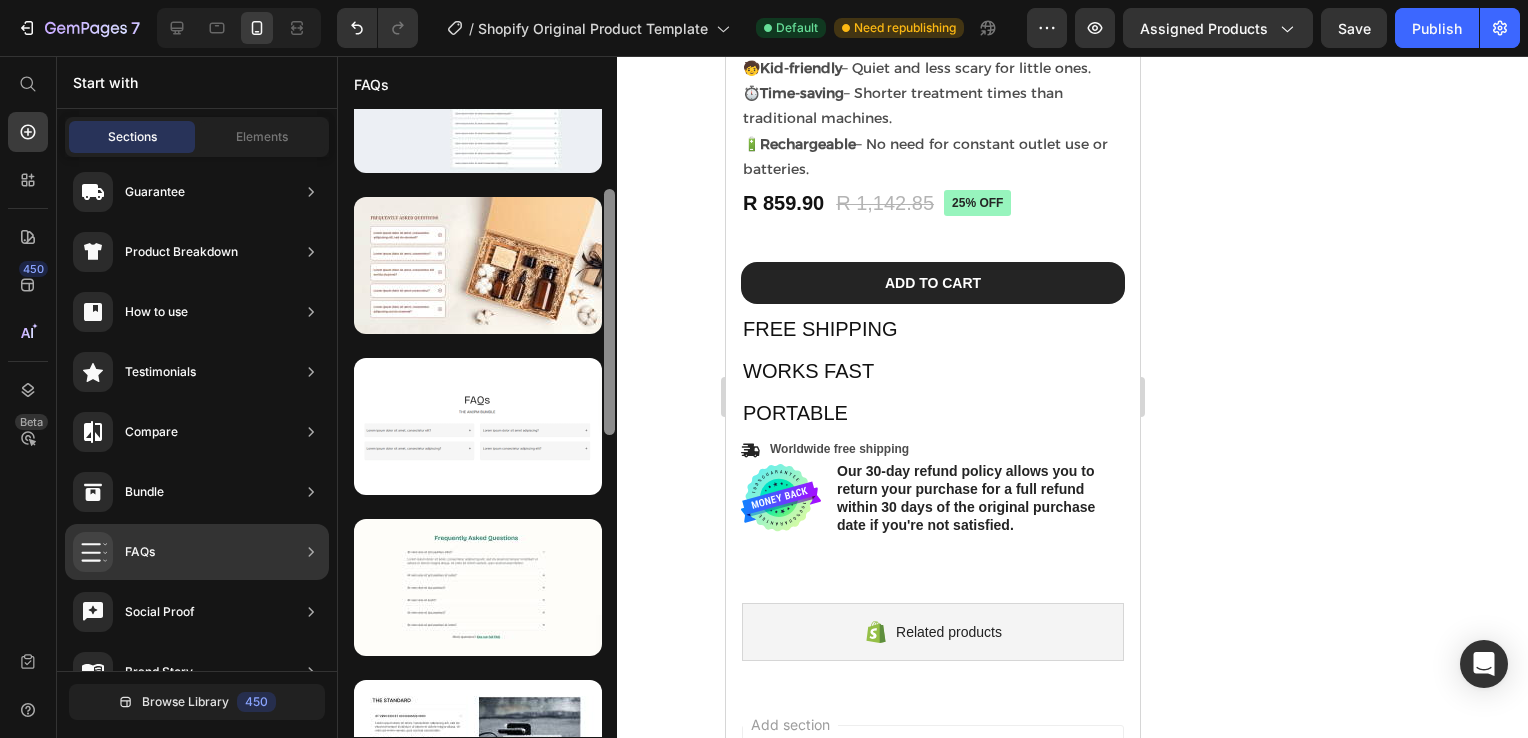 scroll, scrollTop: 257, scrollLeft: 0, axis: vertical 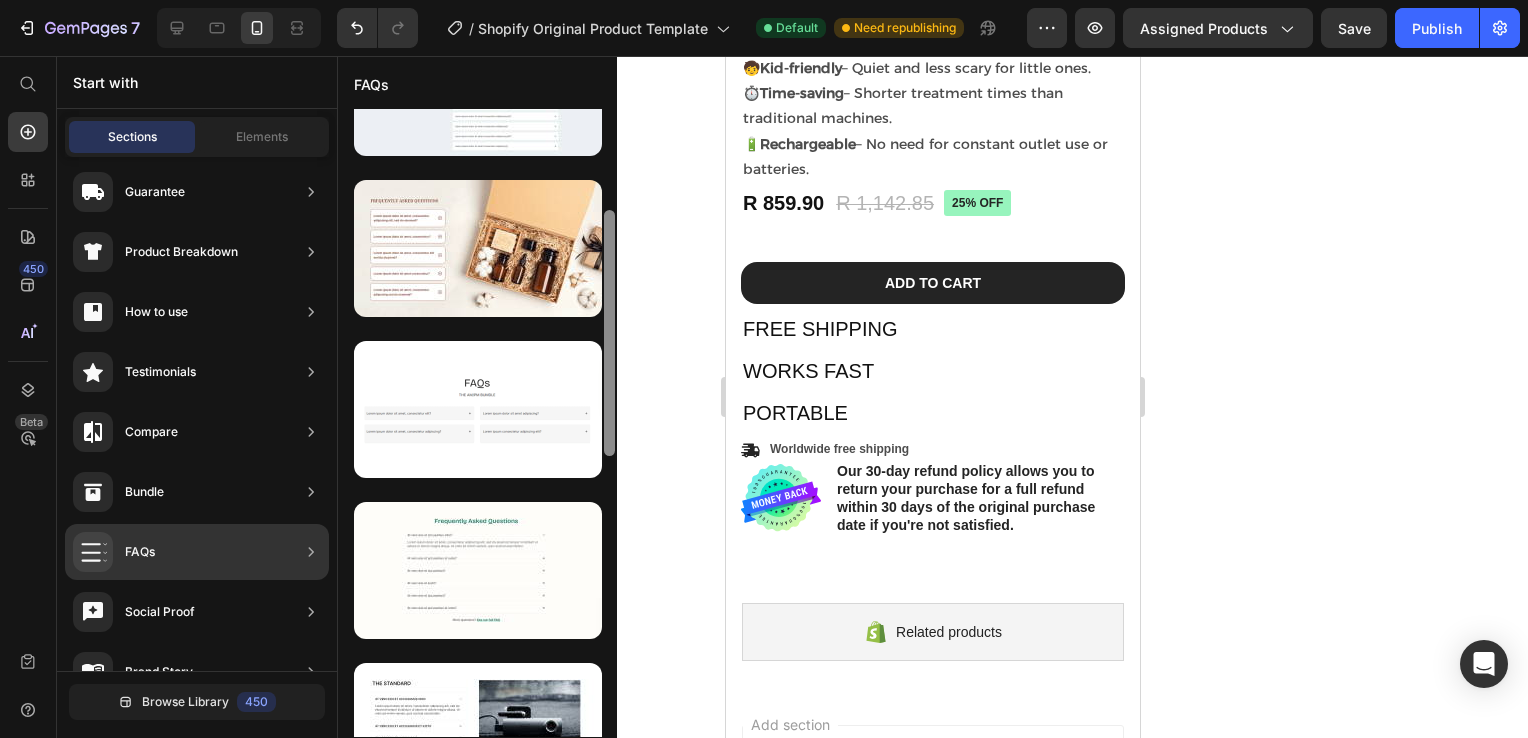 drag, startPoint x: 611, startPoint y: 408, endPoint x: 612, endPoint y: 445, distance: 37.01351 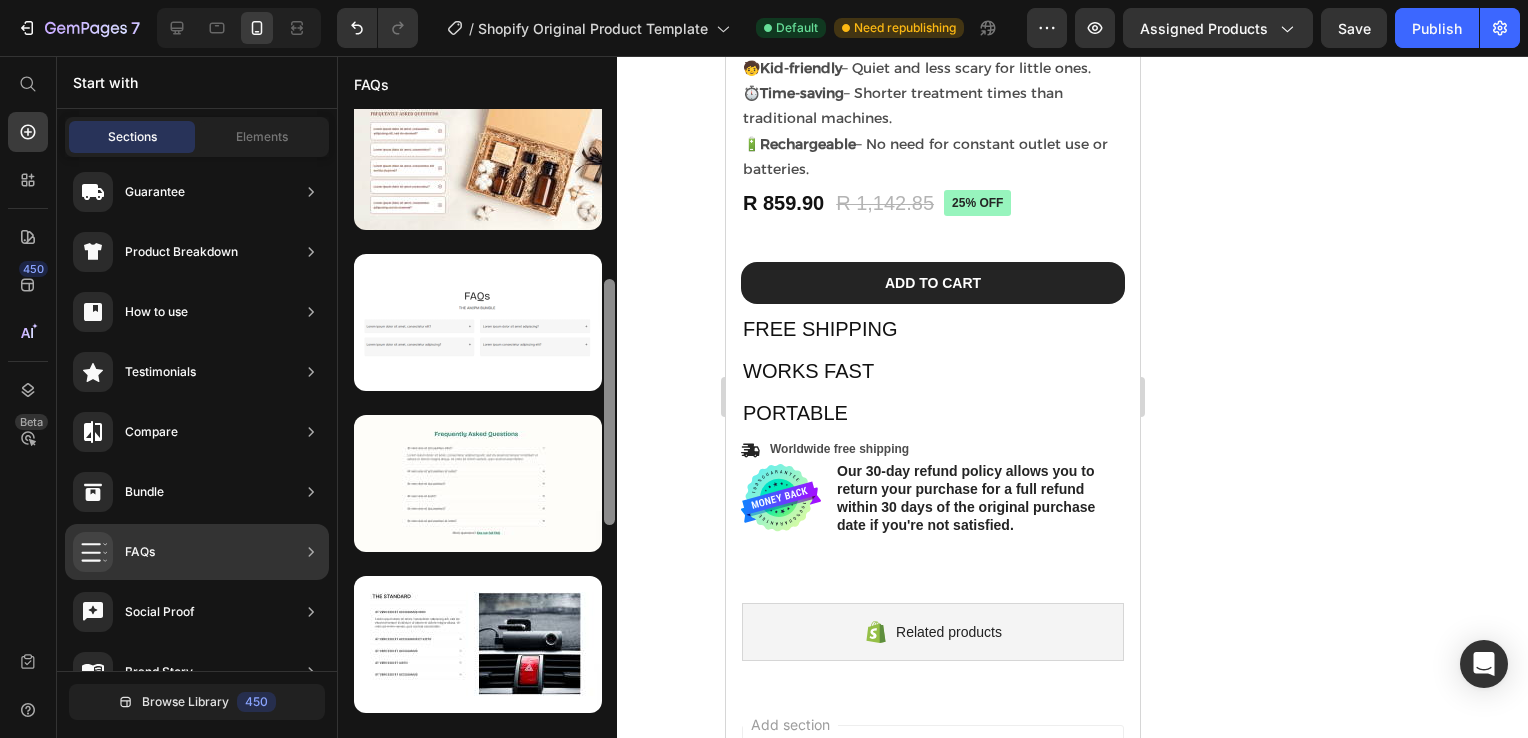 scroll, scrollTop: 0, scrollLeft: 0, axis: both 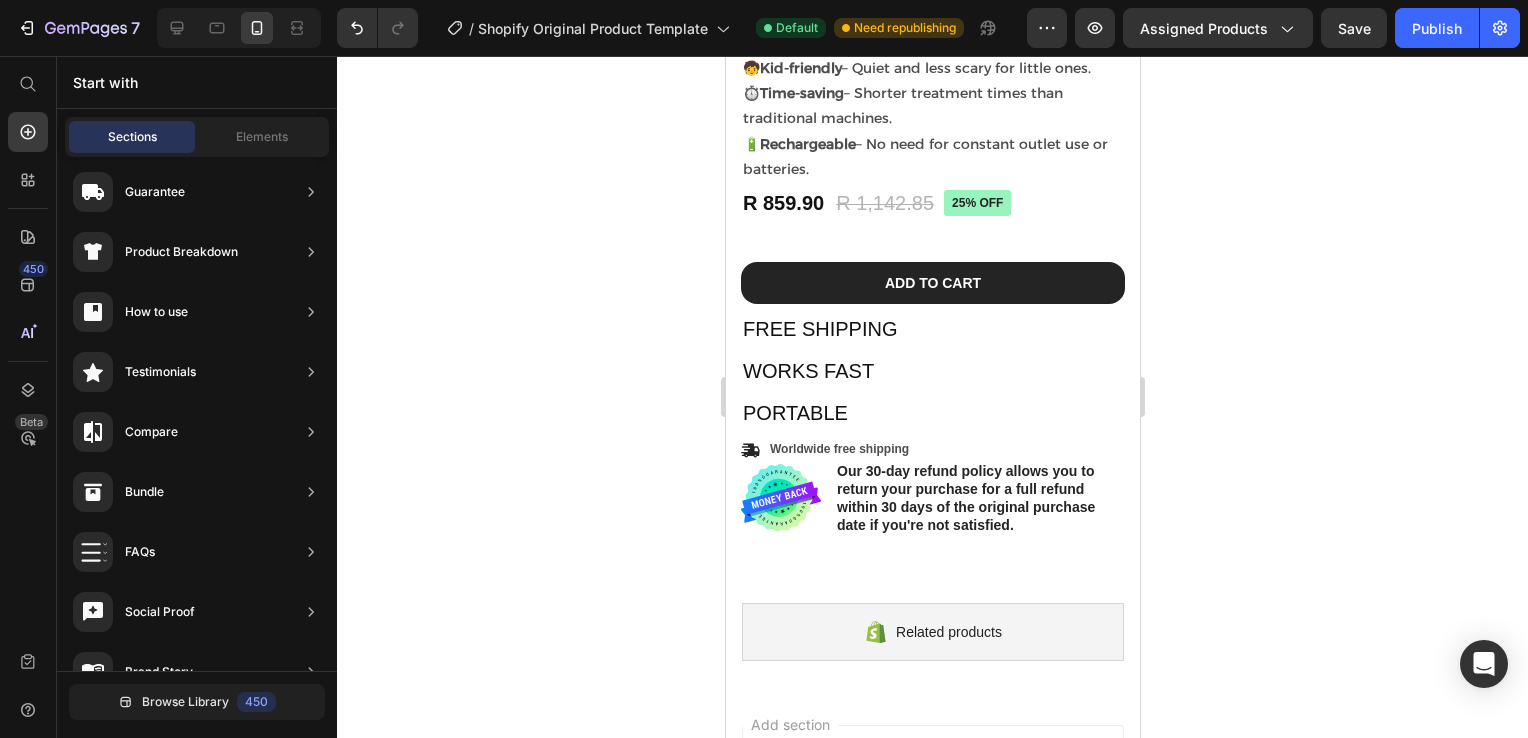 drag, startPoint x: 608, startPoint y: 440, endPoint x: 629, endPoint y: 594, distance: 155.42522 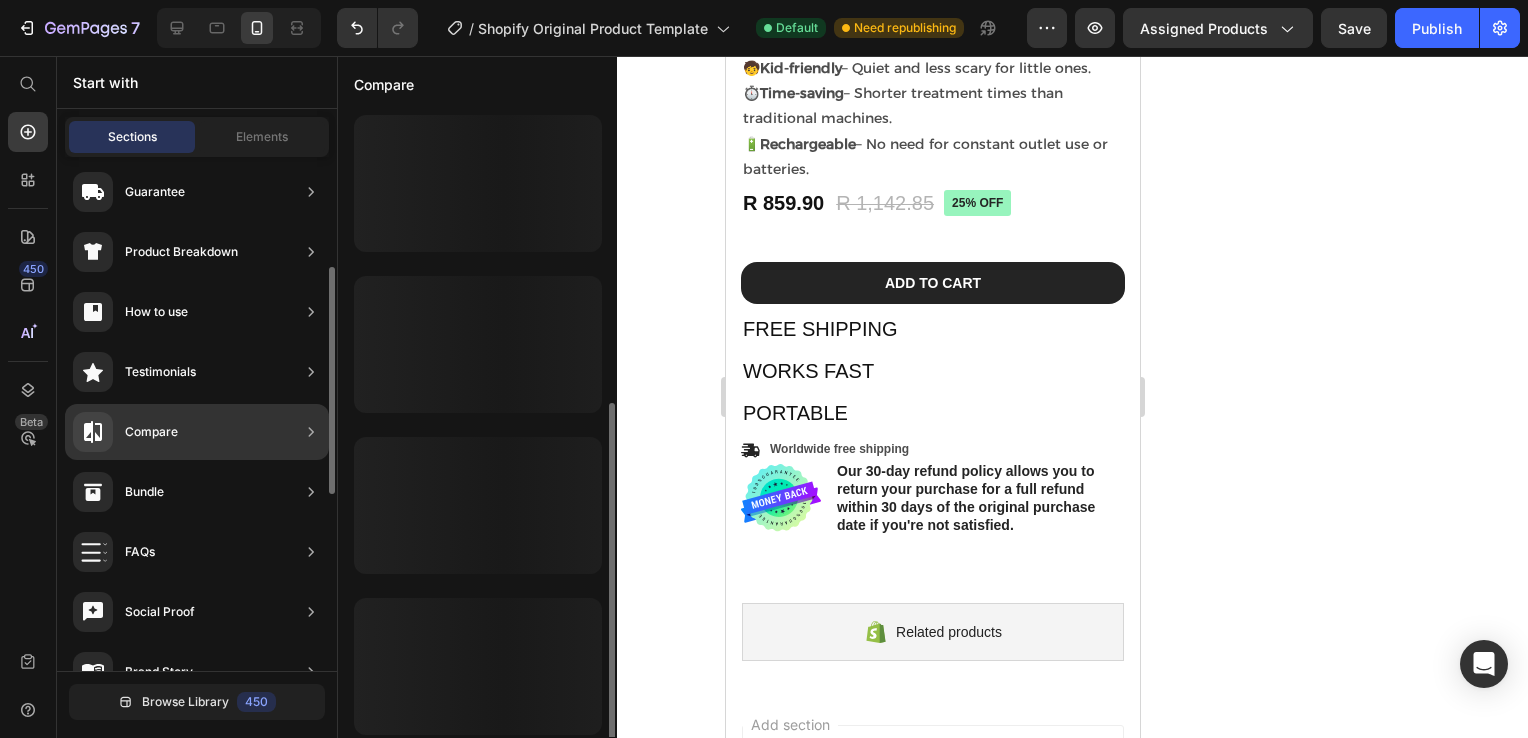 scroll, scrollTop: 164, scrollLeft: 0, axis: vertical 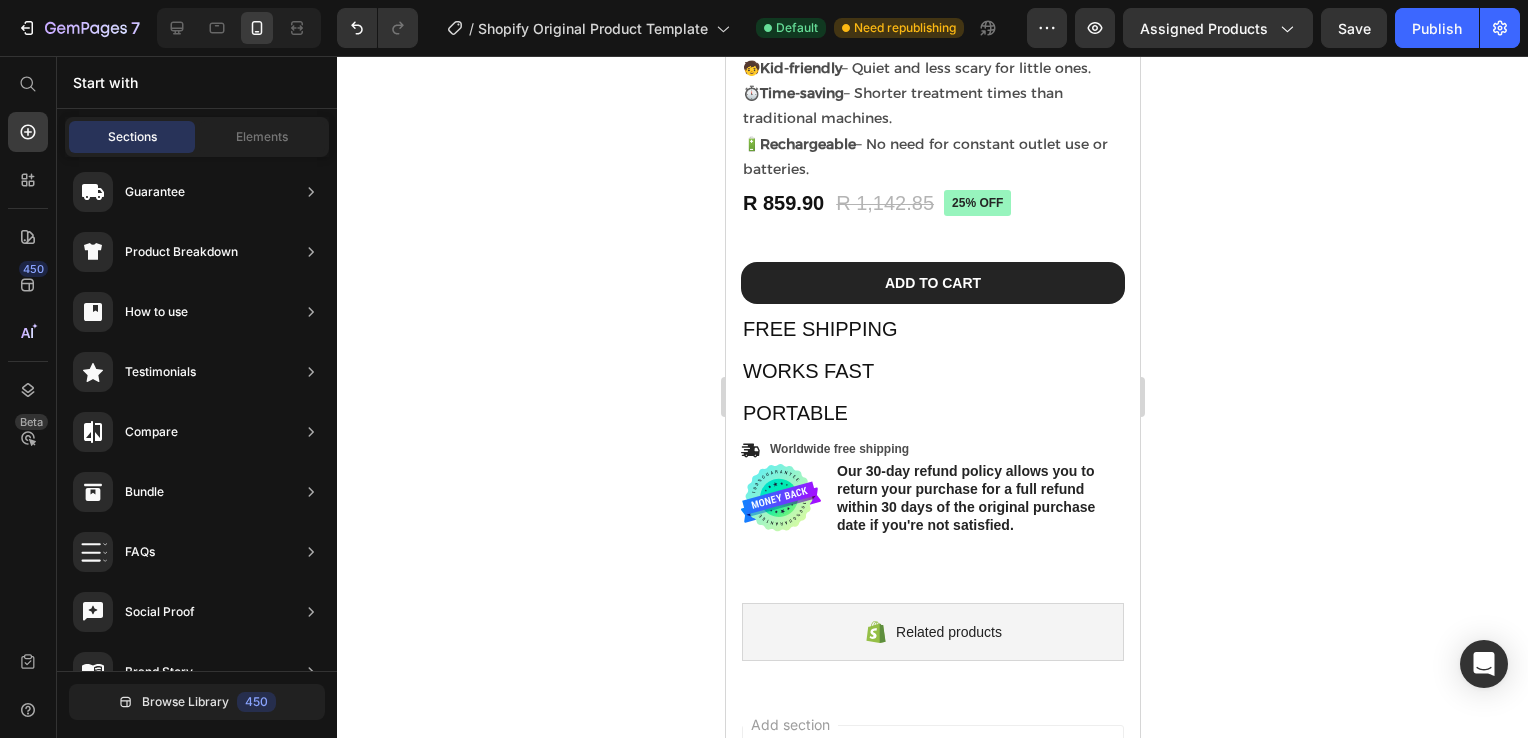 drag, startPoint x: 606, startPoint y: 416, endPoint x: 620, endPoint y: 617, distance: 201.48697 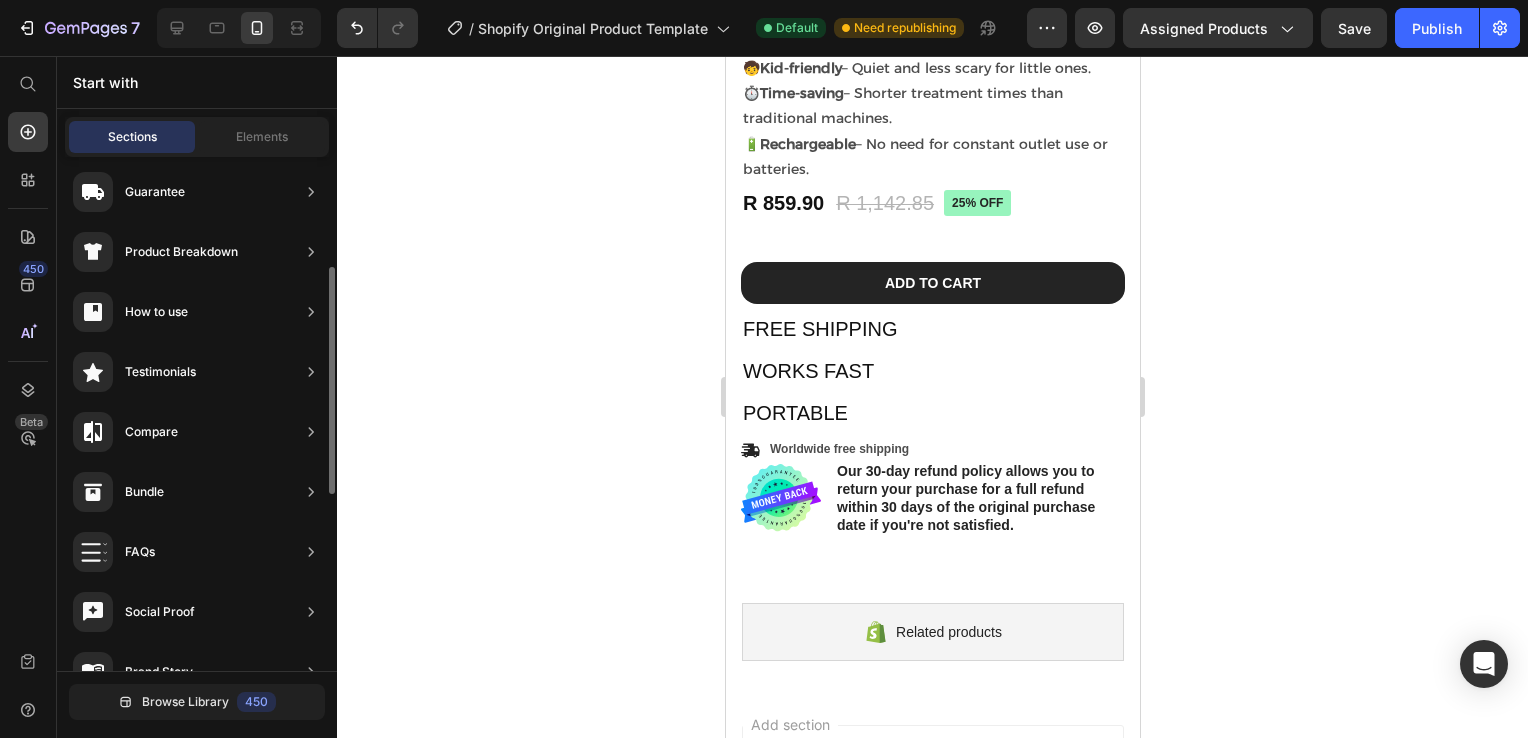 scroll, scrollTop: 164, scrollLeft: 0, axis: vertical 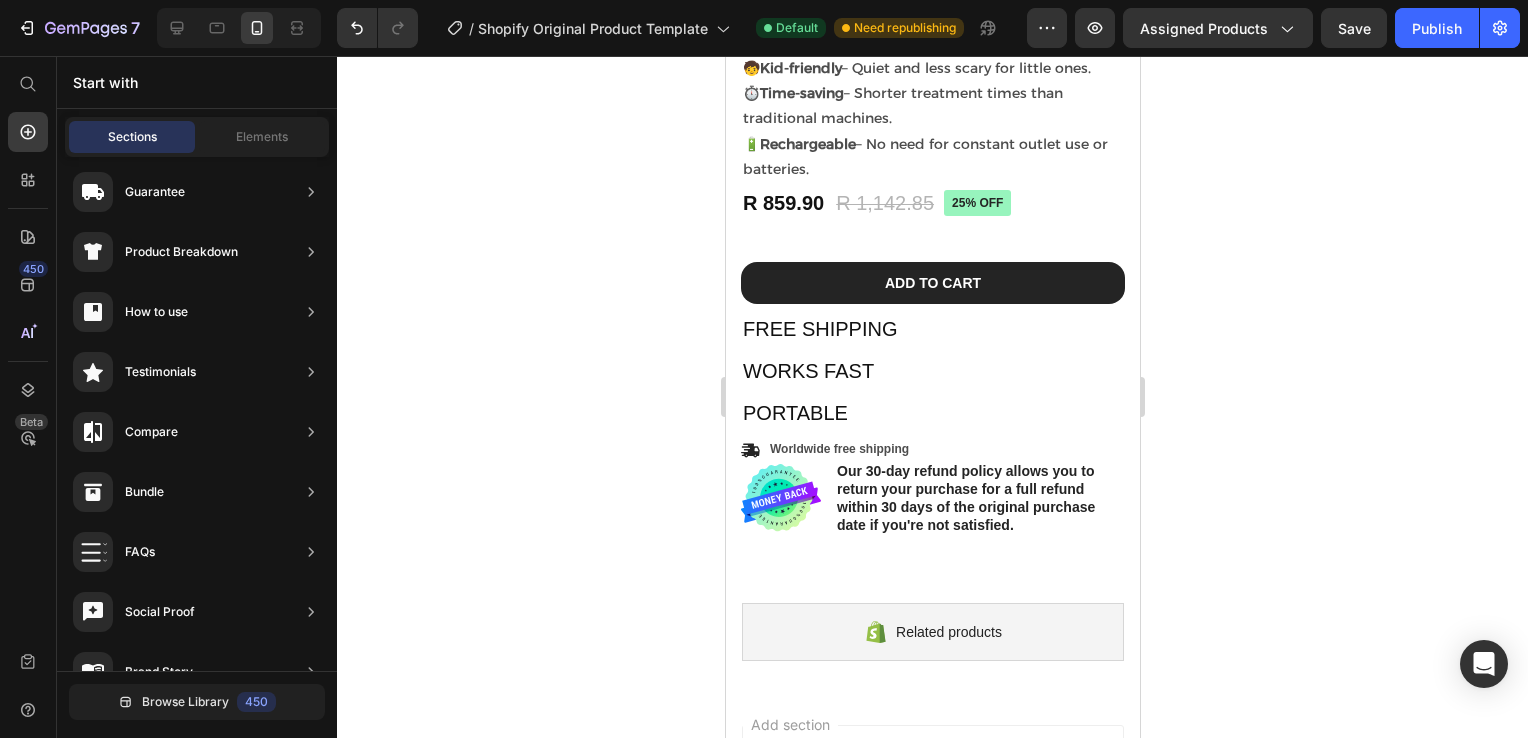 drag, startPoint x: 608, startPoint y: 325, endPoint x: 618, endPoint y: 480, distance: 155.32225 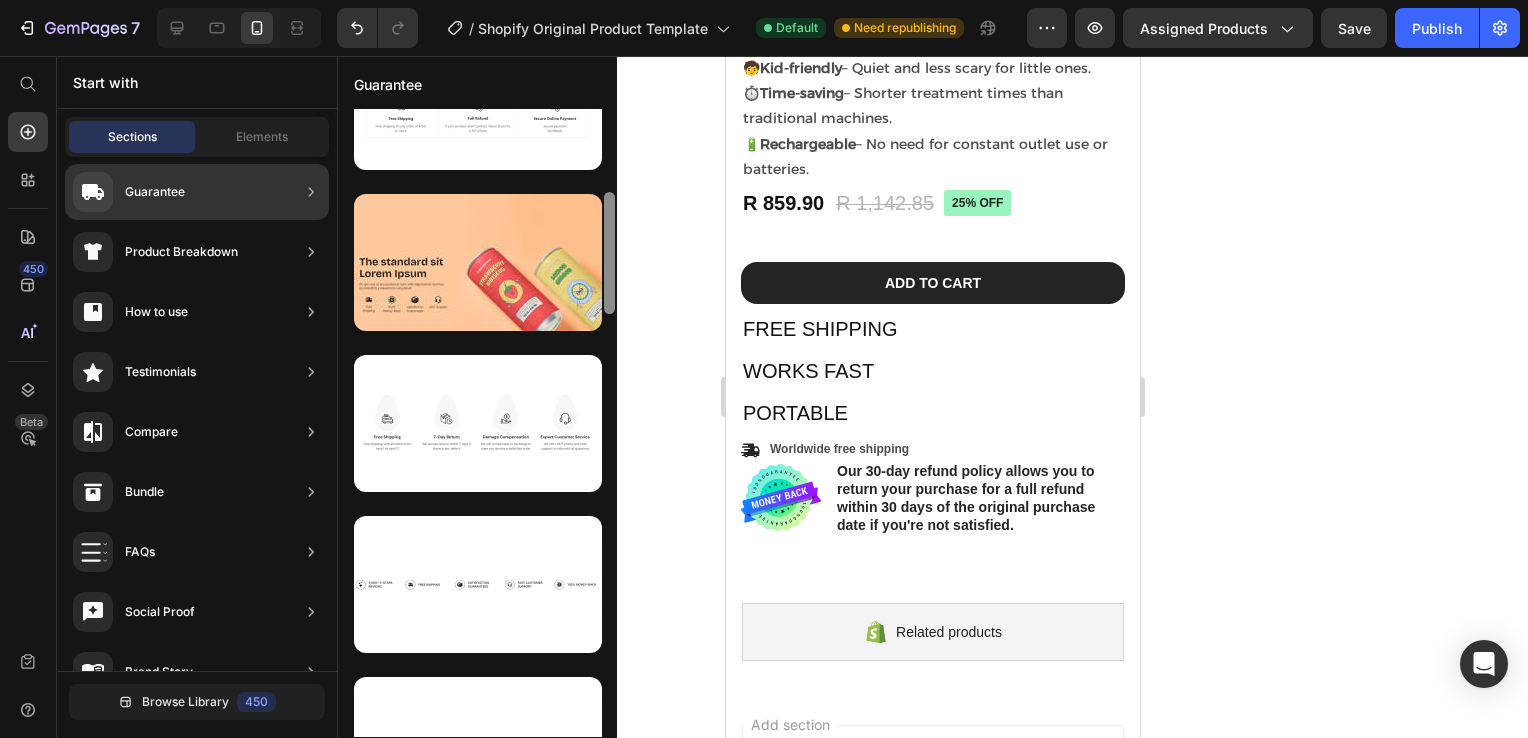 scroll, scrollTop: 273, scrollLeft: 0, axis: vertical 